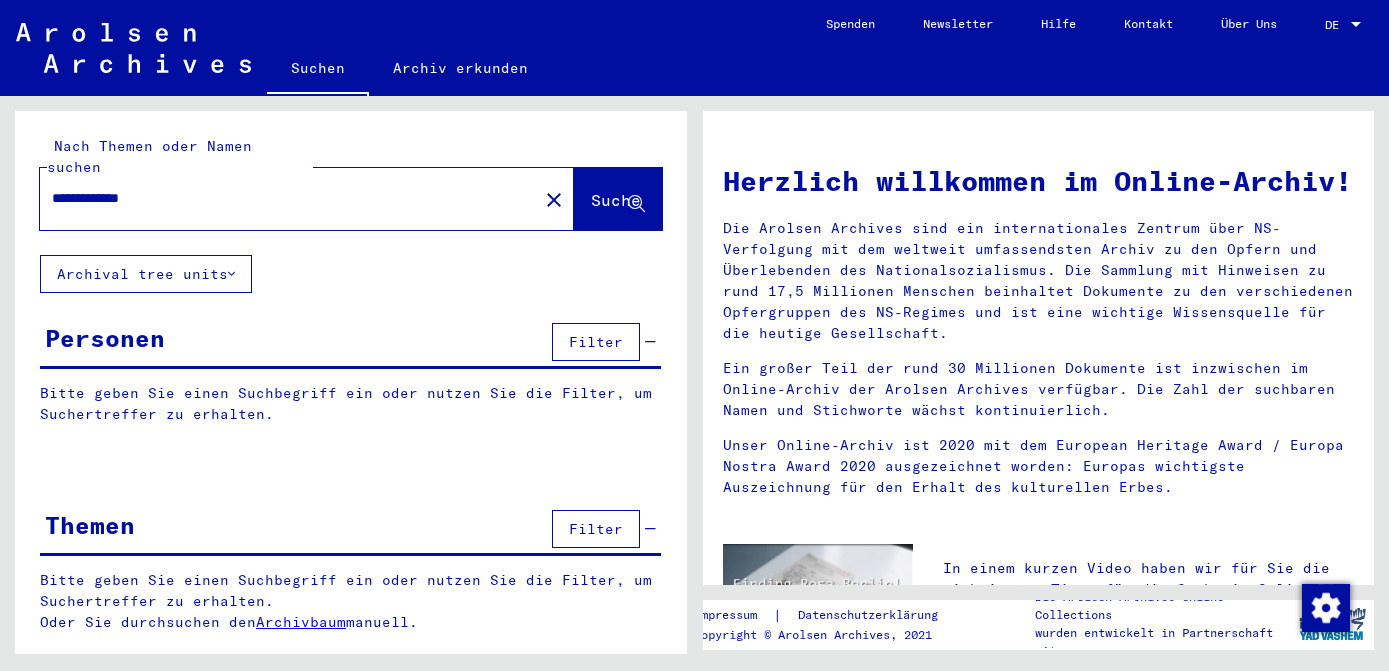 scroll, scrollTop: 0, scrollLeft: 0, axis: both 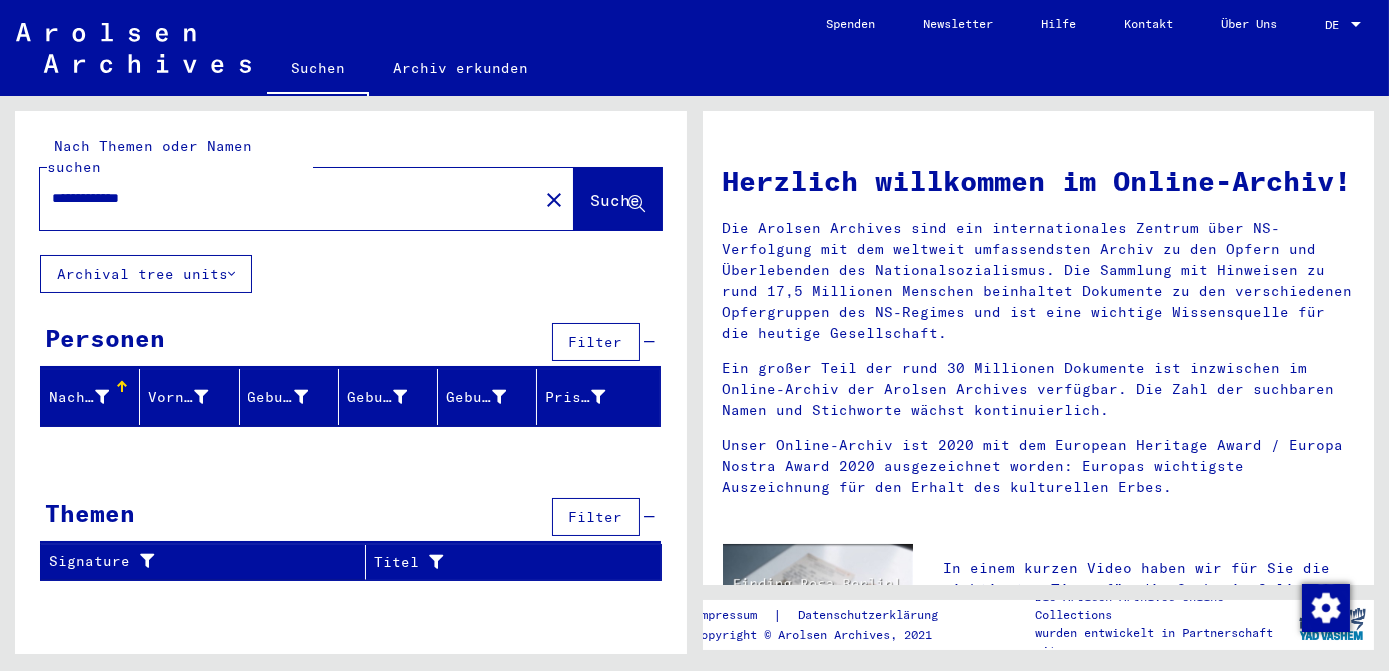 click on "**********" at bounding box center [283, 198] 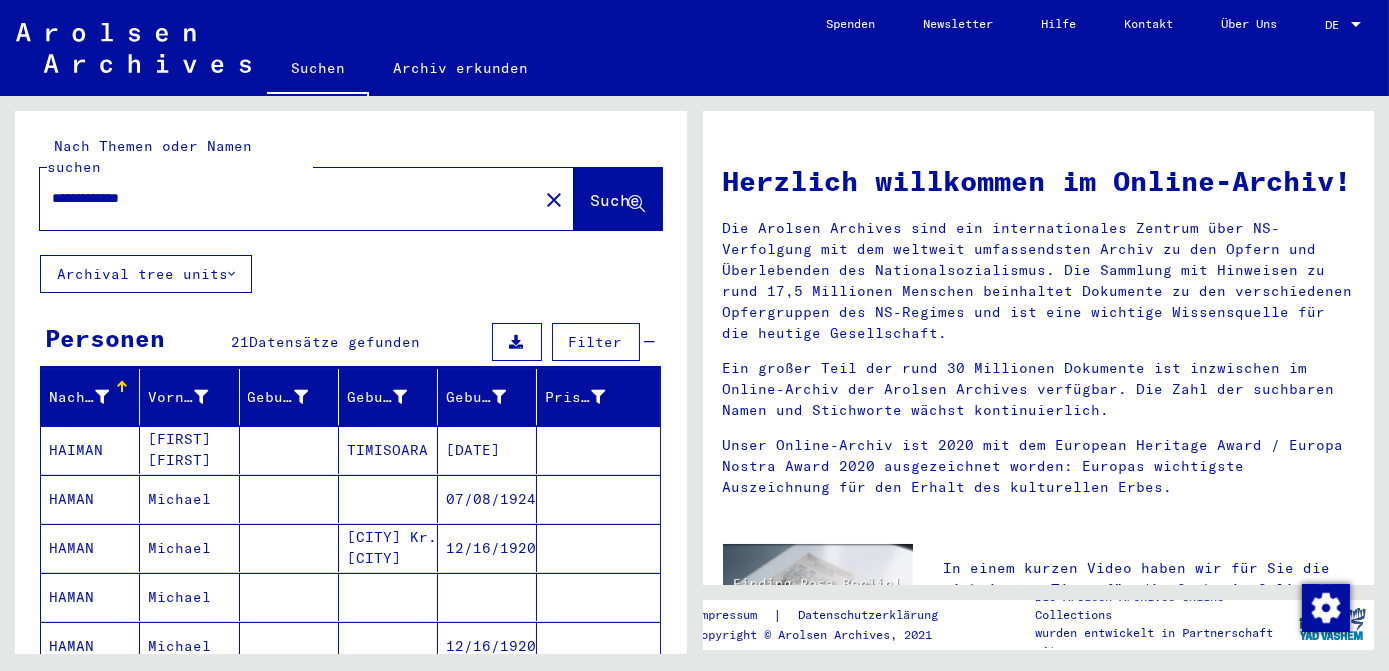 click on "07/08/1924" at bounding box center [487, 548] 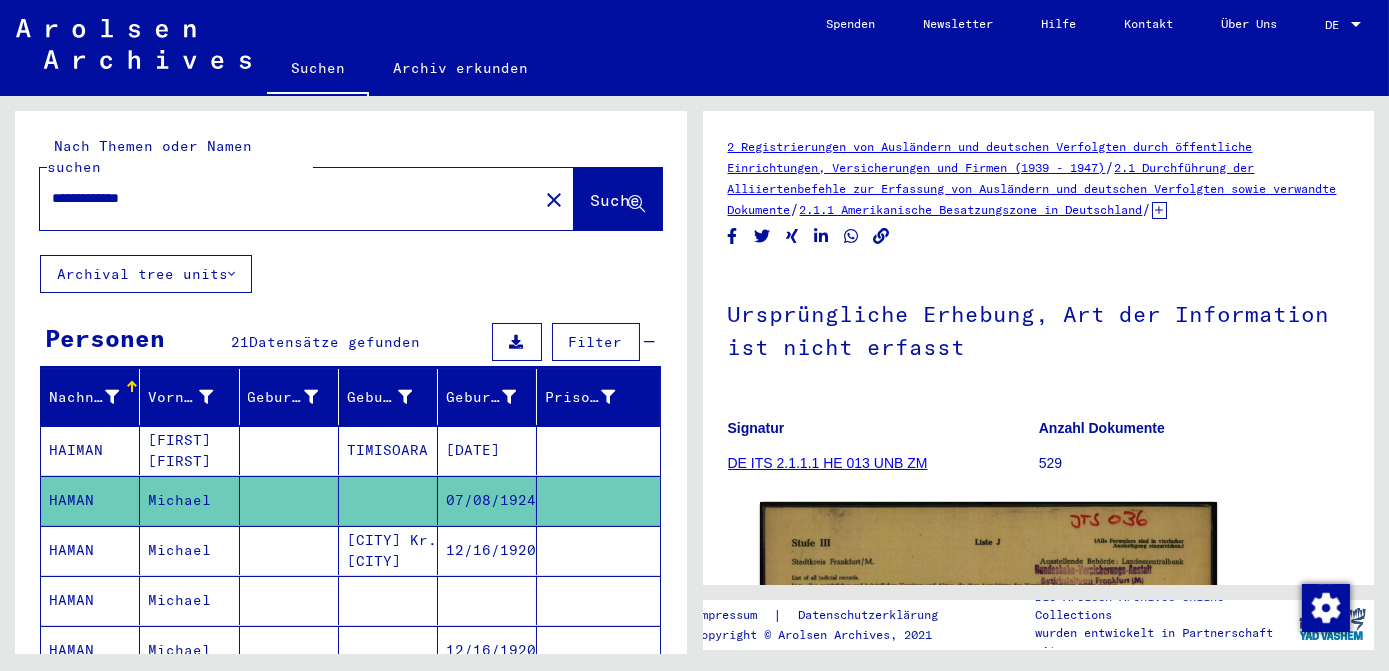 scroll, scrollTop: 0, scrollLeft: 0, axis: both 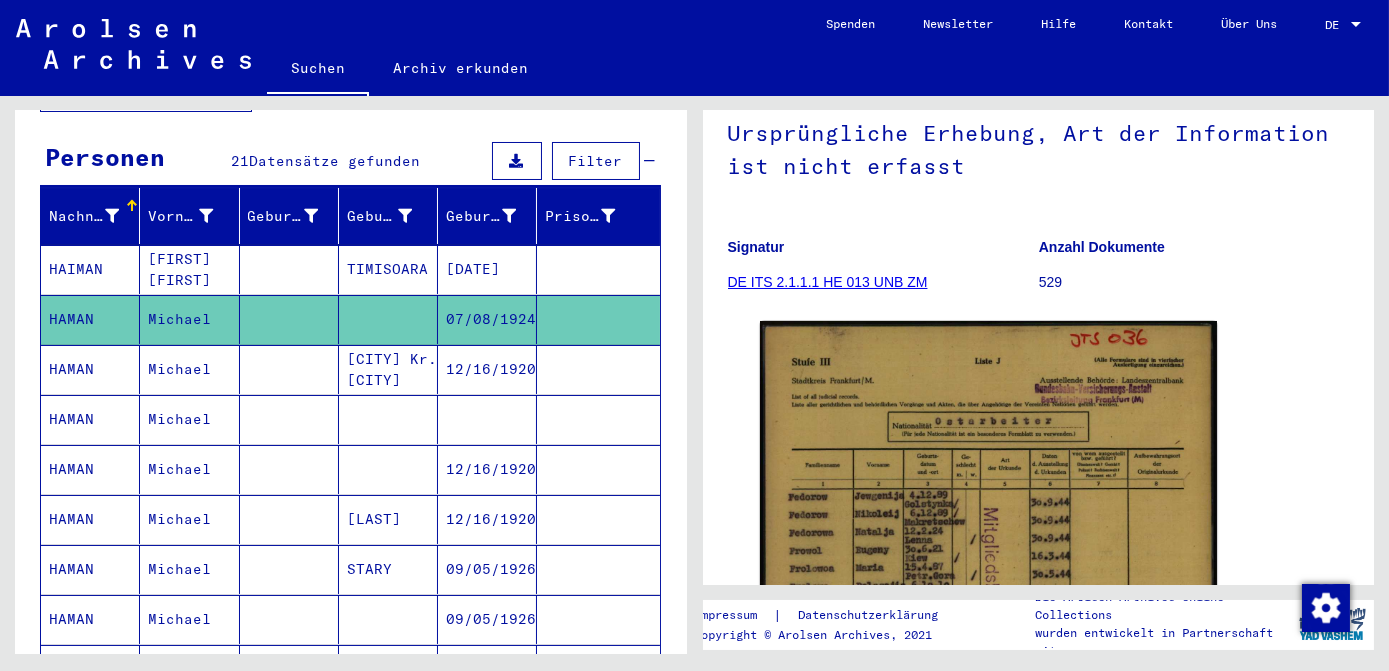 click at bounding box center [487, 469] 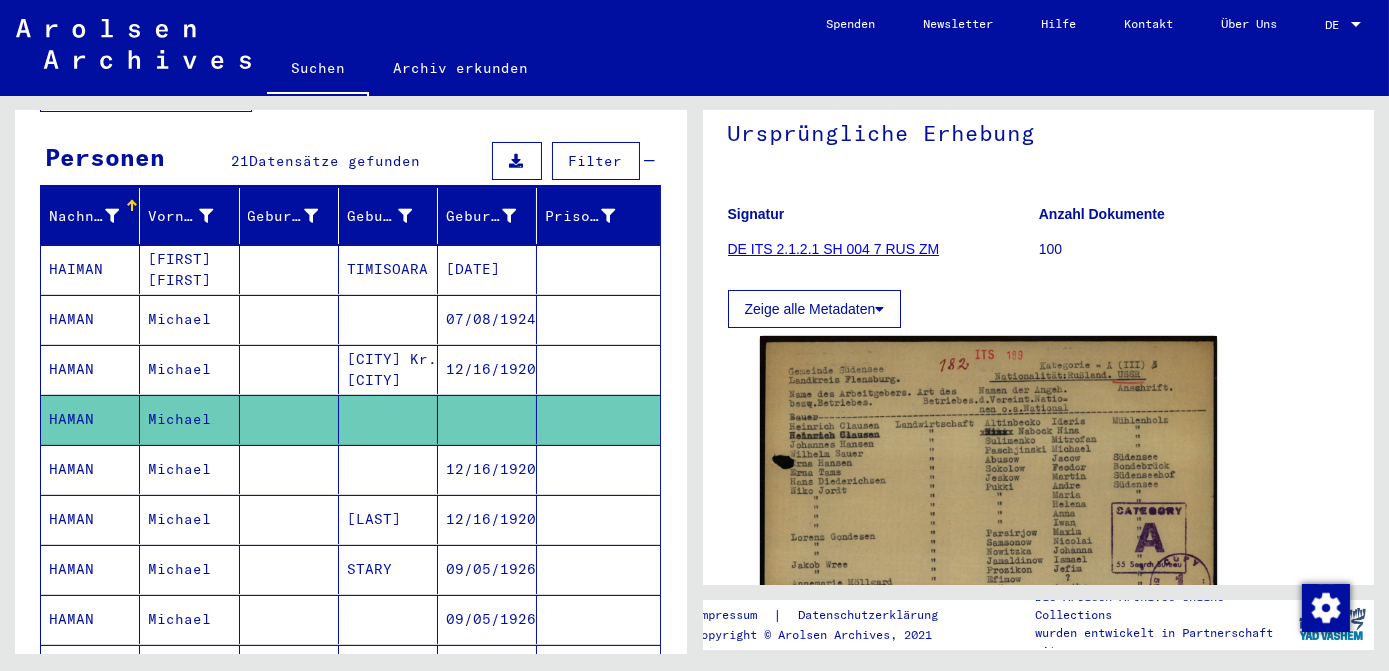 scroll, scrollTop: 0, scrollLeft: 0, axis: both 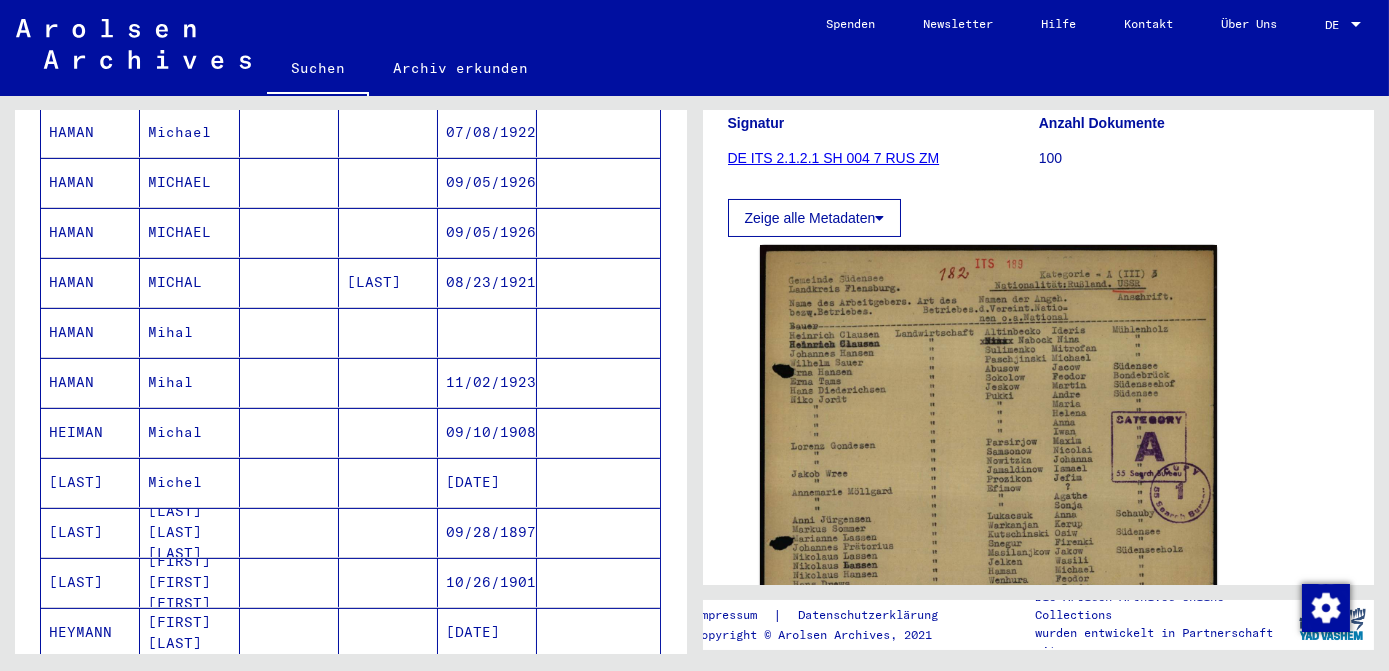 click at bounding box center [487, 382] 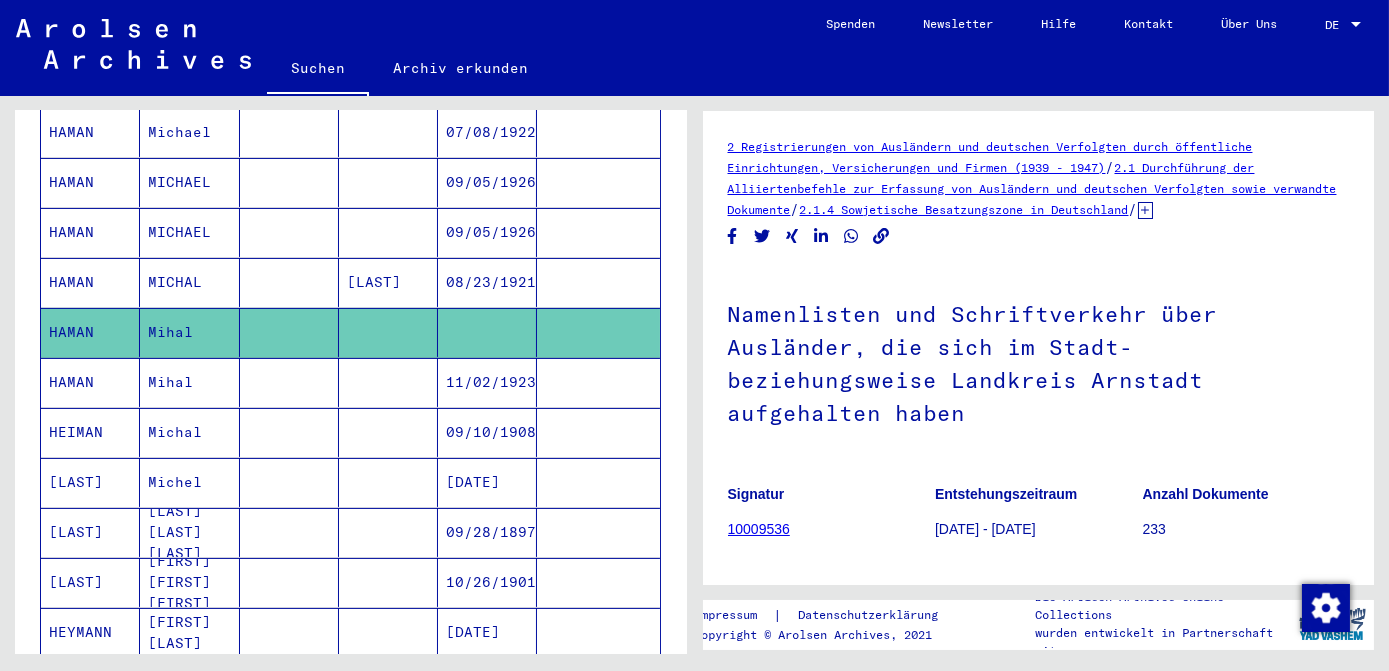 scroll, scrollTop: 0, scrollLeft: 0, axis: both 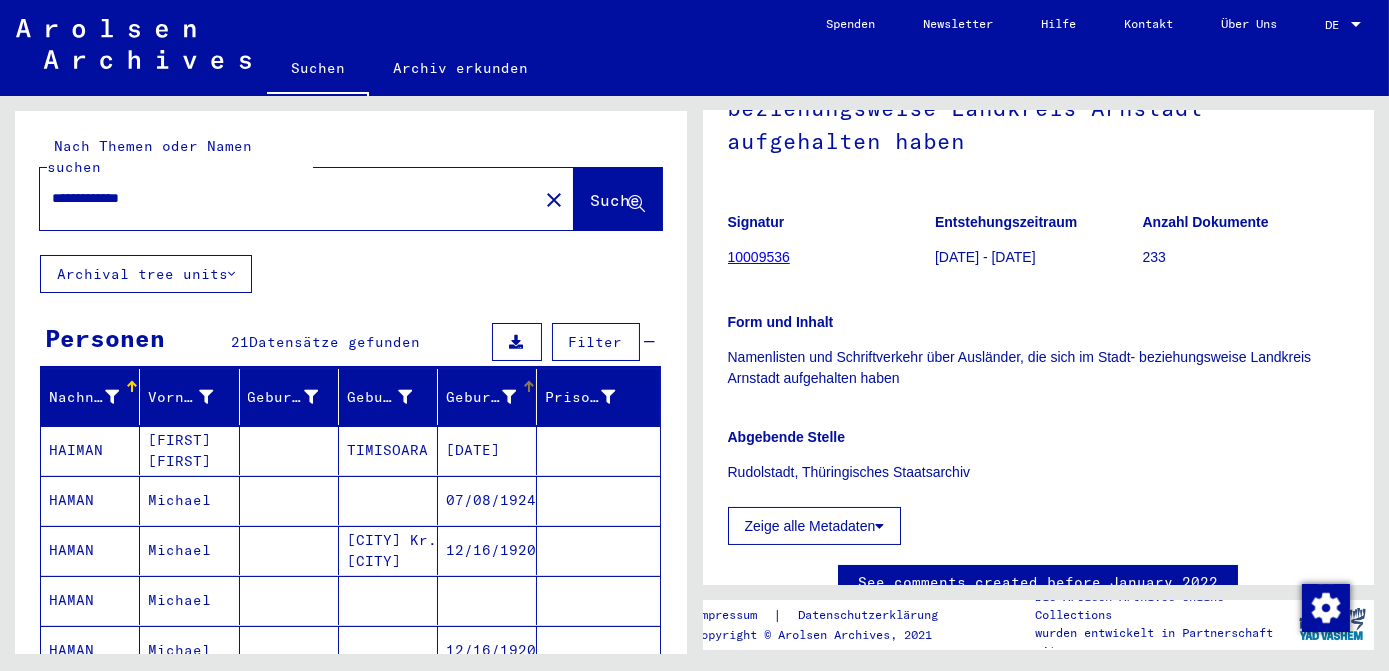 click at bounding box center [509, 397] 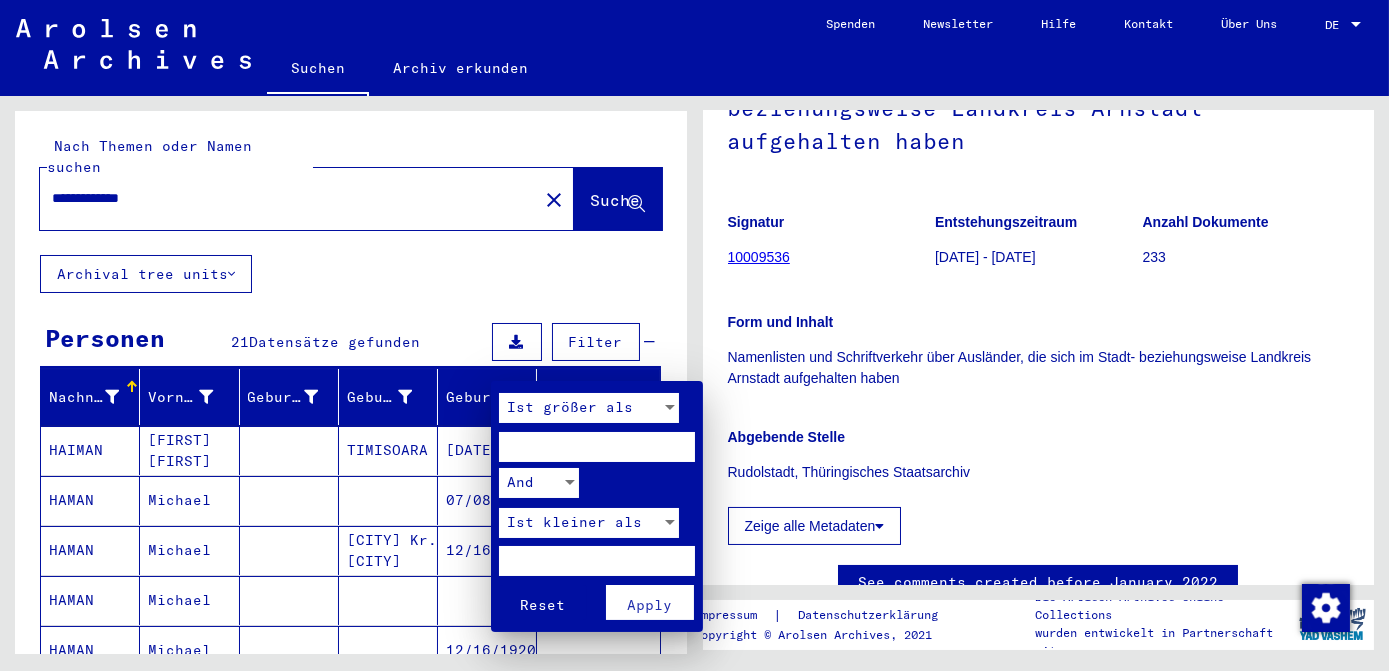 click at bounding box center (670, 407) 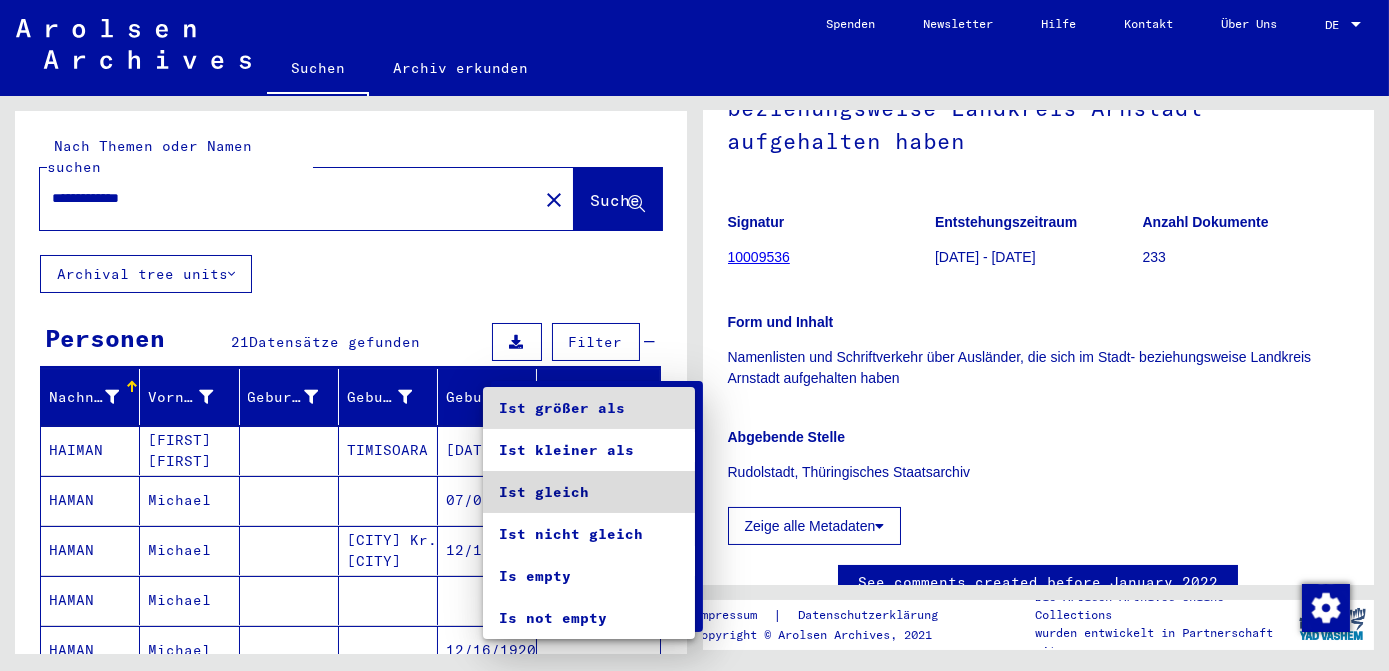 click on "Ist gleich" at bounding box center (589, 492) 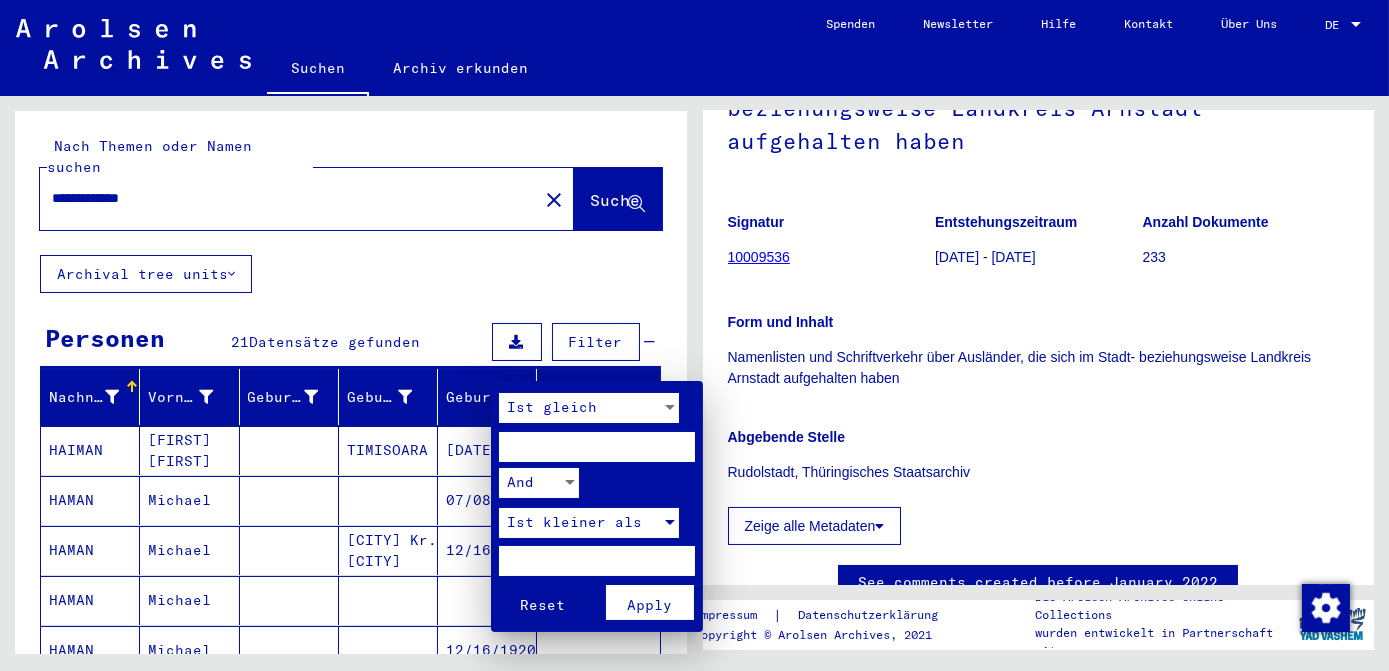 click at bounding box center [670, 523] 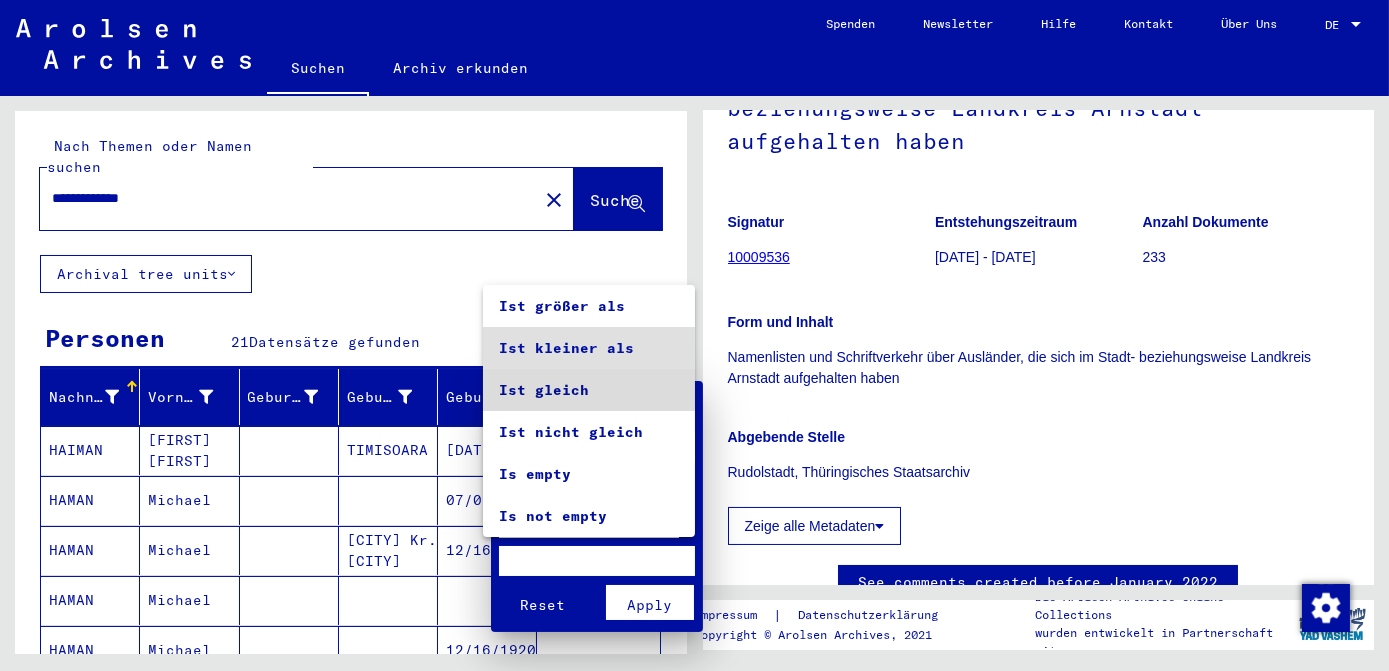 click on "Ist gleich" at bounding box center [589, 390] 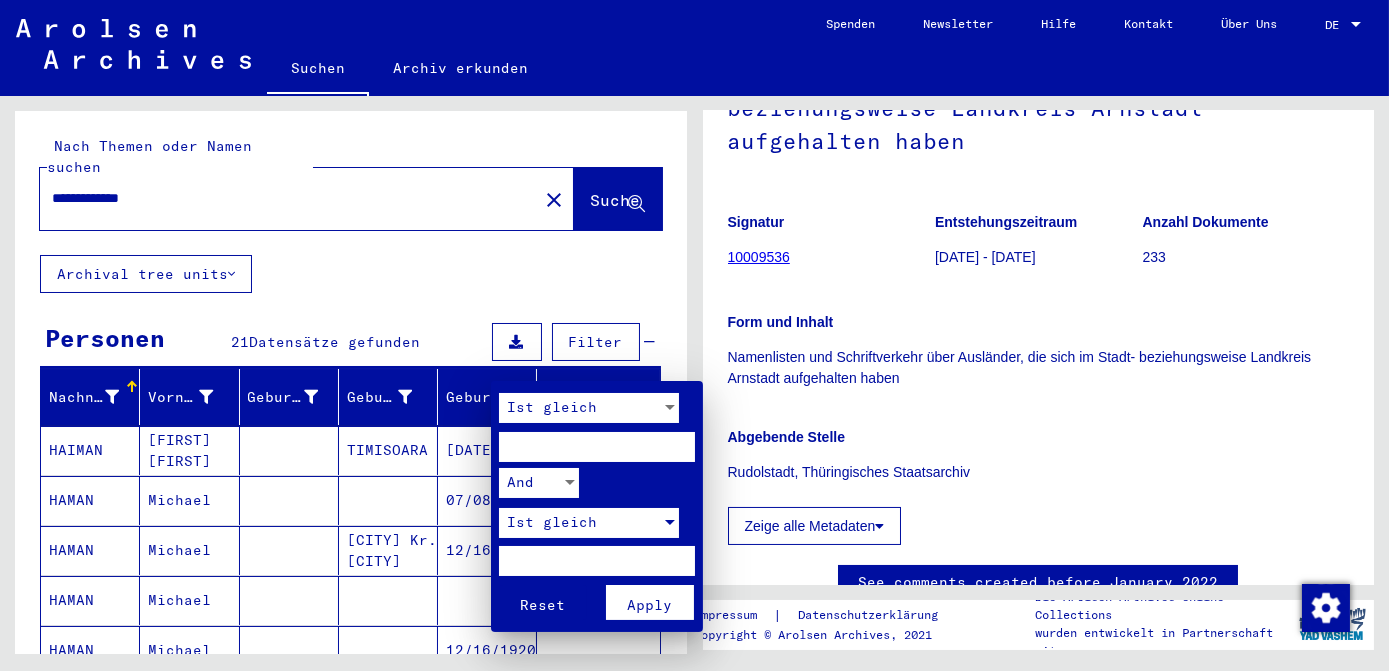 click at bounding box center (597, 447) 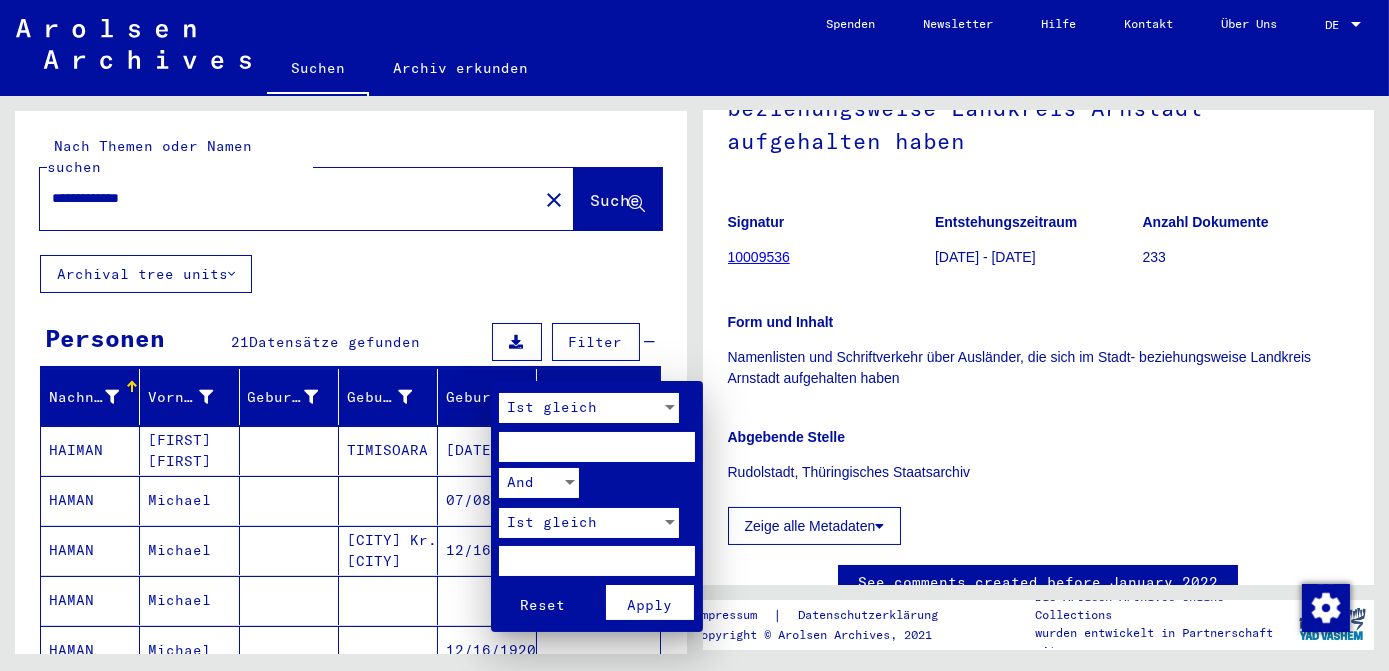 type on "****" 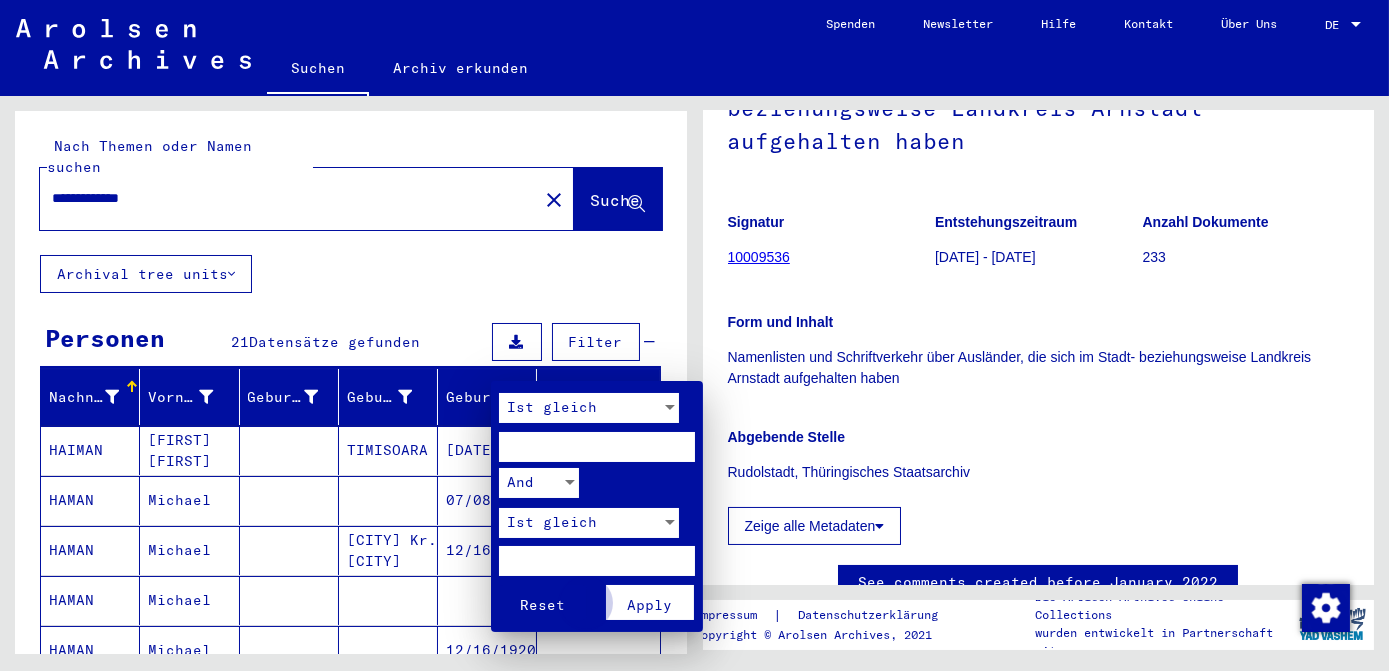 click on "Apply" at bounding box center [650, 602] 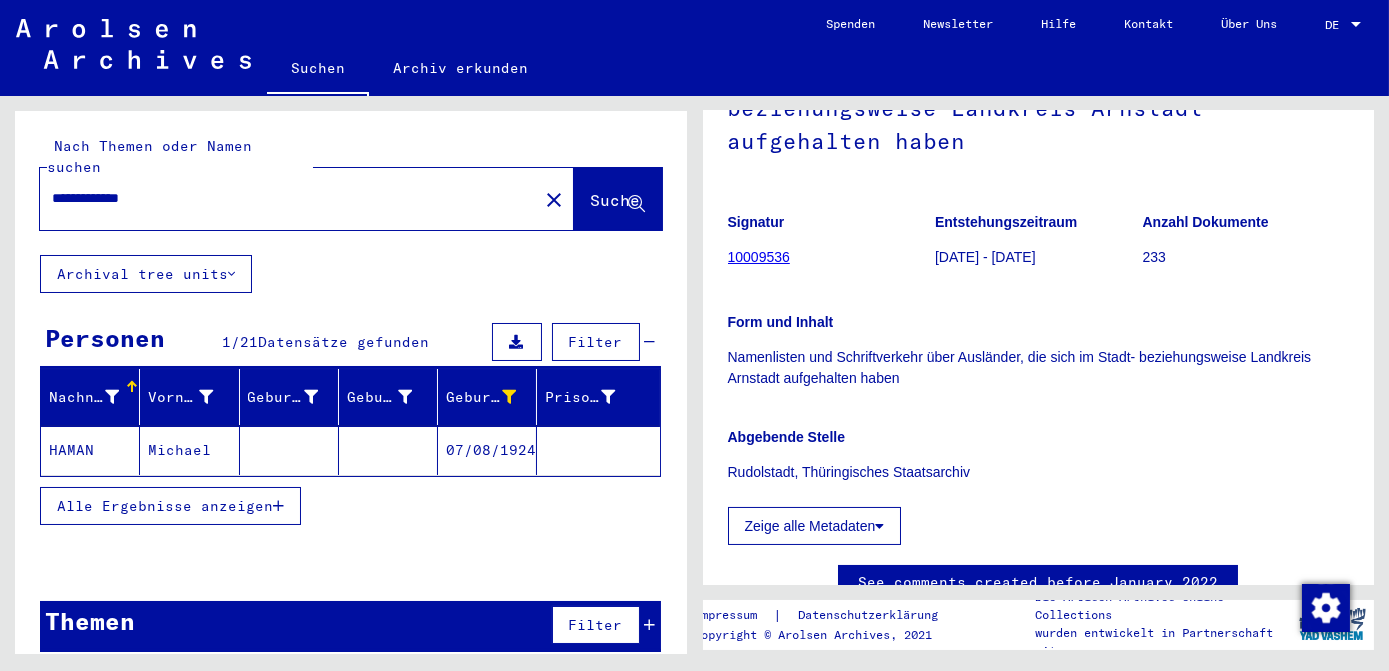 click on "Alle Ergebnisse anzeigen" at bounding box center (165, 506) 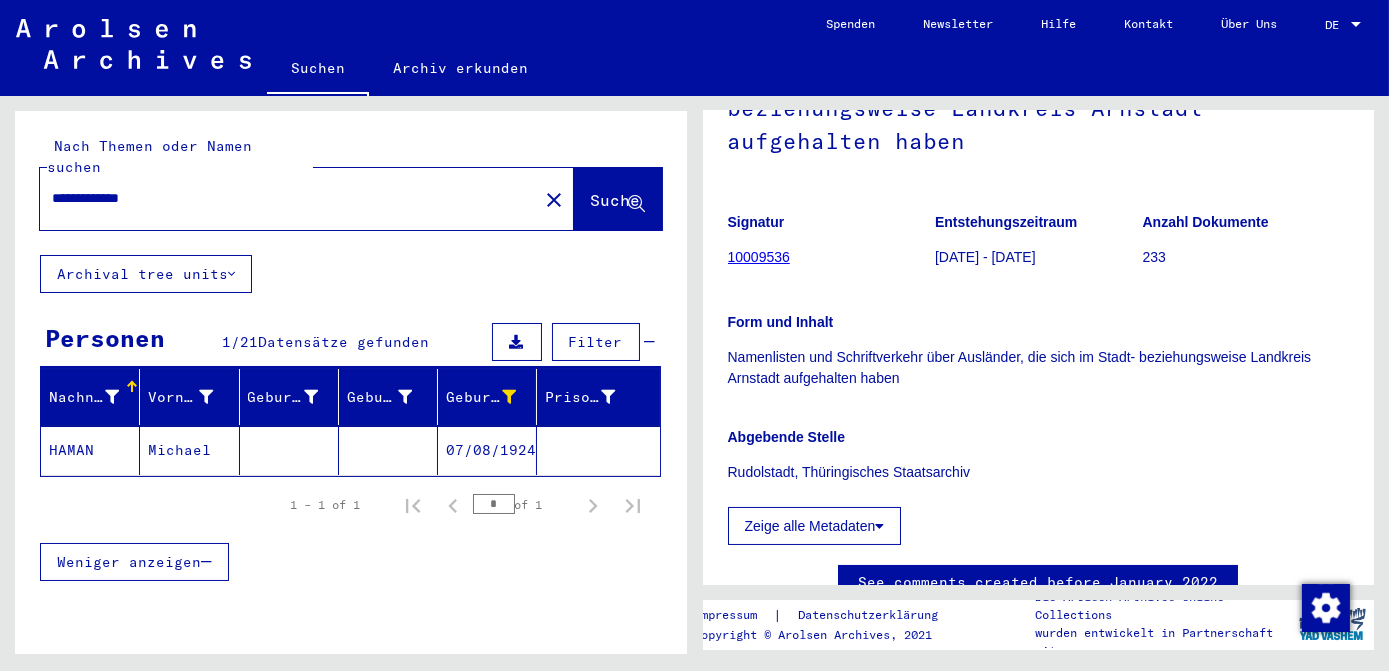 click on "07/08/1924" 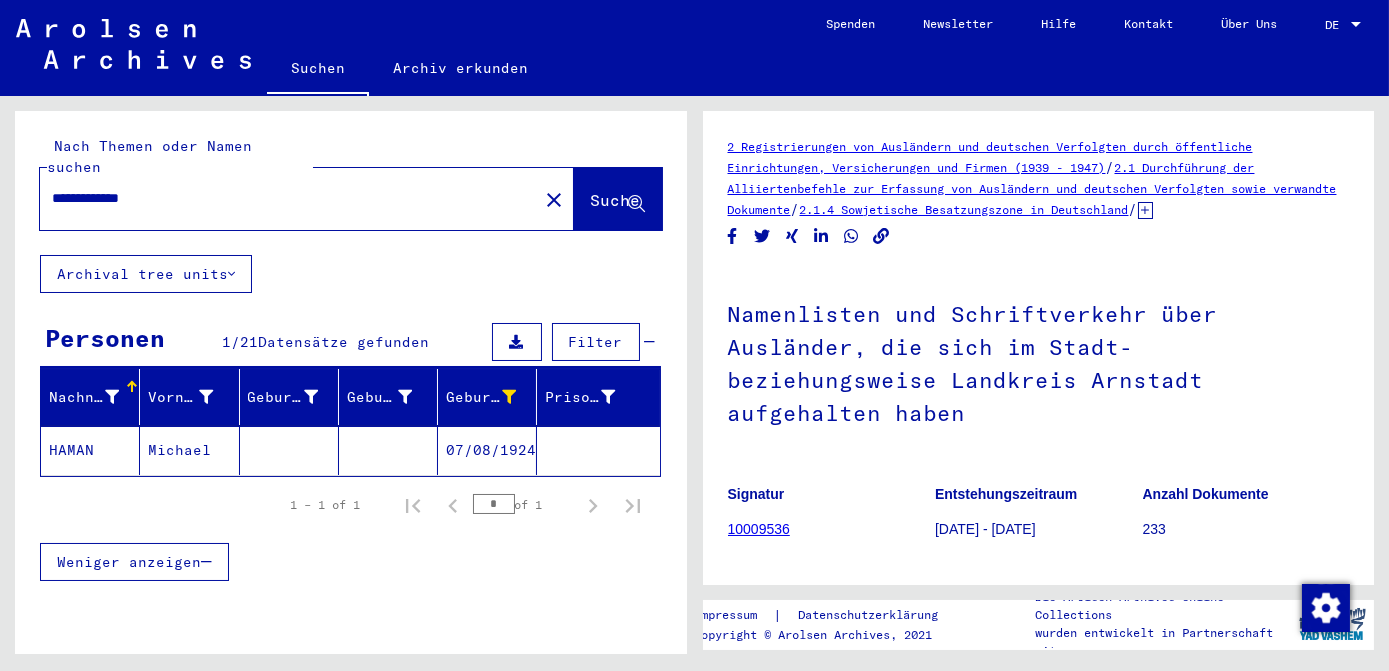 click on "07/08/1924" 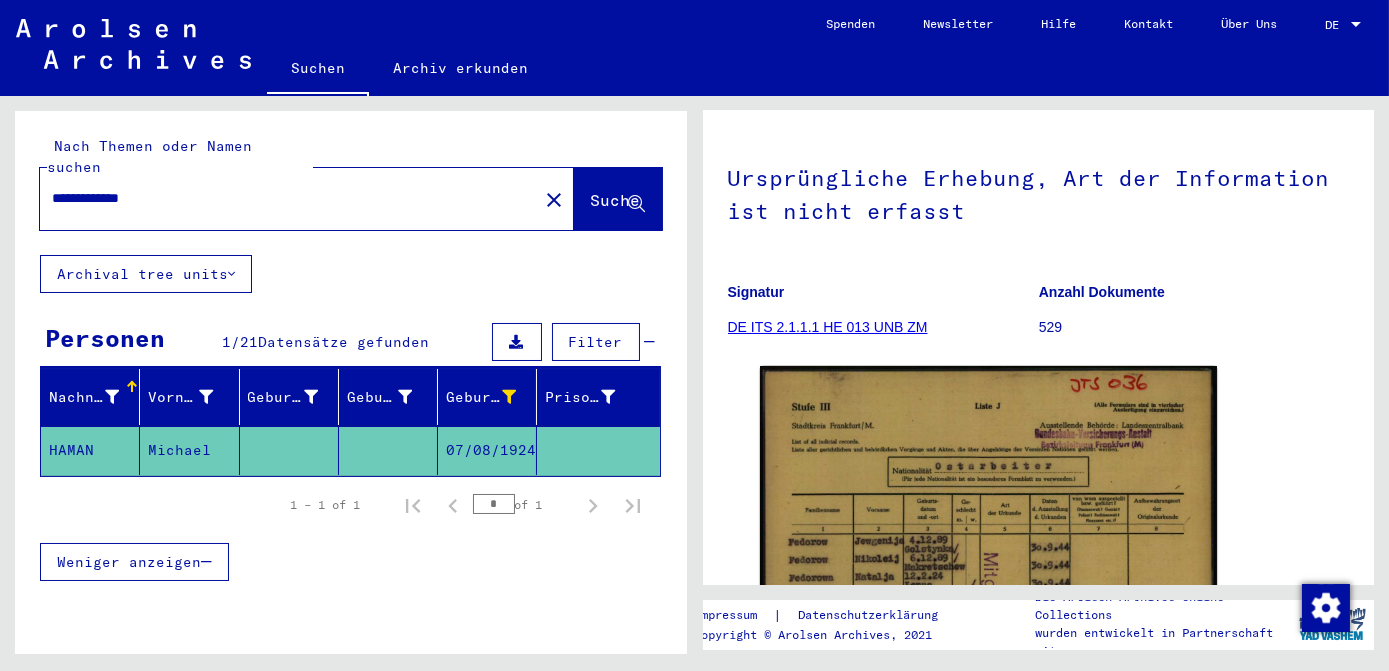scroll, scrollTop: 363, scrollLeft: 0, axis: vertical 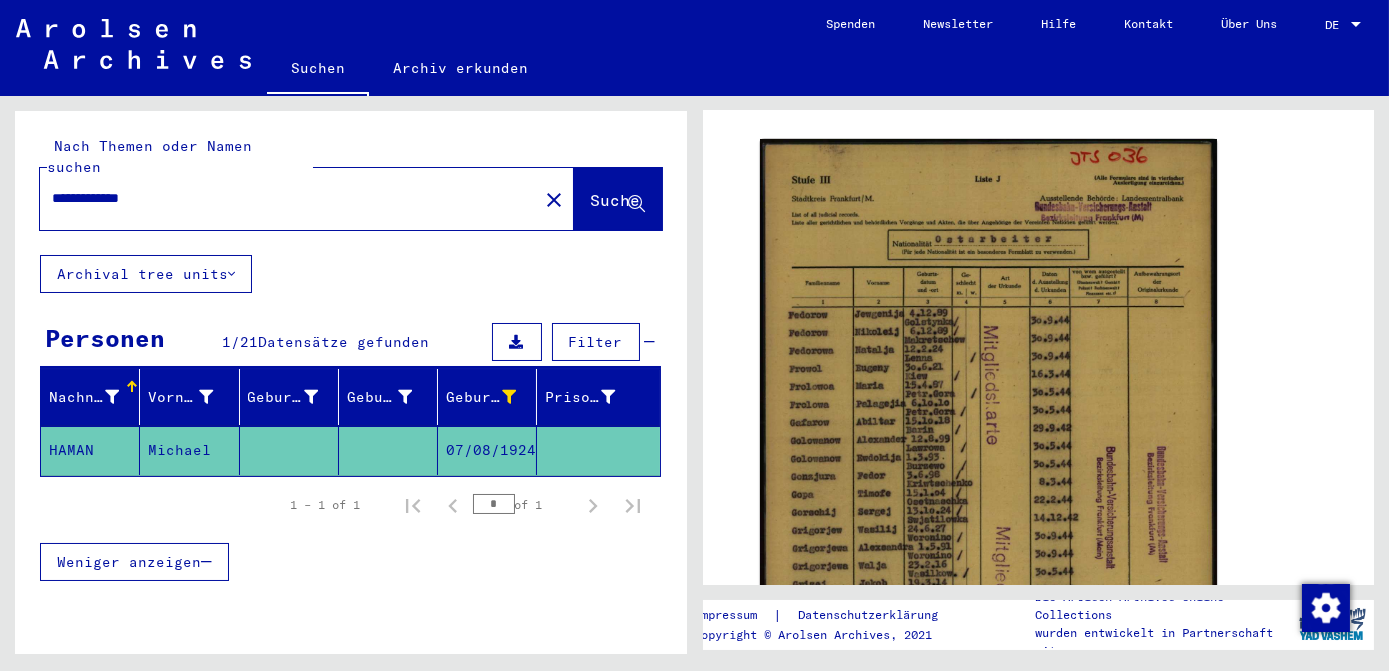click on "close" 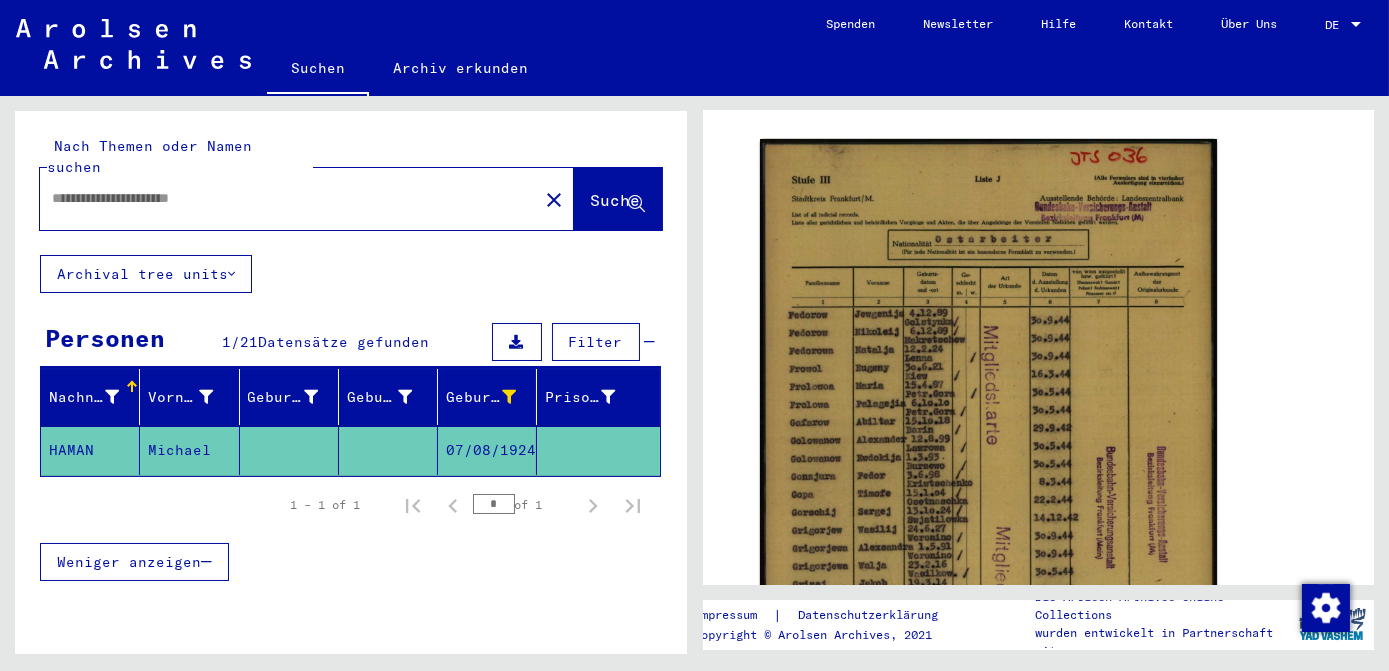 scroll, scrollTop: 0, scrollLeft: 0, axis: both 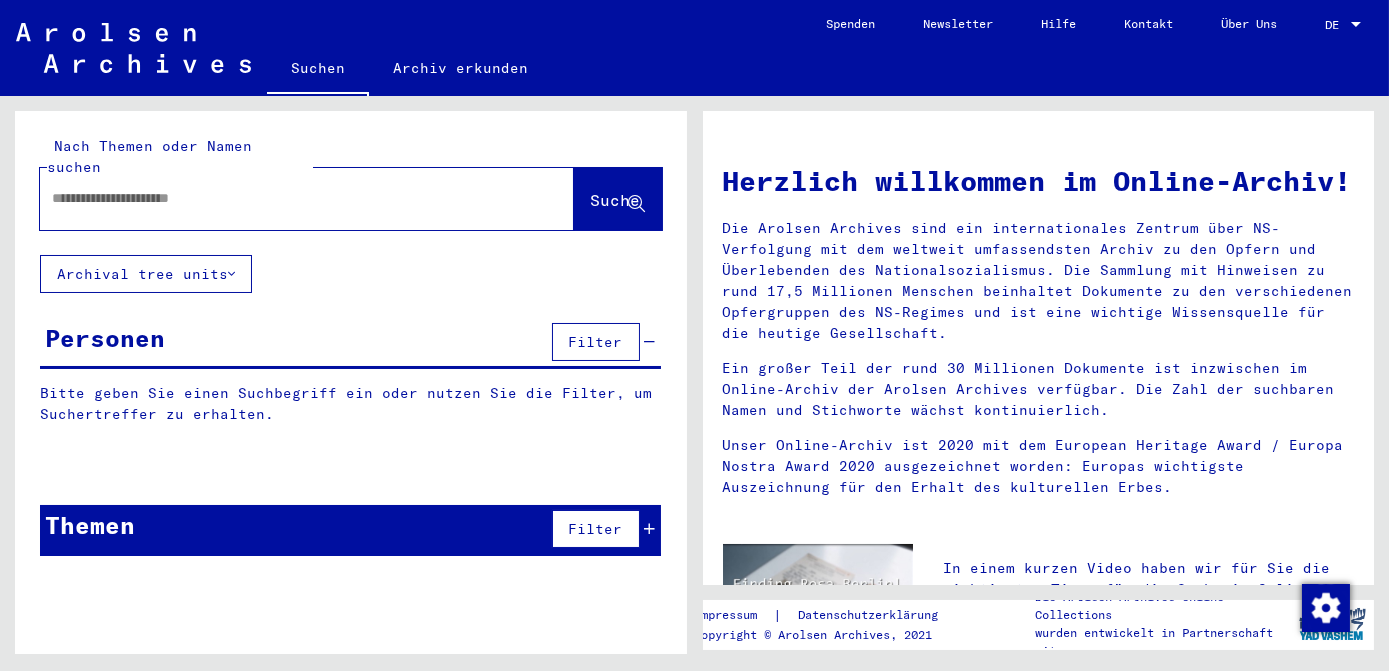 click at bounding box center [283, 198] 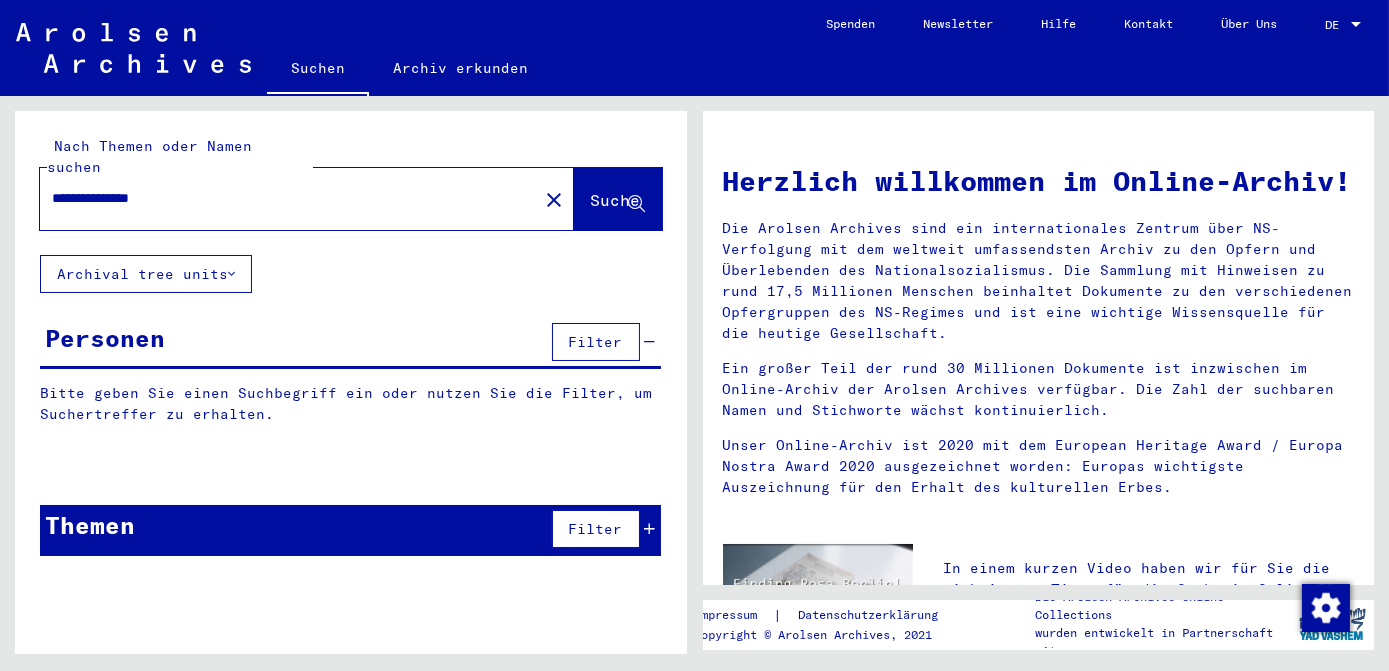 click on "**********" at bounding box center [283, 198] 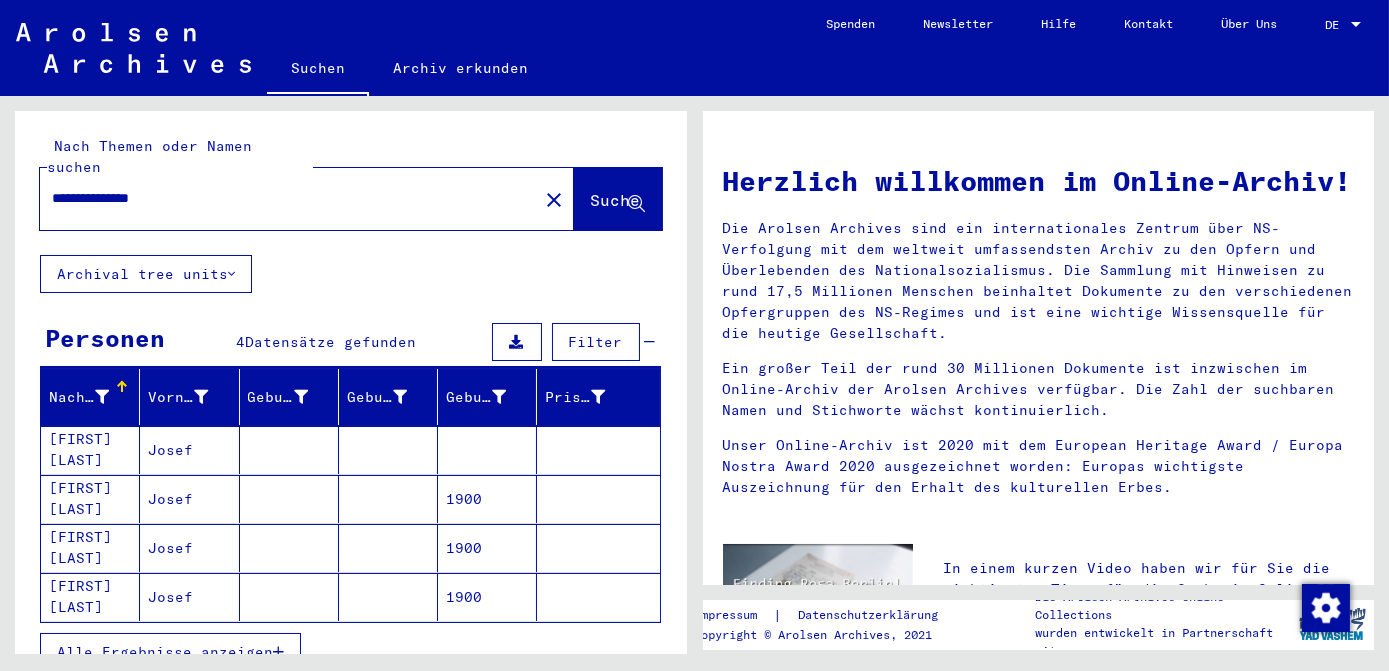 click at bounding box center [487, 499] 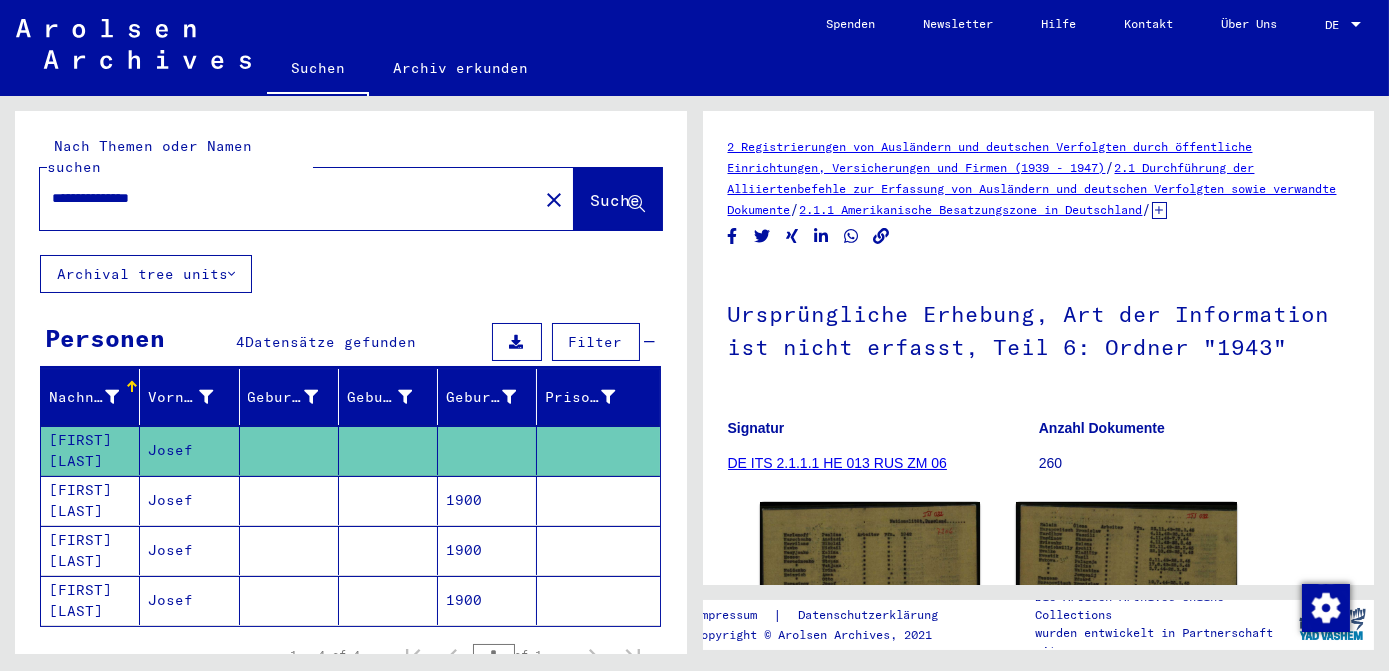 scroll, scrollTop: 272, scrollLeft: 0, axis: vertical 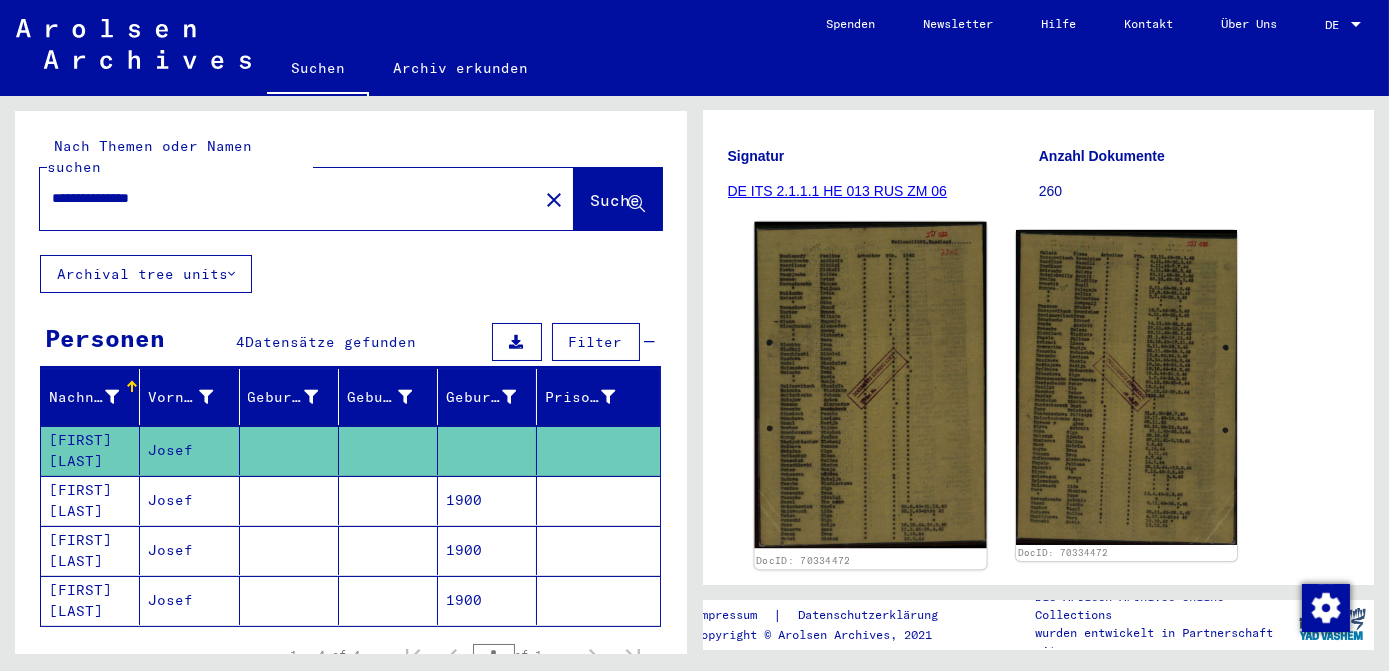 click 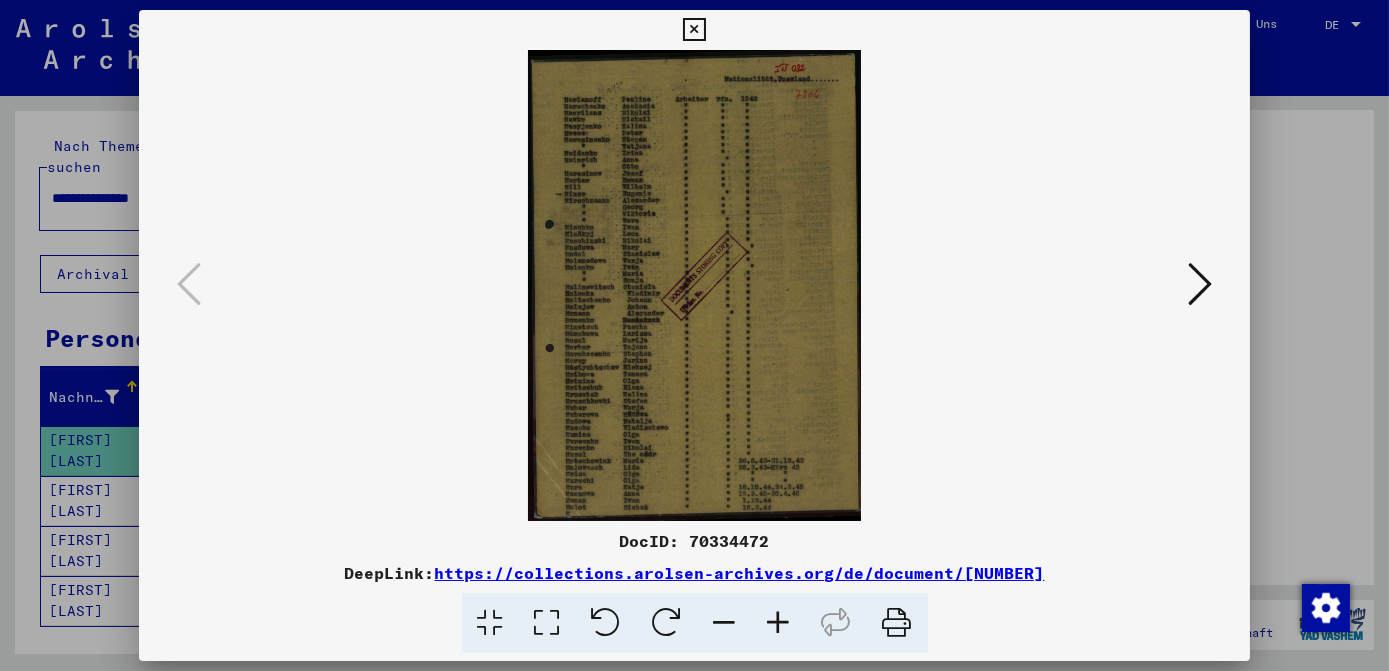 click at bounding box center (694, 30) 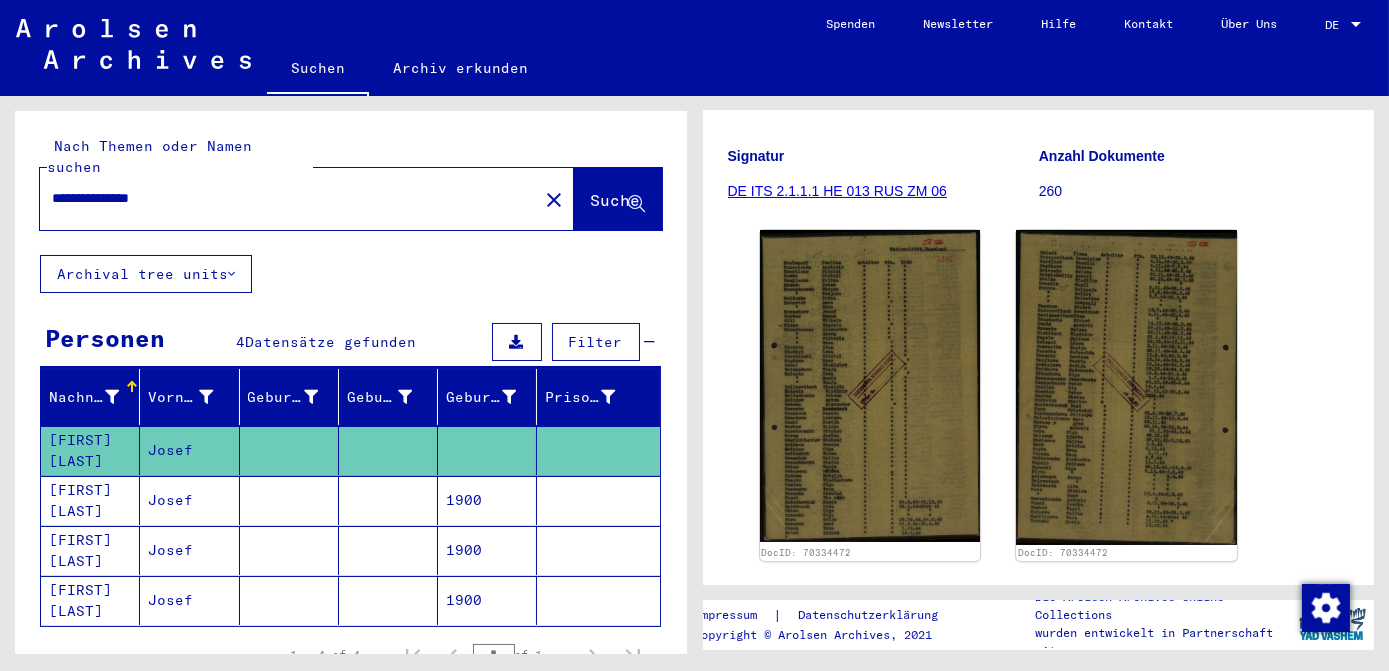 click on "1900" at bounding box center [487, 550] 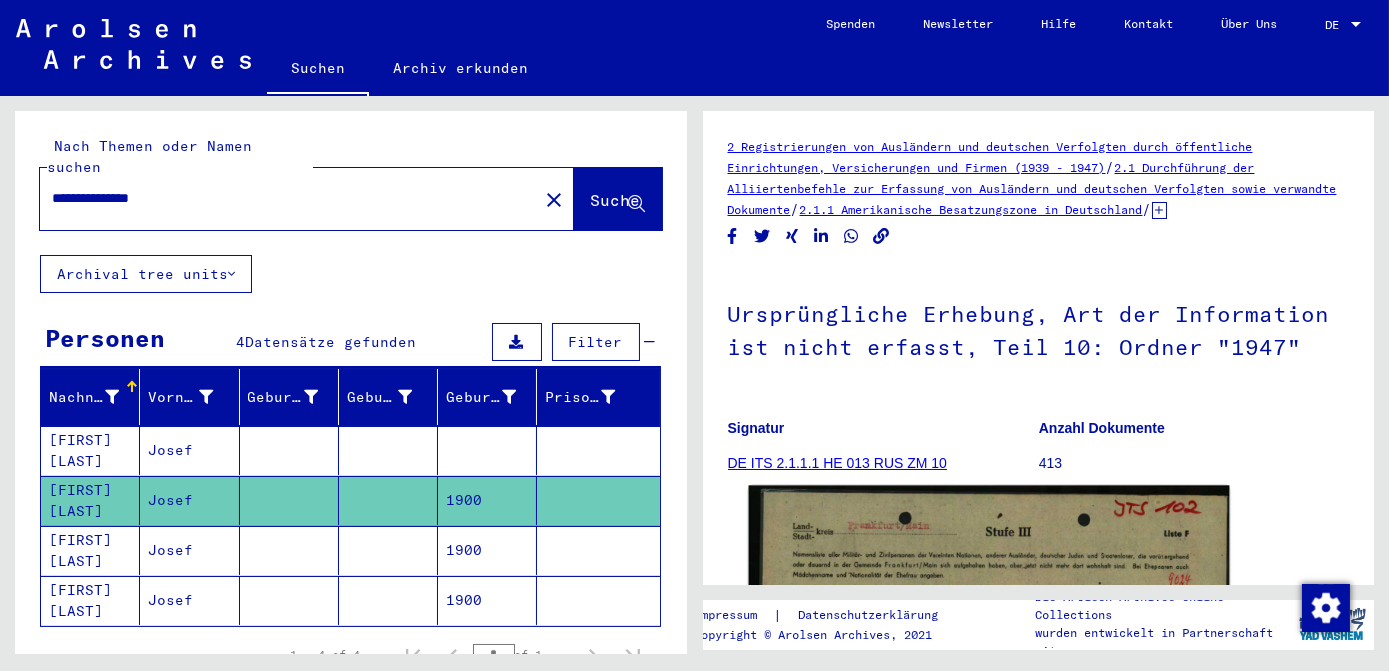 scroll, scrollTop: 105, scrollLeft: 0, axis: vertical 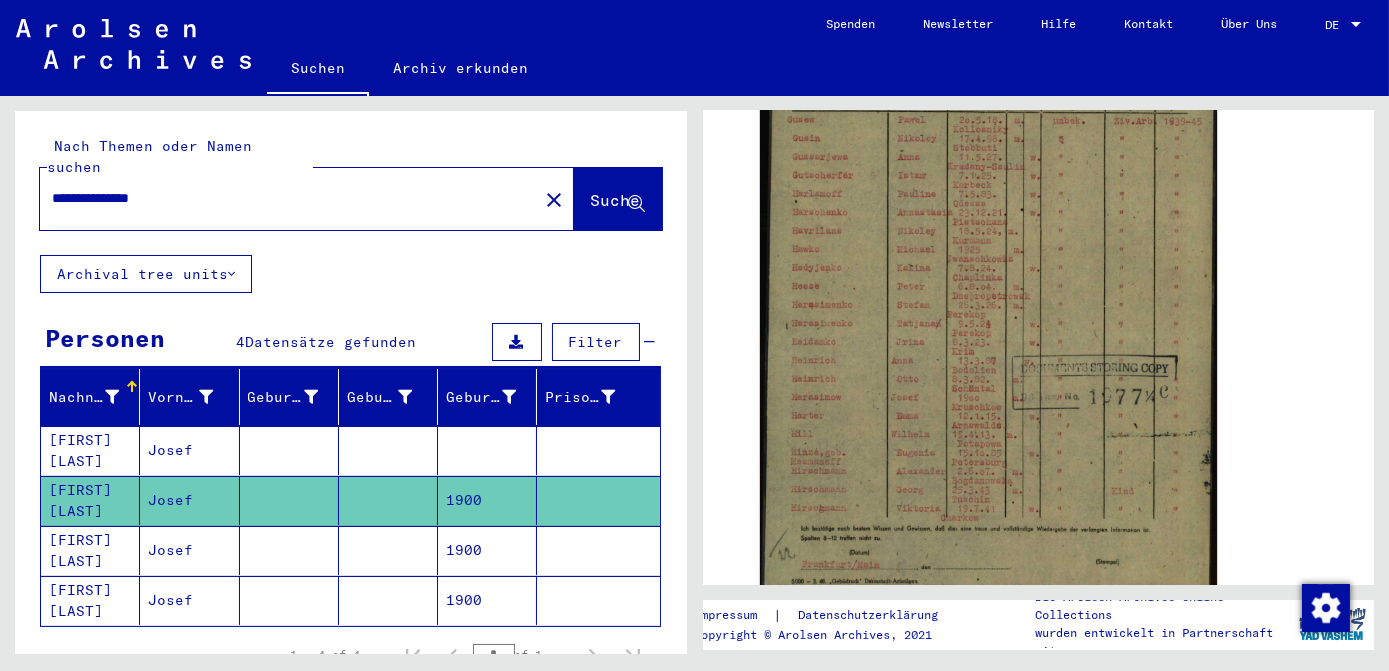 click on "1900" at bounding box center [487, 600] 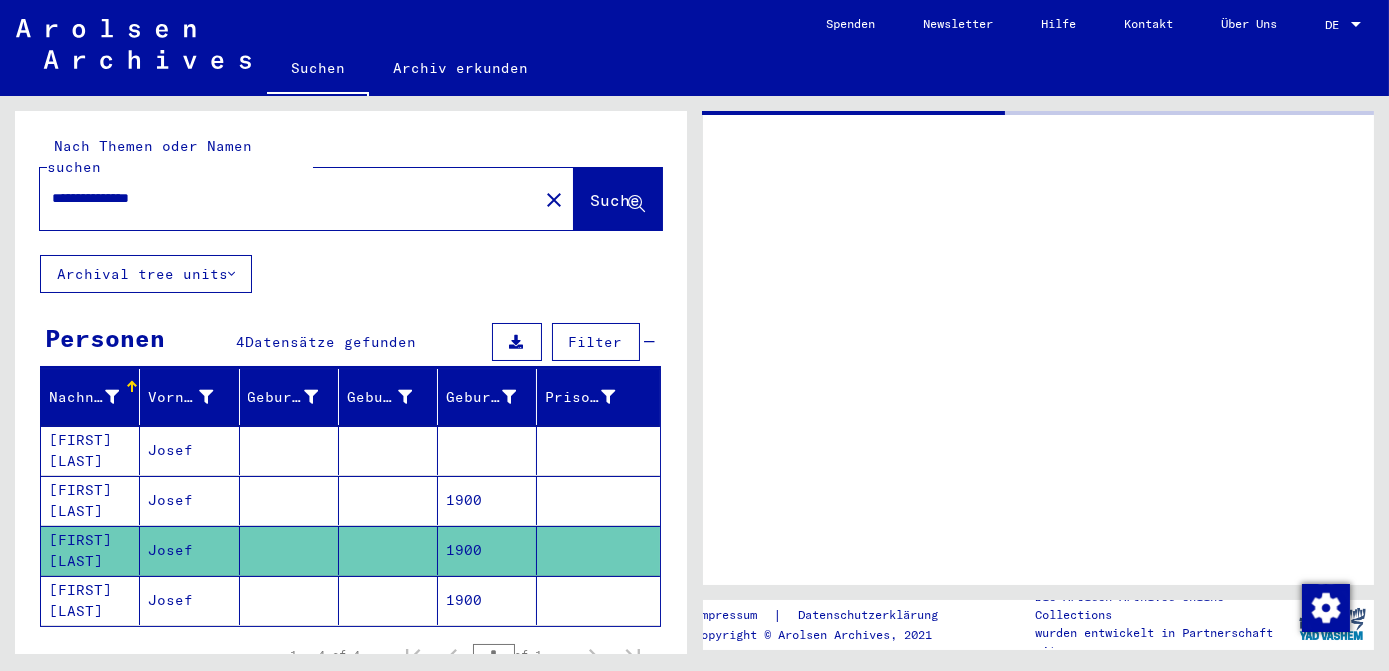 scroll, scrollTop: 0, scrollLeft: 0, axis: both 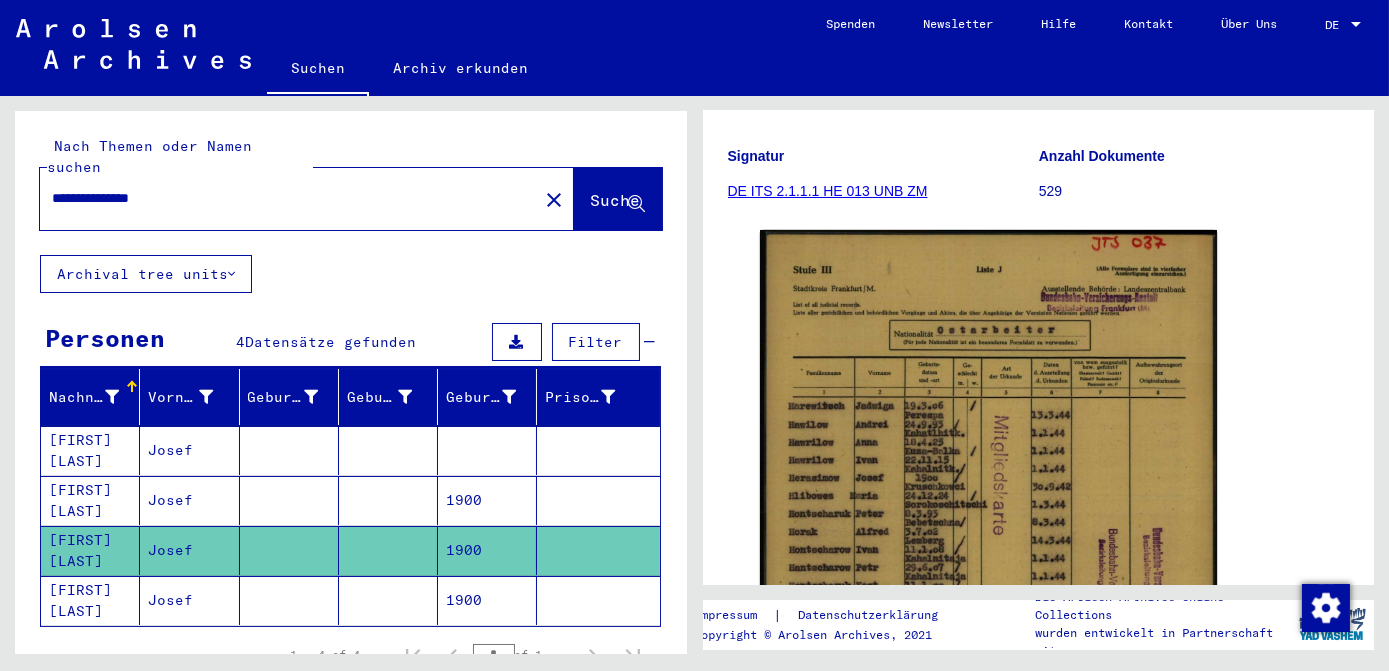 click on "1900" 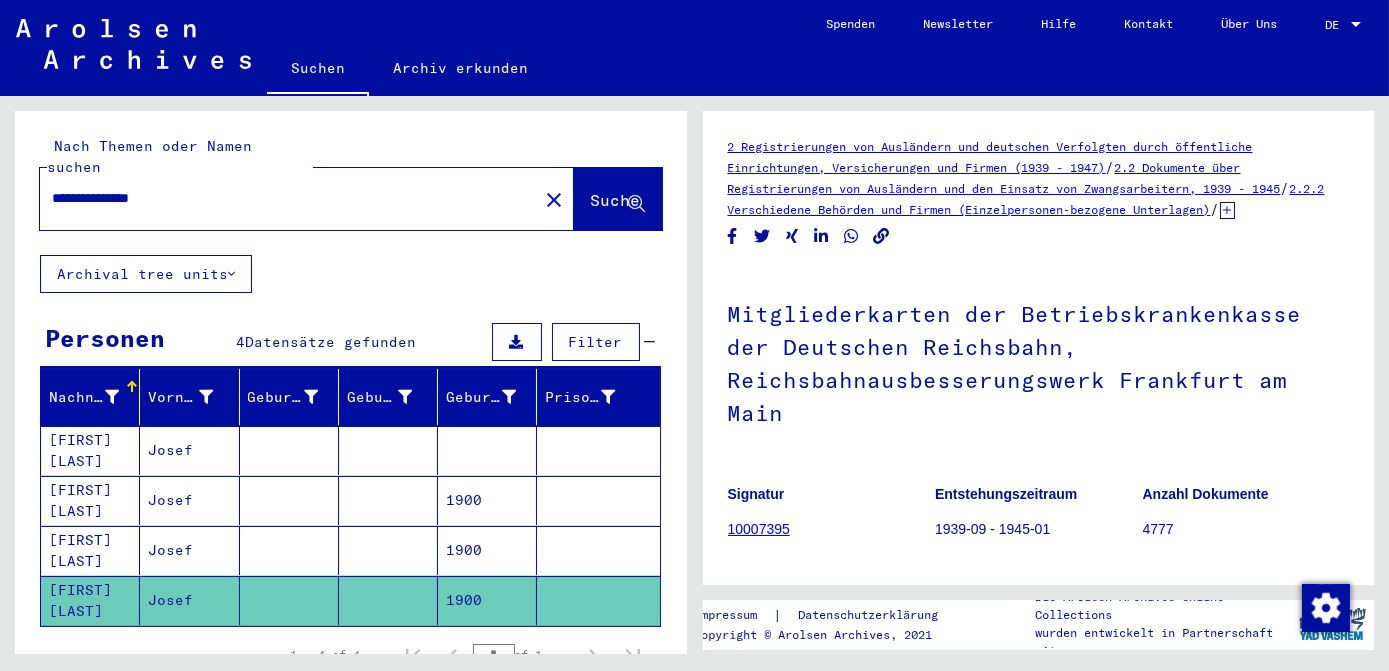 scroll, scrollTop: 454, scrollLeft: 0, axis: vertical 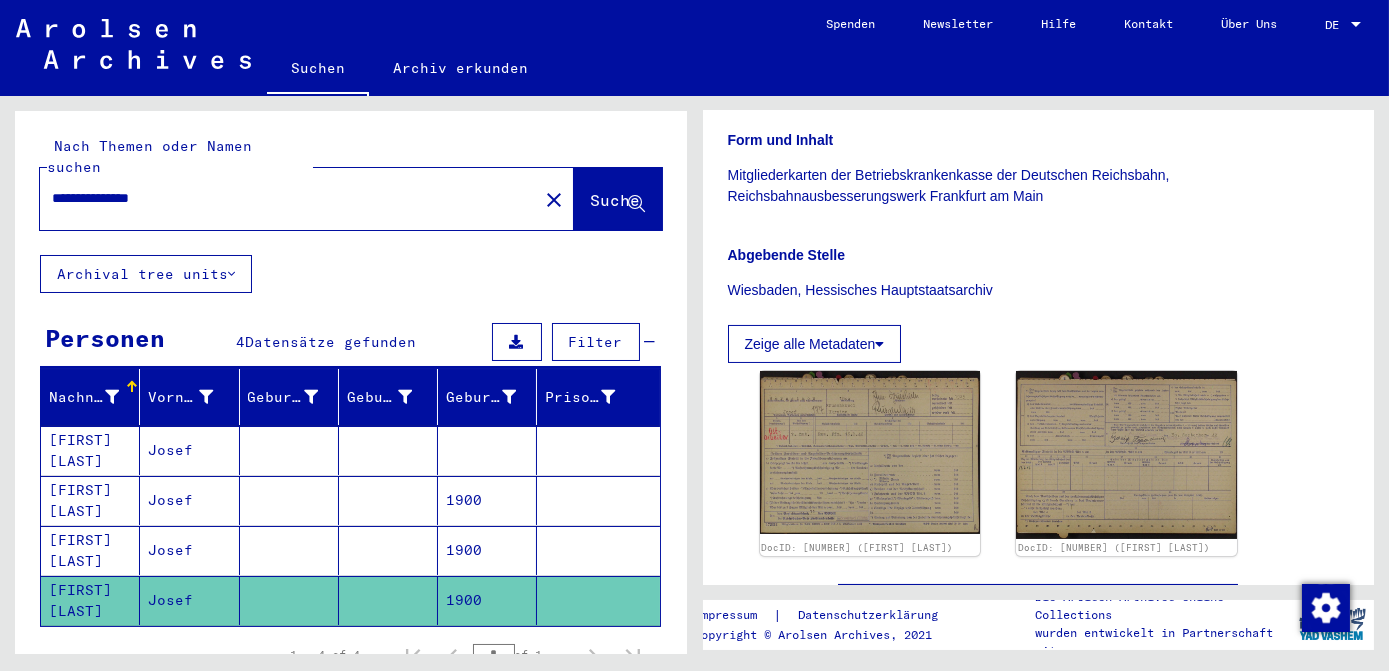 click on "close" 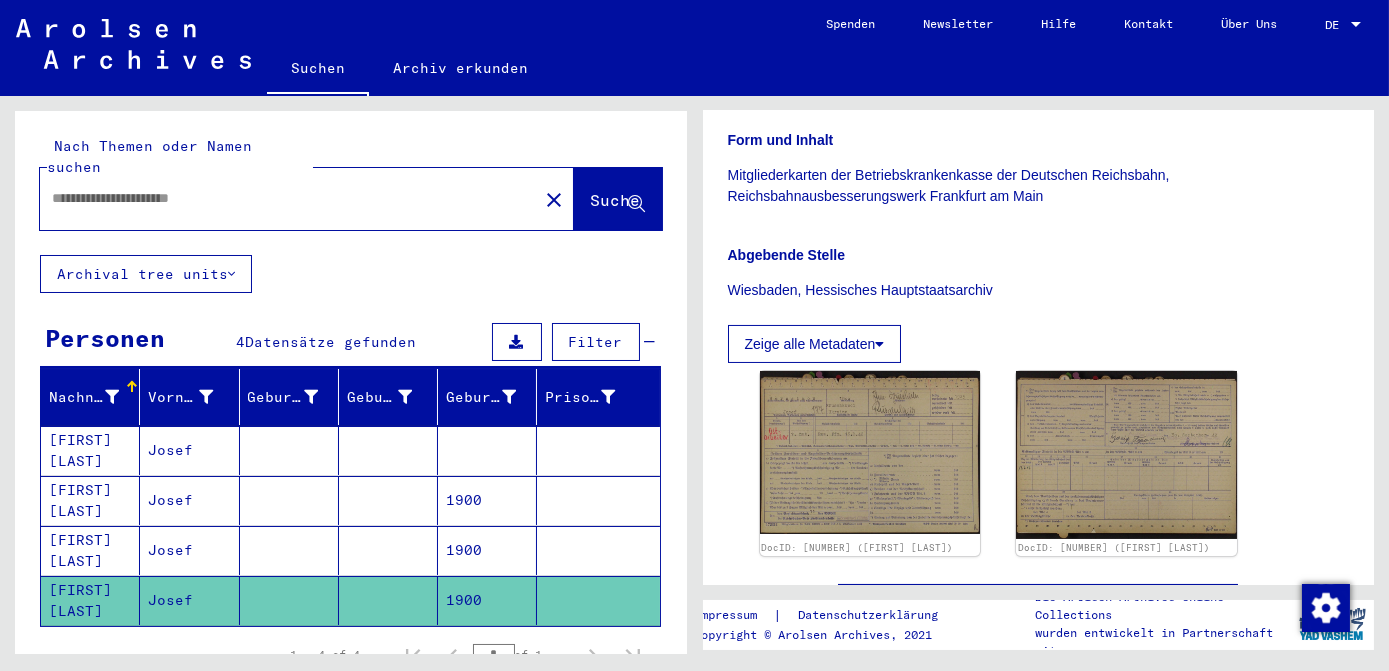 scroll, scrollTop: 0, scrollLeft: 0, axis: both 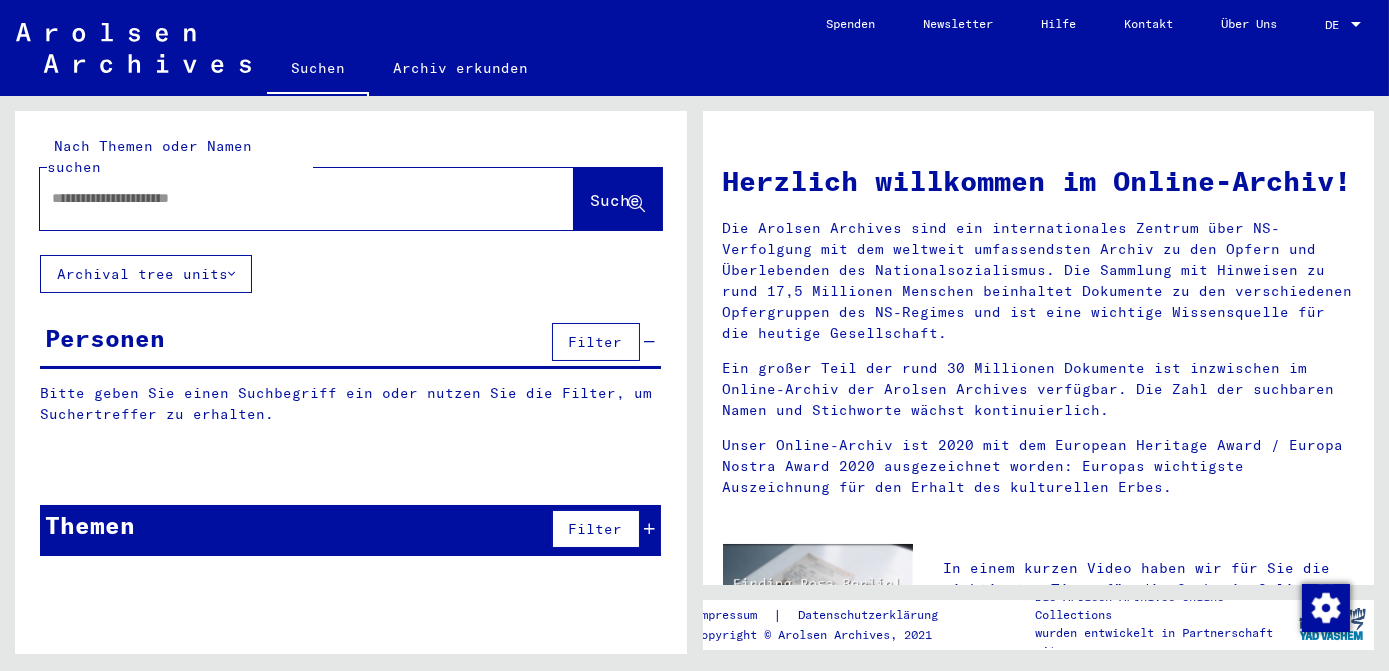 click at bounding box center [283, 198] 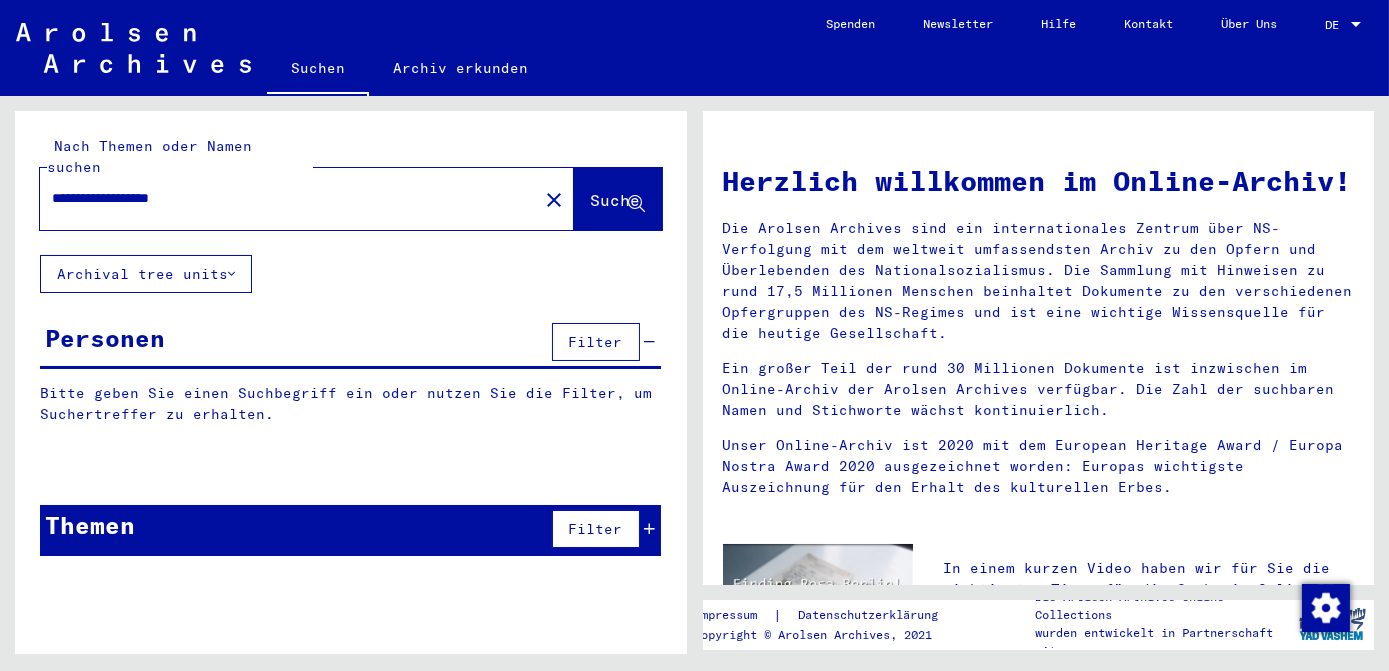 click on "**********" at bounding box center (283, 198) 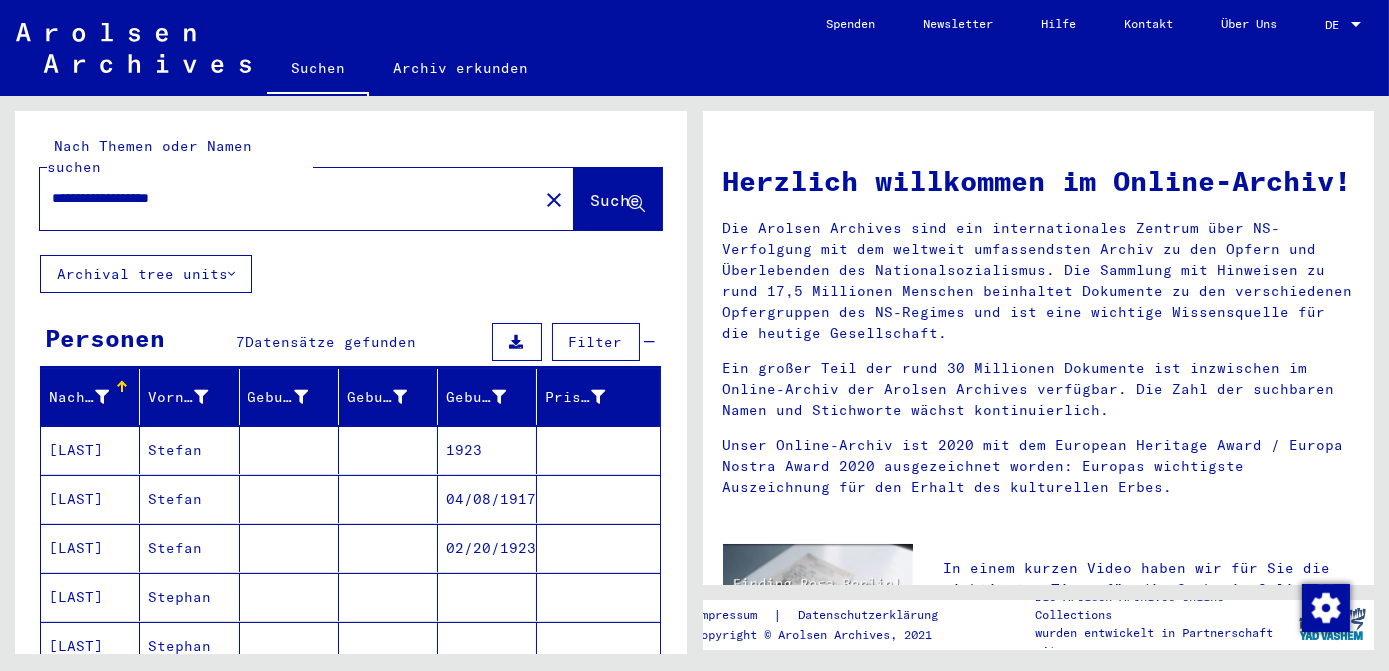 click on "1923" at bounding box center [487, 499] 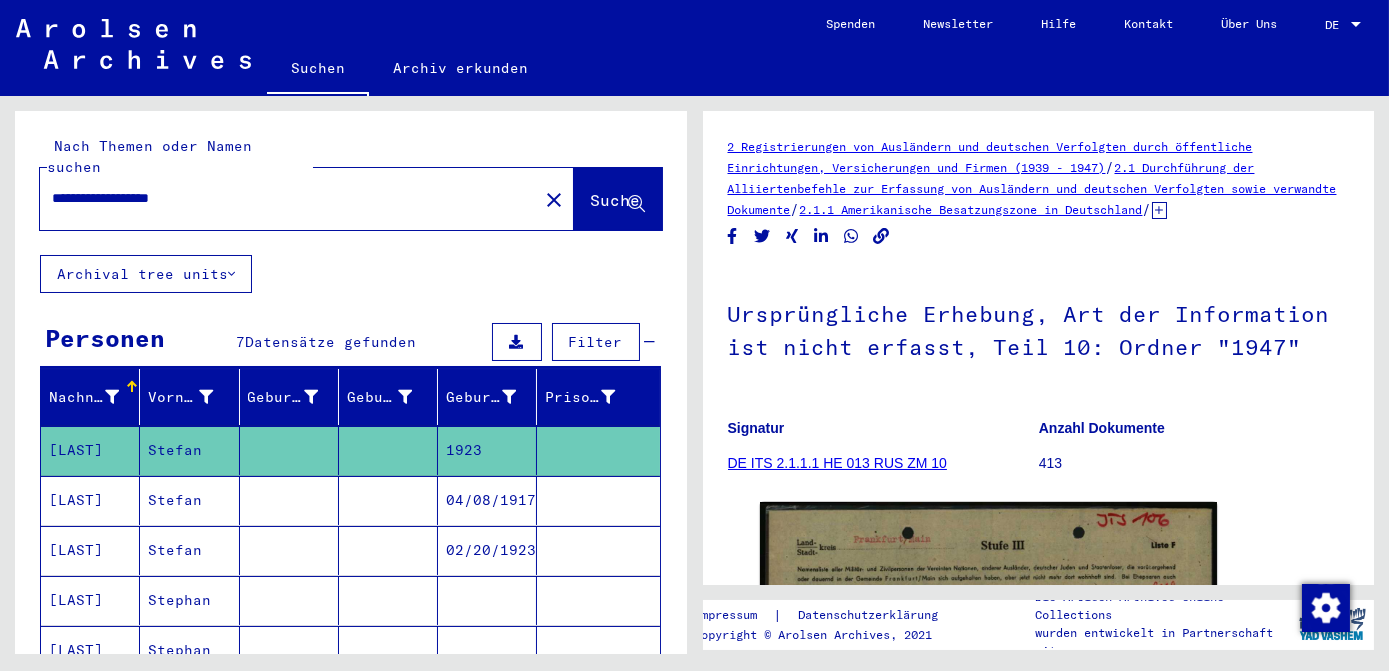 scroll, scrollTop: 170, scrollLeft: 0, axis: vertical 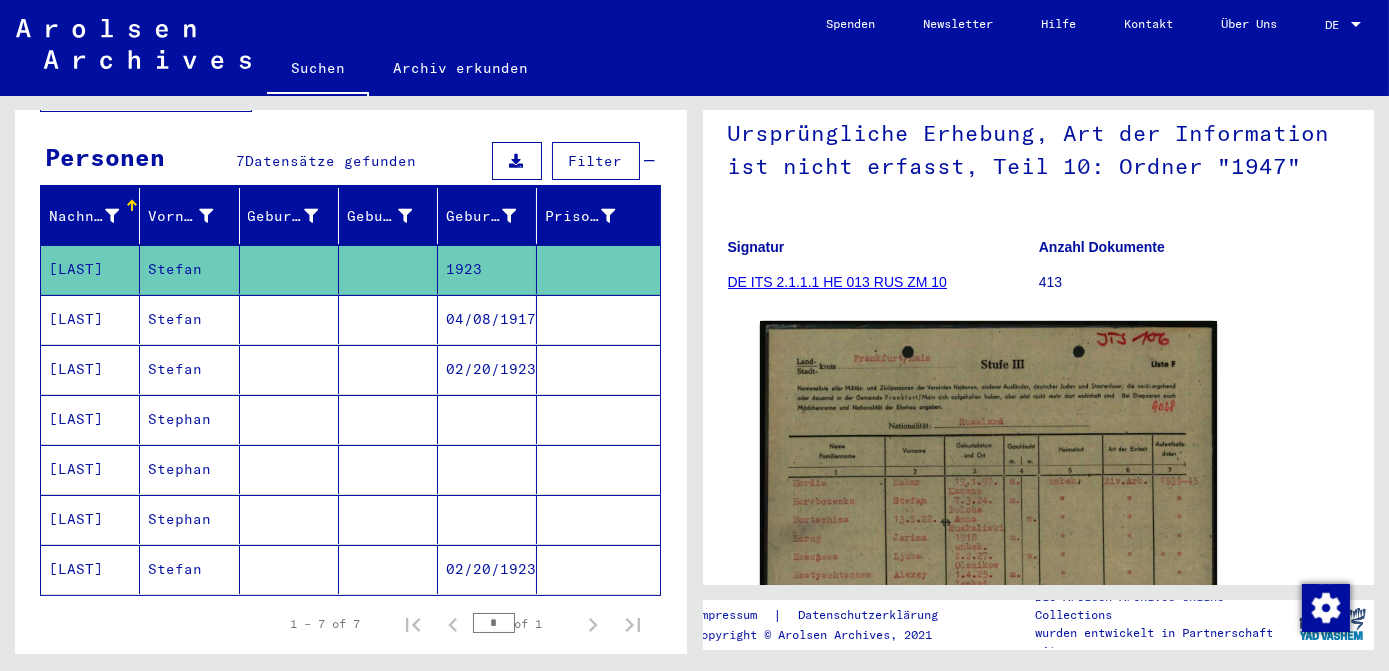 click on "02/20/1923" at bounding box center (487, 419) 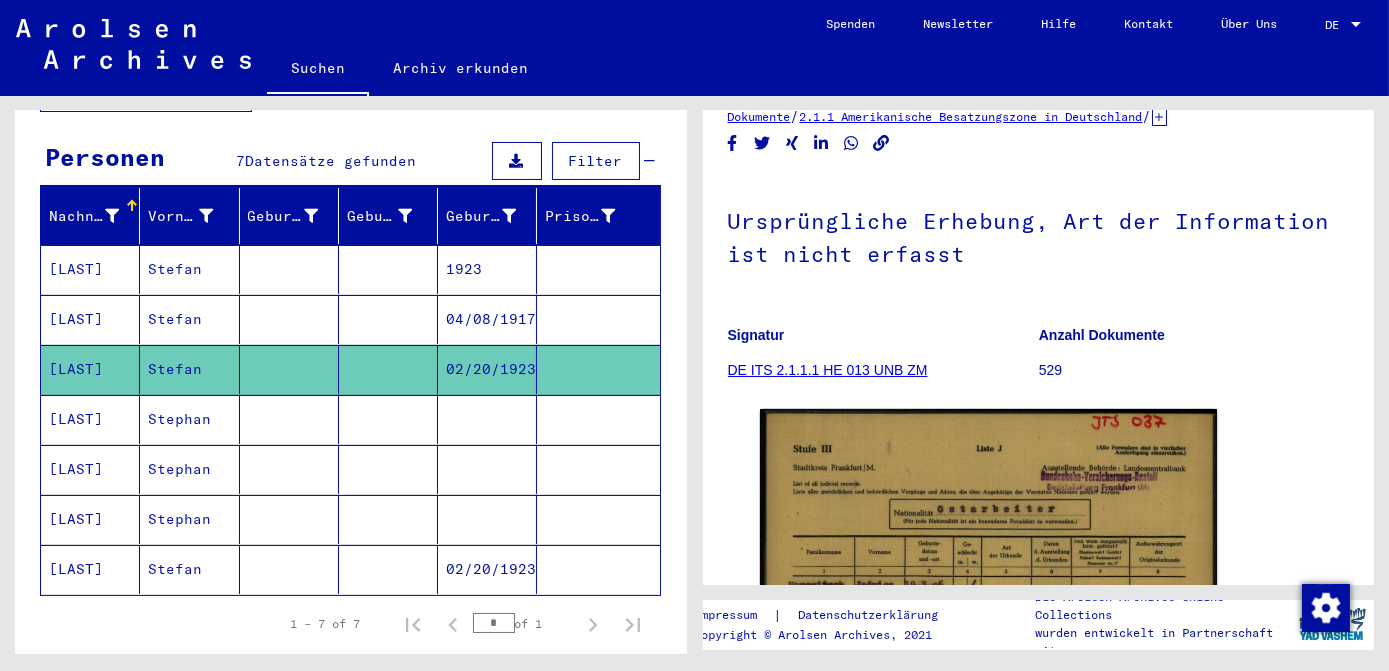 scroll, scrollTop: 328, scrollLeft: 0, axis: vertical 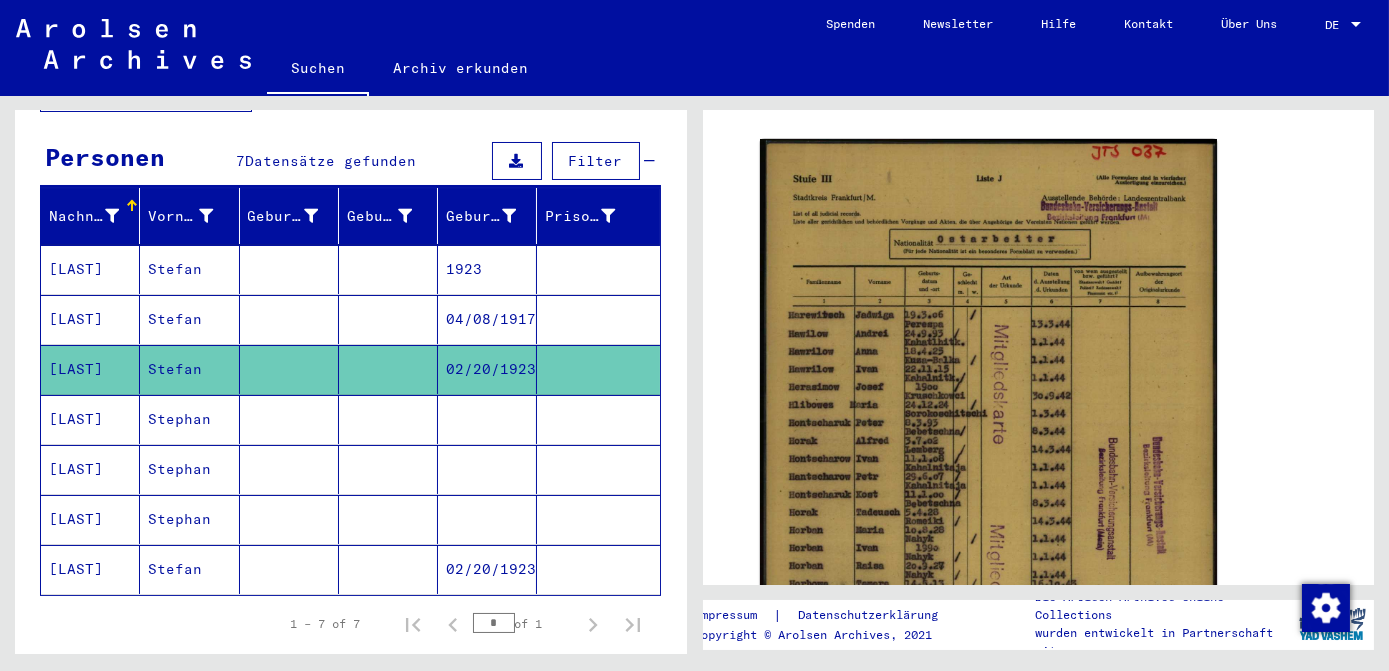 click at bounding box center (487, 469) 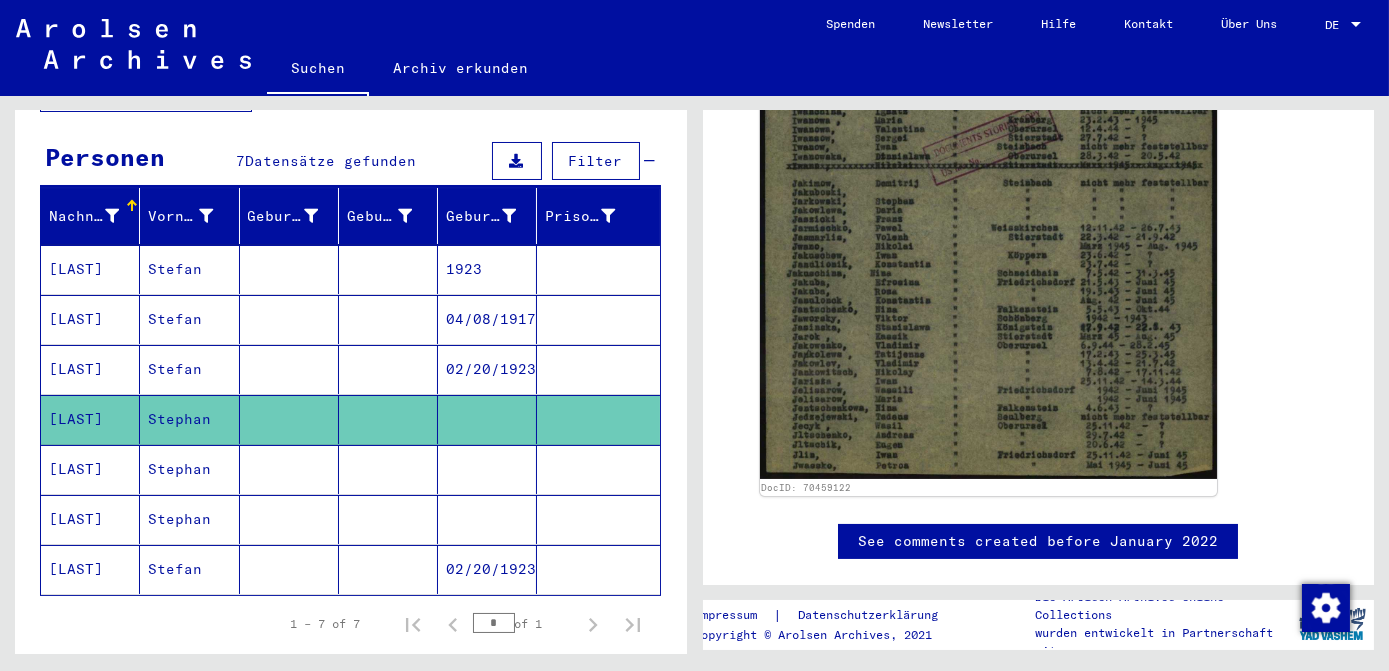 click at bounding box center [487, 519] 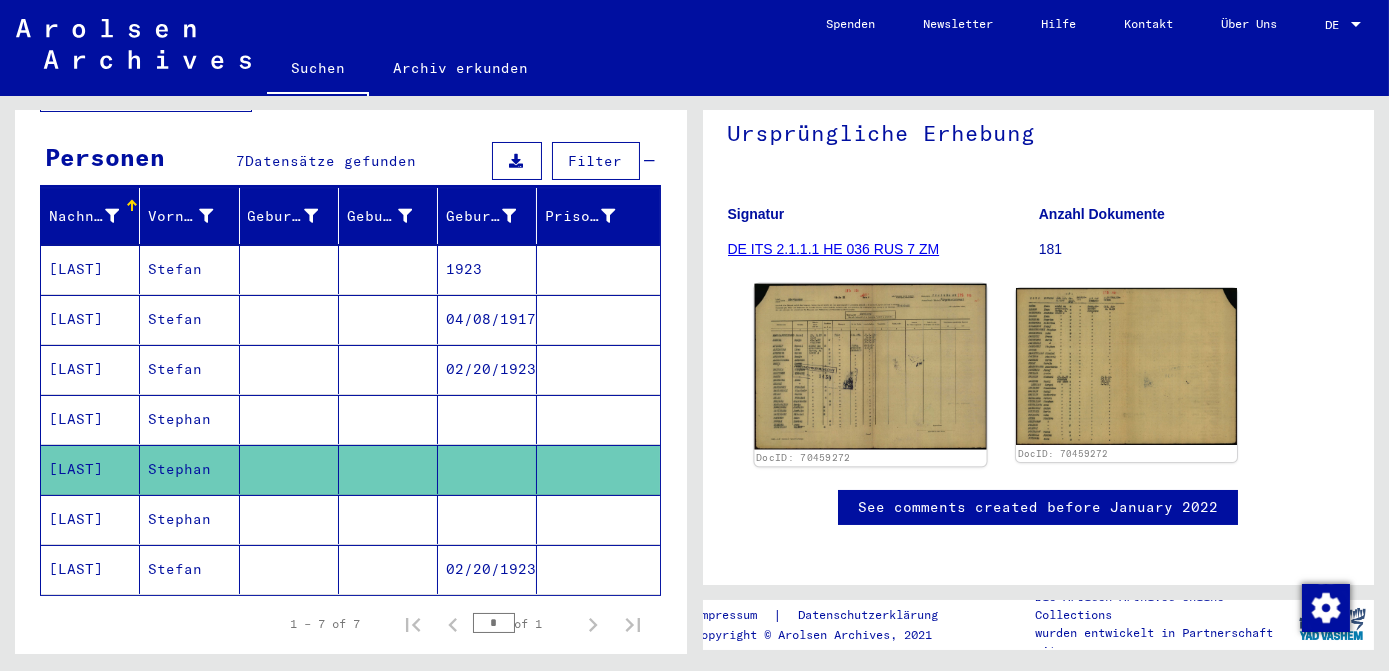 click 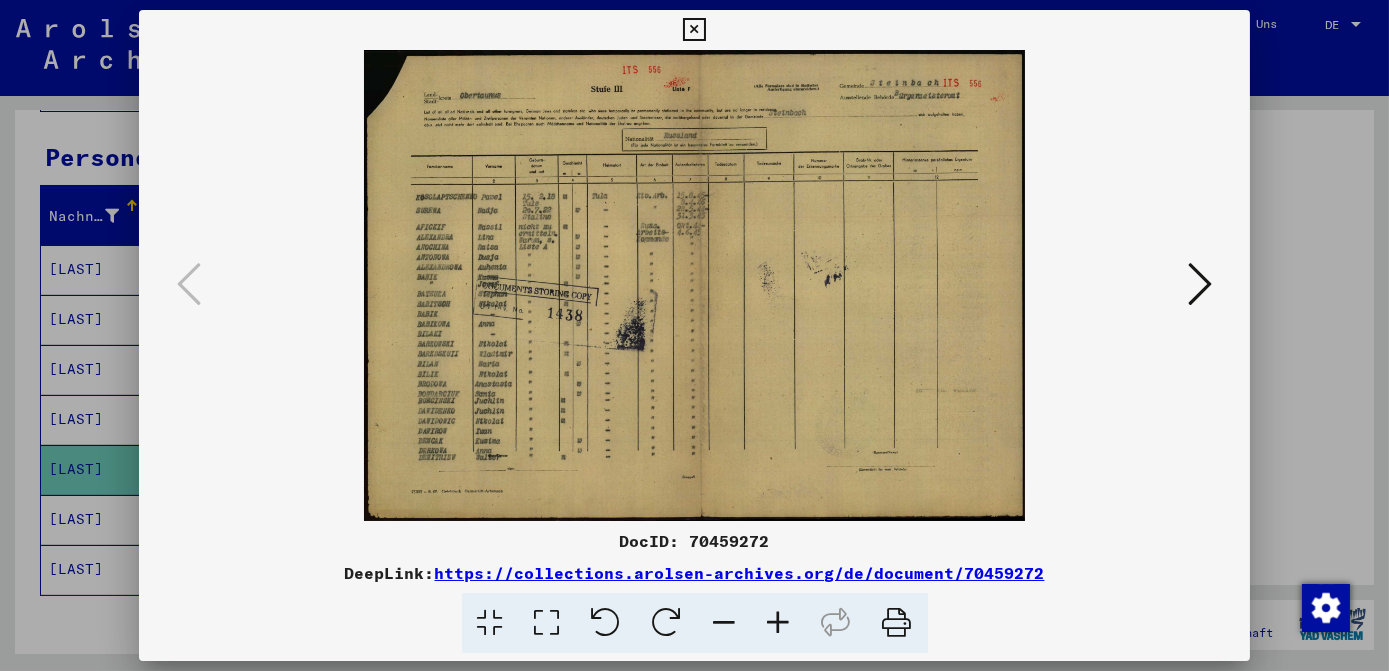 click at bounding box center [694, 30] 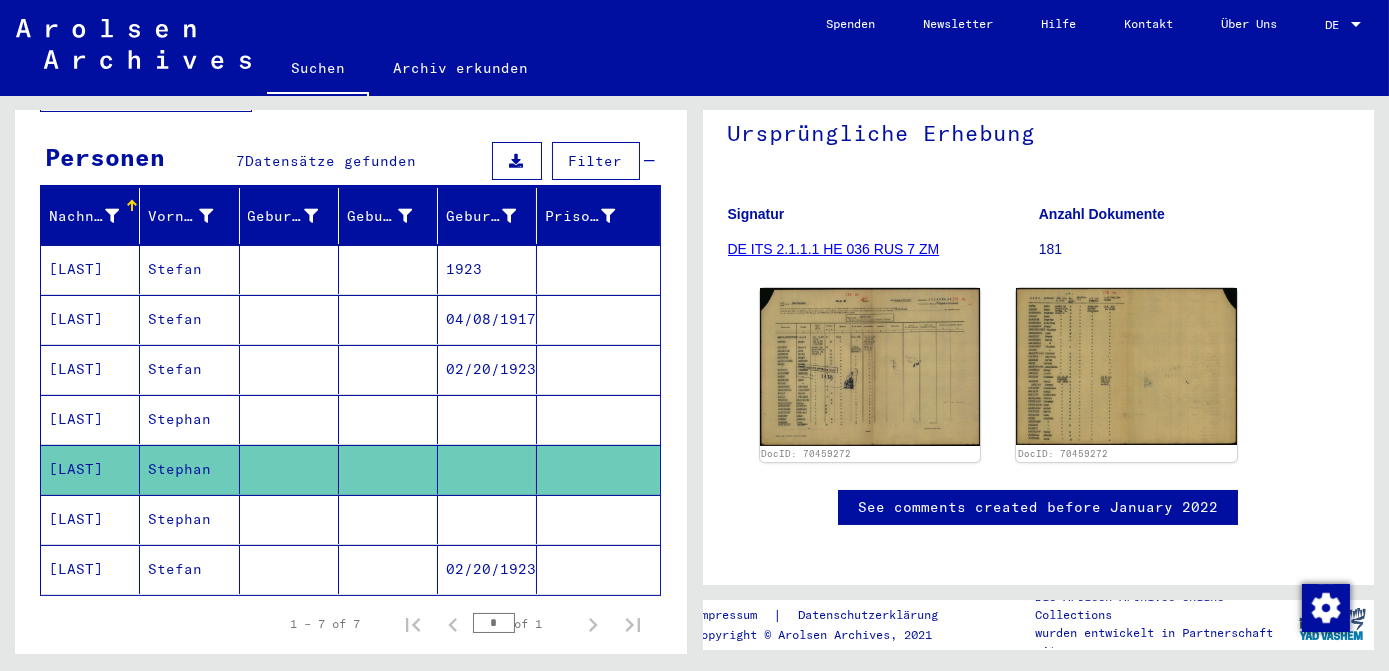 click at bounding box center (487, 569) 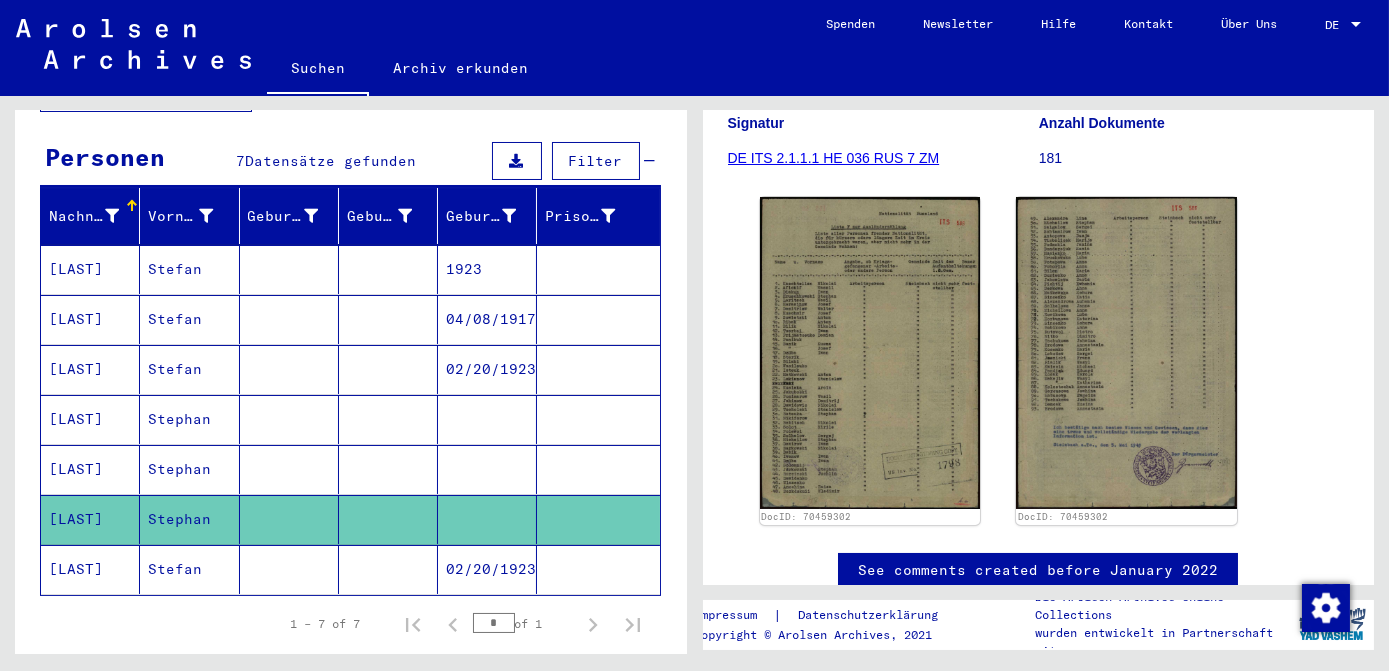 click on "02/20/1923" 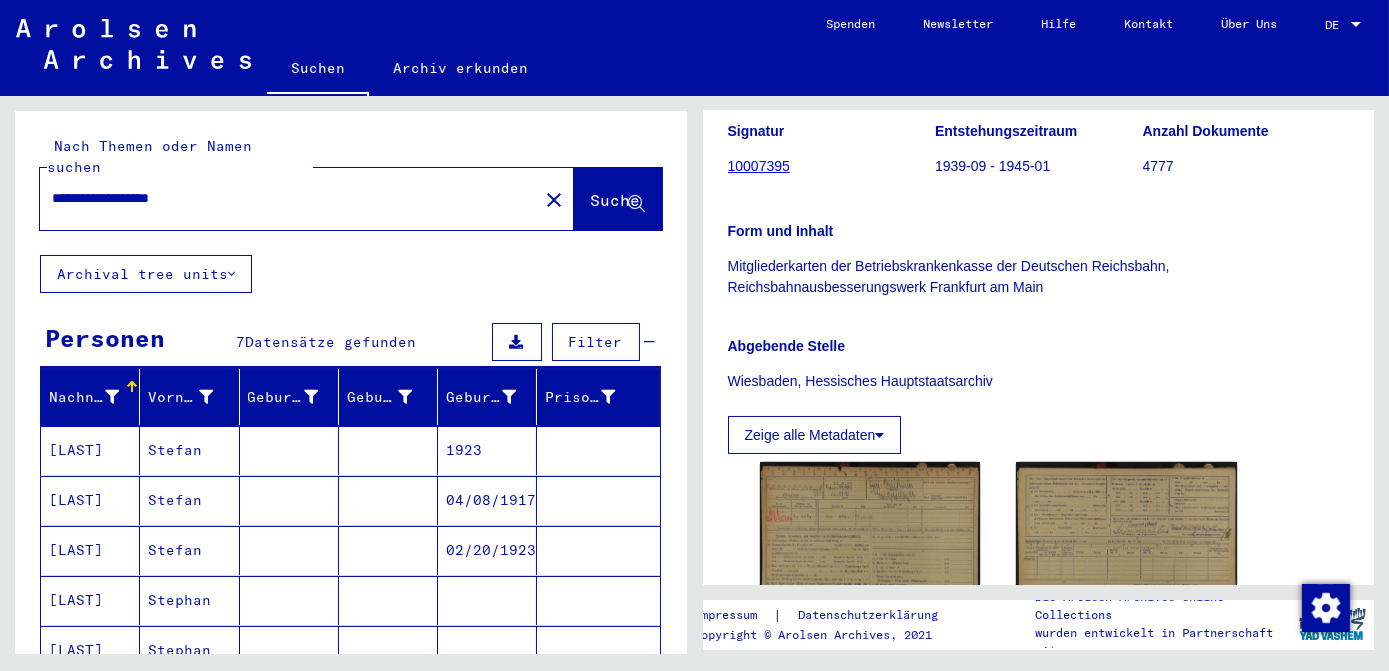 click on "close" 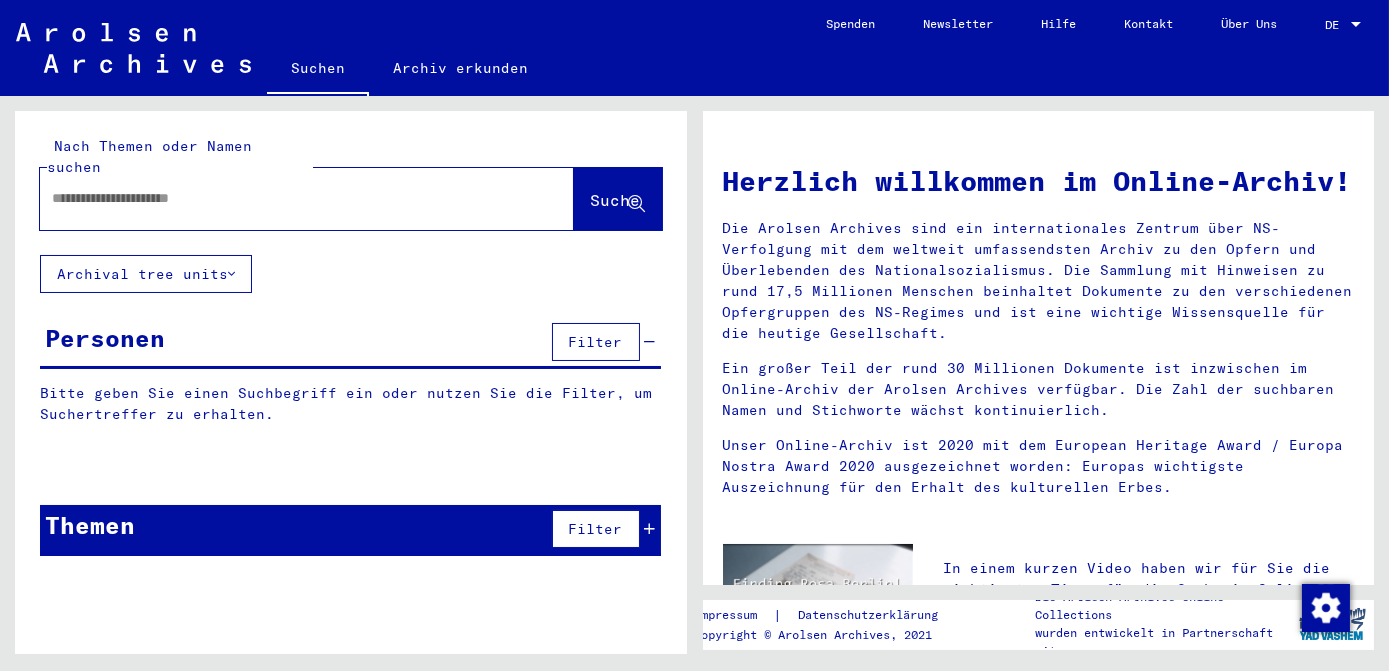 click at bounding box center [283, 198] 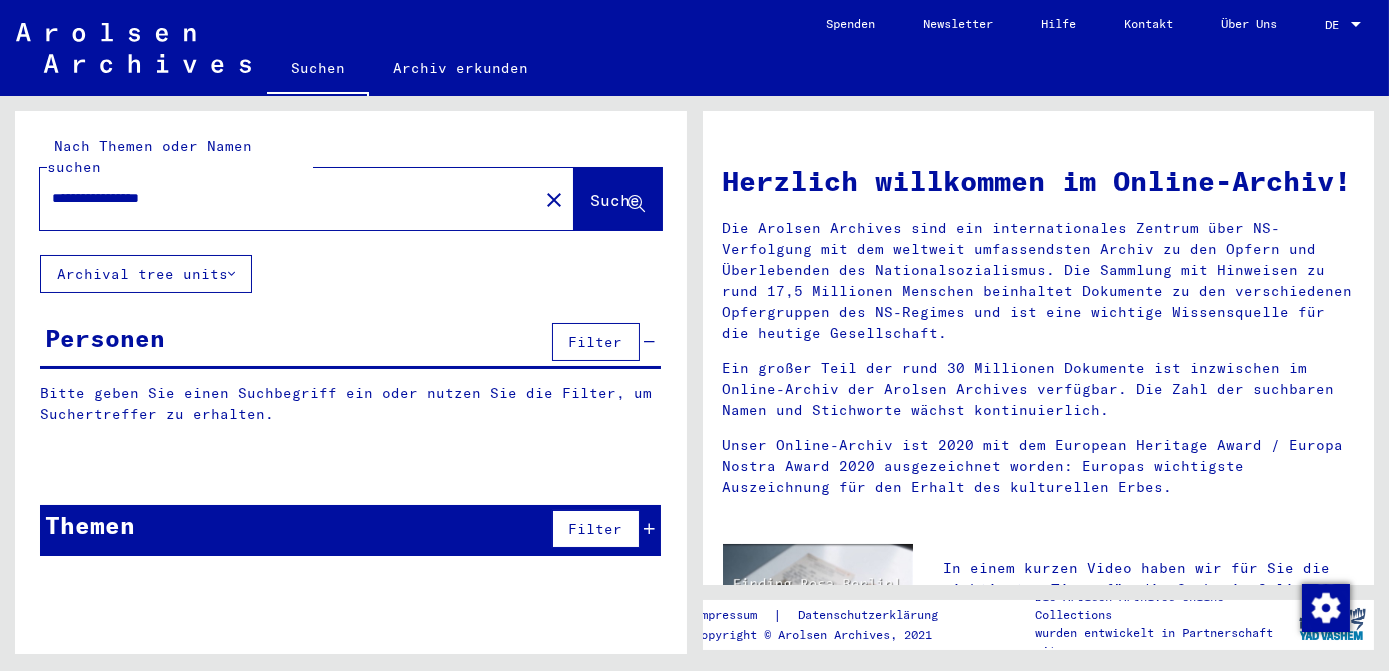 click on "**********" at bounding box center [283, 198] 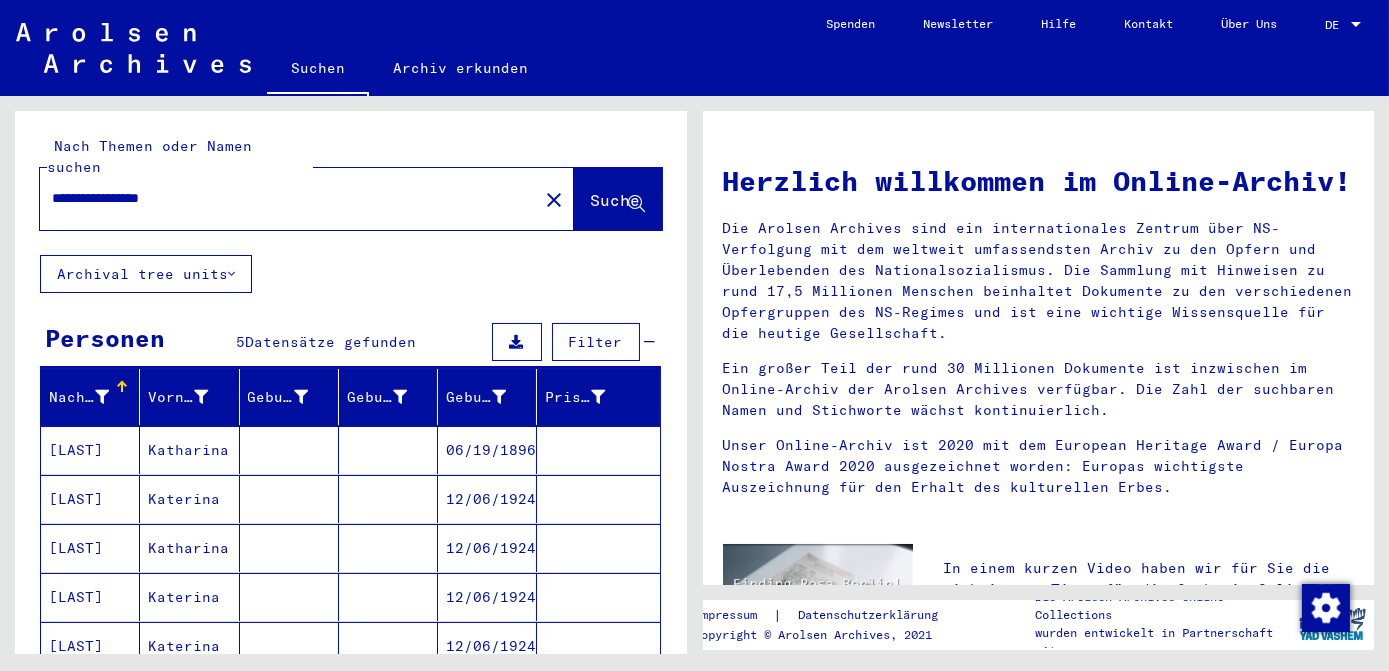 click on "12/06/1924" at bounding box center [487, 548] 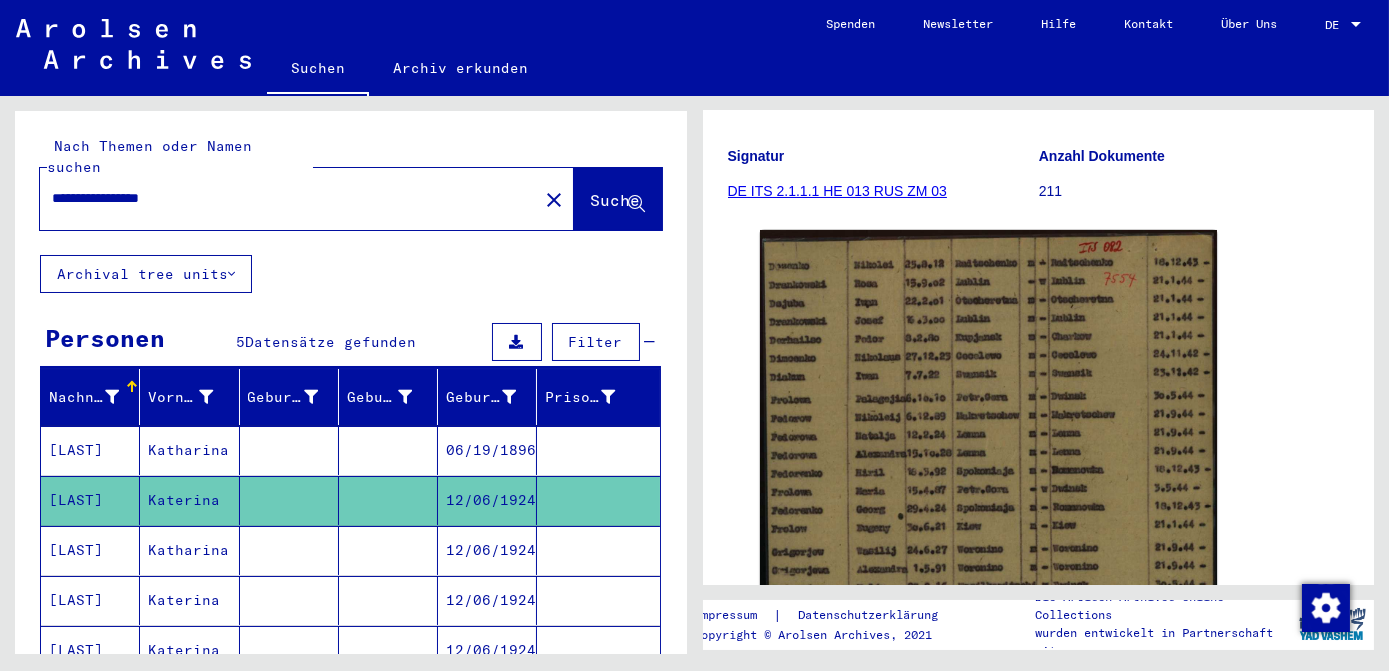 click on "12/06/1924" at bounding box center (487, 600) 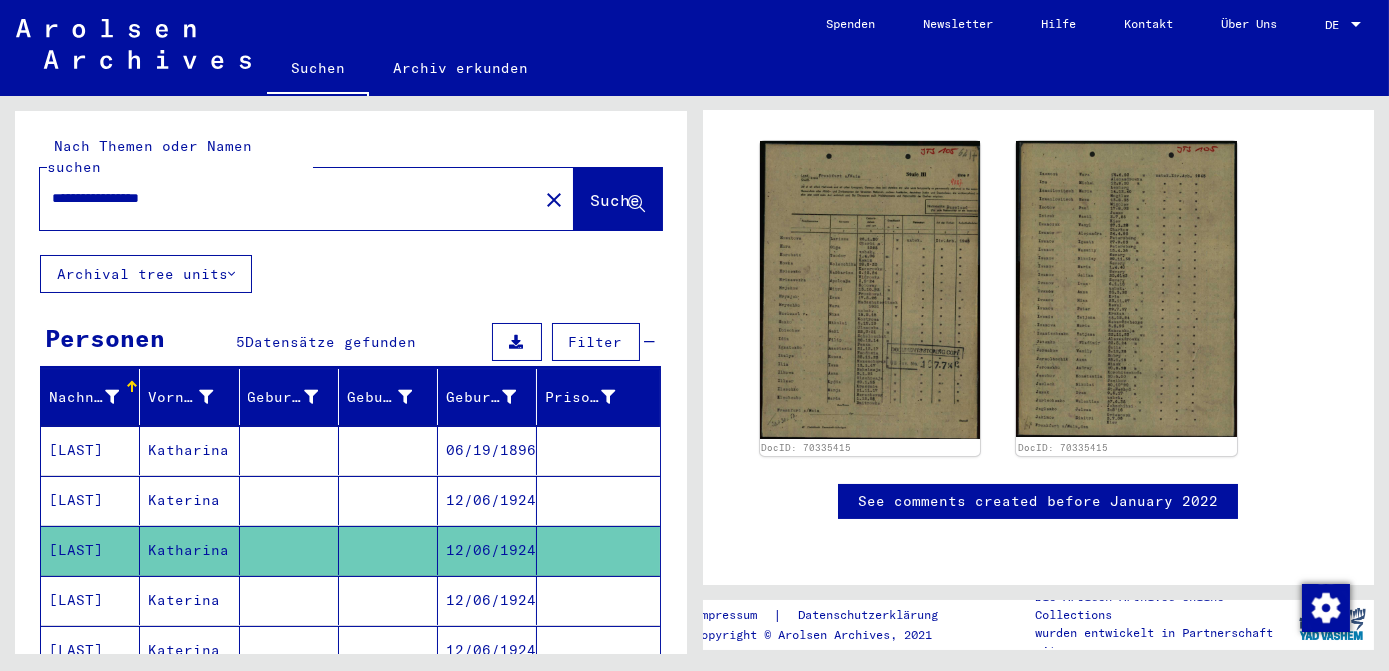 click on "12/06/1924" at bounding box center [487, 650] 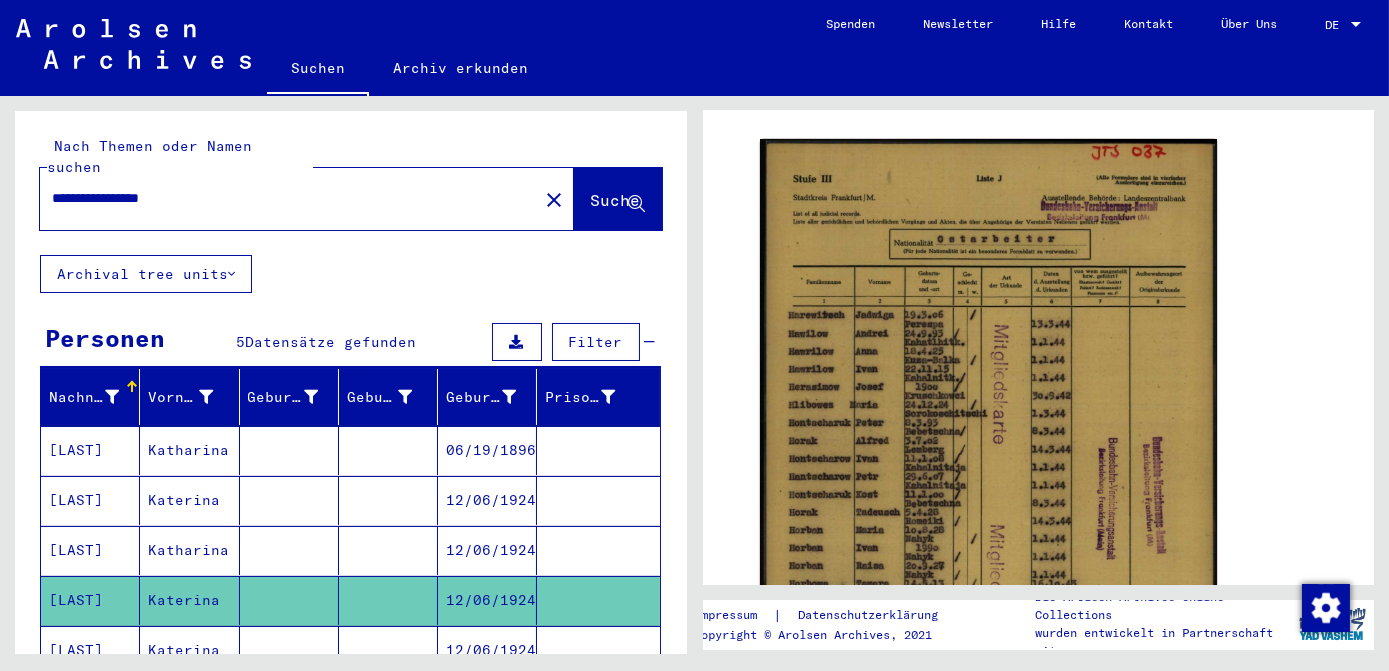 click on "12/06/1924" 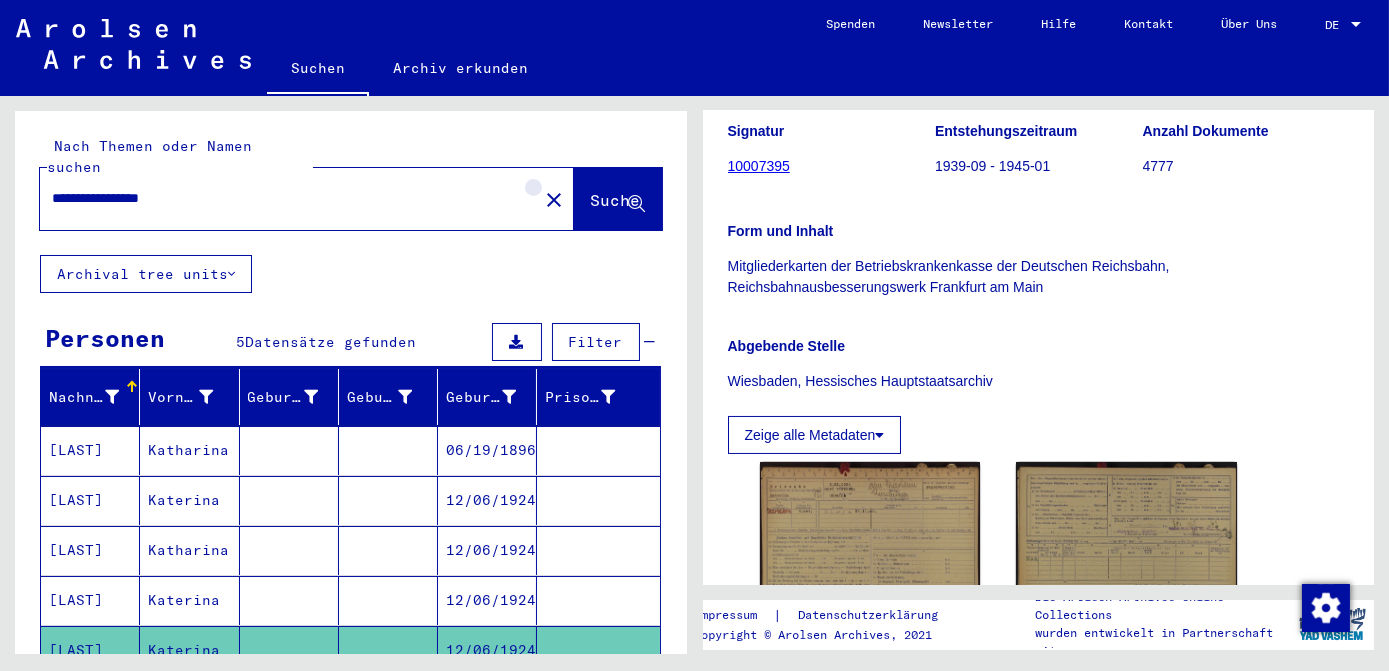 click on "close" 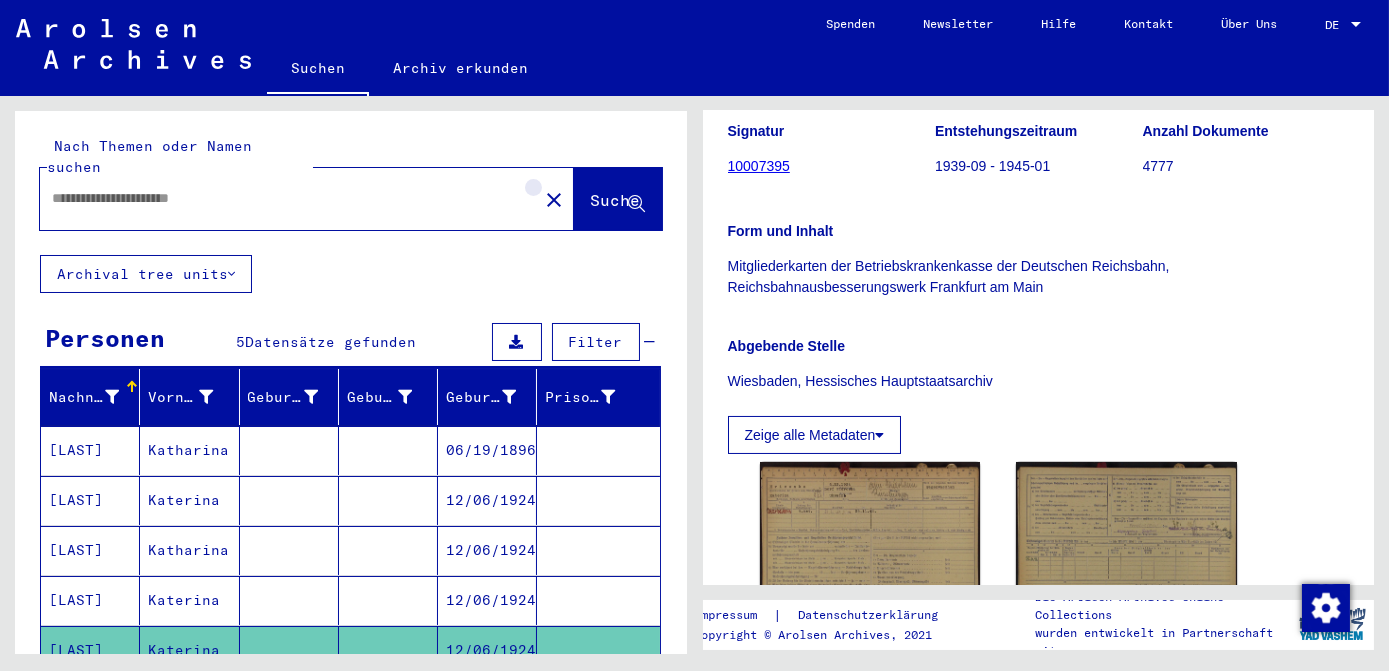 scroll, scrollTop: 0, scrollLeft: 0, axis: both 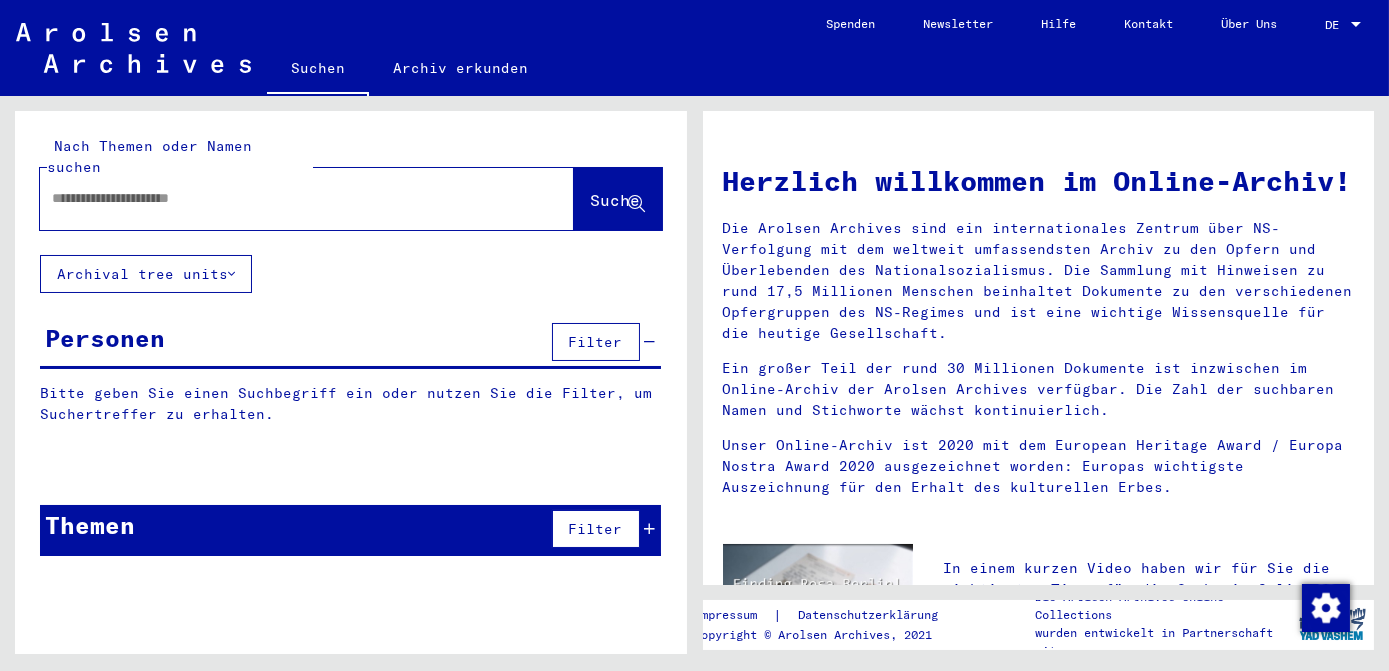 click at bounding box center (283, 198) 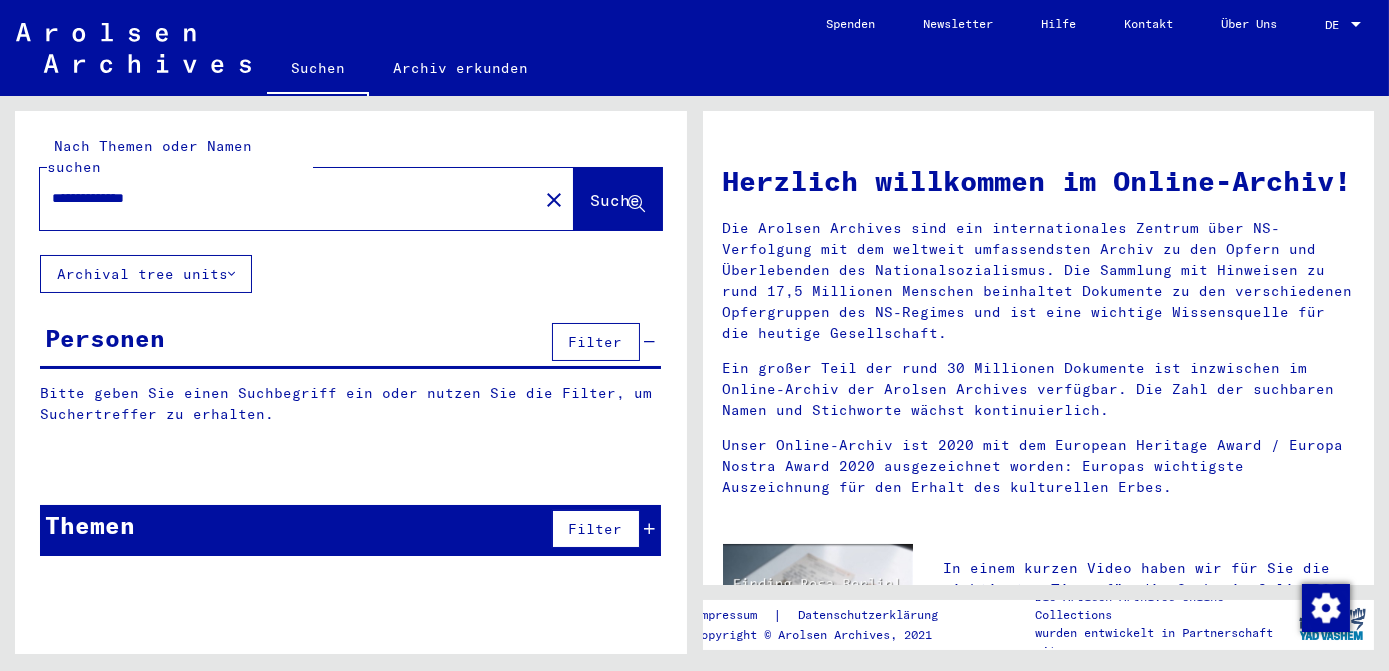 click on "**********" at bounding box center (283, 198) 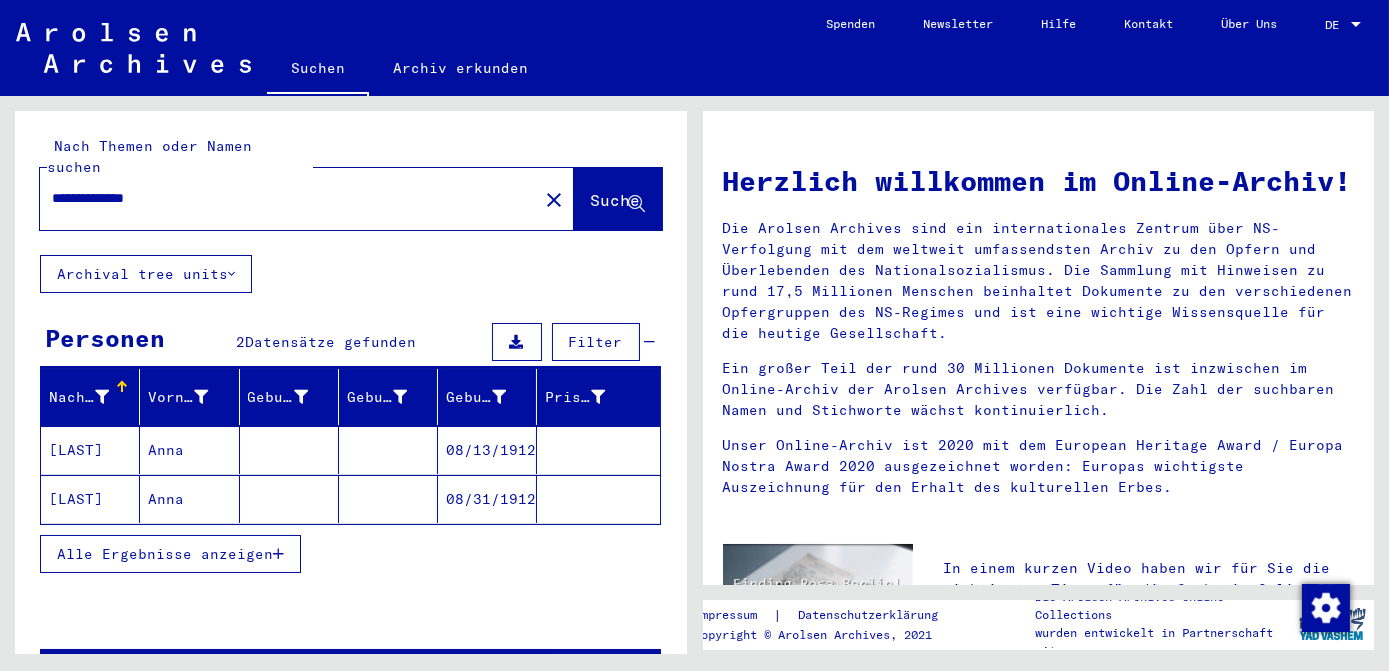 click on "Alle Ergebnisse anzeigen" at bounding box center (165, 554) 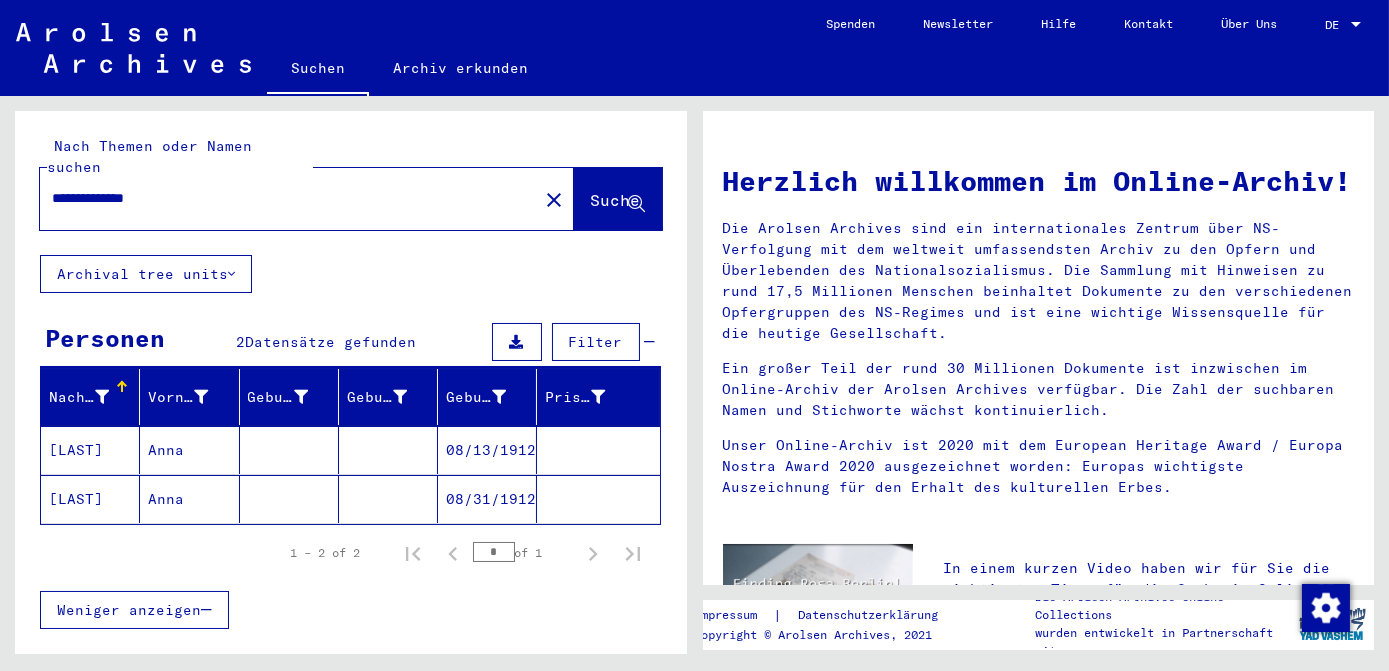 click on "08/13/1912" at bounding box center (487, 499) 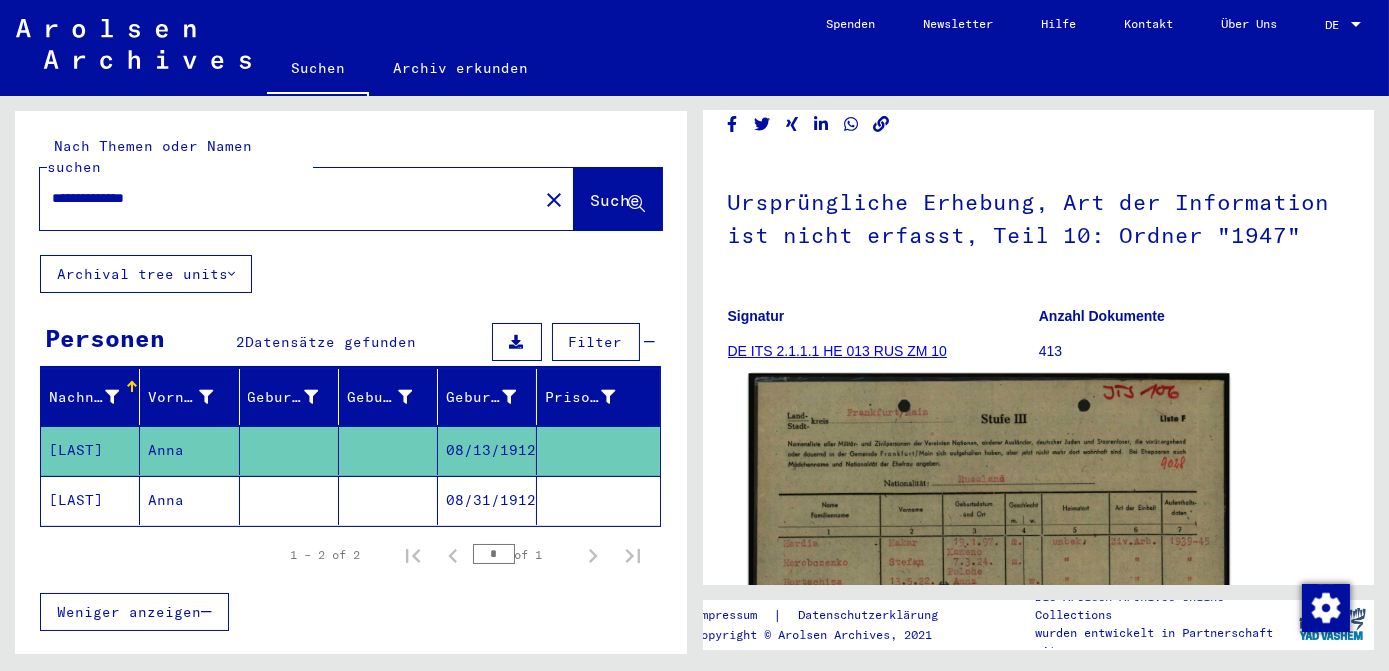 scroll, scrollTop: 272, scrollLeft: 0, axis: vertical 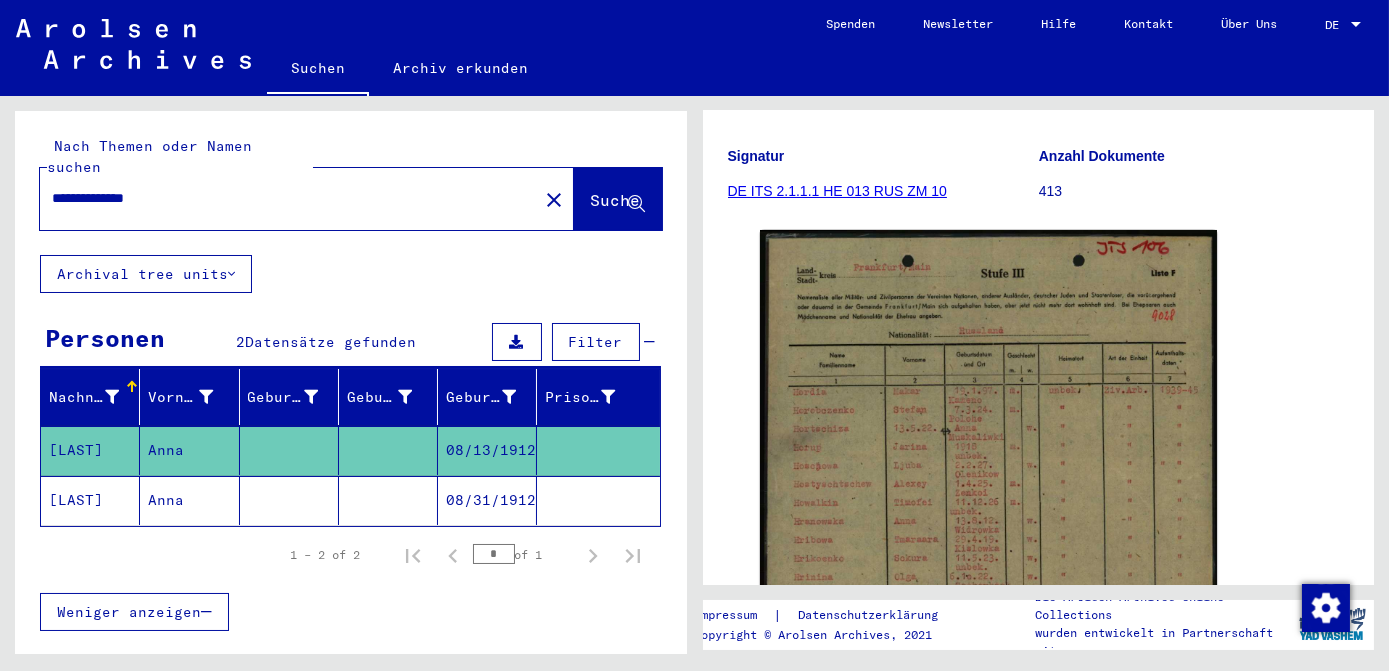 click on "08/31/1912" 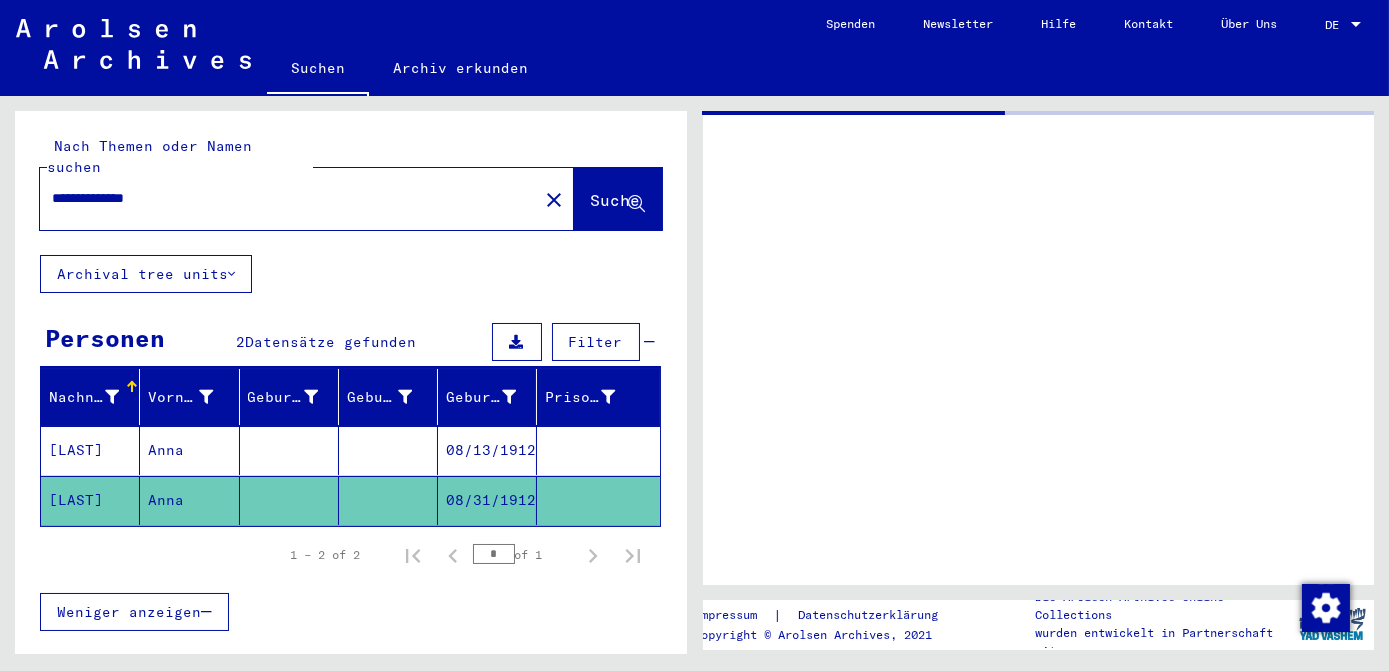 scroll, scrollTop: 0, scrollLeft: 0, axis: both 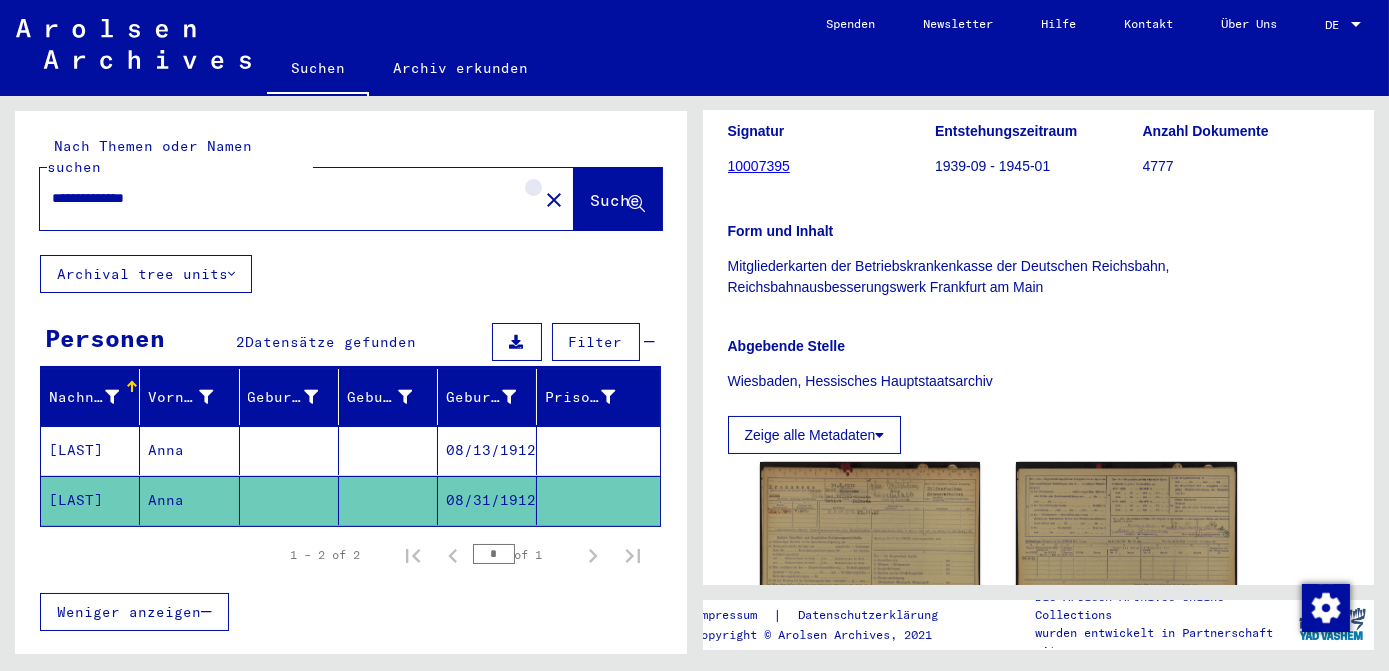 click on "close" 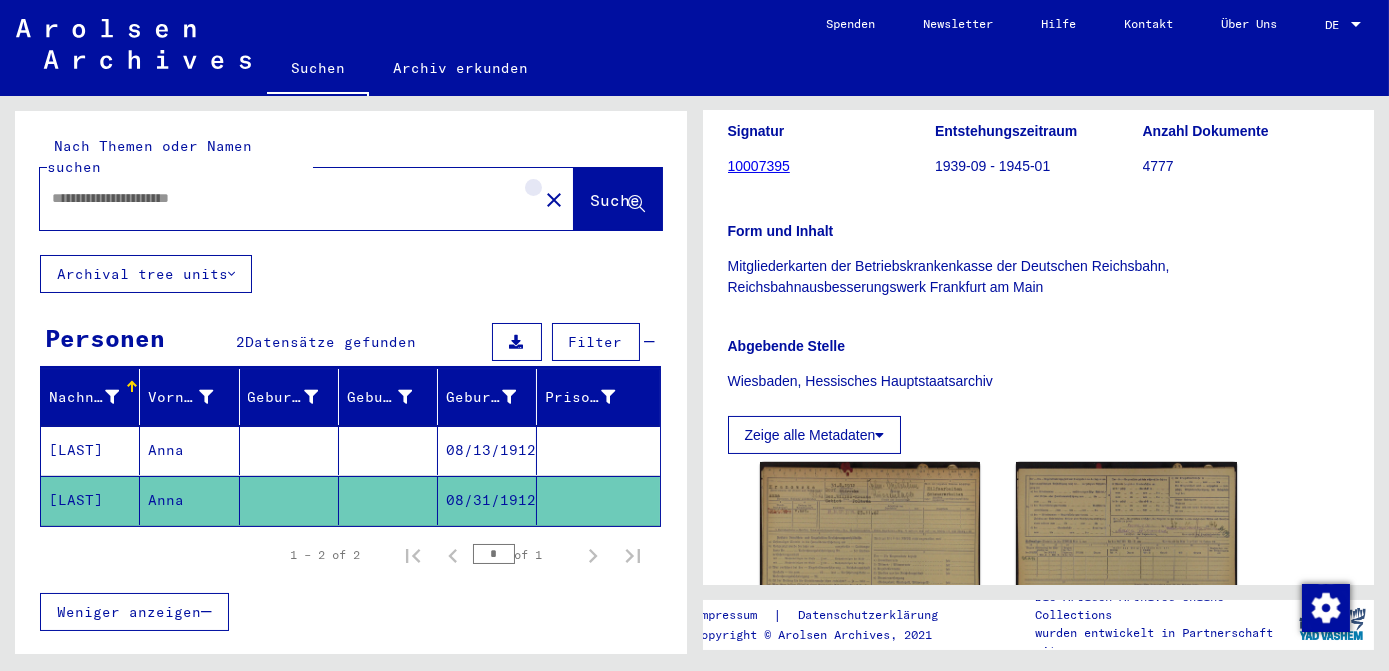 scroll, scrollTop: 0, scrollLeft: 0, axis: both 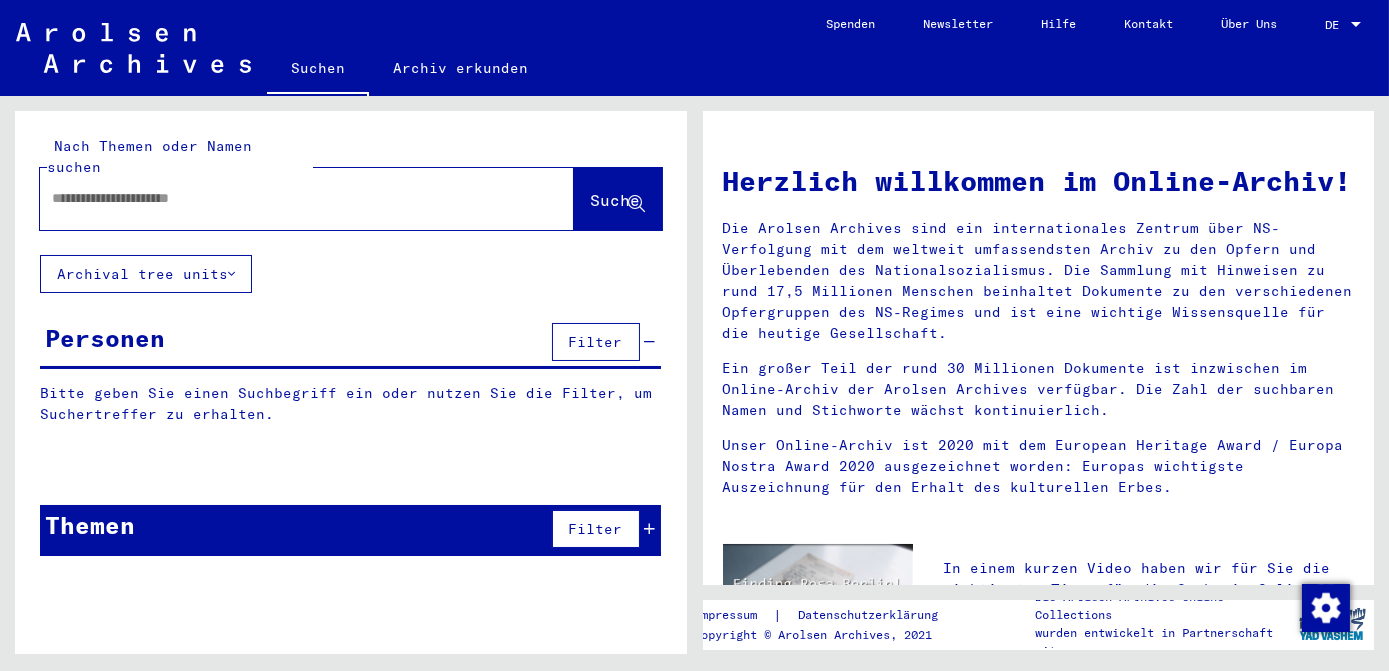 click at bounding box center [283, 198] 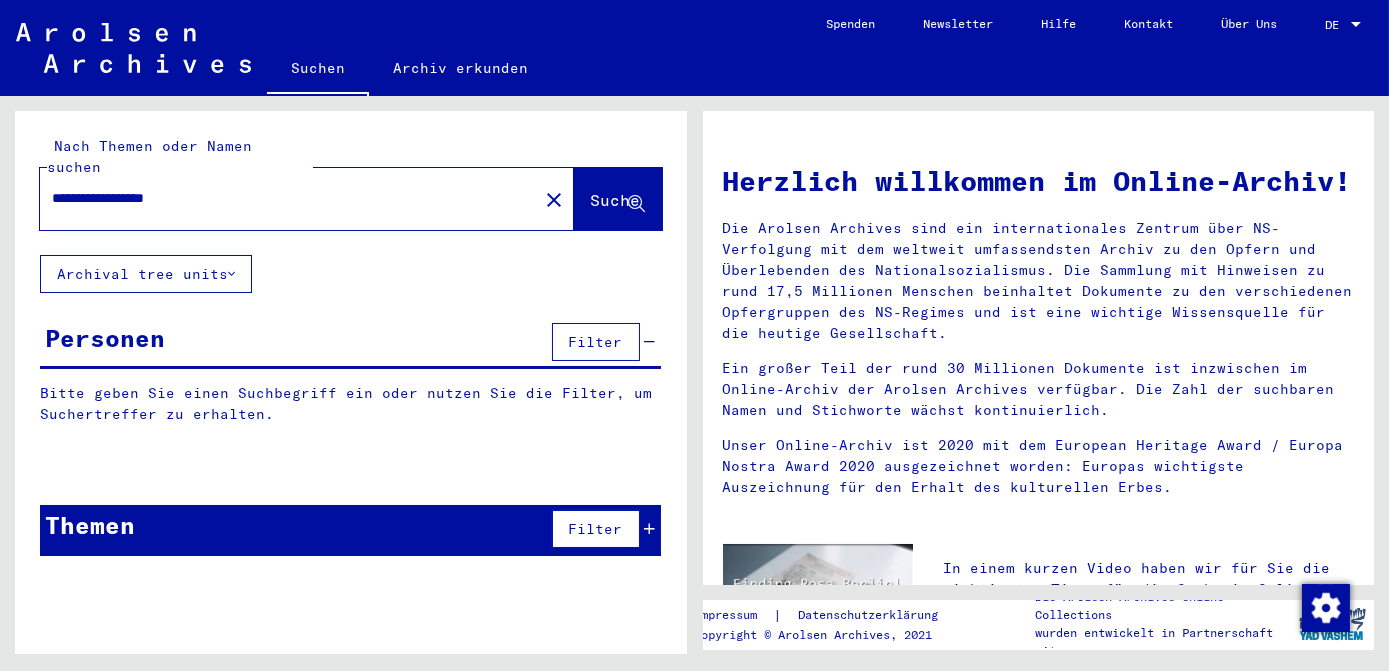 click on "**********" at bounding box center (283, 198) 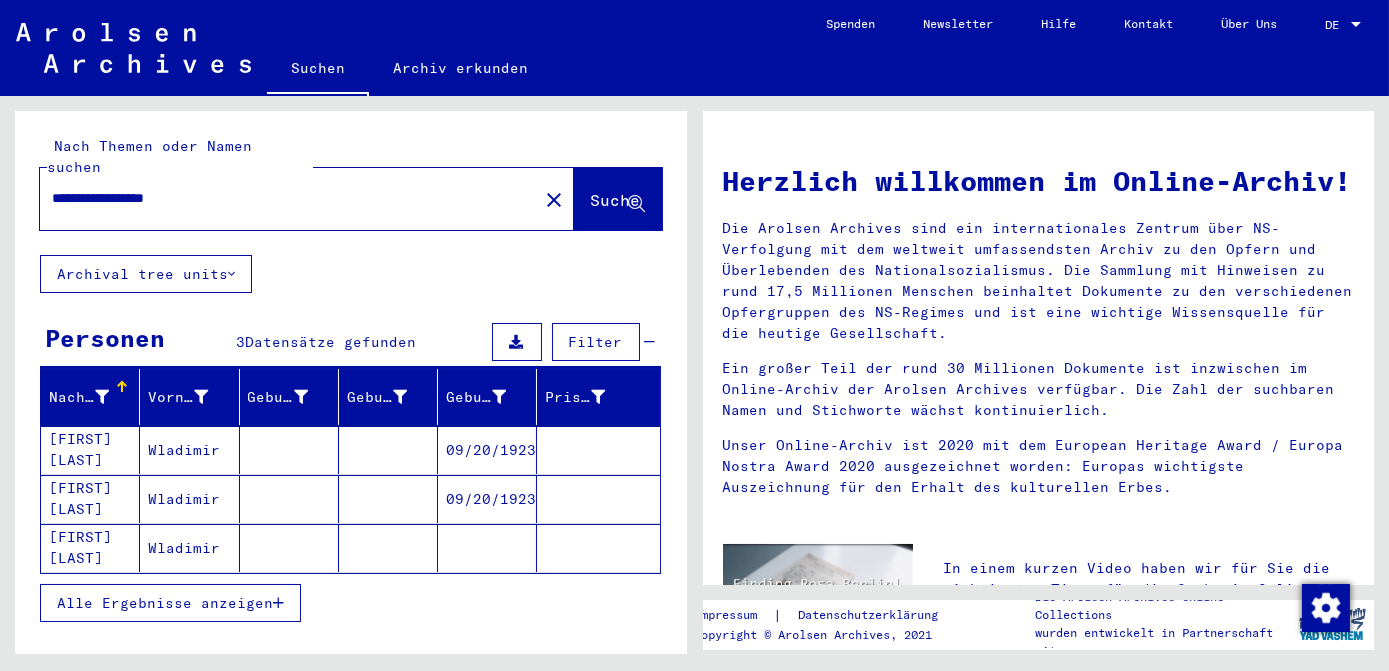 click on "Alle Ergebnisse anzeigen" at bounding box center (165, 603) 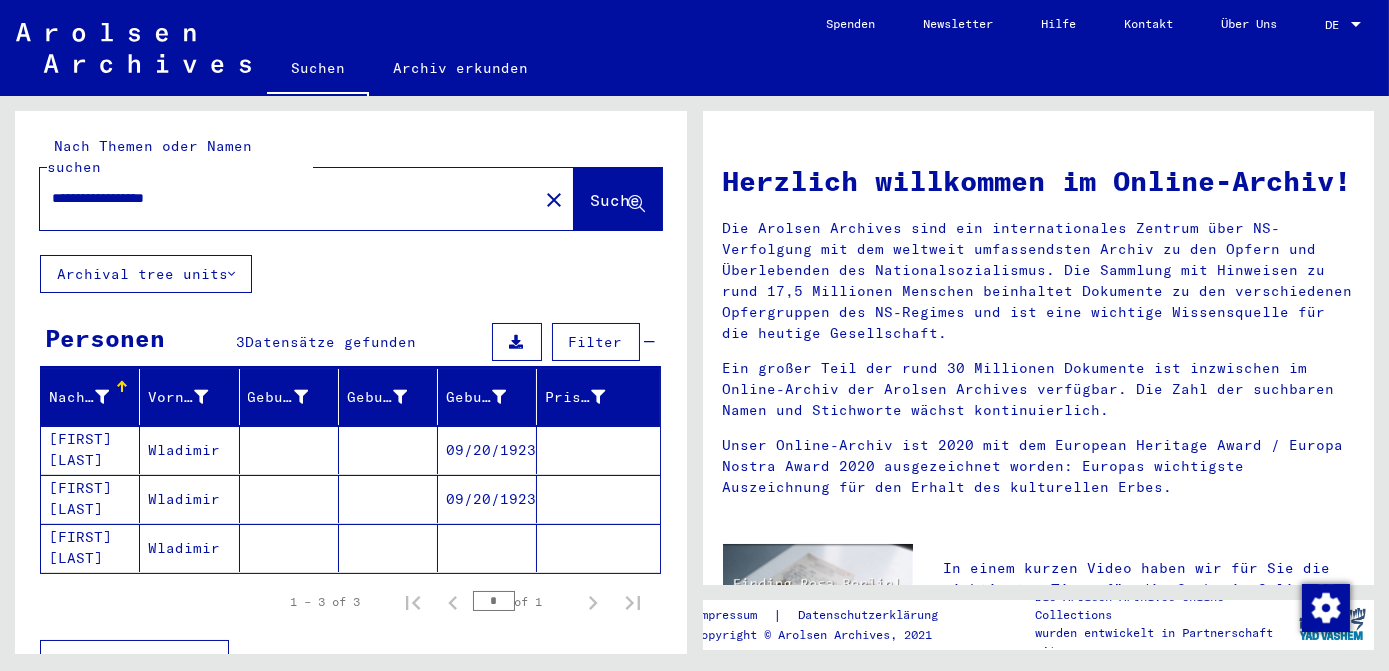 click on "09/20/1923" at bounding box center [487, 499] 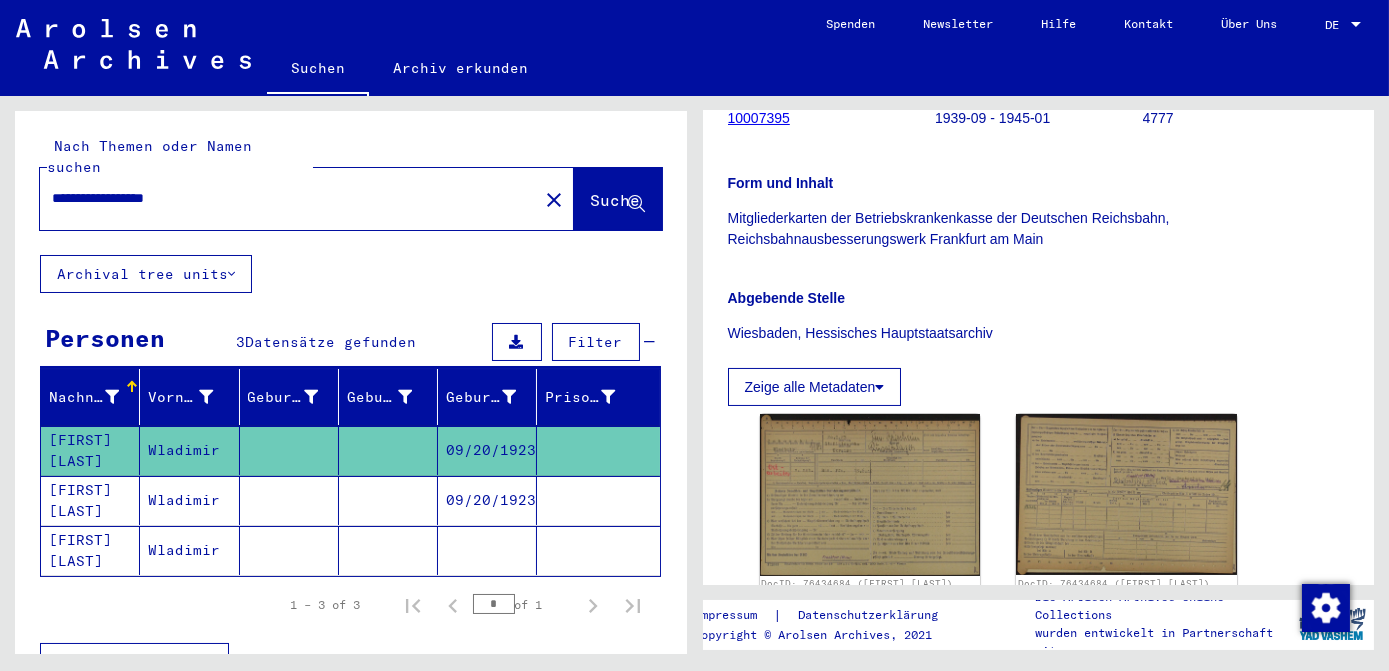 scroll, scrollTop: 454, scrollLeft: 0, axis: vertical 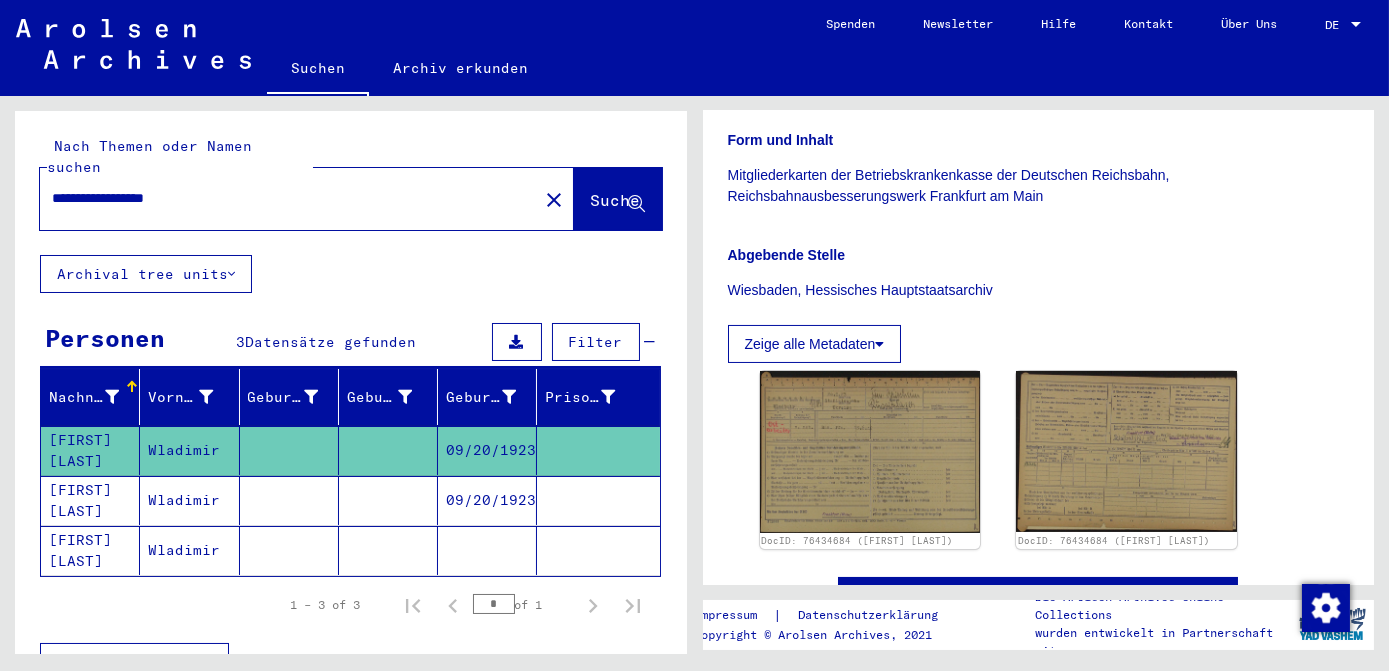 click on "09/20/1923" at bounding box center (487, 550) 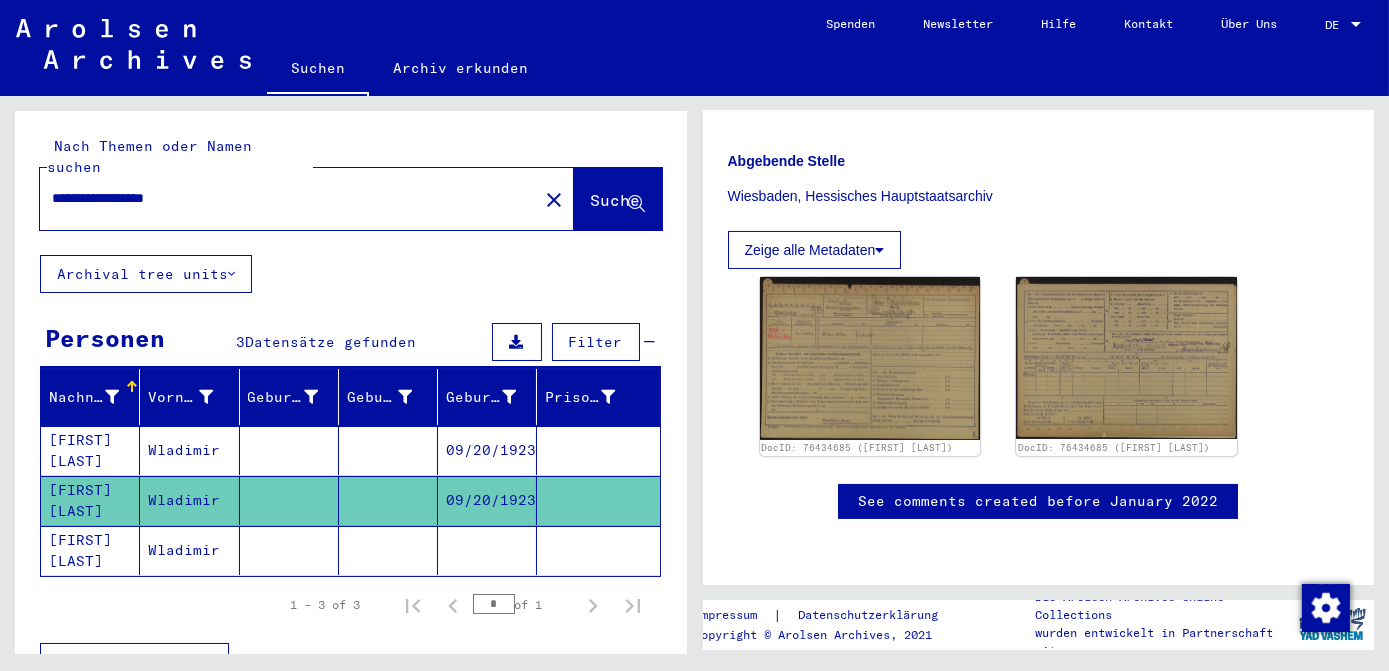 scroll, scrollTop: 575, scrollLeft: 0, axis: vertical 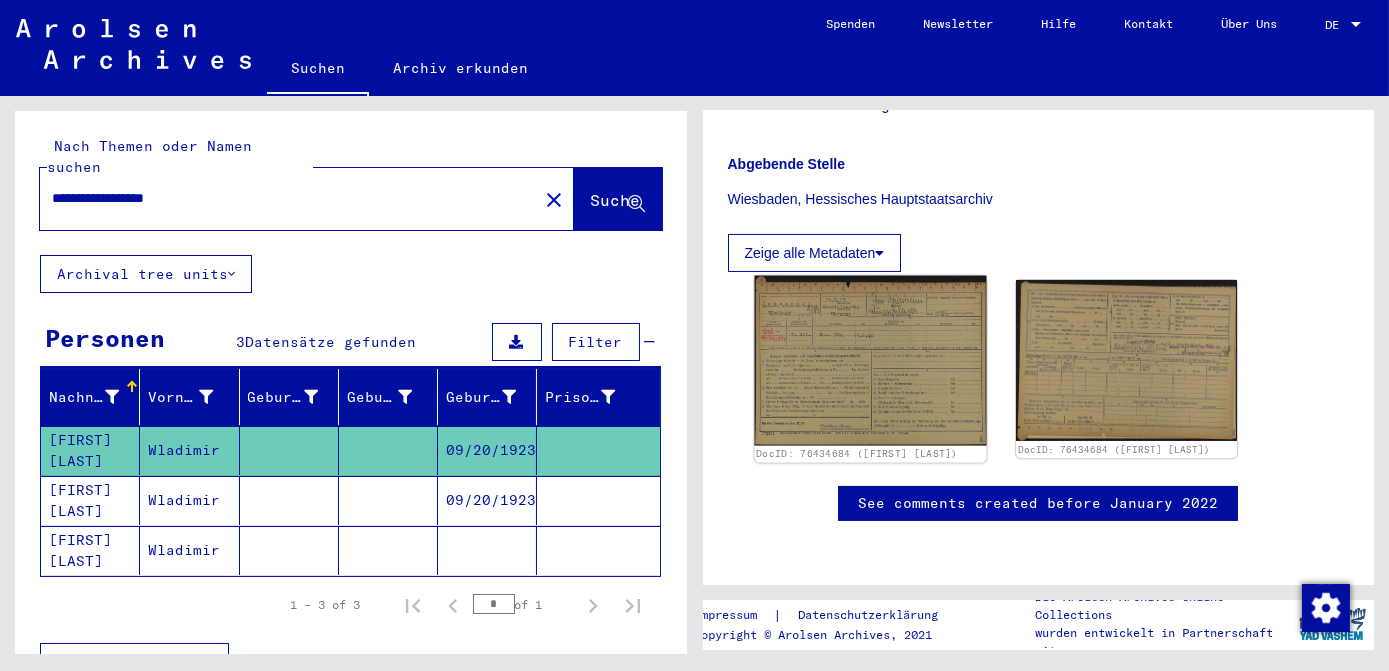 click 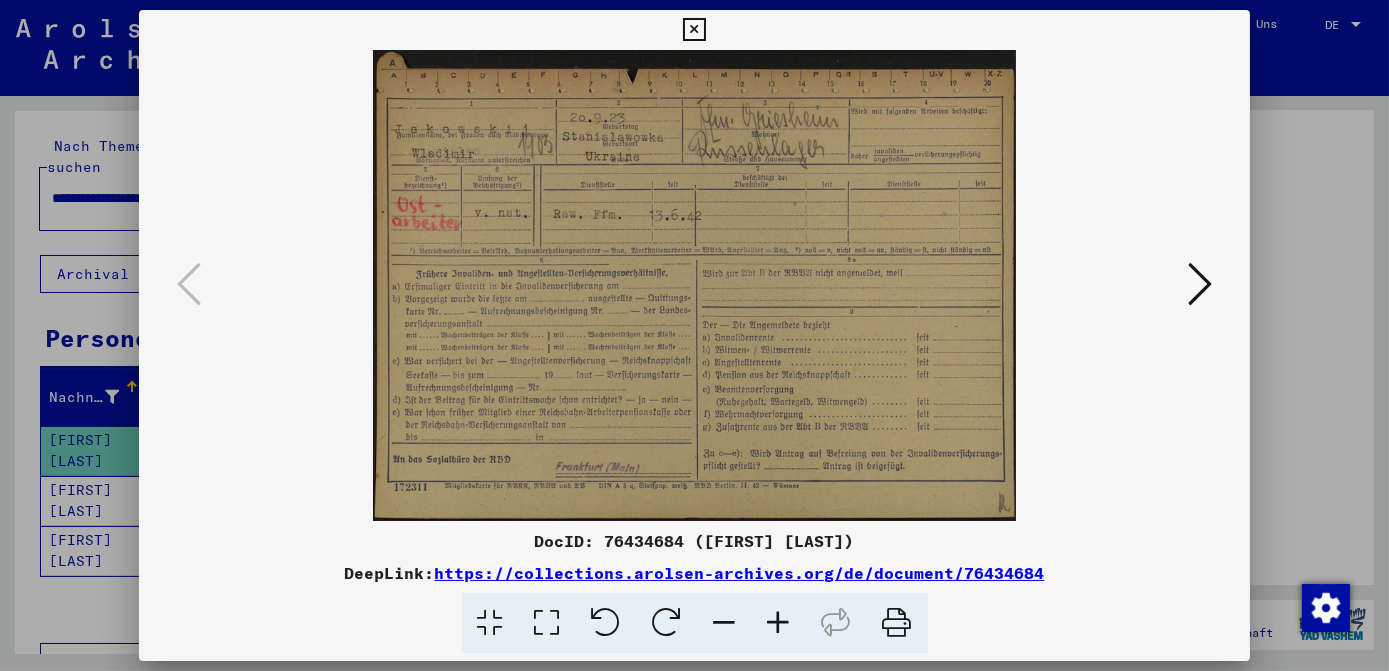 click at bounding box center [1200, 284] 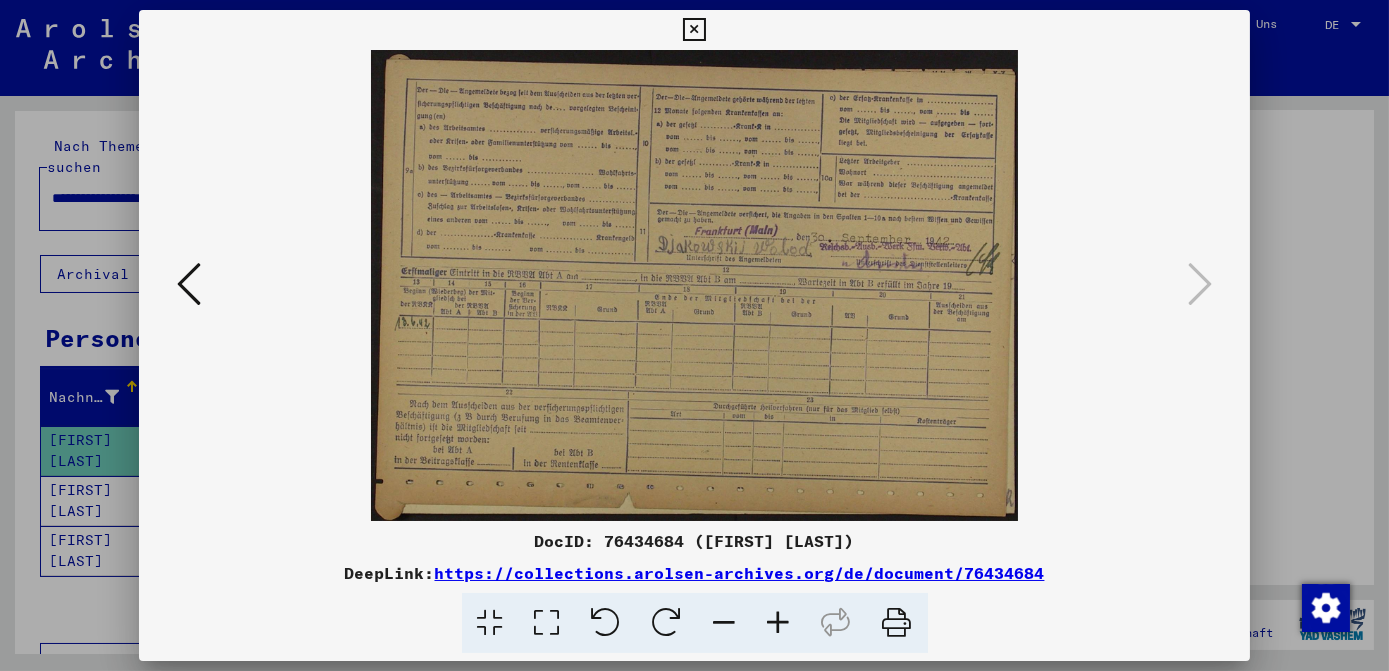 click at bounding box center (694, 285) 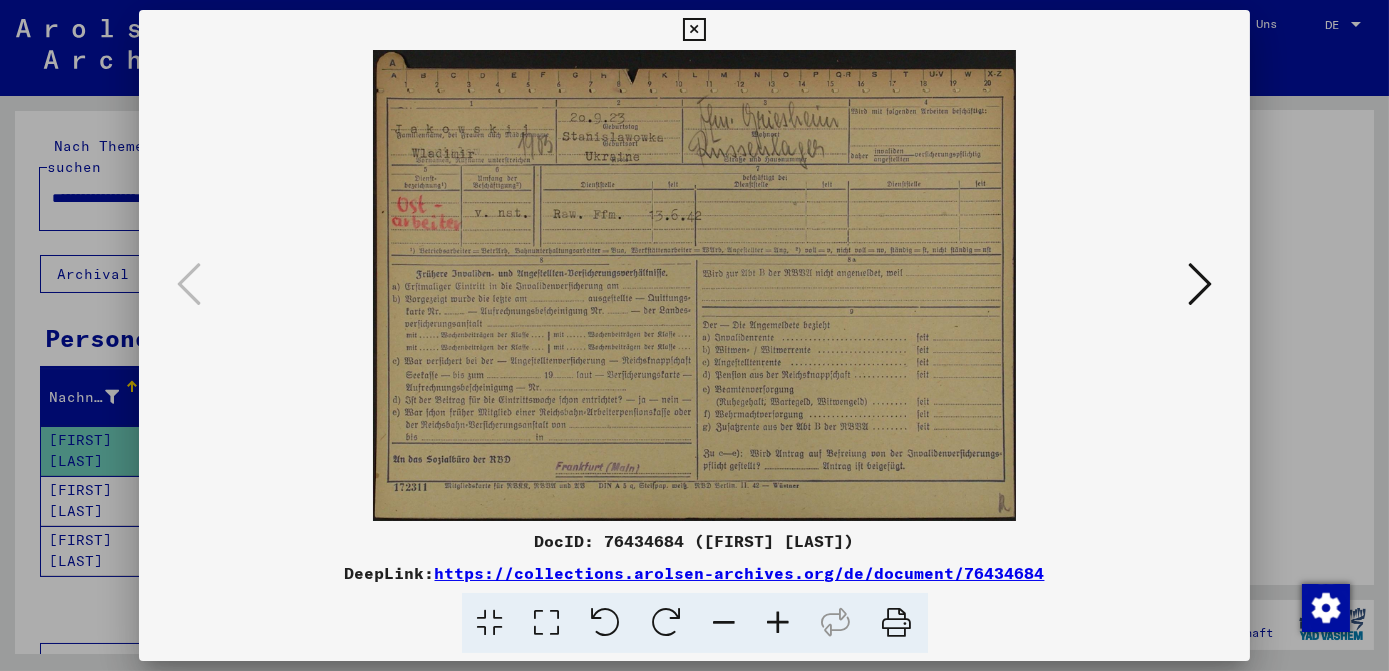 click at bounding box center [1200, 284] 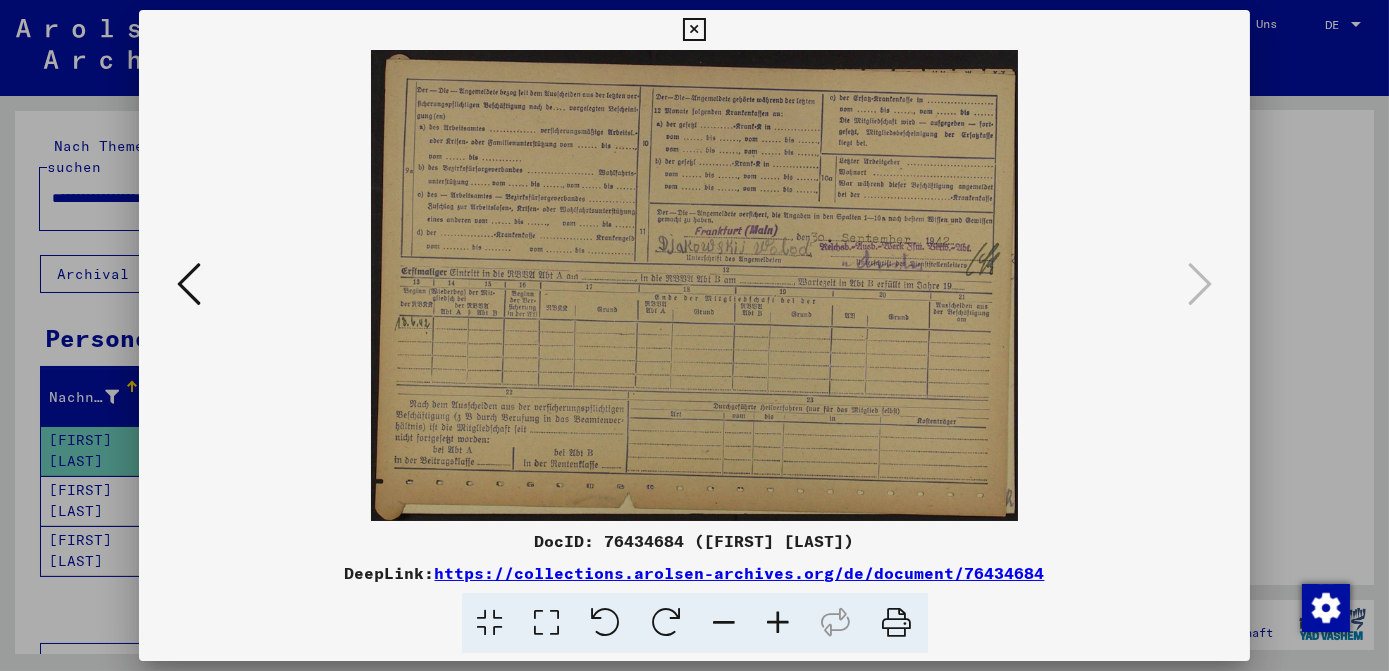 click at bounding box center (694, 30) 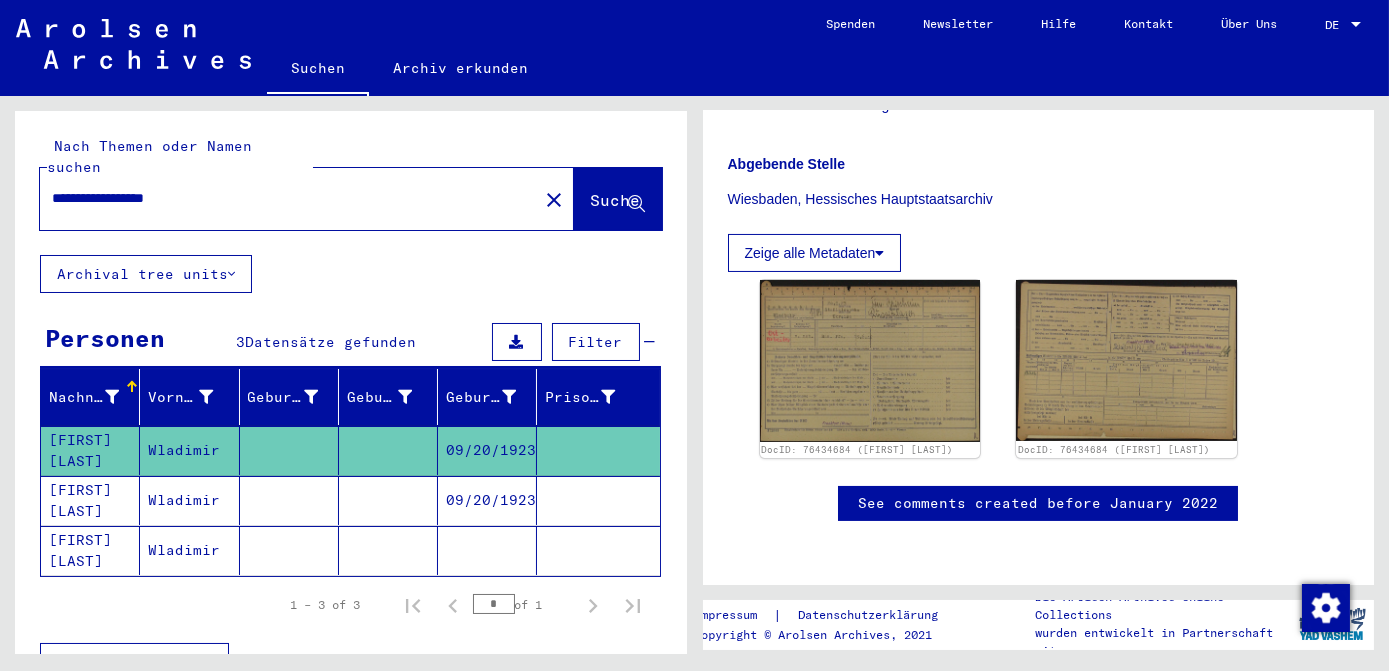 click on "09/20/1923" at bounding box center [487, 550] 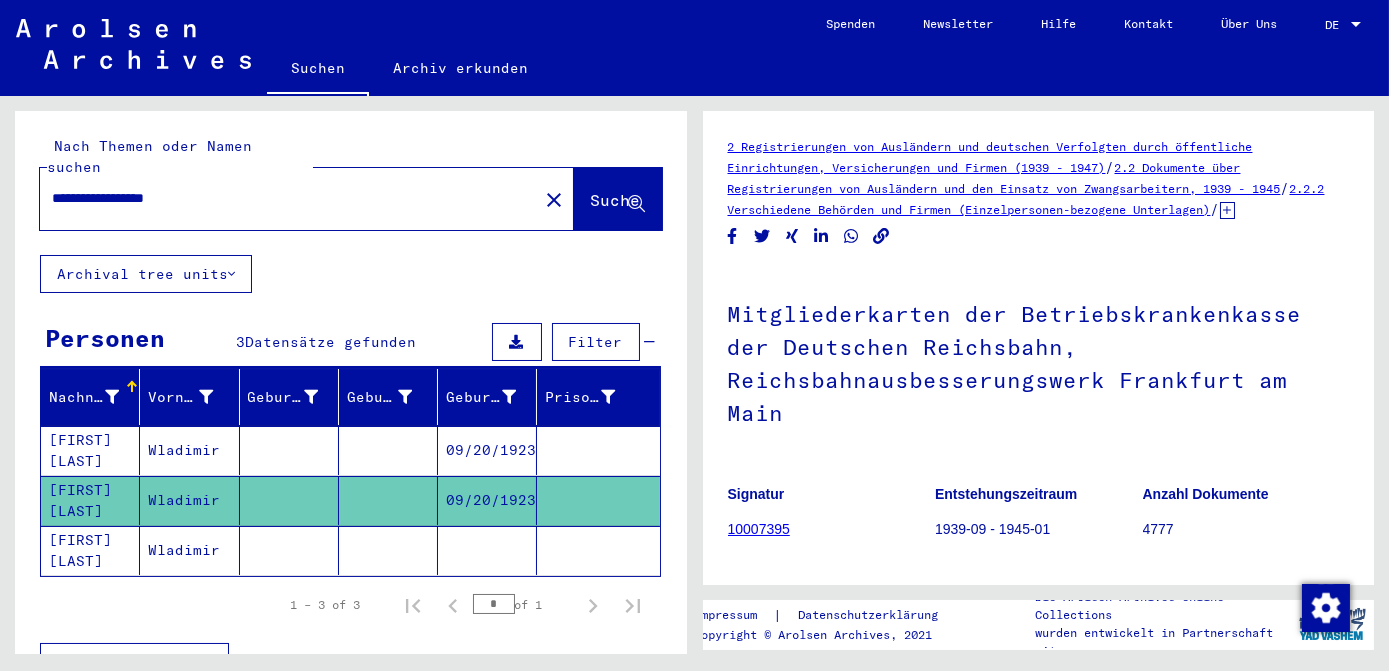 scroll, scrollTop: 272, scrollLeft: 0, axis: vertical 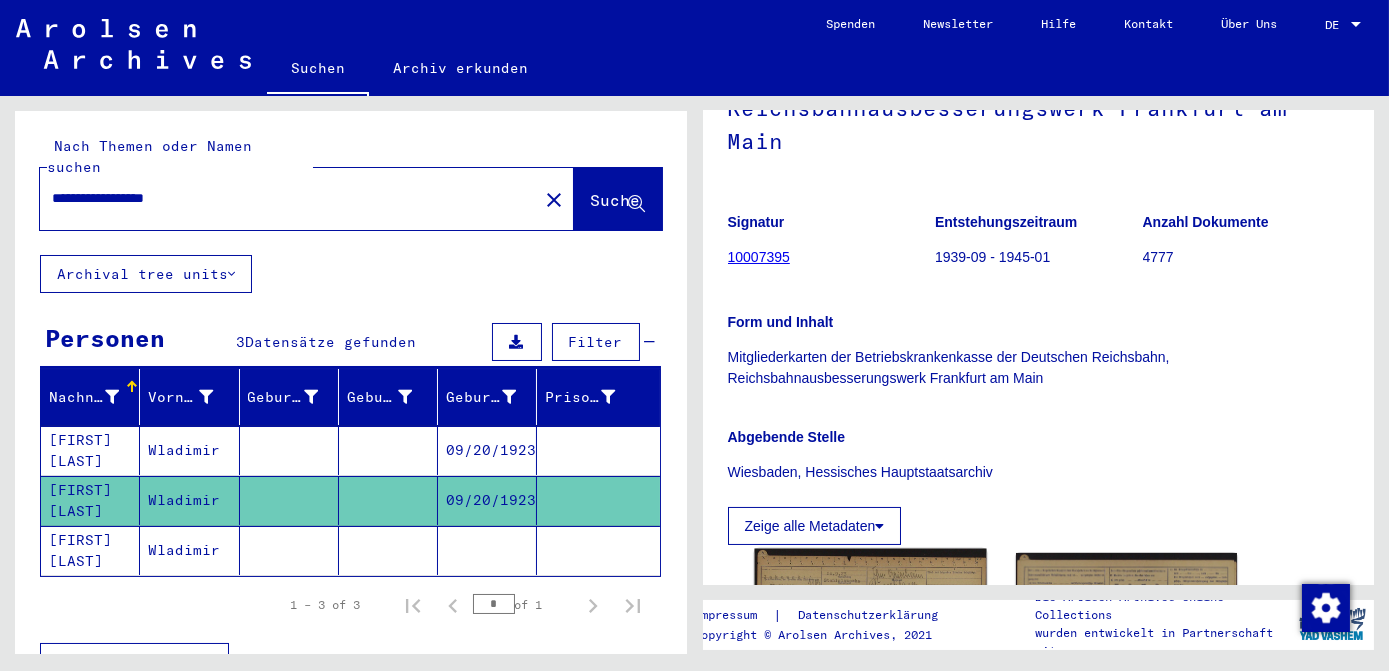 click 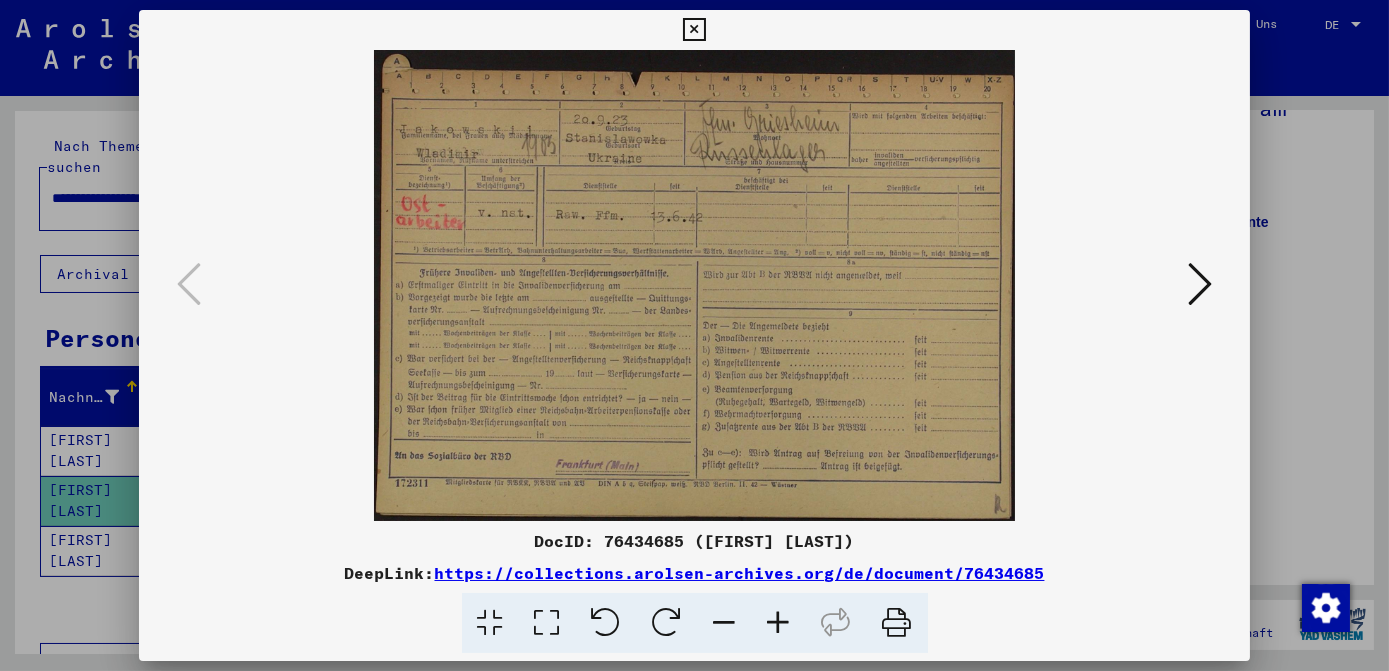 click at bounding box center (1200, 284) 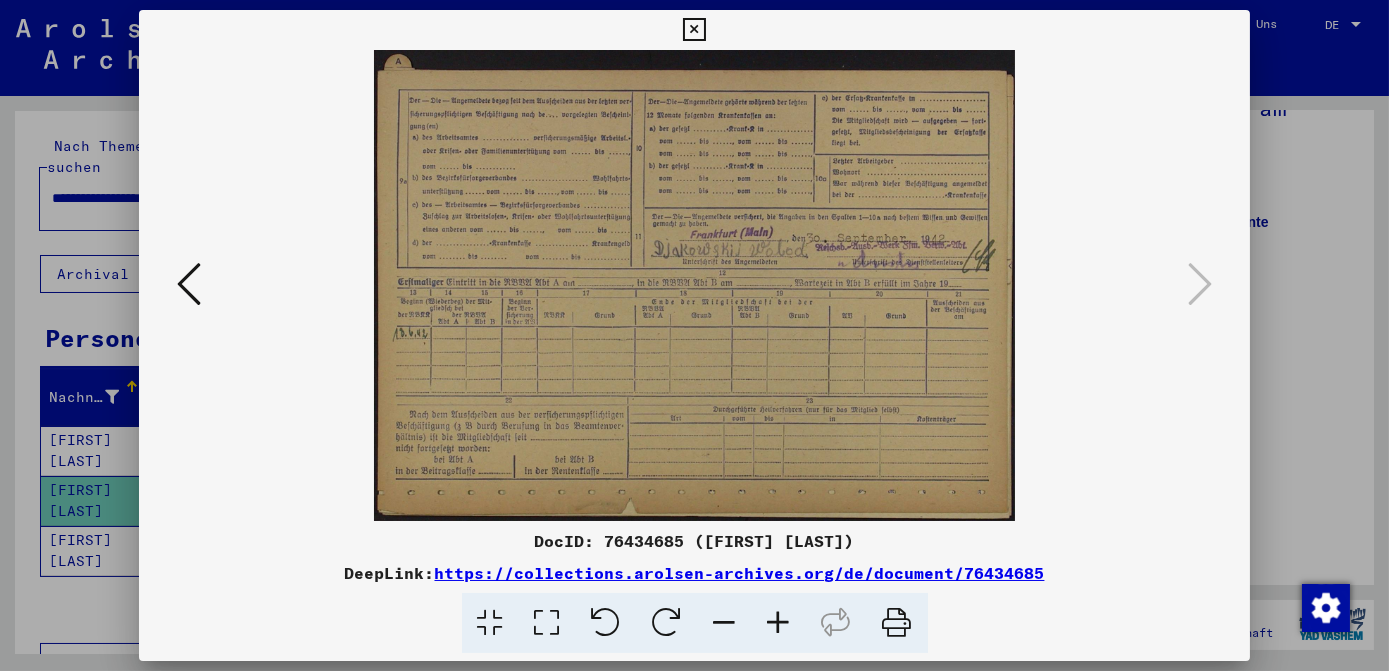 click at bounding box center (694, 30) 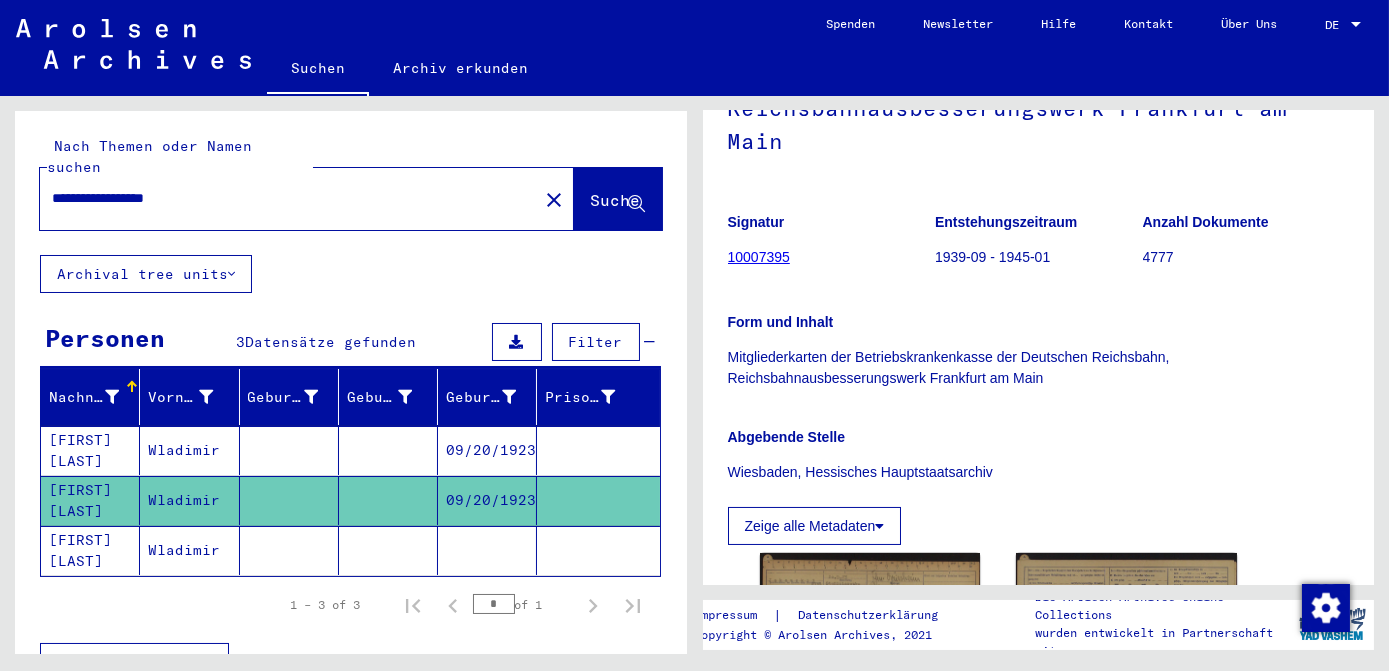 click 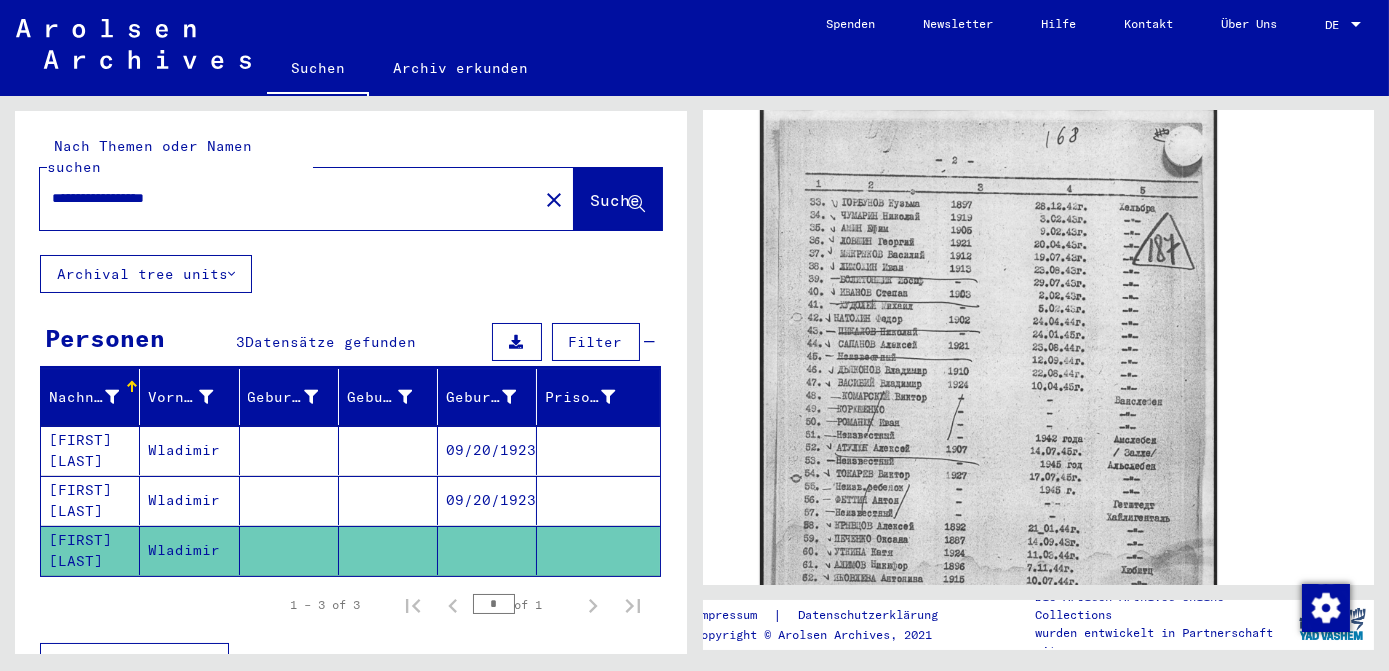 scroll, scrollTop: 690, scrollLeft: 0, axis: vertical 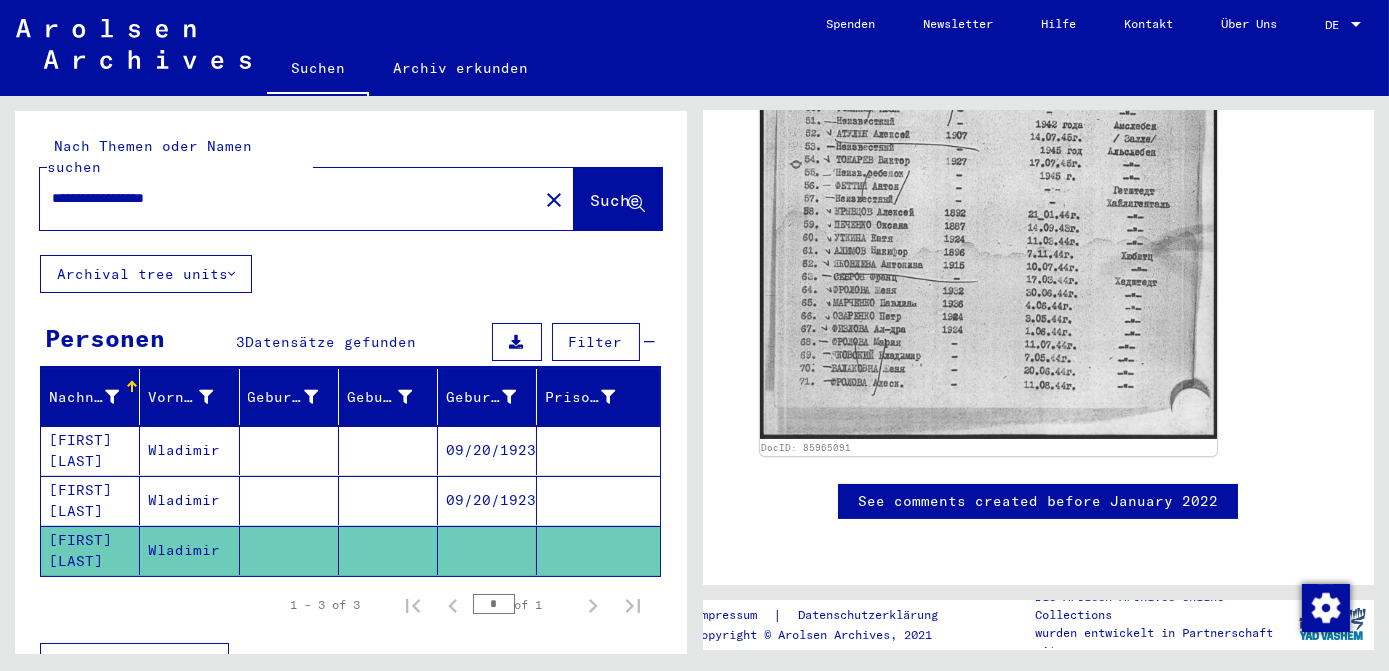 click on "close" 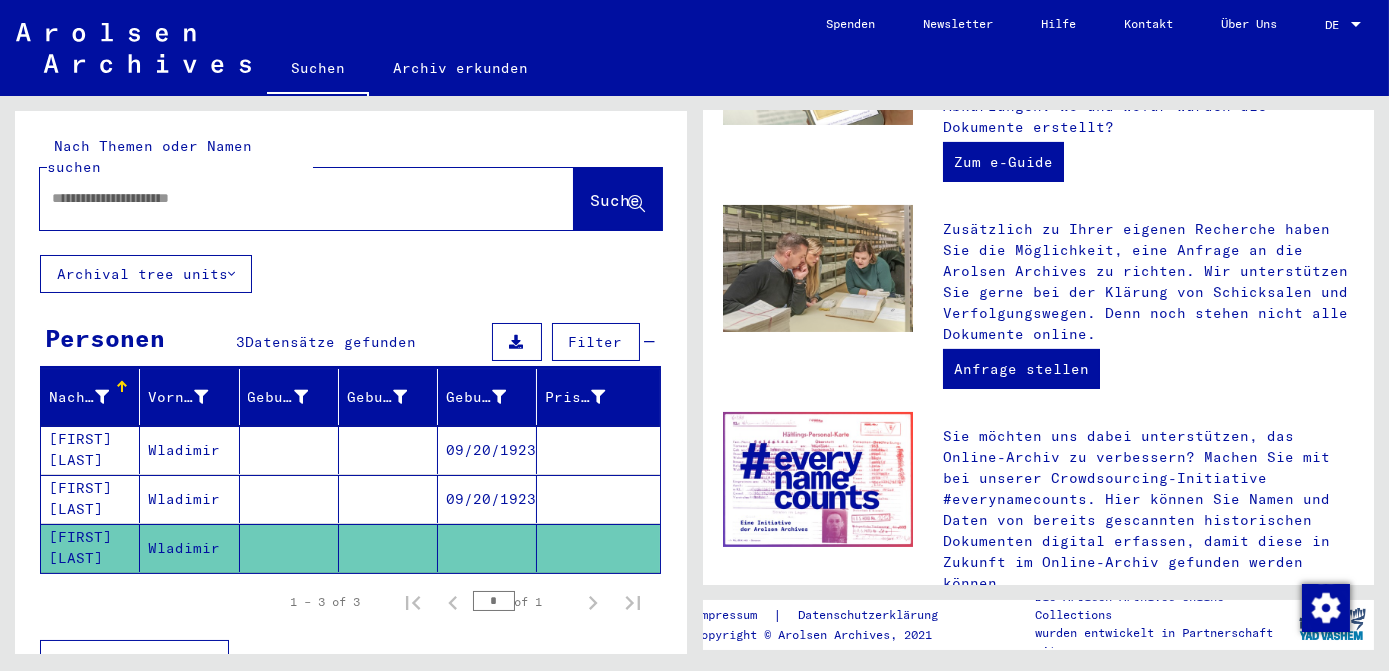 scroll, scrollTop: 0, scrollLeft: 0, axis: both 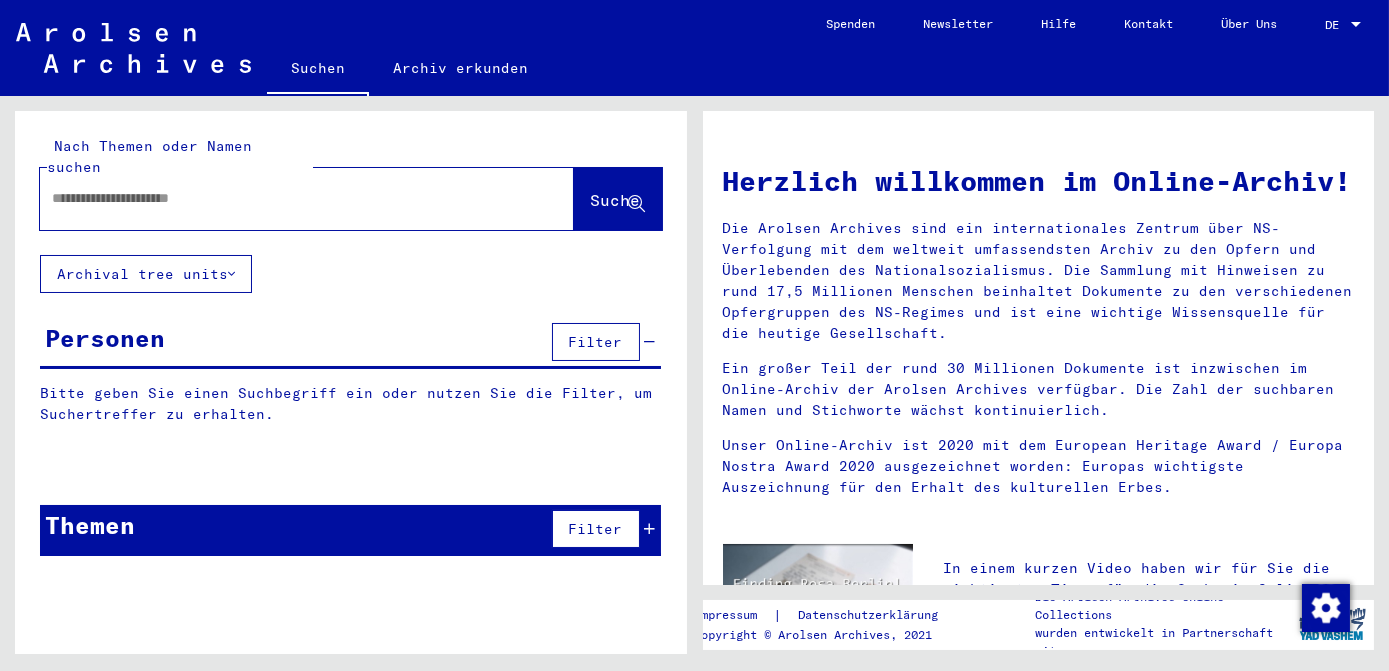 click at bounding box center (283, 198) 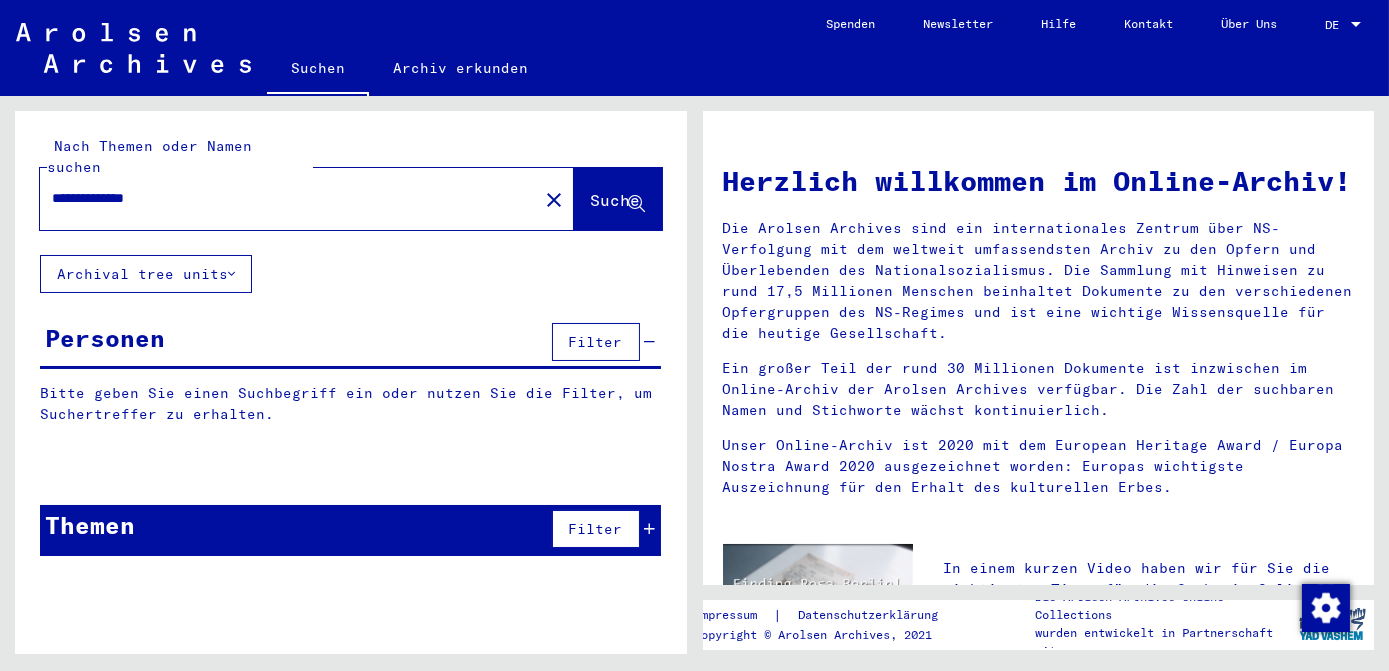 click on "**********" at bounding box center (283, 198) 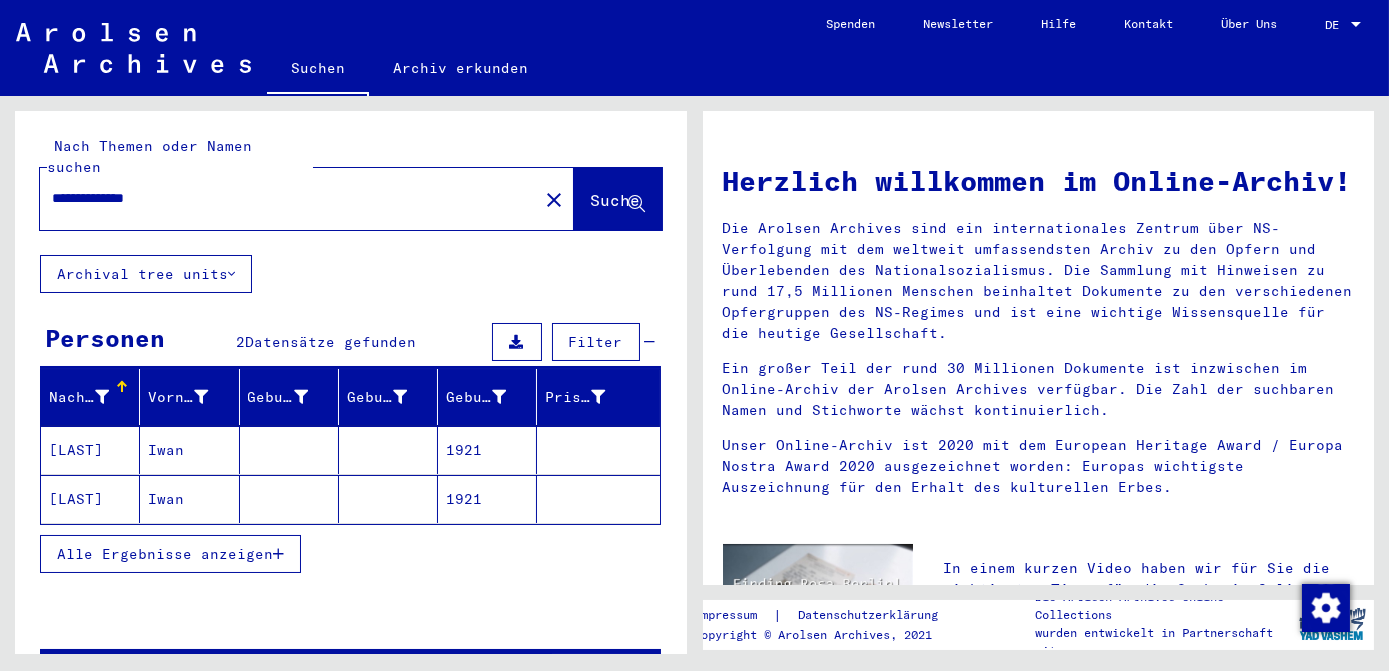 click on "1921" at bounding box center [487, 499] 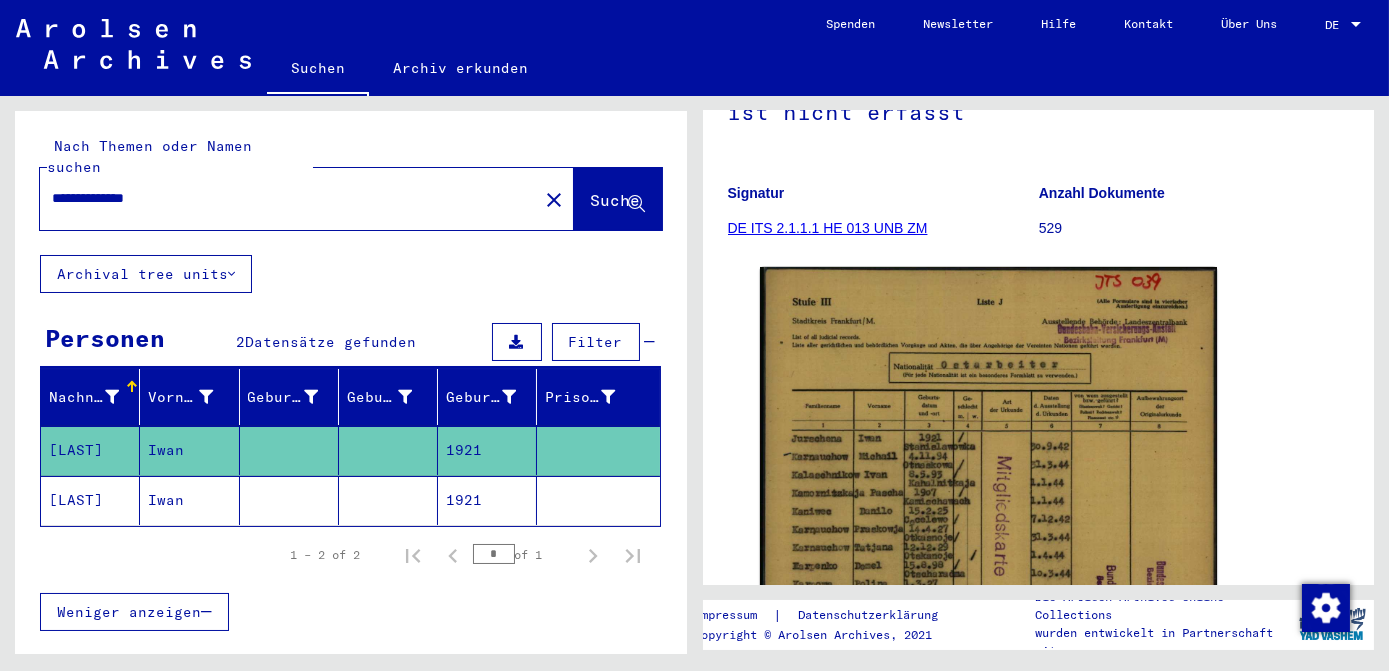 scroll, scrollTop: 272, scrollLeft: 0, axis: vertical 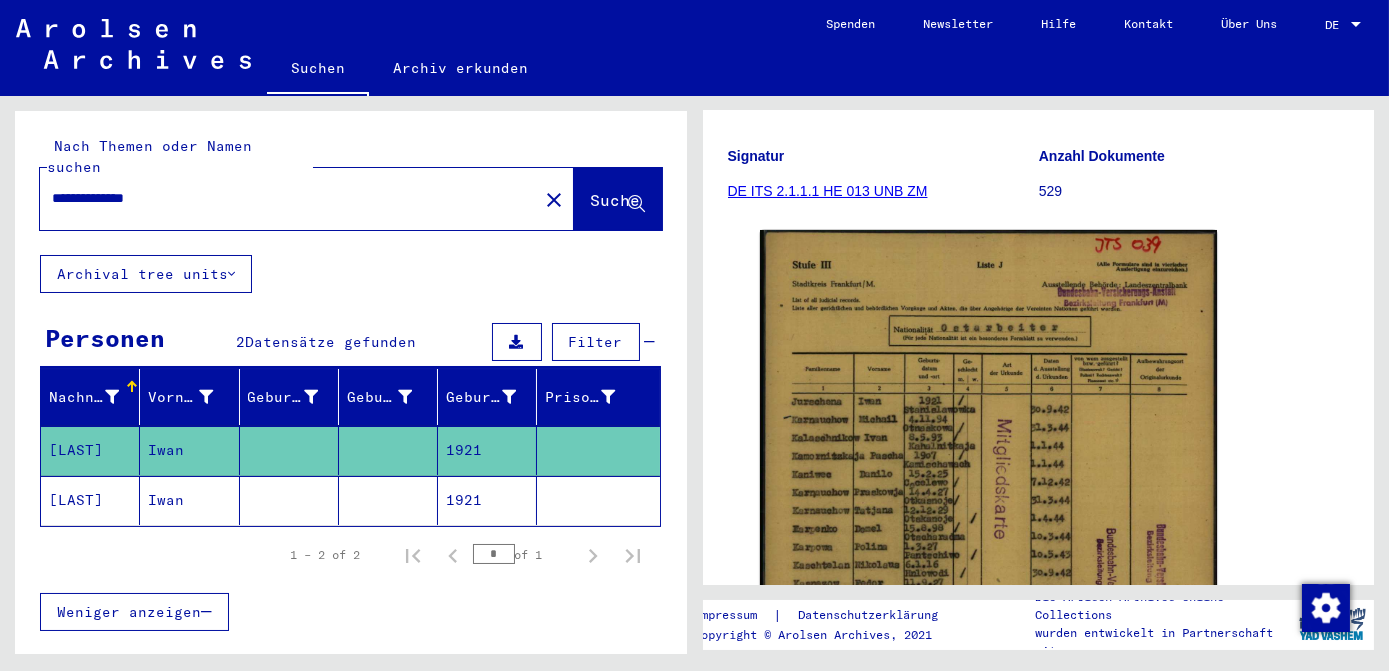 click on "Weniger anzeigen" at bounding box center [129, 612] 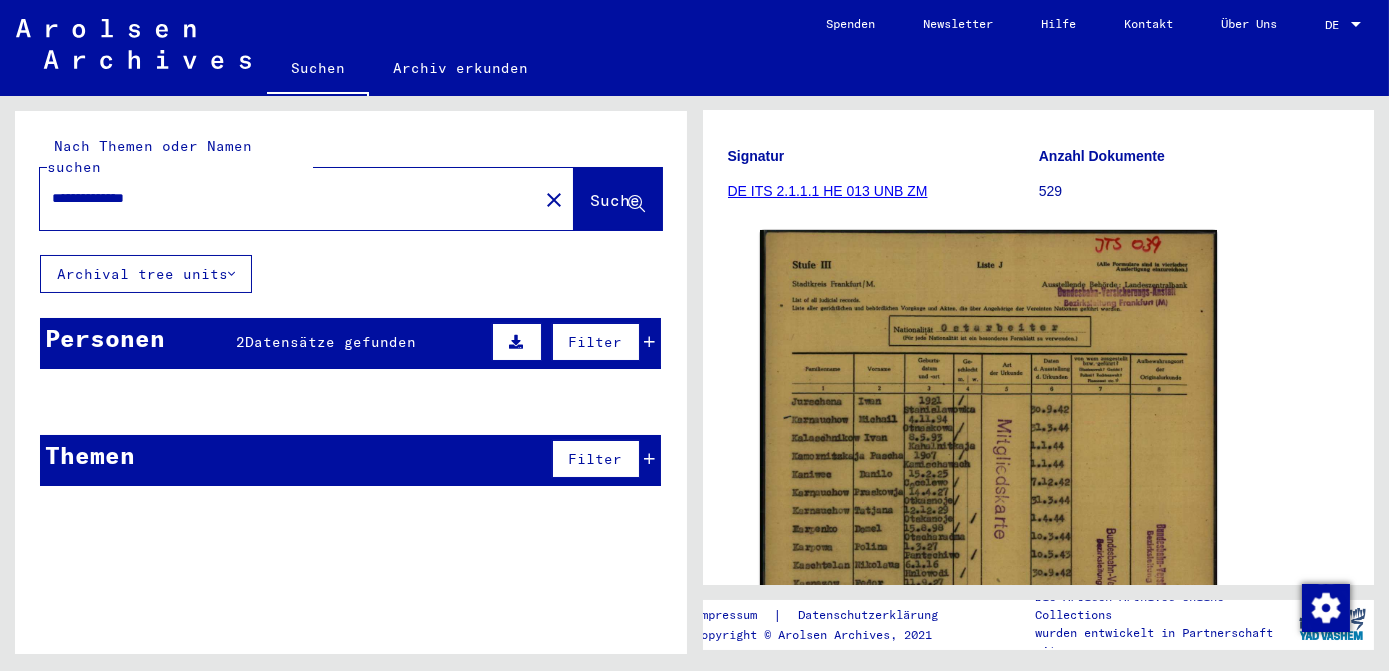 click at bounding box center [650, 342] 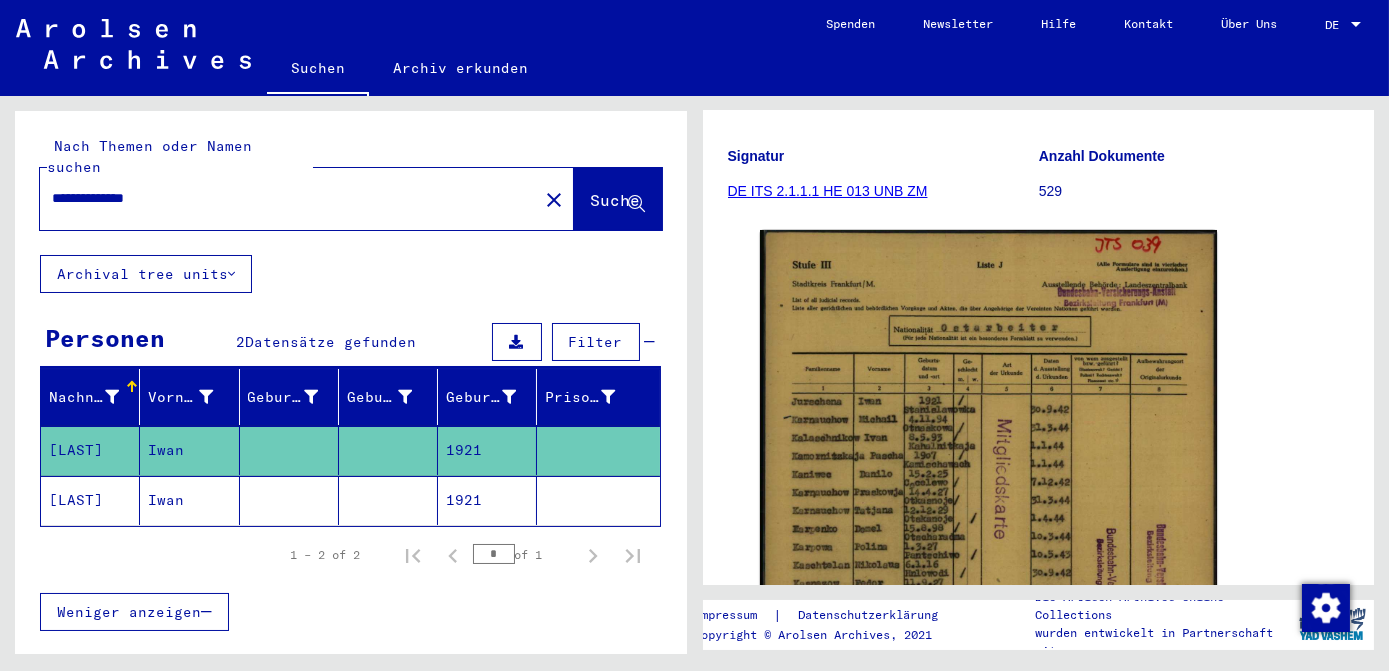 click on "1921" 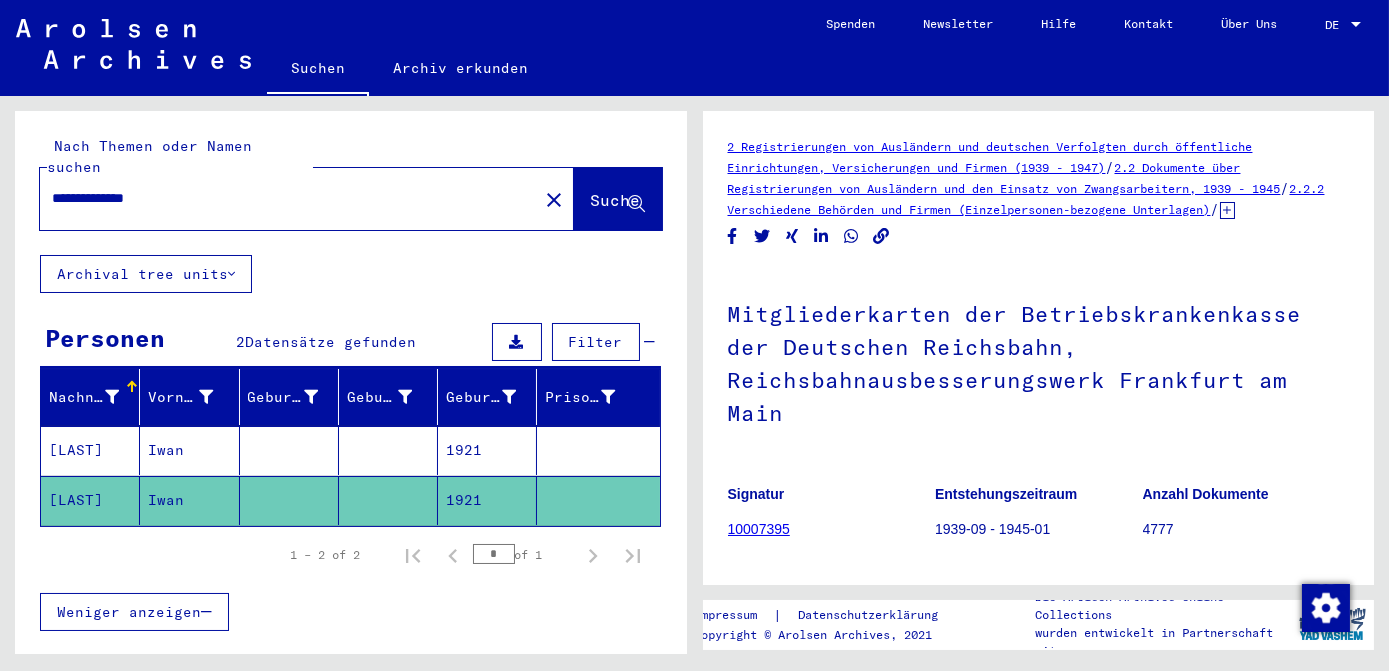 scroll, scrollTop: 363, scrollLeft: 0, axis: vertical 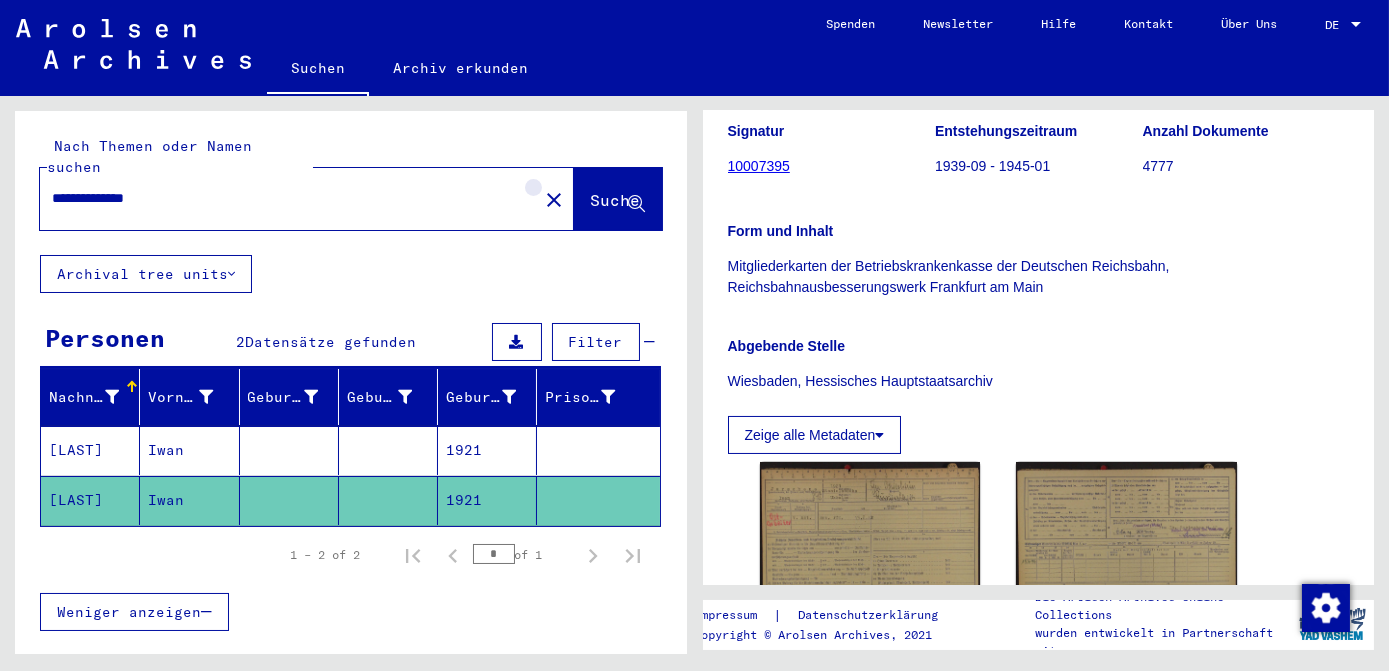 click on "close" 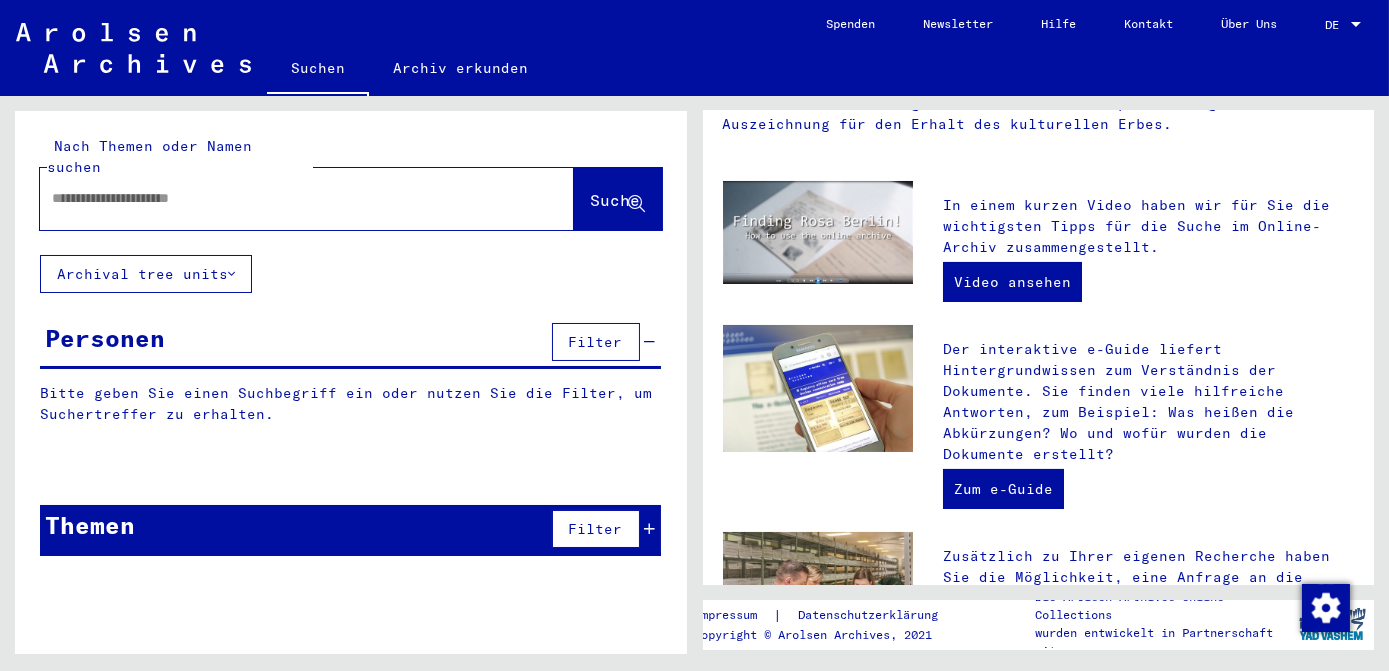 scroll, scrollTop: 0, scrollLeft: 0, axis: both 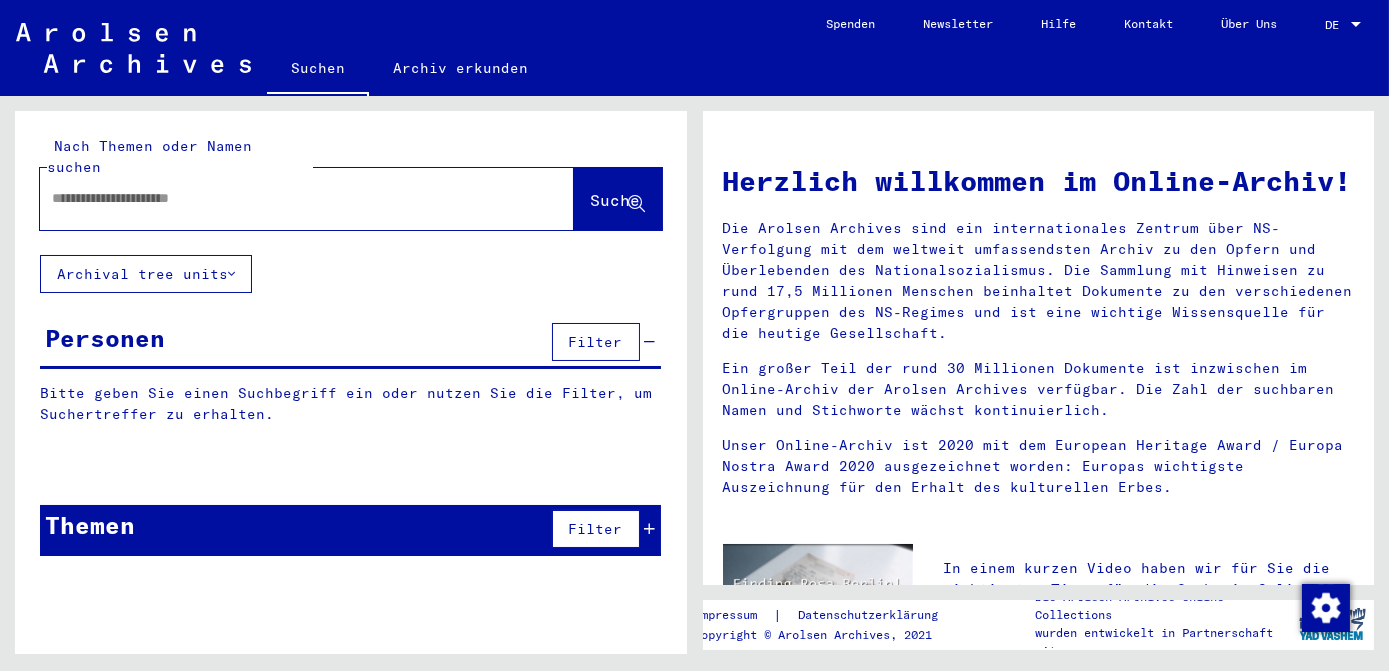 click at bounding box center [283, 198] 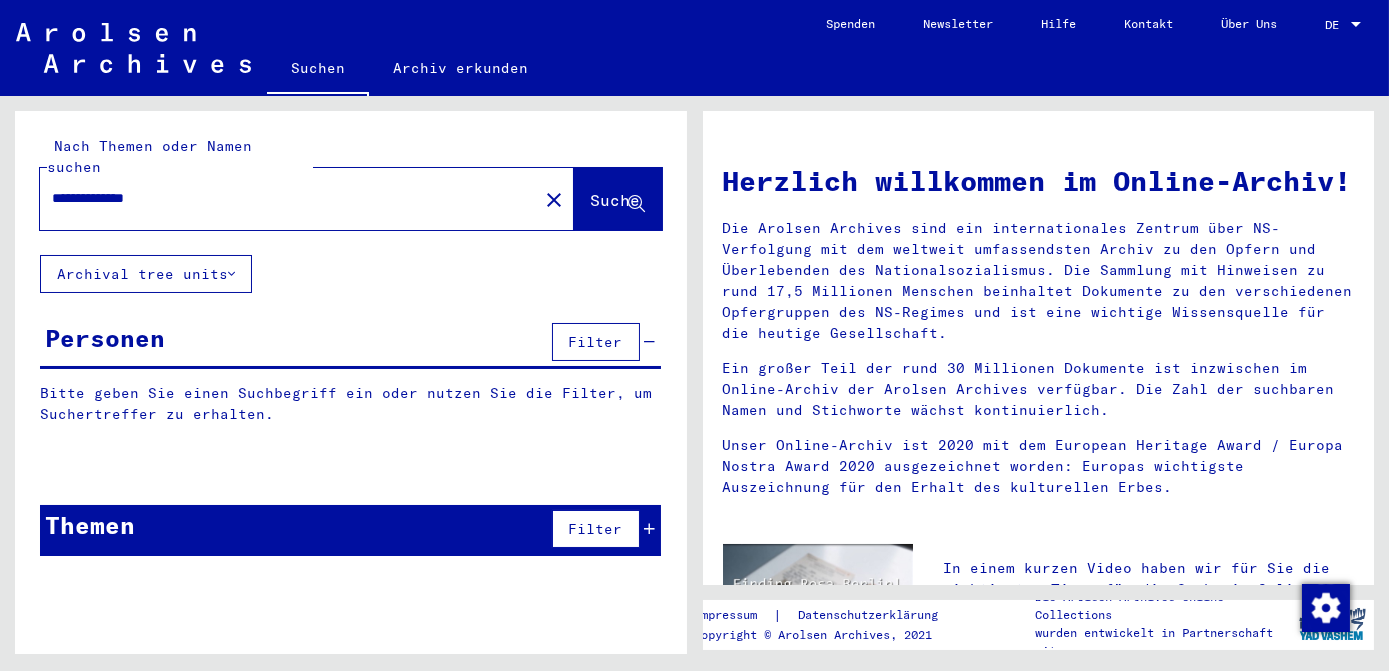 click on "**********" at bounding box center (283, 198) 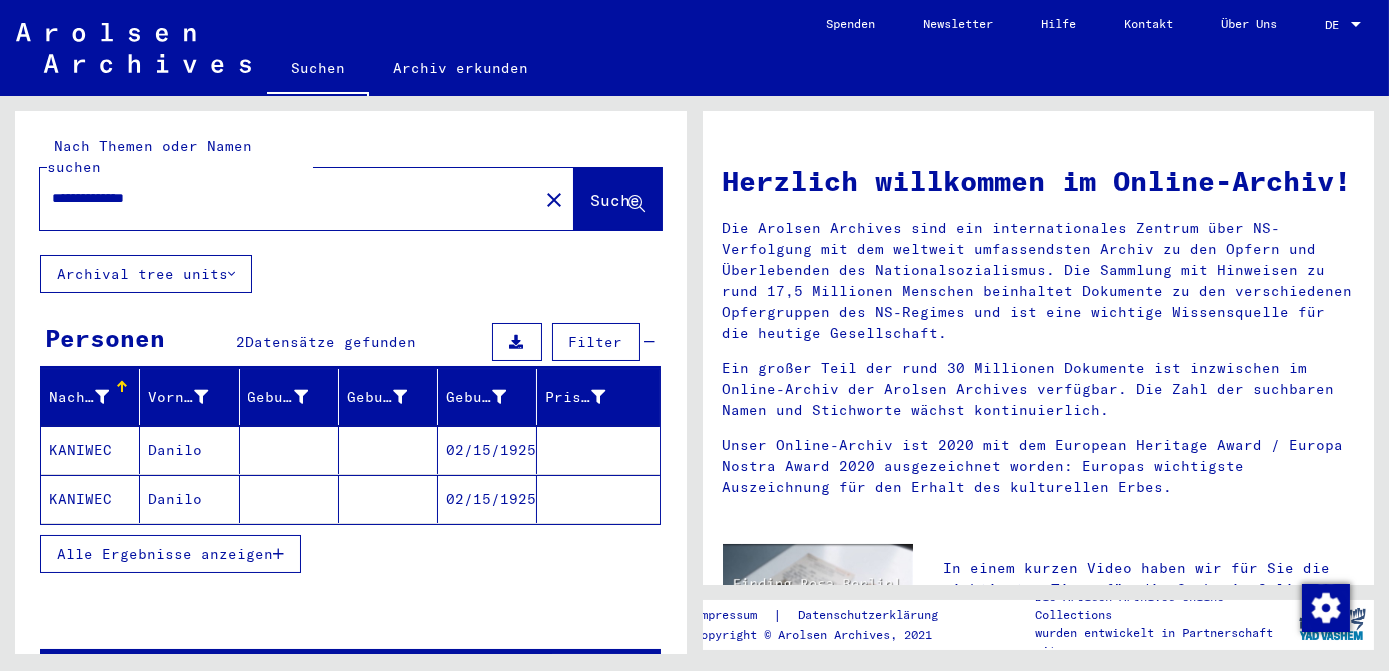 click on "Alle Ergebnisse anzeigen" at bounding box center (165, 554) 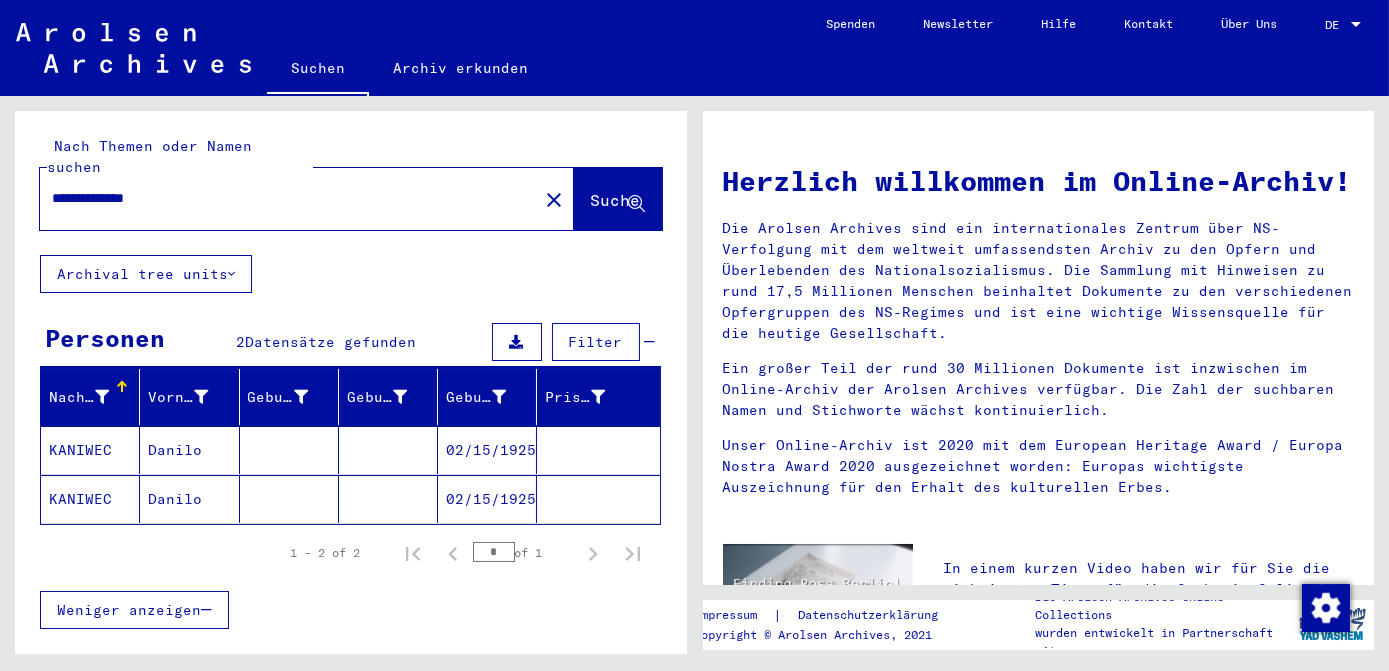 click on "02/15/1925" at bounding box center [487, 499] 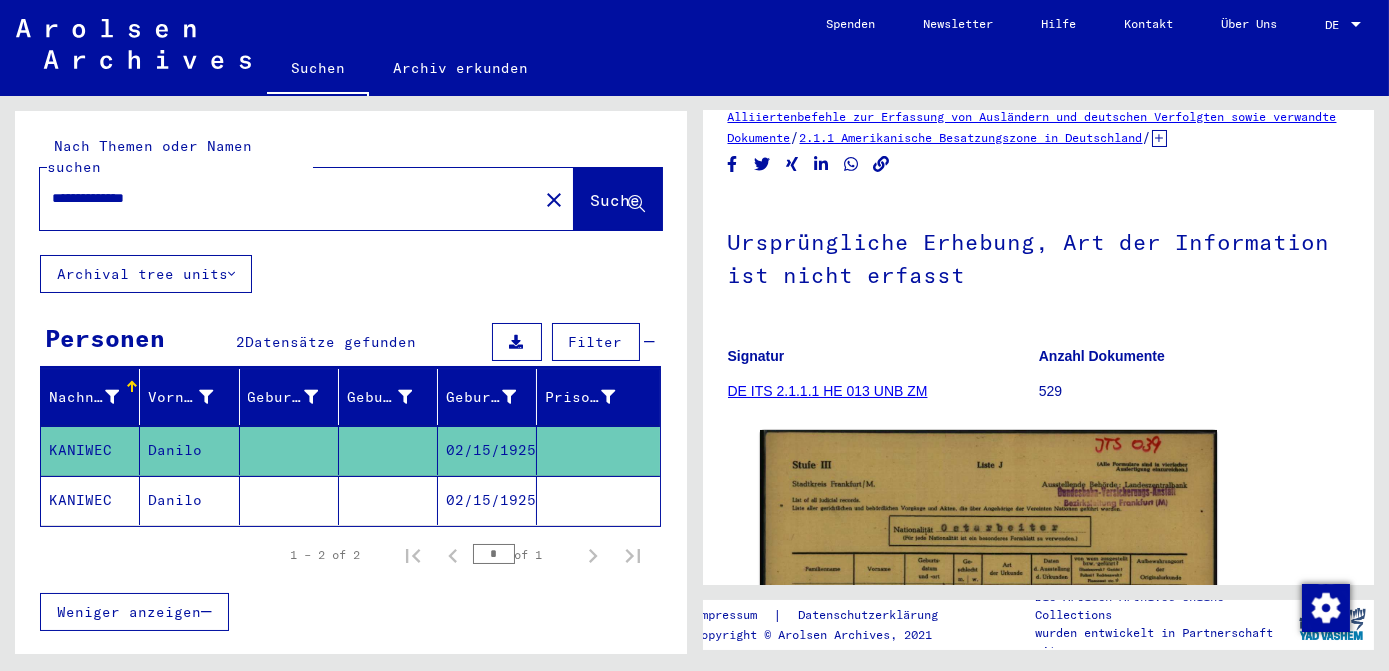 scroll, scrollTop: 272, scrollLeft: 0, axis: vertical 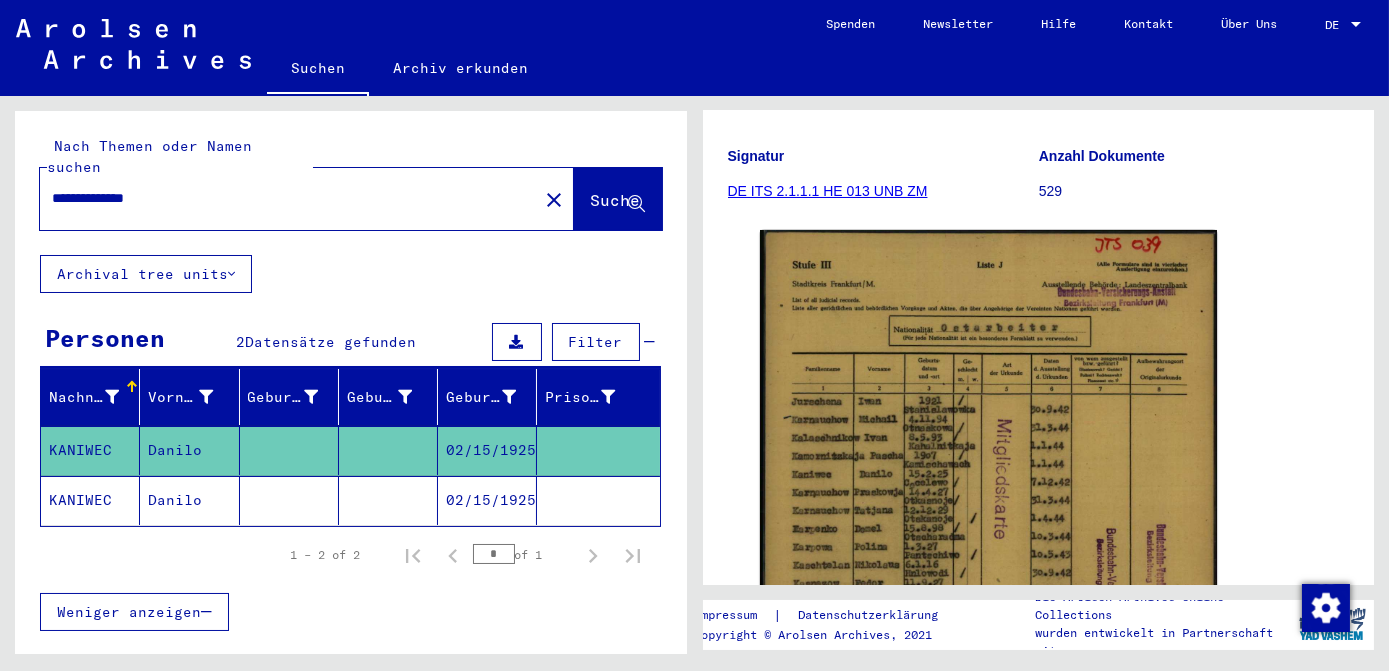 click on "02/15/1925" 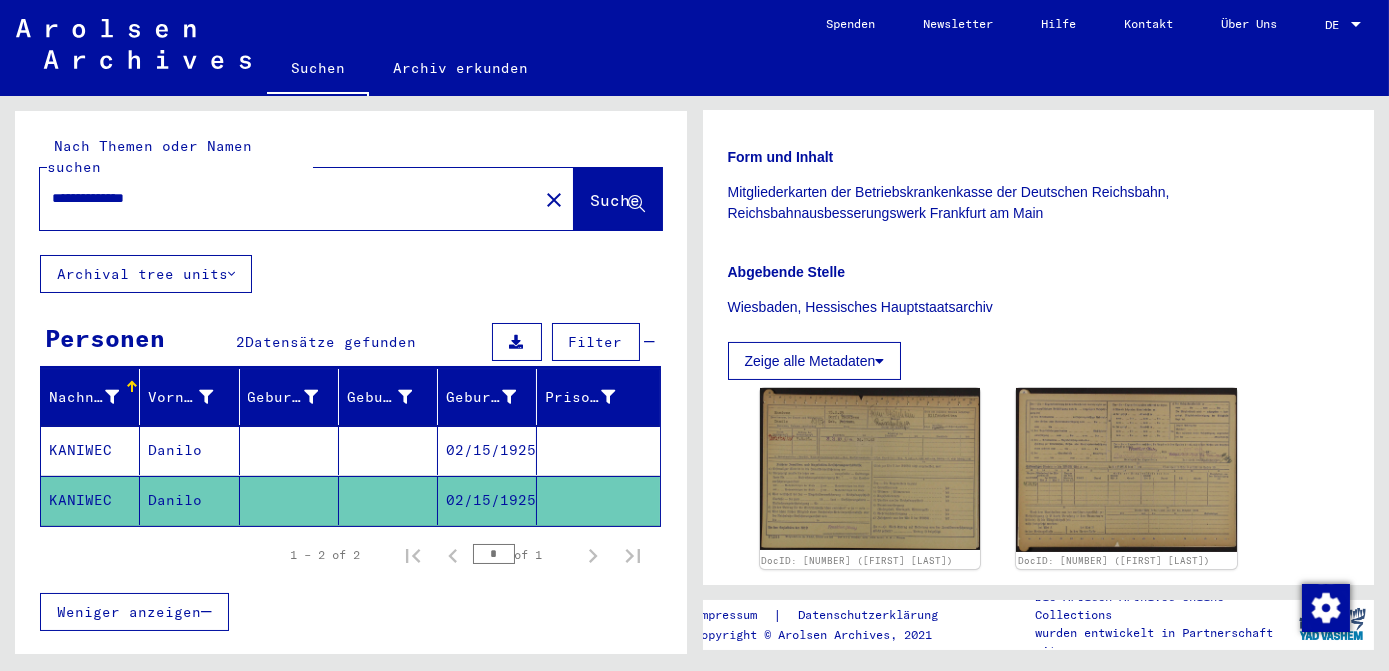 scroll, scrollTop: 454, scrollLeft: 0, axis: vertical 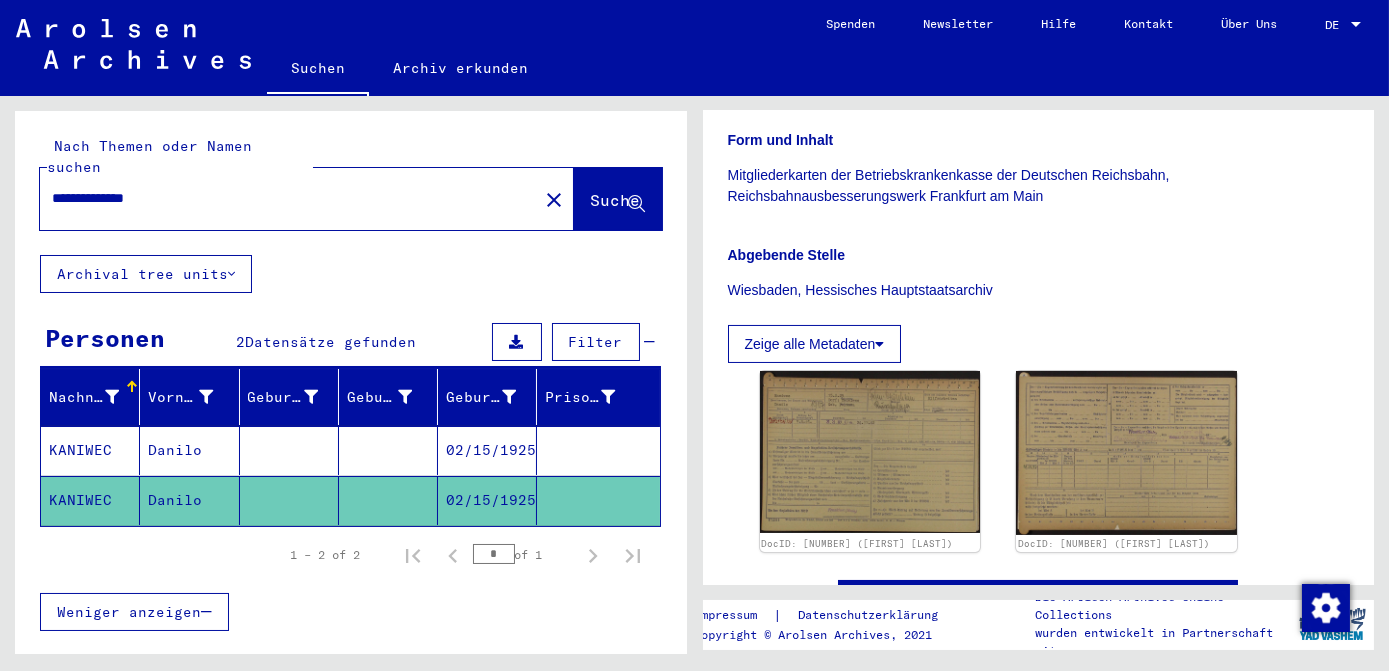click on "close" 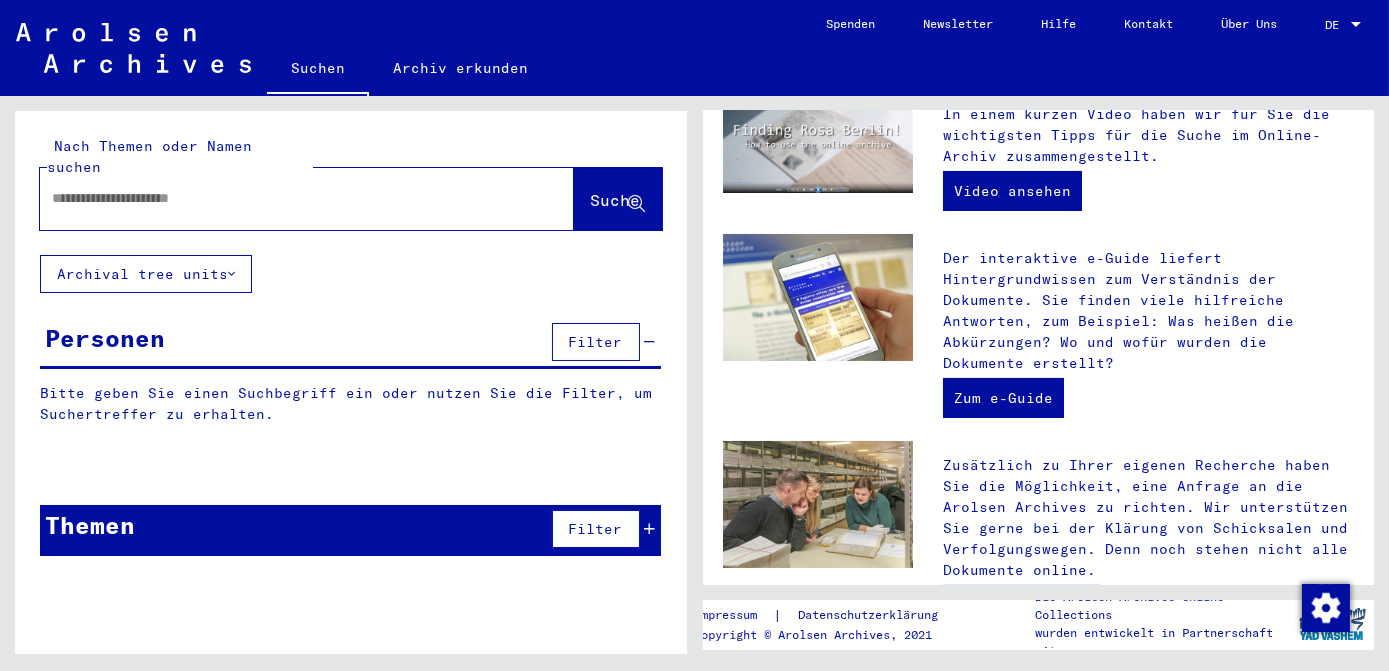 scroll, scrollTop: 0, scrollLeft: 0, axis: both 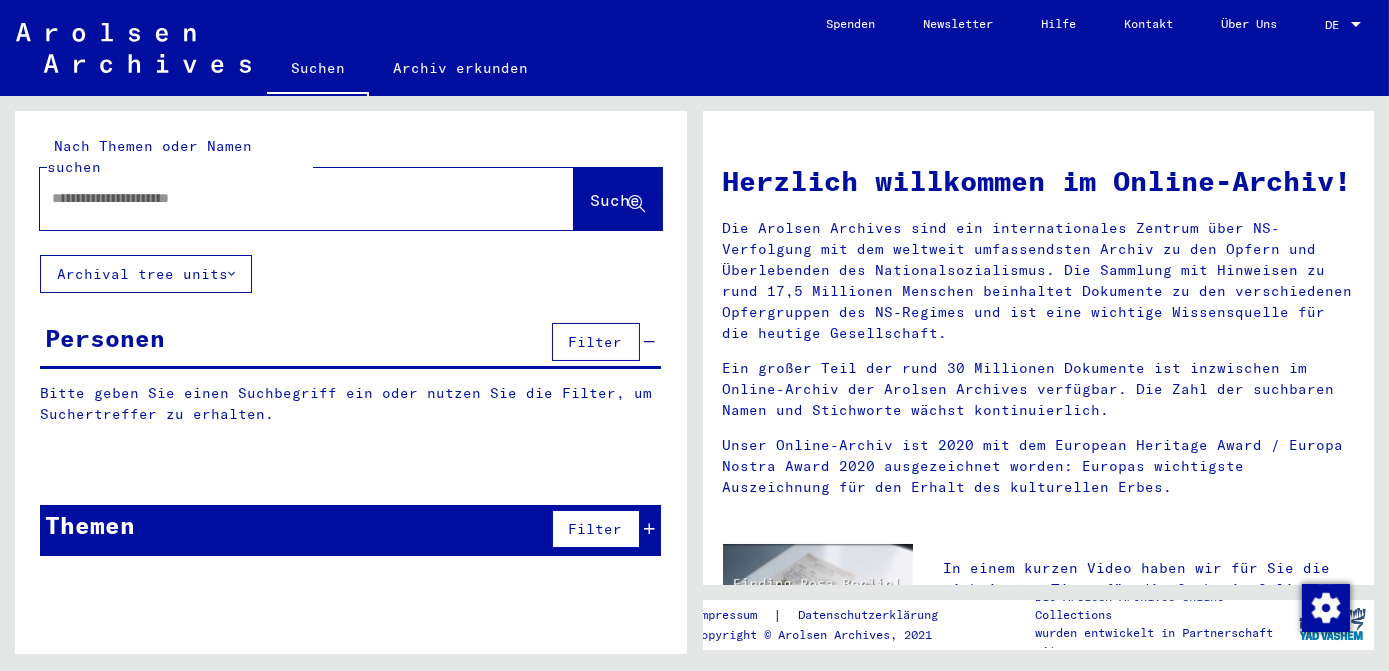 click at bounding box center (283, 198) 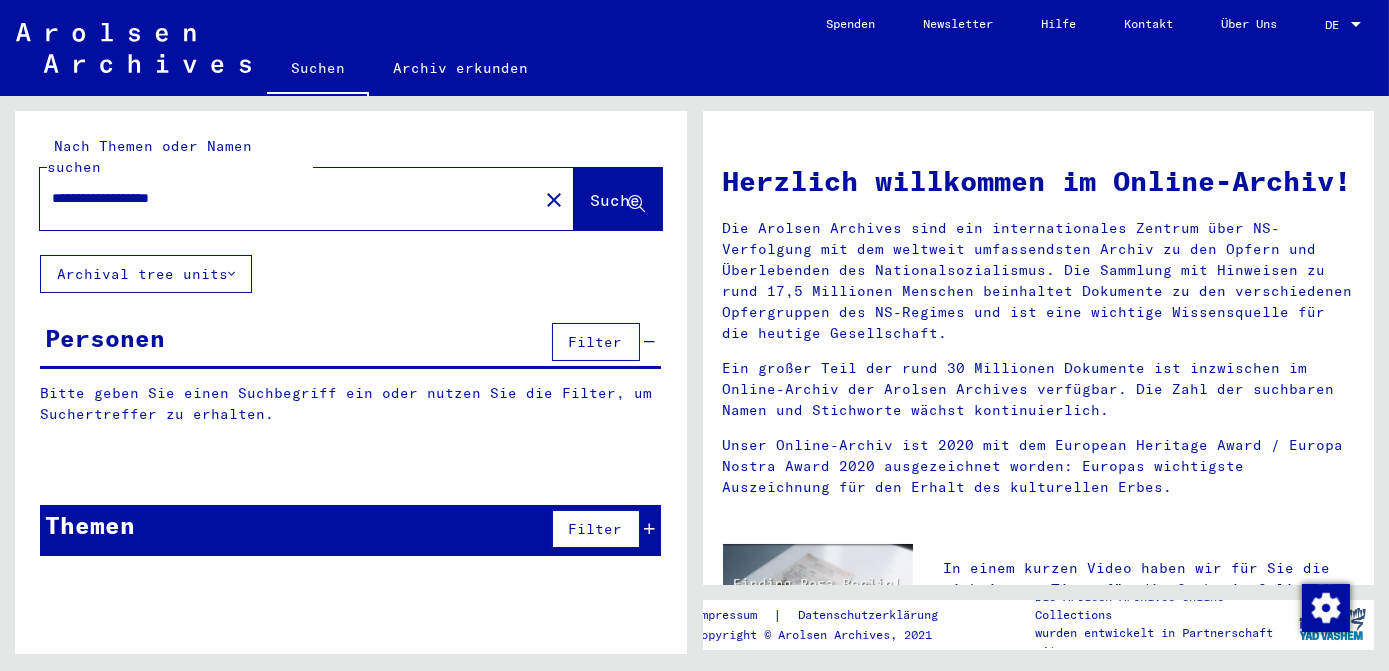 click on "**********" at bounding box center (283, 198) 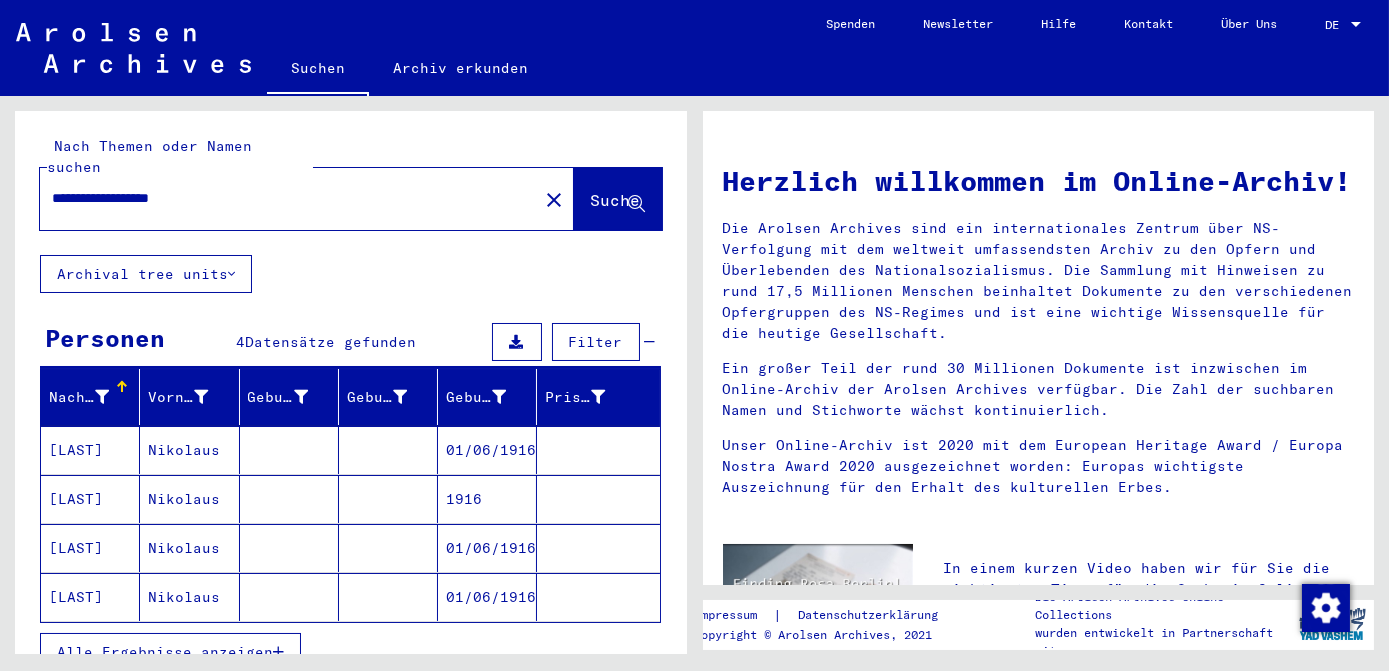 click on "01/06/1916" at bounding box center [487, 499] 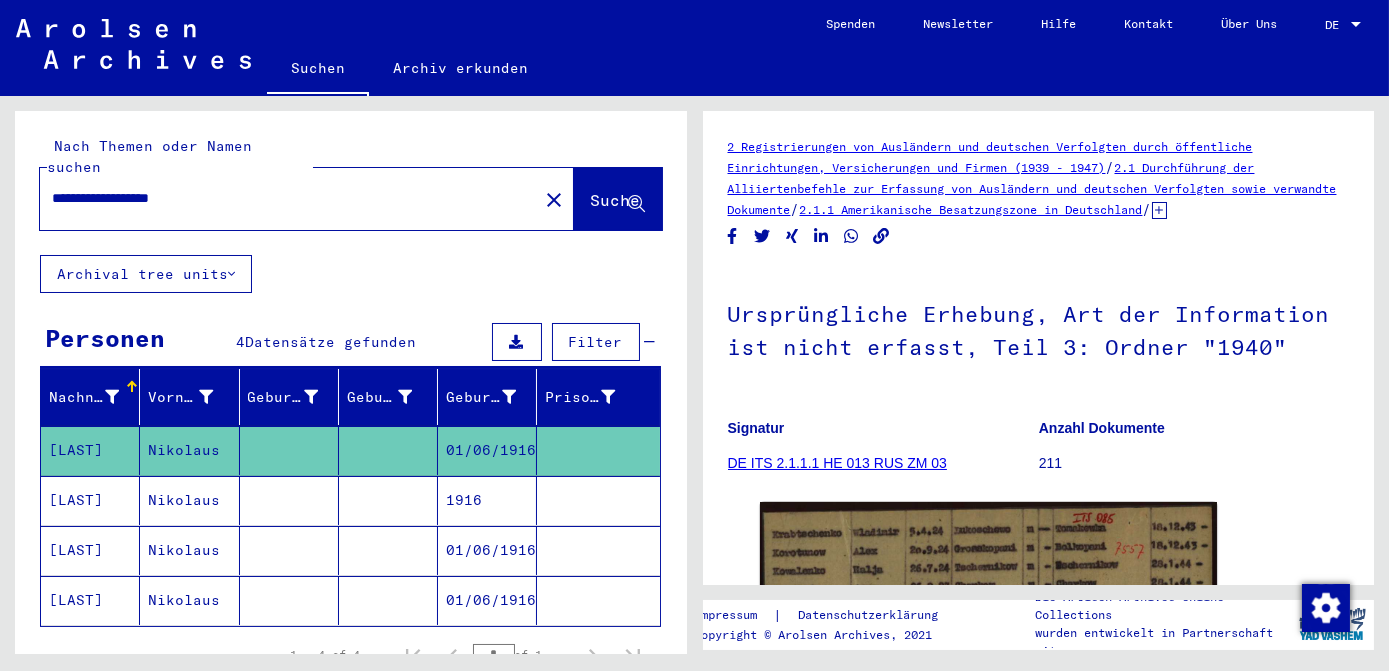 scroll, scrollTop: 272, scrollLeft: 0, axis: vertical 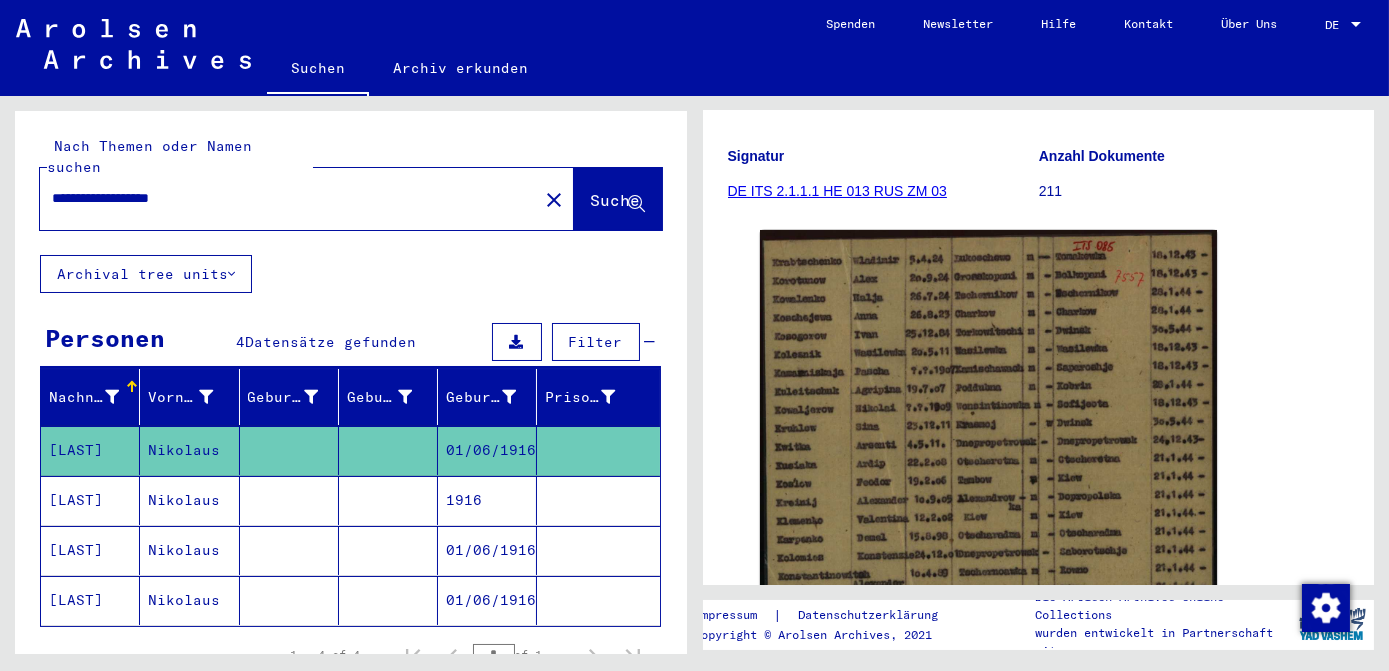 click 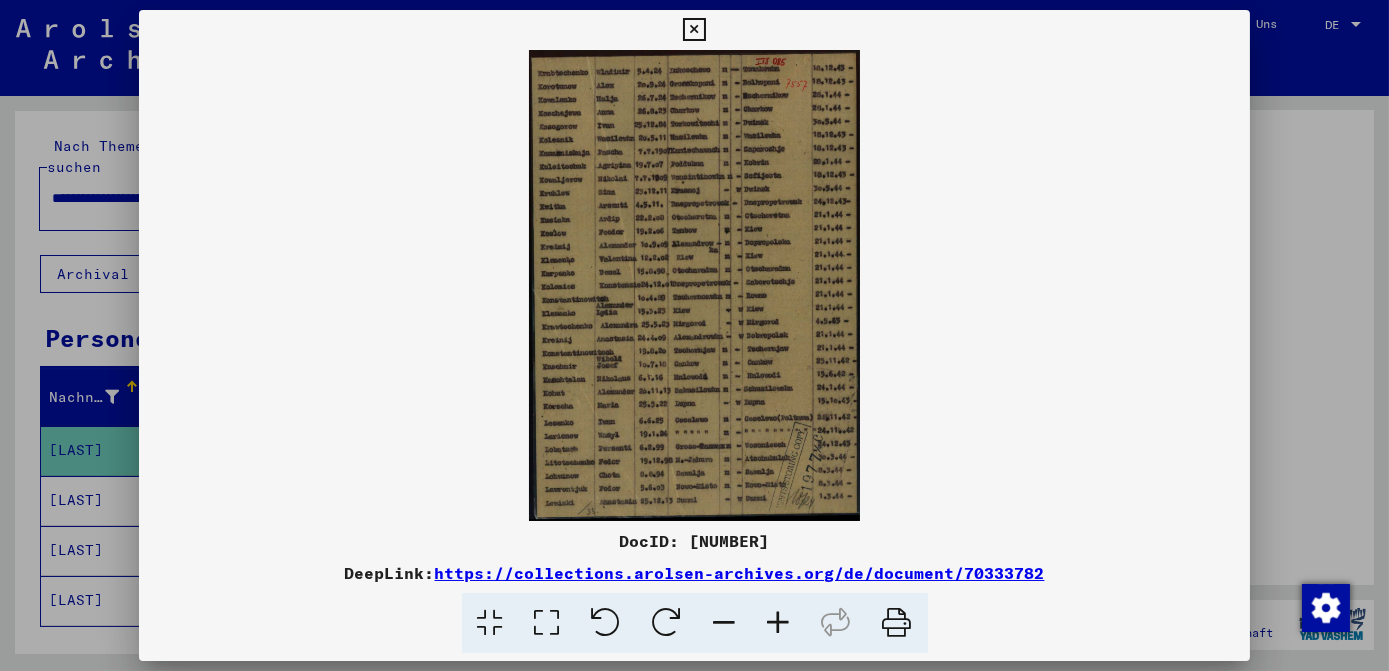 click at bounding box center [547, 623] 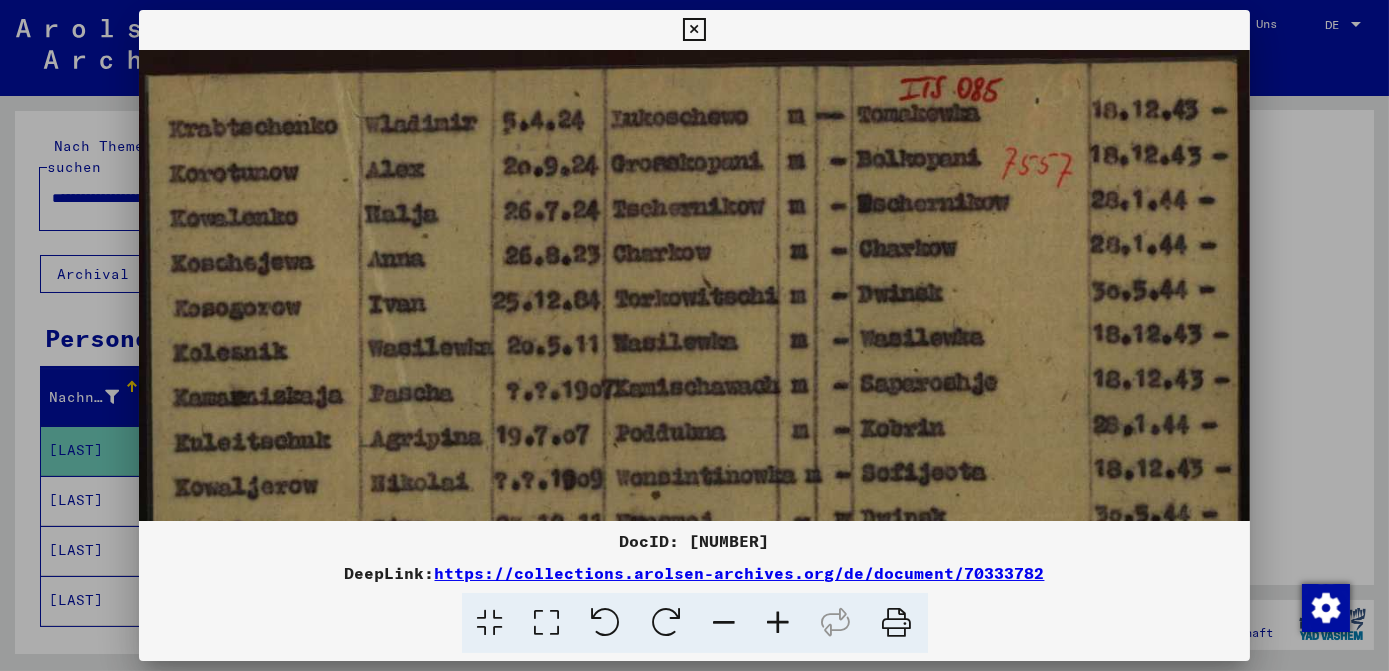 click at bounding box center (694, 30) 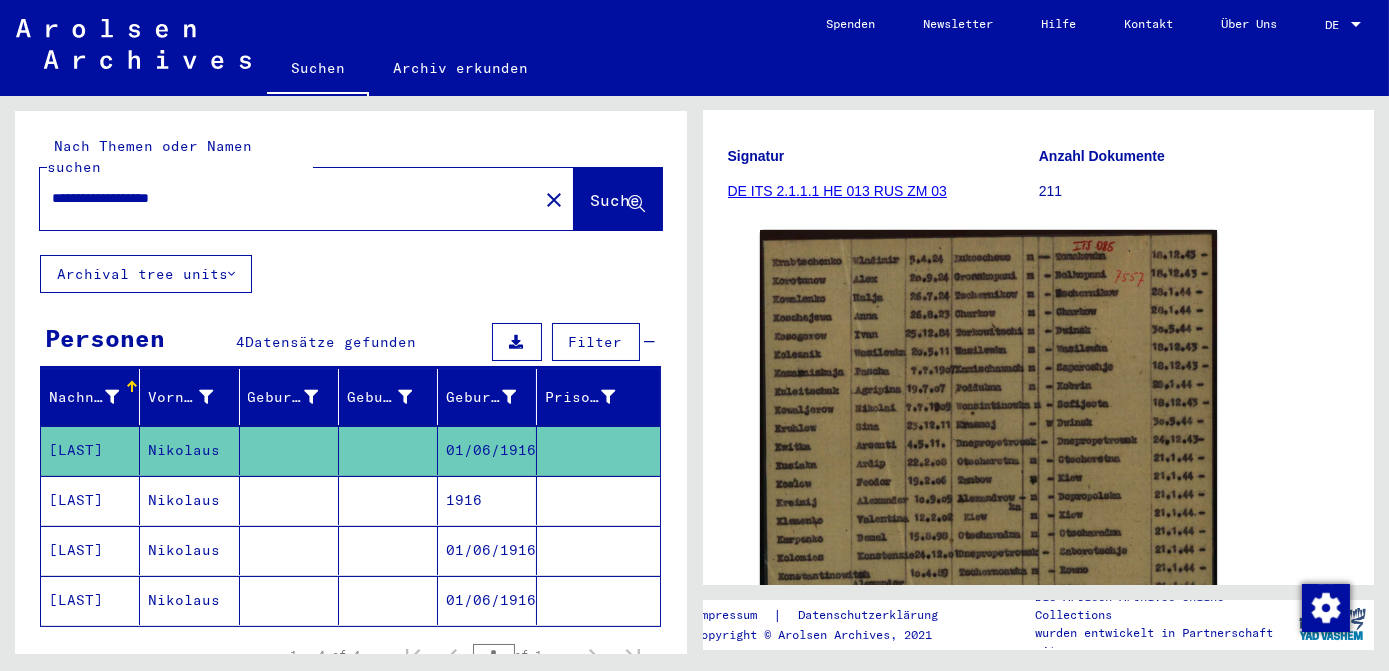 click on "1916" at bounding box center [487, 550] 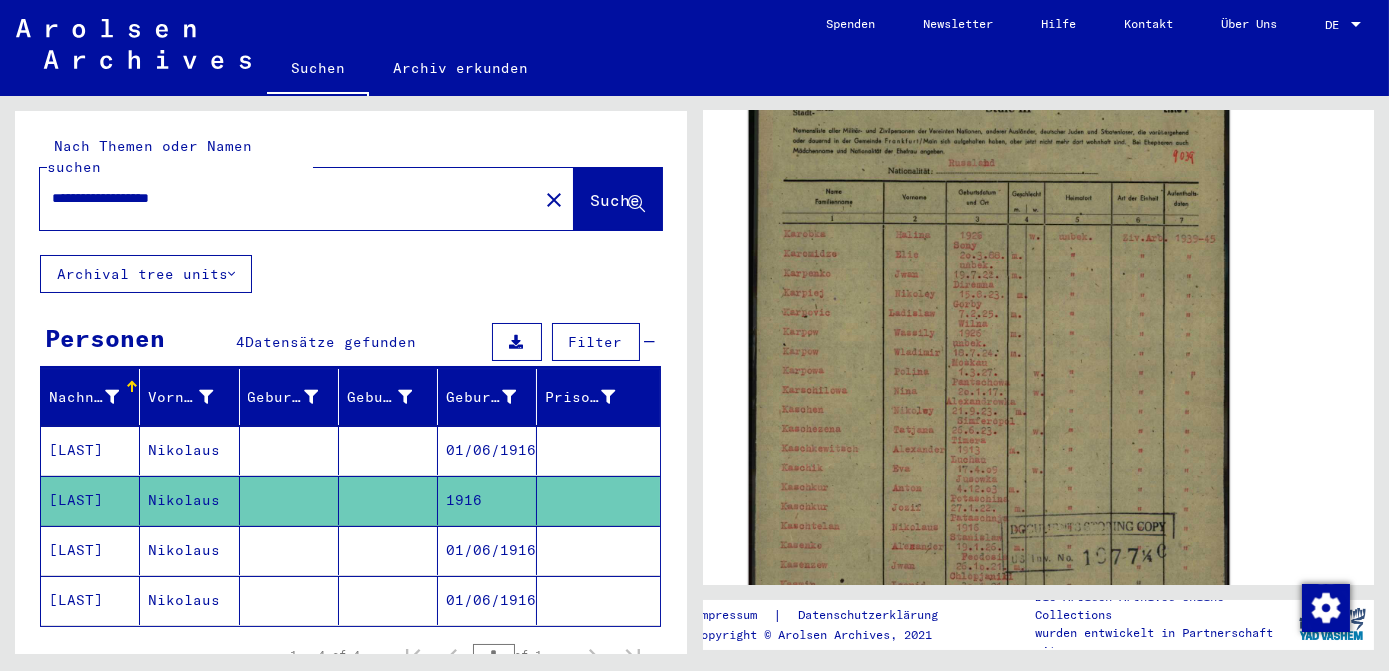scroll, scrollTop: 454, scrollLeft: 0, axis: vertical 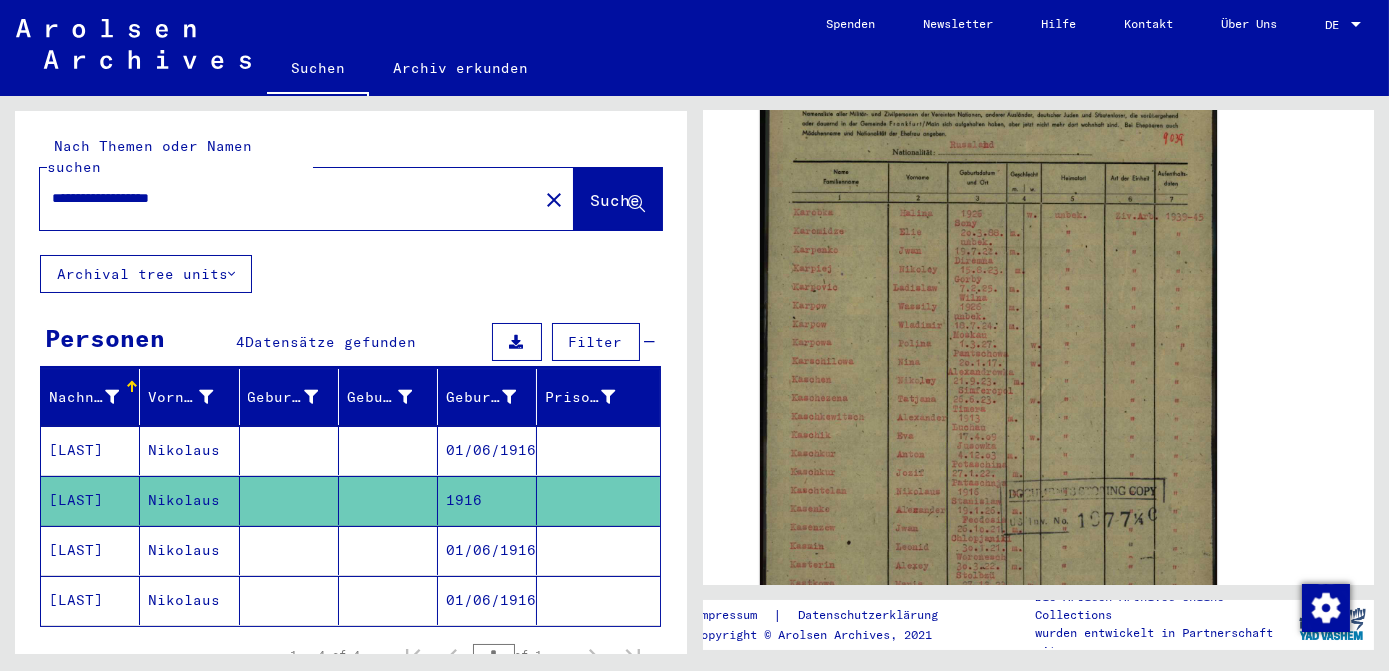 click on "01/06/1916" at bounding box center [487, 600] 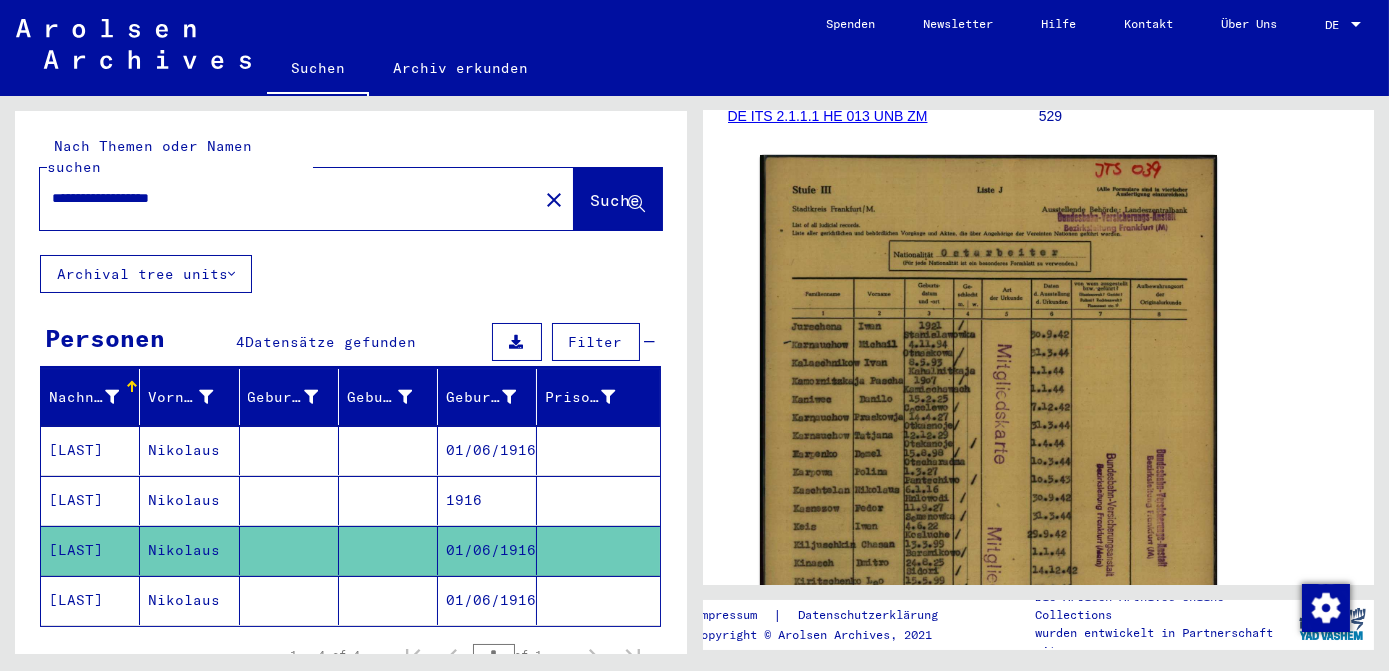 scroll, scrollTop: 454, scrollLeft: 0, axis: vertical 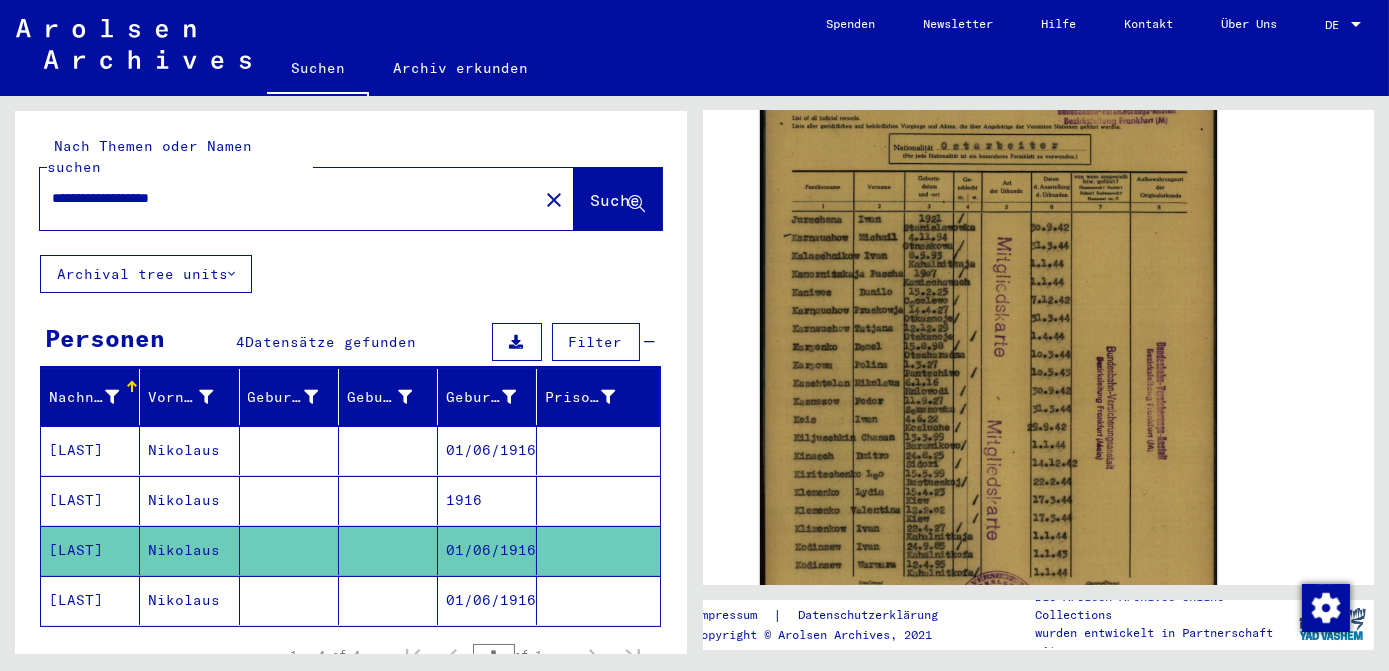 click on "01/06/1916" 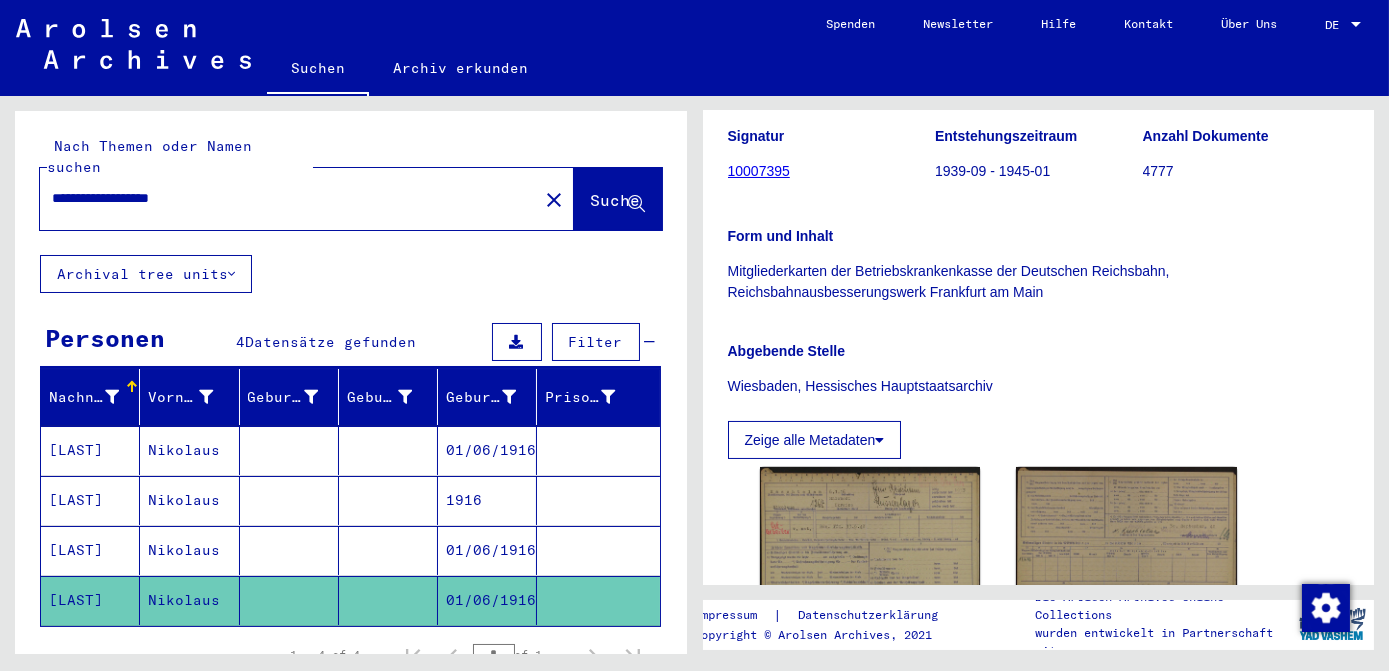 scroll, scrollTop: 454, scrollLeft: 0, axis: vertical 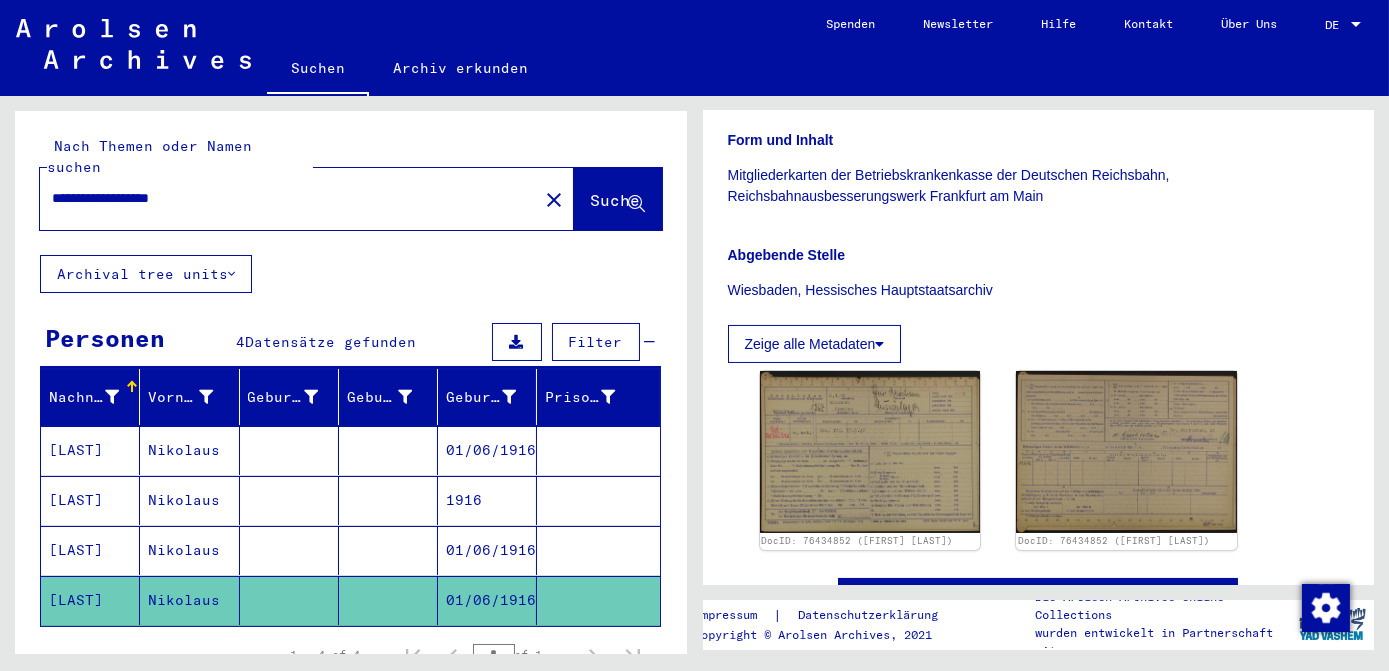 click on "close" 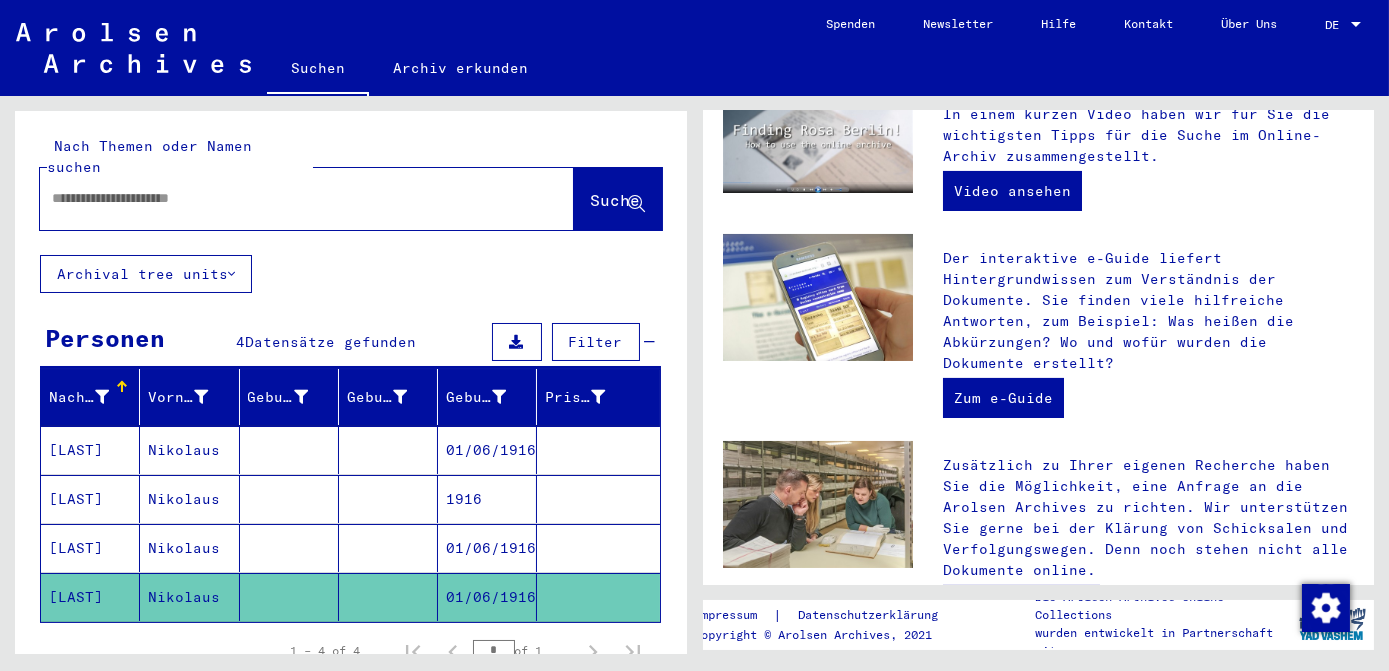 scroll, scrollTop: 0, scrollLeft: 0, axis: both 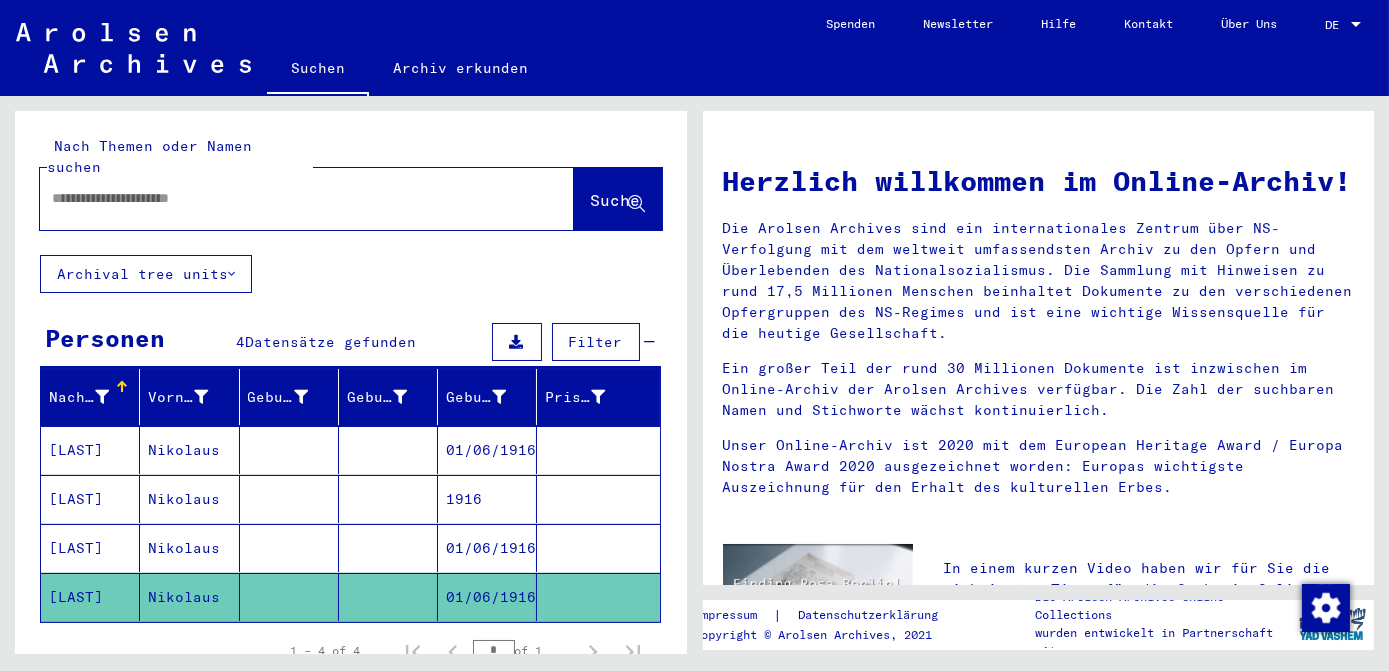 click at bounding box center [283, 198] 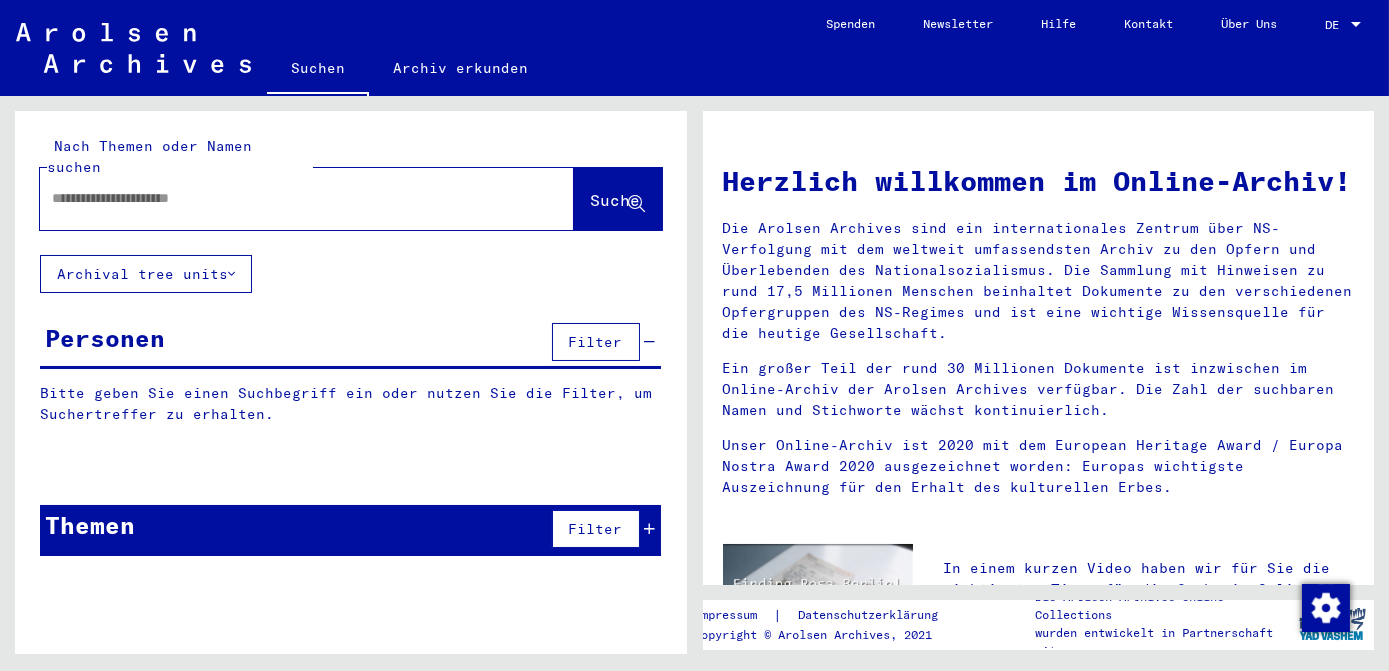 paste on "**********" 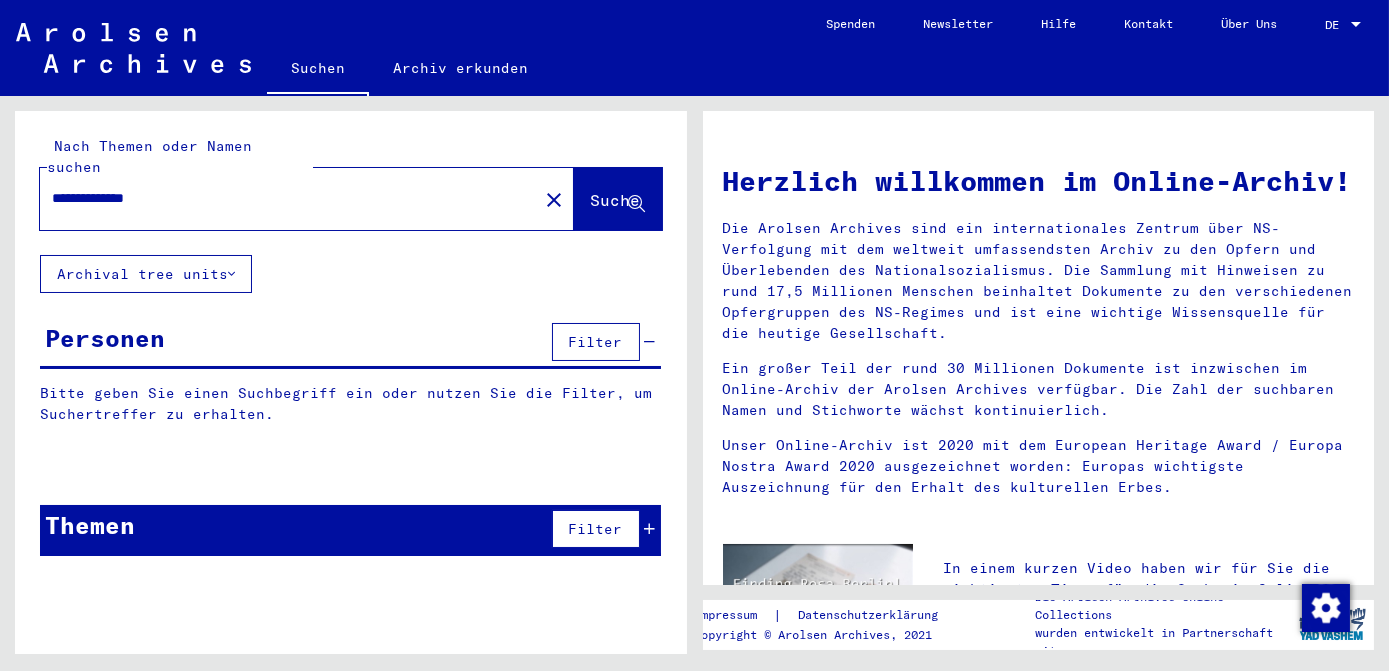 click on "**********" at bounding box center (283, 198) 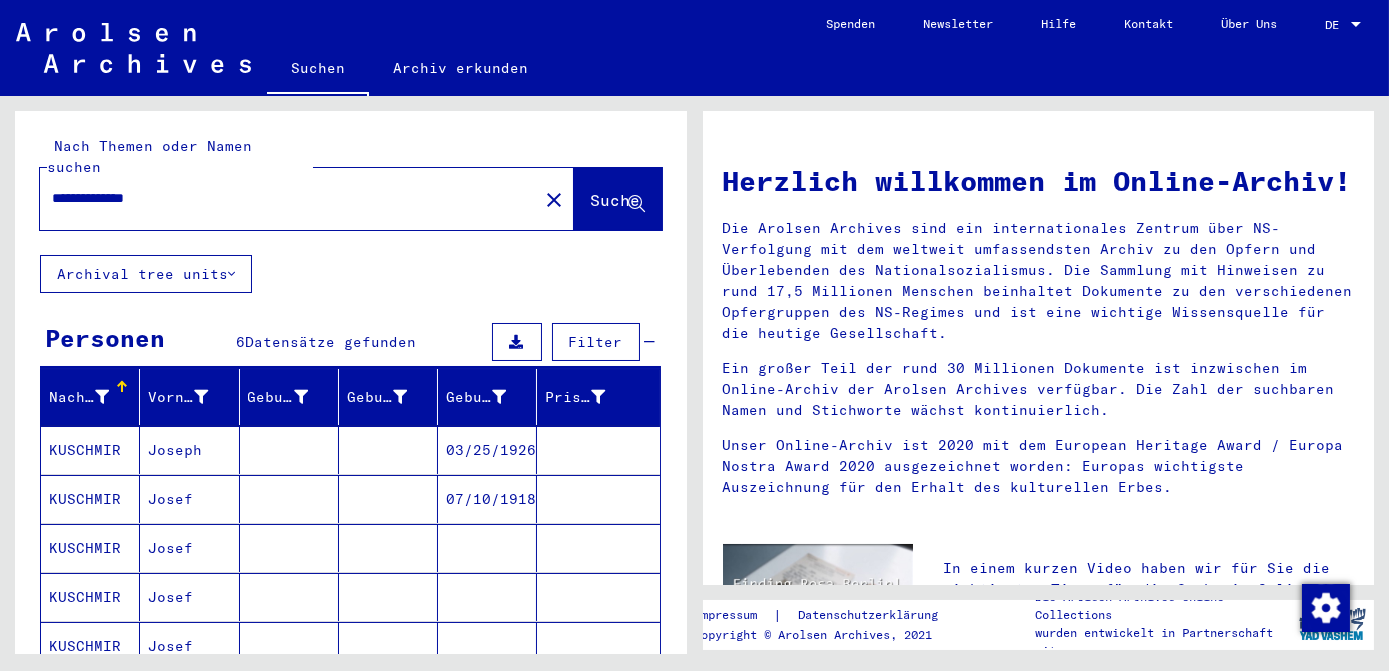 scroll, scrollTop: 90, scrollLeft: 0, axis: vertical 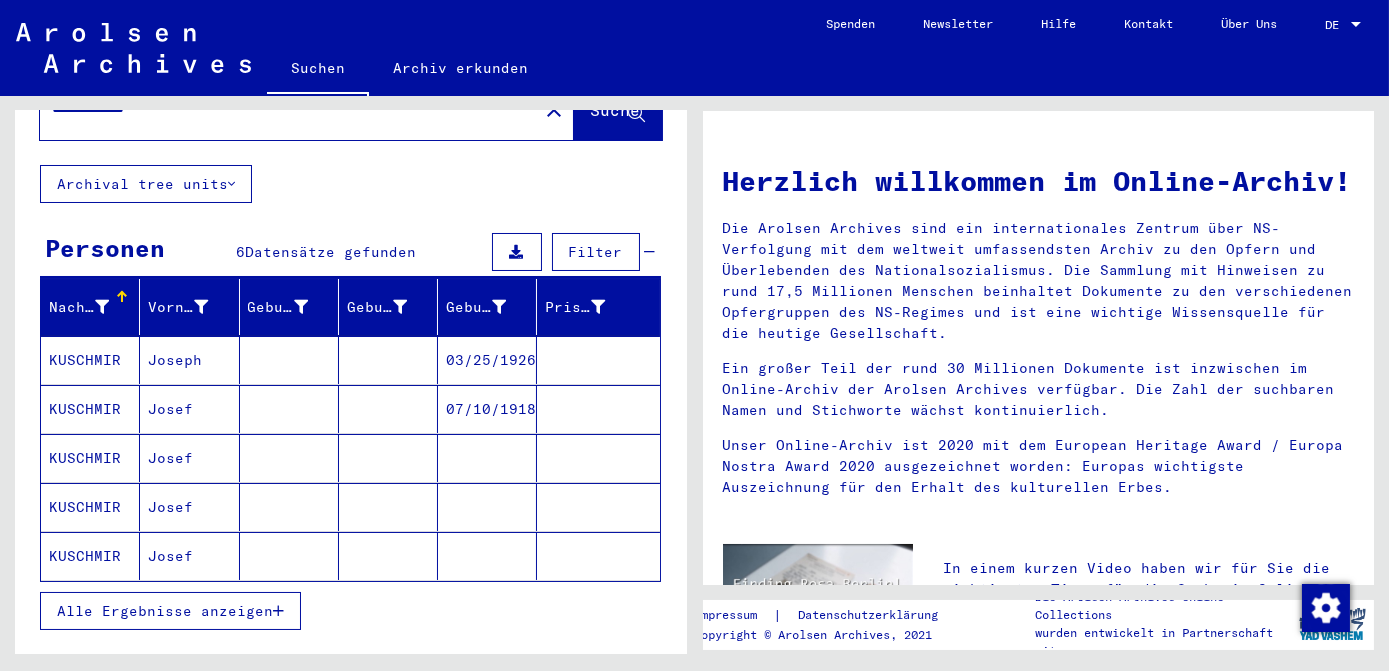click on "07/10/1918" at bounding box center [487, 458] 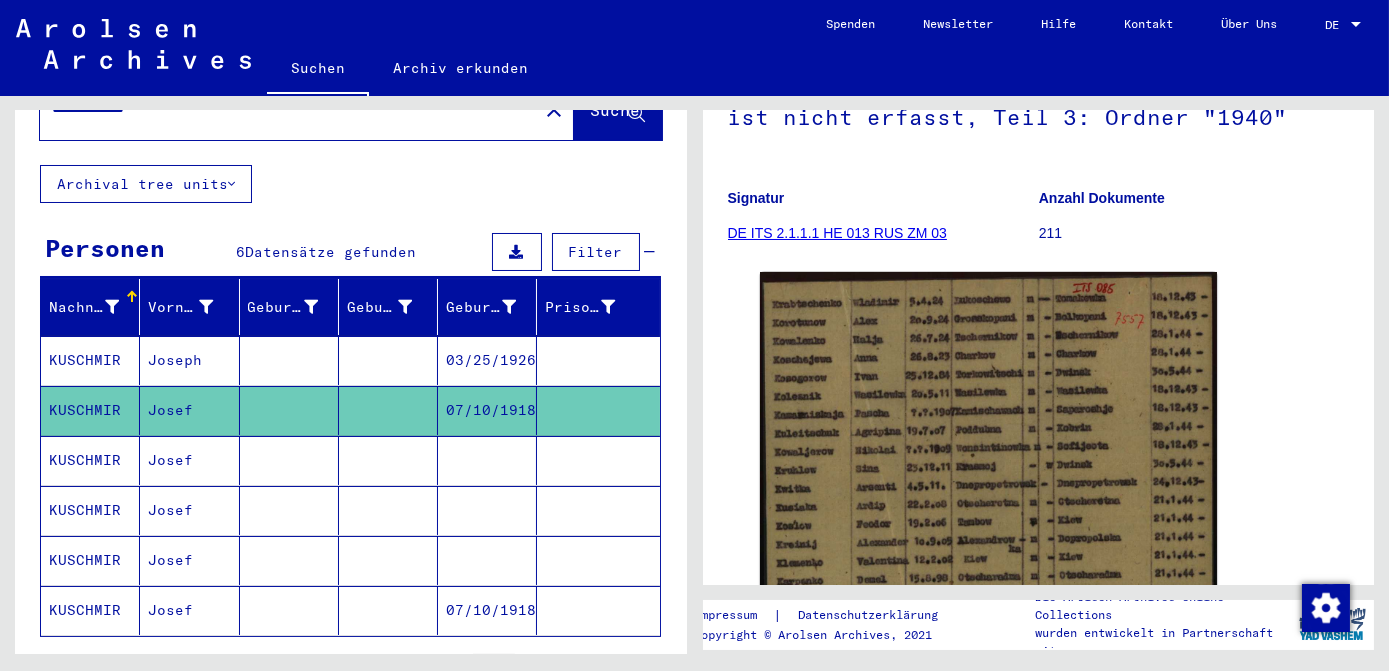 scroll, scrollTop: 272, scrollLeft: 0, axis: vertical 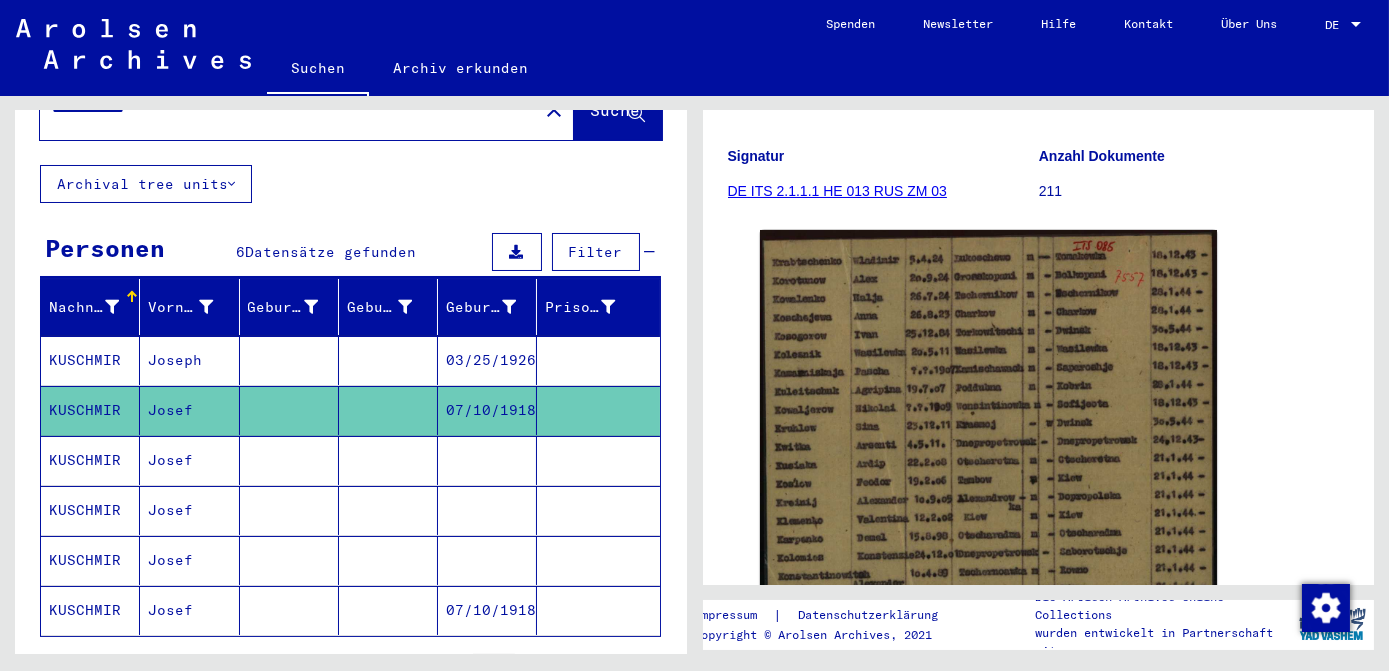 click at bounding box center (487, 510) 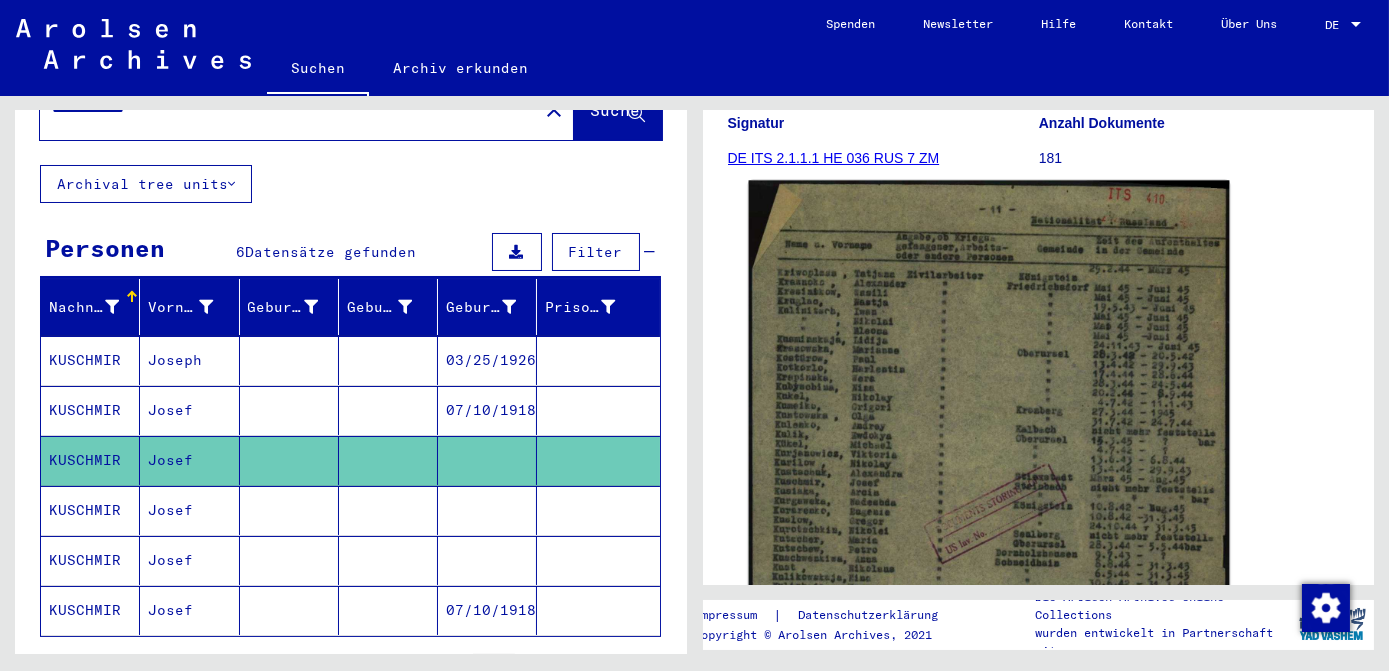 scroll, scrollTop: 454, scrollLeft: 0, axis: vertical 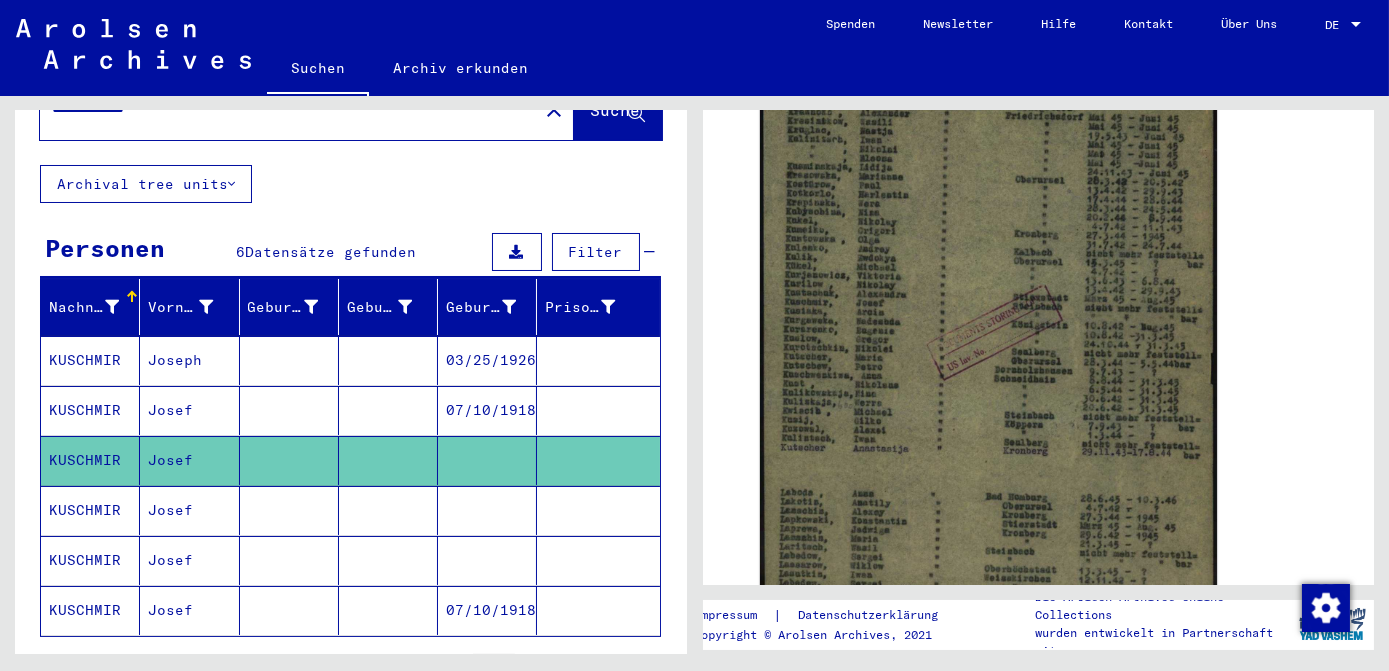 click at bounding box center (487, 560) 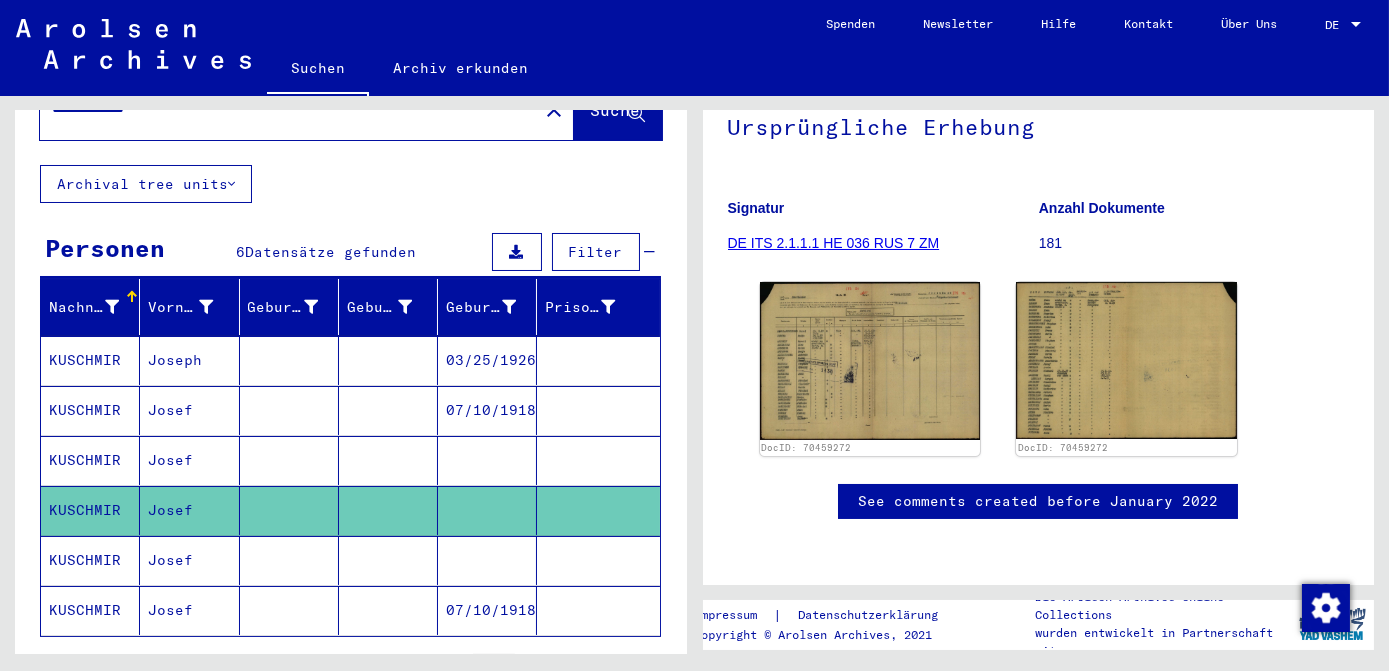 scroll, scrollTop: 215, scrollLeft: 0, axis: vertical 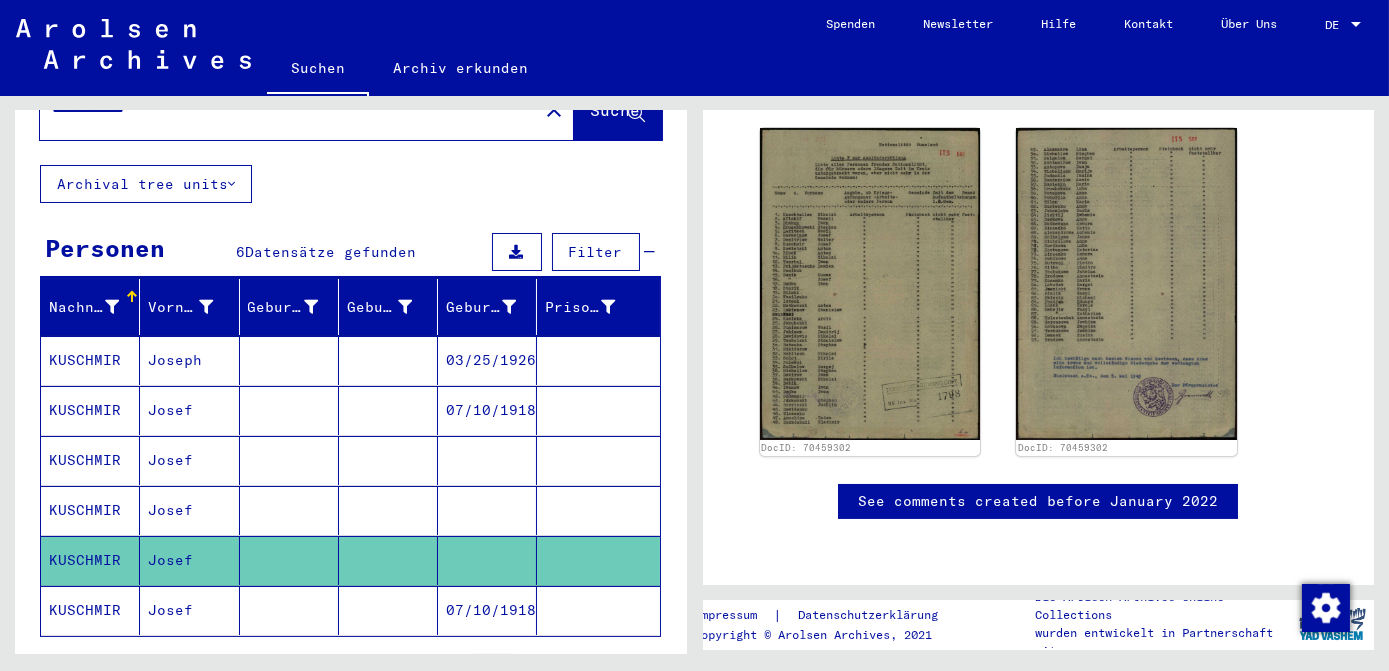 click on "07/10/1918" 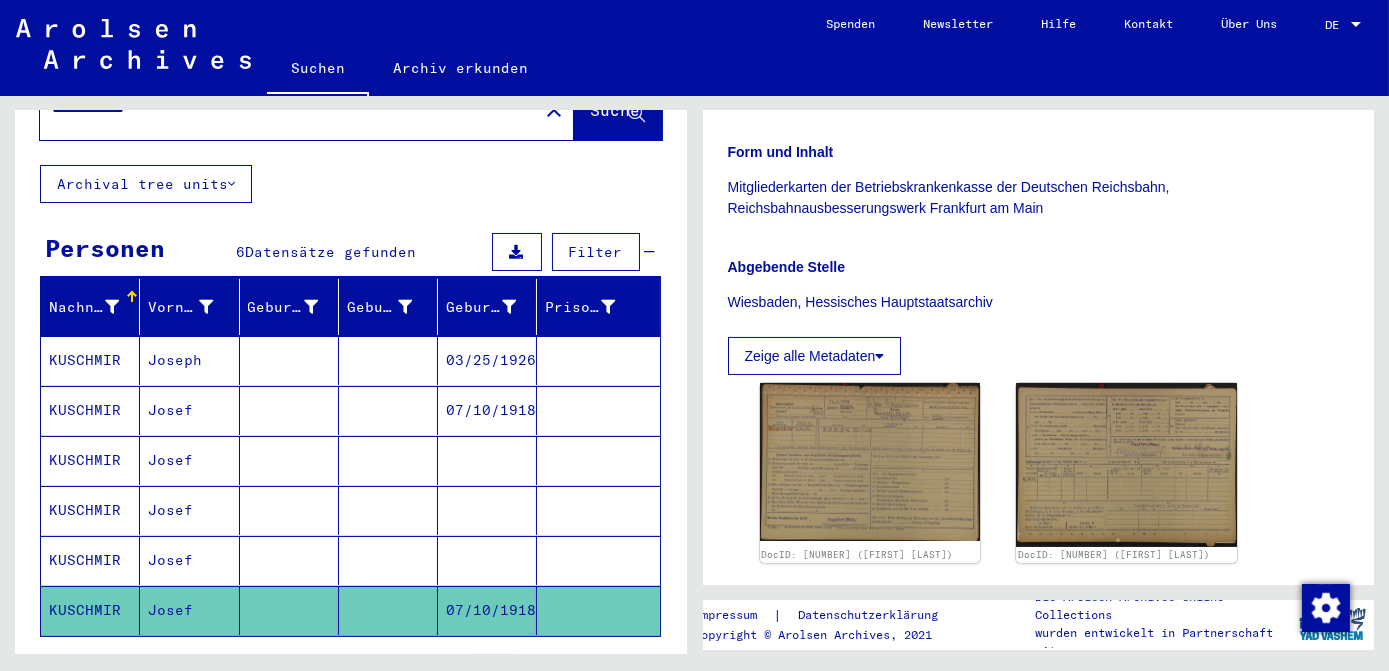 scroll, scrollTop: 454, scrollLeft: 0, axis: vertical 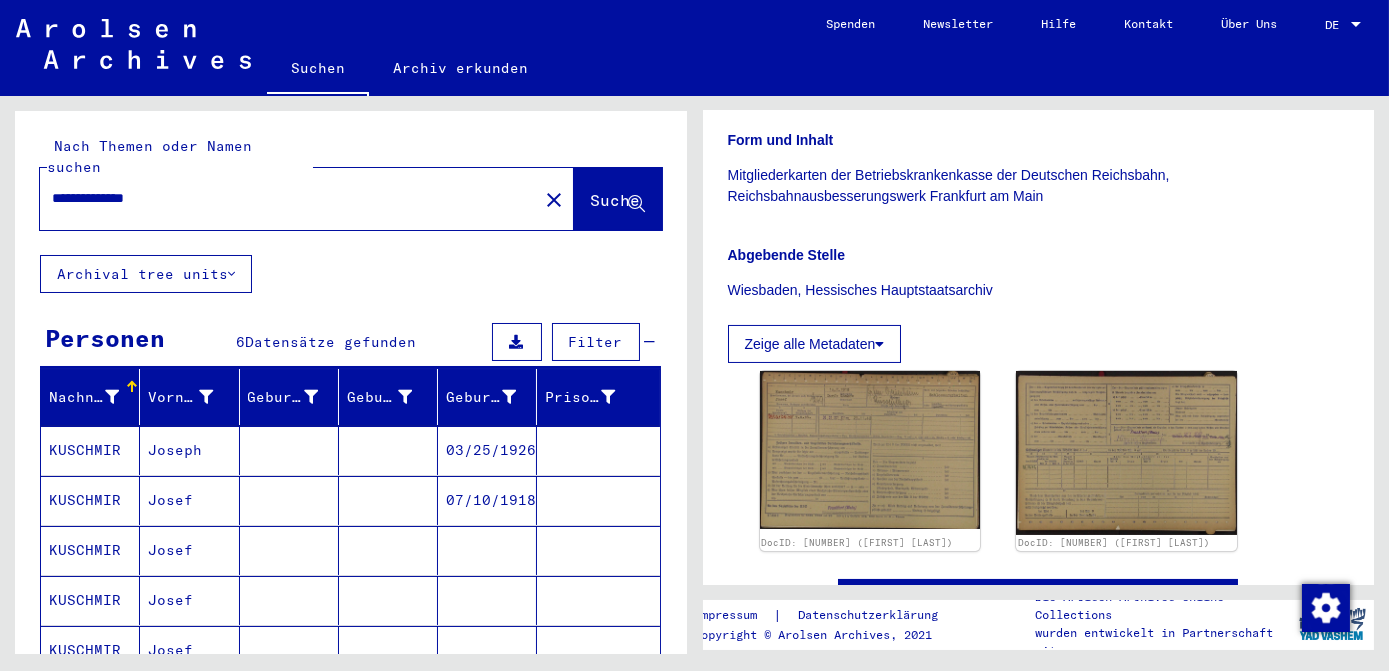 click on "close" 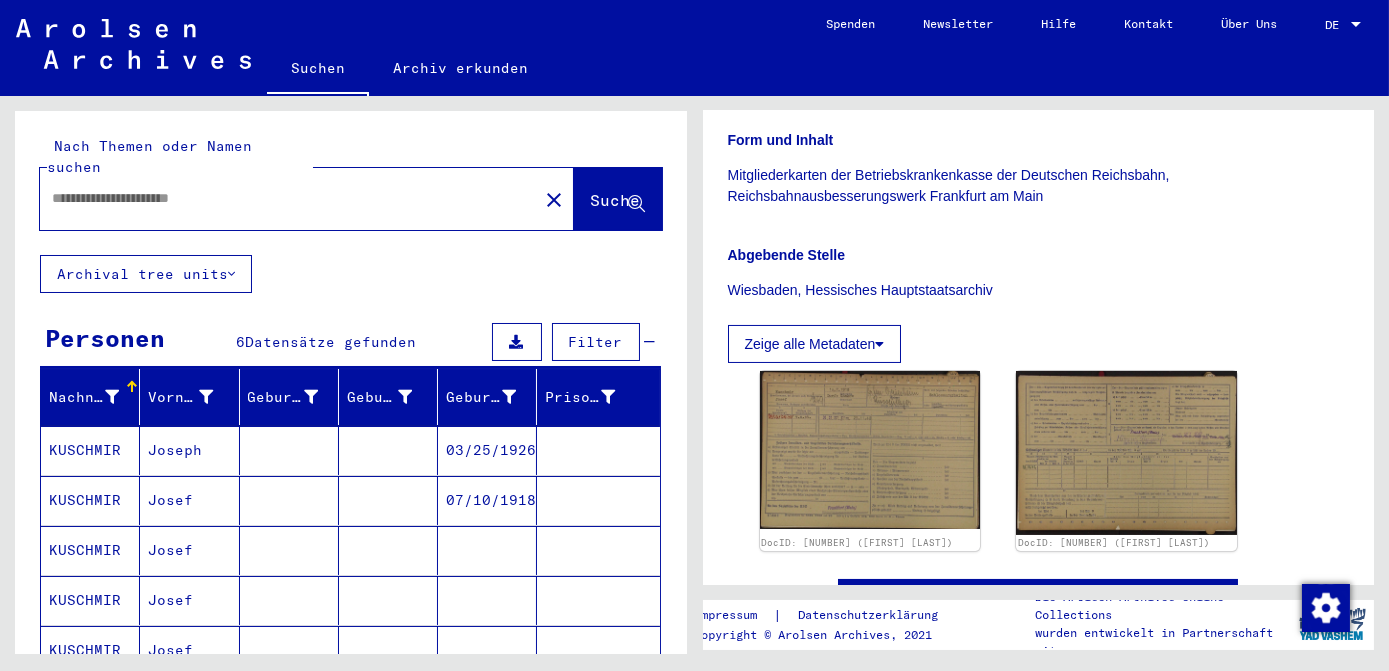click on "close" 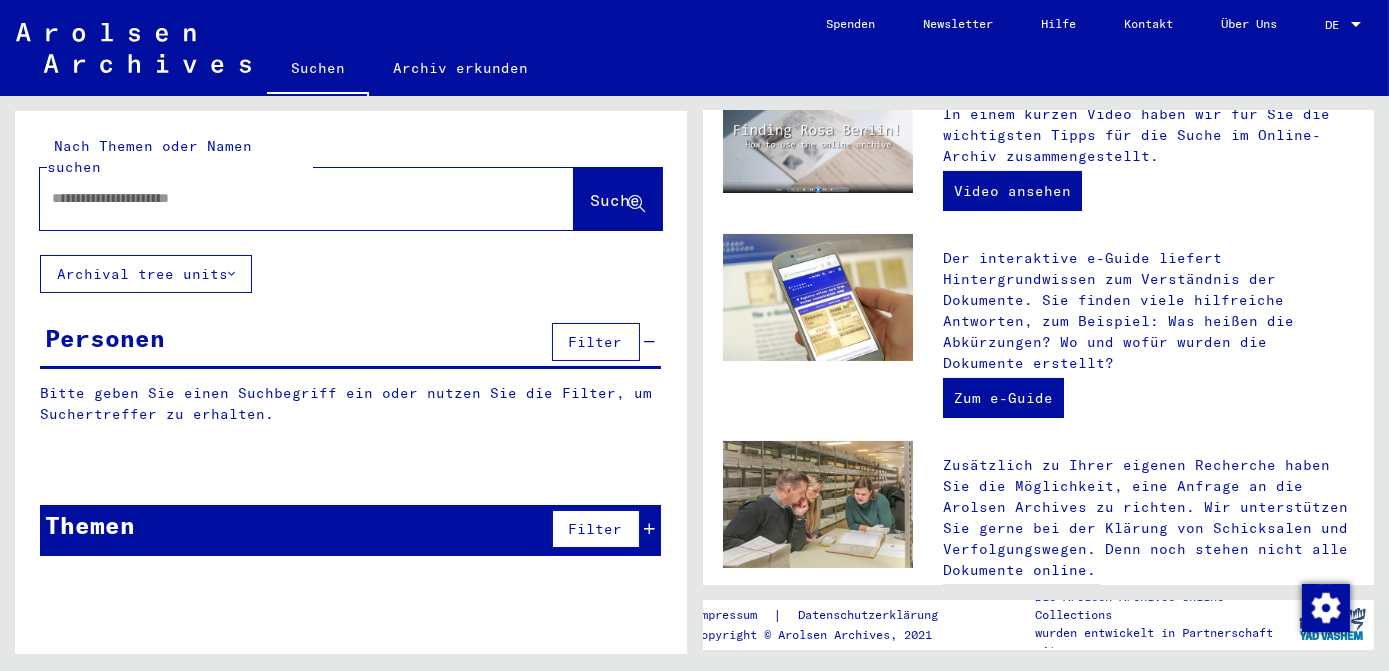 scroll, scrollTop: 0, scrollLeft: 0, axis: both 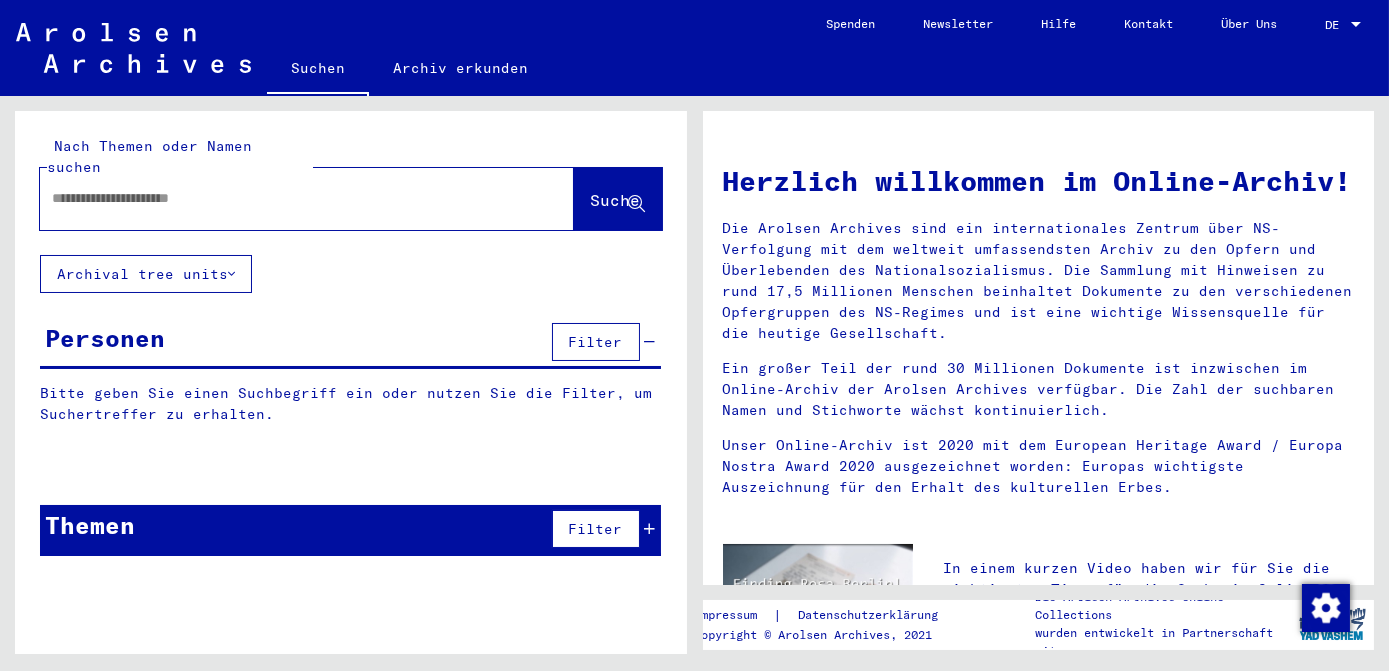 click at bounding box center [283, 198] 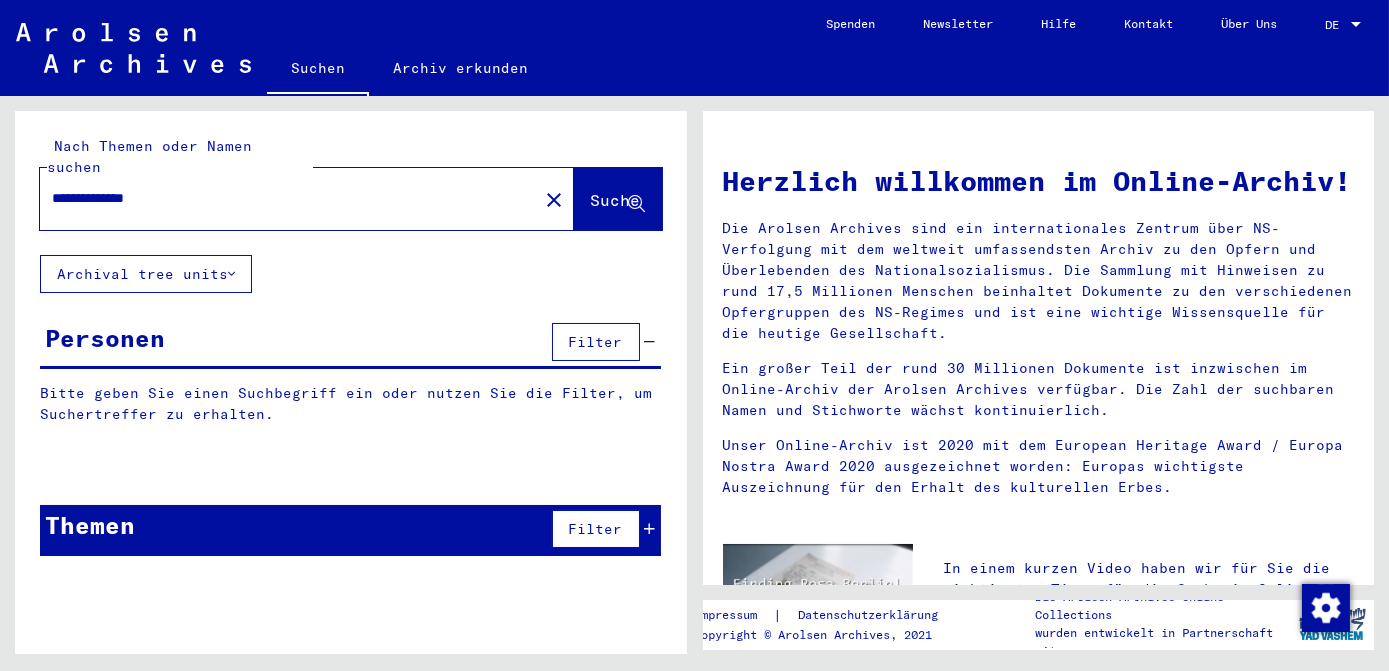 click on "**********" at bounding box center [283, 198] 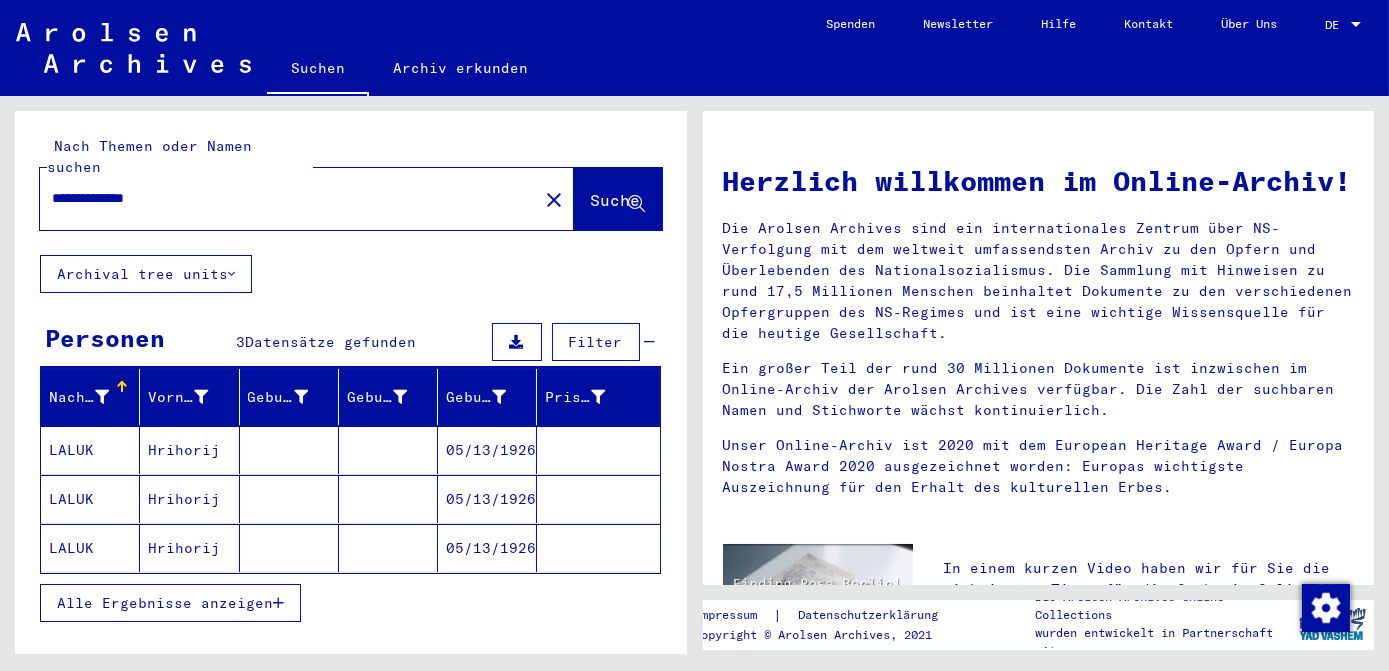 click on "Alle Ergebnisse anzeigen" at bounding box center [165, 603] 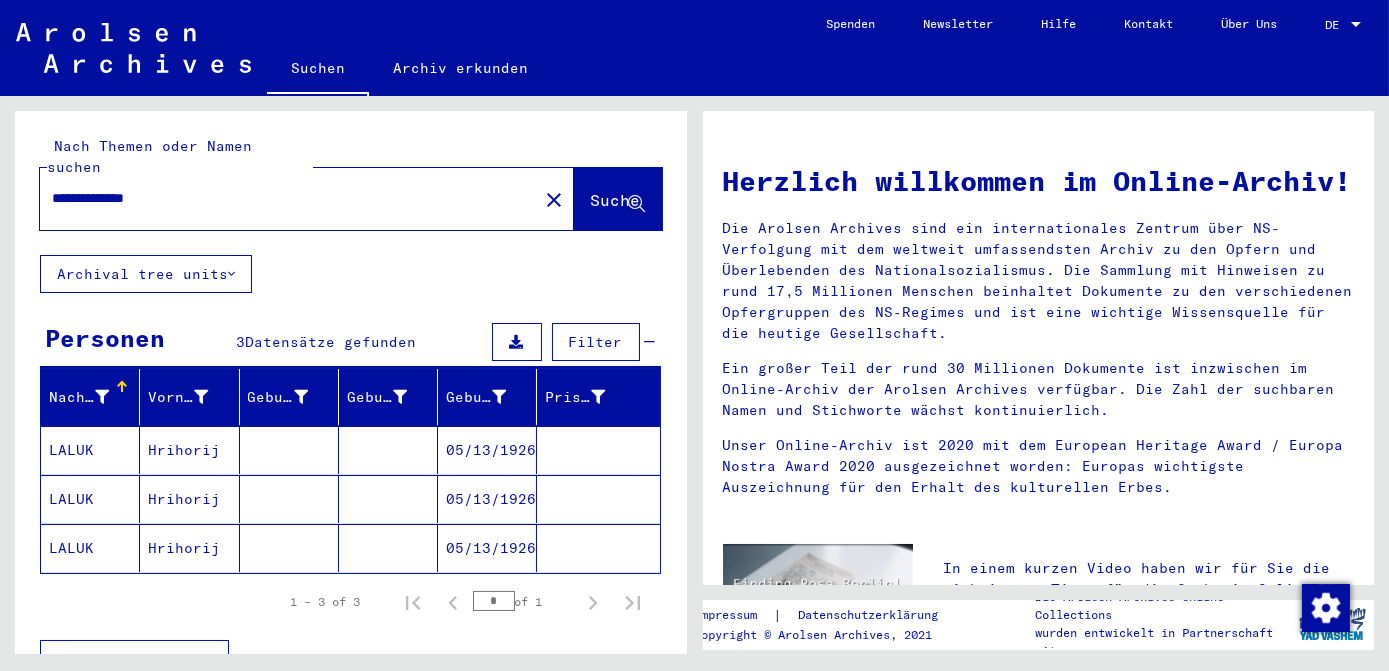 click on "05/13/1926" at bounding box center (487, 499) 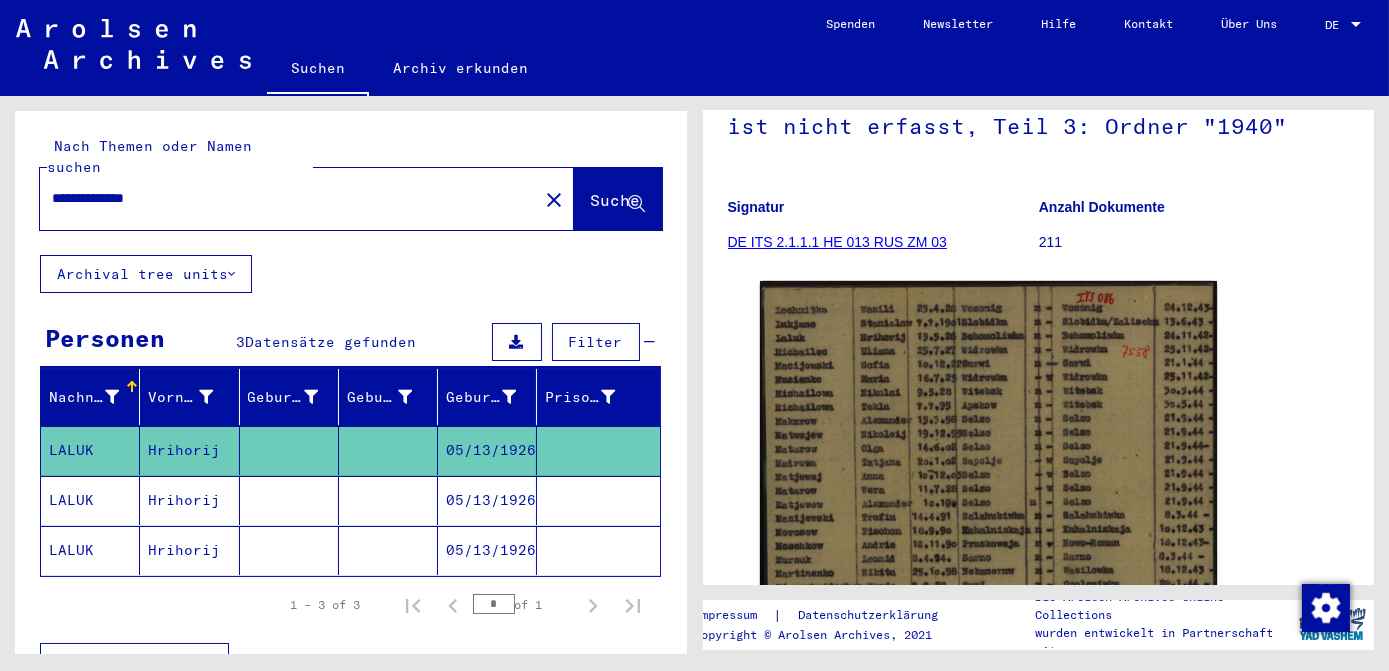 scroll, scrollTop: 277, scrollLeft: 0, axis: vertical 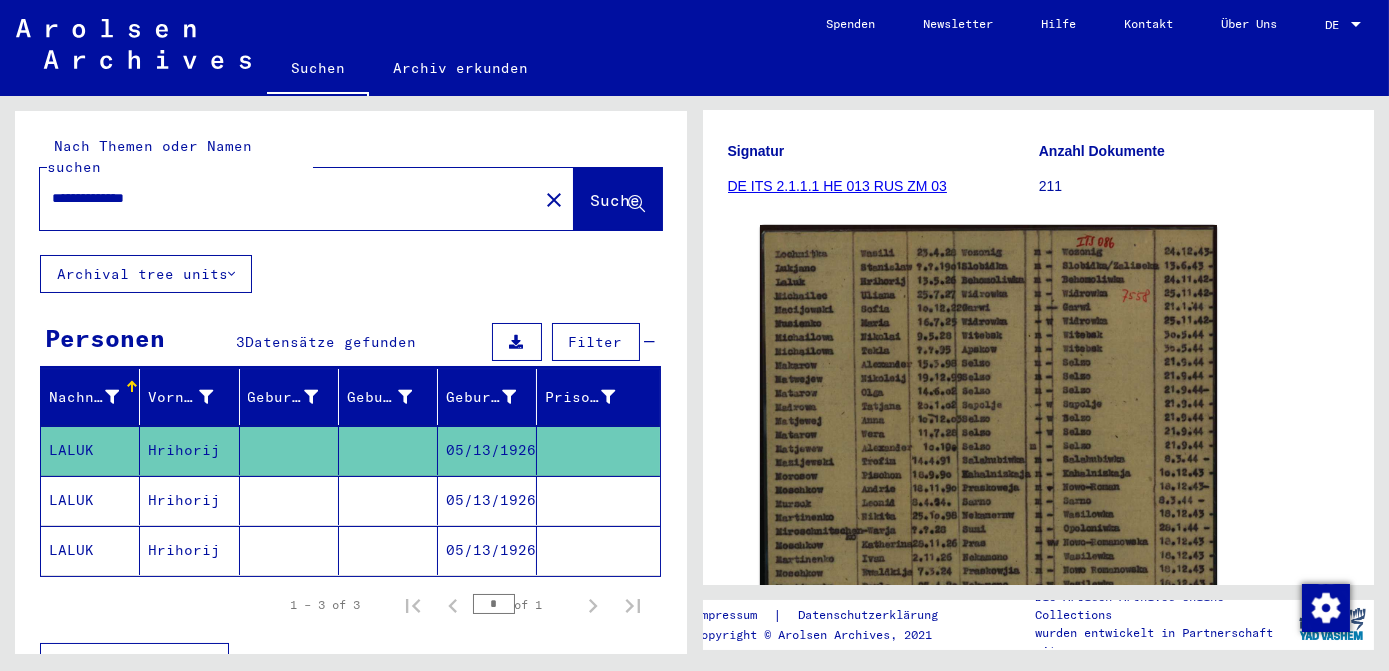 drag, startPoint x: 498, startPoint y: 475, endPoint x: 850, endPoint y: 448, distance: 353.034 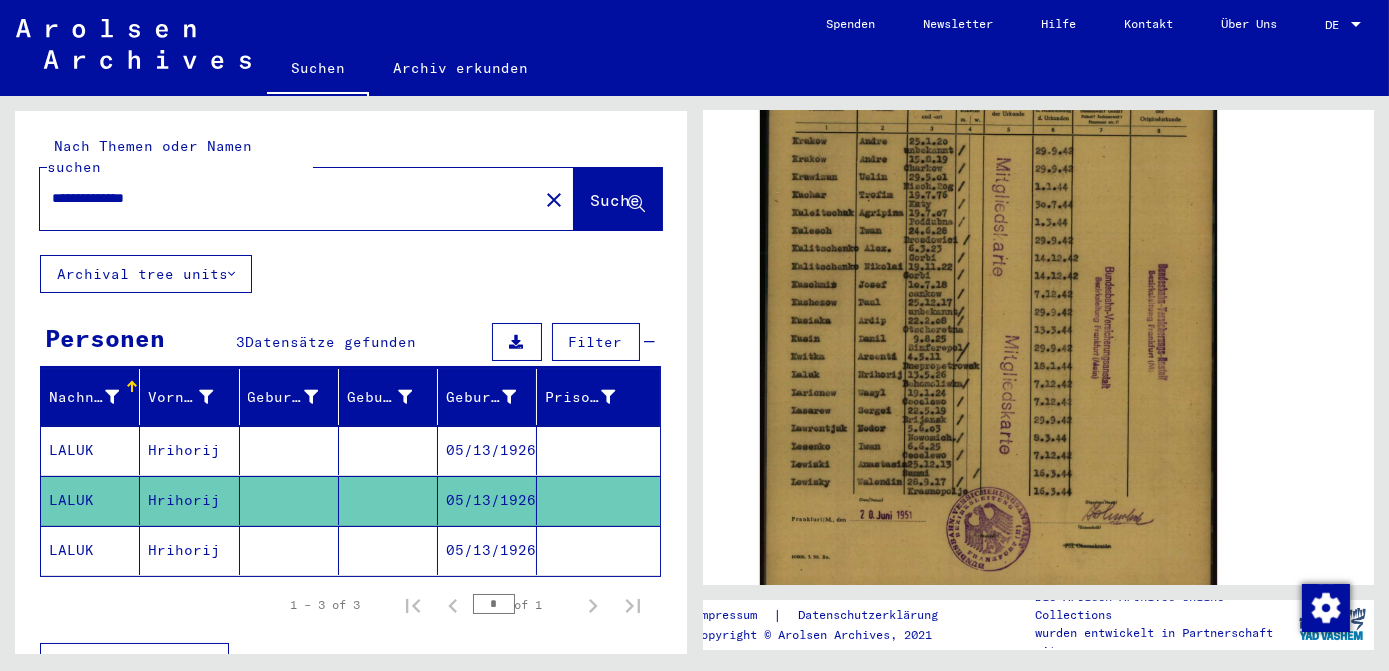 scroll, scrollTop: 545, scrollLeft: 0, axis: vertical 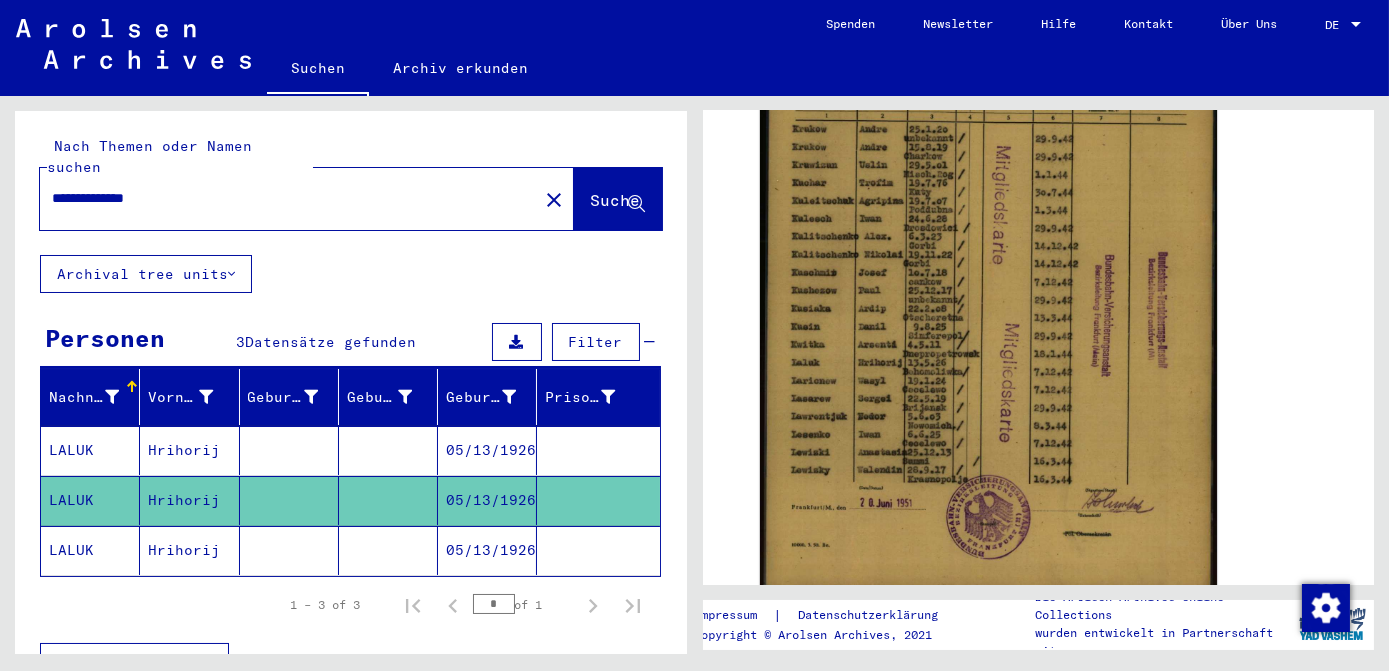 click on "05/13/1926" 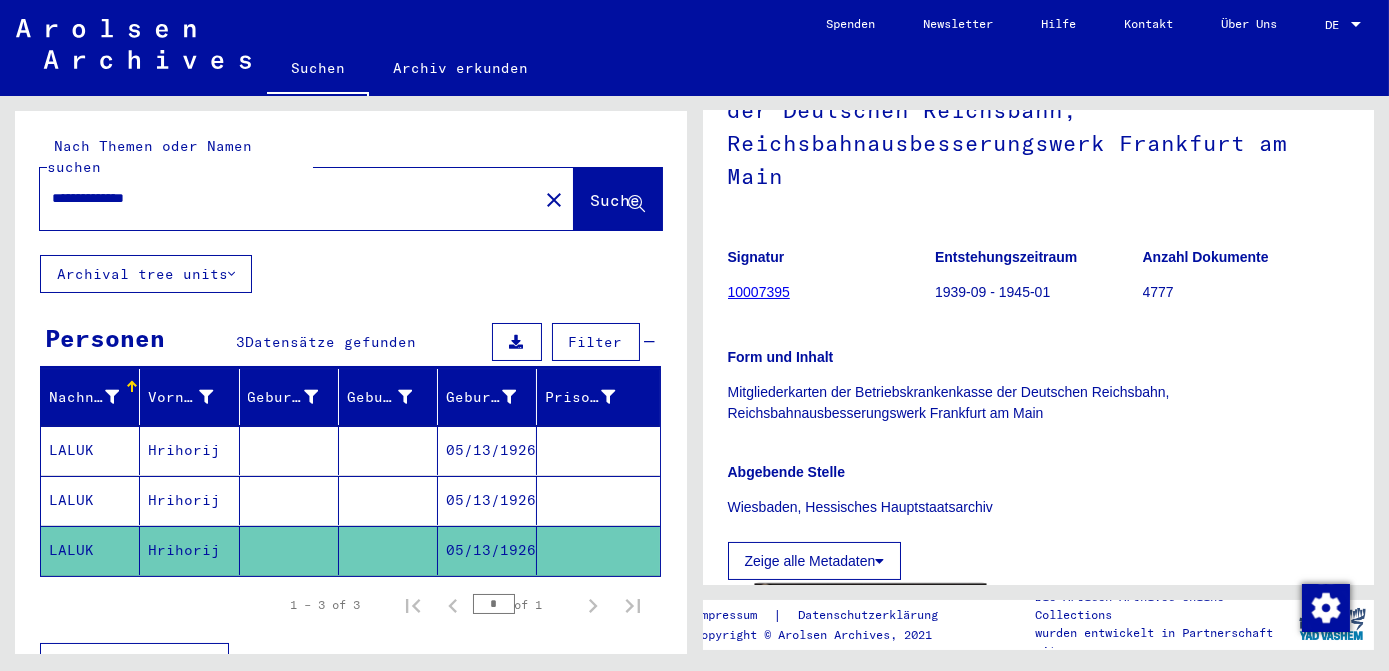 scroll, scrollTop: 545, scrollLeft: 0, axis: vertical 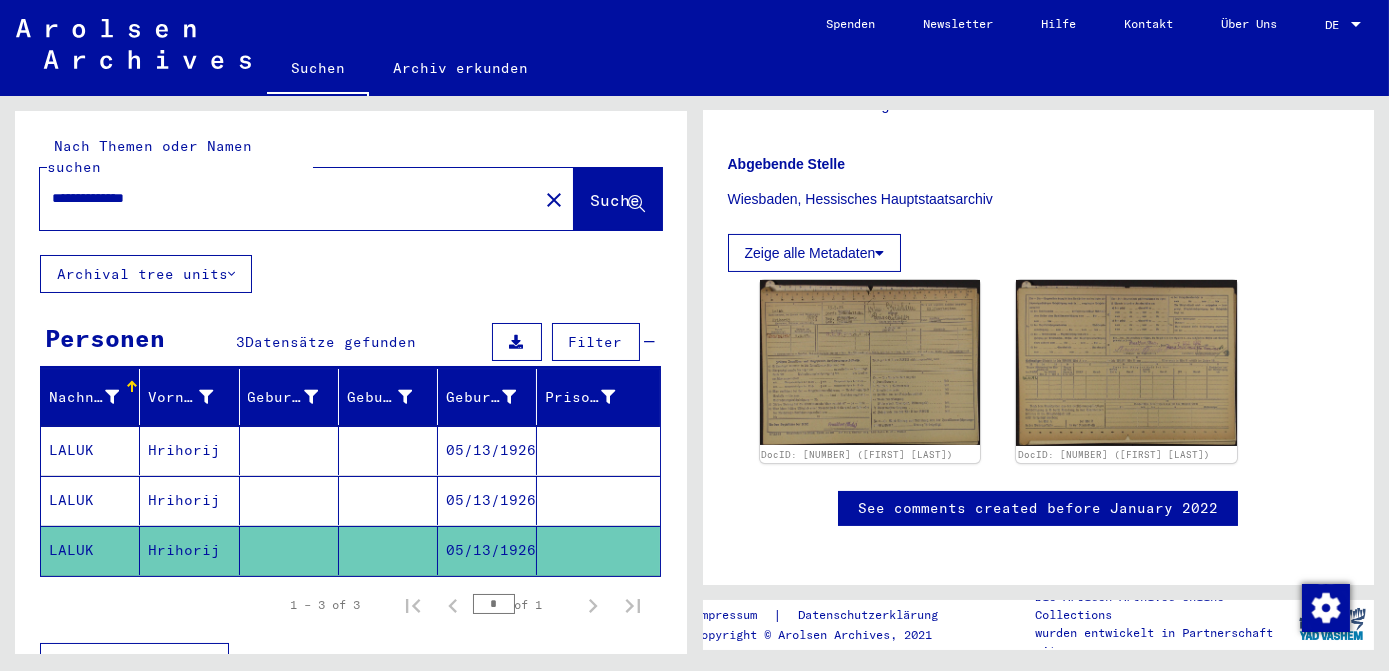 click on "close" 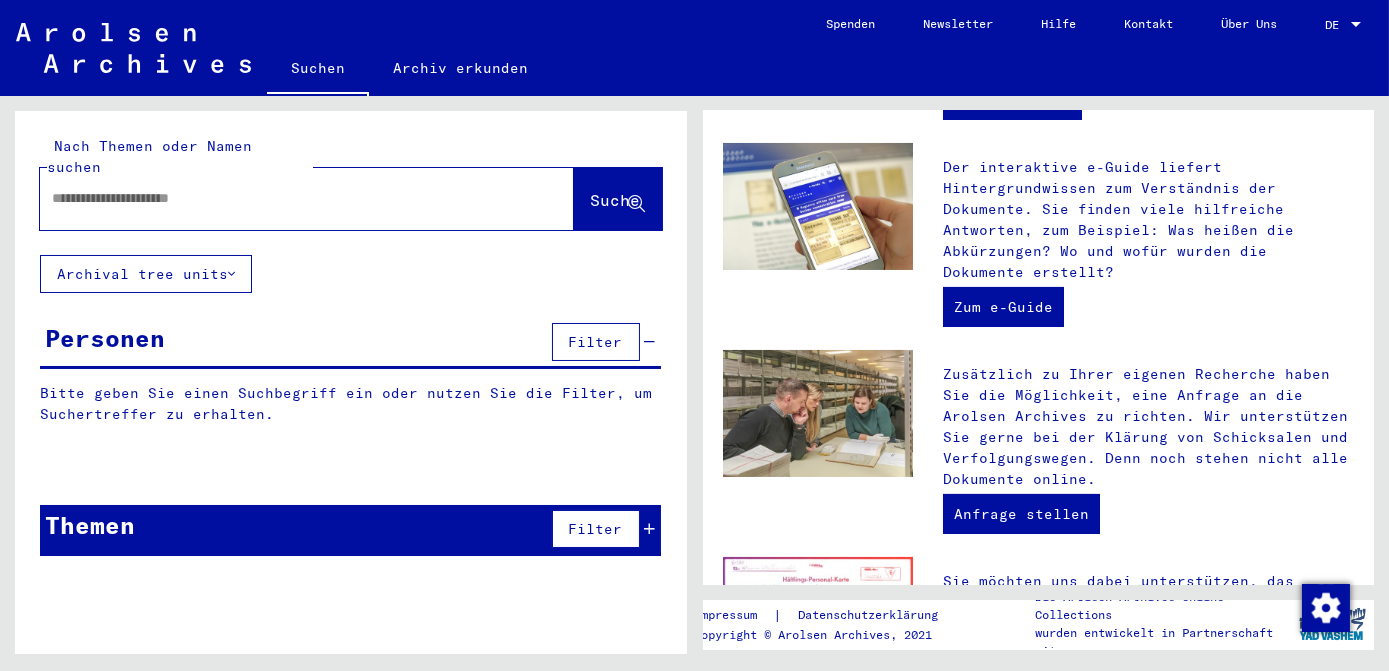 scroll, scrollTop: 0, scrollLeft: 0, axis: both 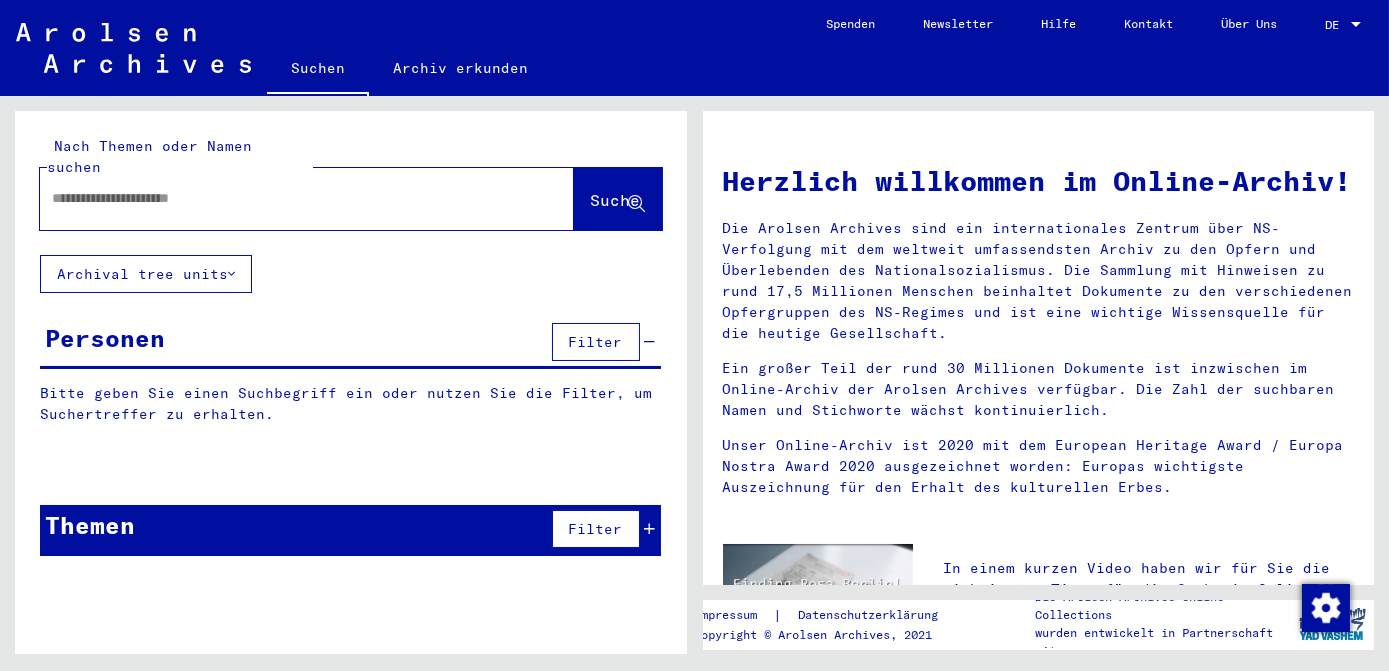 click at bounding box center [283, 198] 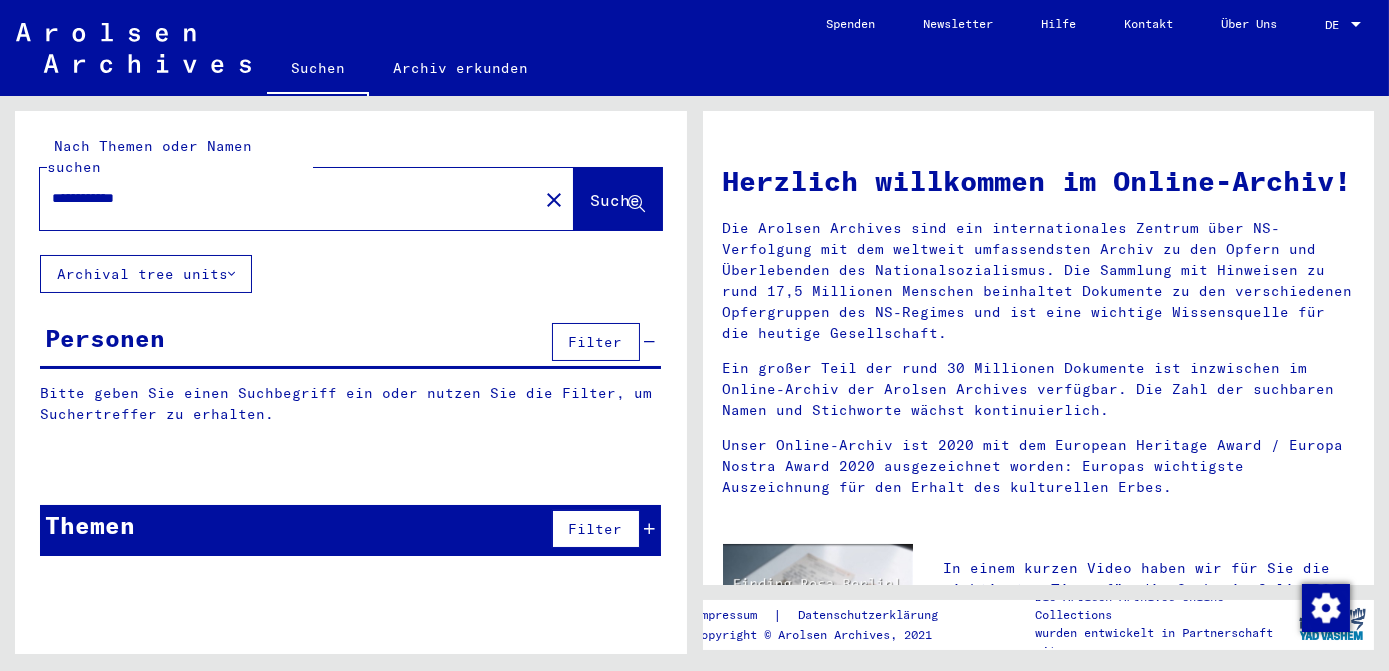 click on "**********" at bounding box center [283, 198] 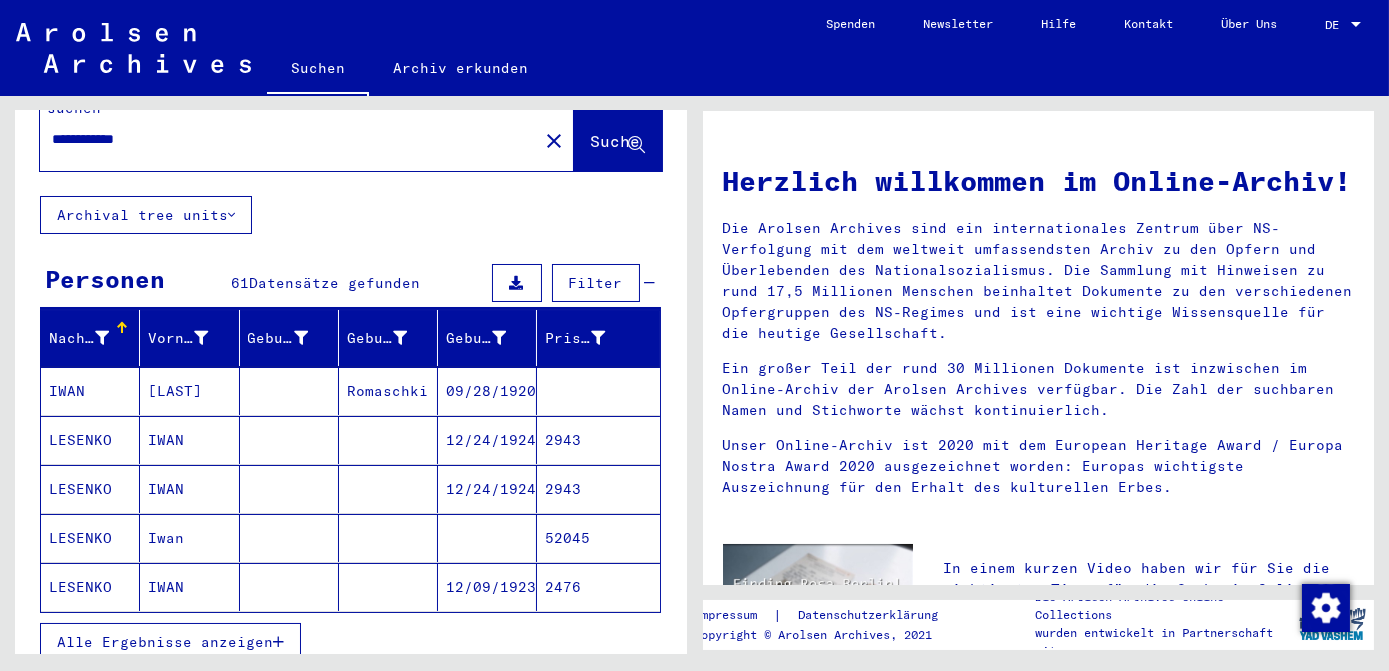 scroll, scrollTop: 90, scrollLeft: 0, axis: vertical 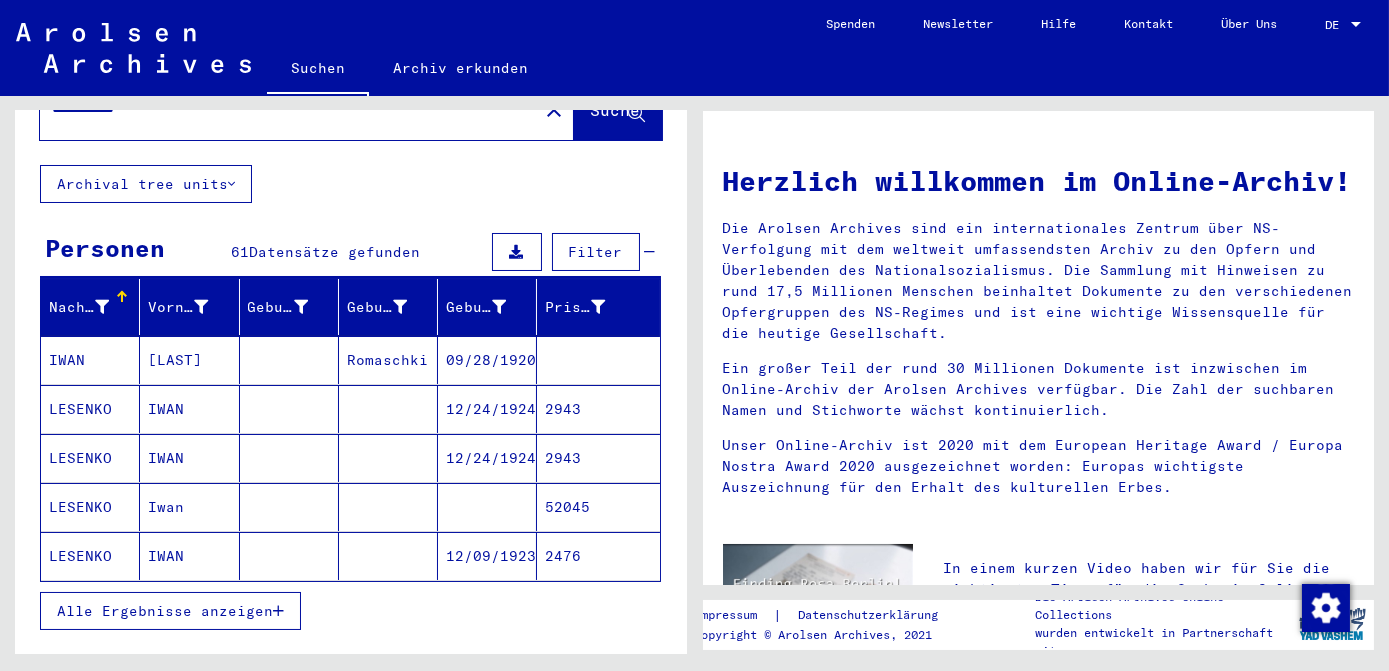 click on "Alle Ergebnisse anzeigen" at bounding box center (165, 611) 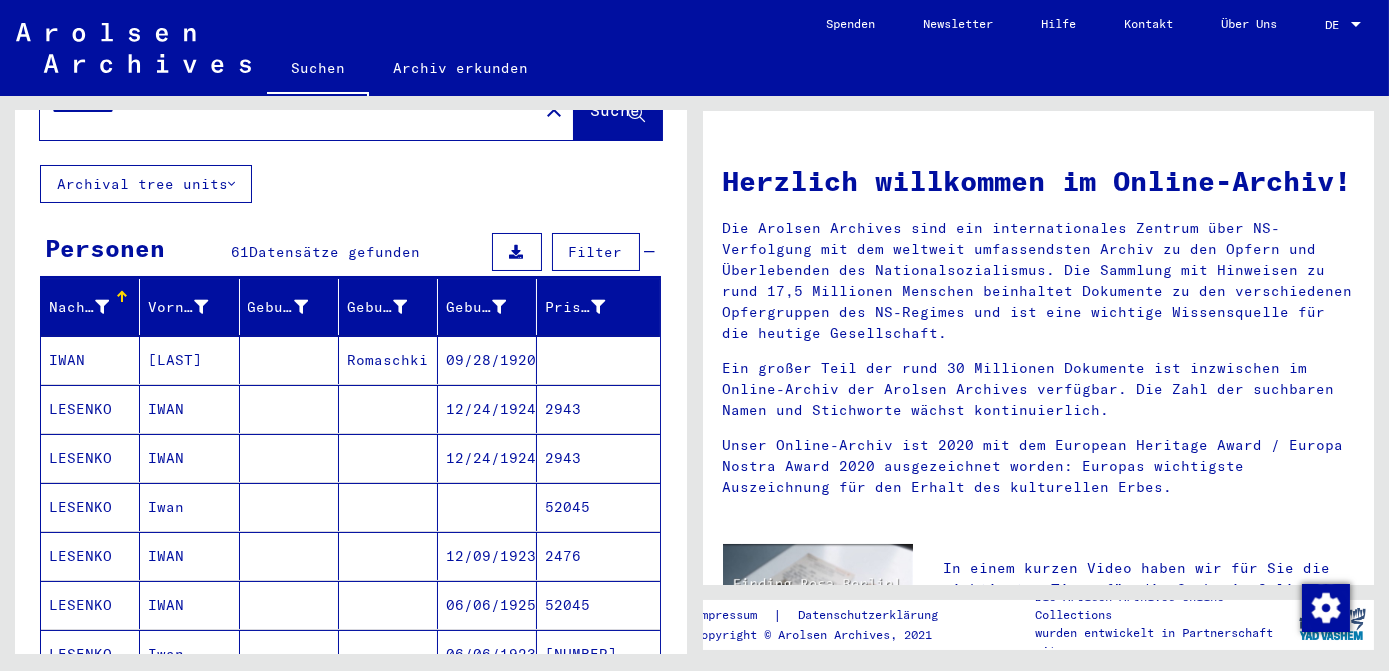 click at bounding box center (487, 556) 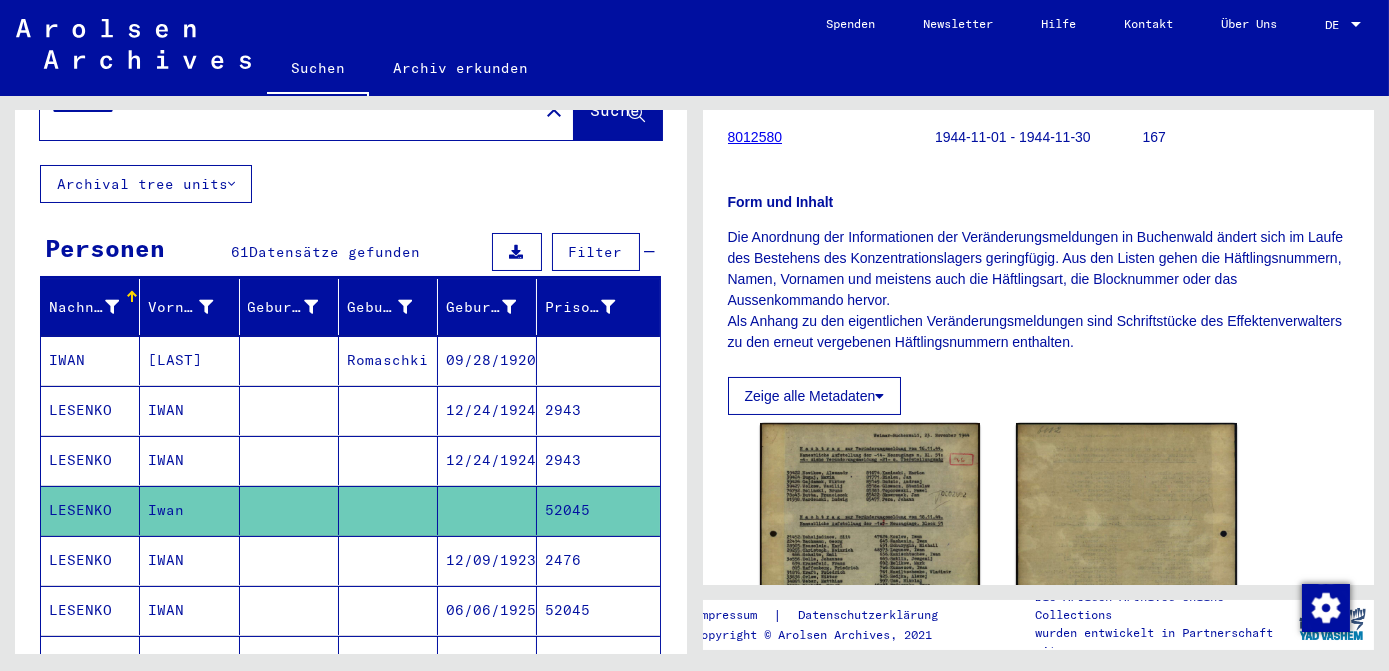 scroll, scrollTop: 363, scrollLeft: 0, axis: vertical 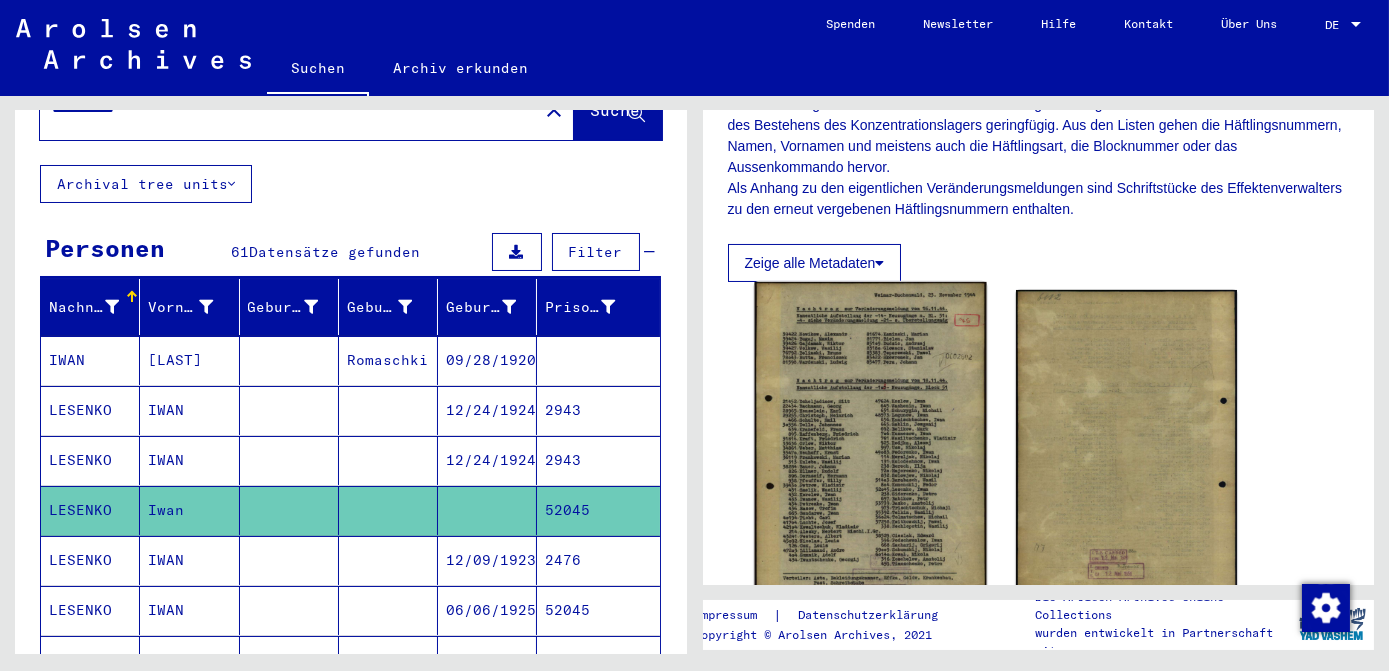 click 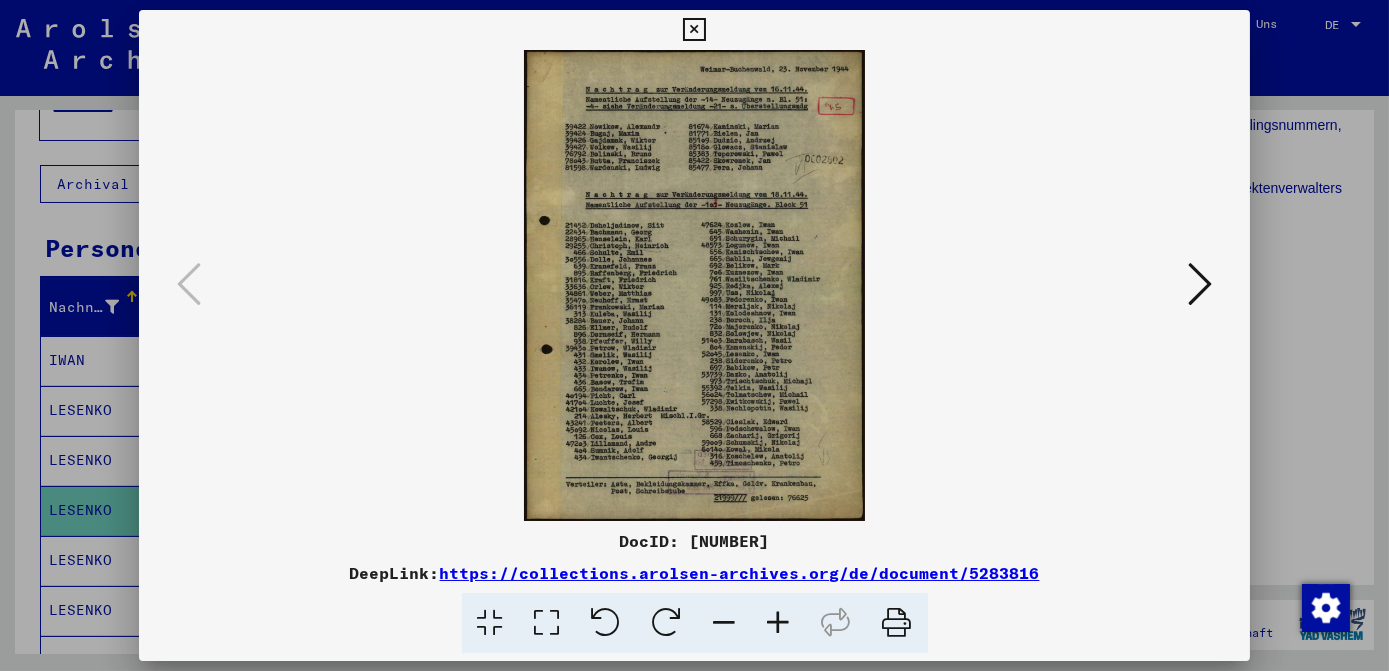 click at bounding box center (694, 30) 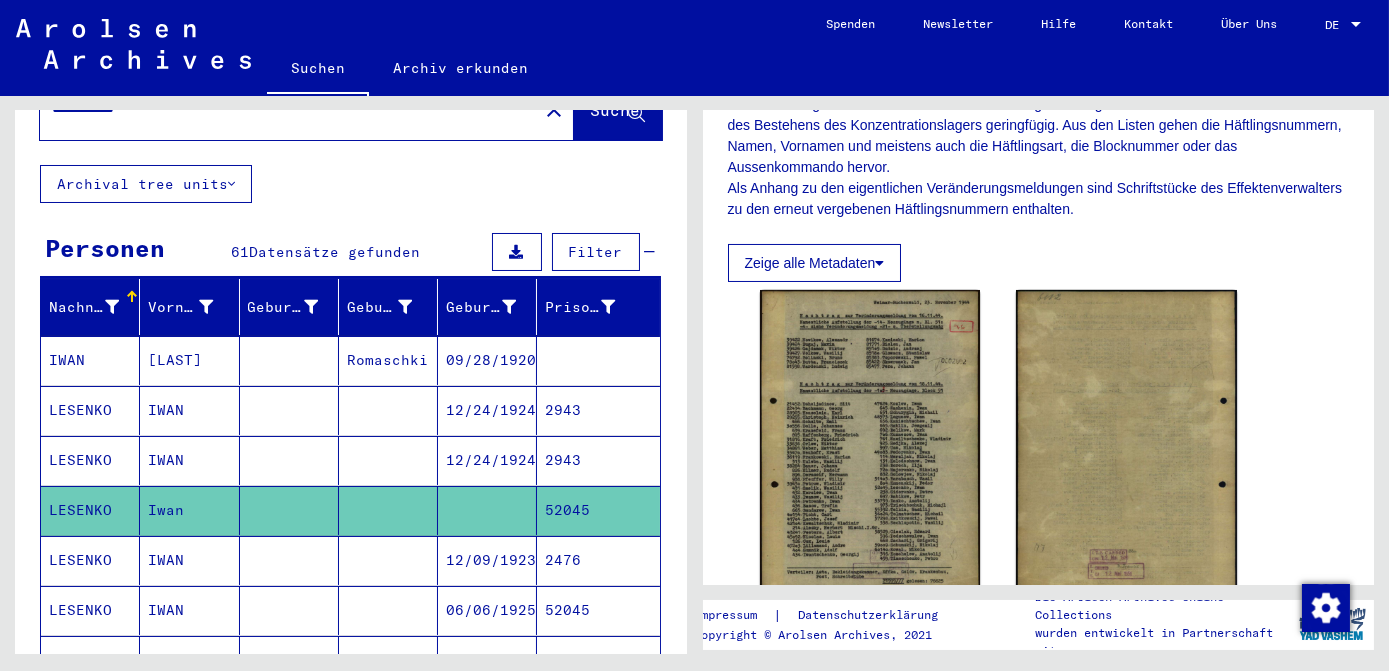 click on "06/06/1925" at bounding box center [487, 660] 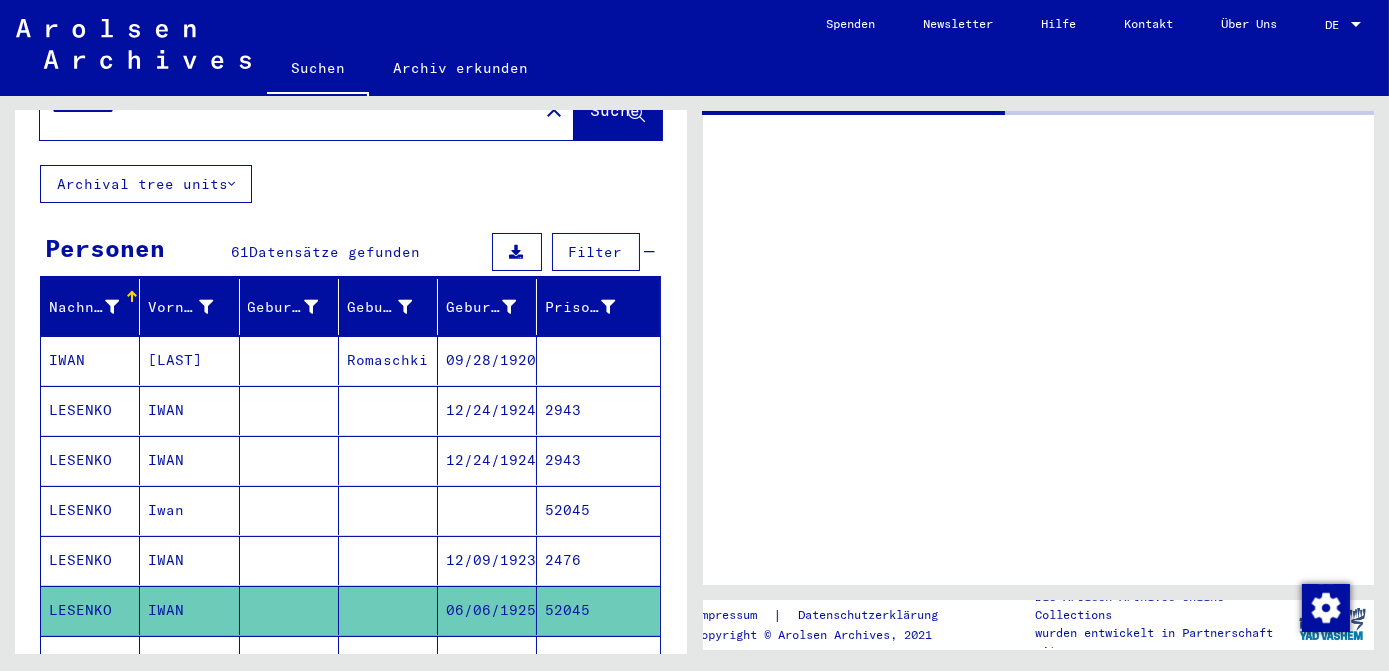scroll, scrollTop: 0, scrollLeft: 0, axis: both 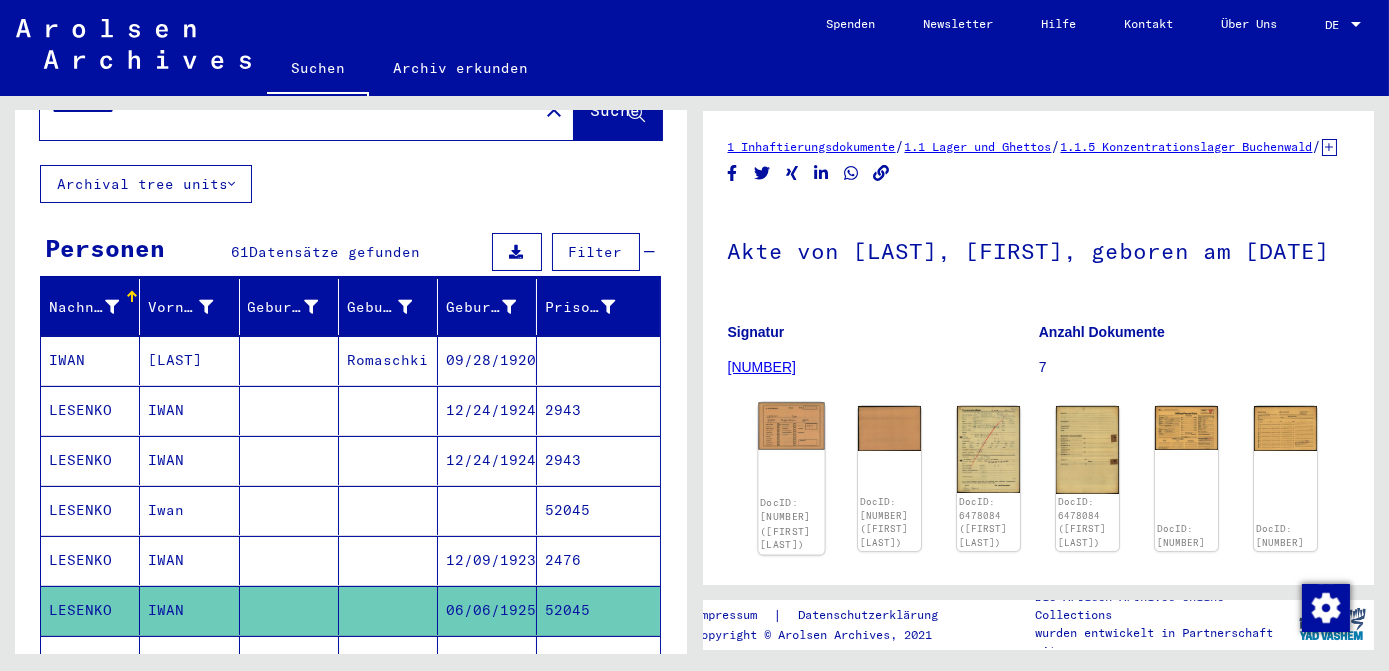 click 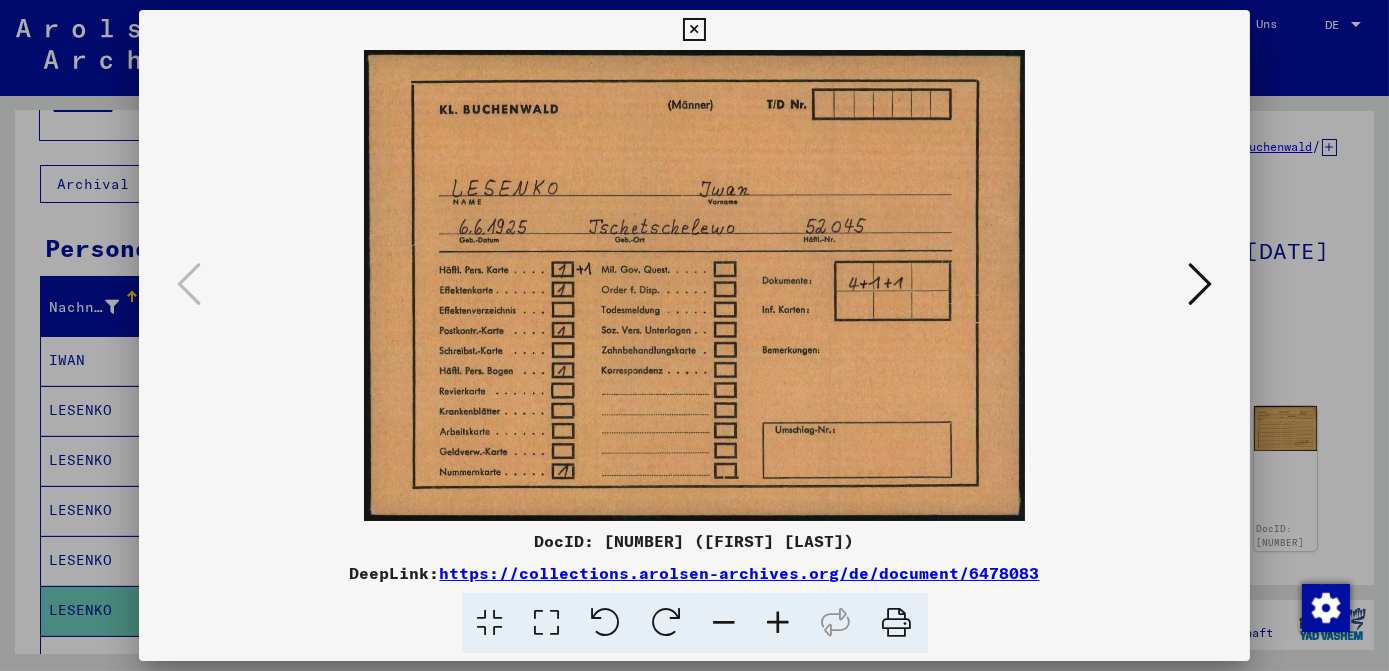 click at bounding box center [1200, 284] 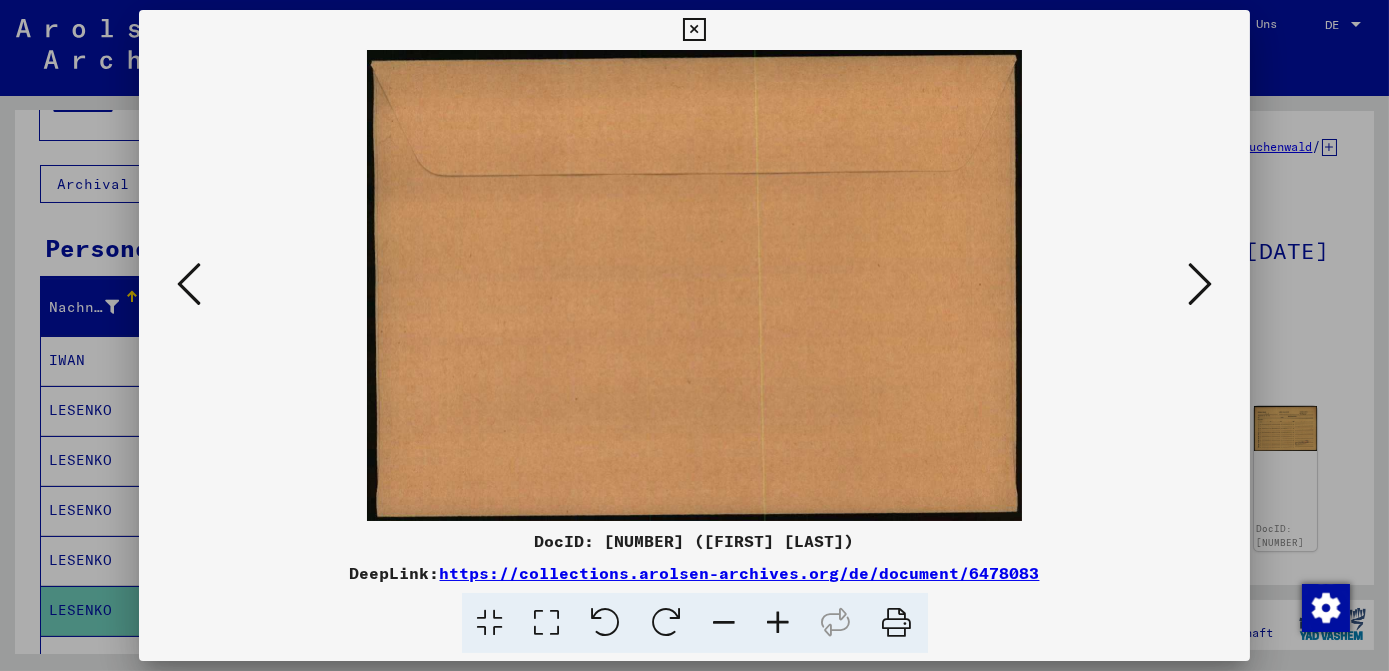 click at bounding box center [1200, 284] 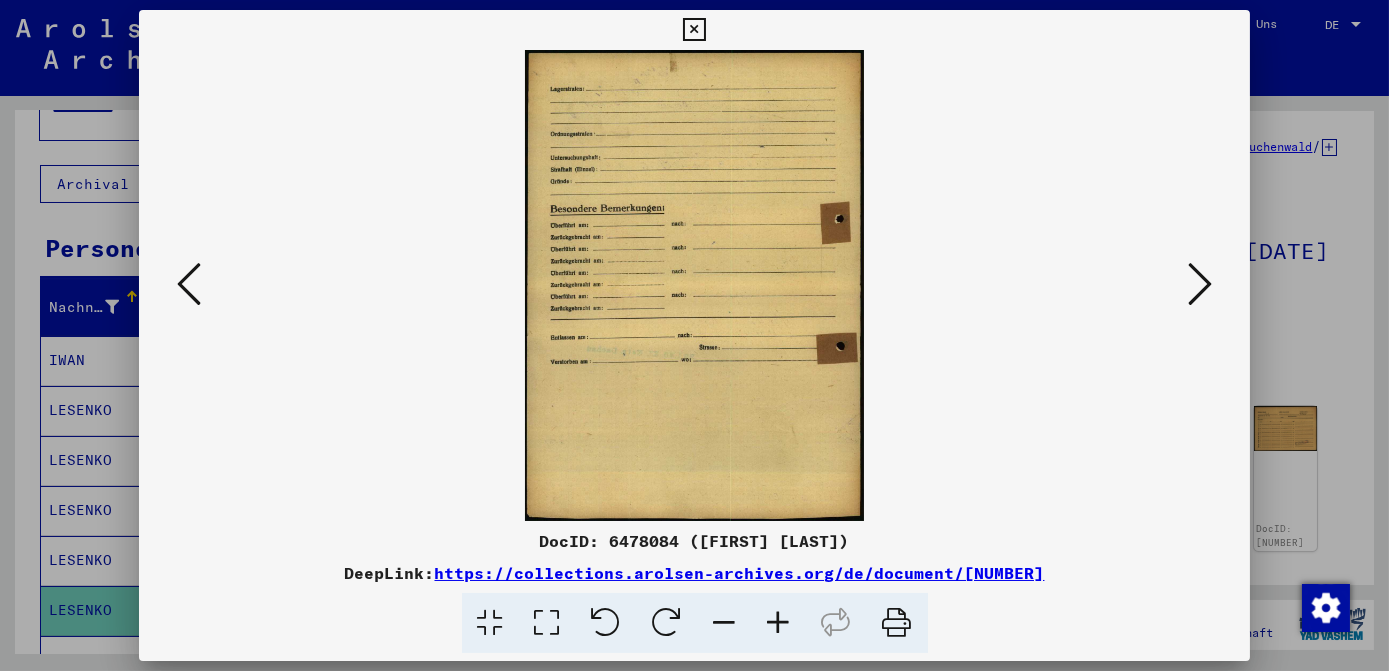 click at bounding box center (189, 284) 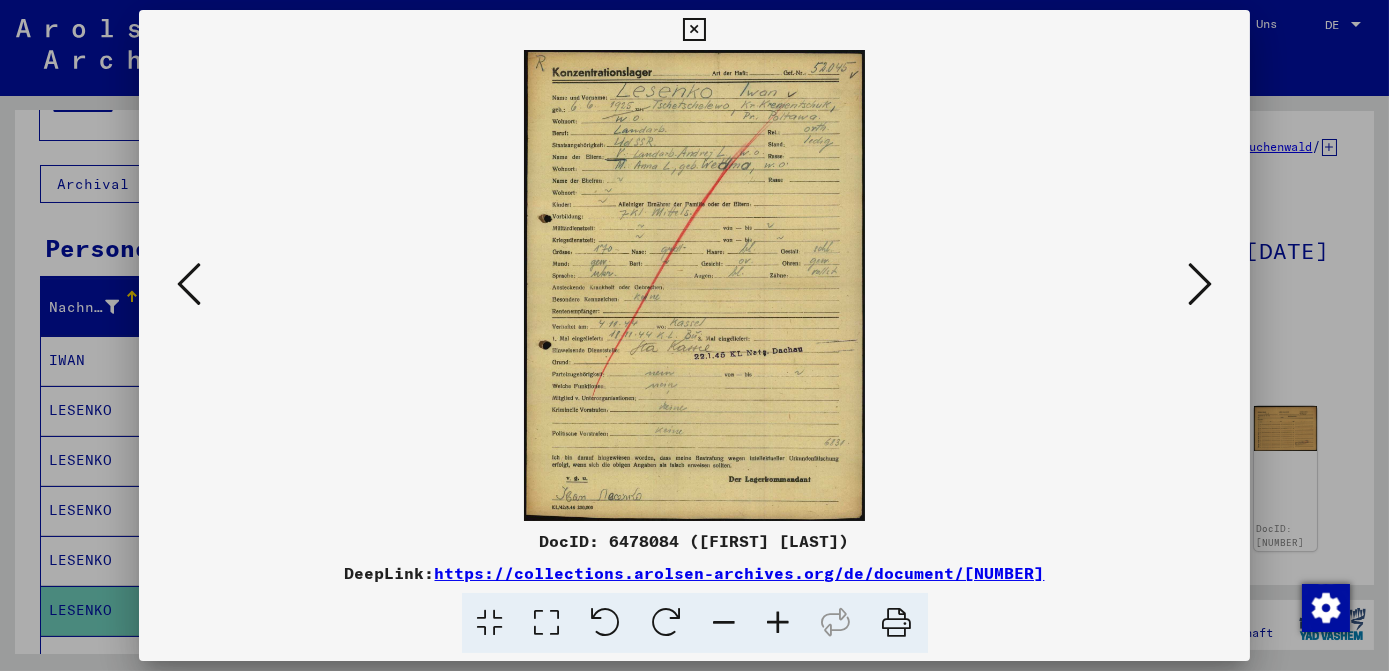 click at bounding box center (779, 623) 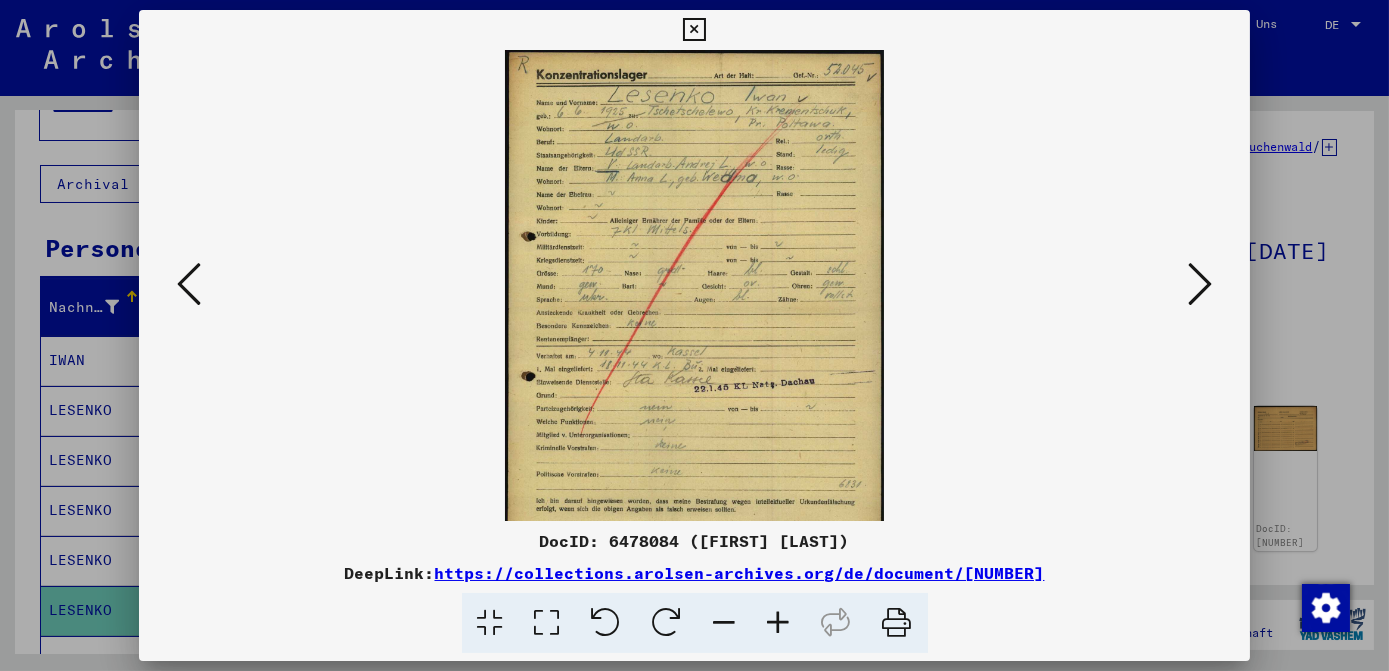 click at bounding box center [779, 623] 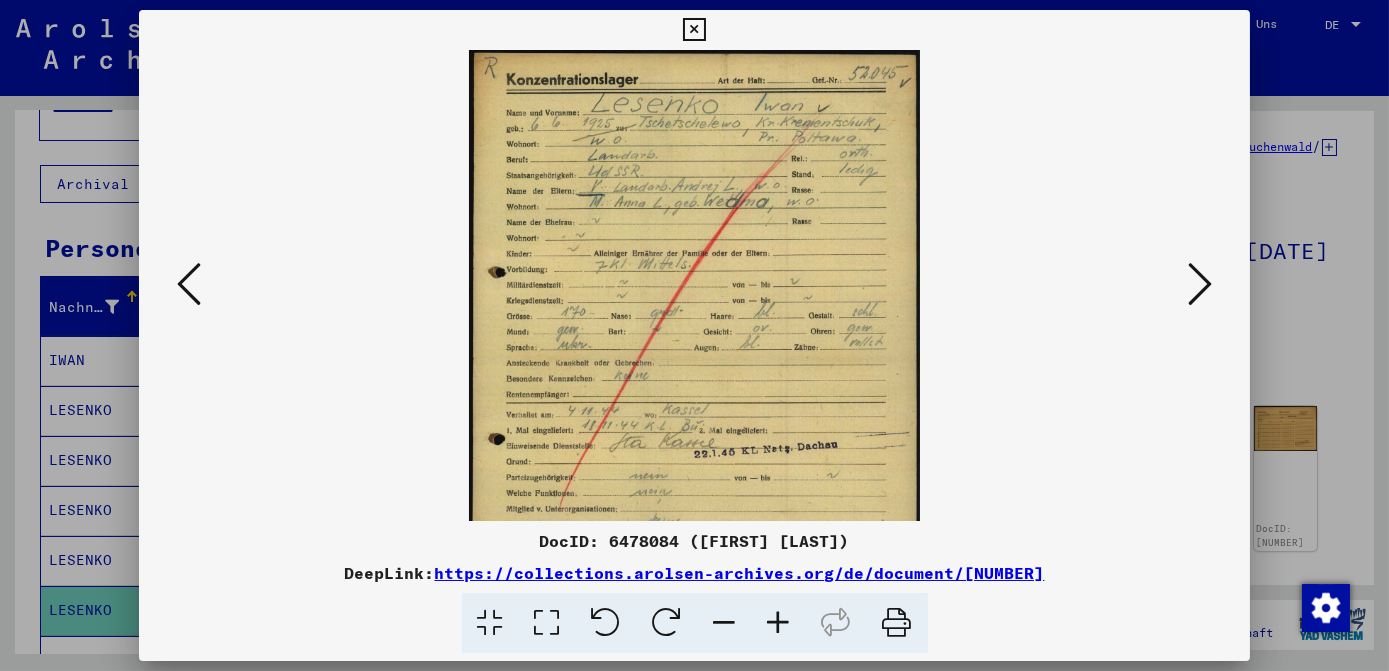 click at bounding box center (779, 623) 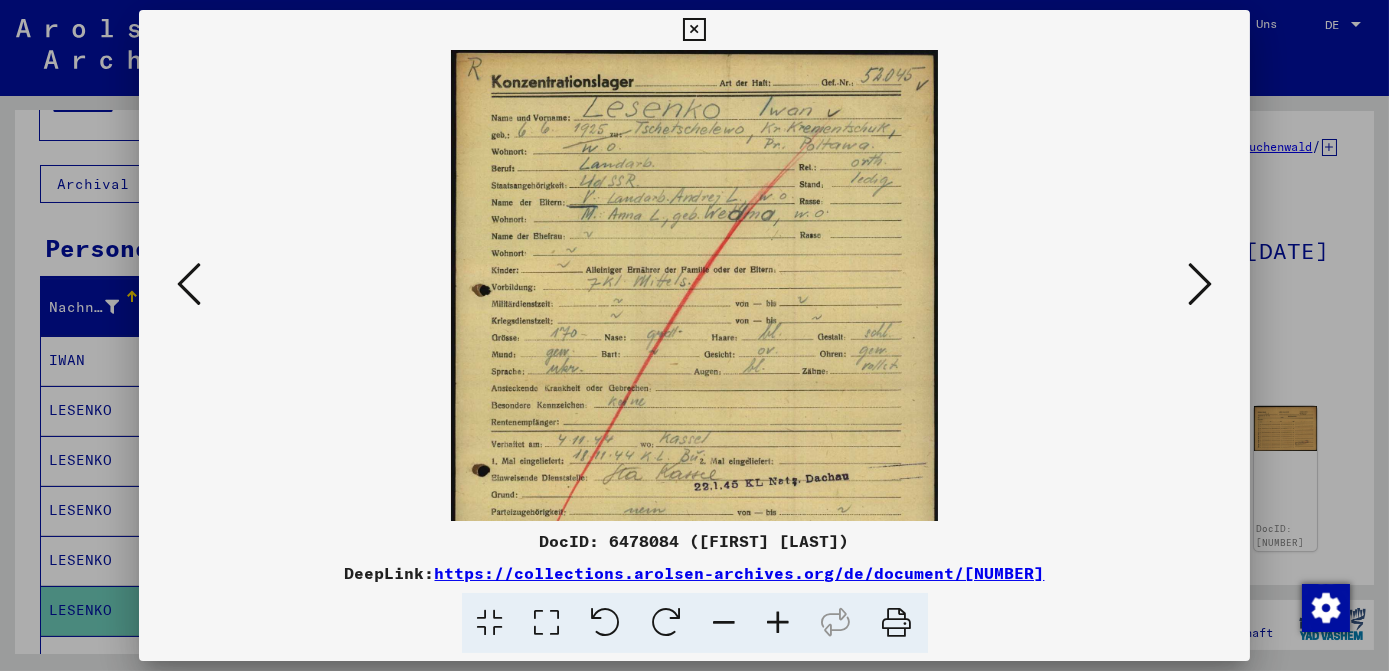 click at bounding box center [779, 623] 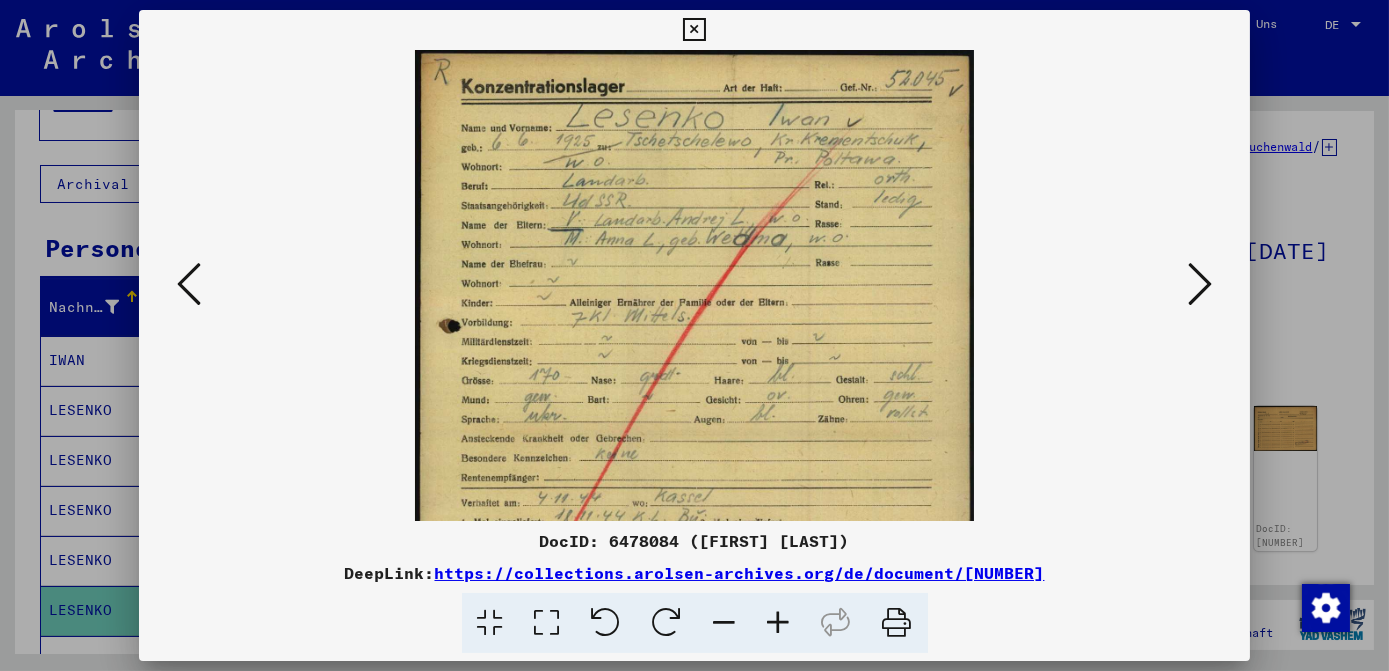 click at bounding box center [779, 623] 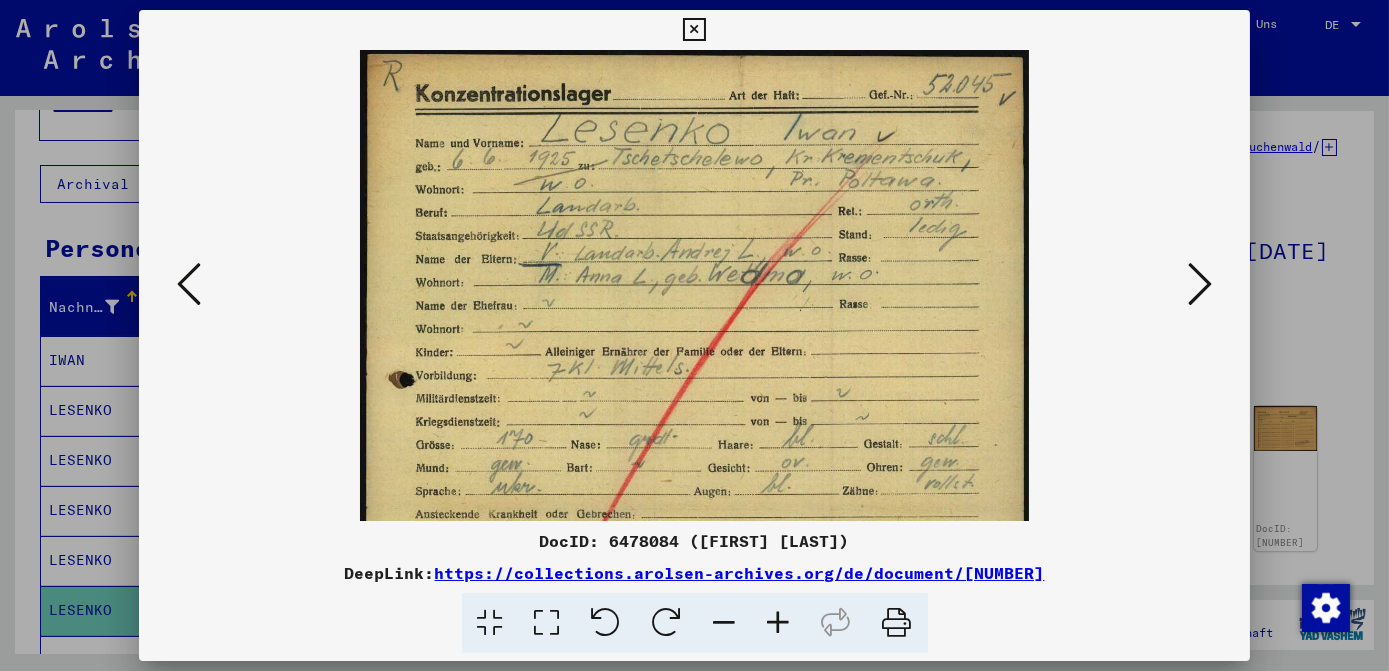 click at bounding box center [779, 623] 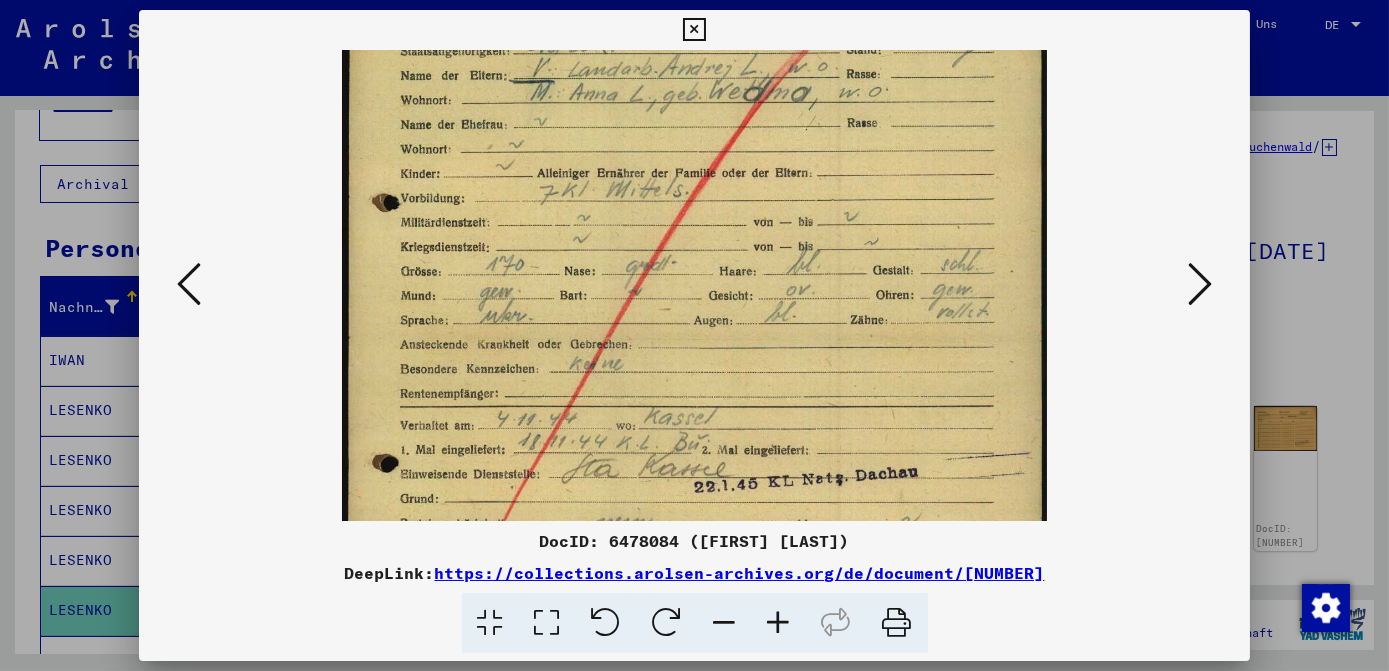 scroll, scrollTop: 202, scrollLeft: 0, axis: vertical 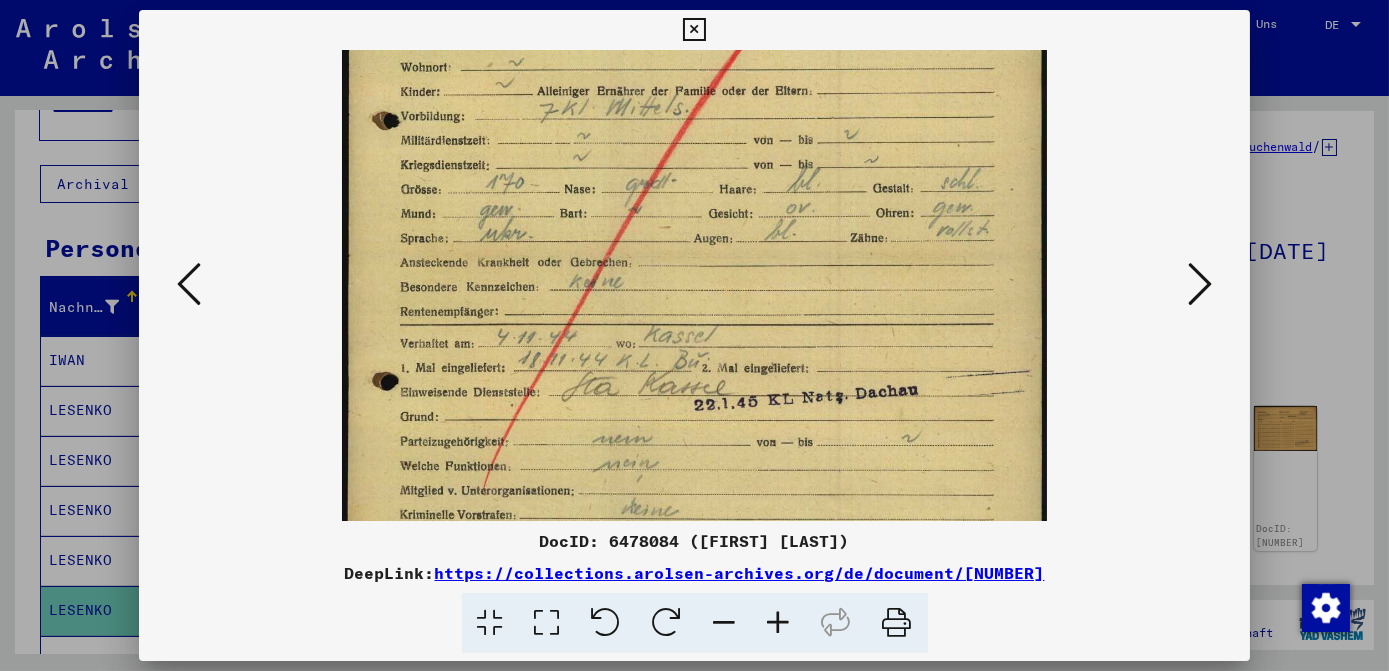 drag, startPoint x: 960, startPoint y: 360, endPoint x: 960, endPoint y: 84, distance: 276 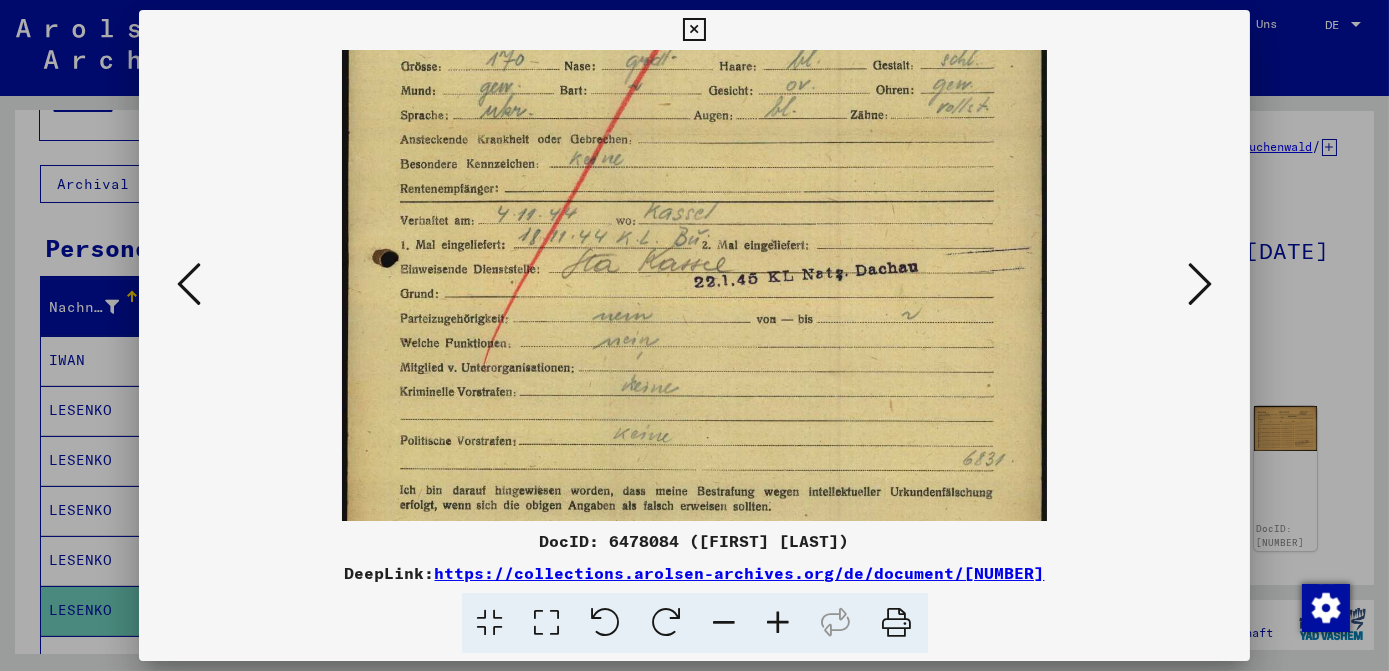 scroll, scrollTop: 431, scrollLeft: 0, axis: vertical 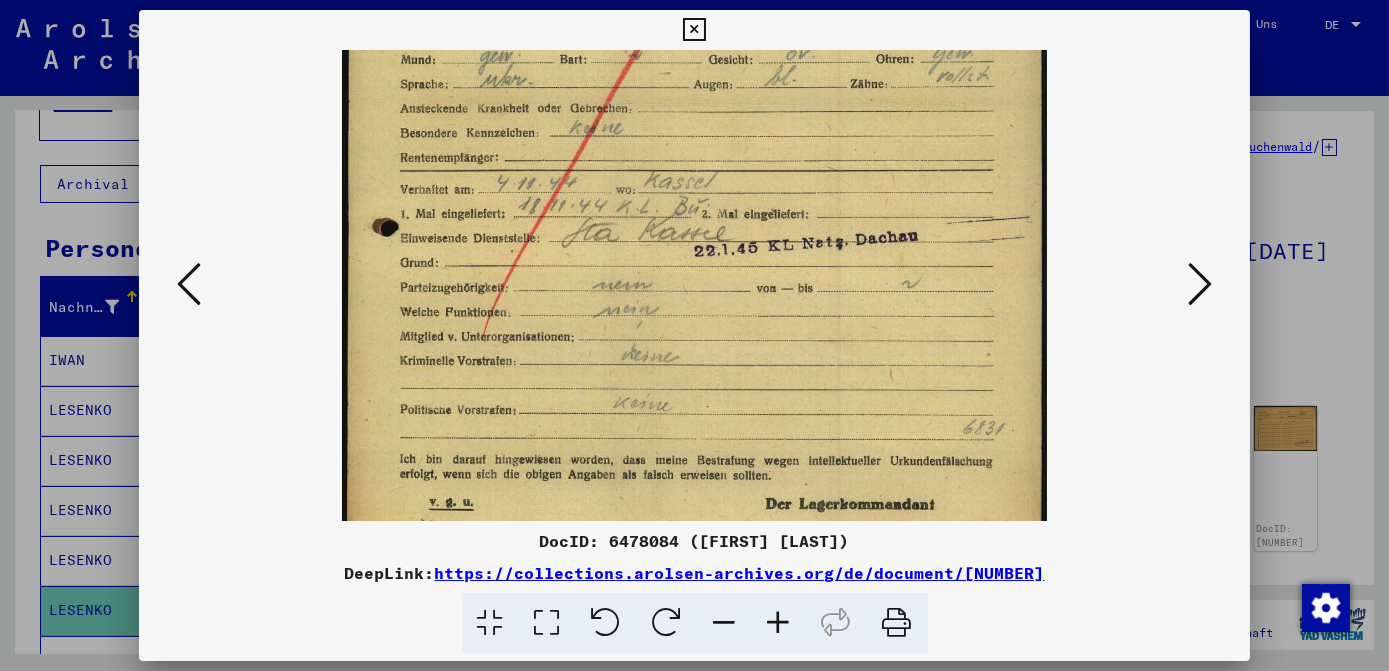 drag, startPoint x: 937, startPoint y: 382, endPoint x: 941, endPoint y: 229, distance: 153.05228 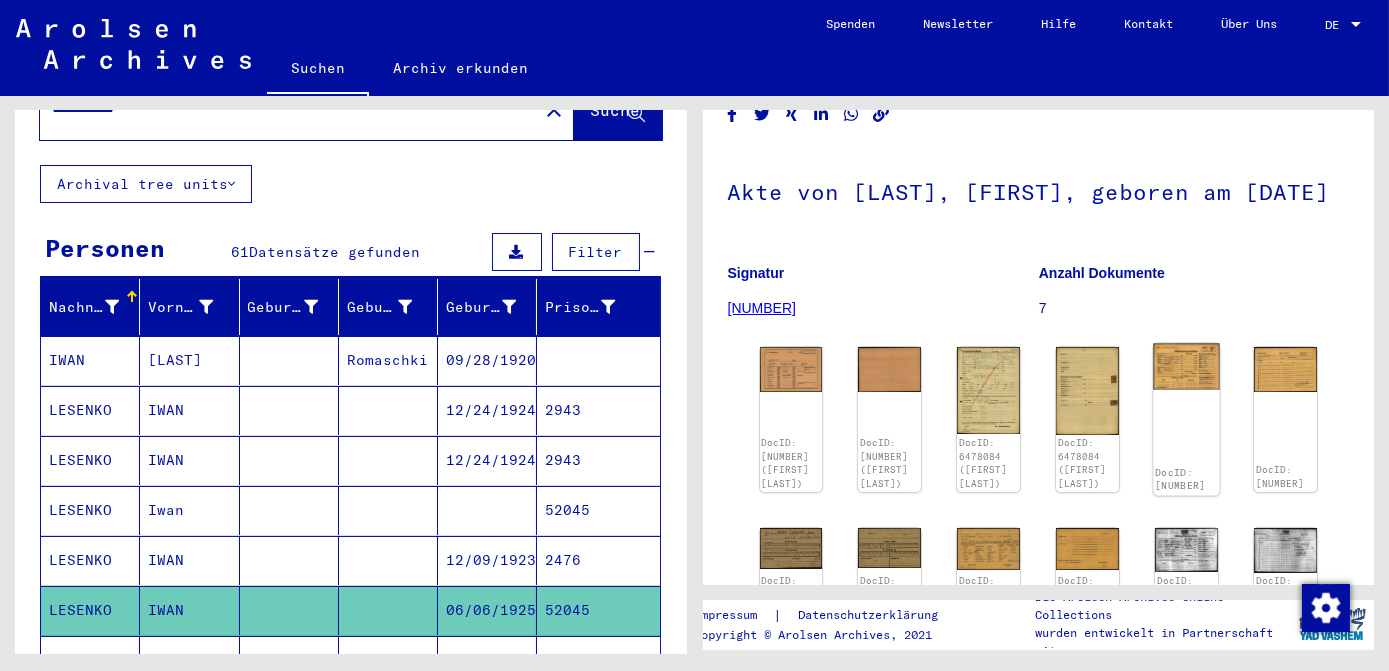 scroll, scrollTop: 90, scrollLeft: 0, axis: vertical 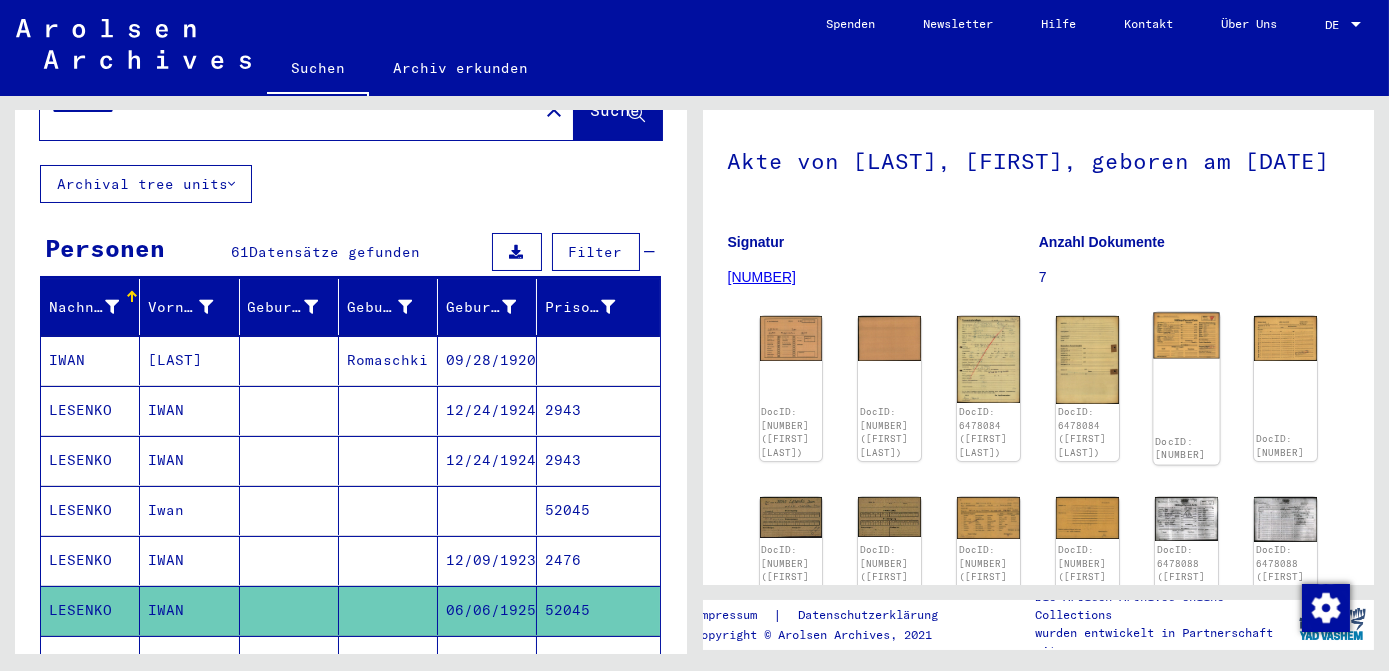 click 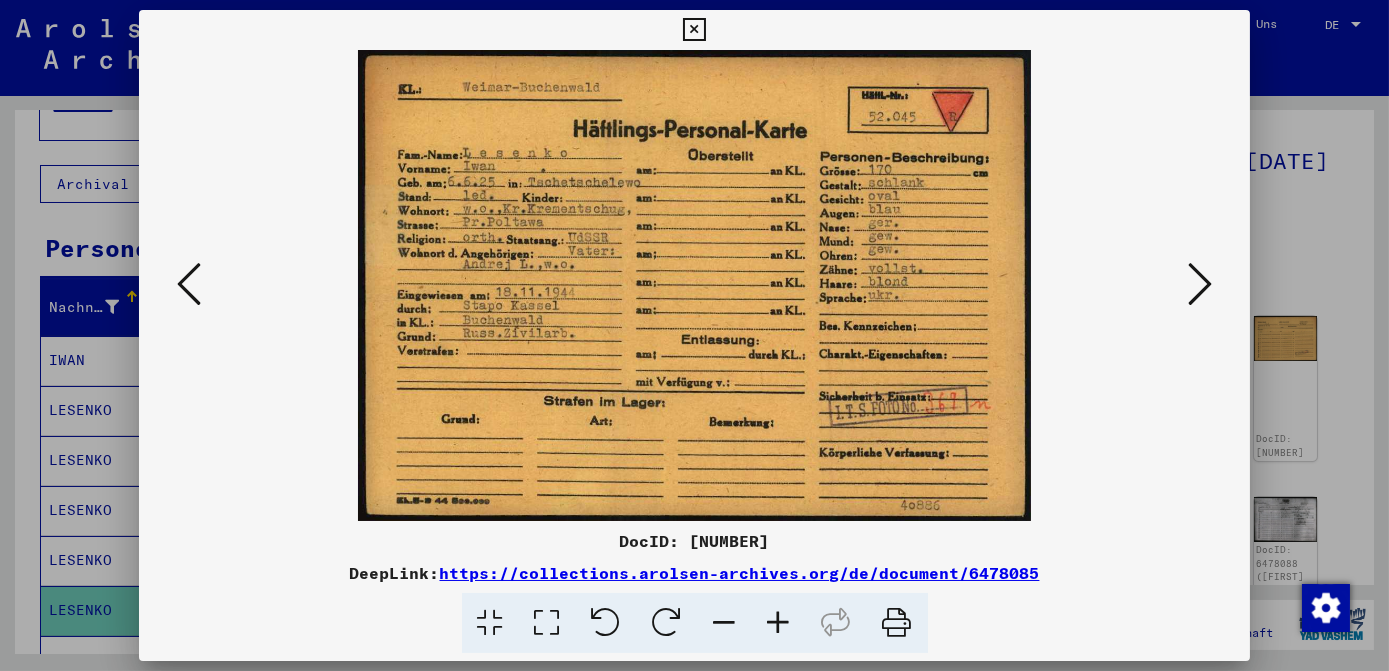 click at bounding box center [1200, 284] 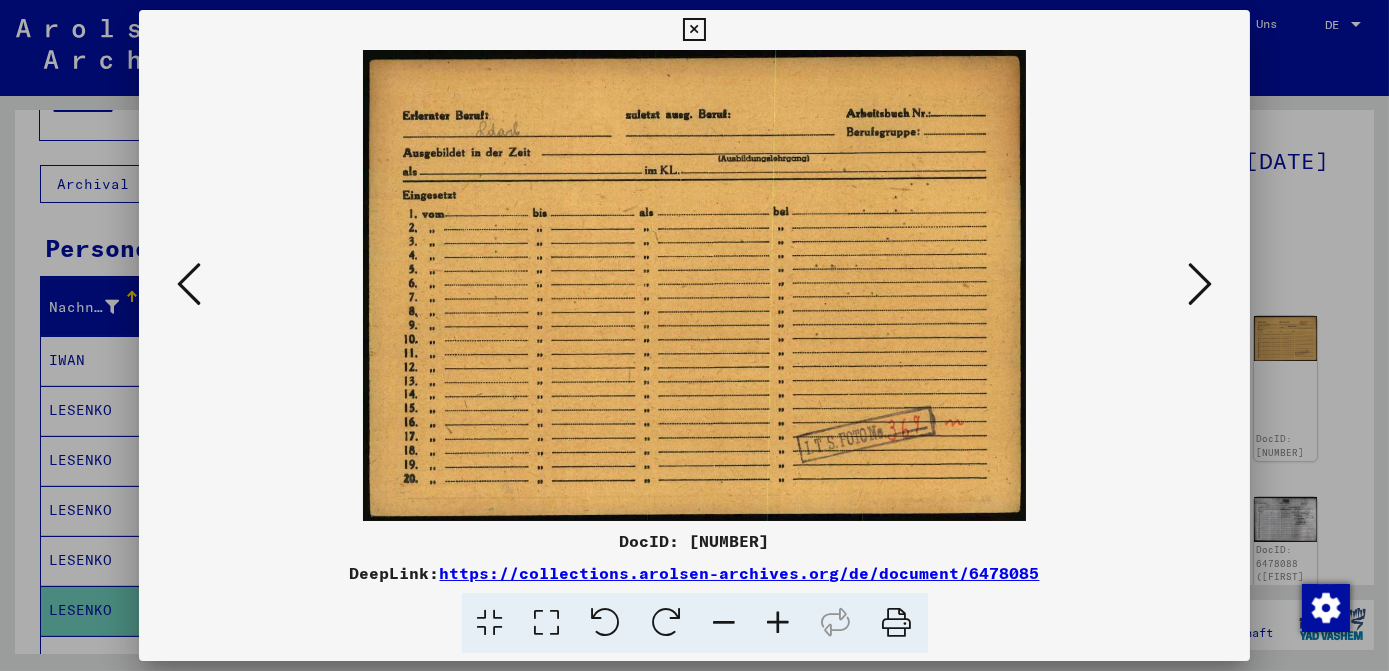 click at bounding box center (1200, 284) 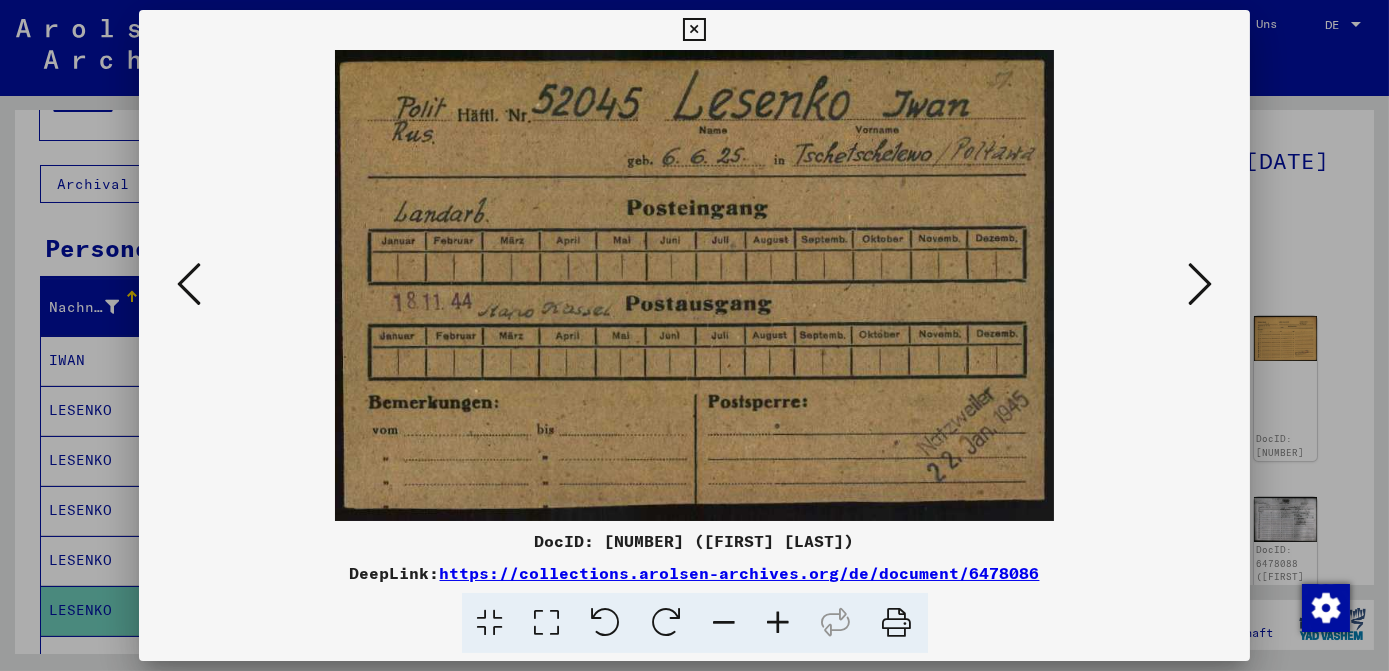 click at bounding box center [1200, 284] 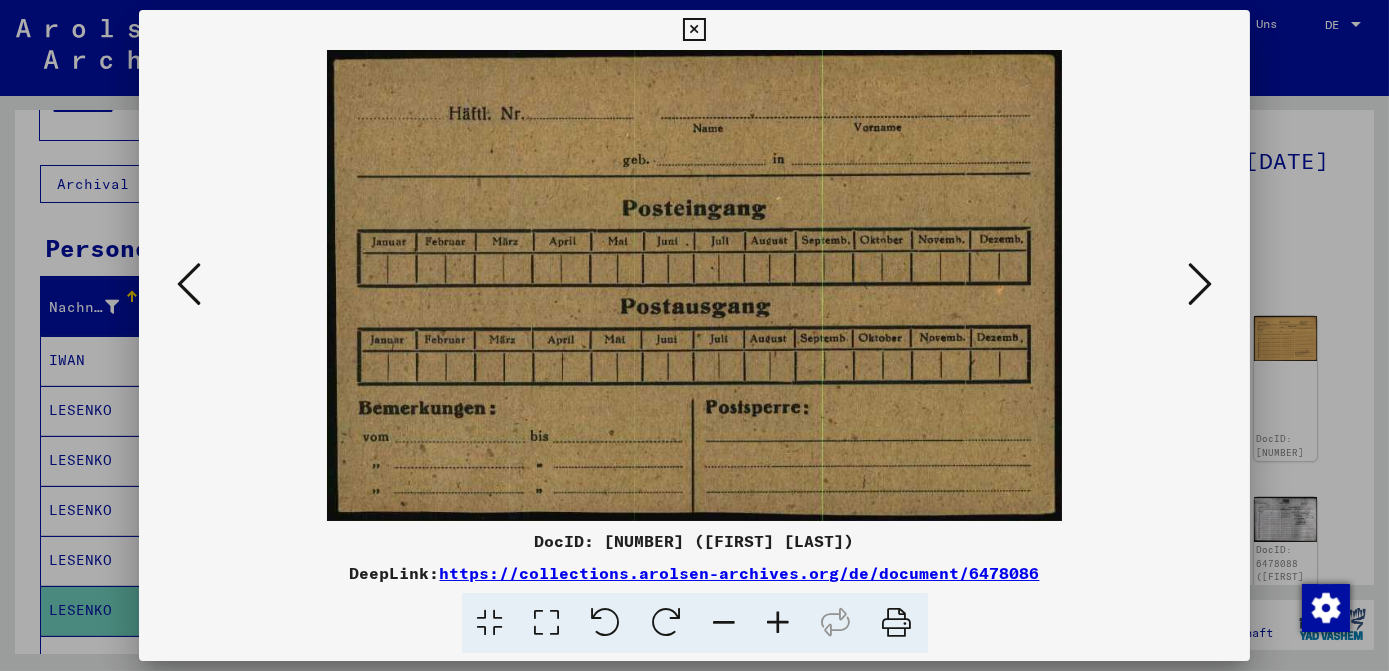 click at bounding box center (1200, 284) 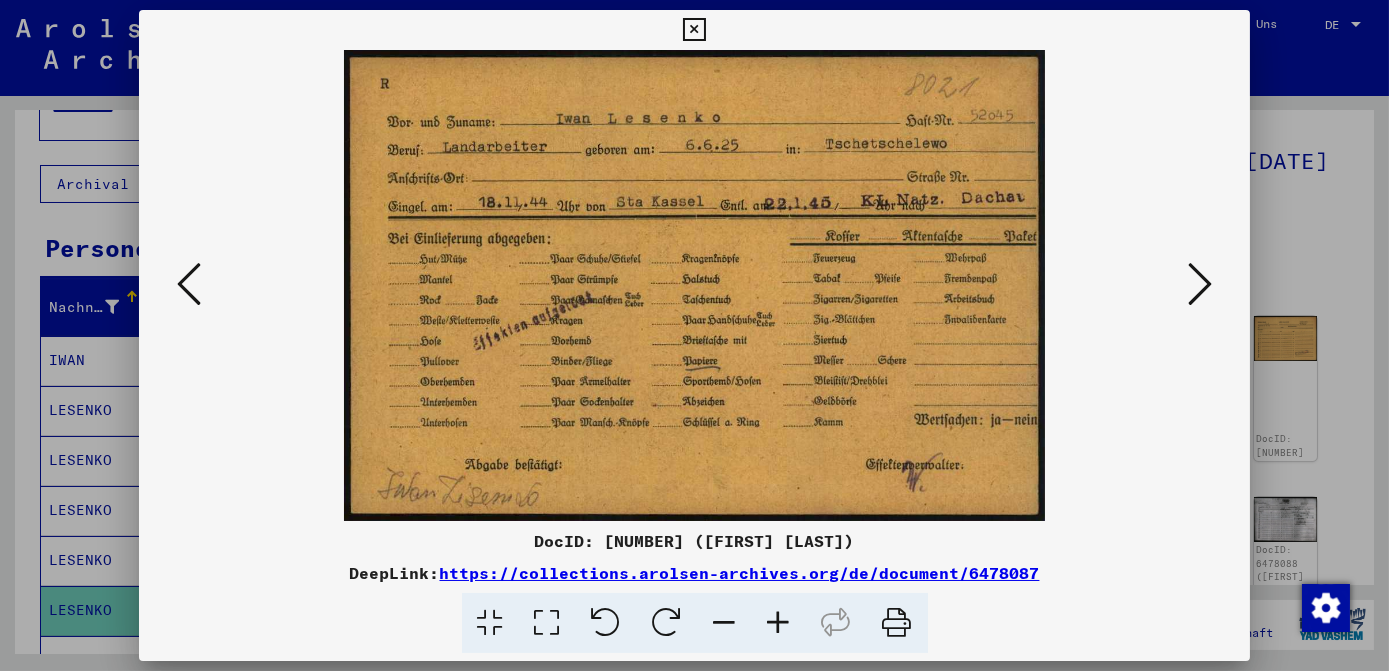 click at bounding box center (1200, 284) 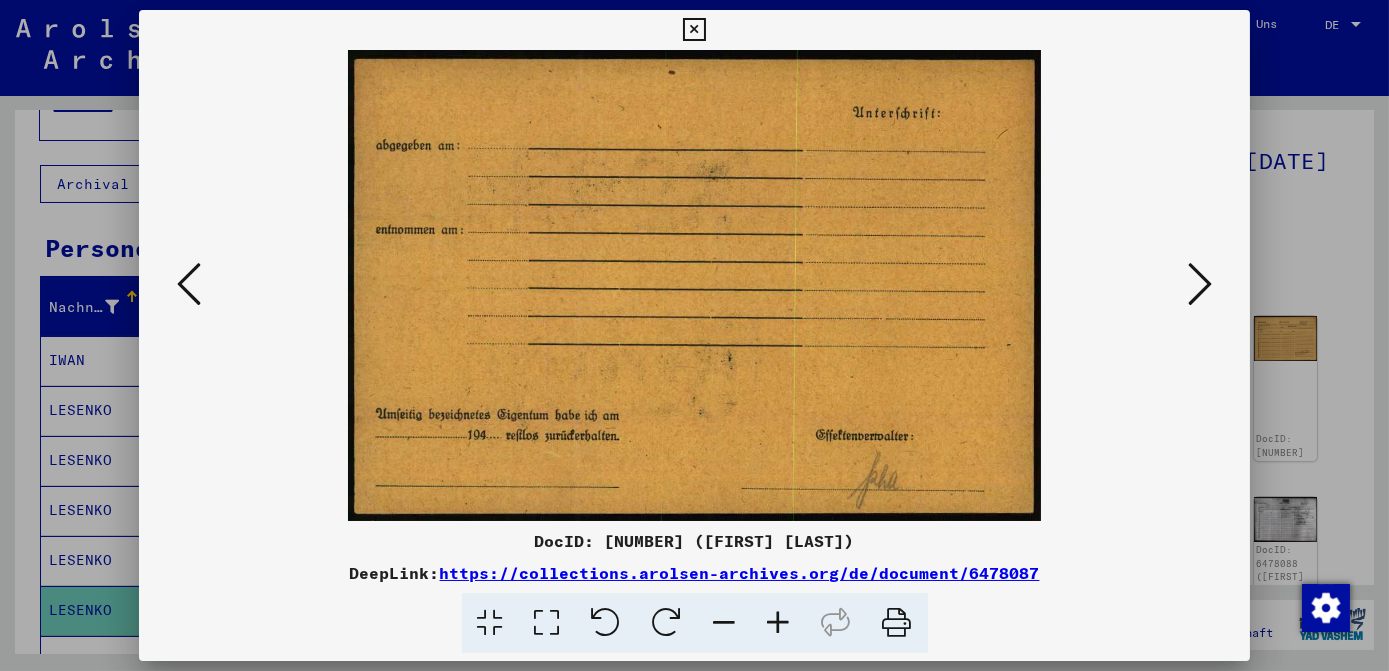 click at bounding box center (1200, 284) 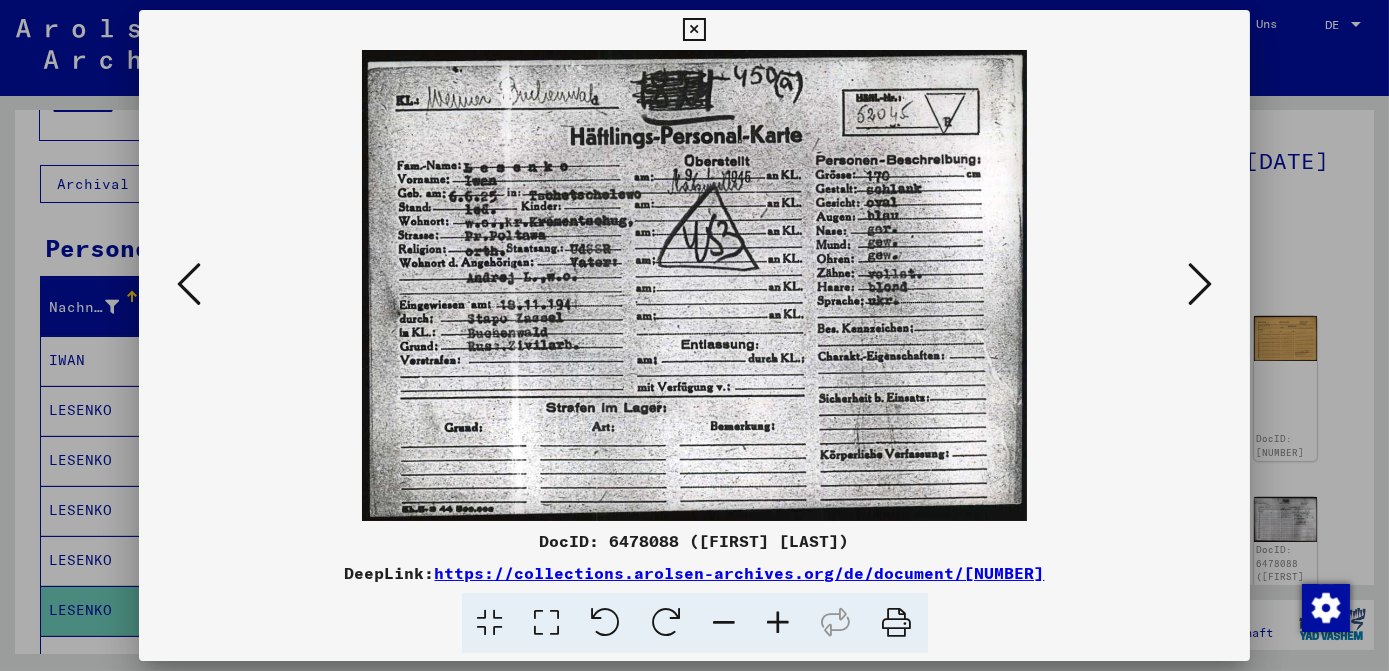 click at bounding box center [1200, 284] 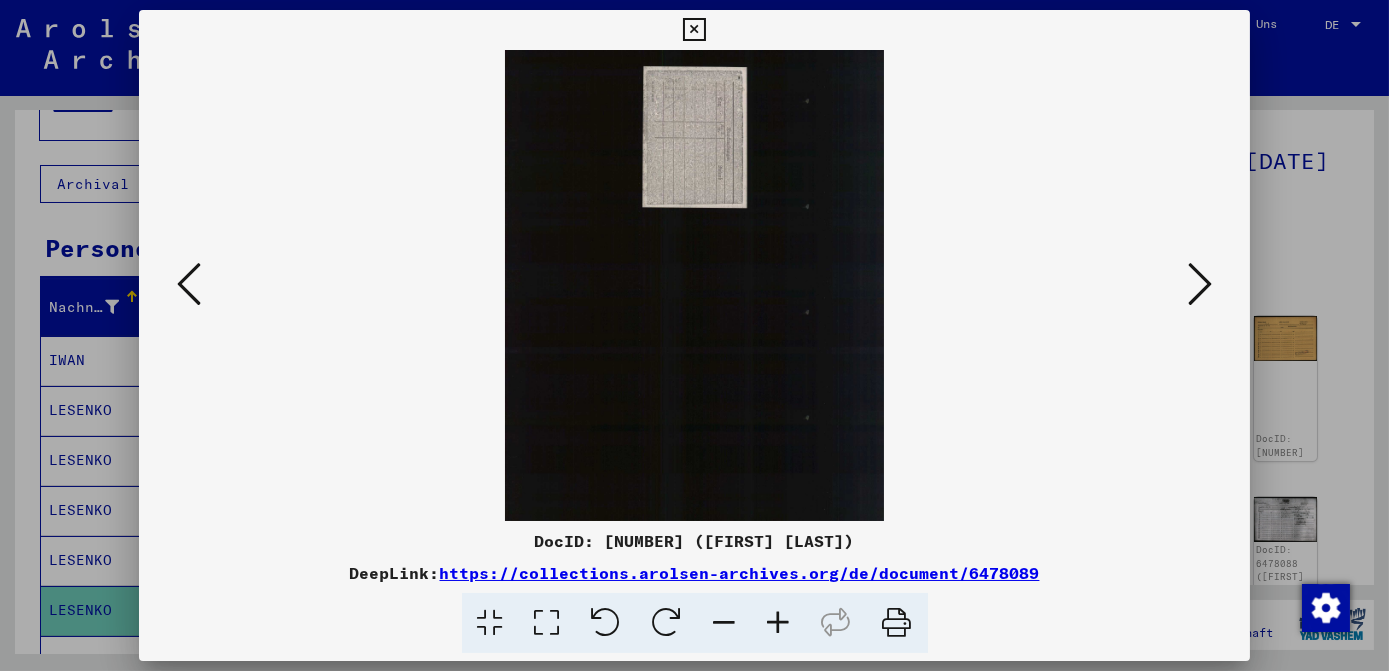 click at bounding box center [1200, 284] 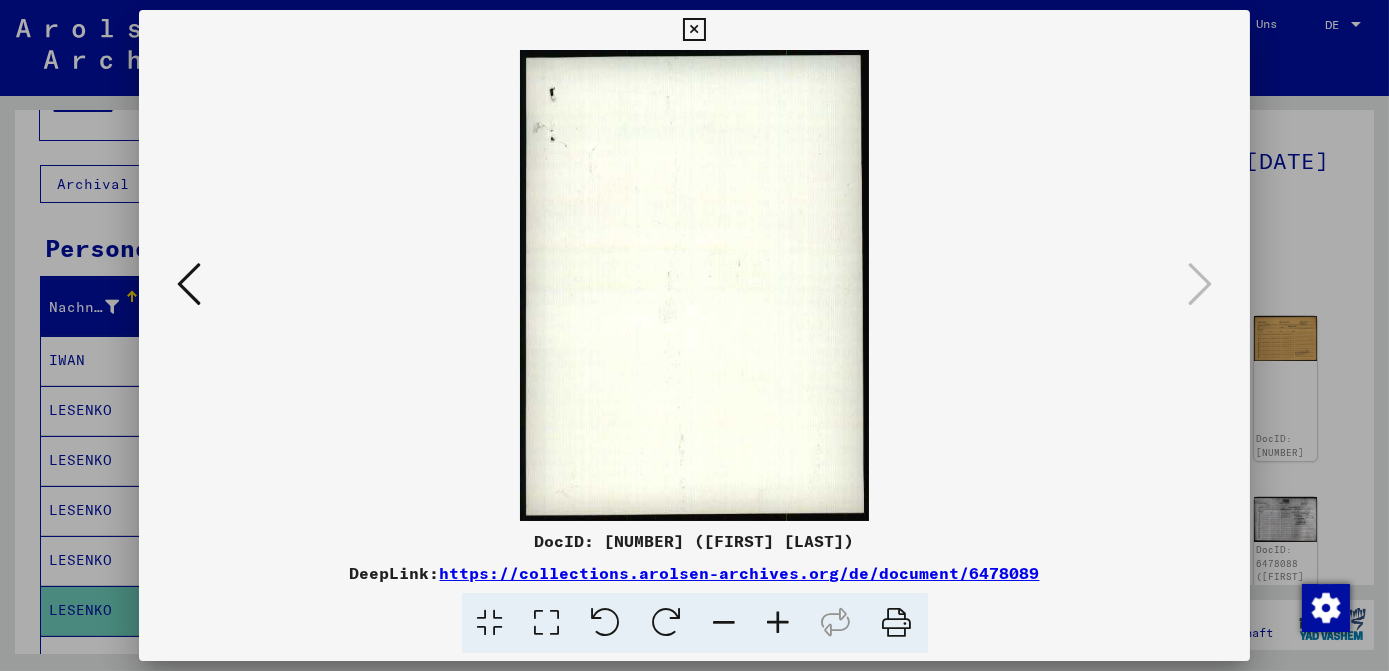 click at bounding box center (694, 30) 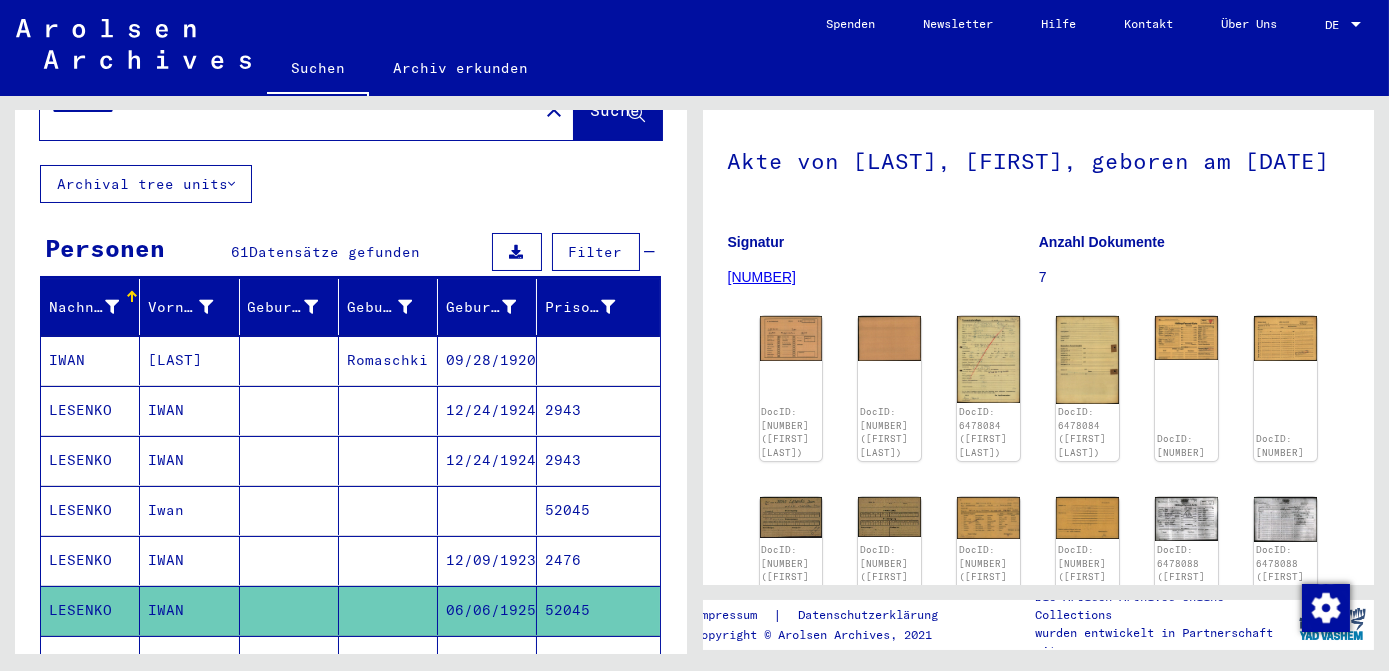 scroll, scrollTop: 181, scrollLeft: 0, axis: vertical 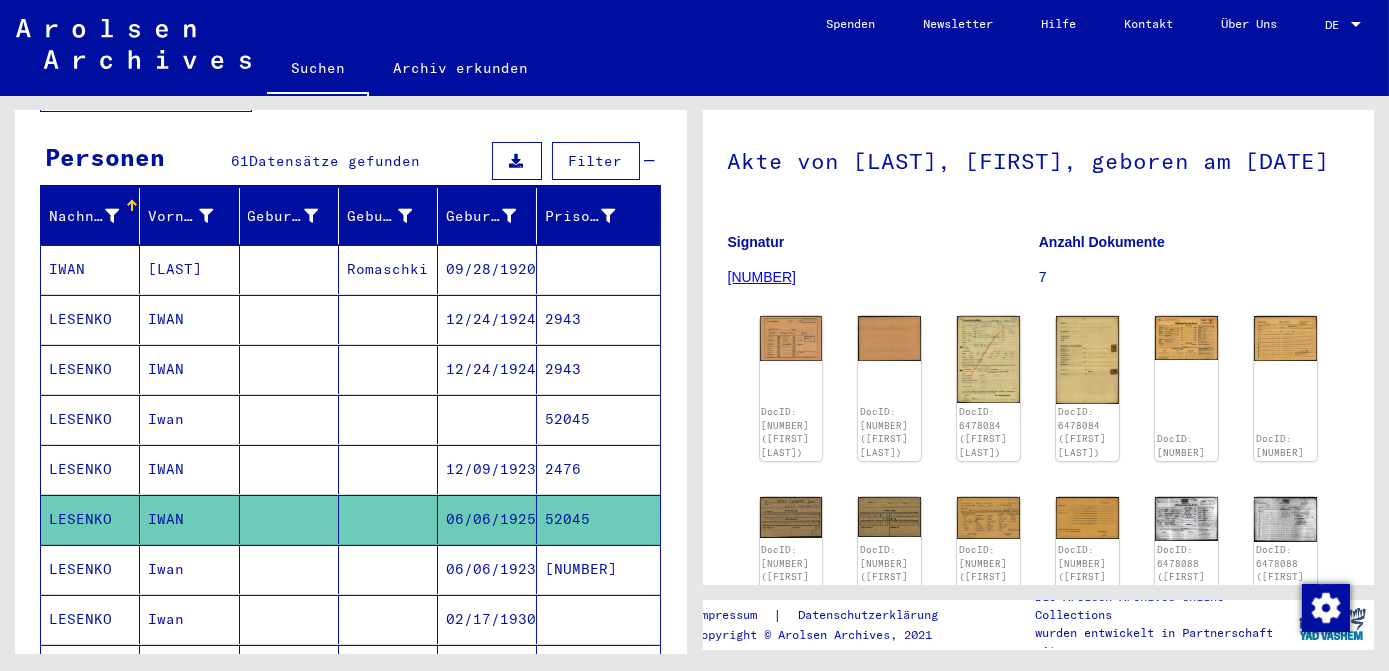 click on "[NUMBER]" at bounding box center (598, 619) 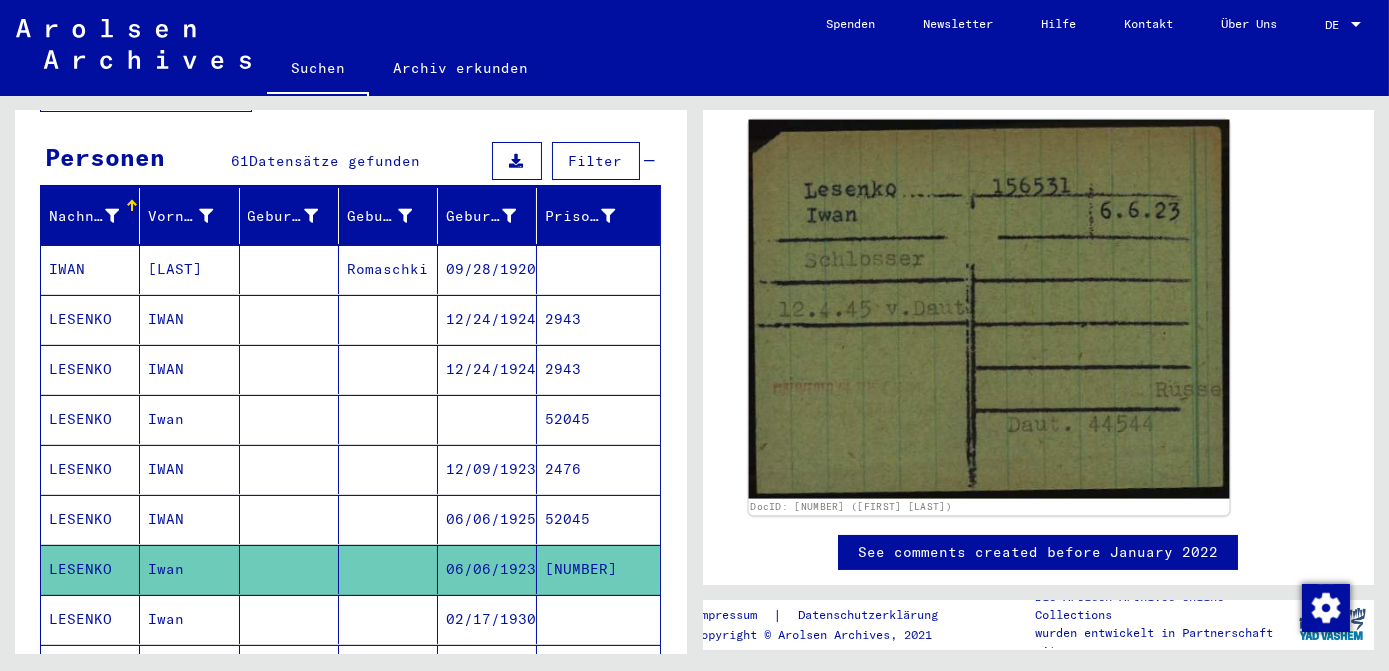 scroll, scrollTop: 363, scrollLeft: 0, axis: vertical 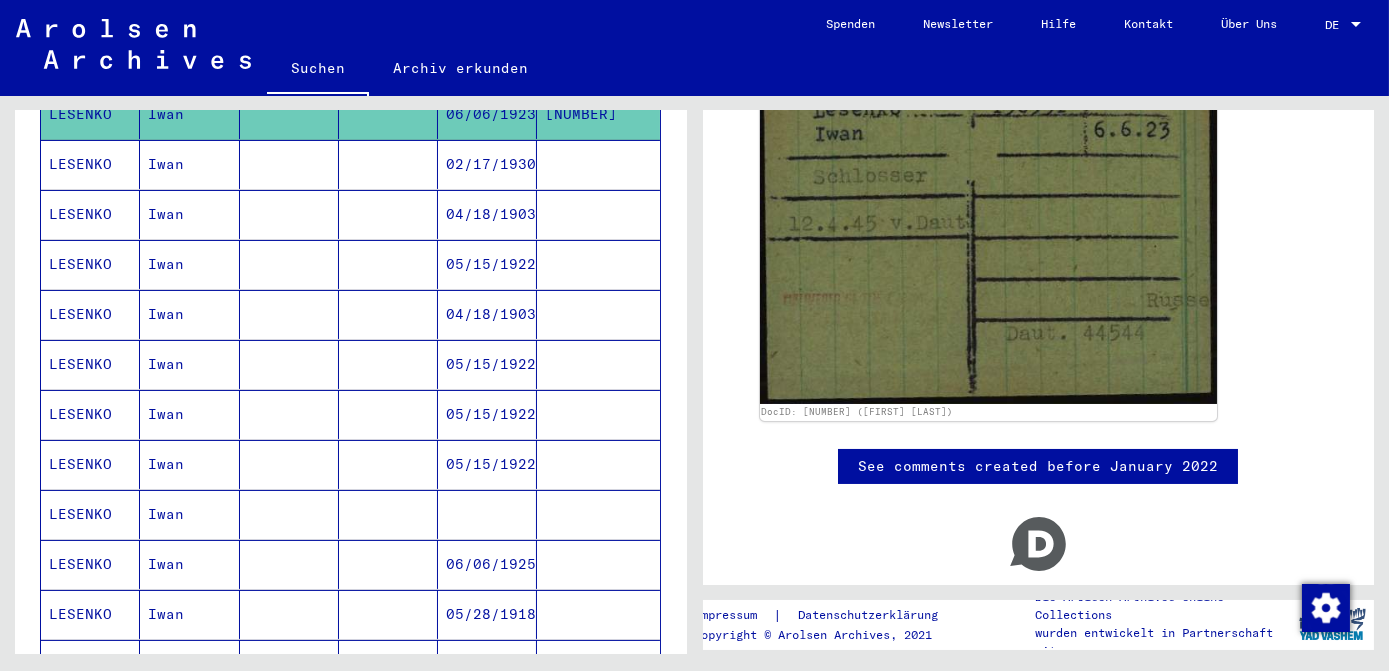 click at bounding box center (487, 564) 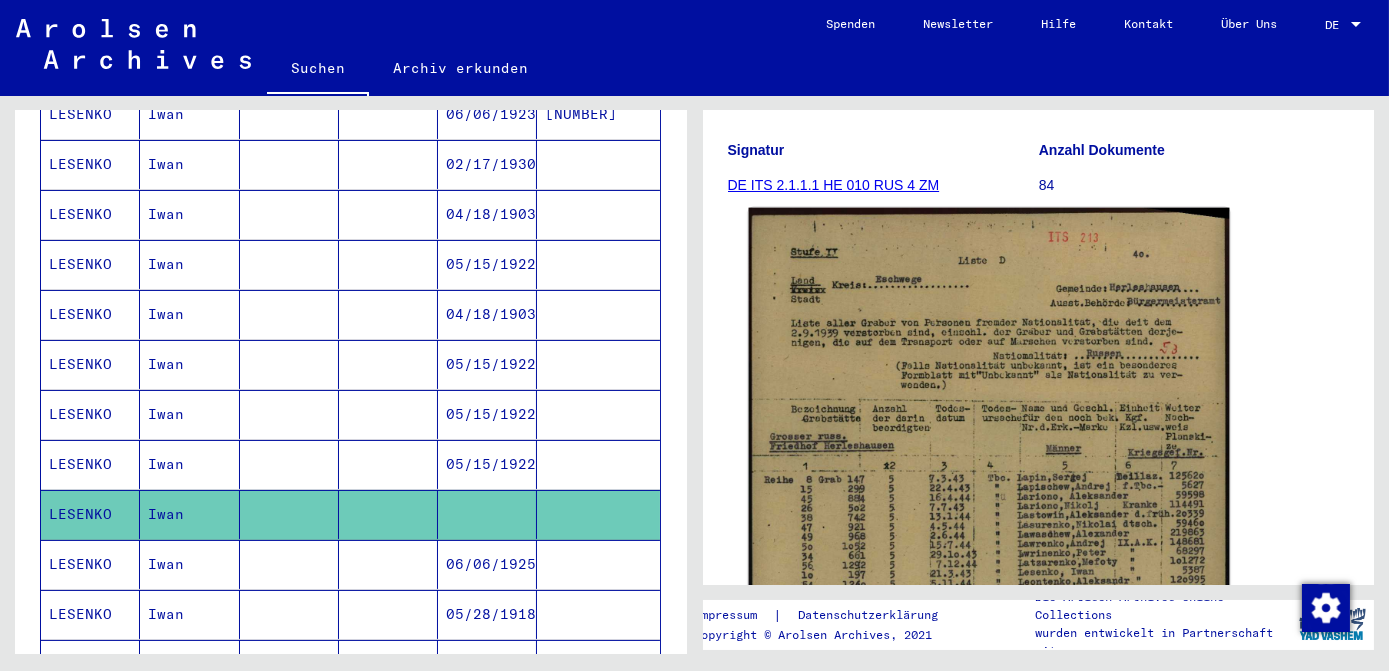 scroll, scrollTop: 272, scrollLeft: 0, axis: vertical 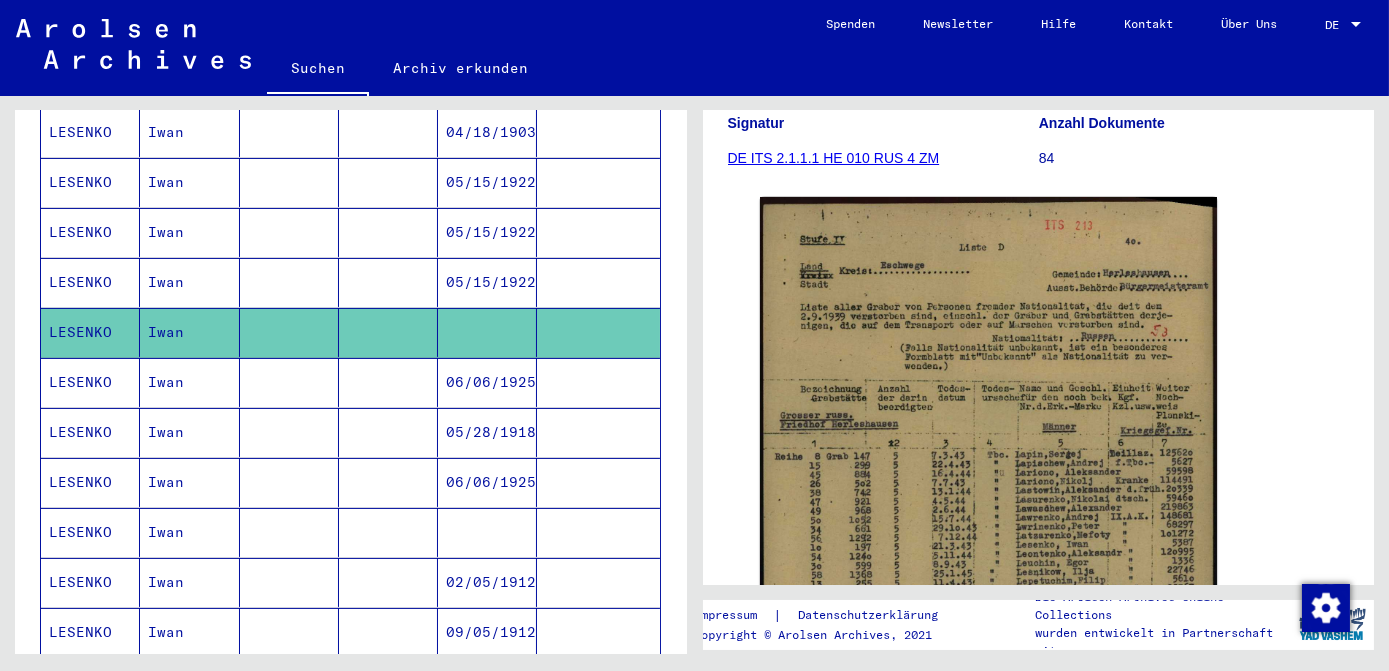click on "06/06/1925" at bounding box center (487, 432) 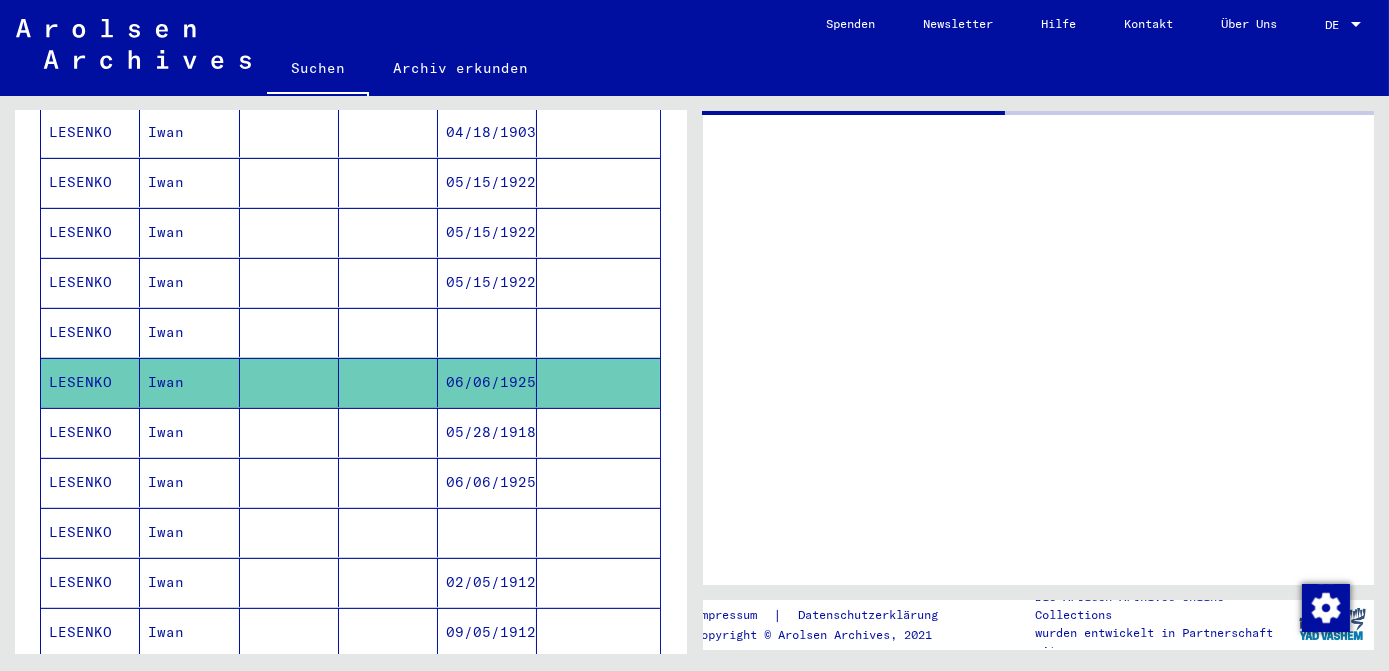 scroll, scrollTop: 0, scrollLeft: 0, axis: both 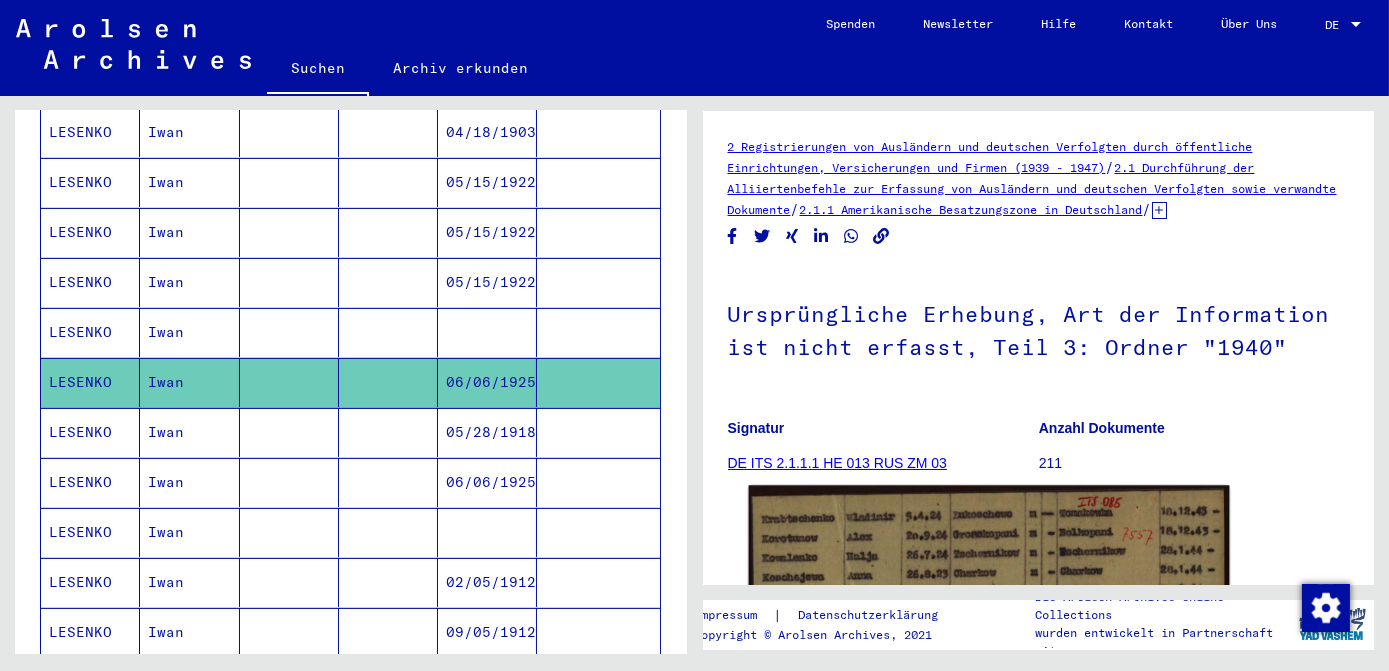 click 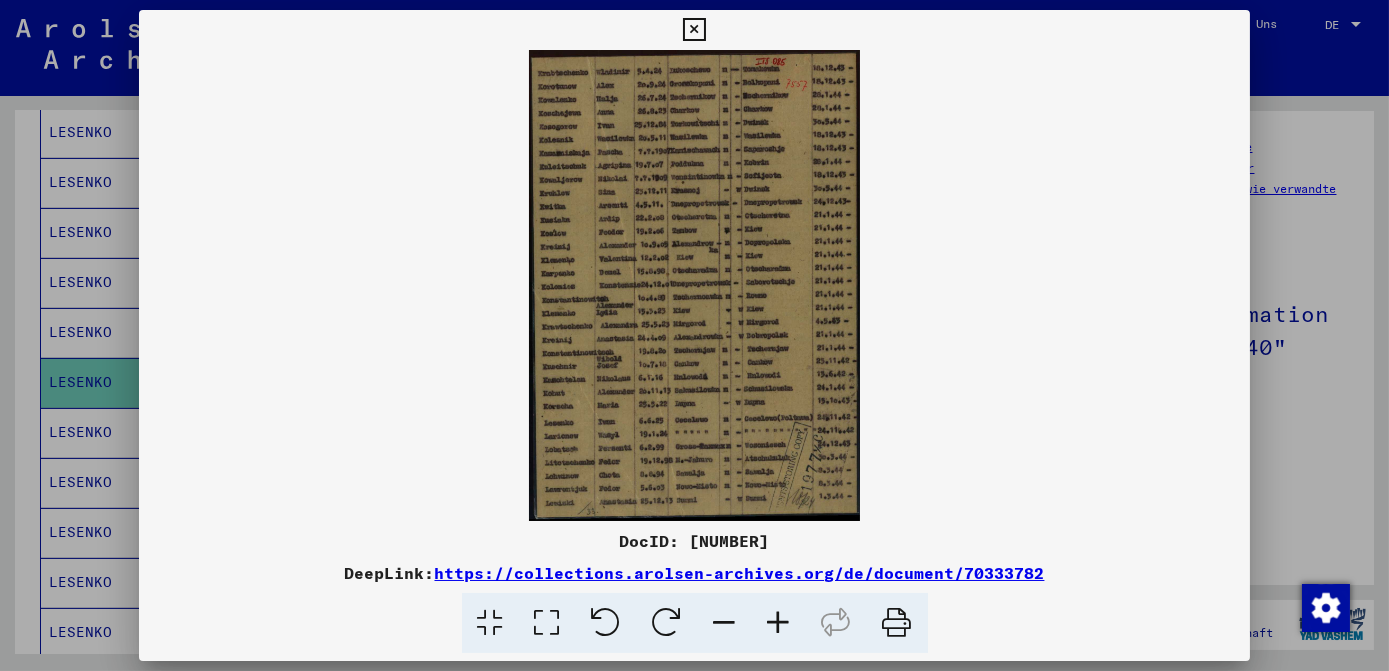 click at bounding box center (547, 623) 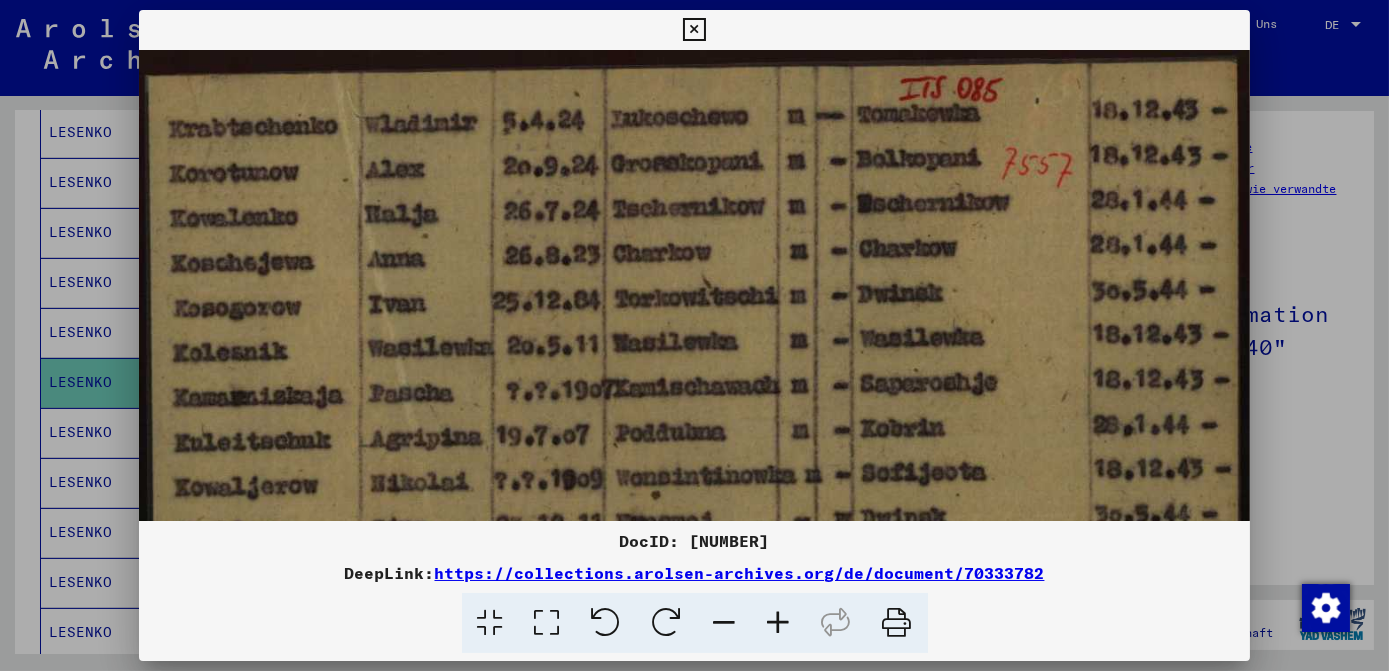 drag, startPoint x: 695, startPoint y: 22, endPoint x: 667, endPoint y: 73, distance: 58.18075 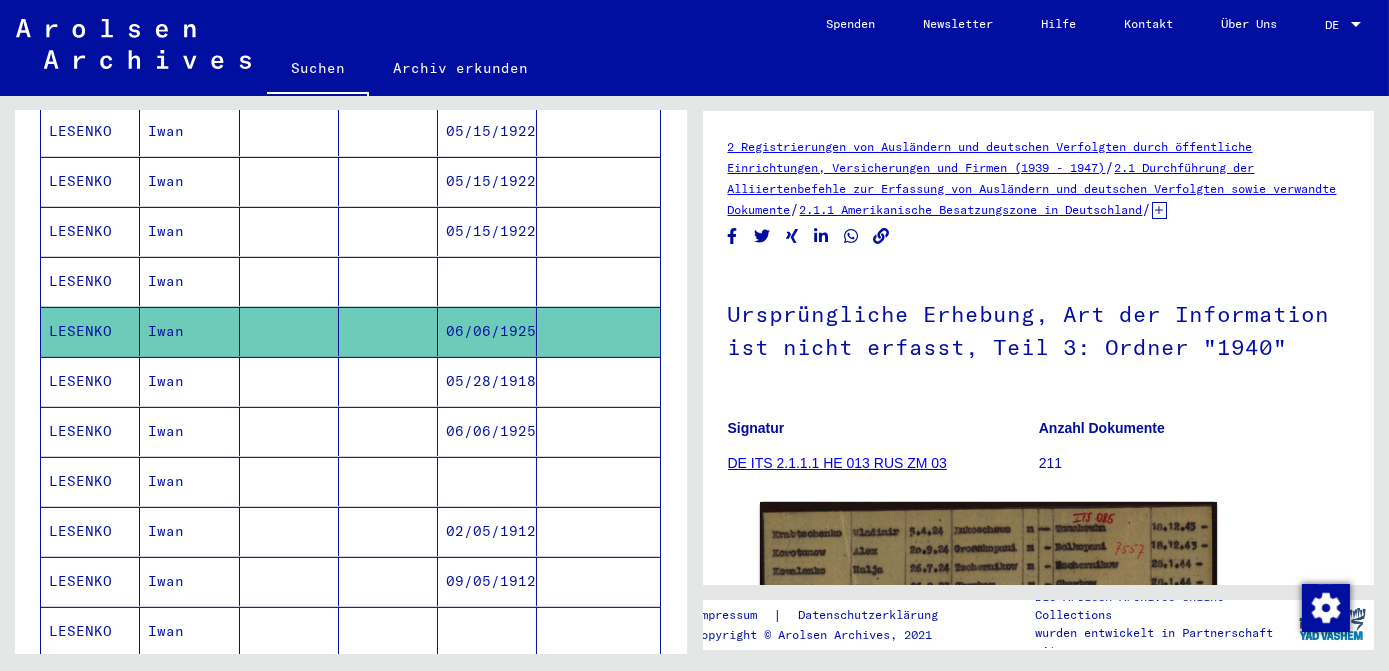 scroll, scrollTop: 909, scrollLeft: 0, axis: vertical 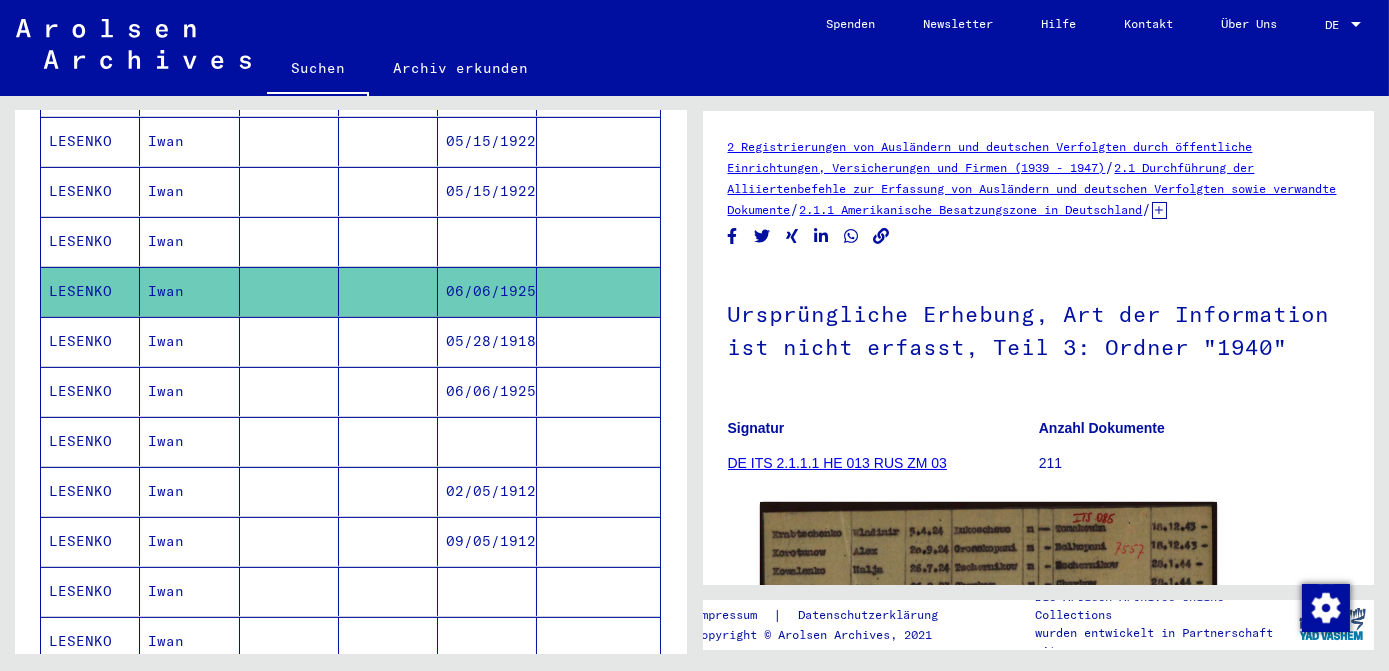 click on "06/06/1925" at bounding box center [487, 441] 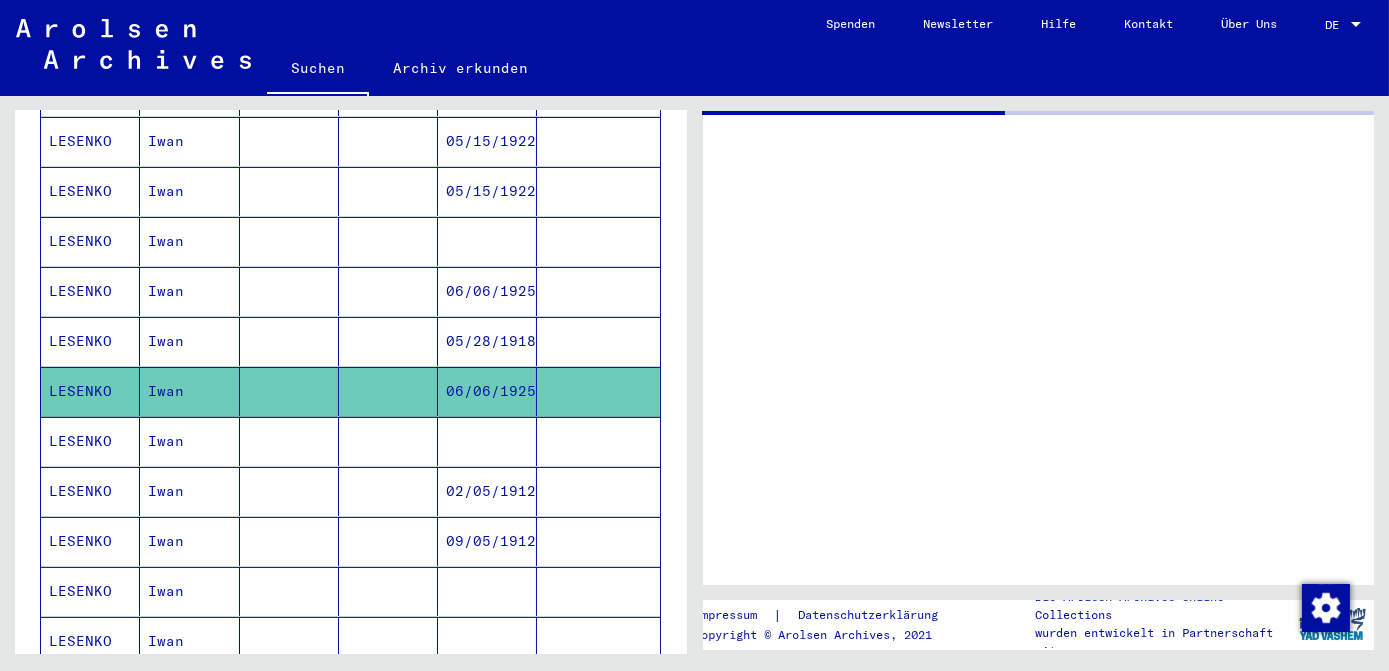 click on "06/06/1925" 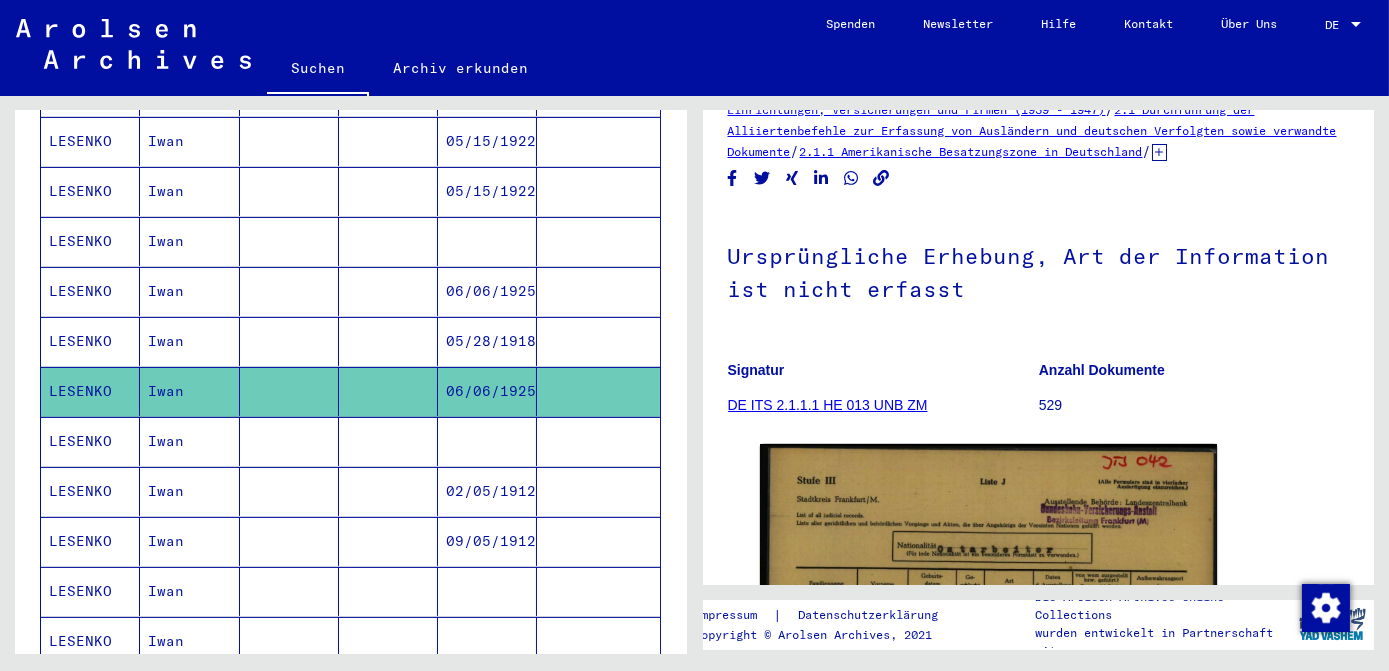 scroll, scrollTop: 272, scrollLeft: 0, axis: vertical 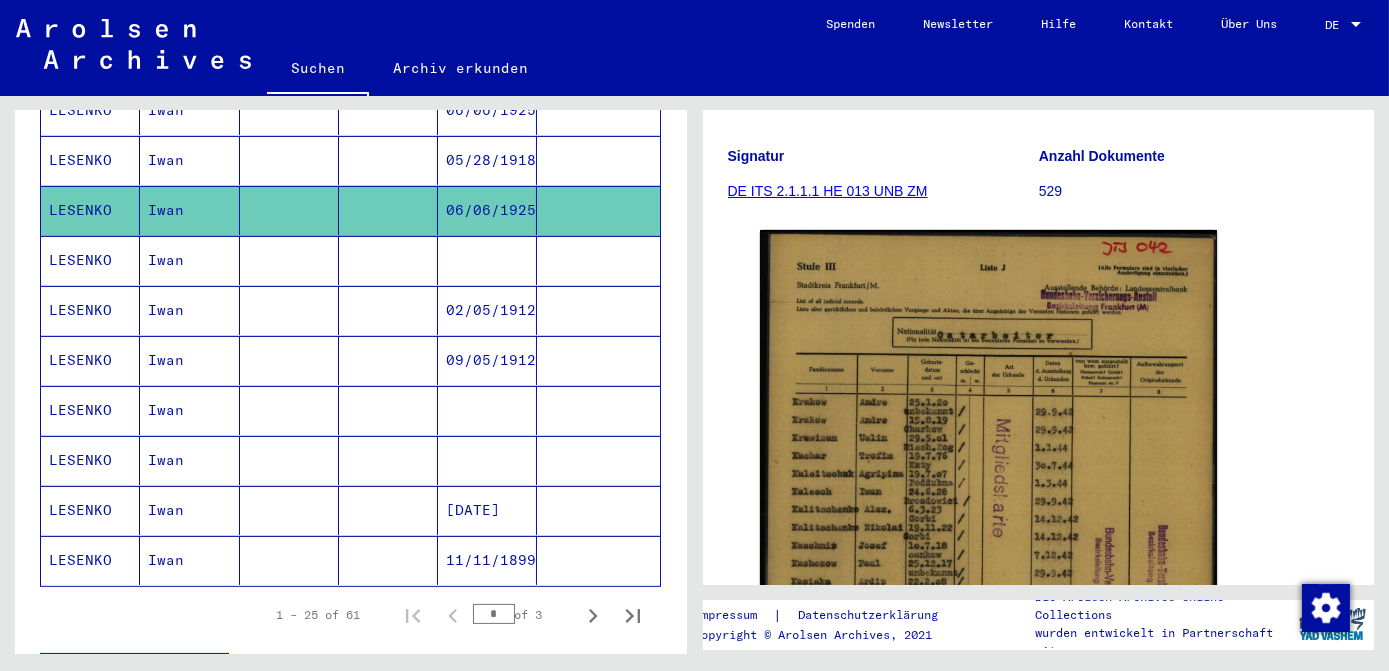 click at bounding box center [487, 310] 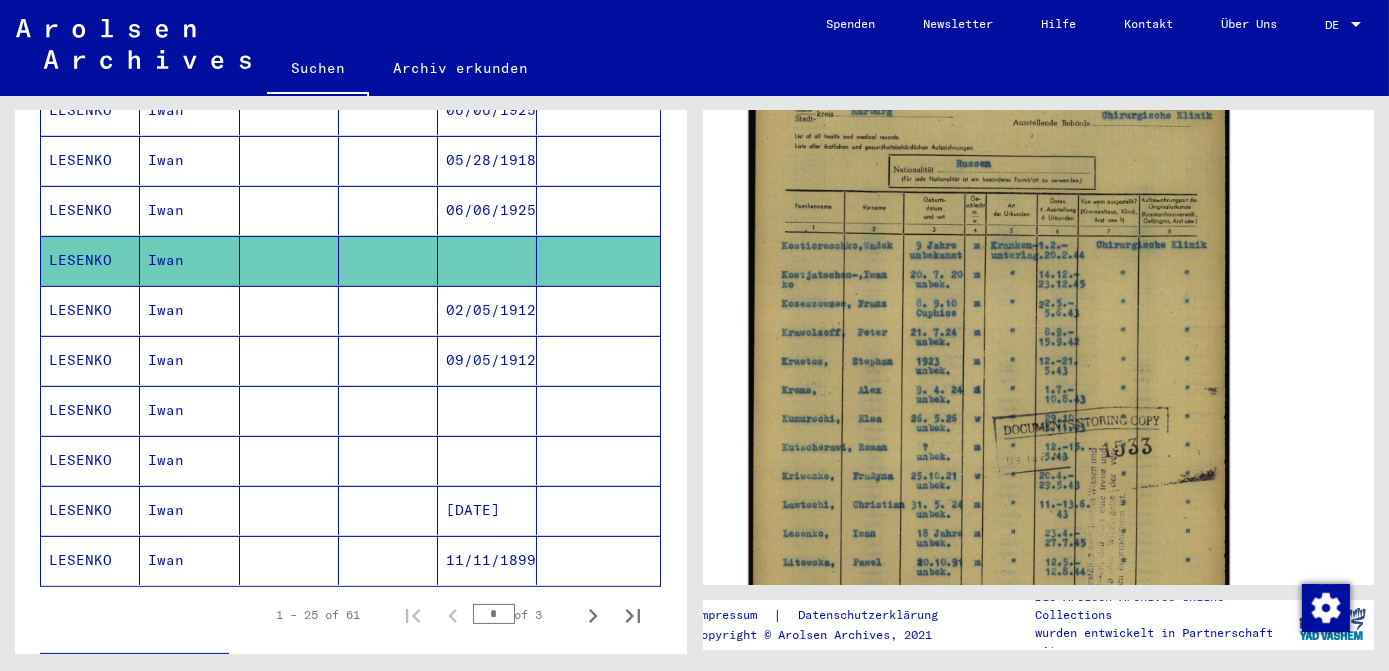 scroll, scrollTop: 454, scrollLeft: 0, axis: vertical 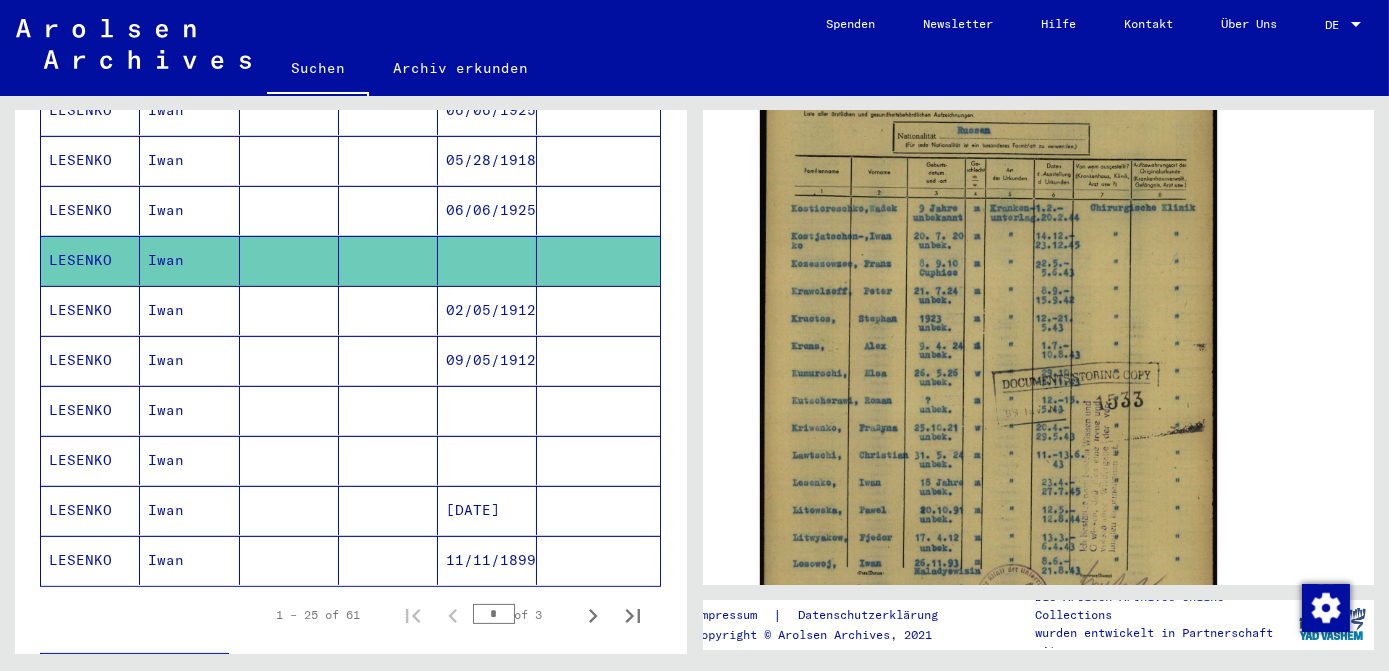 click at bounding box center (487, 460) 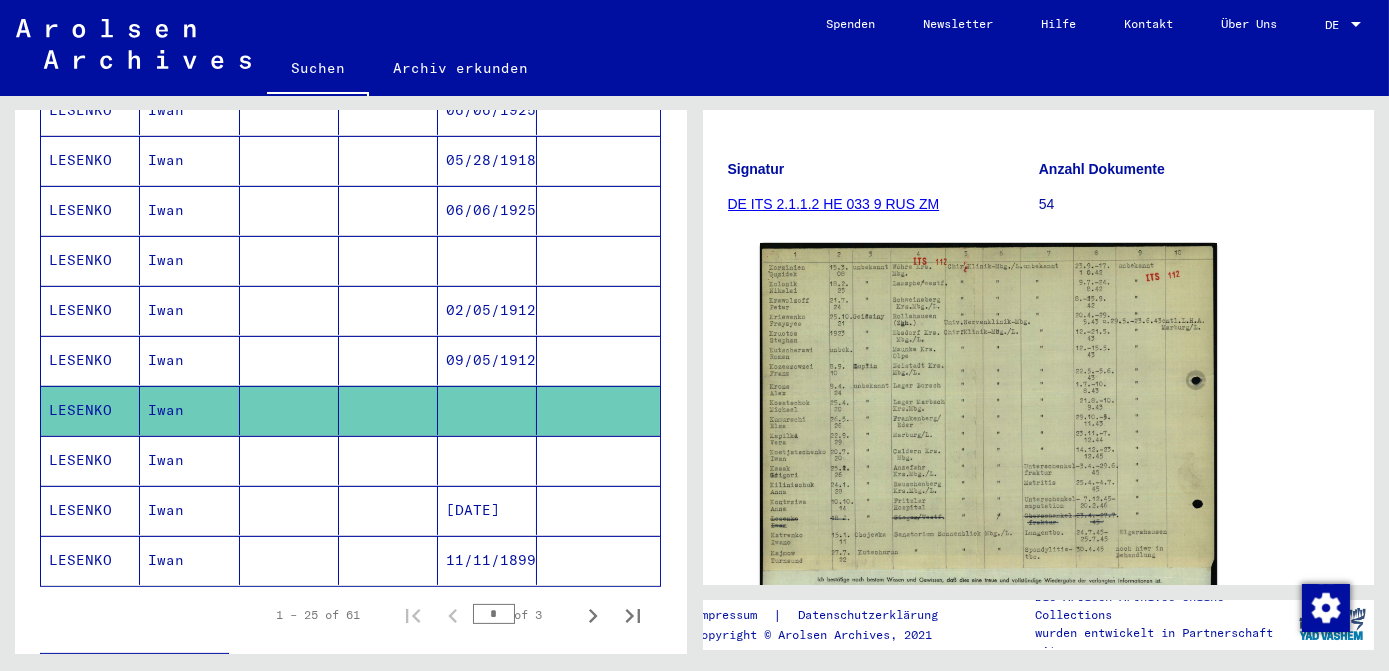 scroll, scrollTop: 272, scrollLeft: 0, axis: vertical 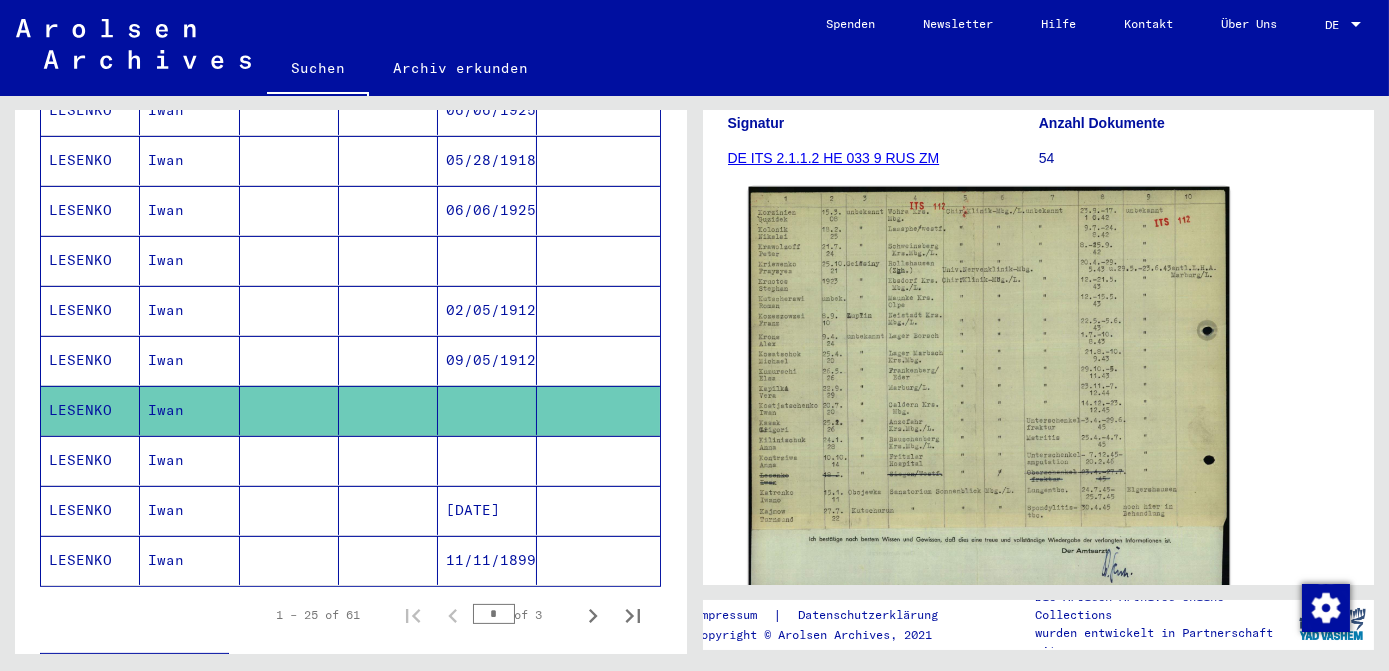 click 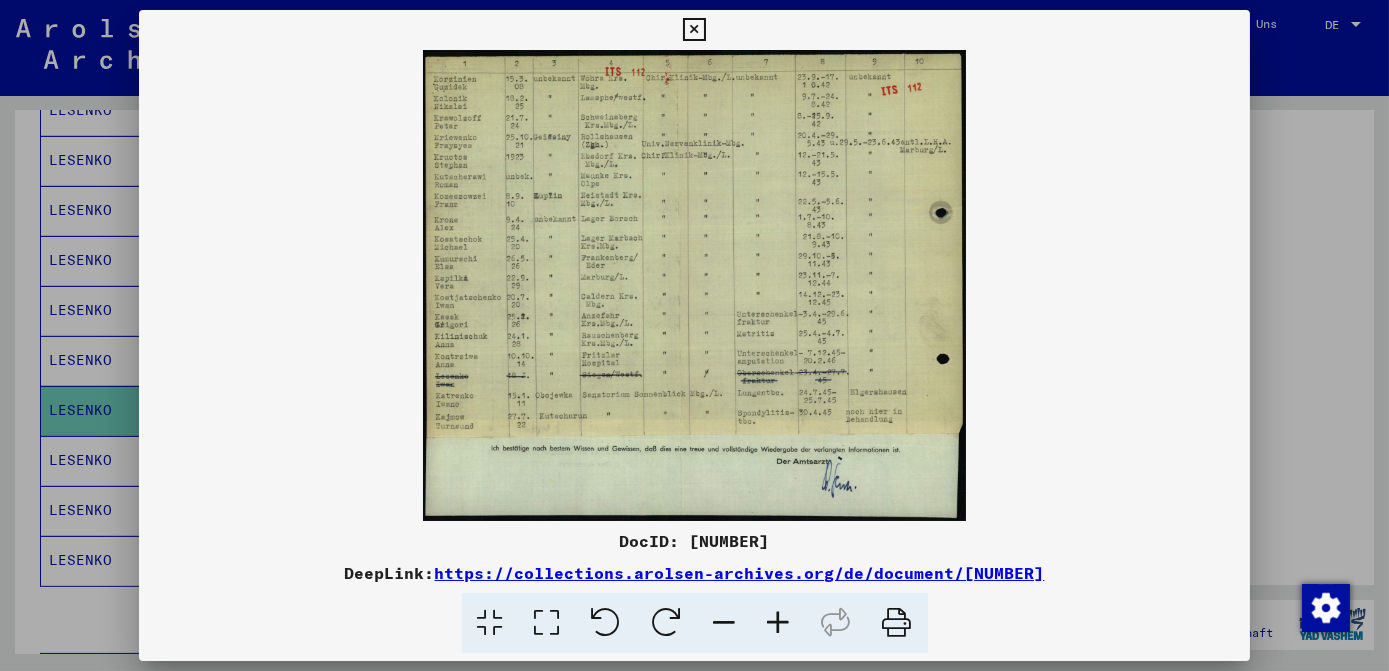 click at bounding box center [547, 623] 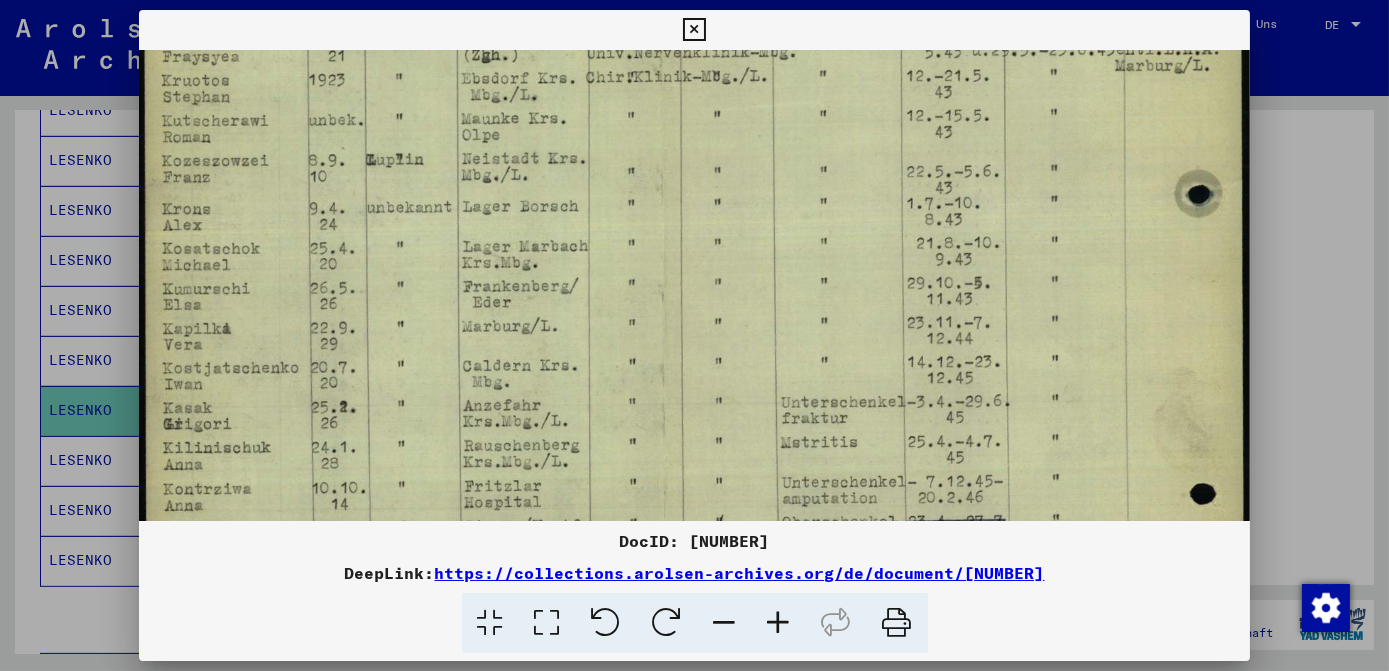 drag, startPoint x: 676, startPoint y: 404, endPoint x: 699, endPoint y: 239, distance: 166.59532 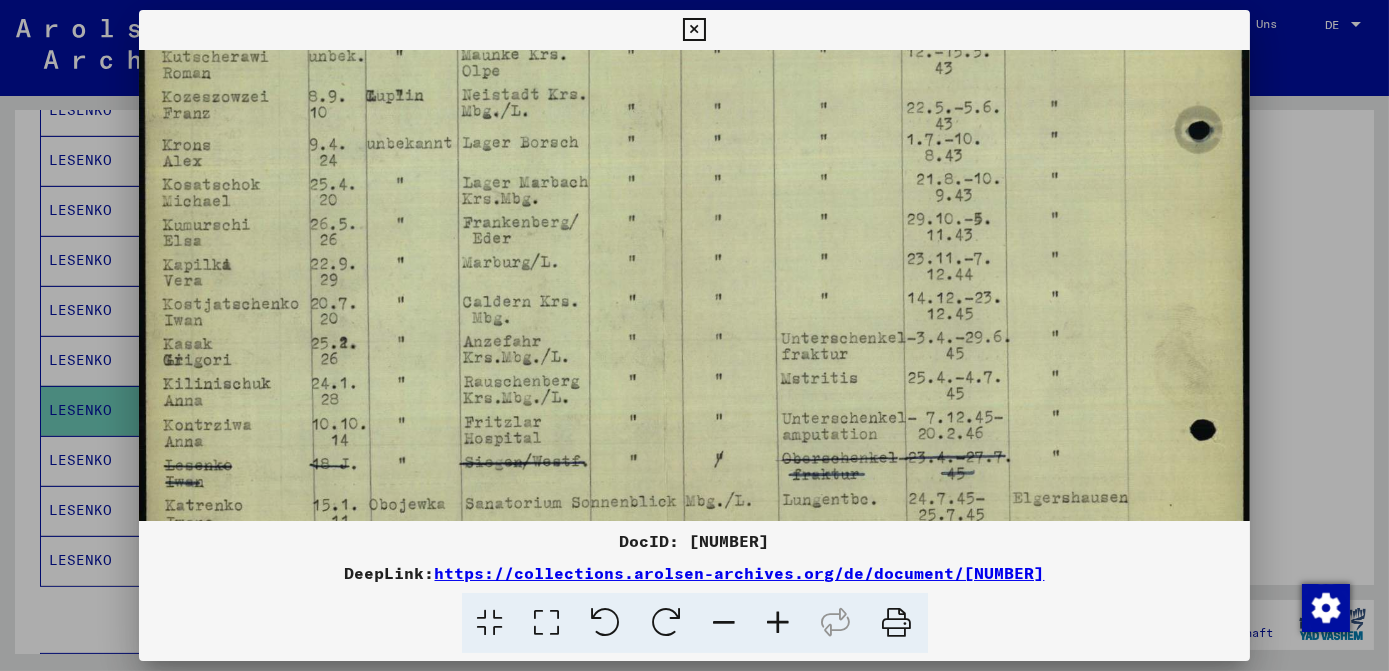 drag, startPoint x: 700, startPoint y: 233, endPoint x: 713, endPoint y: 174, distance: 60.41523 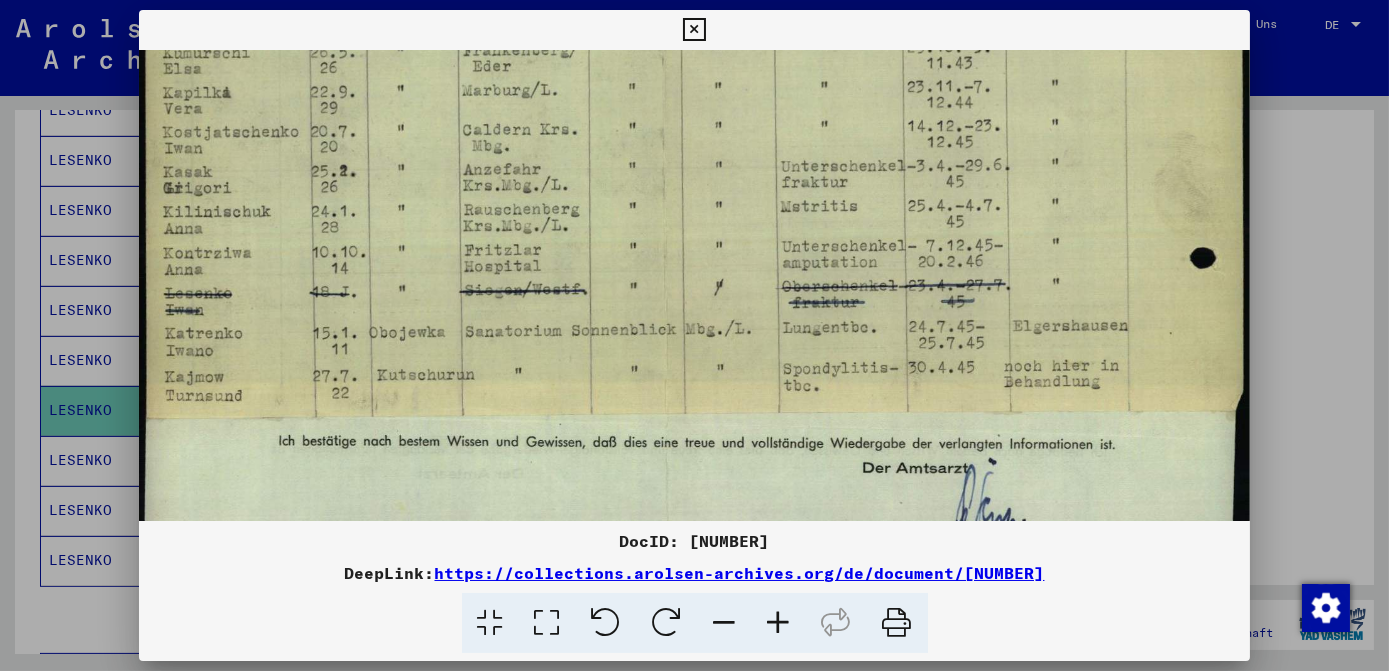 scroll, scrollTop: 442, scrollLeft: 0, axis: vertical 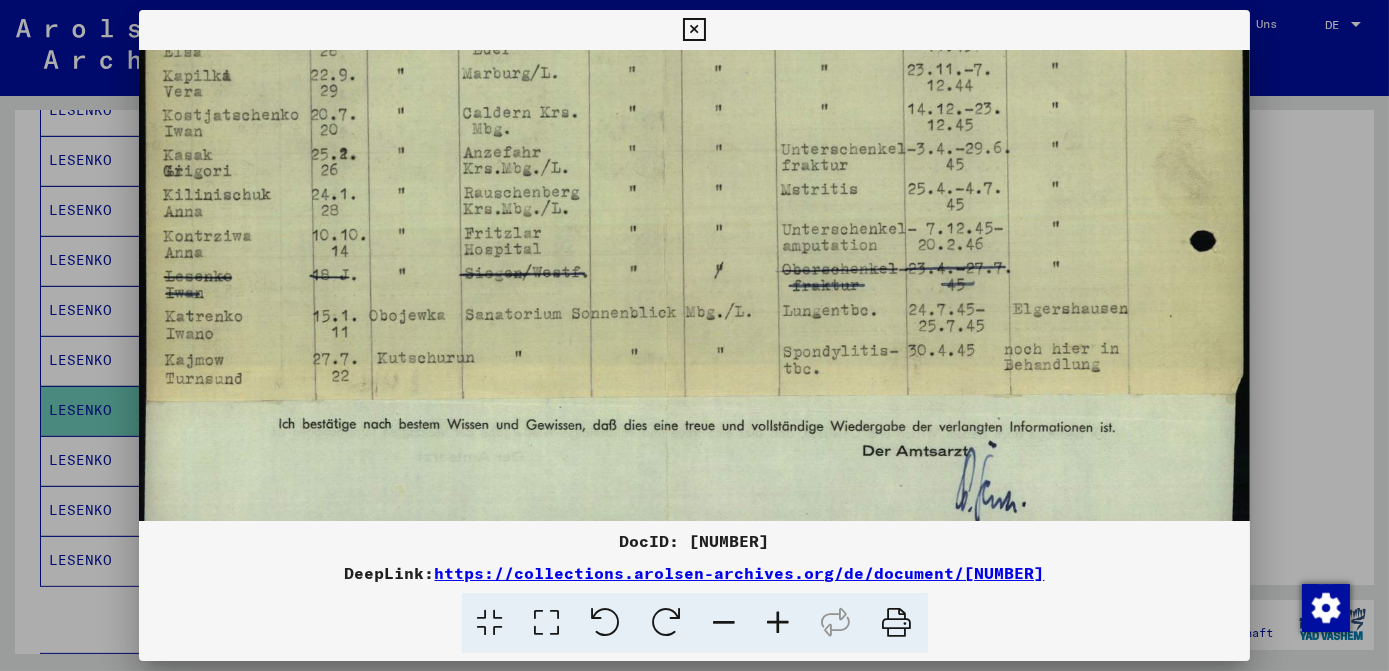 drag, startPoint x: 788, startPoint y: 413, endPoint x: 789, endPoint y: 232, distance: 181.00276 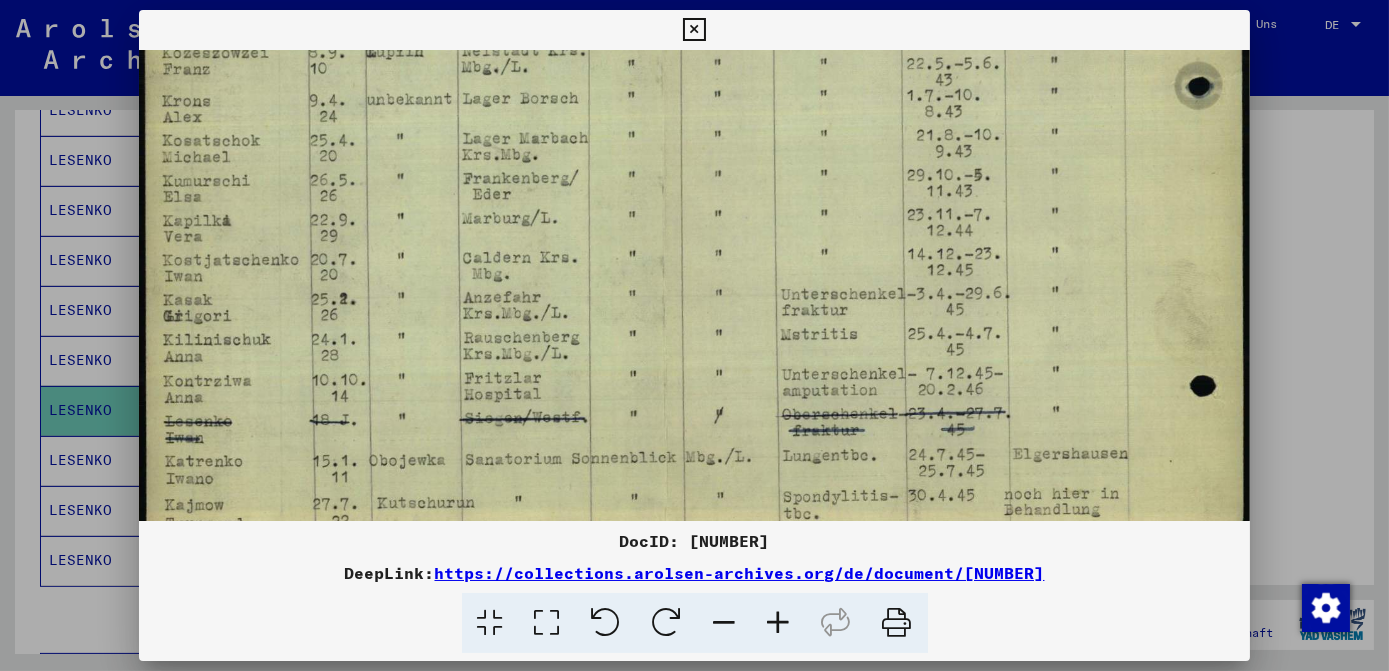 drag, startPoint x: 677, startPoint y: 306, endPoint x: 709, endPoint y: 470, distance: 167.09279 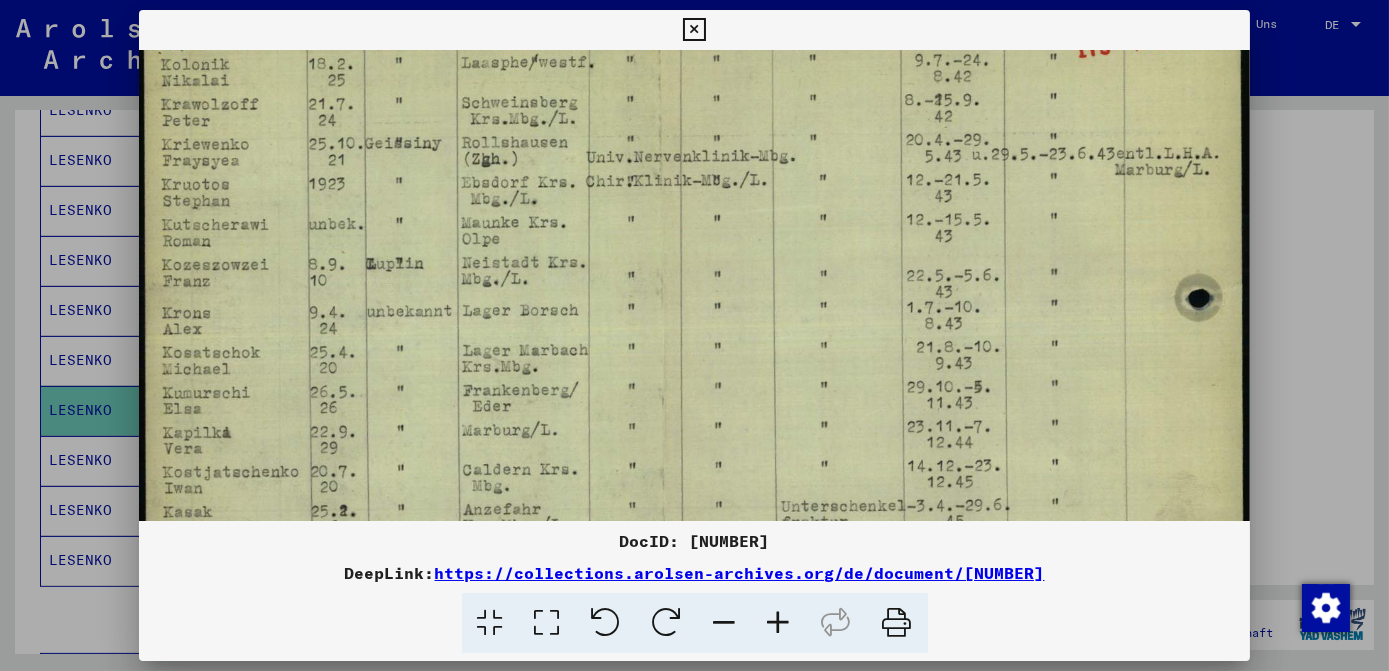 drag, startPoint x: 704, startPoint y: 286, endPoint x: 700, endPoint y: 382, distance: 96.0833 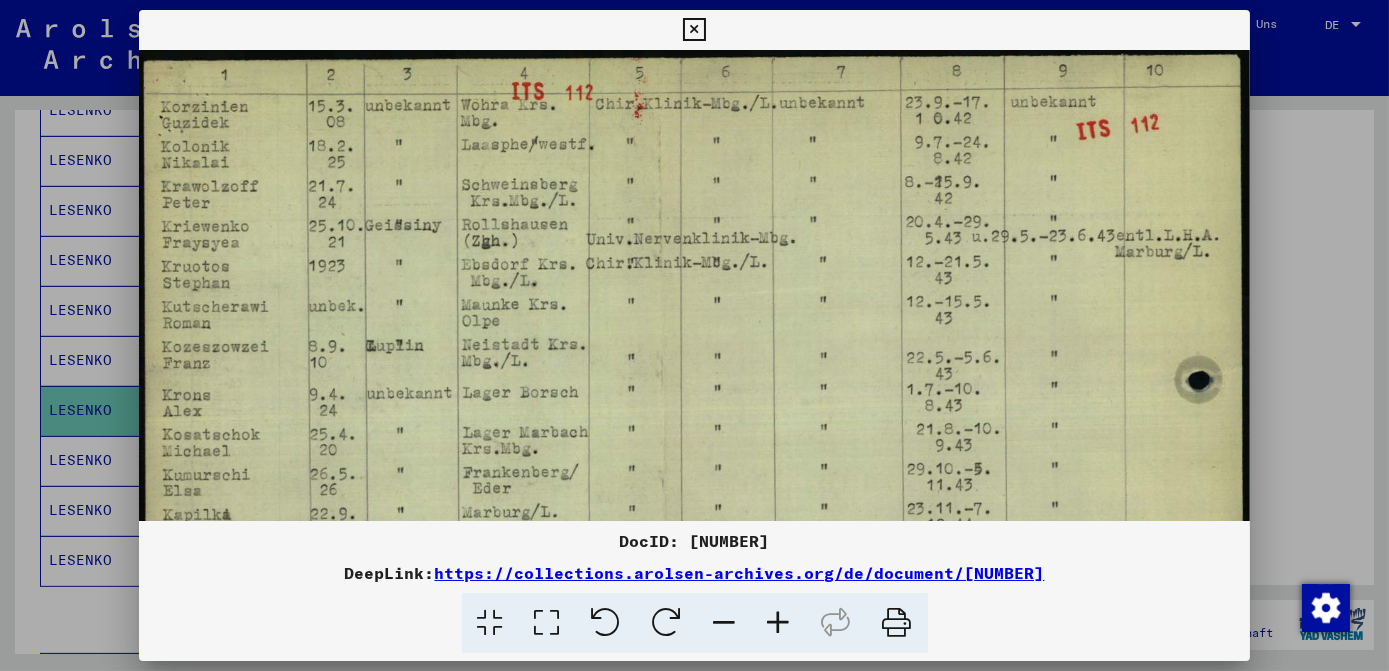 scroll, scrollTop: 0, scrollLeft: 0, axis: both 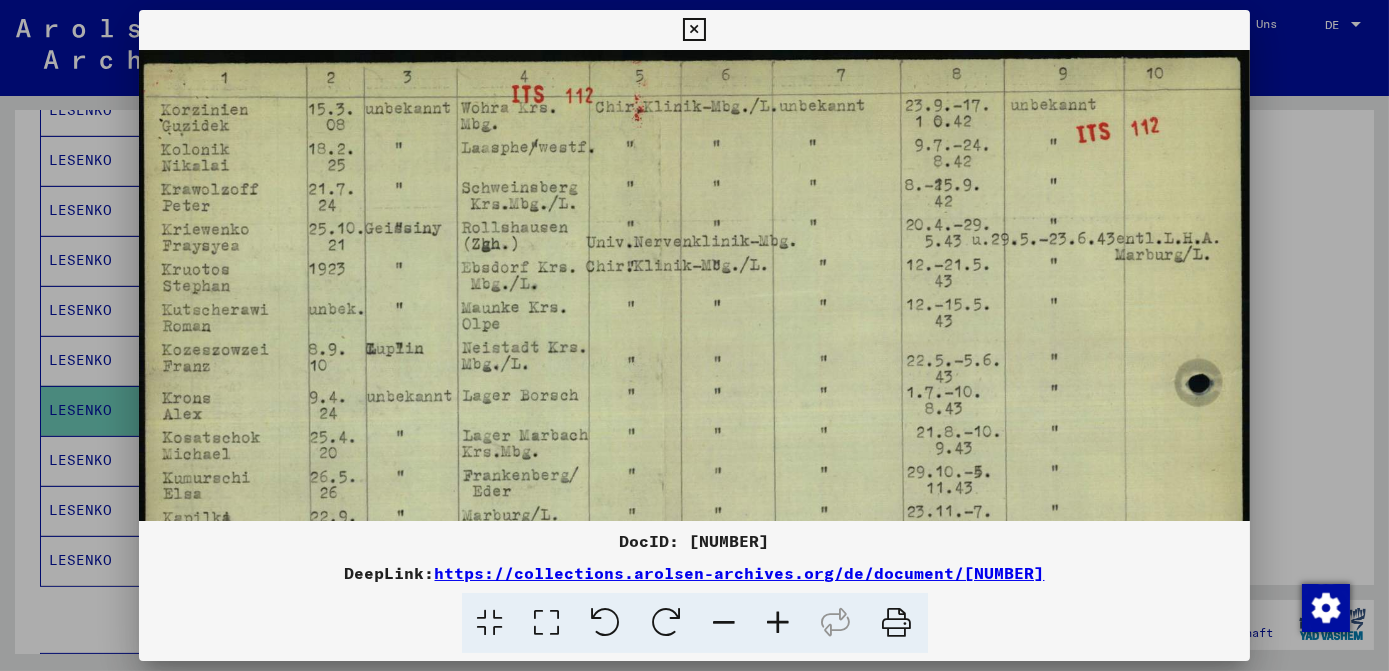 drag, startPoint x: 693, startPoint y: 289, endPoint x: 706, endPoint y: 400, distance: 111.75867 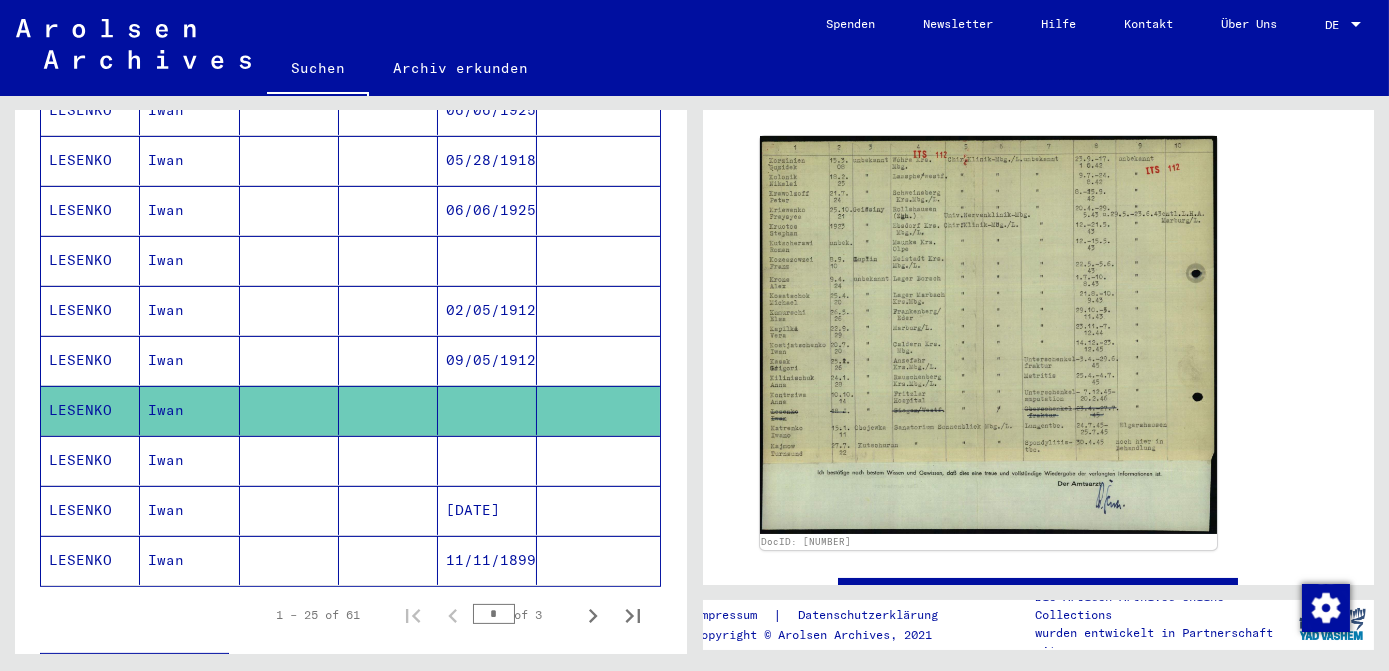 scroll, scrollTop: 175, scrollLeft: 0, axis: vertical 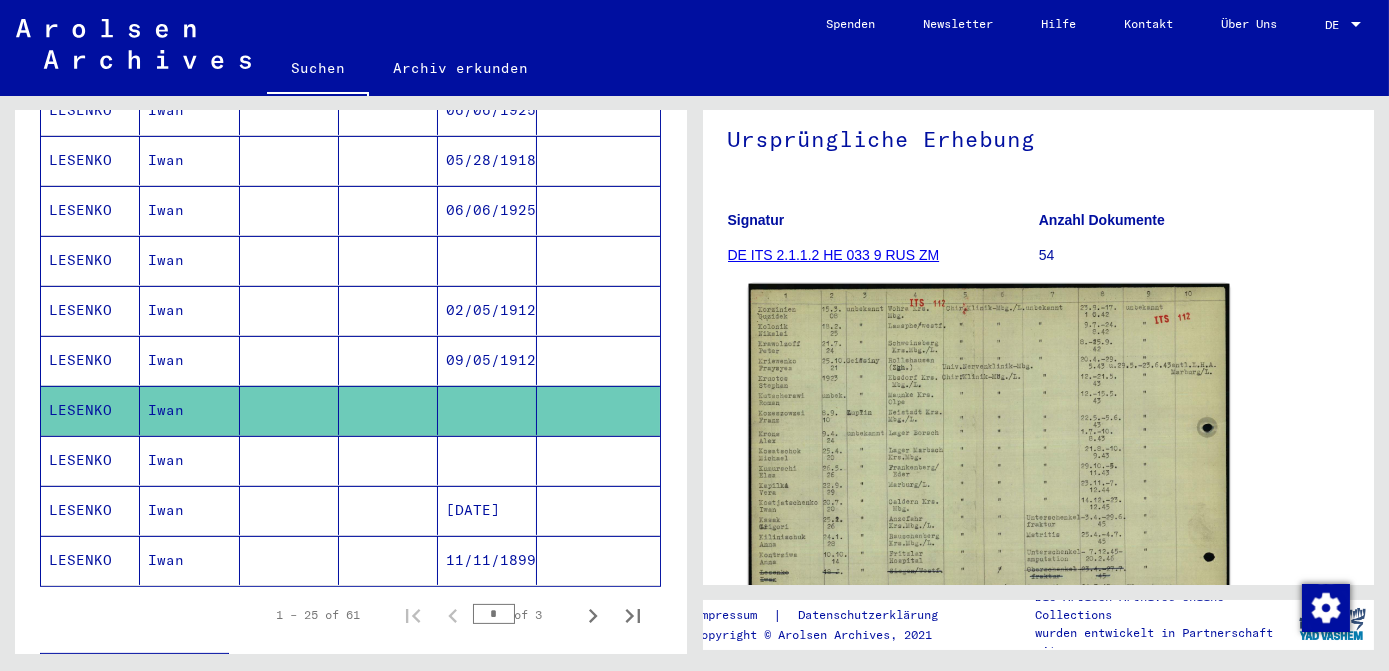 click 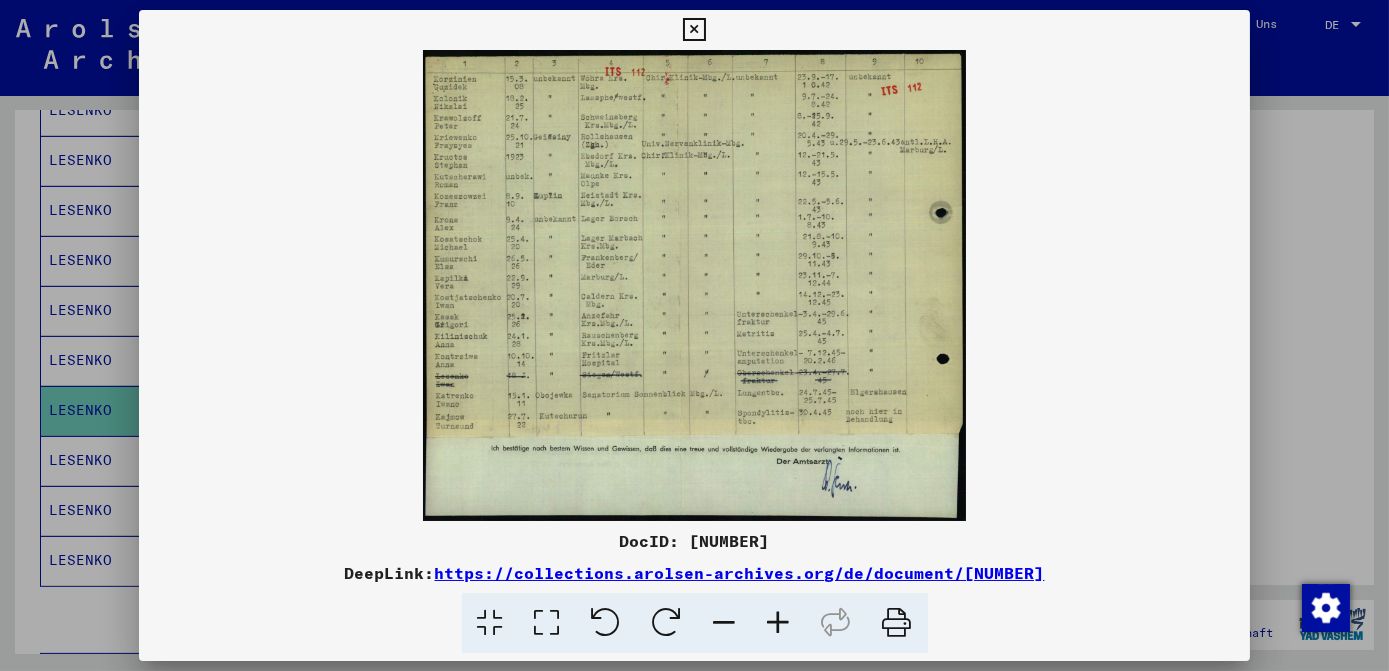 click at bounding box center [694, 30] 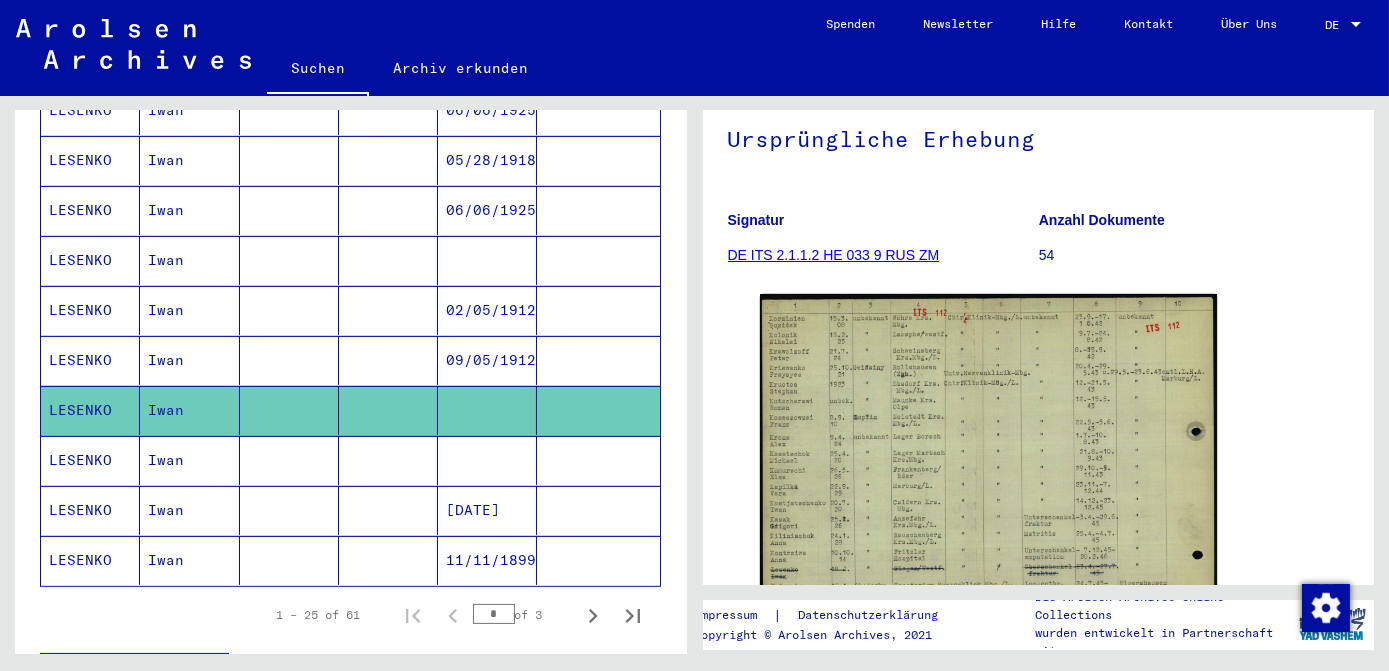click at bounding box center (487, 510) 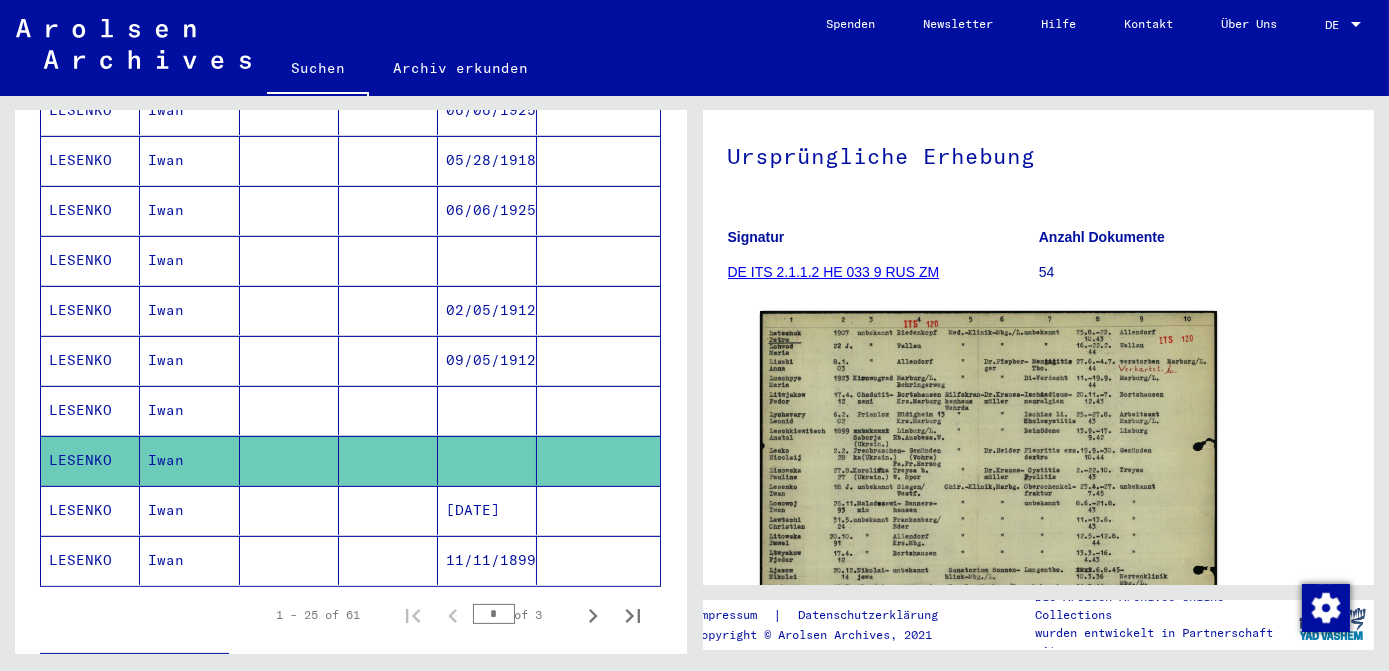 scroll, scrollTop: 181, scrollLeft: 0, axis: vertical 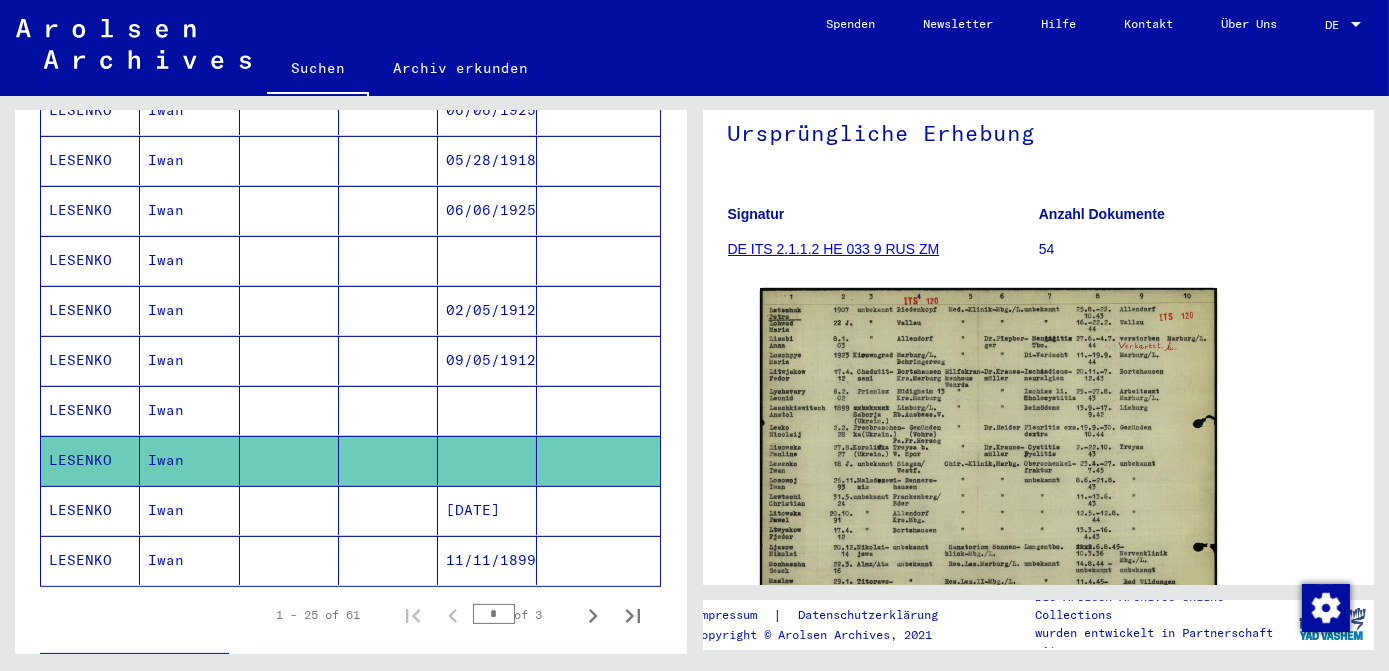 click on "[DATE]" at bounding box center [487, 560] 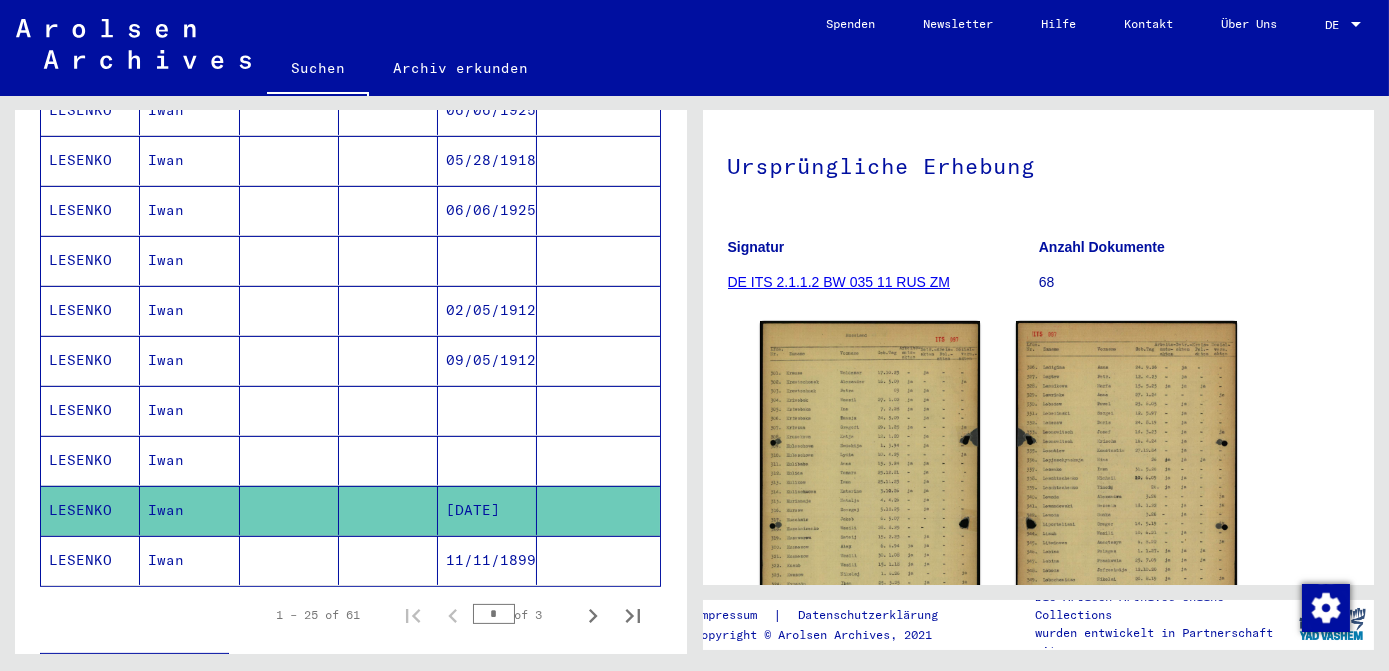 scroll, scrollTop: 181, scrollLeft: 0, axis: vertical 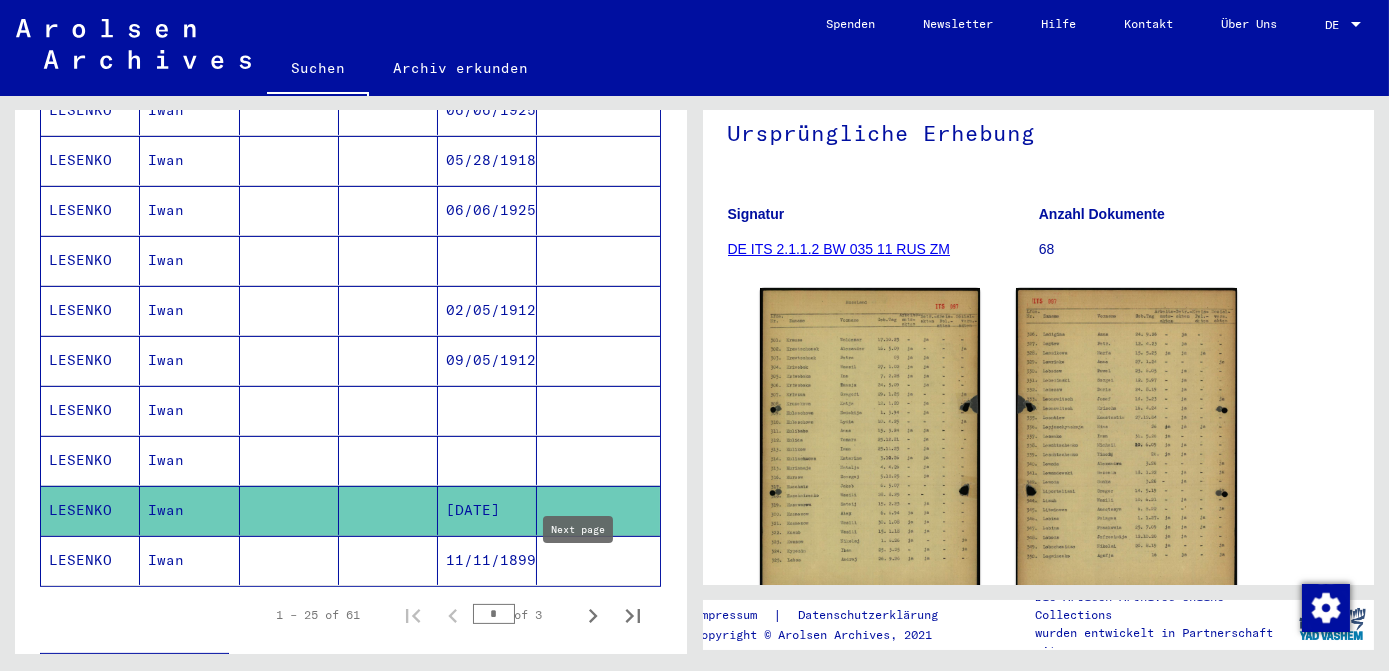 click 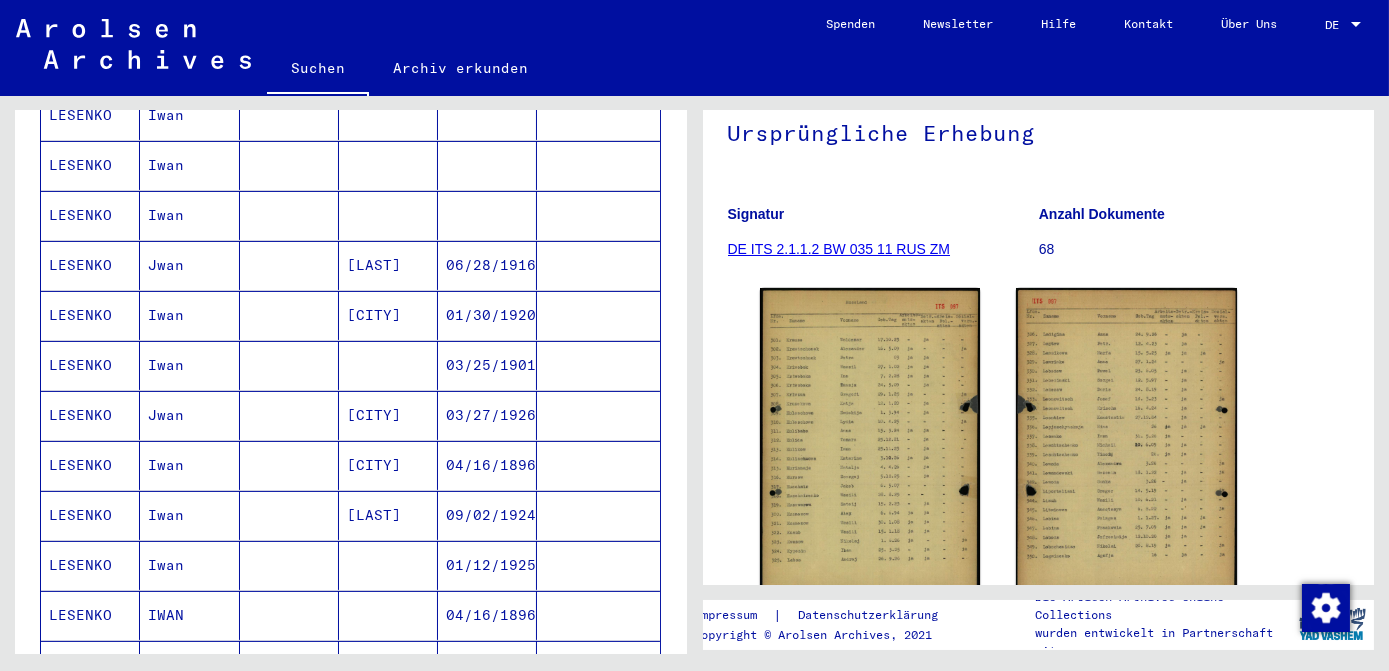 scroll, scrollTop: 1090, scrollLeft: 0, axis: vertical 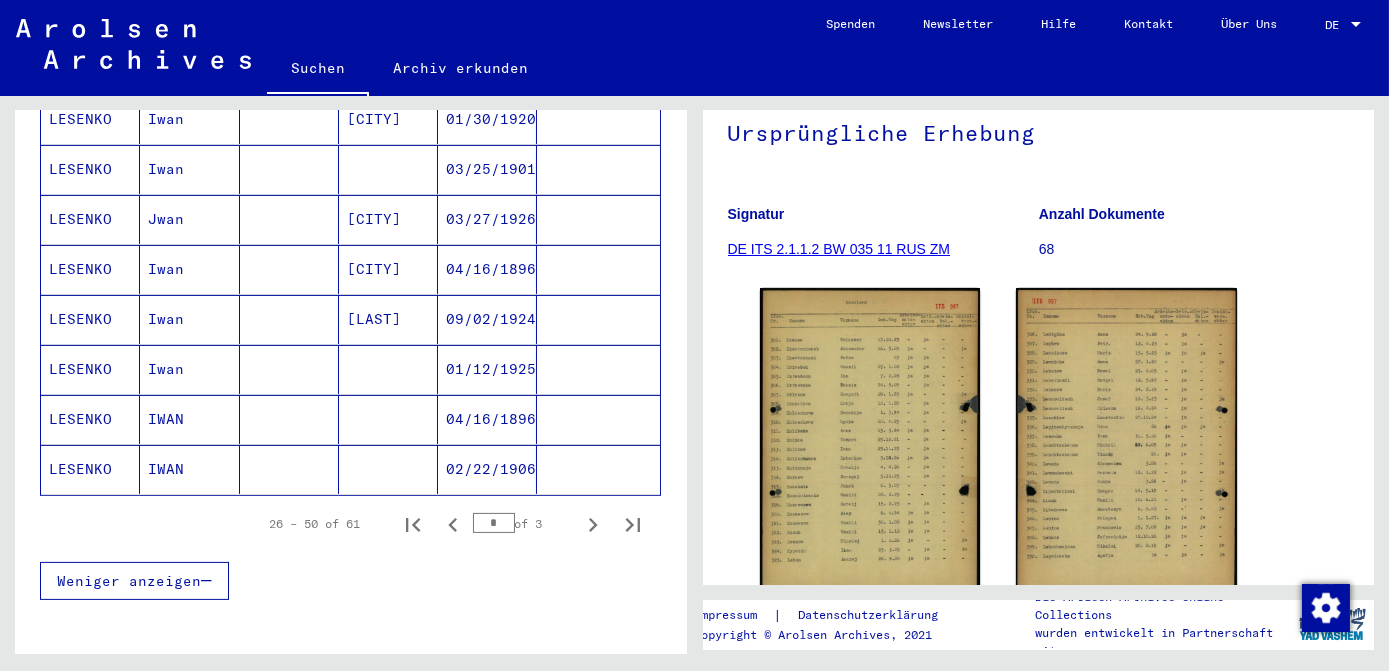 click on "01/12/1925" at bounding box center (487, 419) 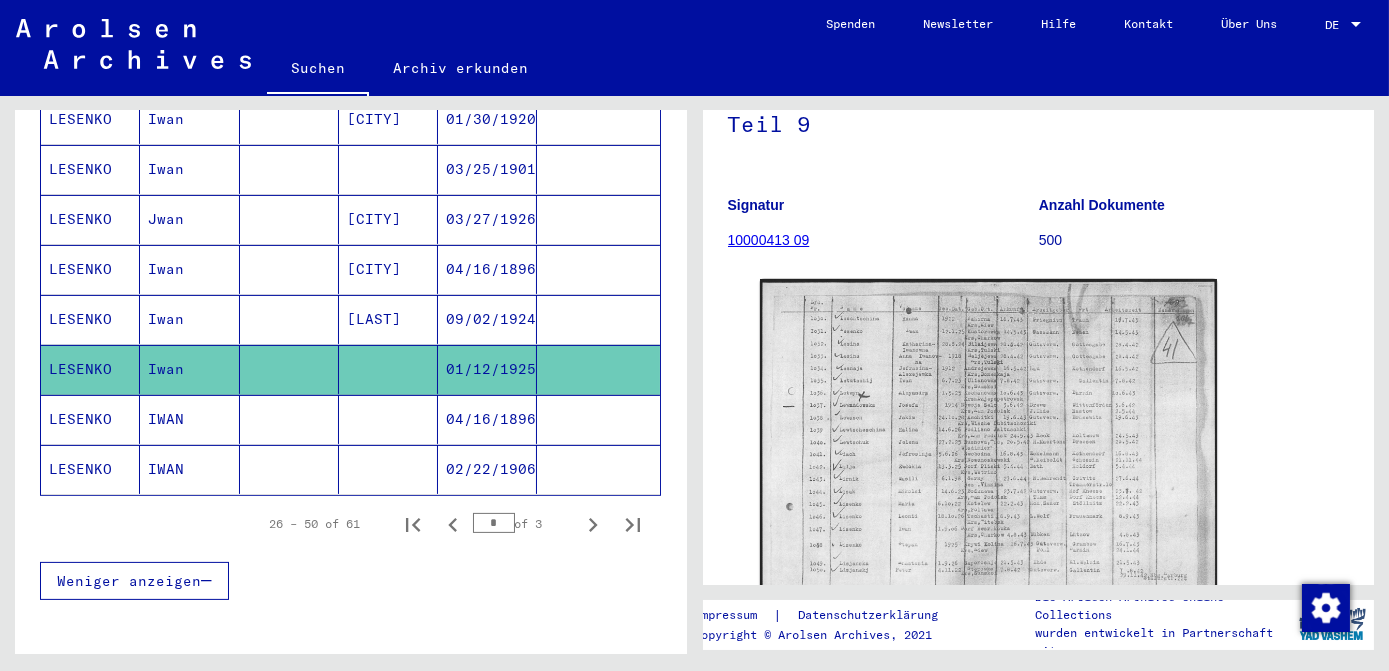 scroll, scrollTop: 272, scrollLeft: 0, axis: vertical 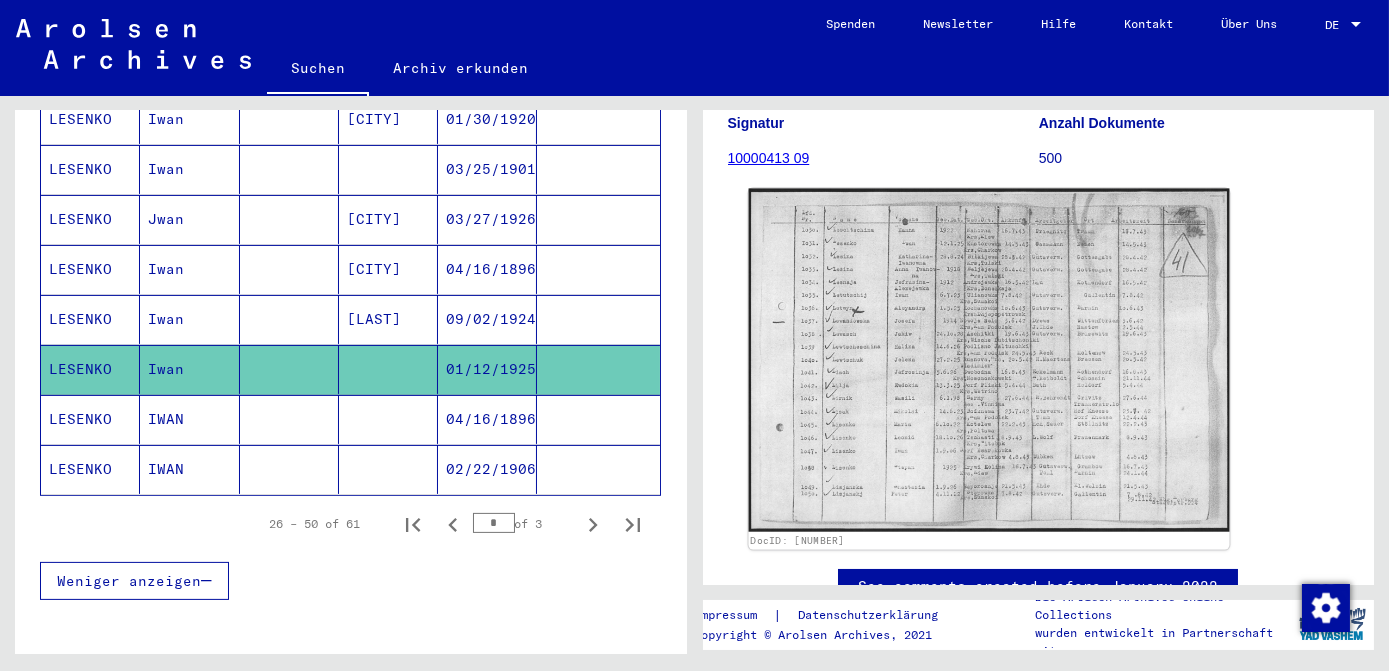 click 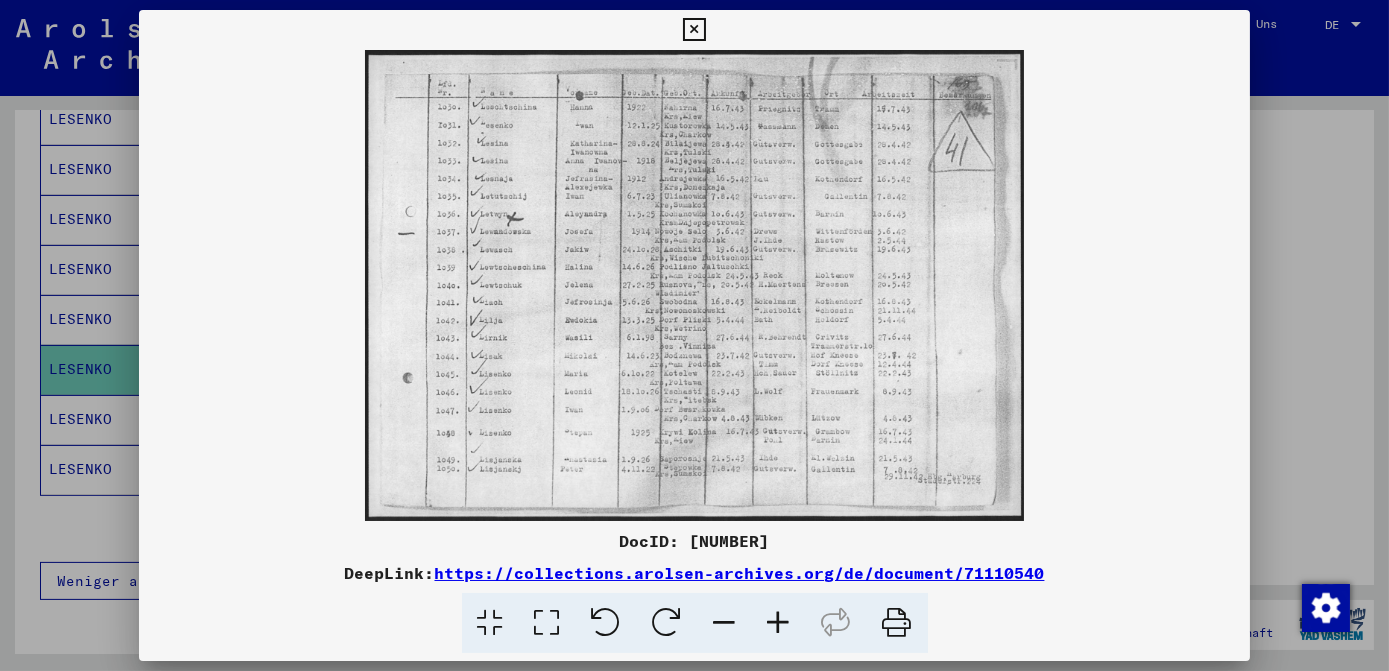 click at bounding box center [694, 30] 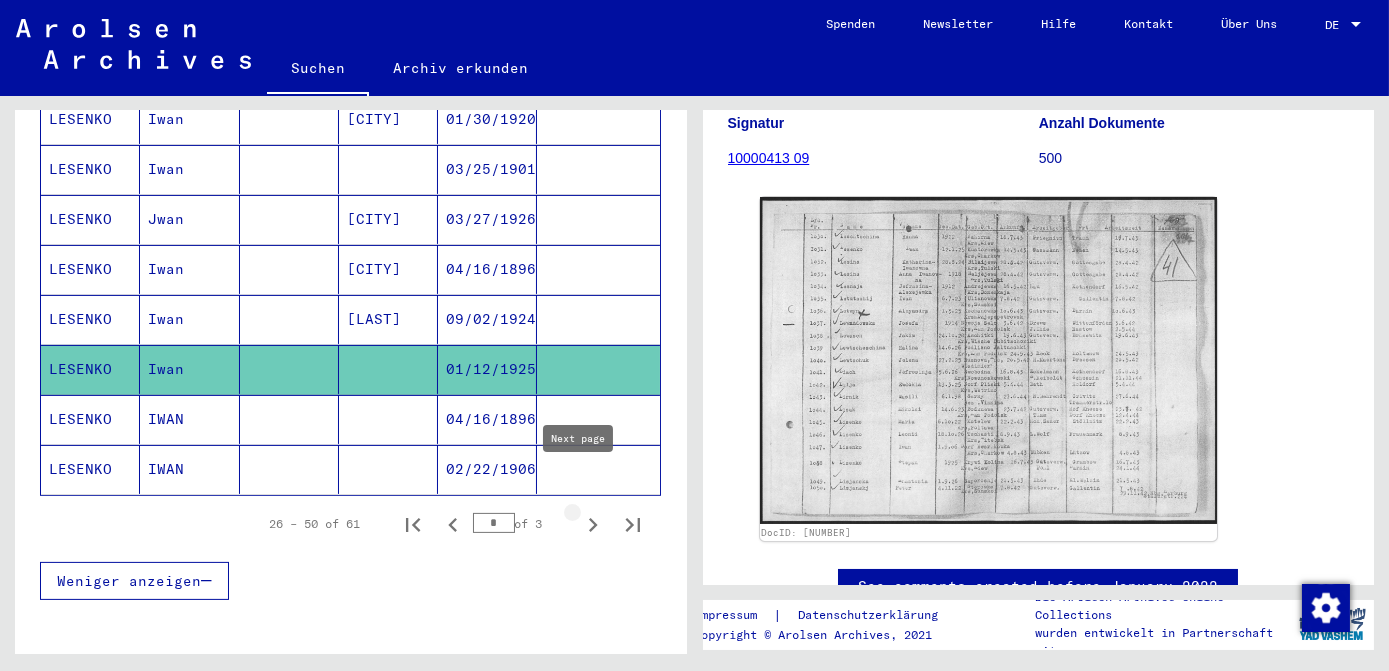 click 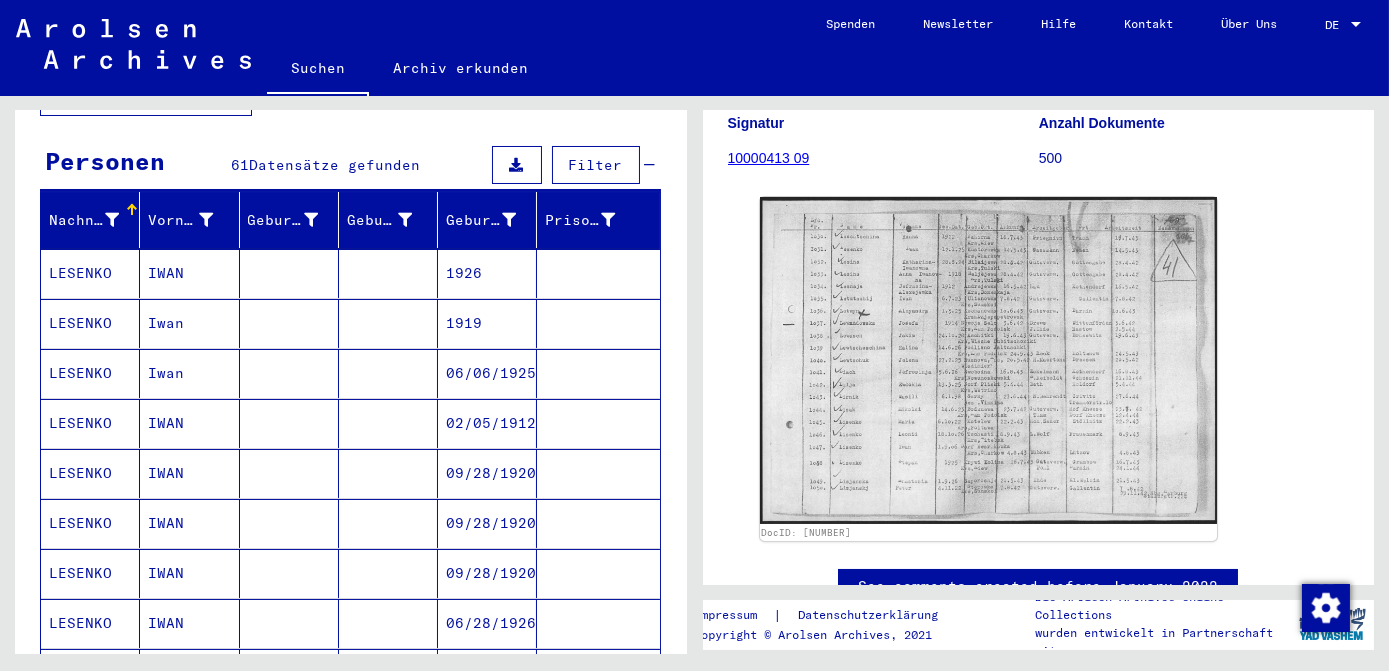 scroll, scrollTop: 181, scrollLeft: 0, axis: vertical 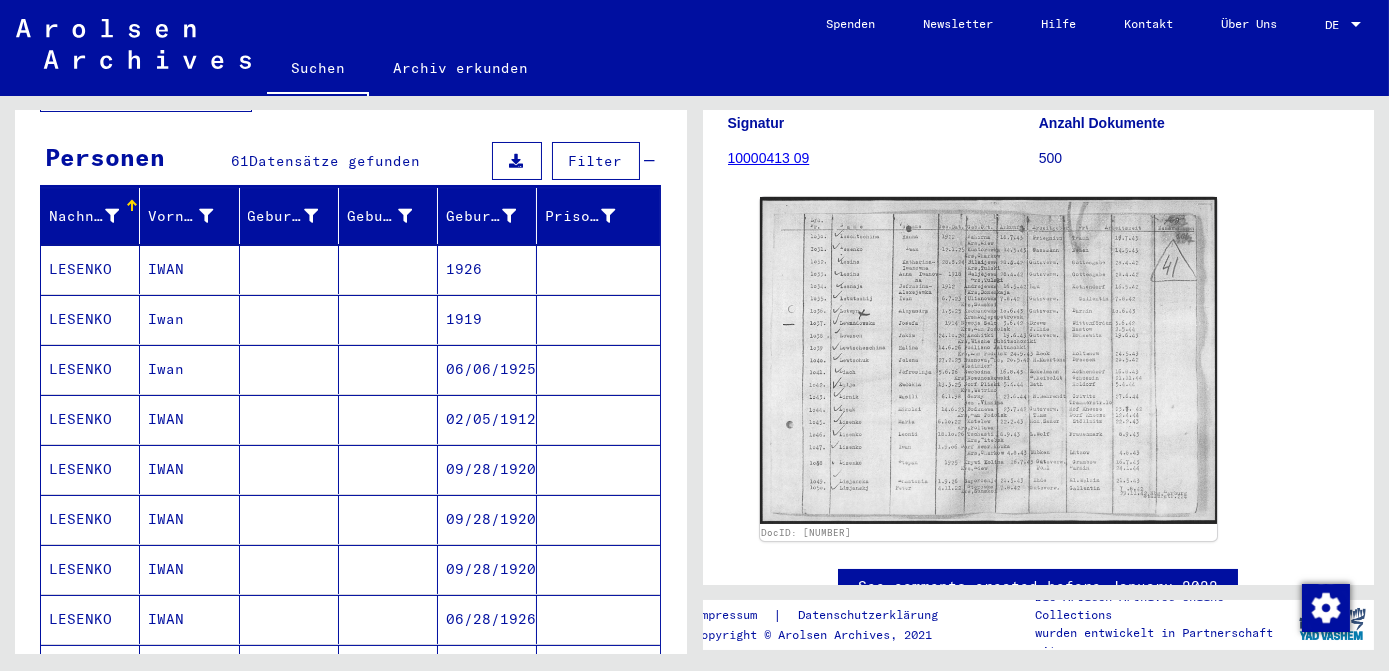 click on "06/06/1925" at bounding box center [487, 419] 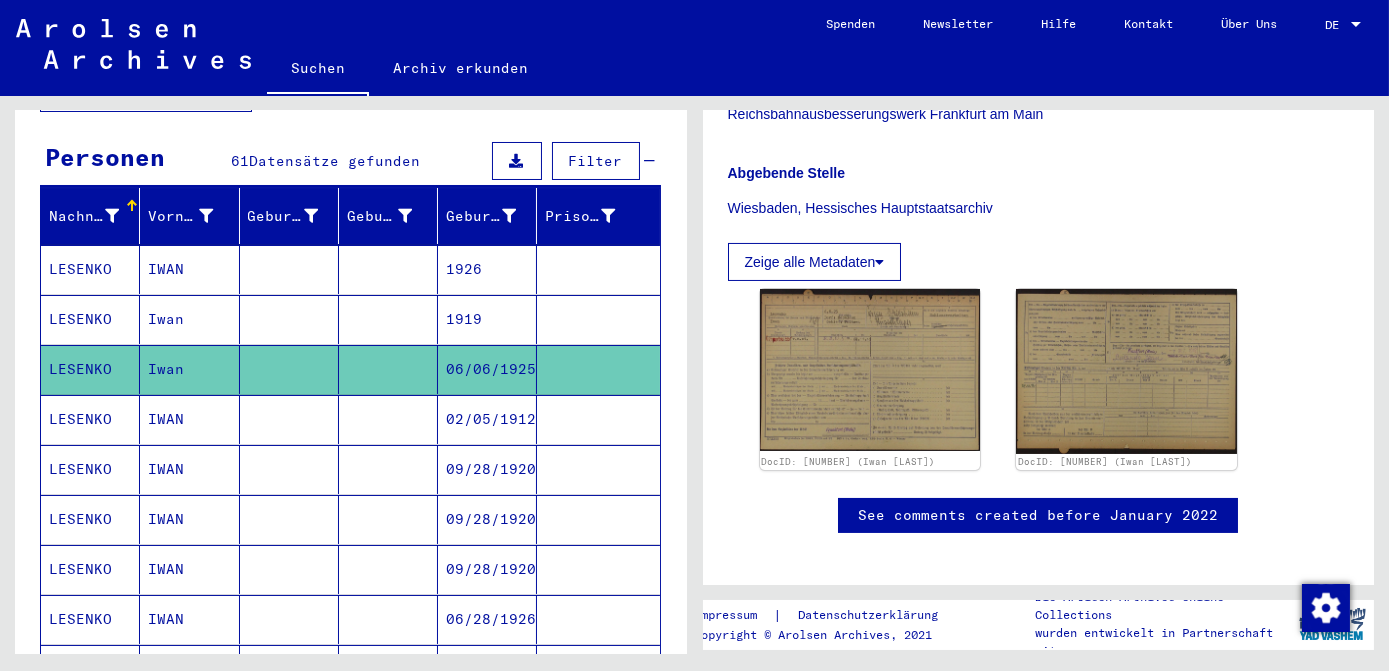 scroll, scrollTop: 545, scrollLeft: 0, axis: vertical 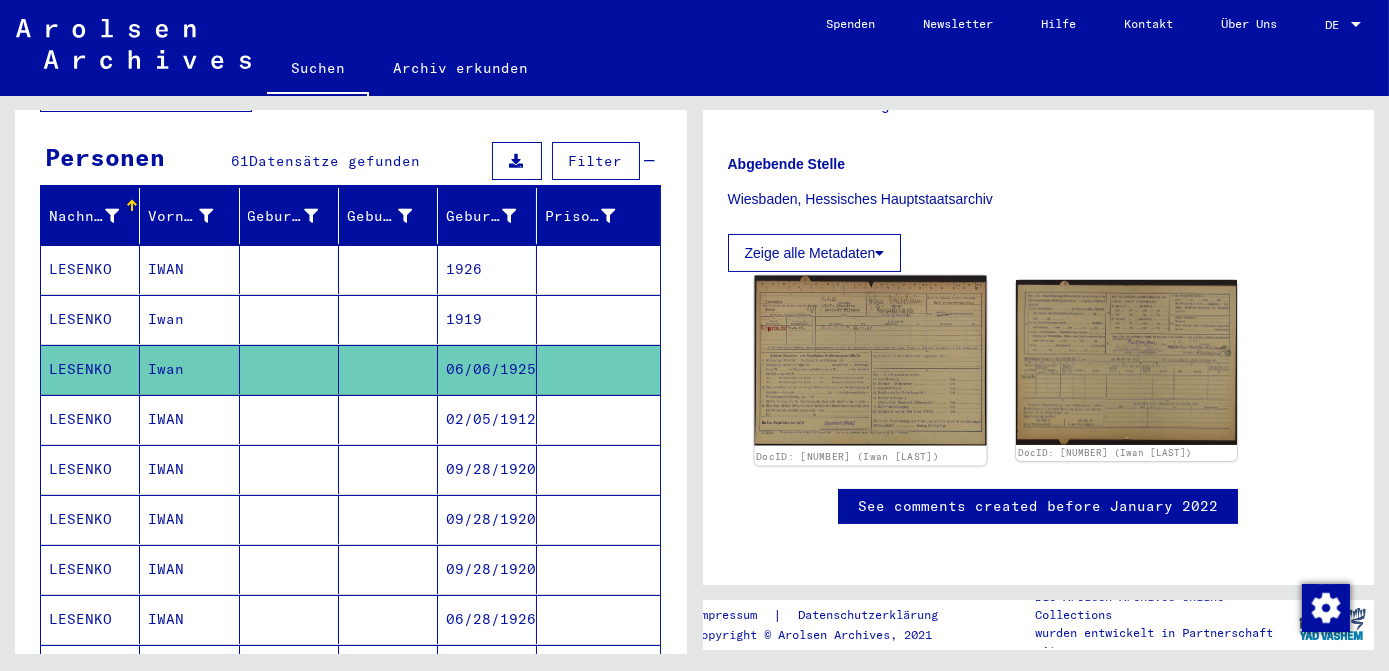 click 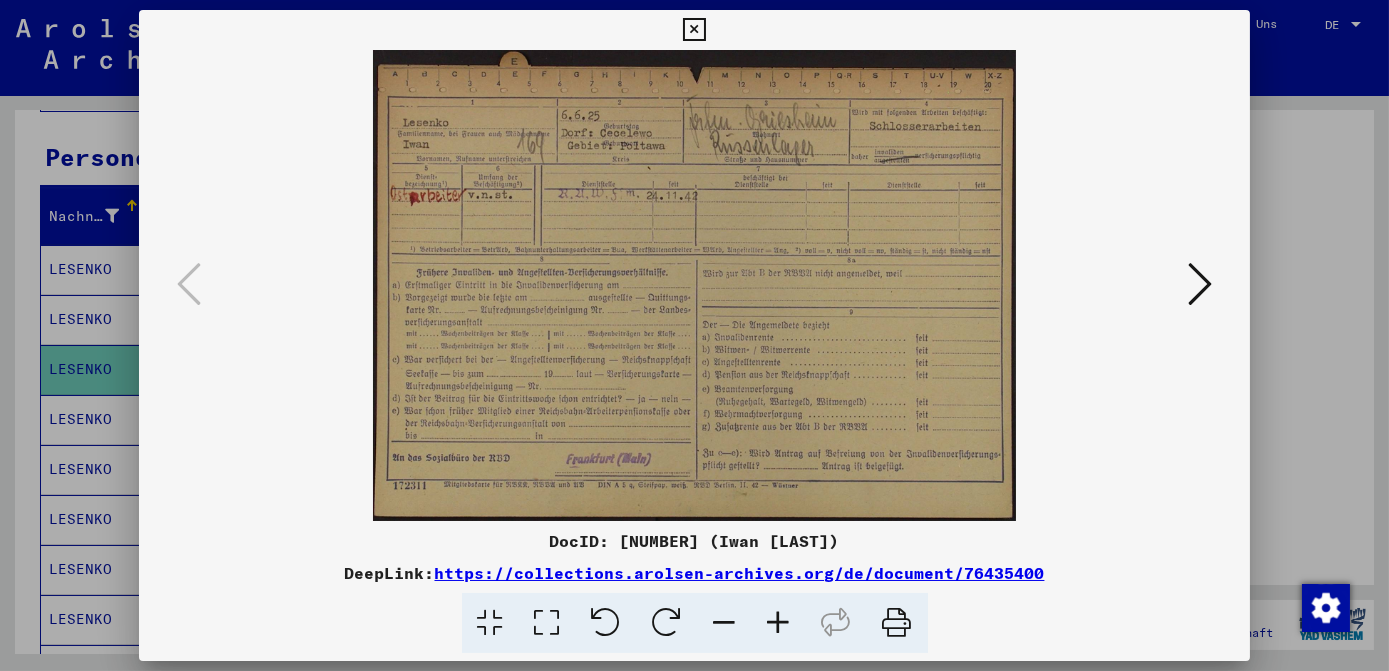 click at bounding box center [1200, 284] 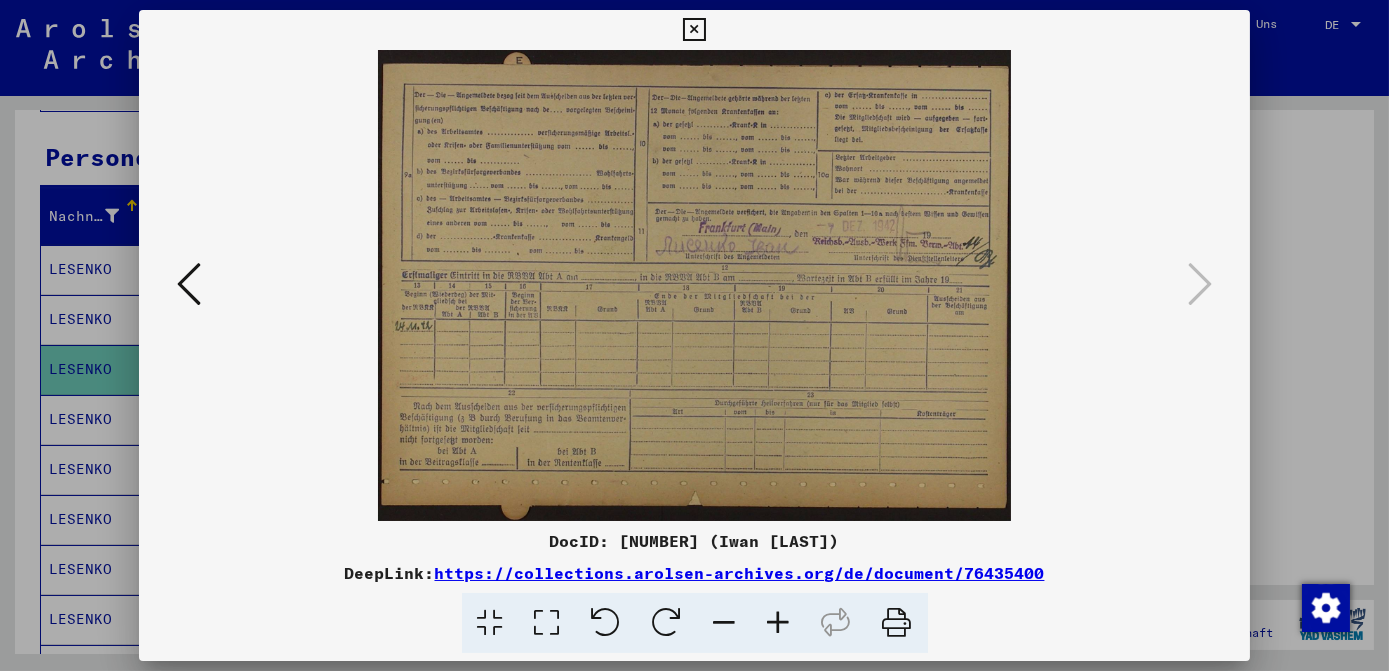 click at bounding box center (694, 30) 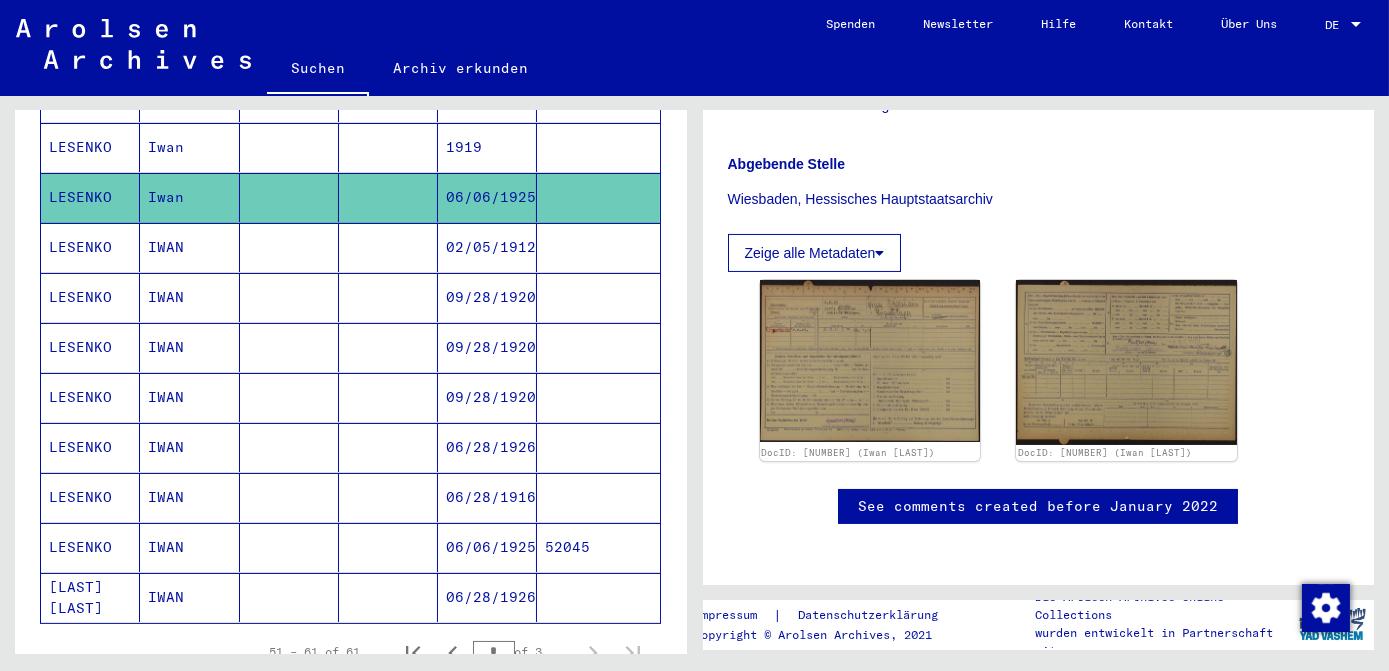 scroll, scrollTop: 363, scrollLeft: 0, axis: vertical 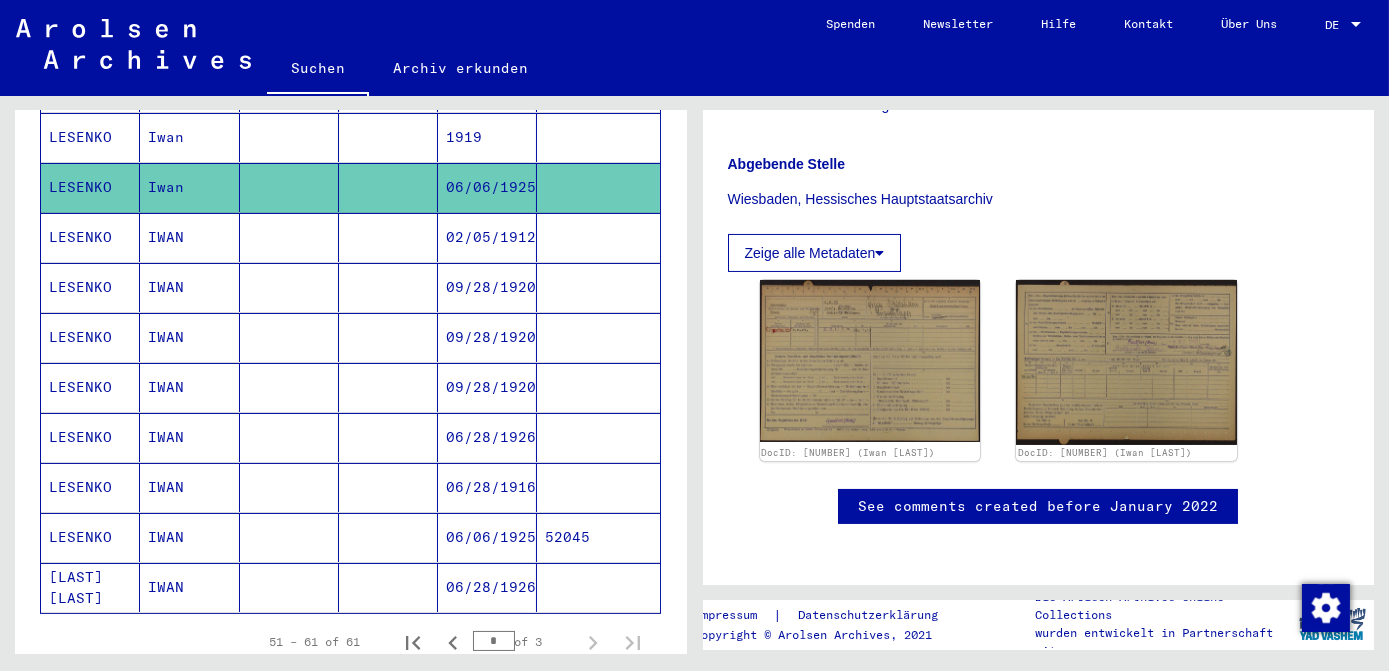 click on "06/06/1925" at bounding box center [487, 587] 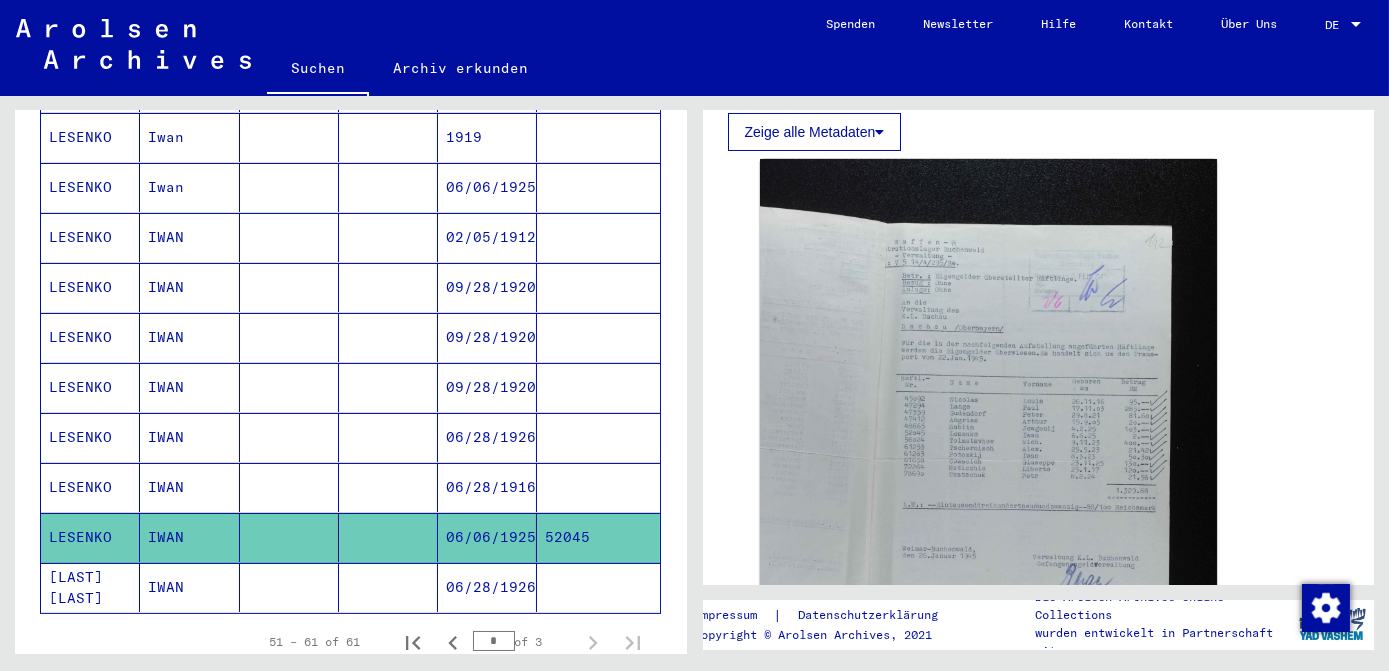 scroll, scrollTop: 454, scrollLeft: 0, axis: vertical 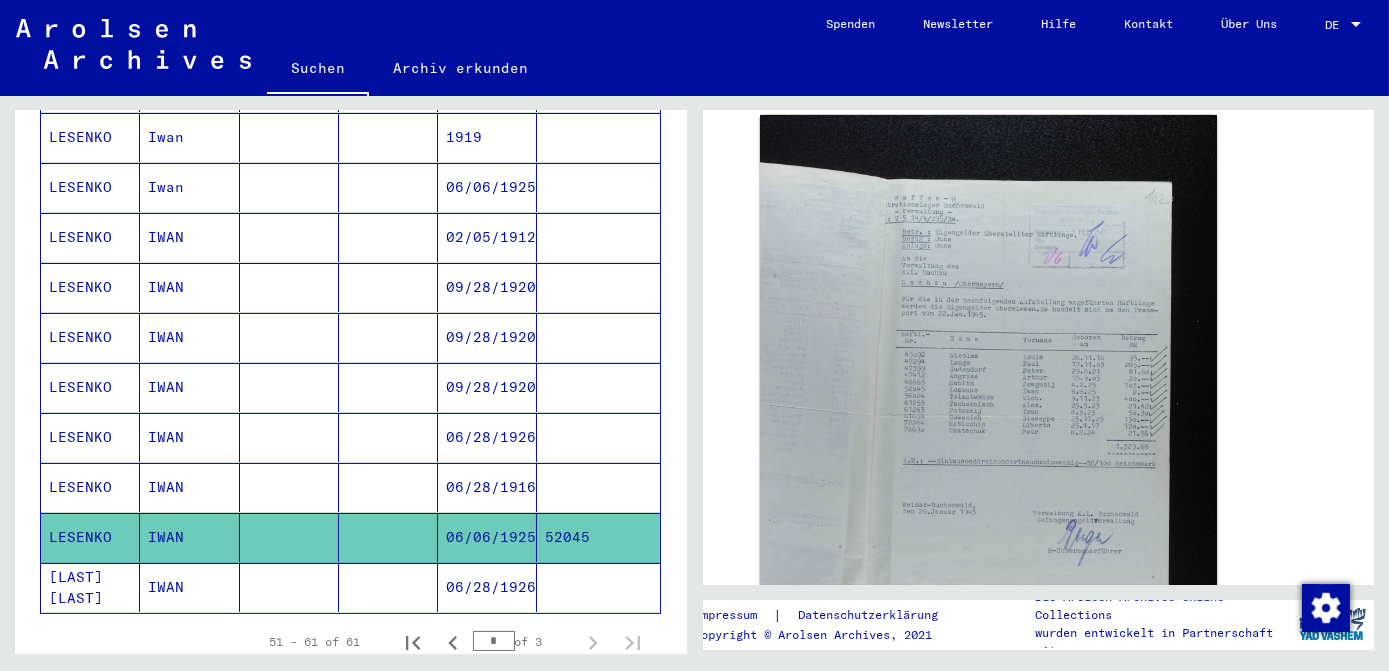 click 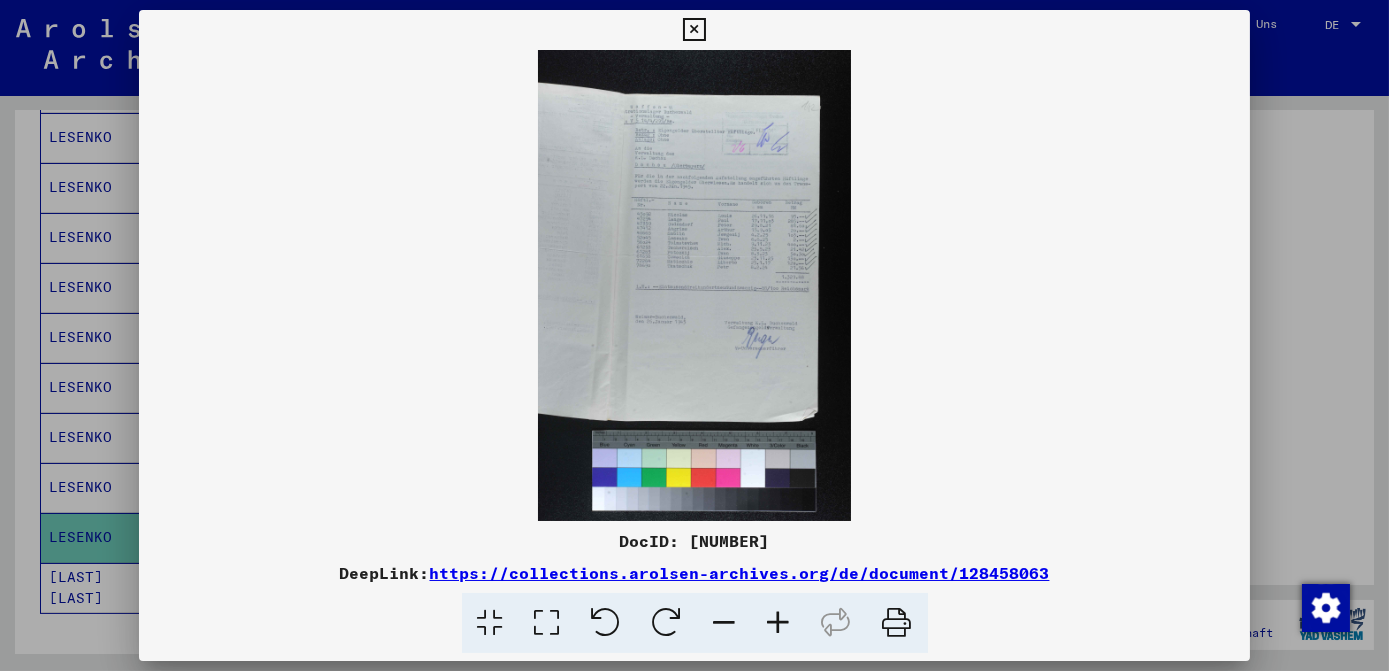 click at bounding box center (547, 623) 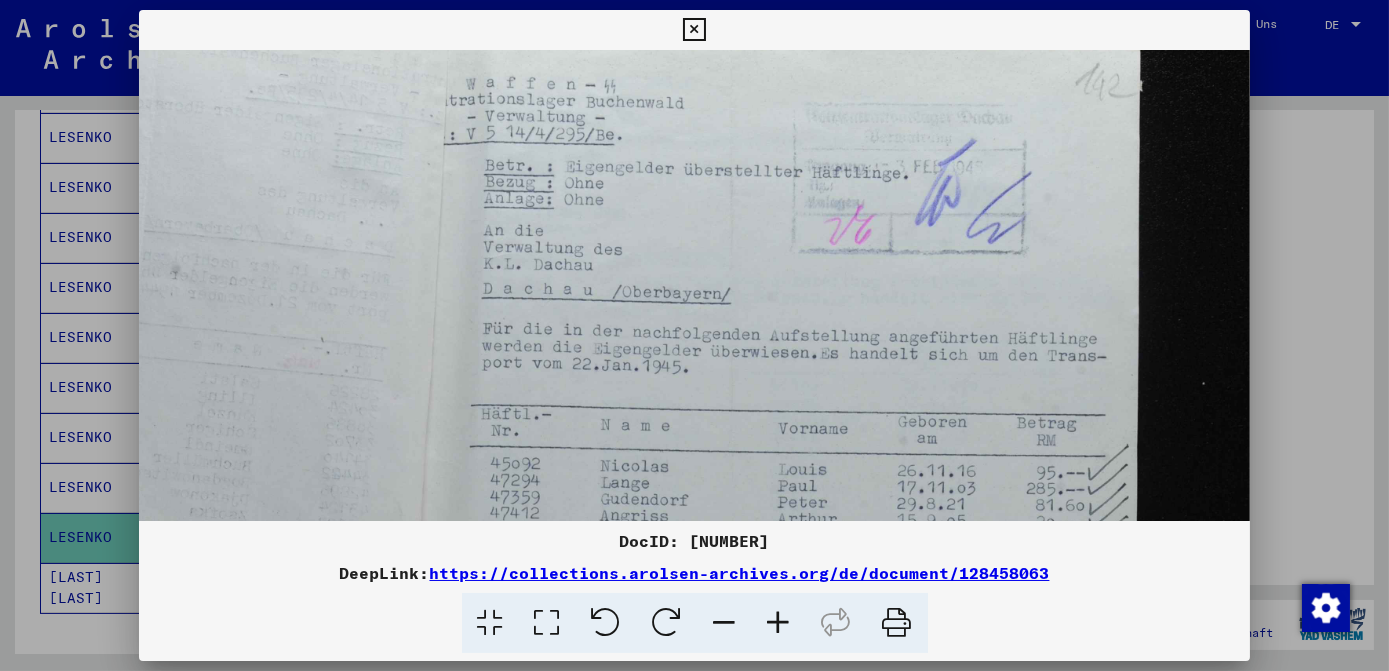 scroll, scrollTop: 192, scrollLeft: 0, axis: vertical 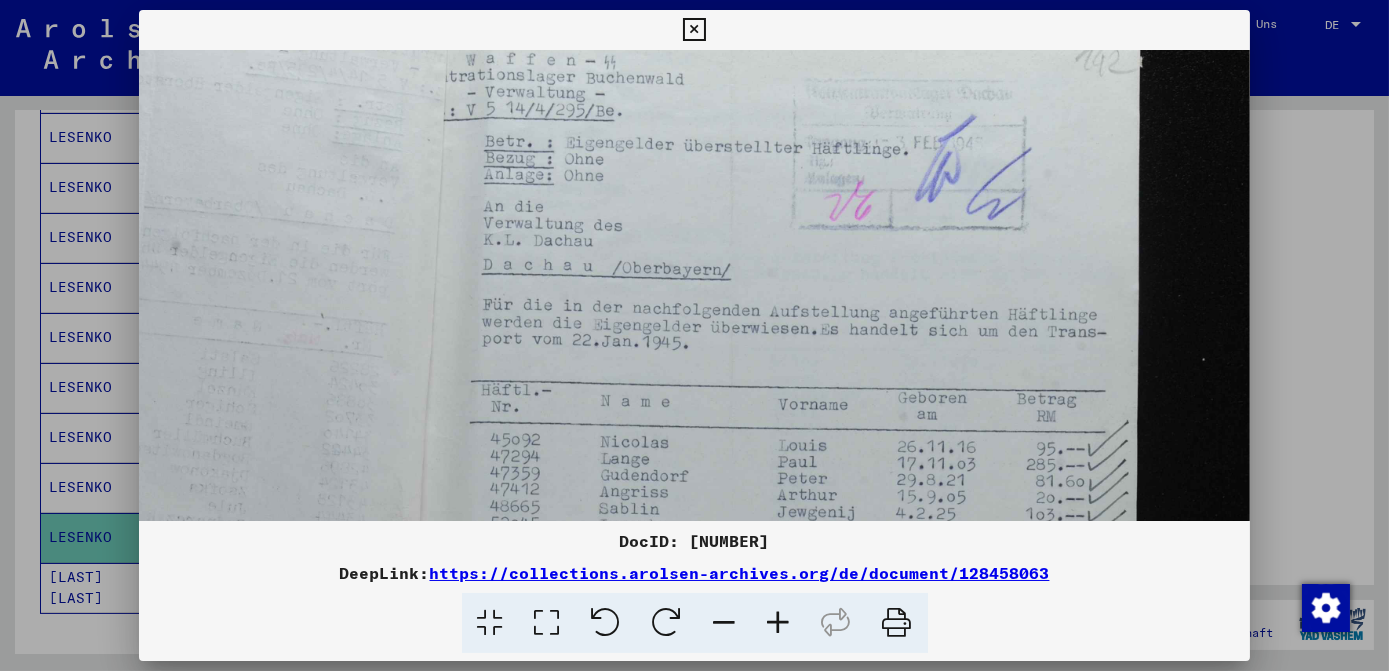 drag, startPoint x: 945, startPoint y: 452, endPoint x: 1002, endPoint y: 259, distance: 201.24115 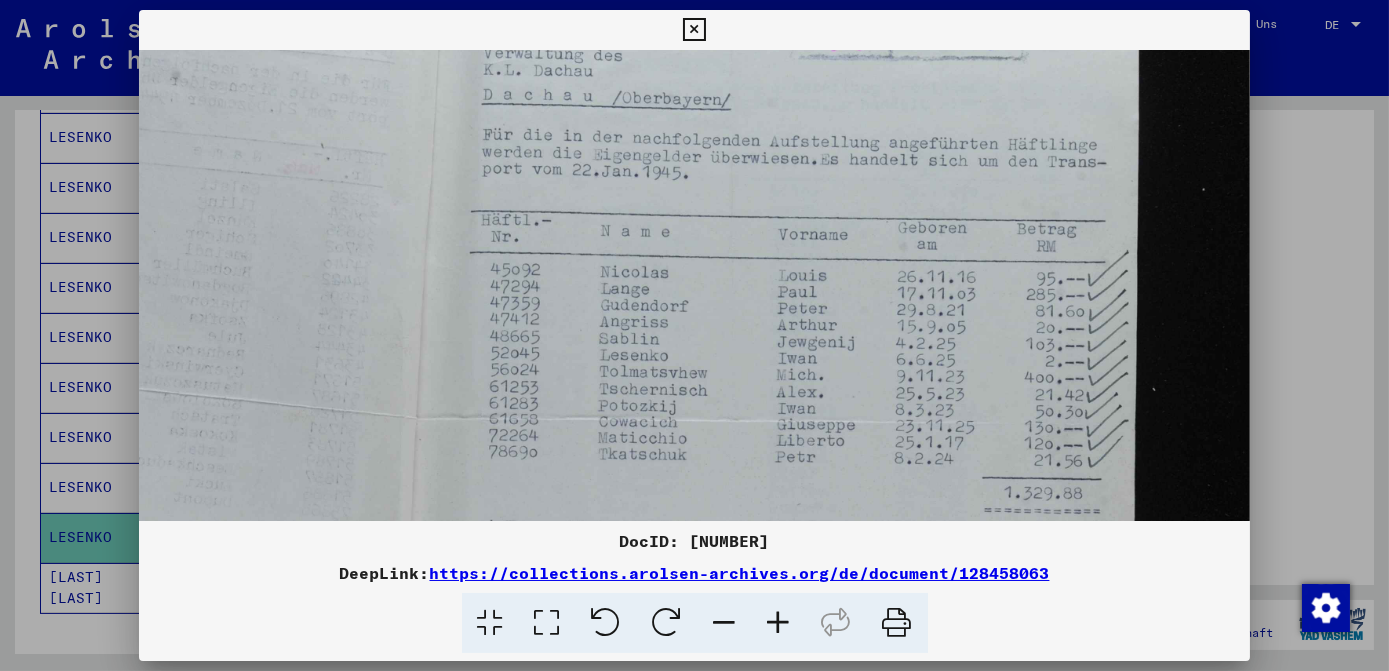 scroll, scrollTop: 387, scrollLeft: 0, axis: vertical 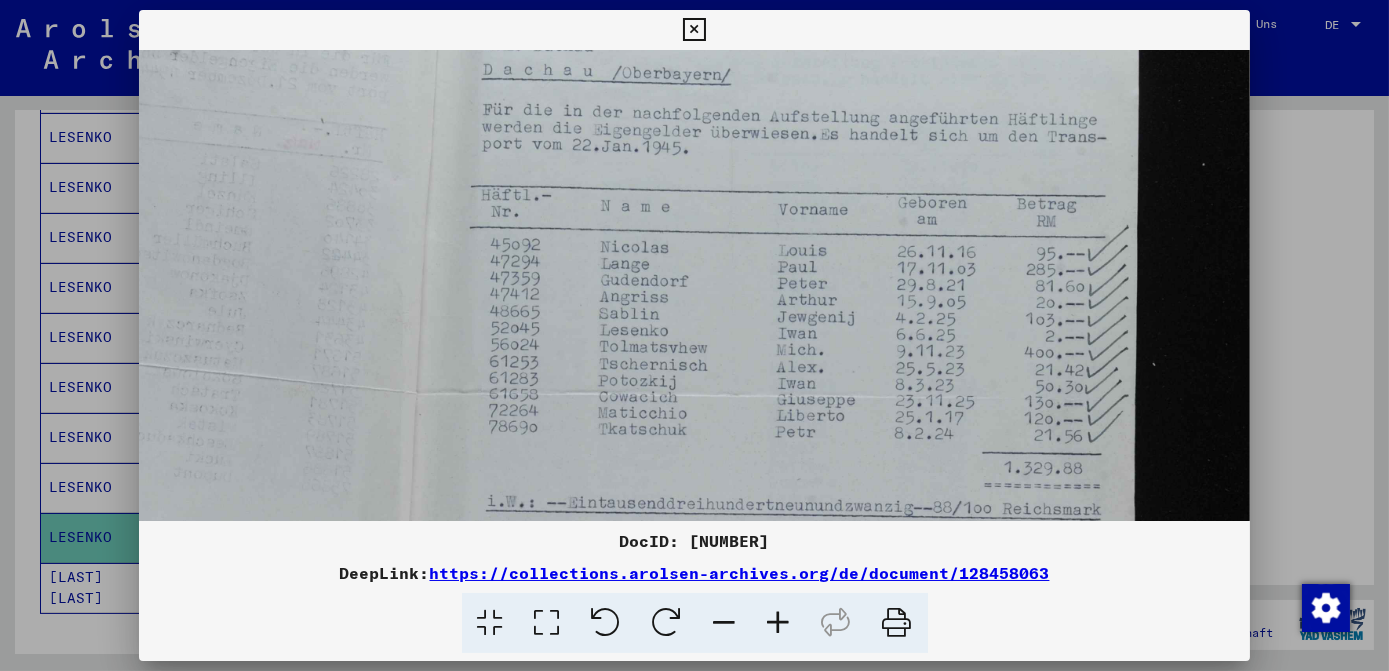 drag, startPoint x: 1005, startPoint y: 364, endPoint x: 1025, endPoint y: 254, distance: 111.8034 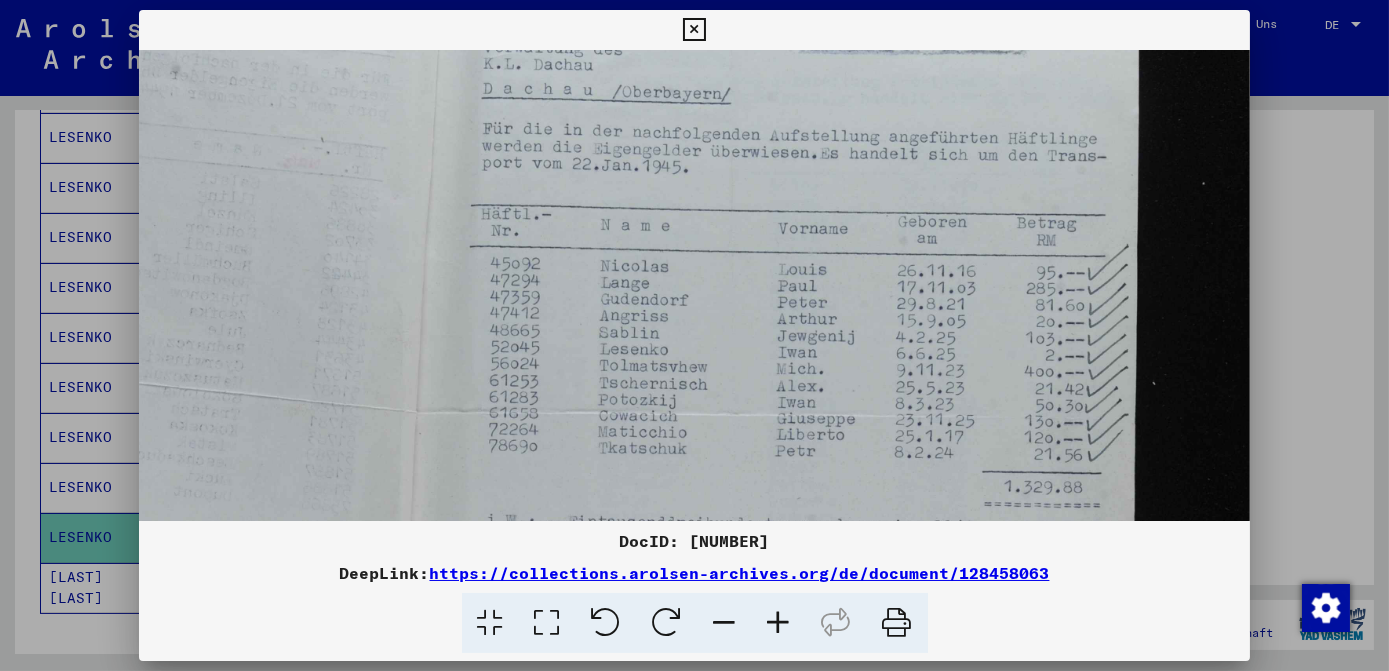 scroll, scrollTop: 367, scrollLeft: 0, axis: vertical 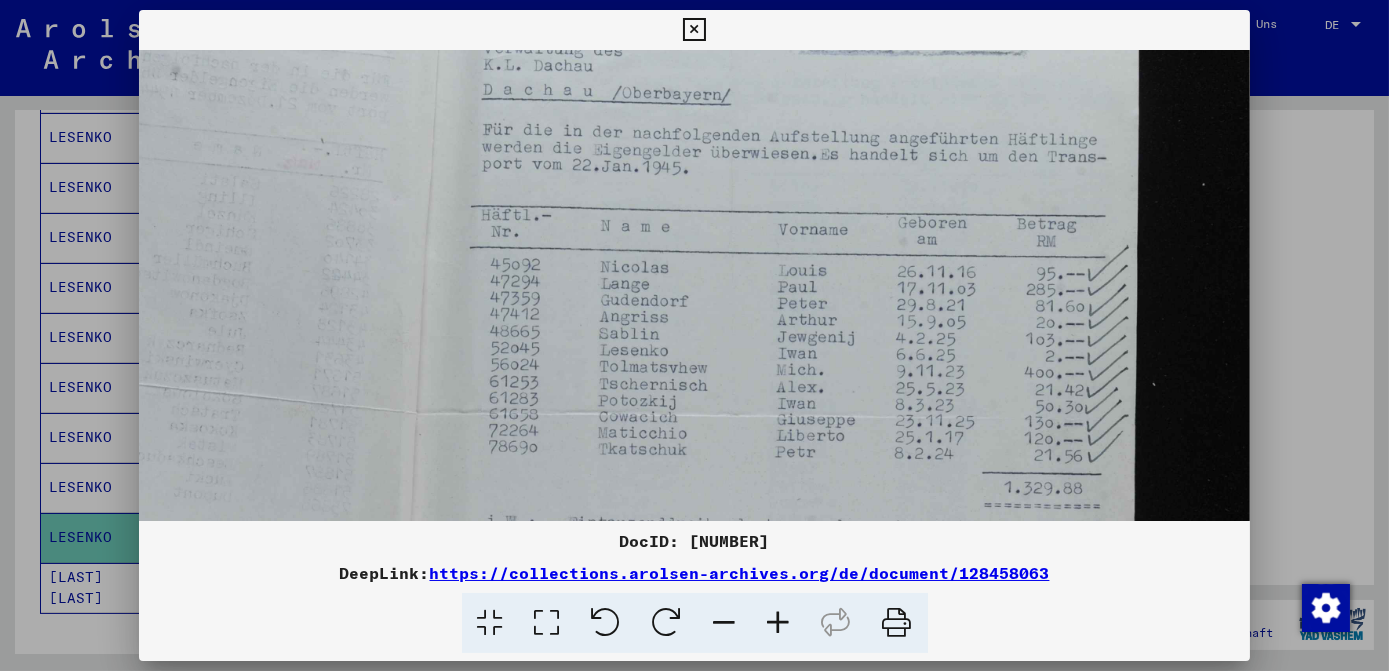 drag, startPoint x: 999, startPoint y: 204, endPoint x: 1045, endPoint y: 367, distance: 169.36647 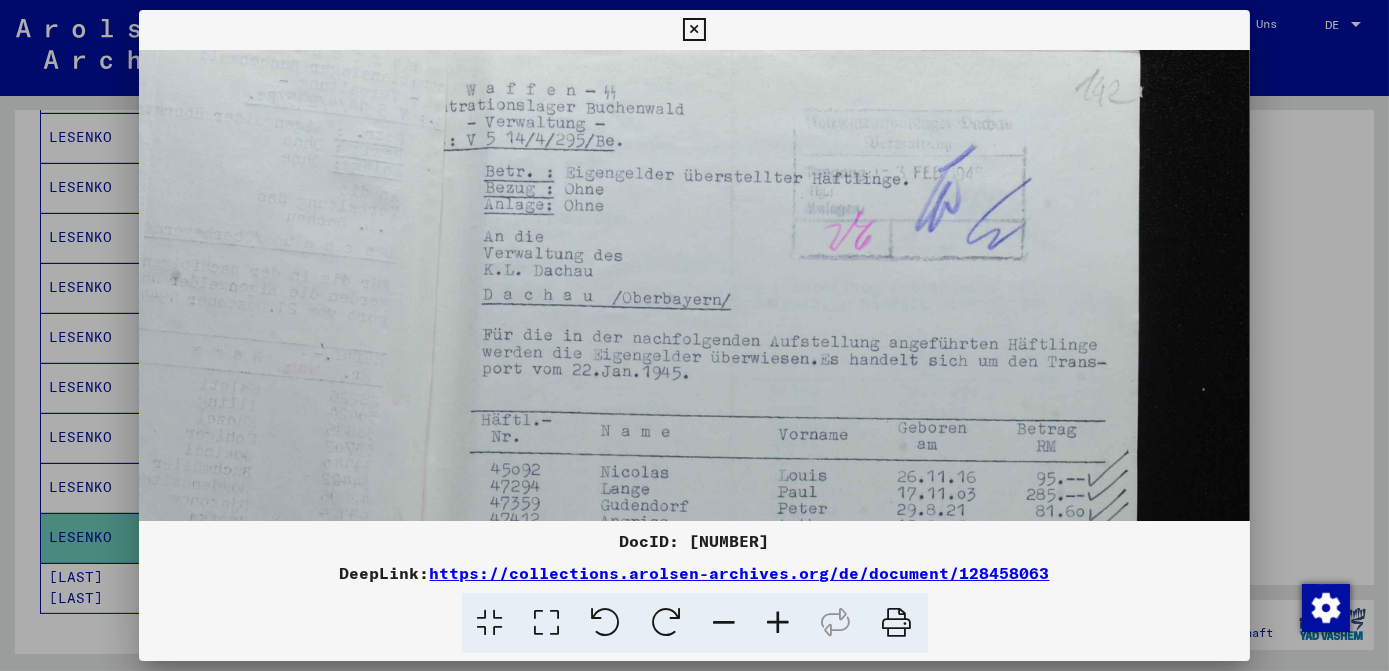 scroll, scrollTop: 160, scrollLeft: 0, axis: vertical 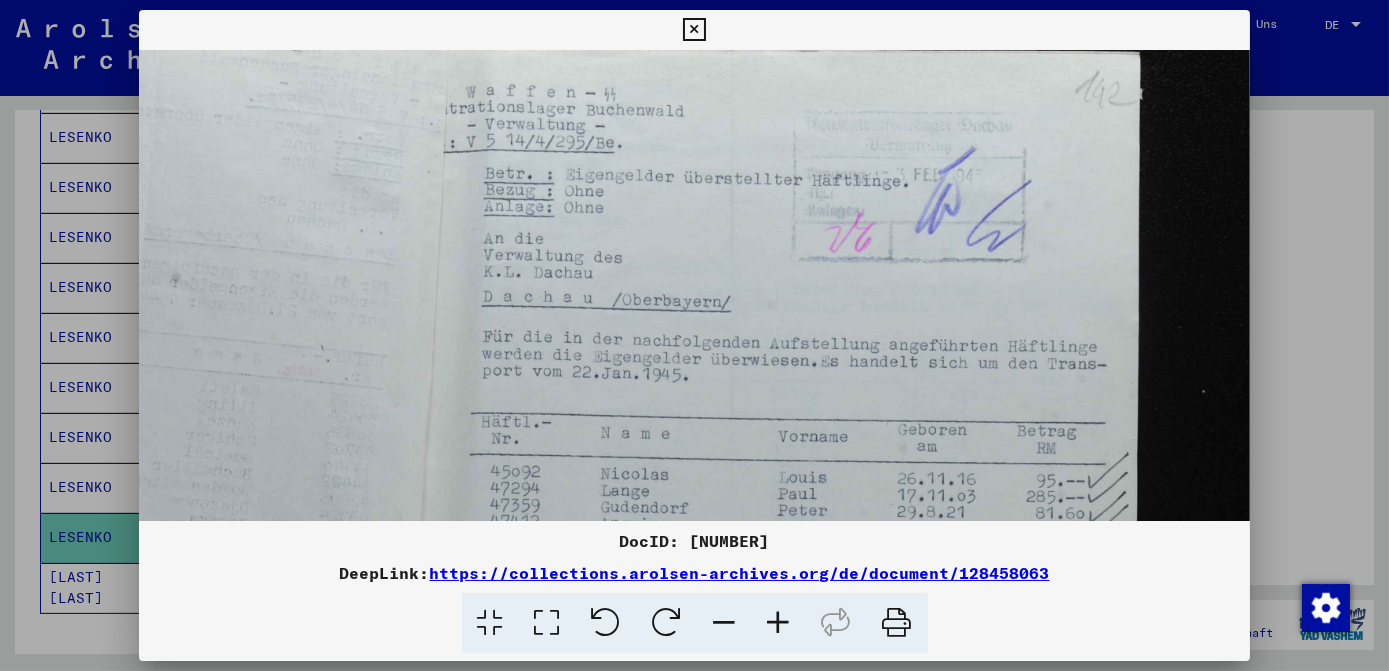 drag, startPoint x: 901, startPoint y: 180, endPoint x: 882, endPoint y: 395, distance: 215.8379 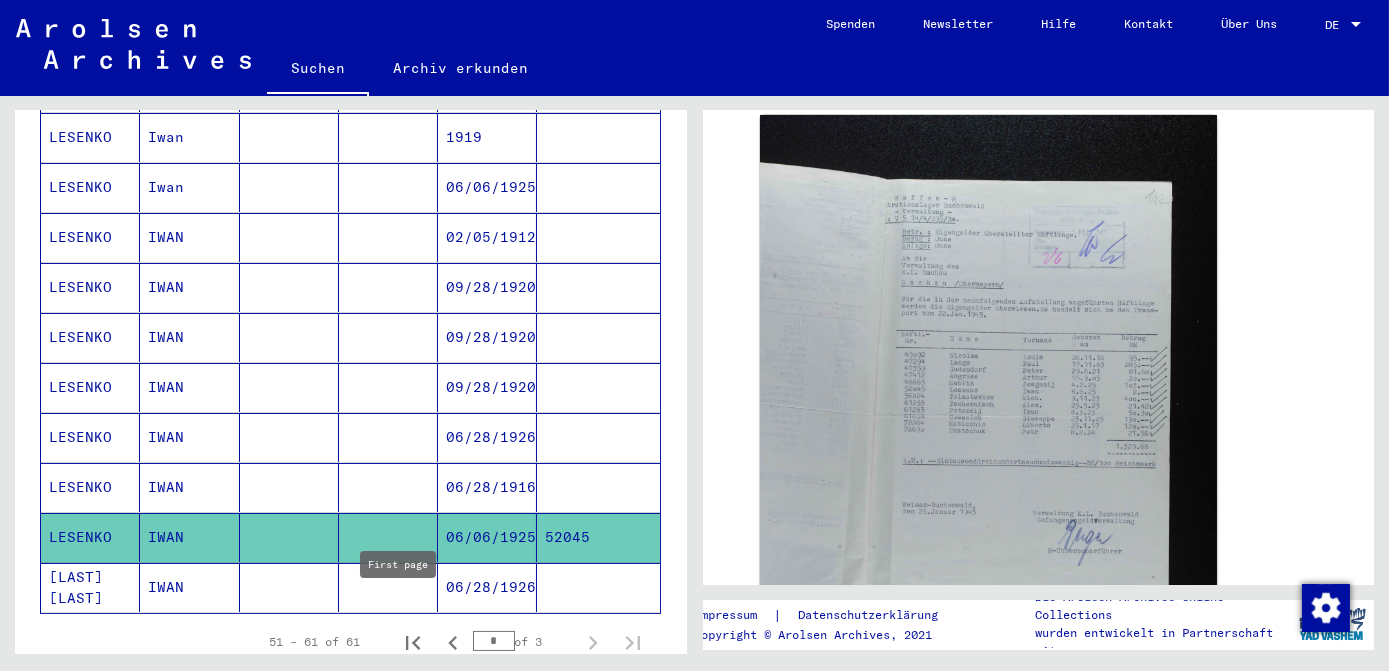 click 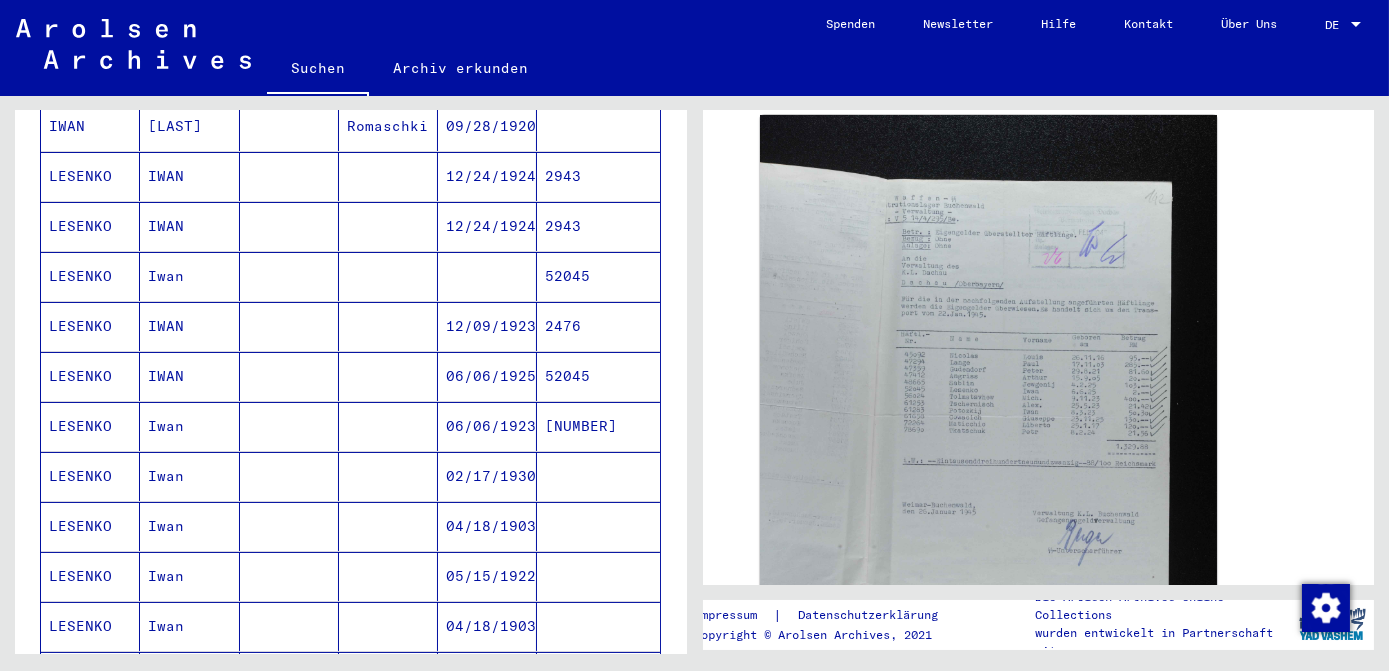 scroll, scrollTop: 363, scrollLeft: 0, axis: vertical 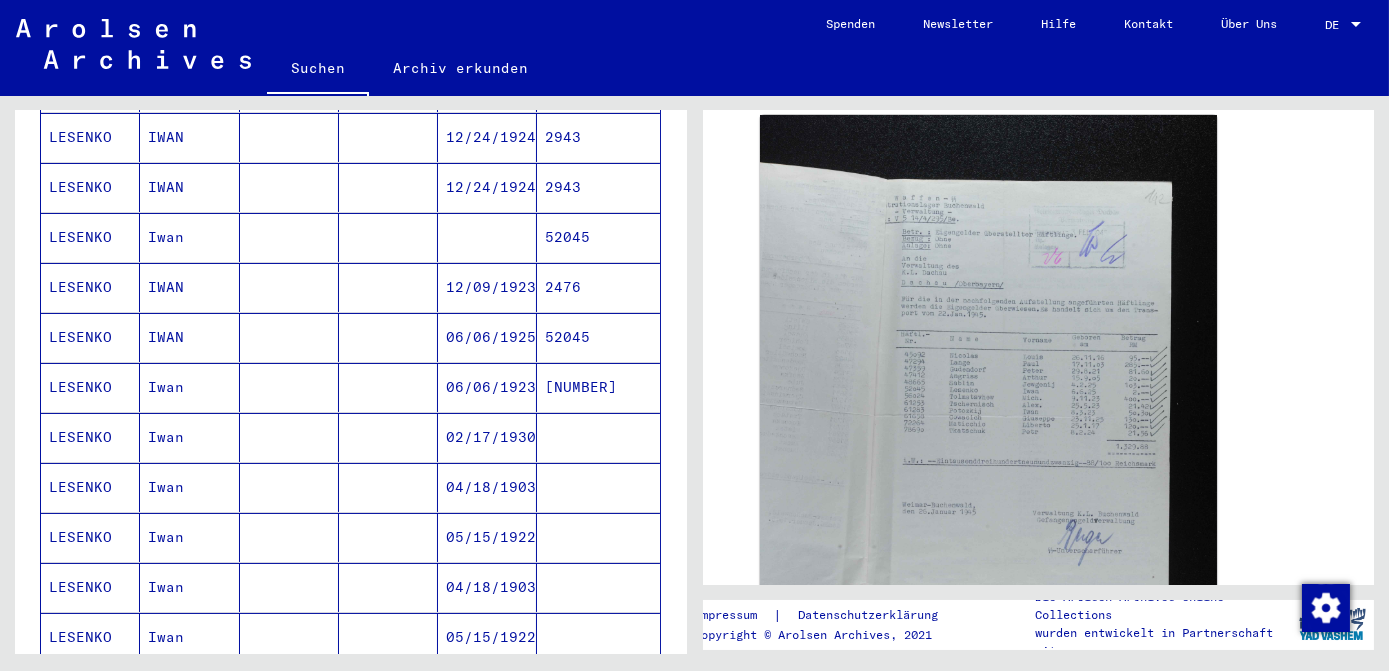 click on "52045" at bounding box center (598, 387) 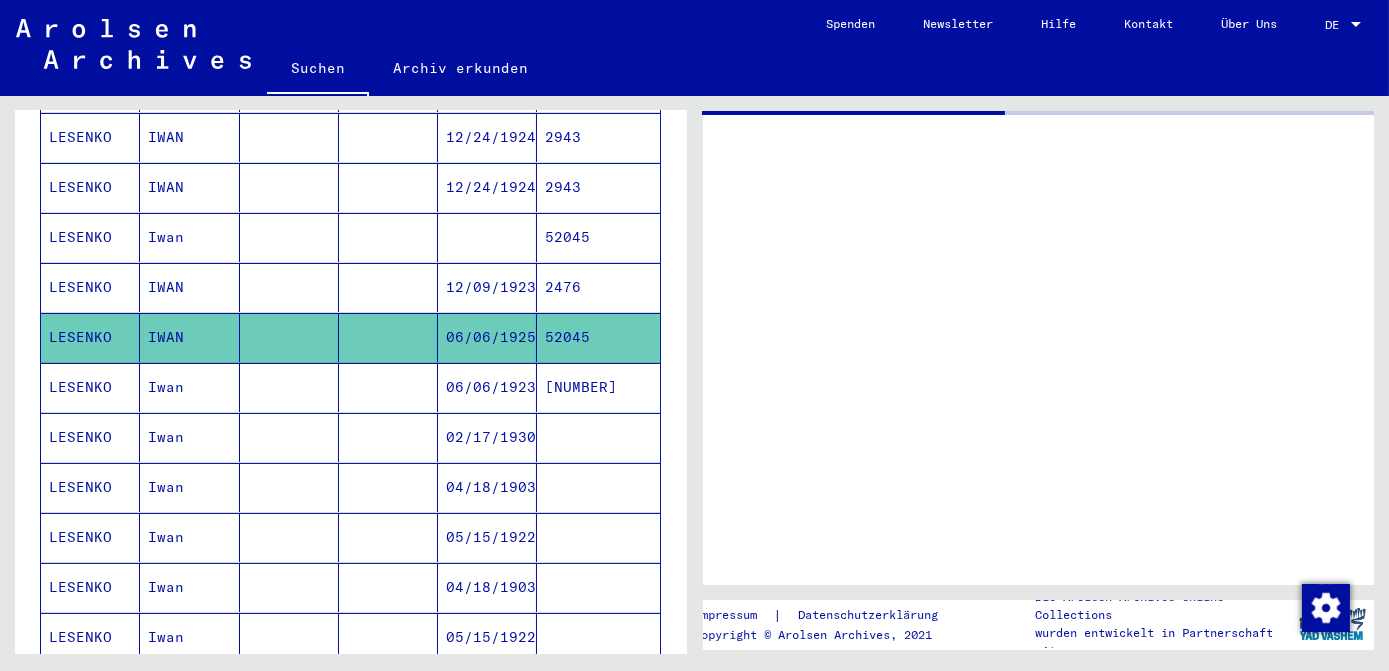 scroll, scrollTop: 0, scrollLeft: 0, axis: both 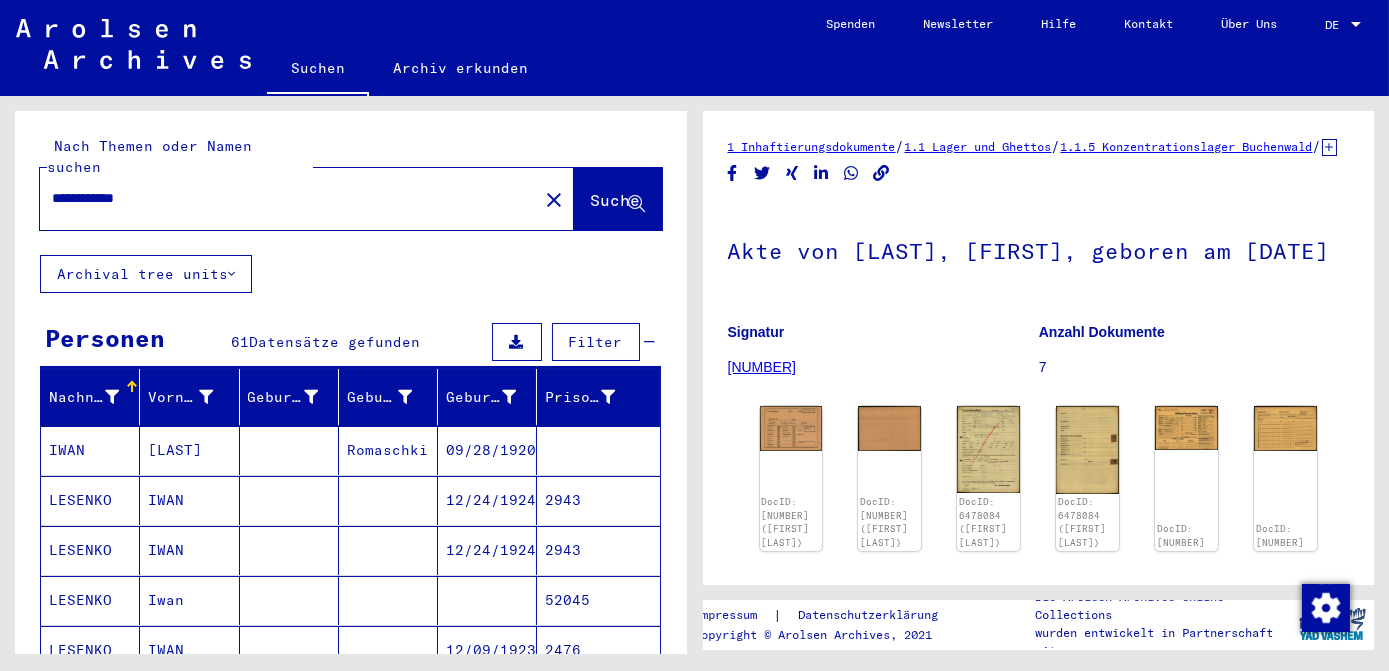 drag, startPoint x: 183, startPoint y: 170, endPoint x: 114, endPoint y: 208, distance: 78.77182 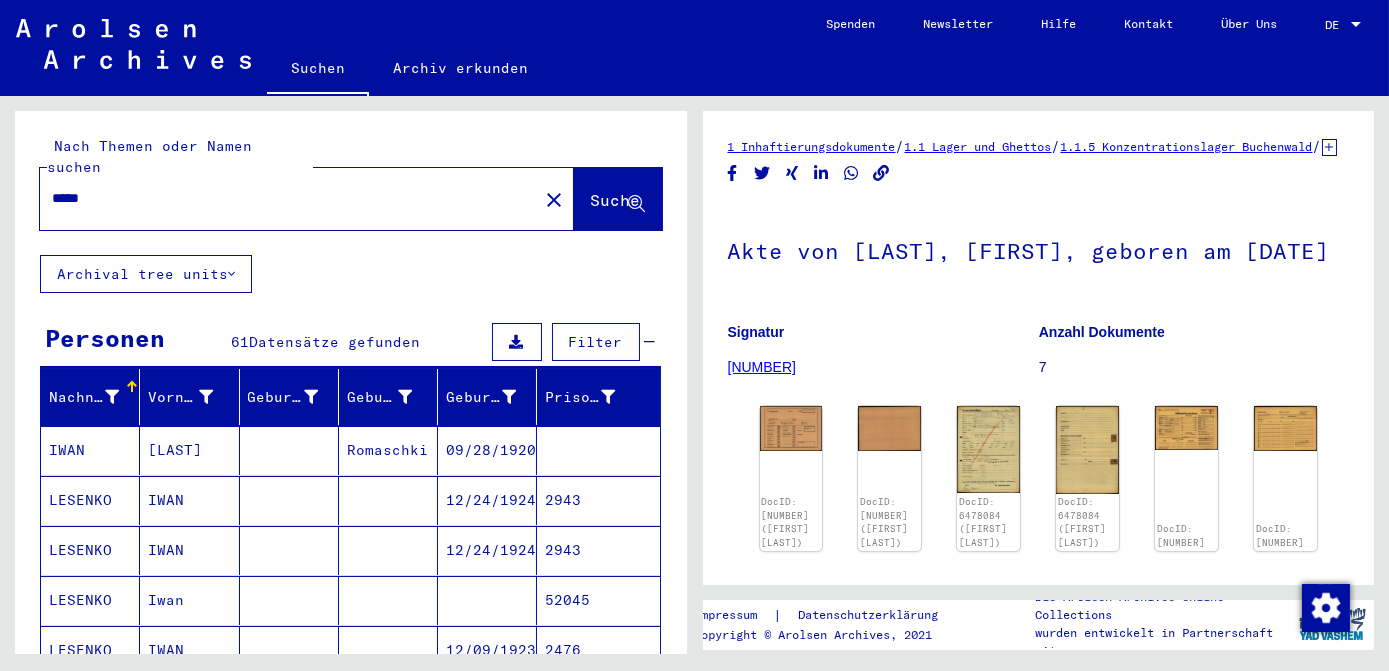 type on "*****" 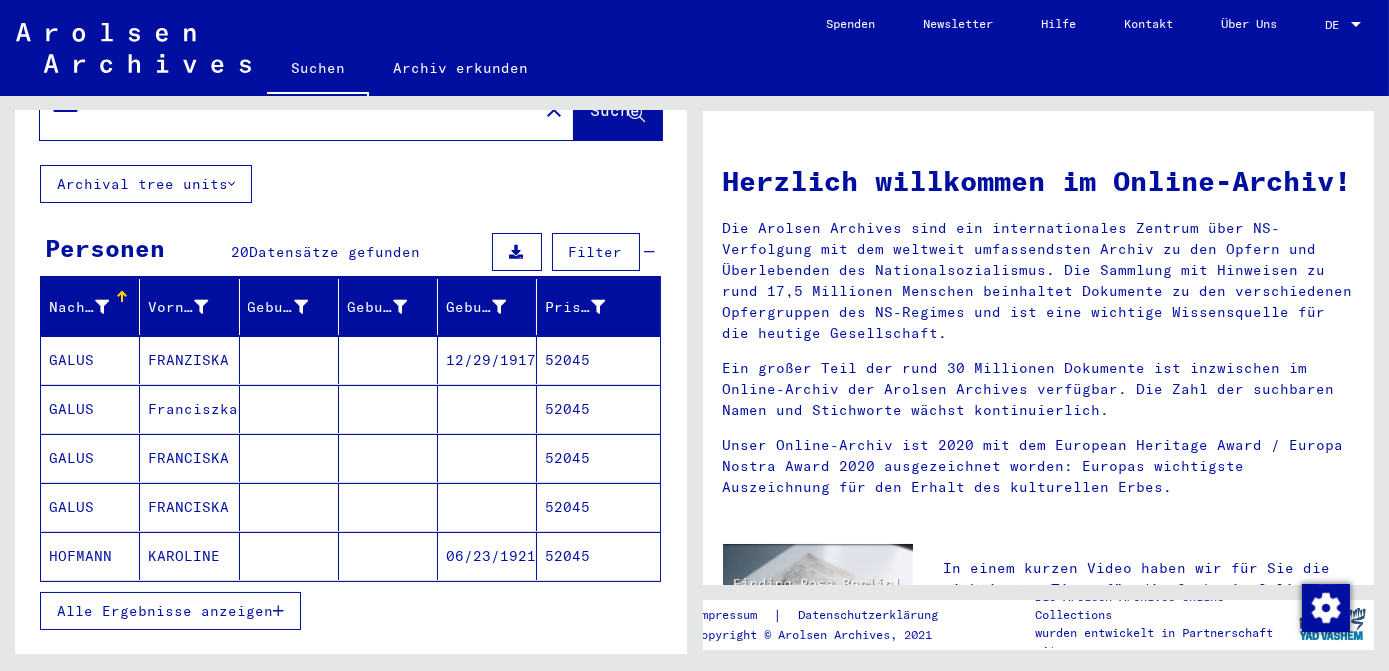 scroll, scrollTop: 90, scrollLeft: 0, axis: vertical 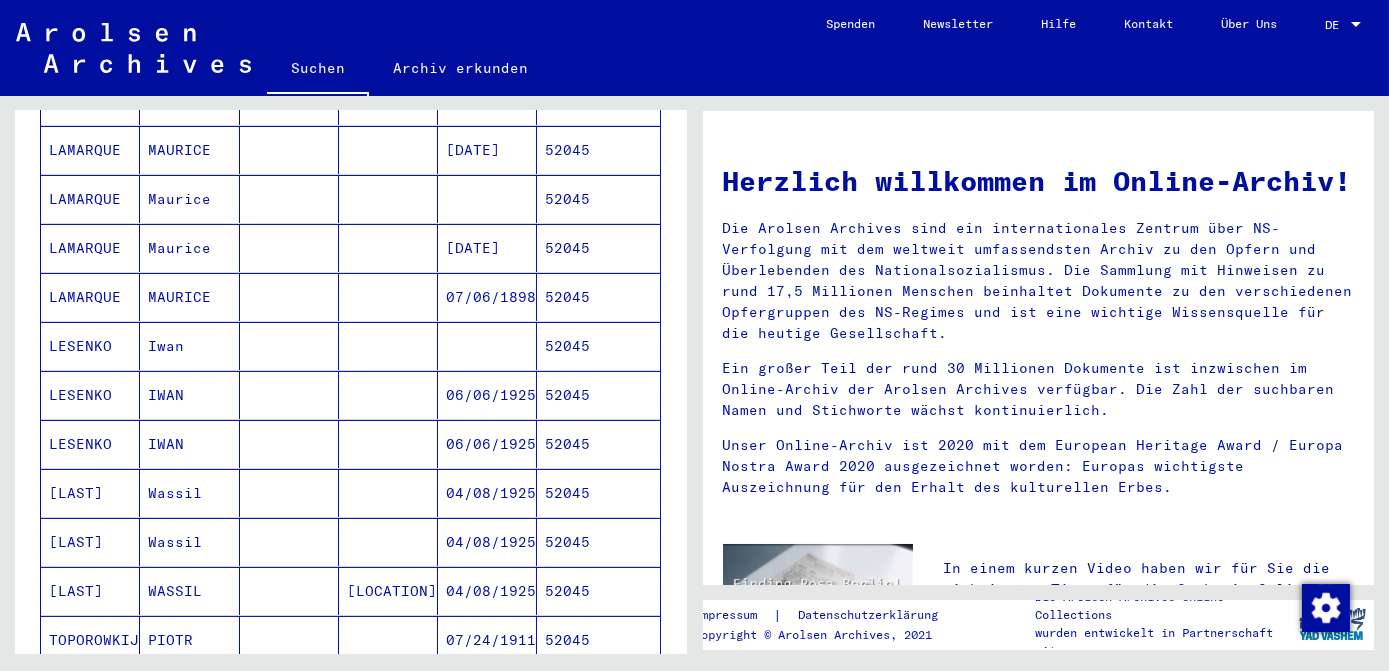 click on "52045" at bounding box center [598, 395] 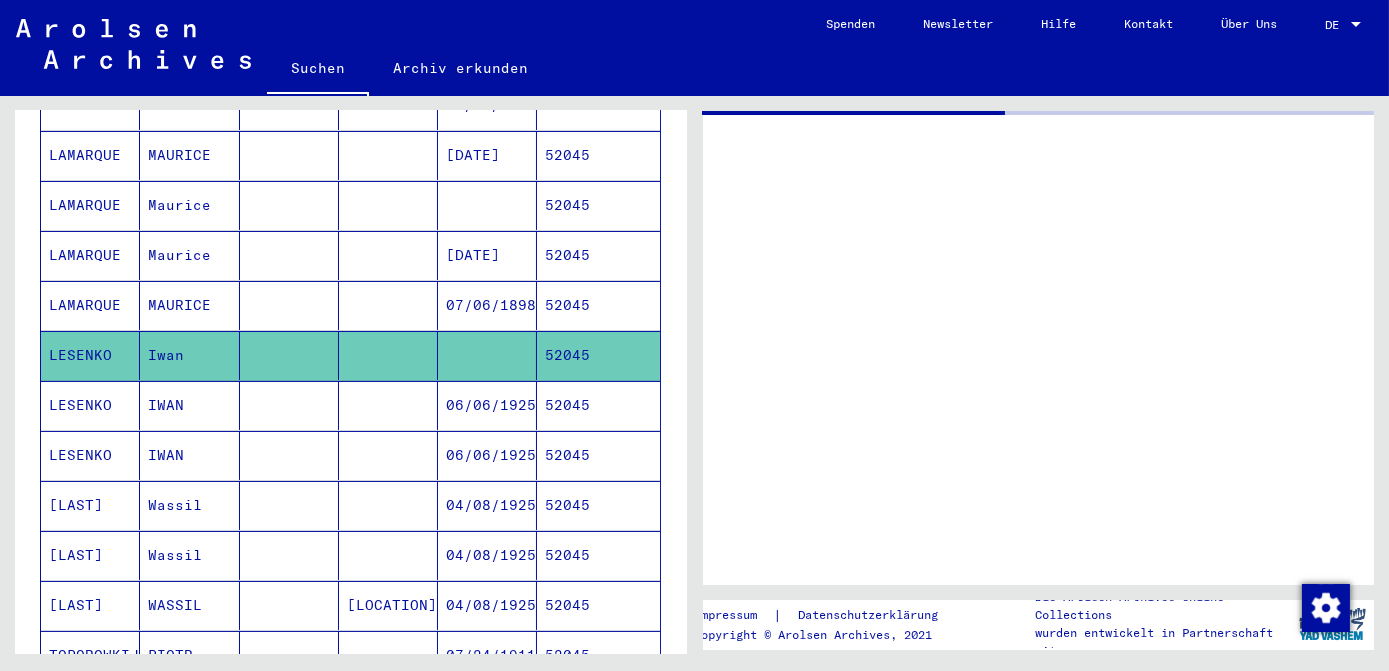 scroll, scrollTop: 549, scrollLeft: 0, axis: vertical 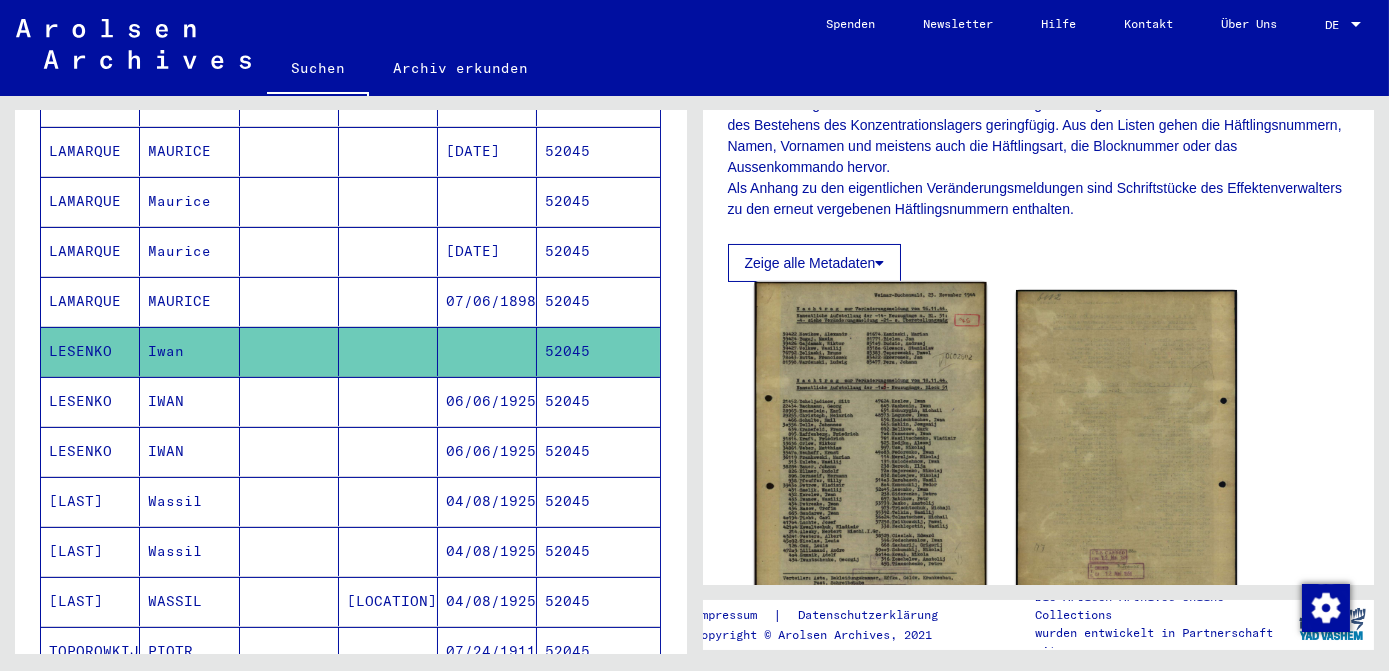 click 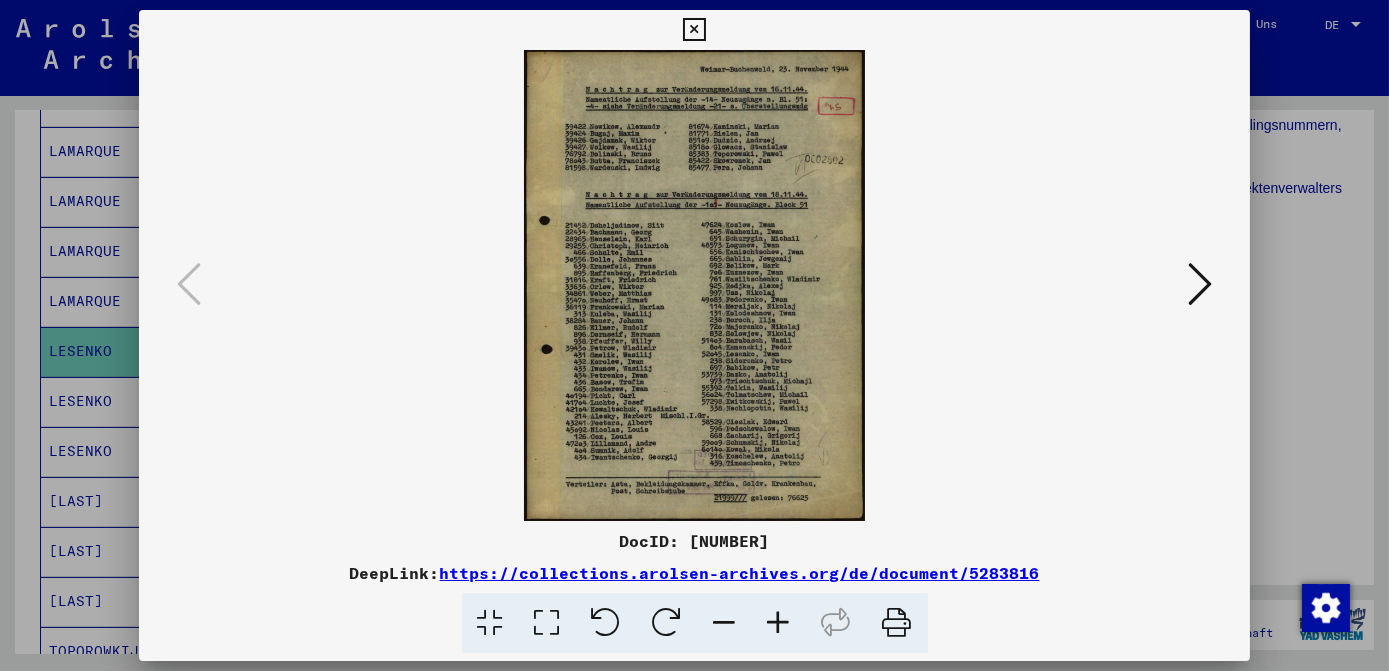 click at bounding box center [547, 623] 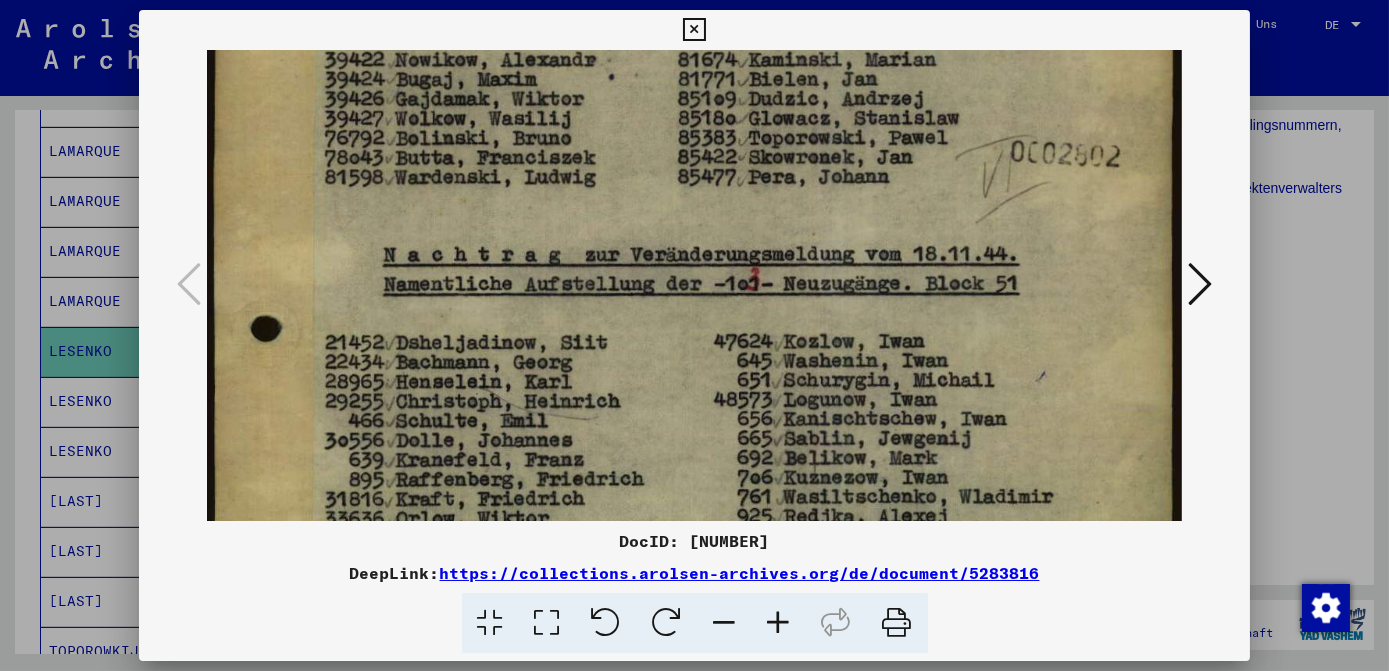scroll, scrollTop: 218, scrollLeft: 0, axis: vertical 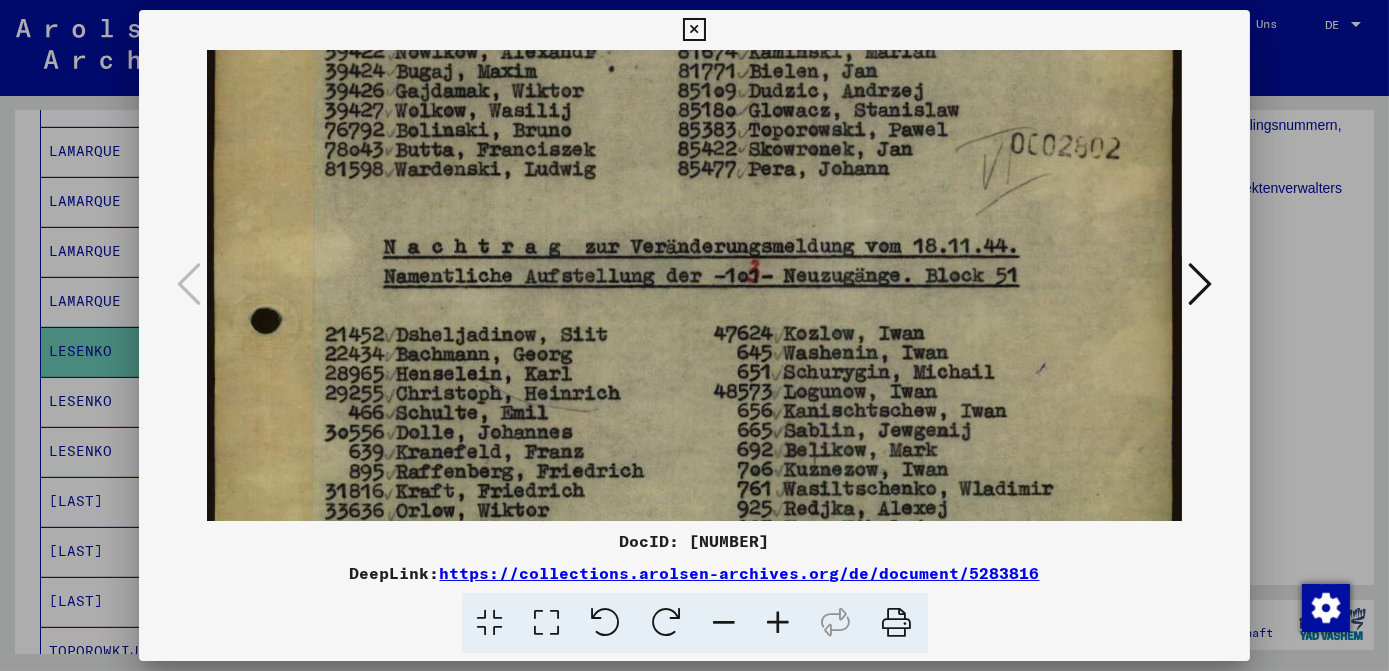 drag, startPoint x: 608, startPoint y: 412, endPoint x: 656, endPoint y: 193, distance: 224.19858 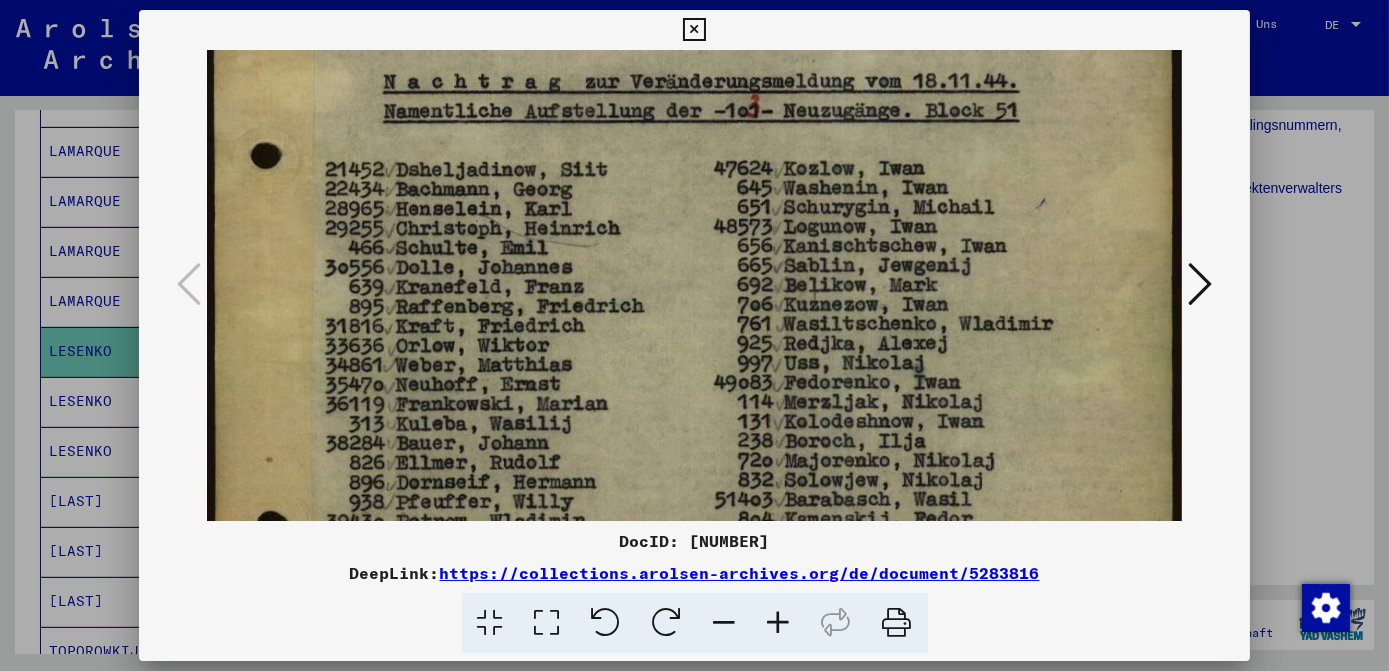 scroll, scrollTop: 392, scrollLeft: 0, axis: vertical 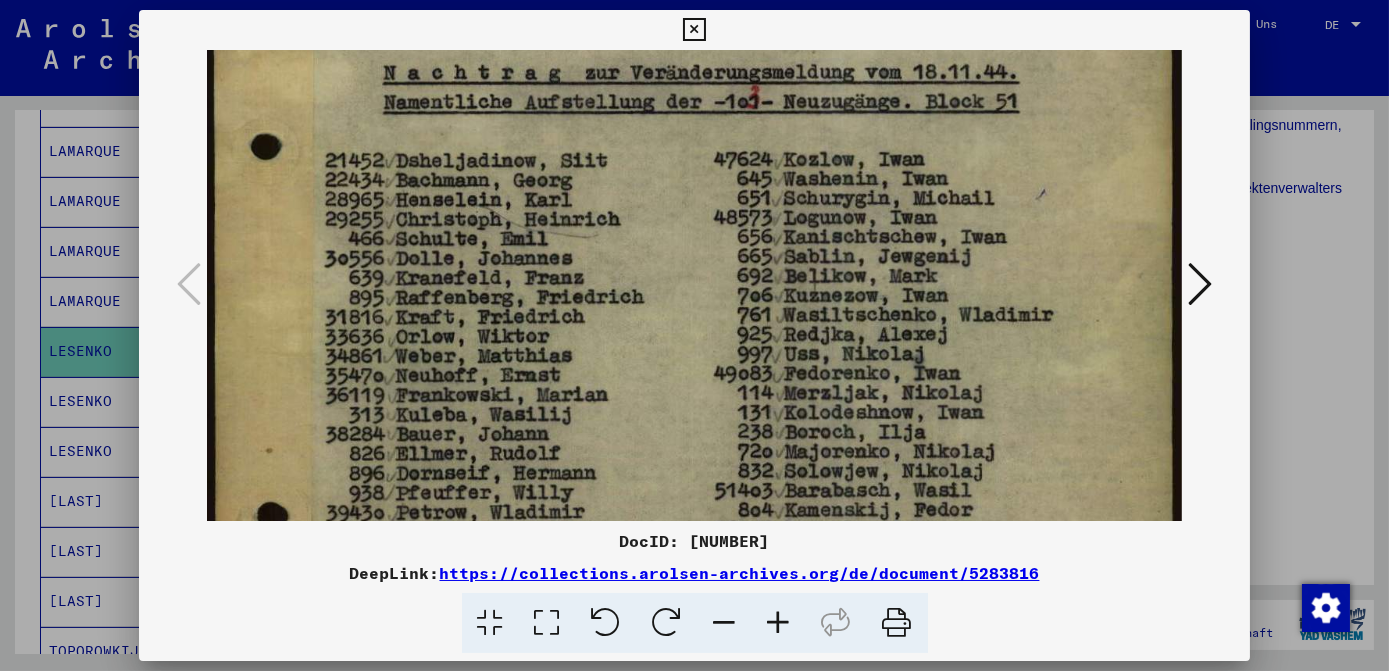 drag, startPoint x: 667, startPoint y: 428, endPoint x: 690, endPoint y: 252, distance: 177.49648 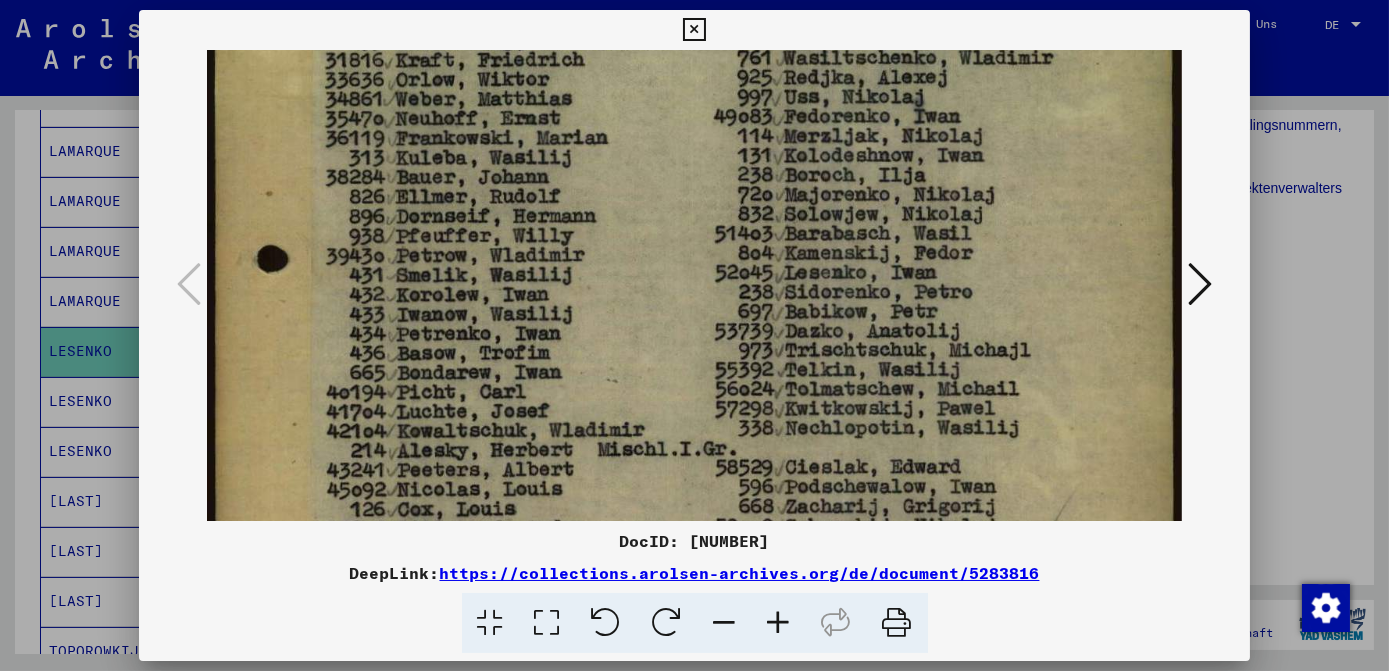 drag, startPoint x: 652, startPoint y: 382, endPoint x: 683, endPoint y: 195, distance: 189.55211 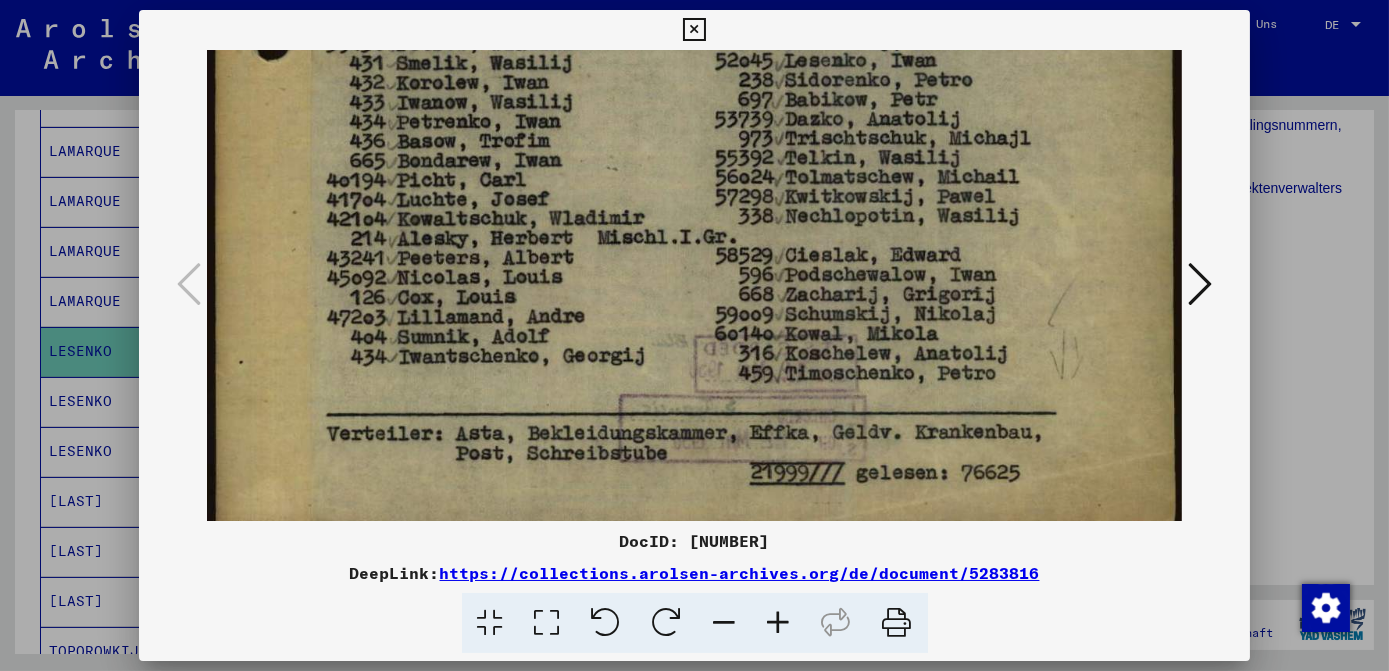 scroll, scrollTop: 851, scrollLeft: 0, axis: vertical 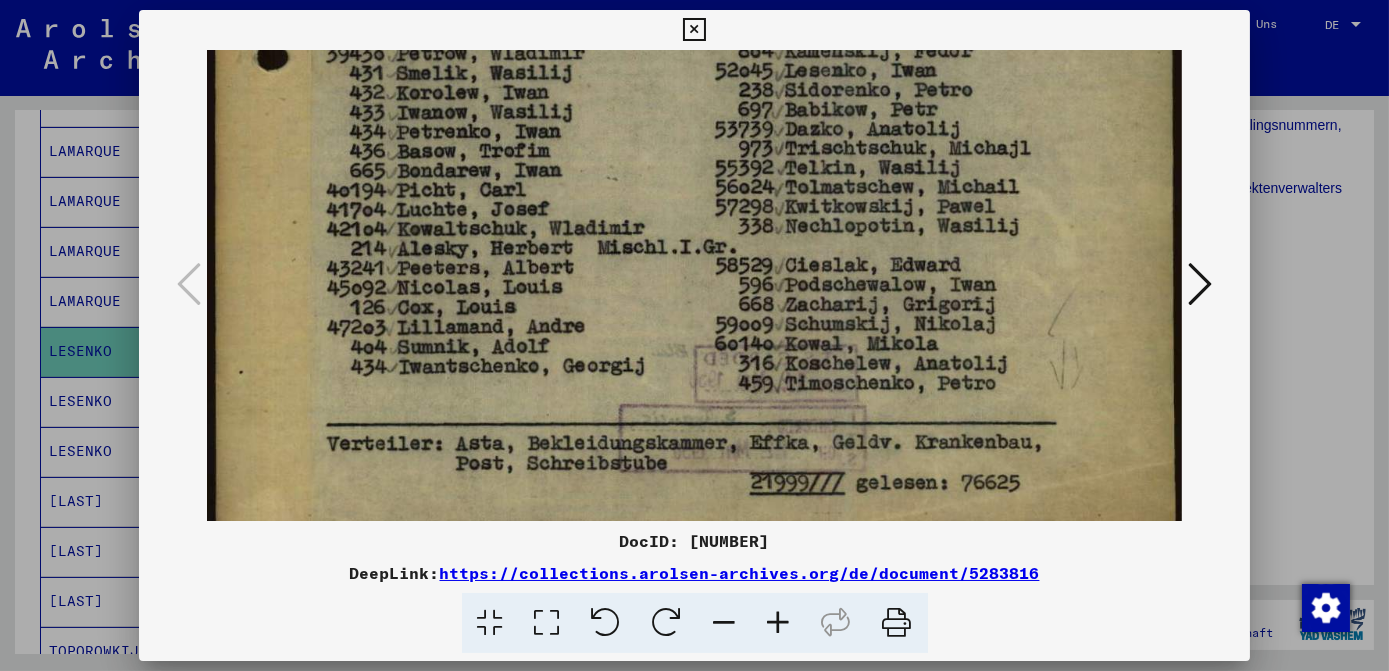 drag, startPoint x: 671, startPoint y: 379, endPoint x: 678, endPoint y: 187, distance: 192.12756 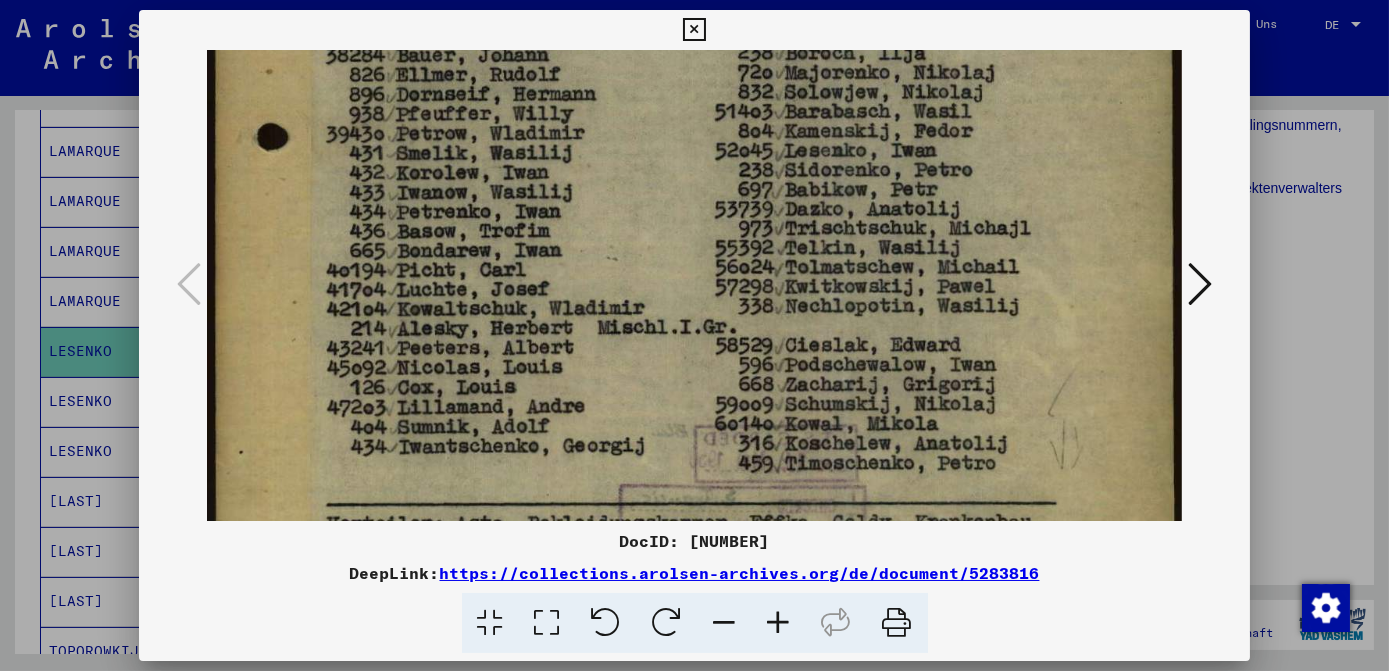 scroll, scrollTop: 744, scrollLeft: 0, axis: vertical 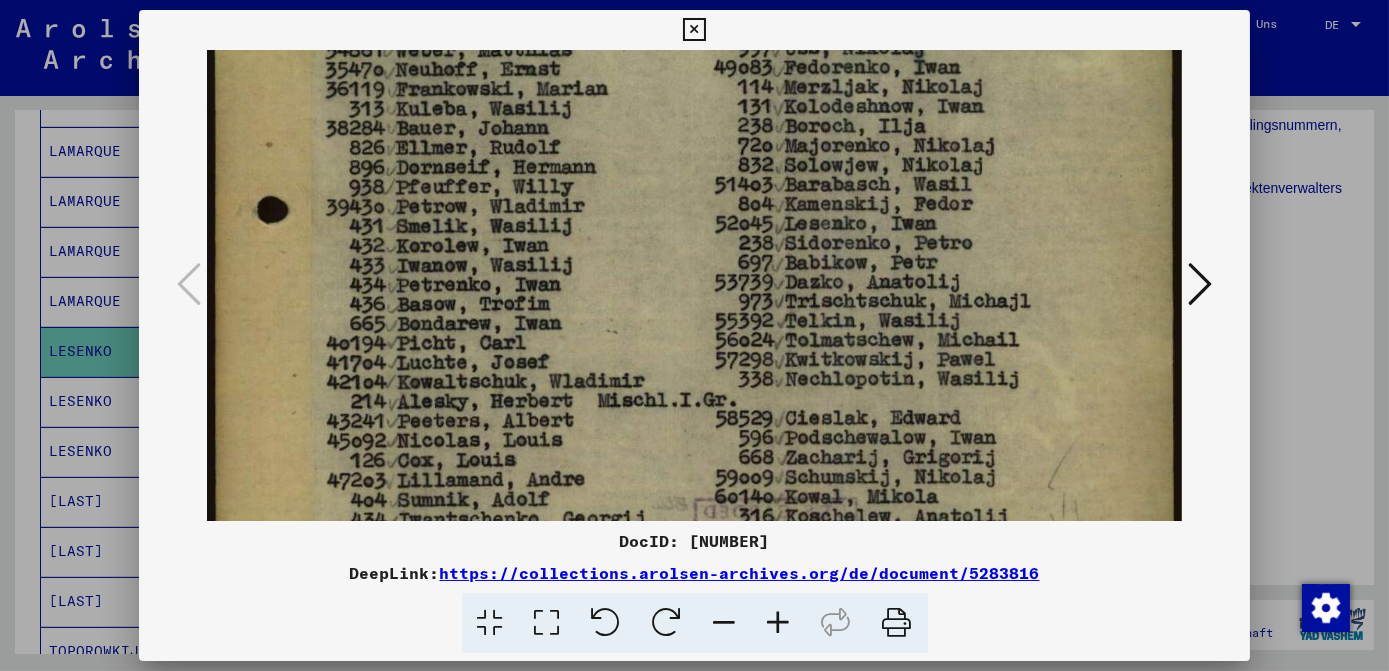 drag, startPoint x: 678, startPoint y: 169, endPoint x: 680, endPoint y: 329, distance: 160.0125 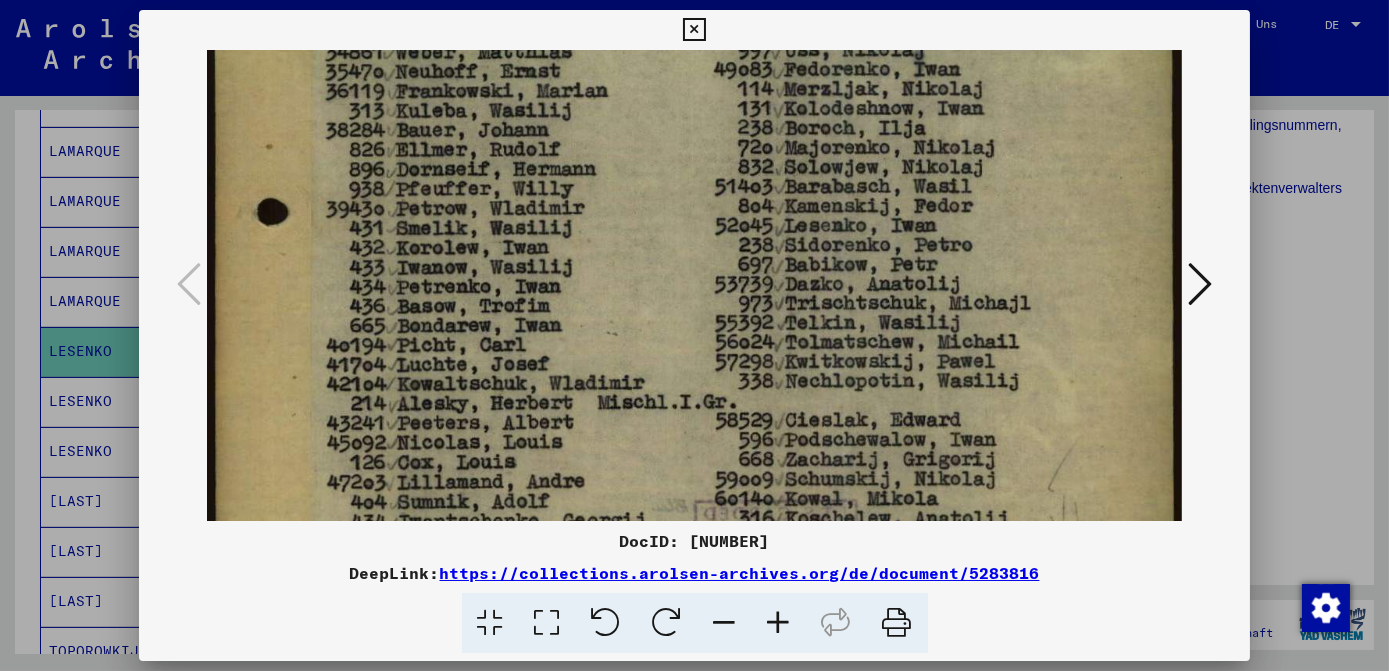 click at bounding box center (694, 30) 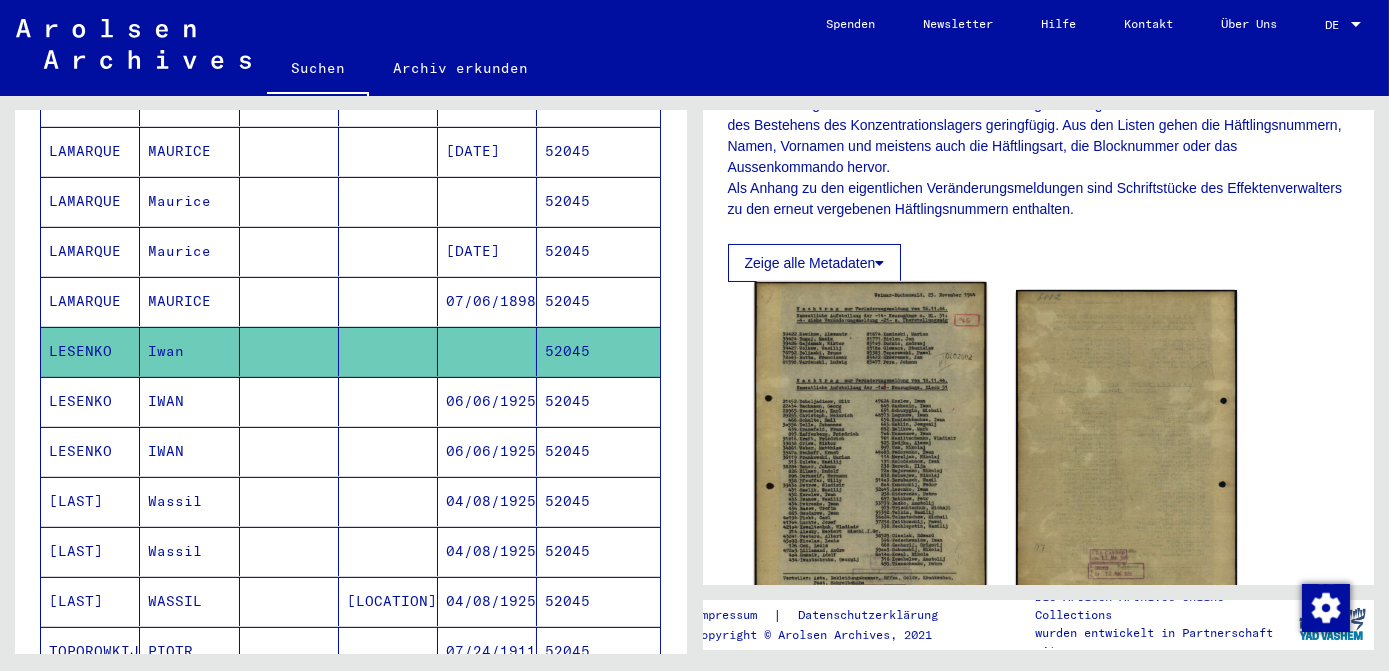 click 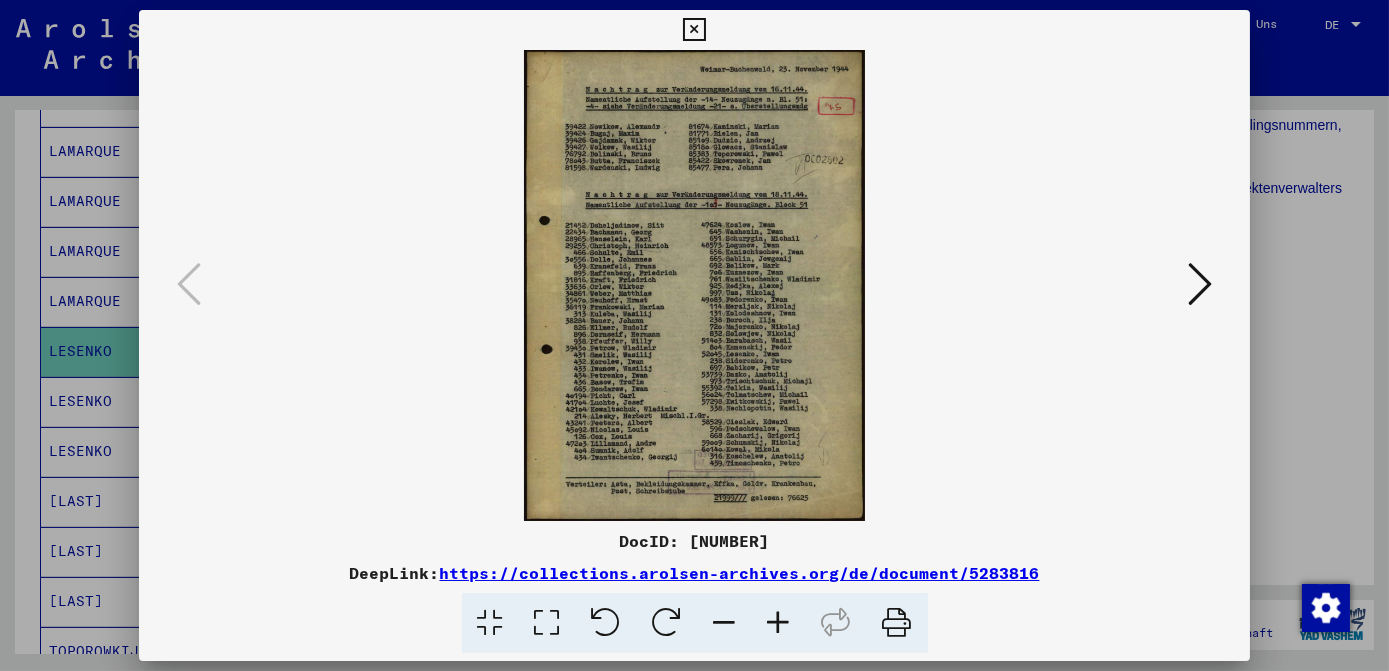 click on "DeepLink:  https://collections.arolsen-archives.org/de/document/[NUMBER]" at bounding box center [694, 573] 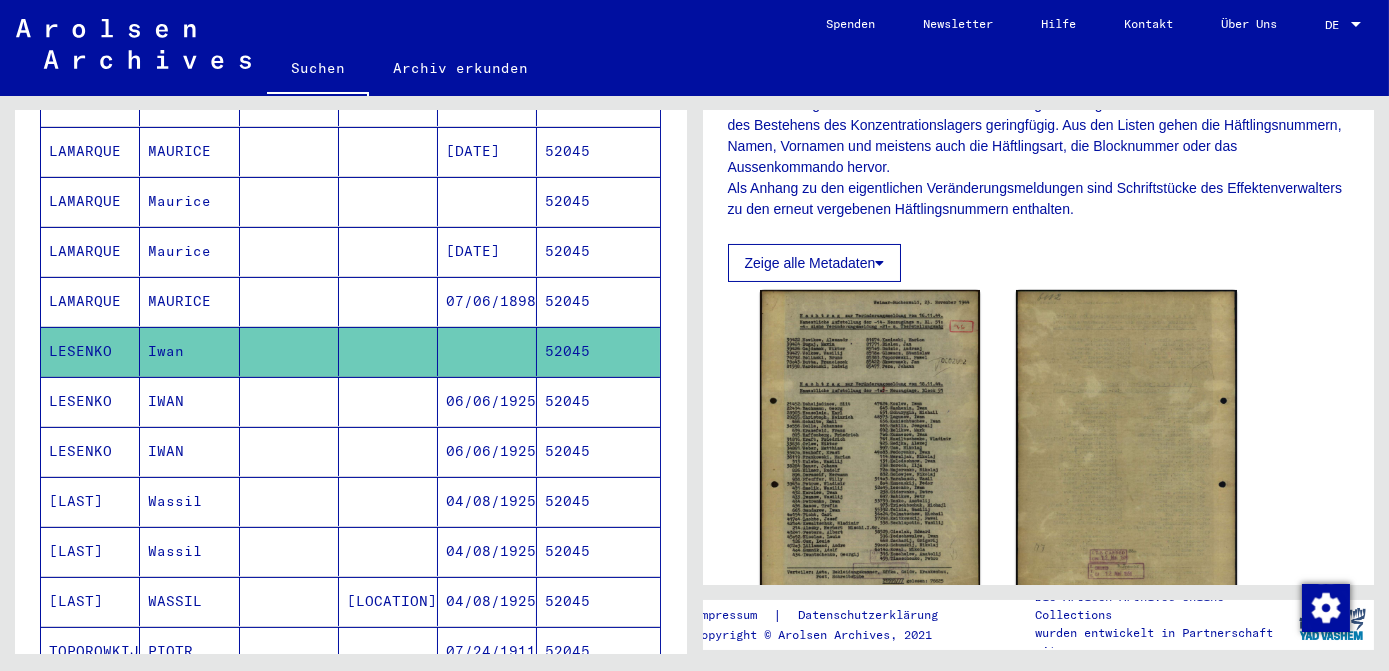 click on "06/06/1925" at bounding box center [487, 451] 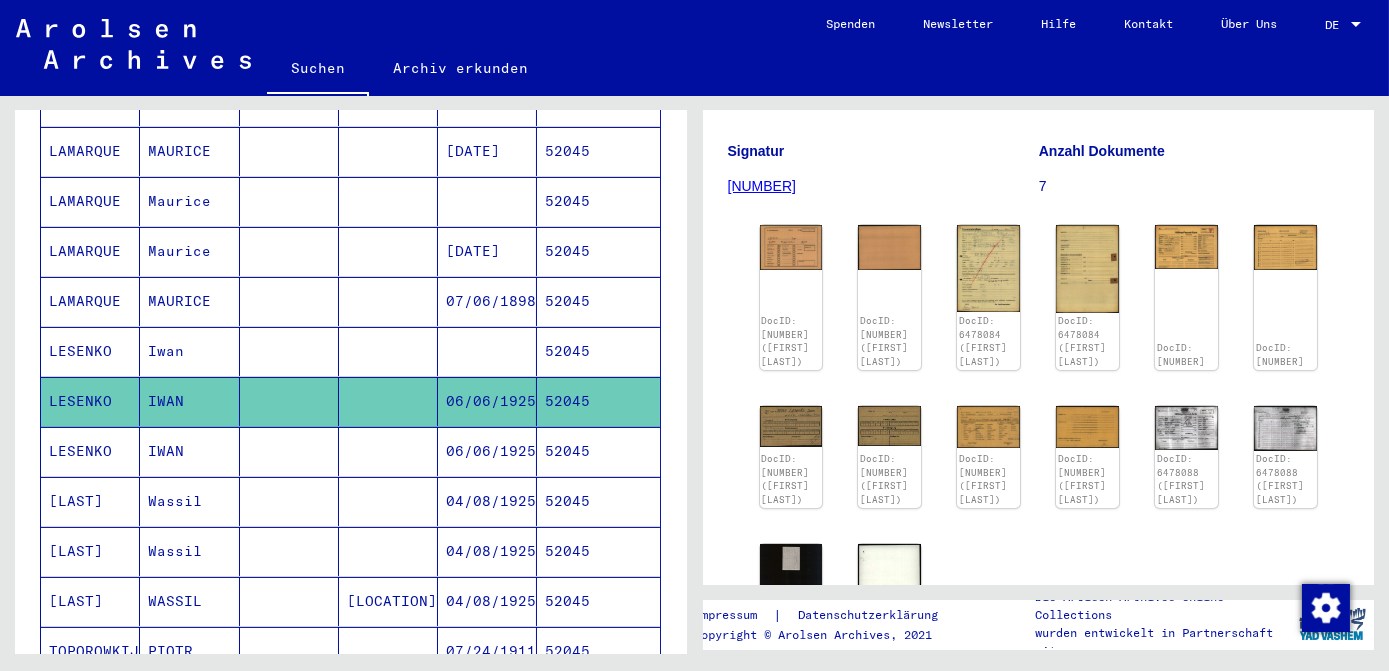 scroll, scrollTop: 0, scrollLeft: 0, axis: both 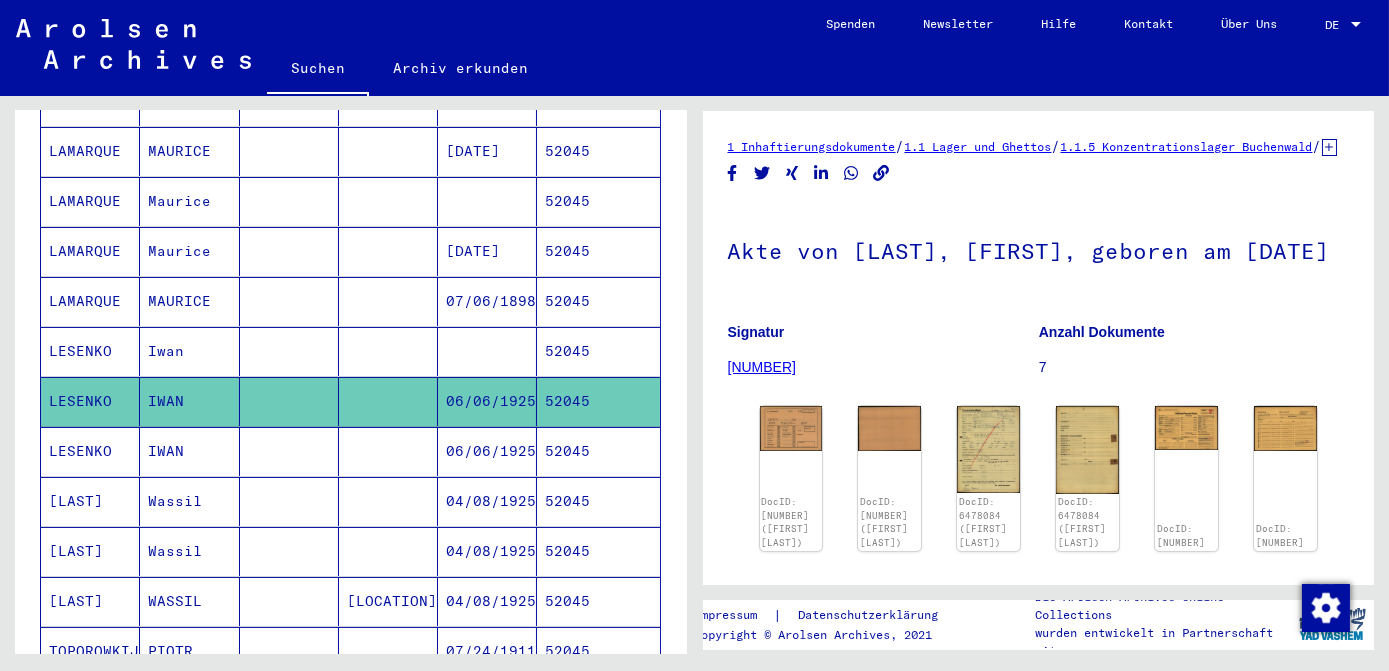 click on "[NUMBER]" 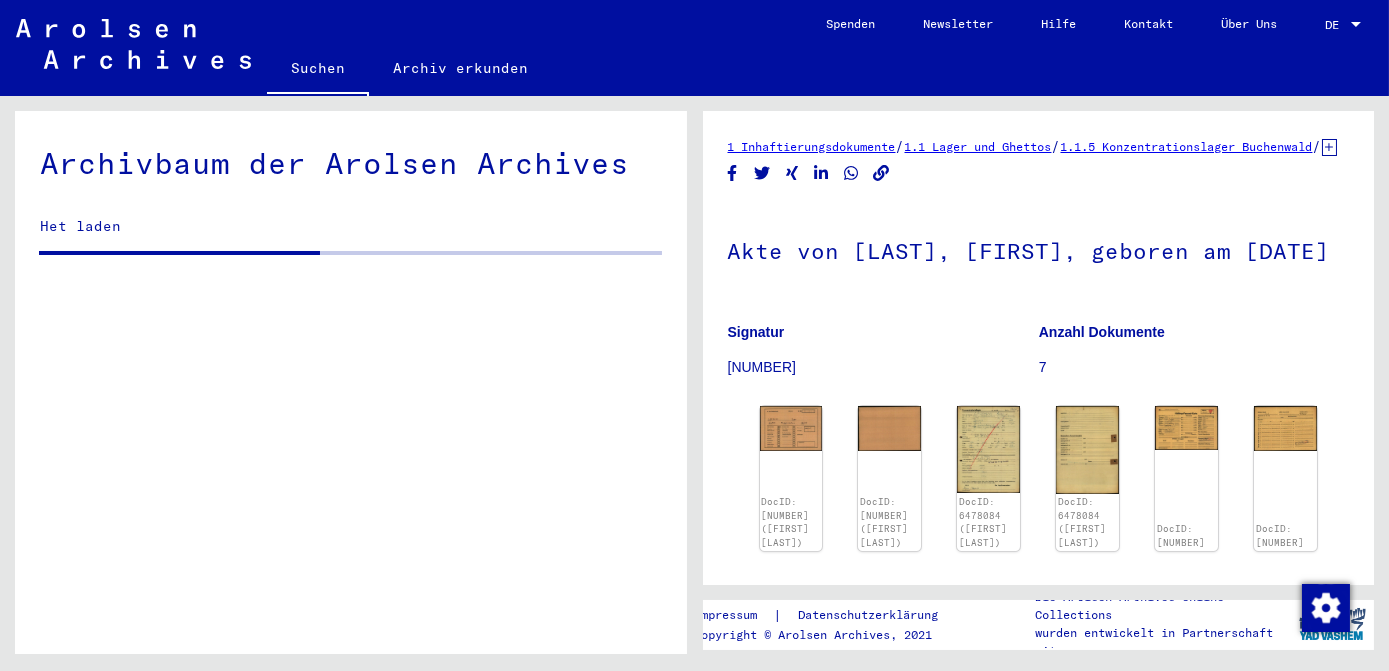 scroll, scrollTop: 0, scrollLeft: 0, axis: both 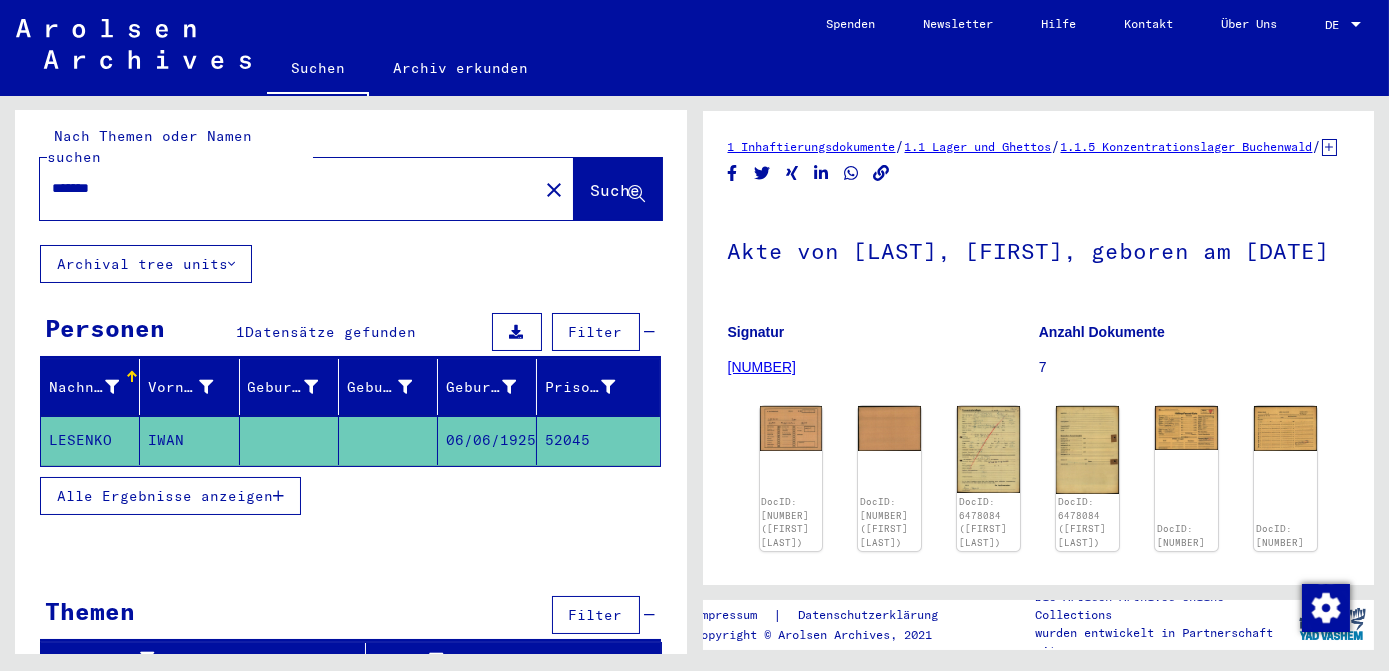 drag, startPoint x: 135, startPoint y: 172, endPoint x: -4, endPoint y: 154, distance: 140.16063 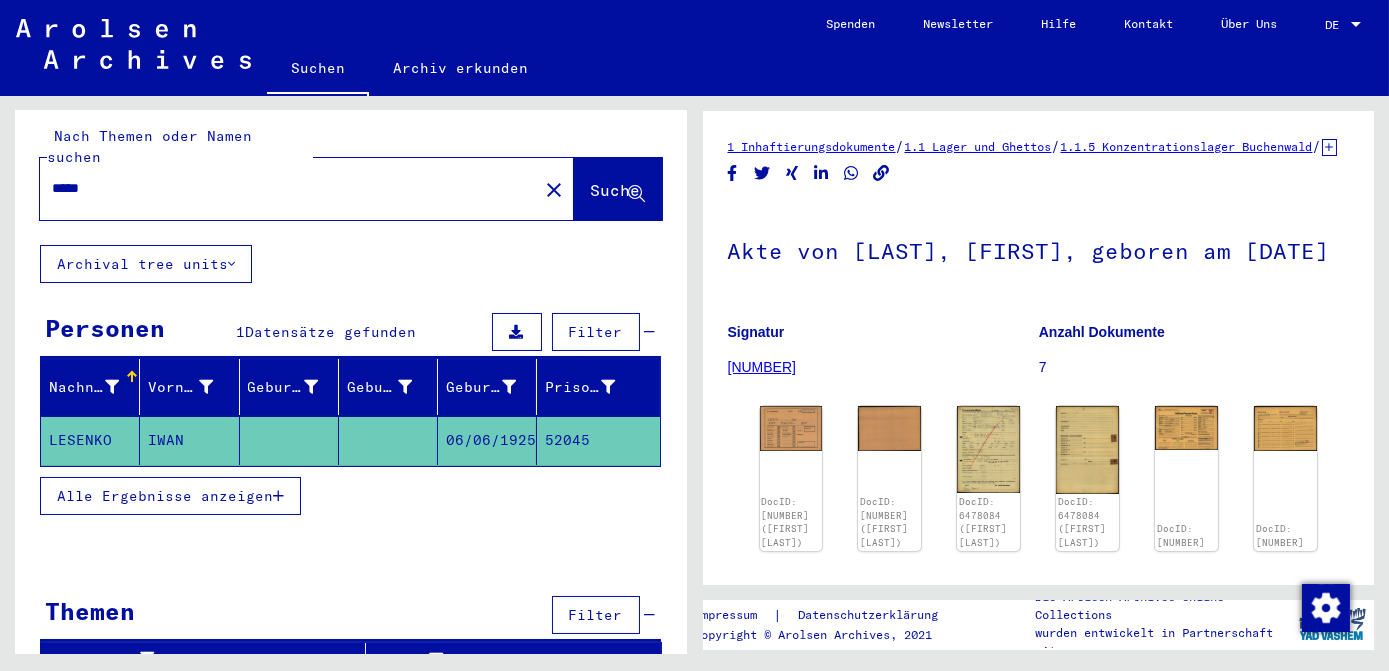 type on "*****" 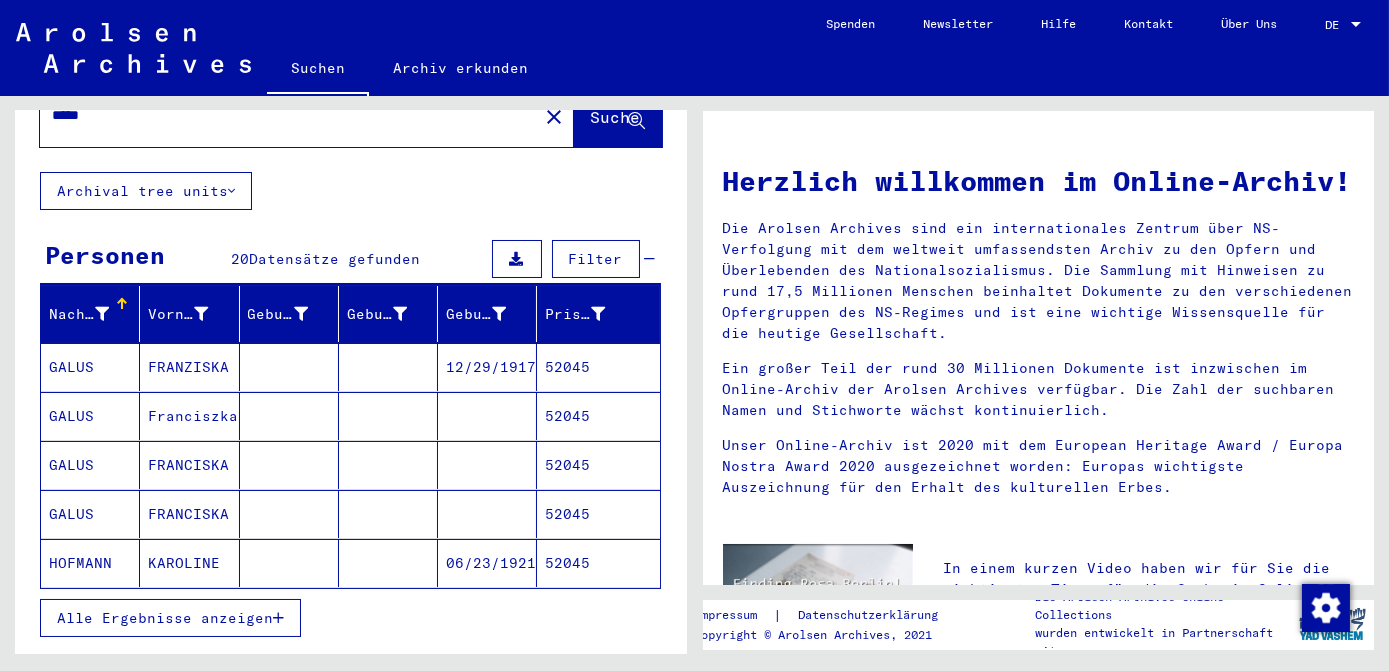scroll, scrollTop: 181, scrollLeft: 0, axis: vertical 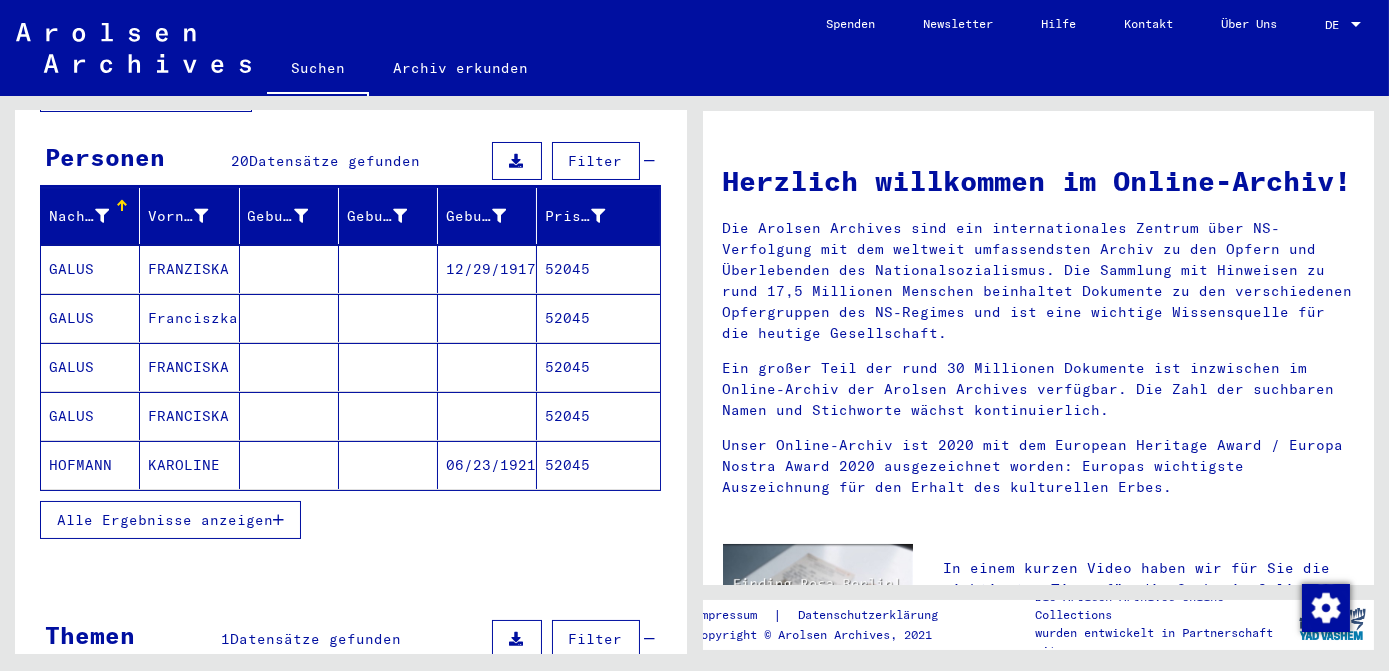 click on "Alle Ergebnisse anzeigen" at bounding box center (170, 520) 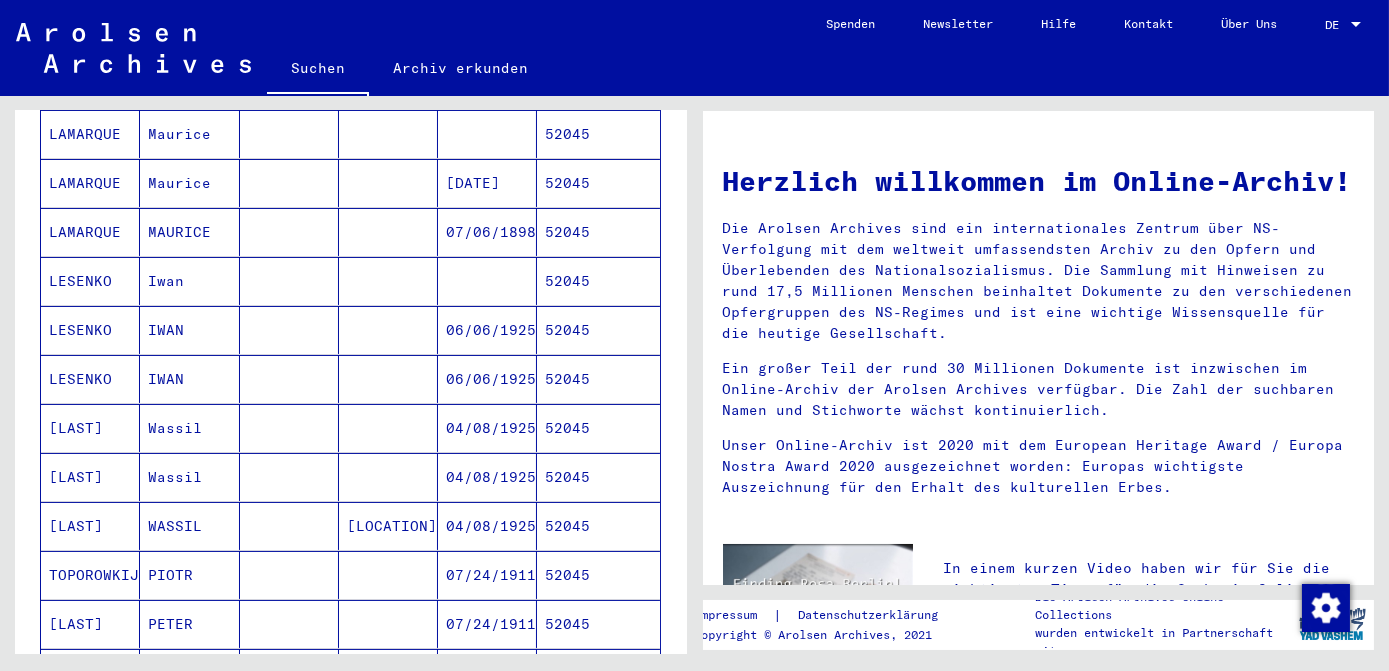 scroll, scrollTop: 636, scrollLeft: 0, axis: vertical 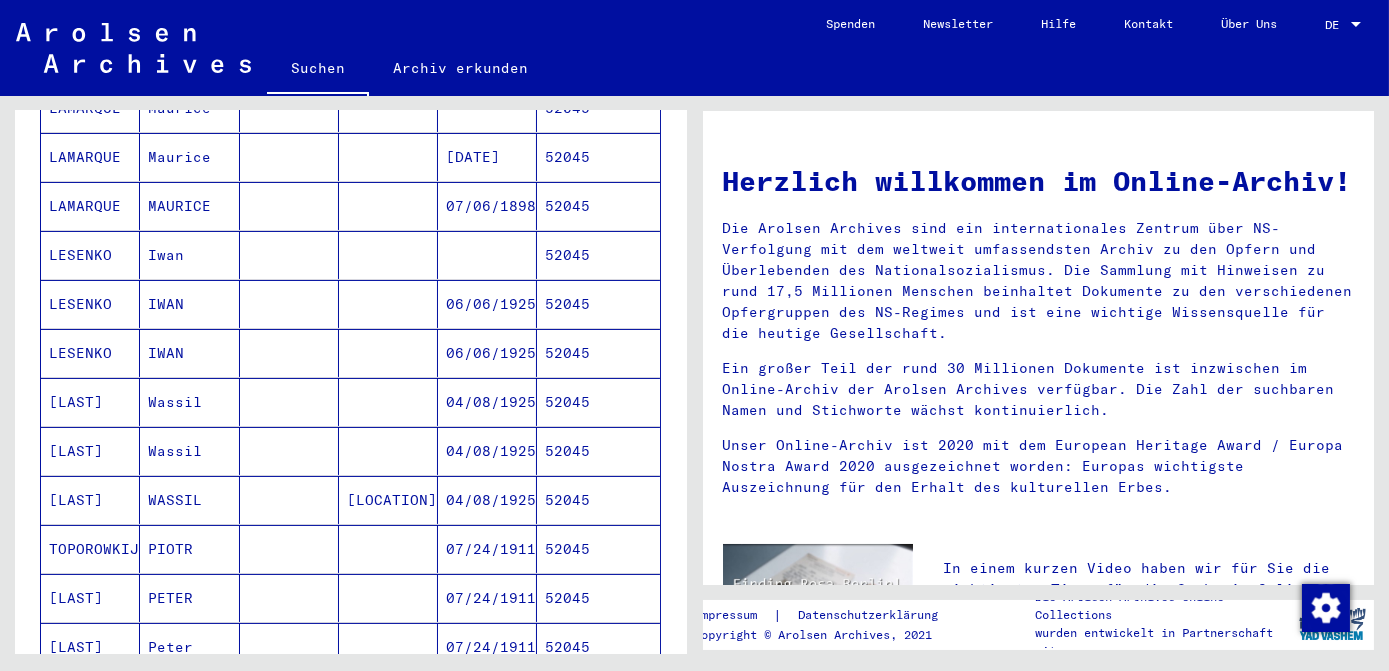 click on "52045" at bounding box center [598, 402] 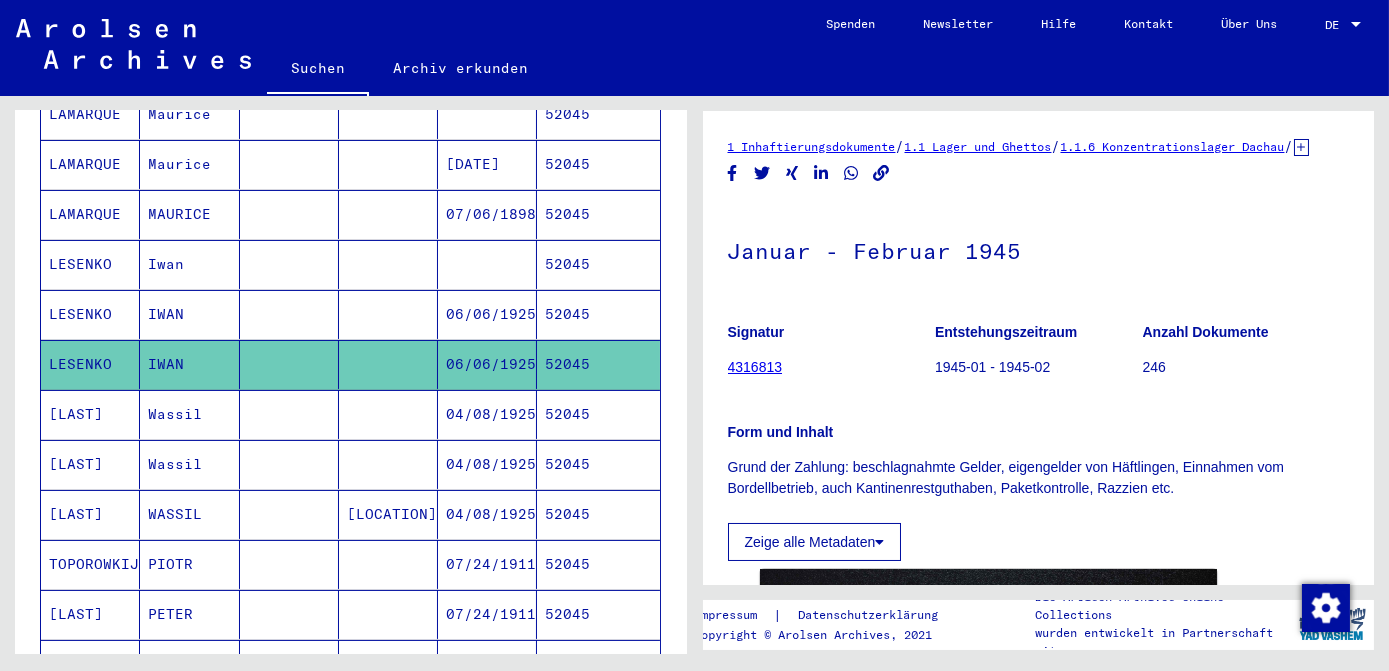 scroll, scrollTop: 641, scrollLeft: 0, axis: vertical 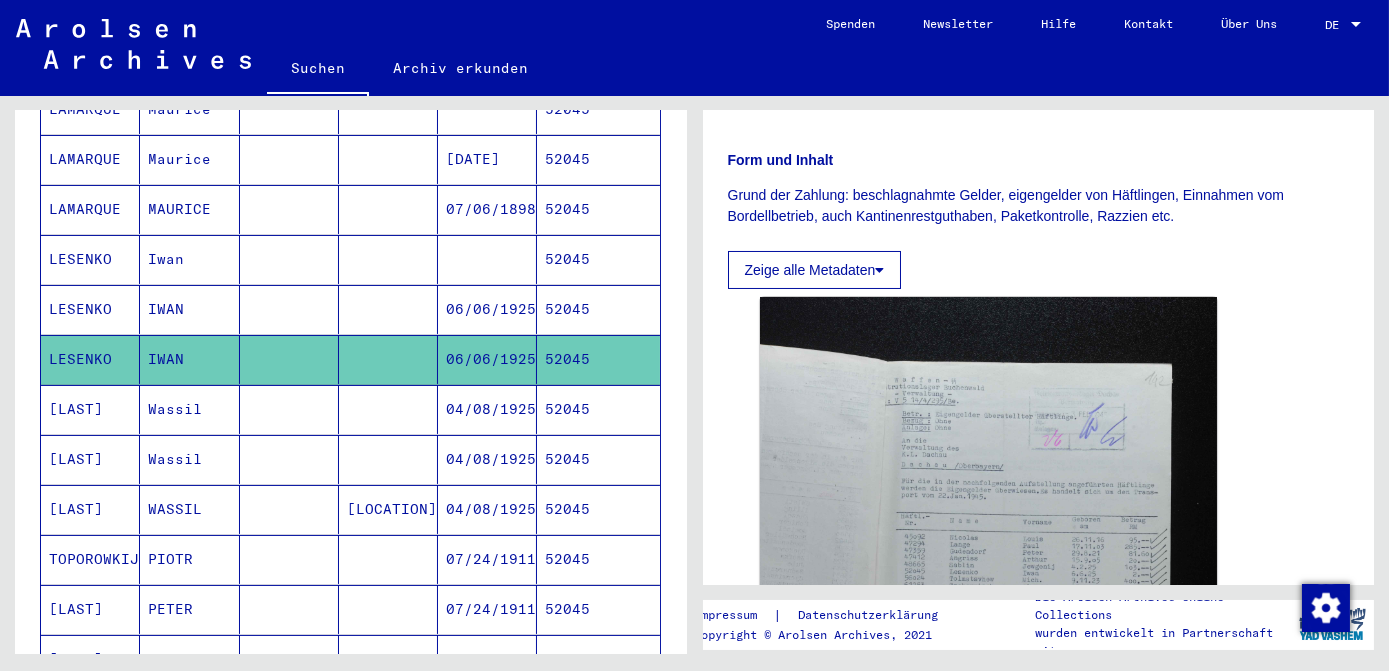 click on "52045" at bounding box center [598, 459] 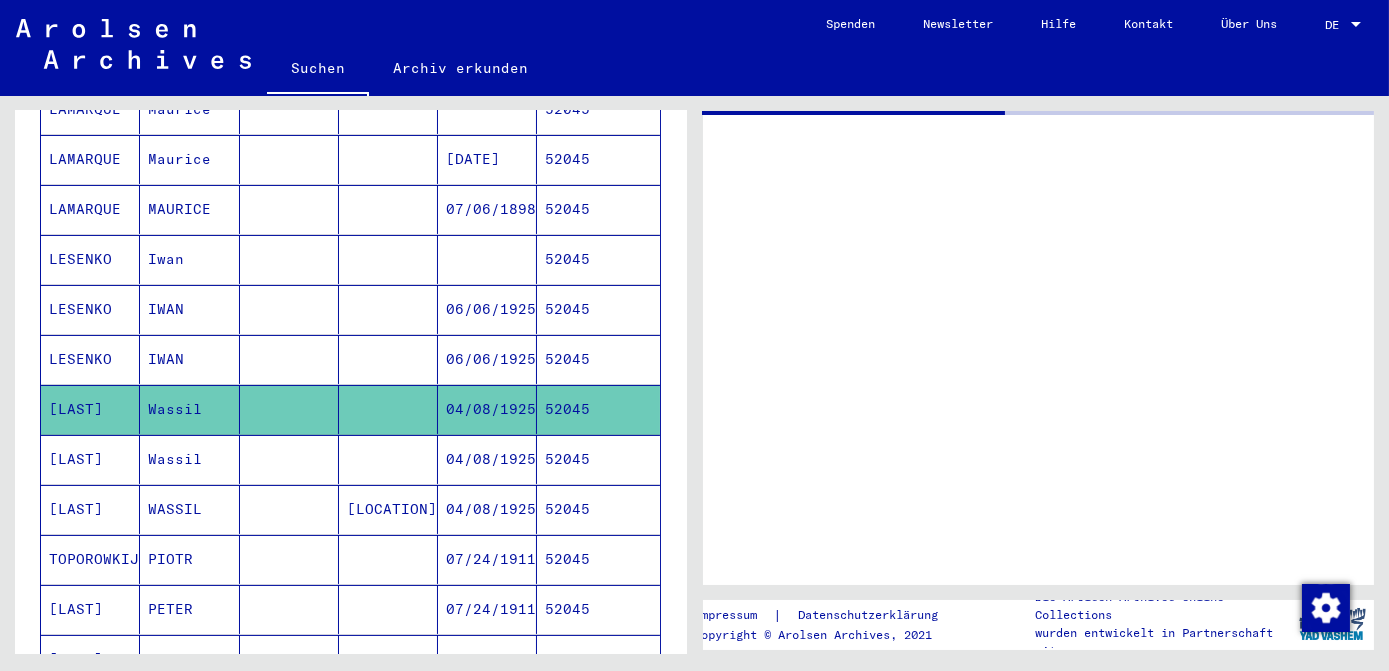 scroll, scrollTop: 0, scrollLeft: 0, axis: both 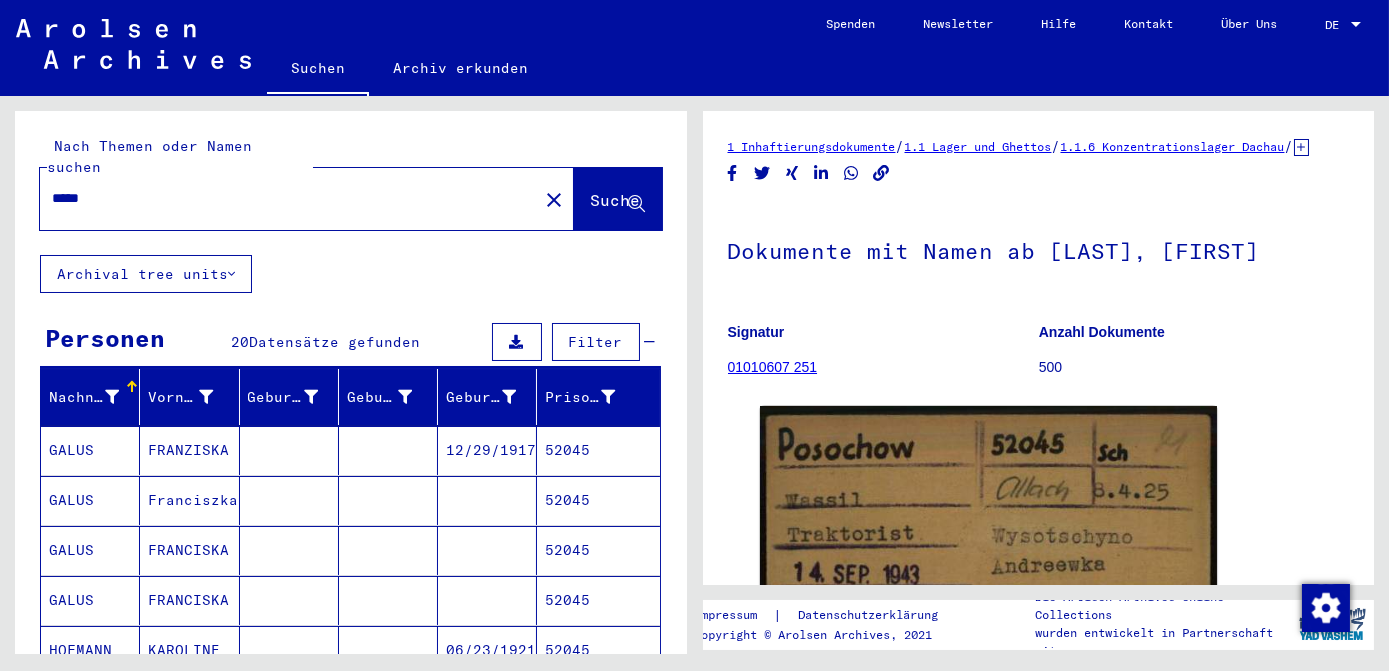 click on "close" 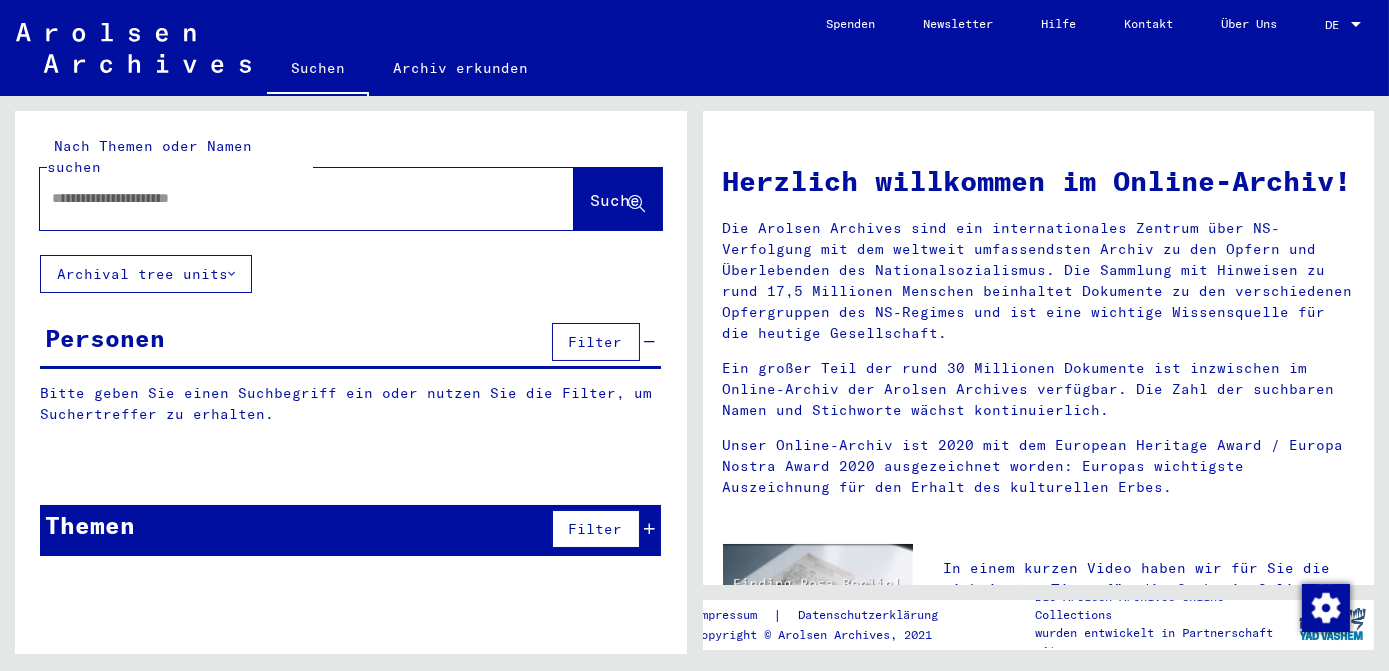 click at bounding box center [283, 198] 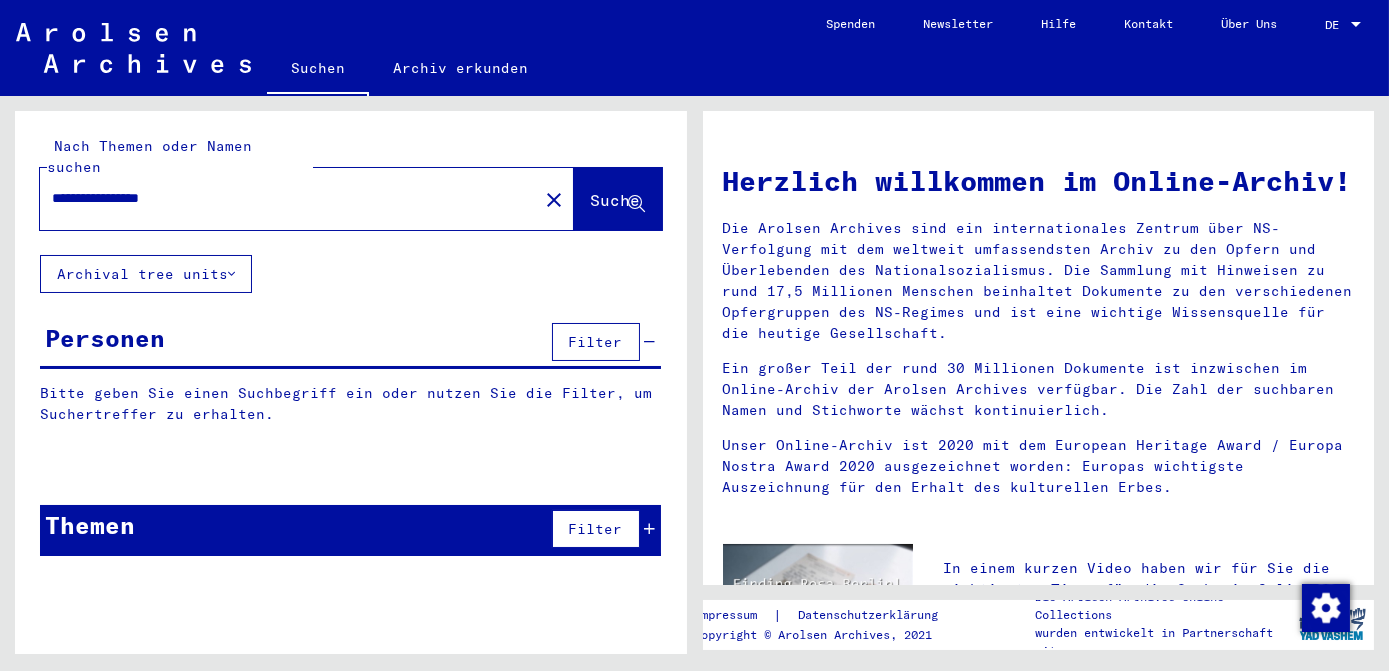 click on "**********" at bounding box center (283, 198) 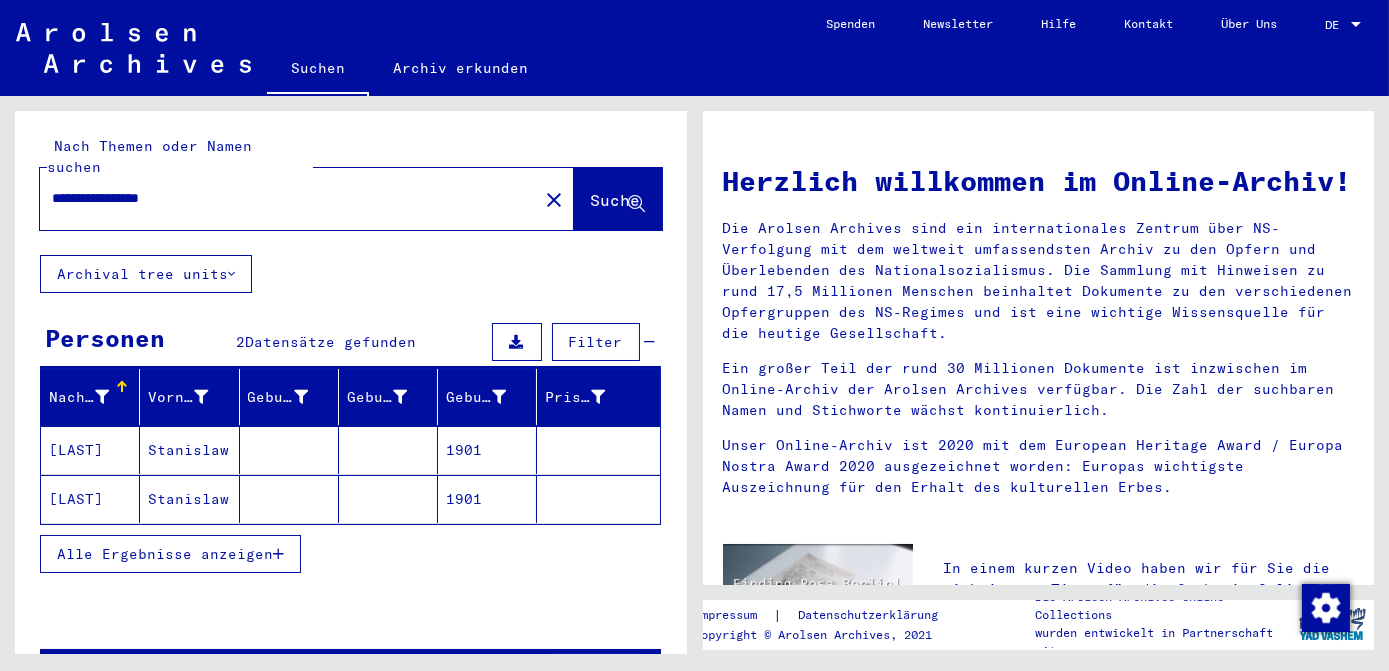 click on "Alle Ergebnisse anzeigen" at bounding box center (165, 554) 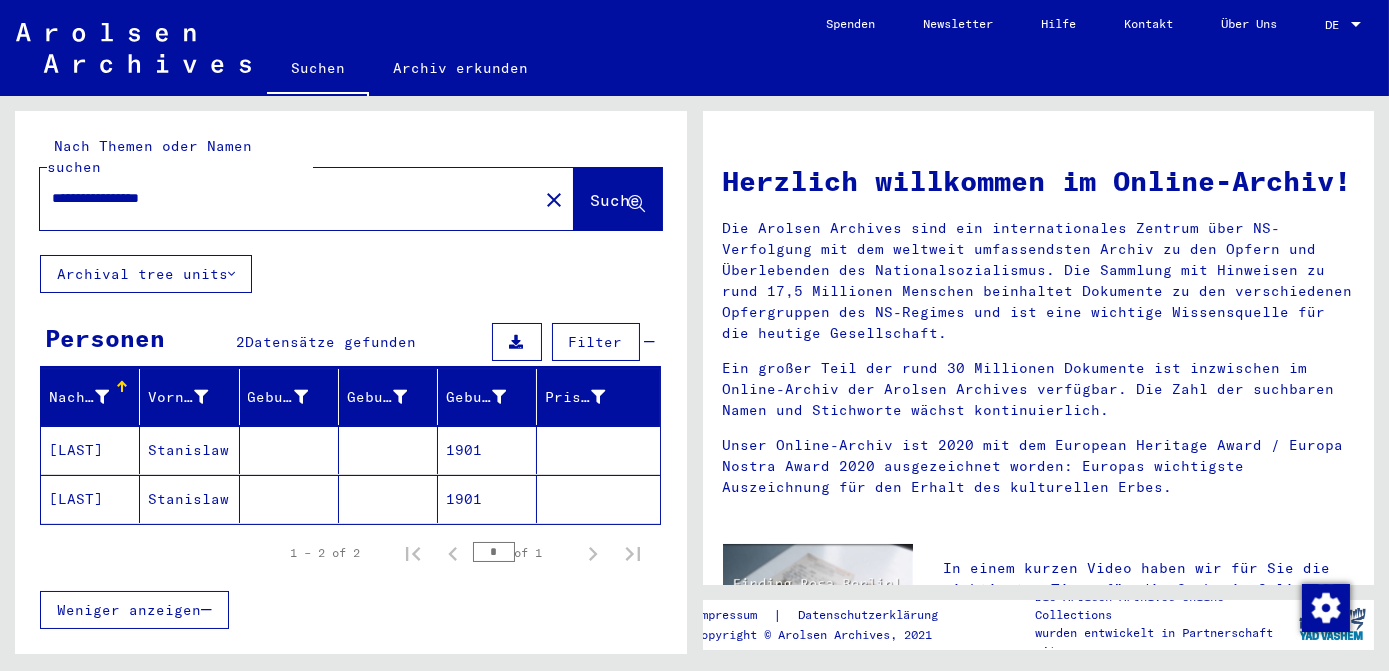 click on "1901" at bounding box center [487, 499] 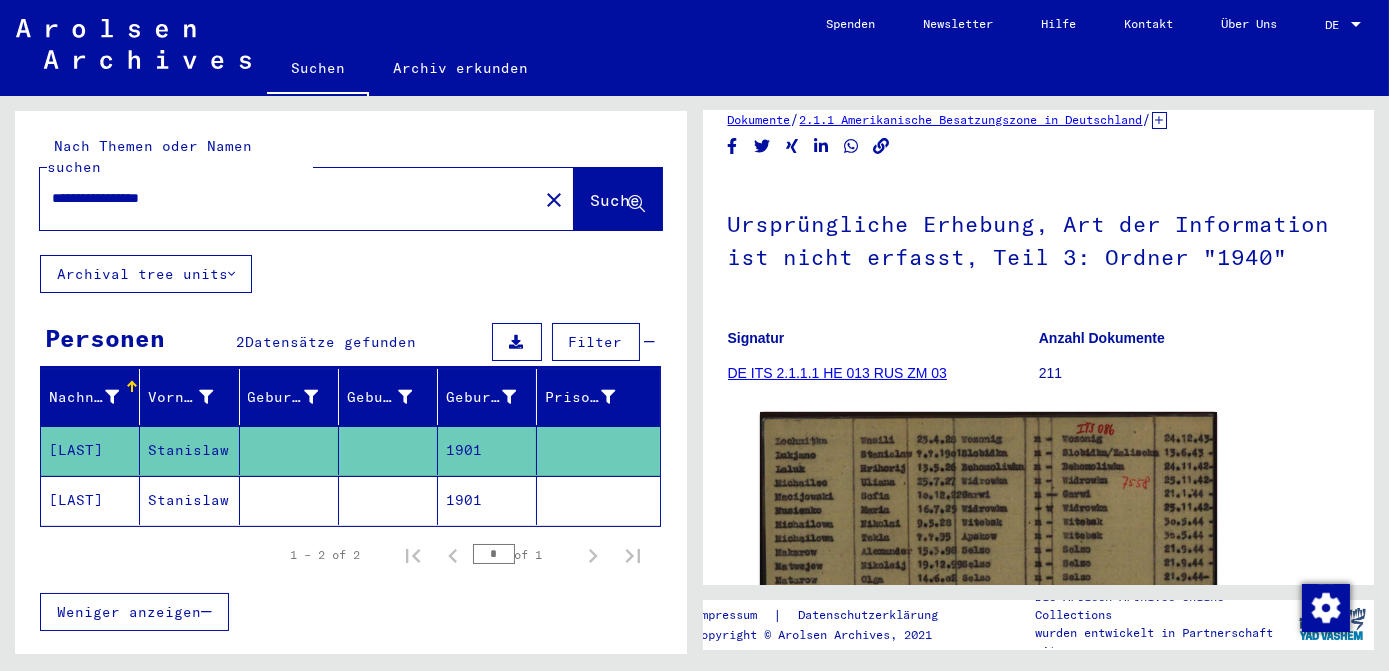 scroll, scrollTop: 272, scrollLeft: 0, axis: vertical 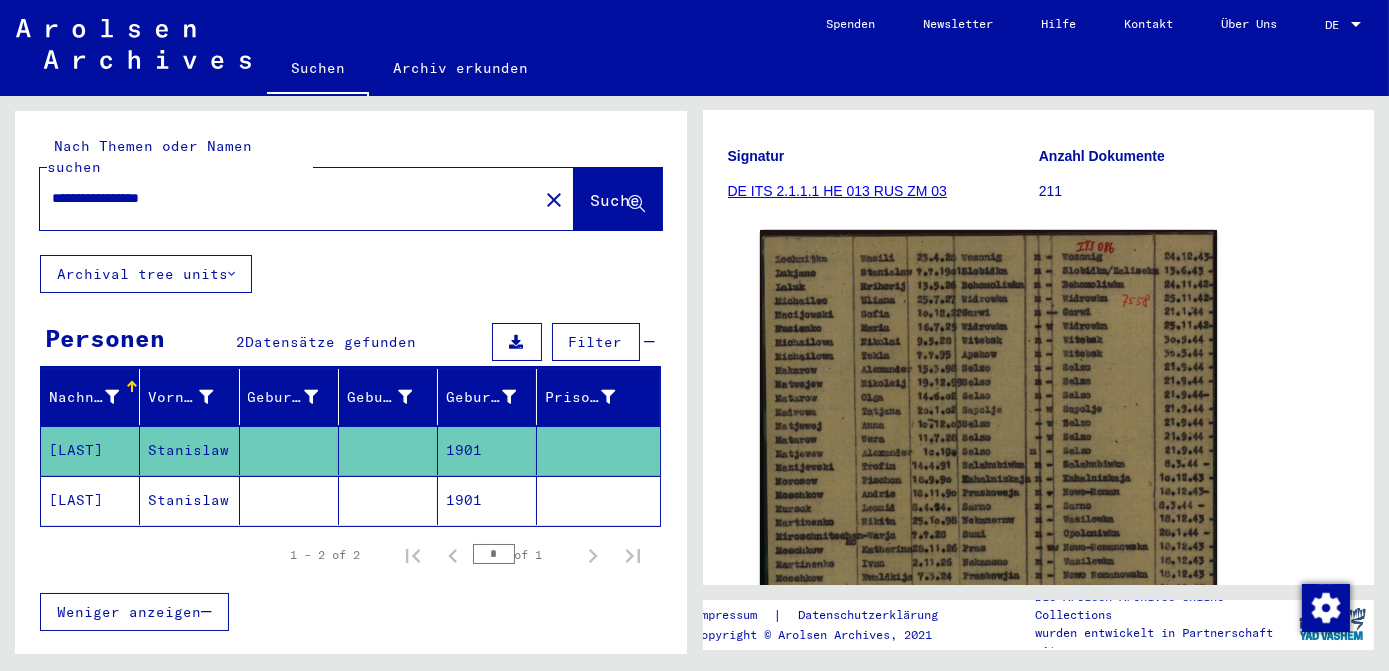 click on "1901" 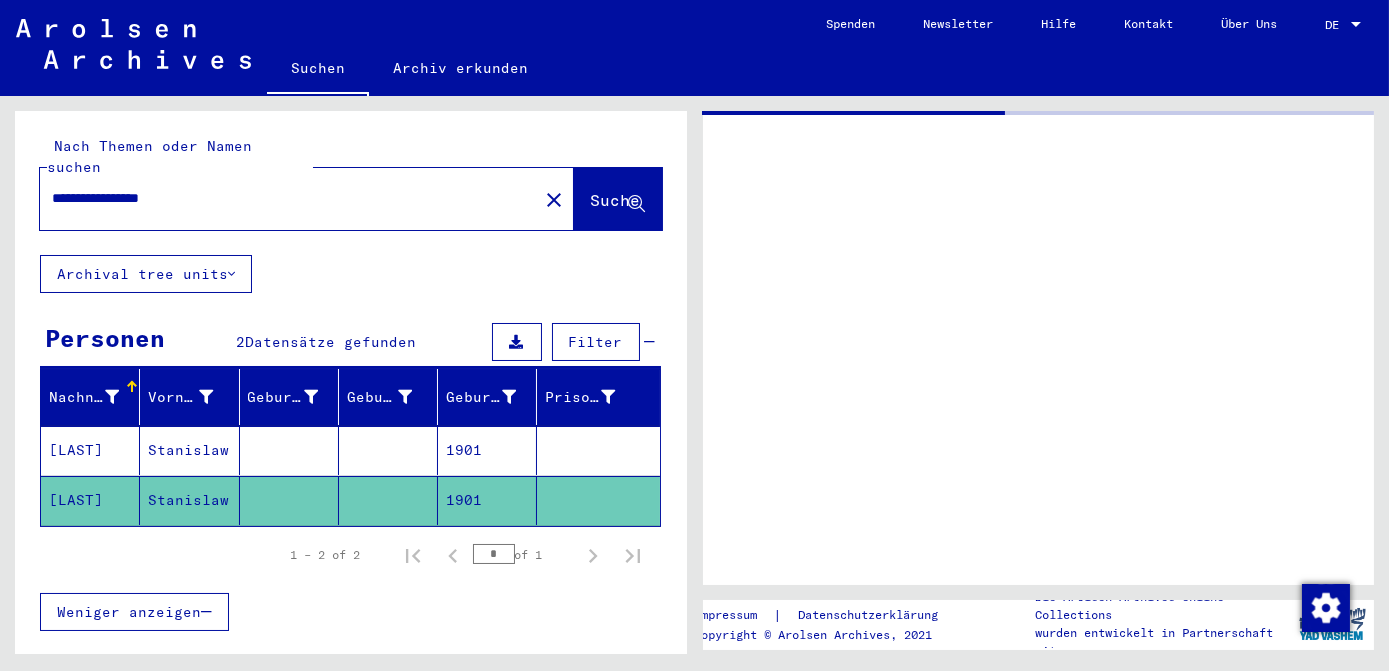 scroll, scrollTop: 0, scrollLeft: 0, axis: both 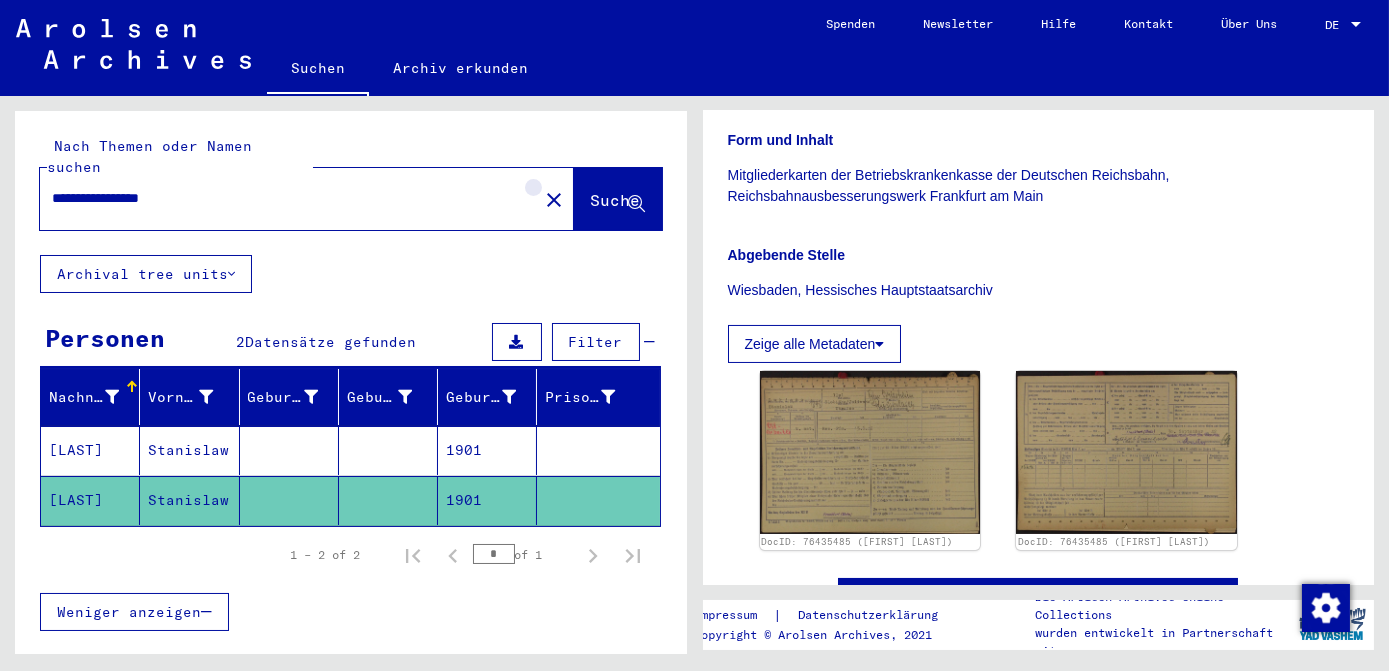 click on "close" 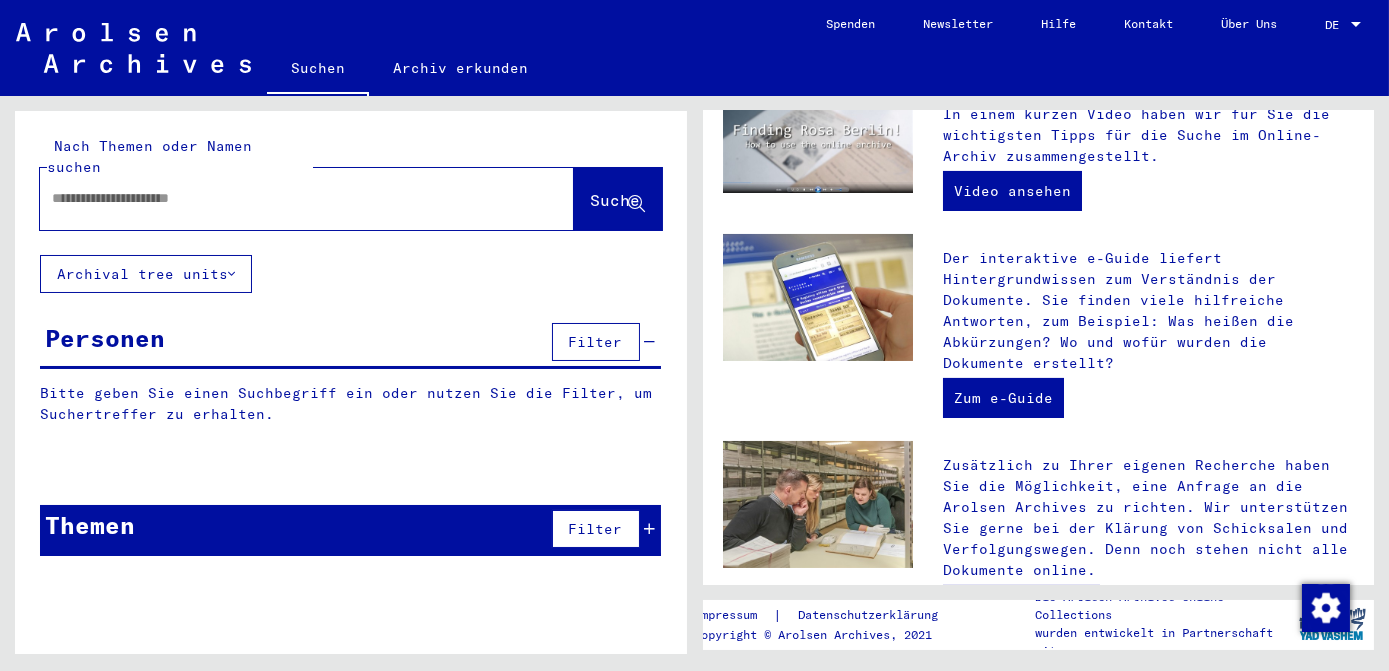 scroll, scrollTop: 0, scrollLeft: 0, axis: both 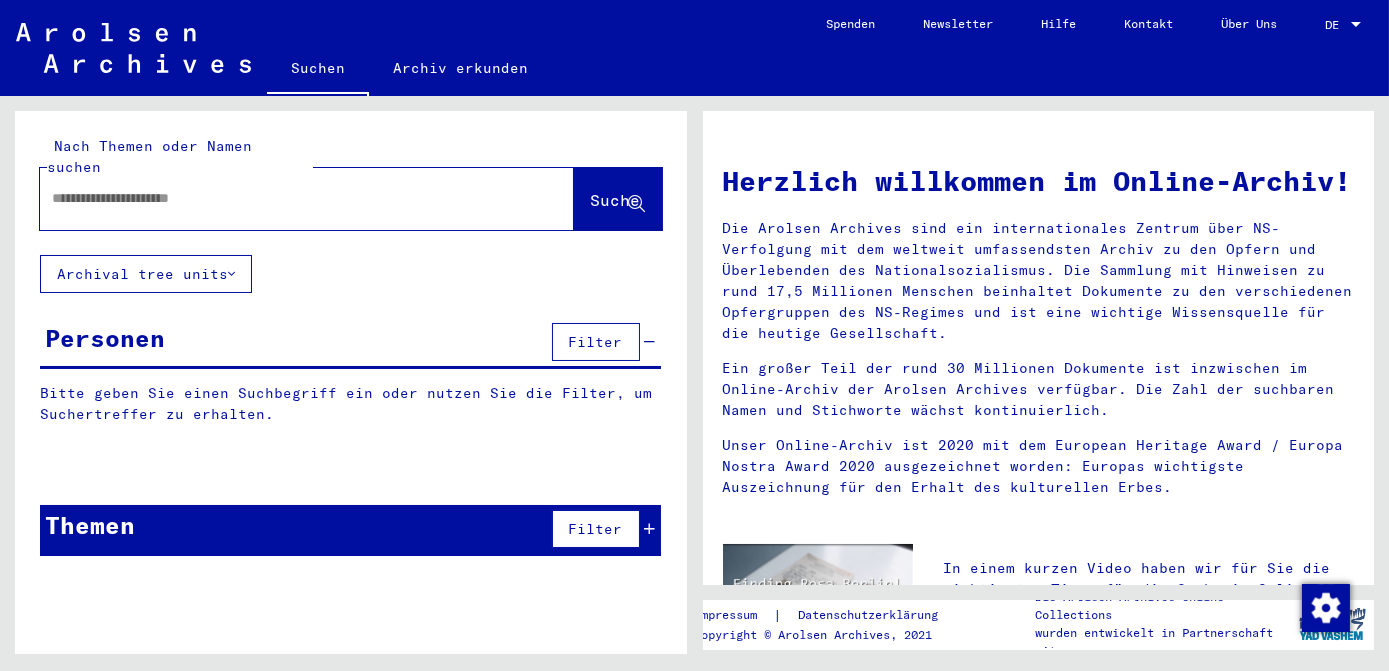 click at bounding box center [283, 198] 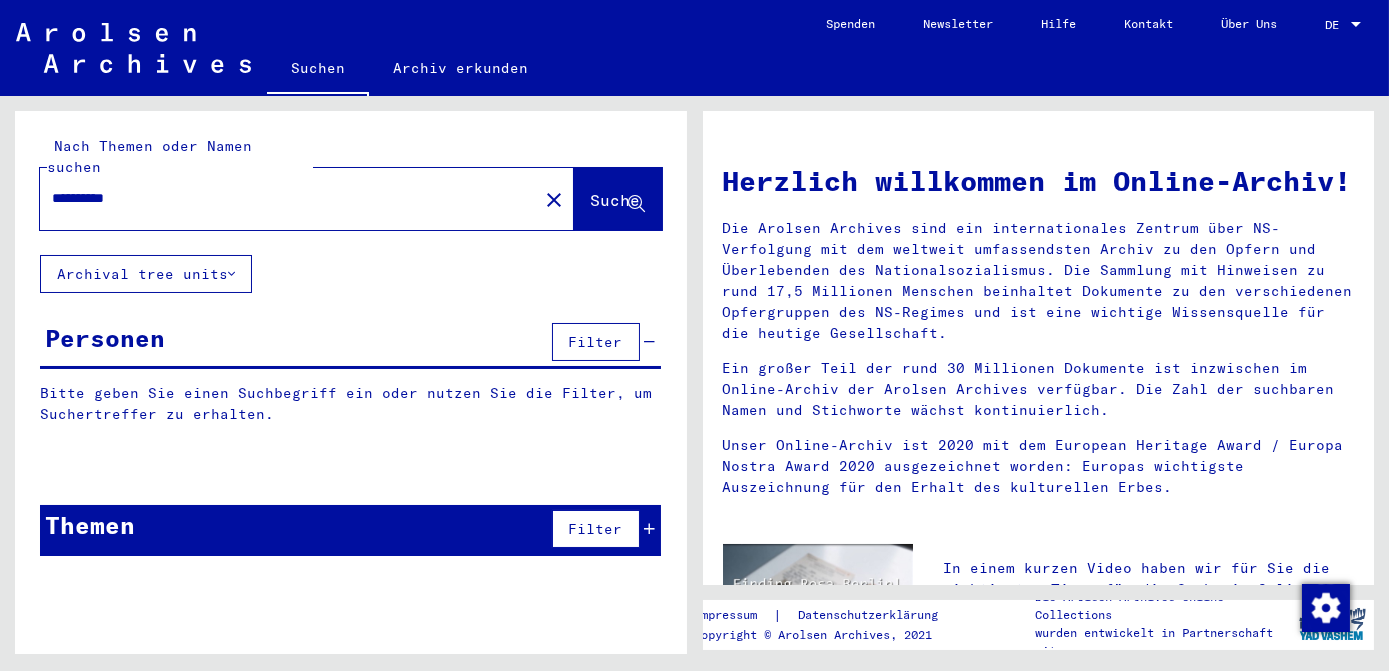 click on "**********" at bounding box center (283, 198) 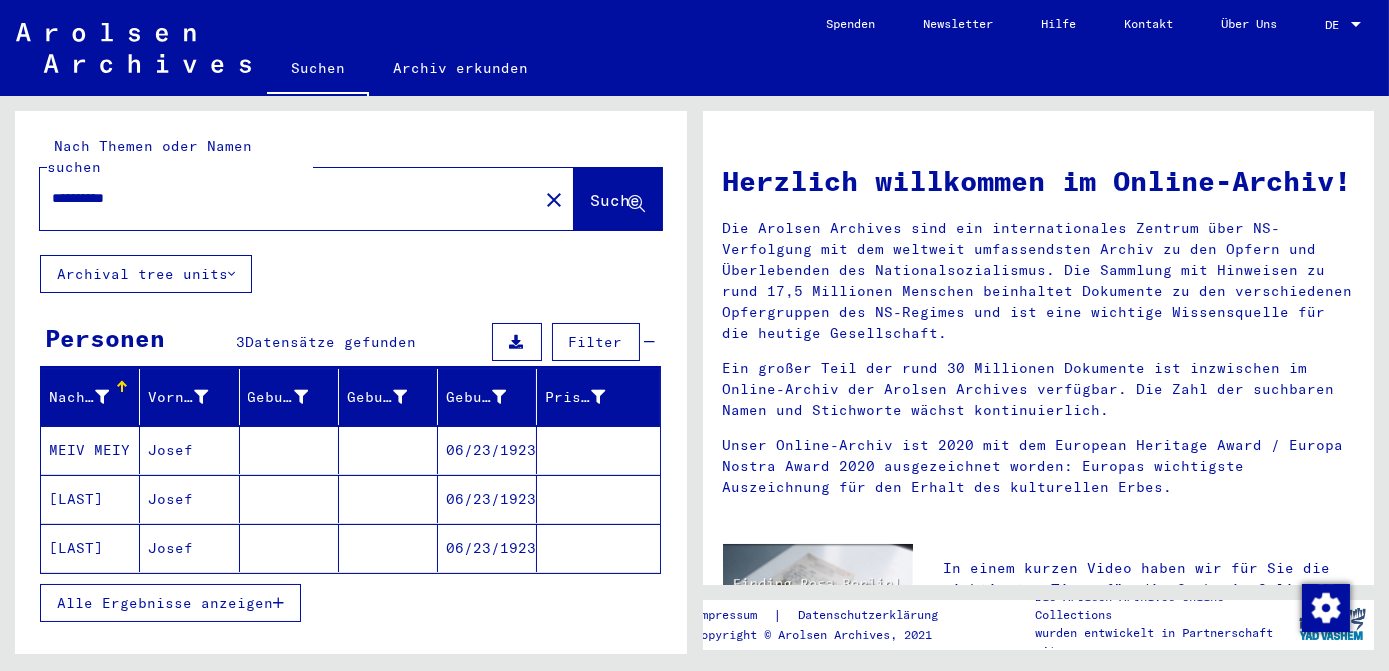 click on "Alle Ergebnisse anzeigen" at bounding box center [165, 603] 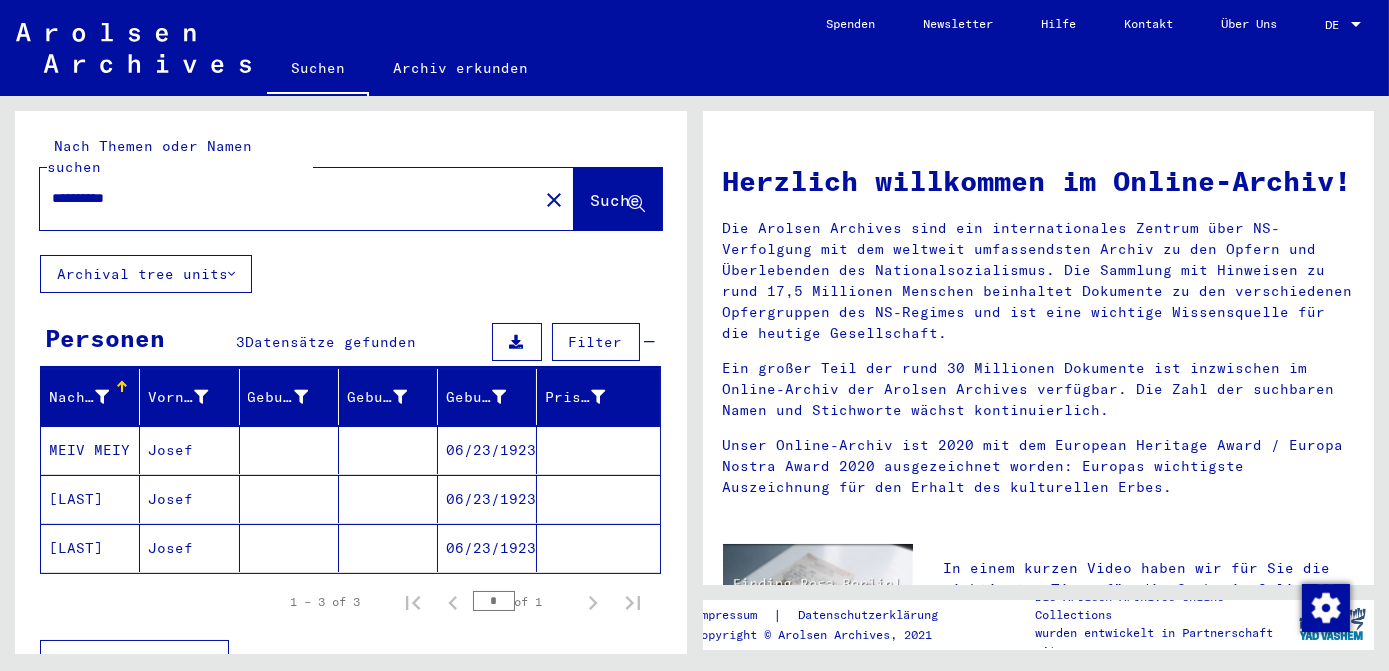 click on "06/23/1923" at bounding box center [487, 499] 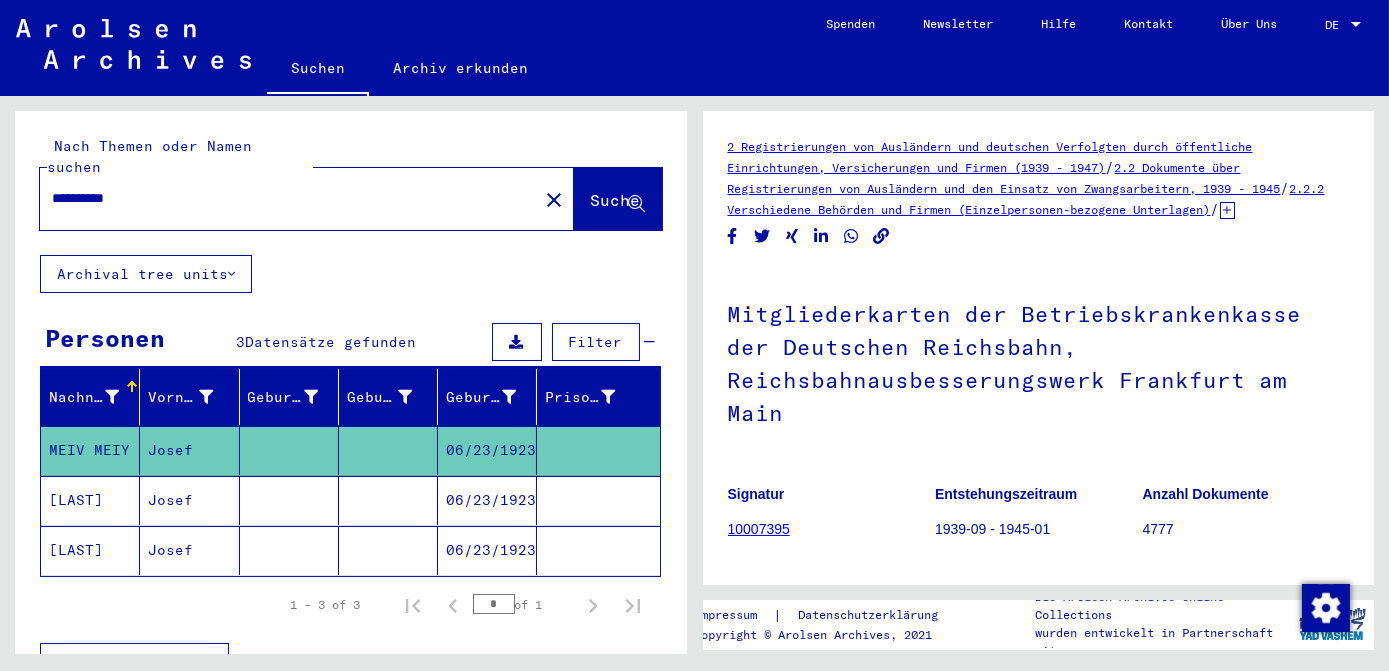 scroll, scrollTop: 0, scrollLeft: 0, axis: both 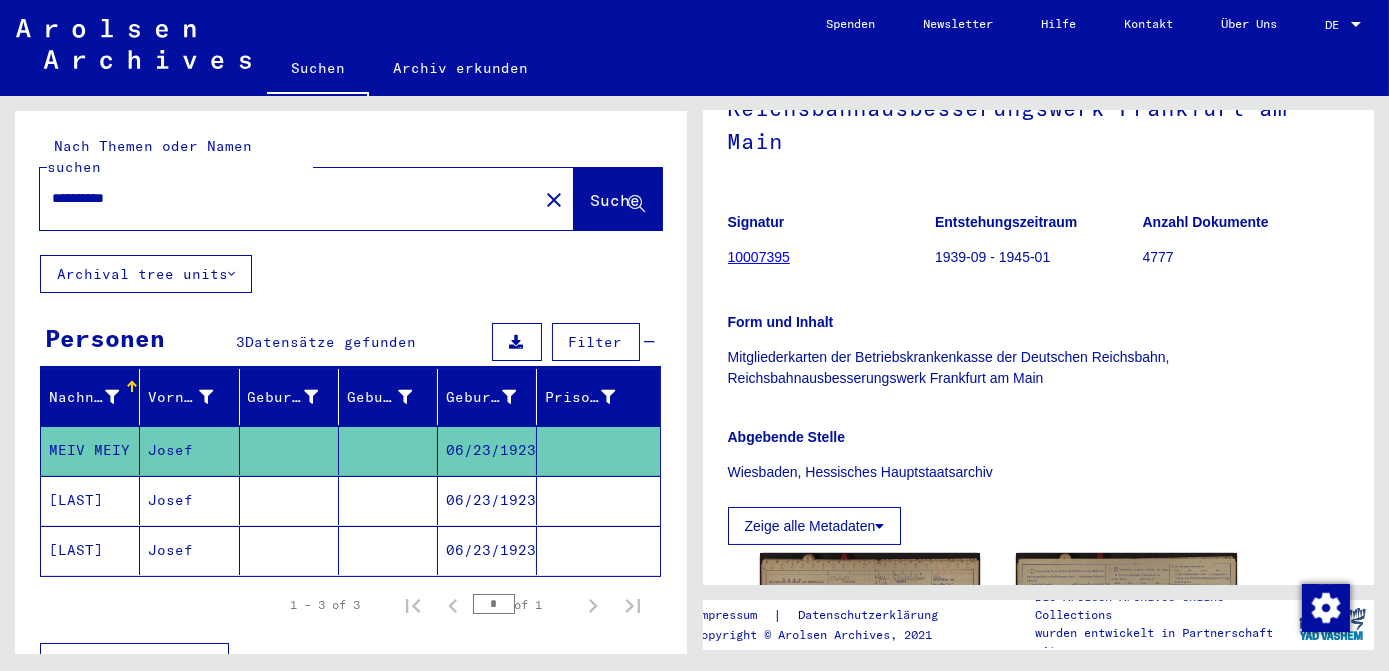 click on "06/23/1923" at bounding box center (487, 550) 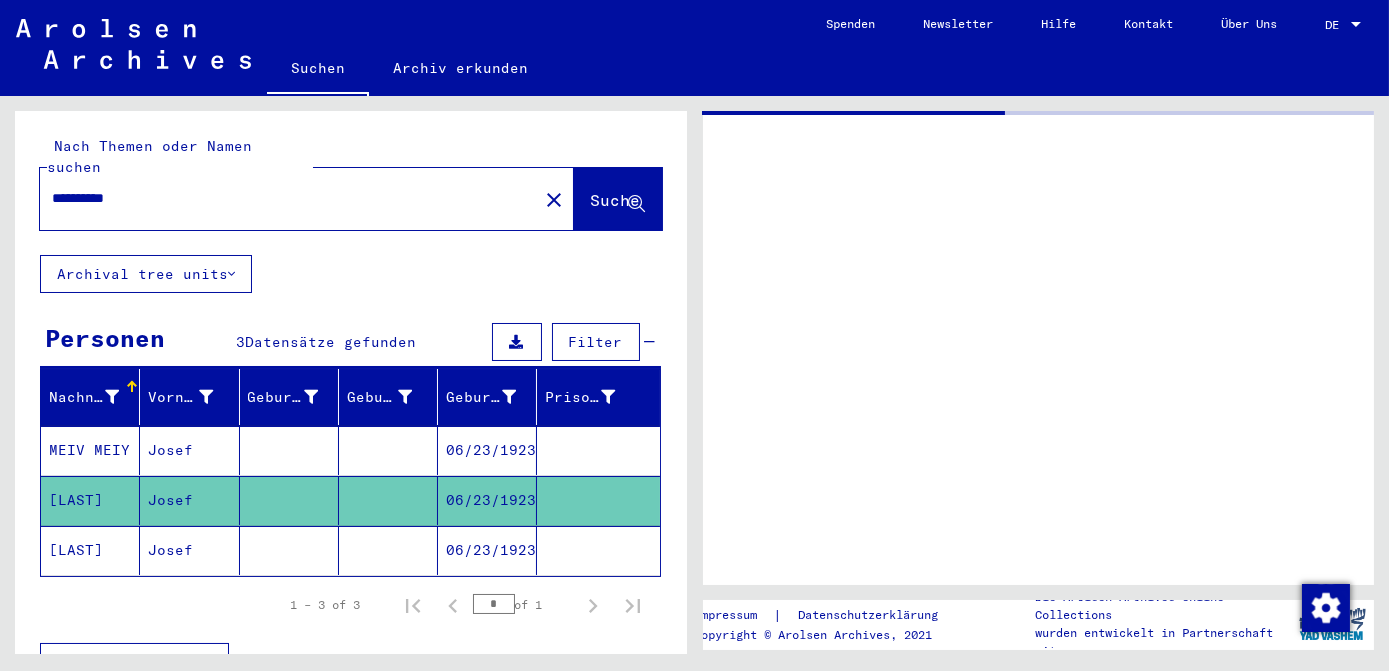 scroll, scrollTop: 0, scrollLeft: 0, axis: both 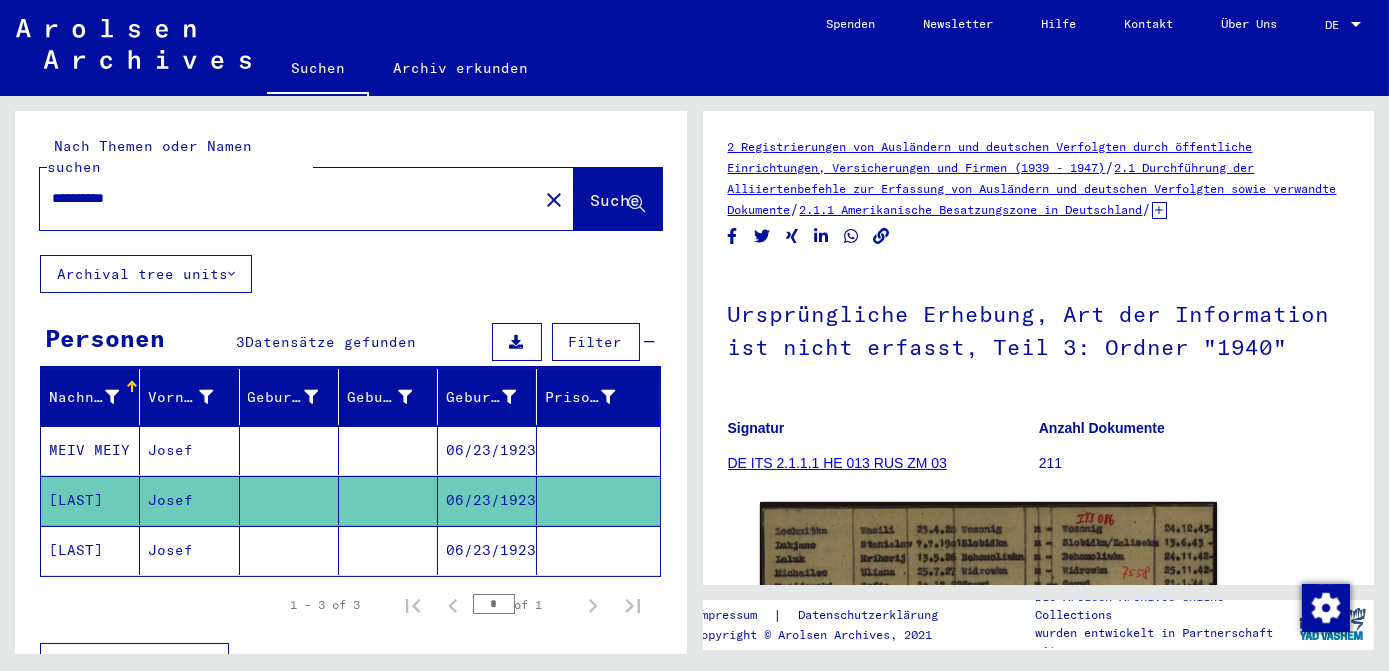click on "06/23/1923" 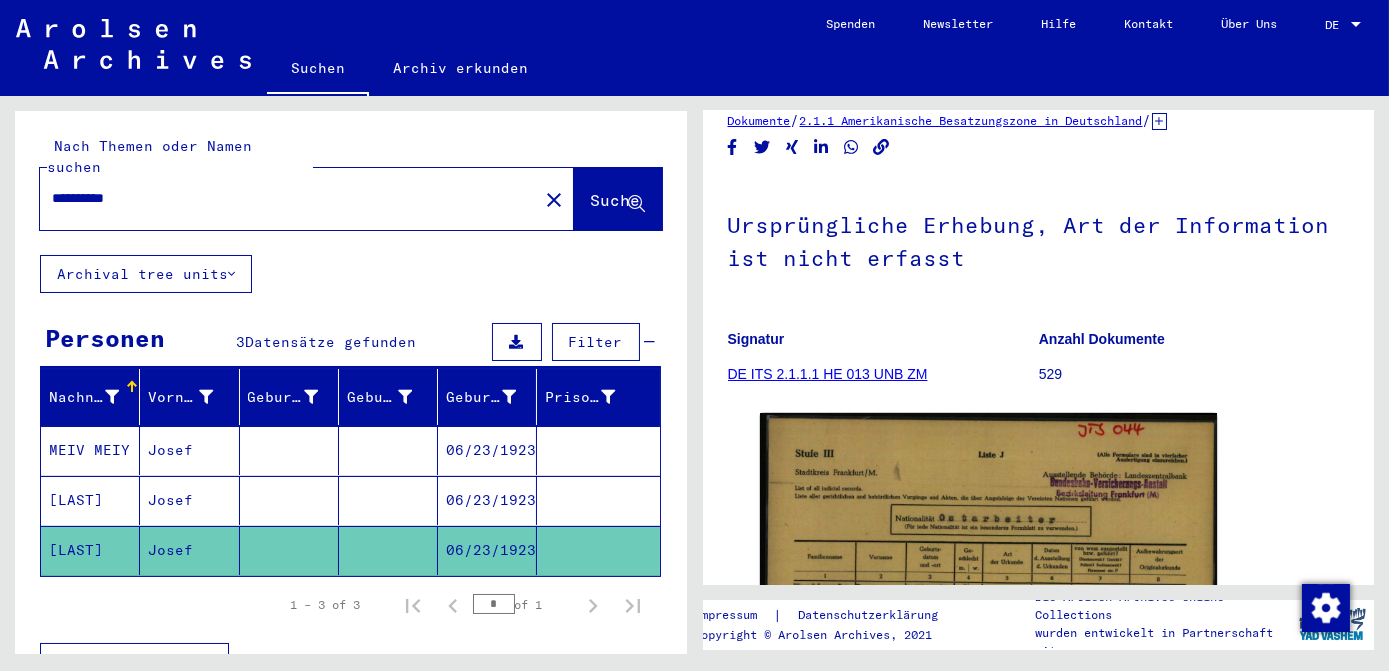 scroll, scrollTop: 272, scrollLeft: 0, axis: vertical 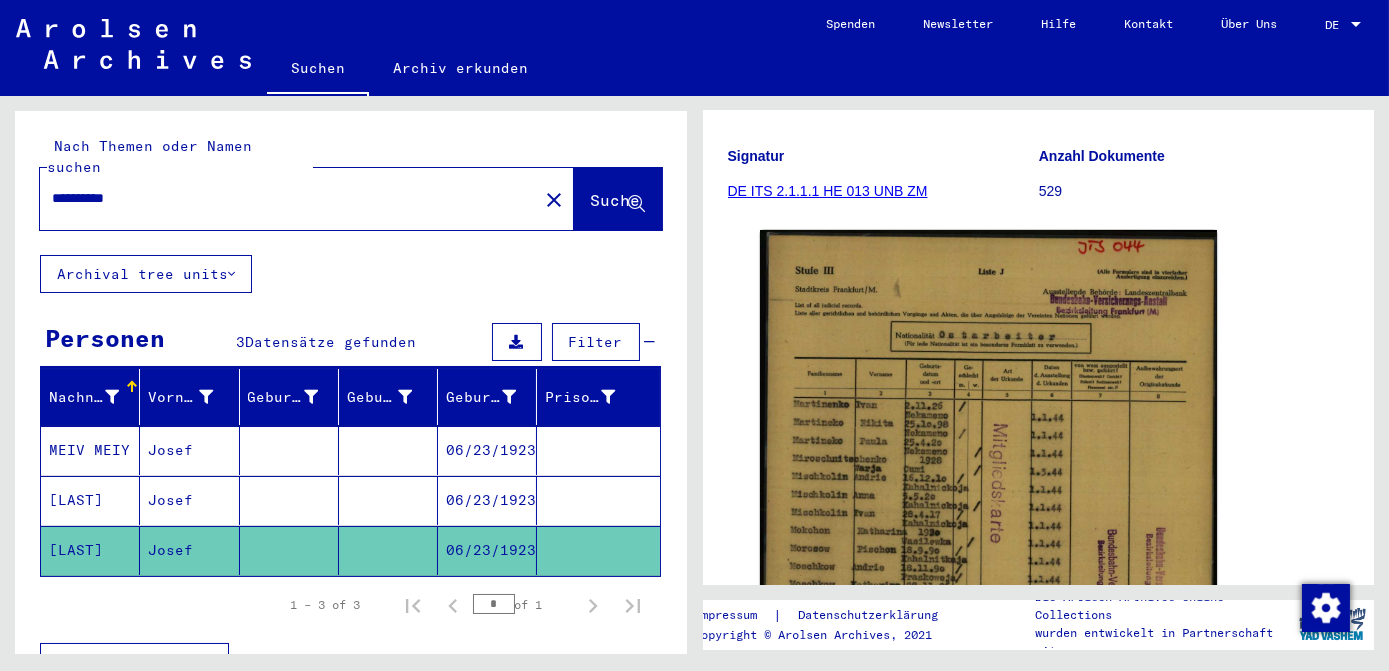 click on "close" 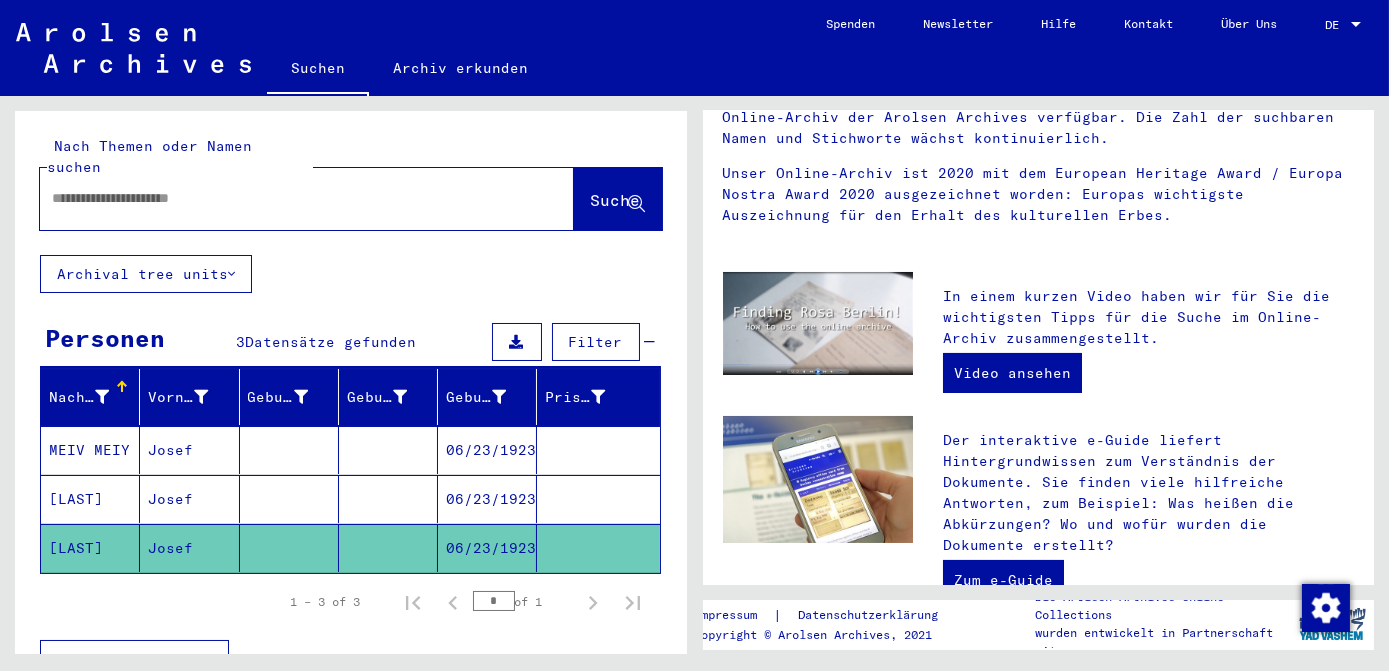scroll, scrollTop: 0, scrollLeft: 0, axis: both 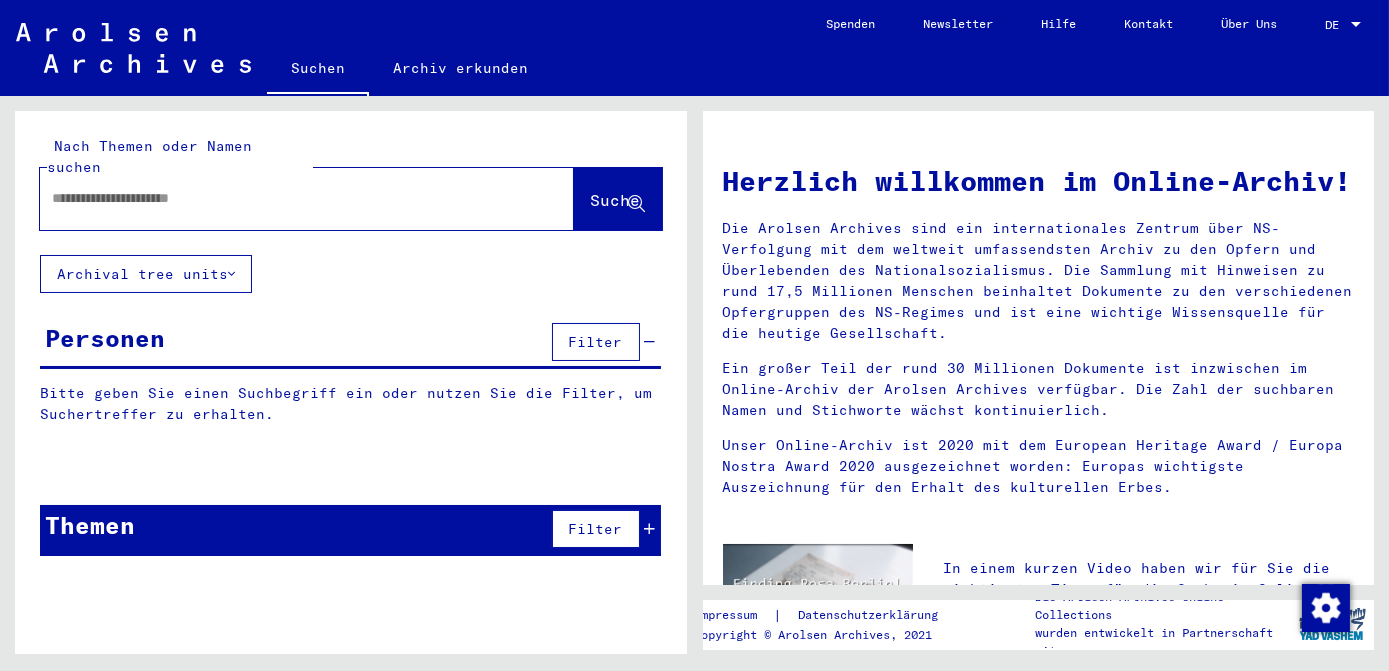 click at bounding box center [283, 198] 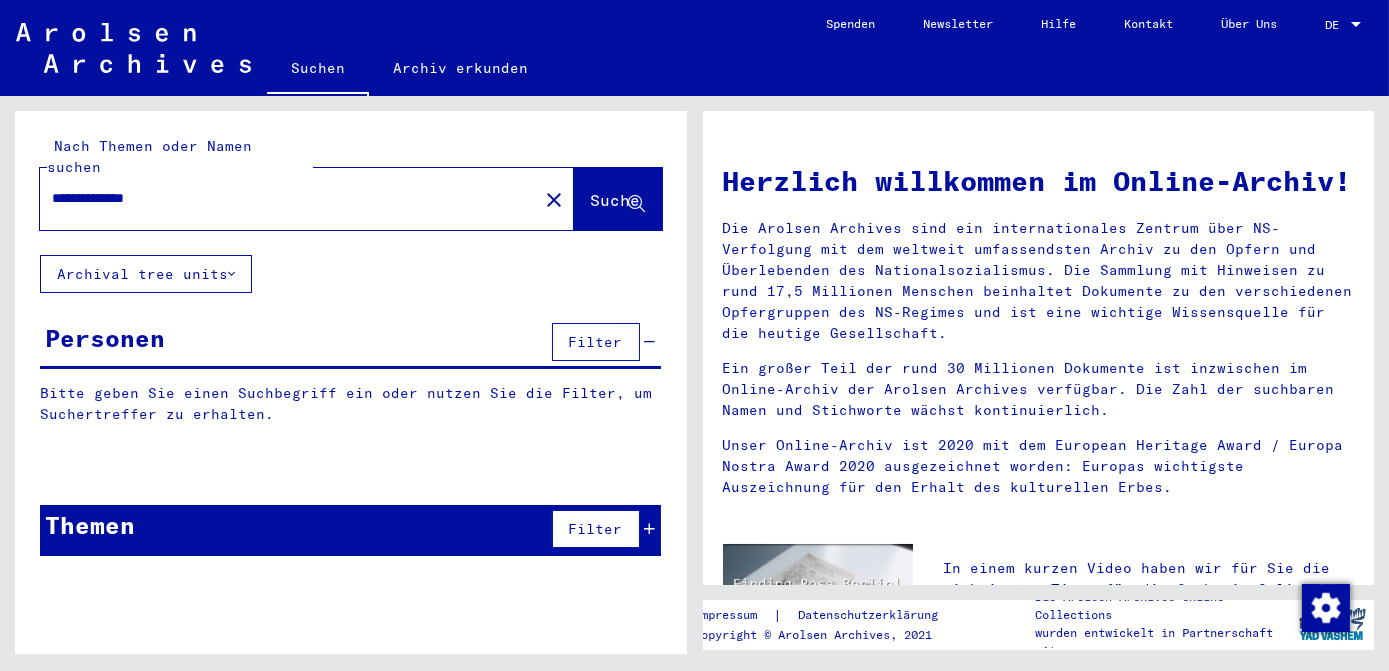 click on "**********" at bounding box center (283, 198) 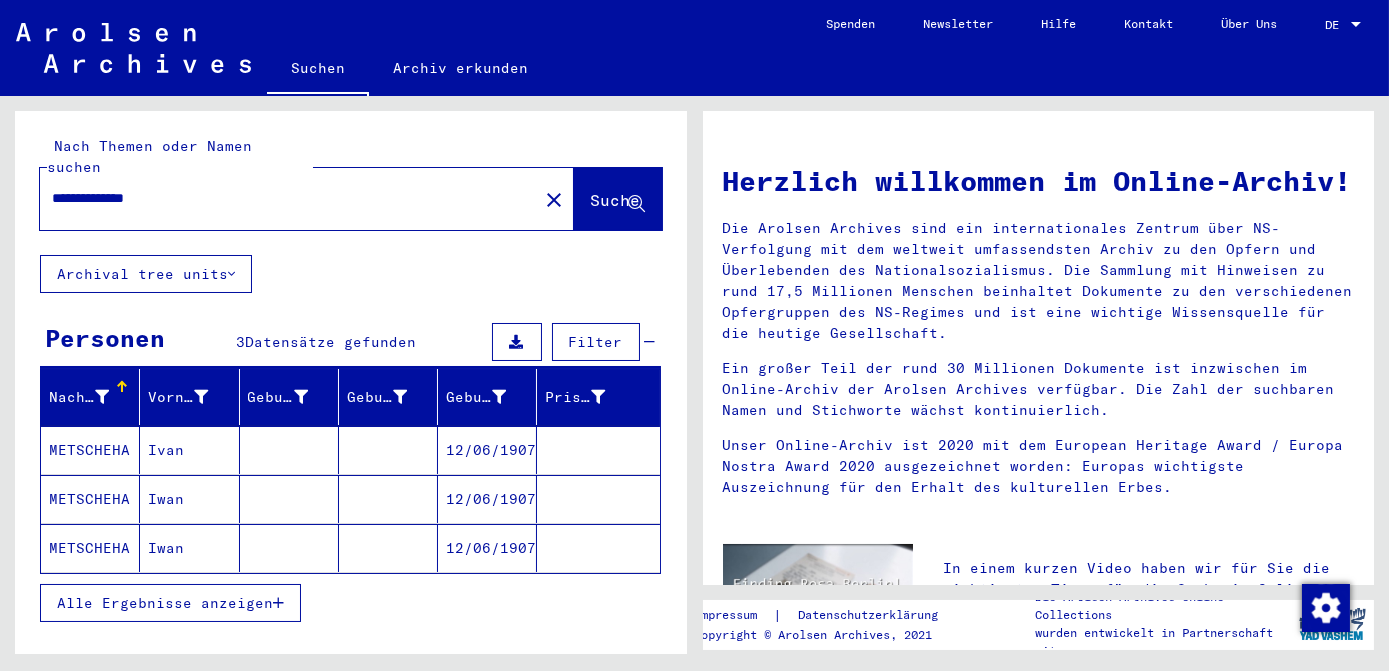 click on "Alle Ergebnisse anzeigen" at bounding box center (165, 603) 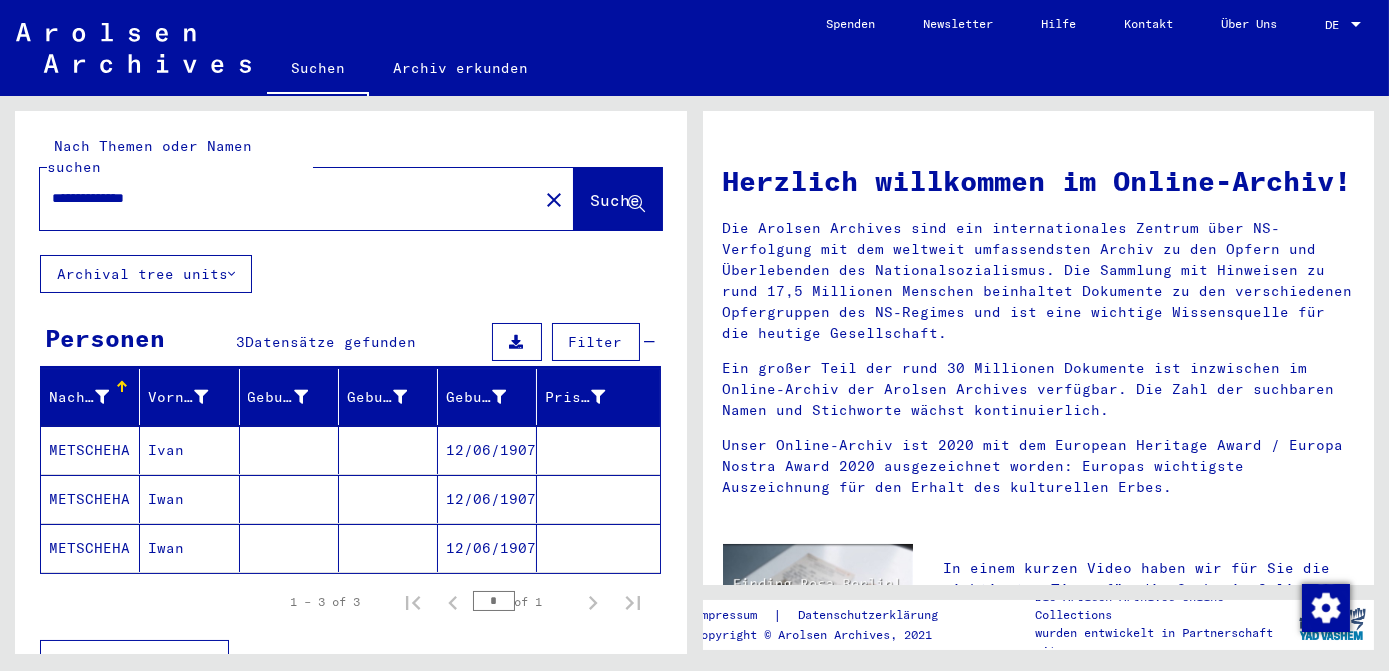 click on "12/06/1907" at bounding box center [487, 499] 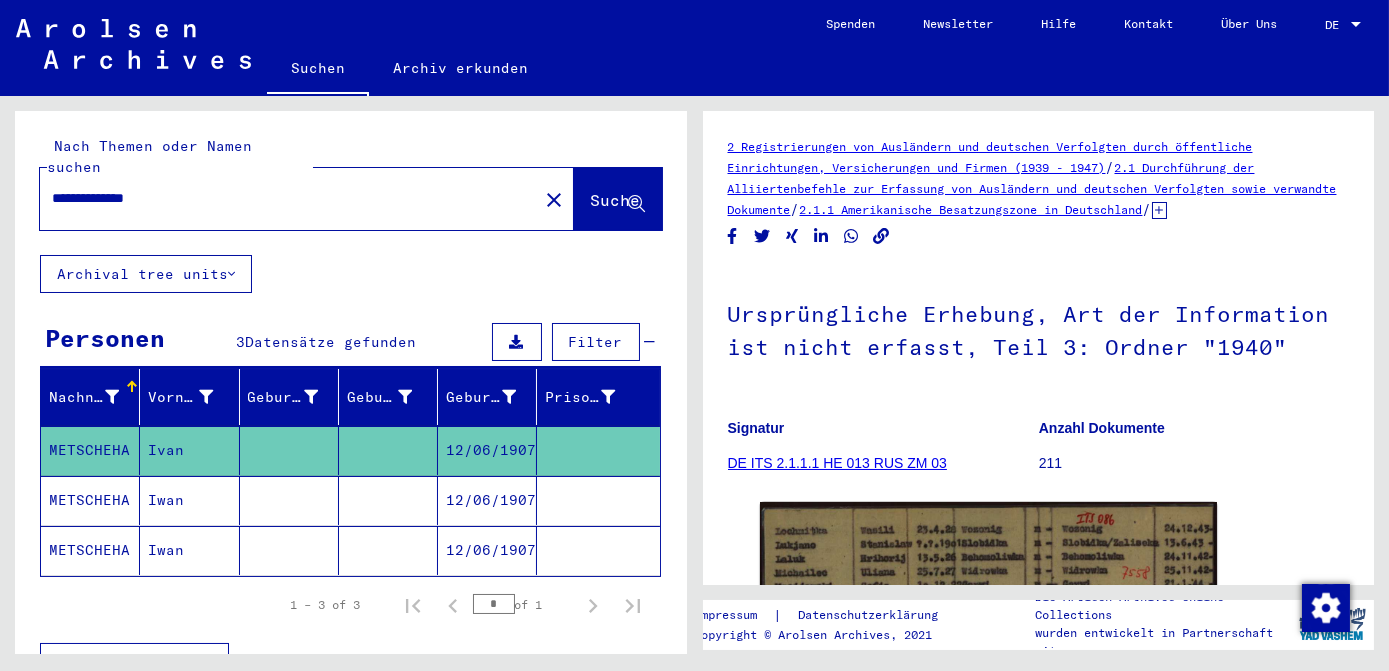 scroll, scrollTop: 0, scrollLeft: 0, axis: both 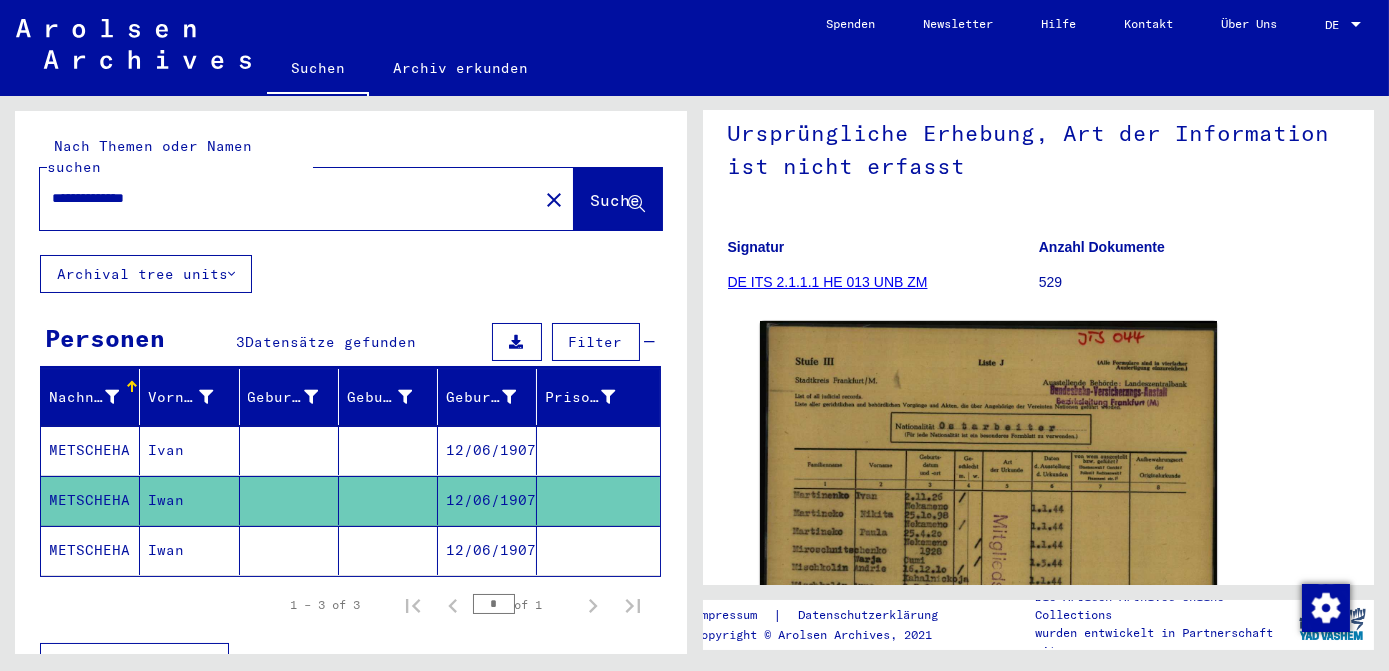 click on "12/06/1907" 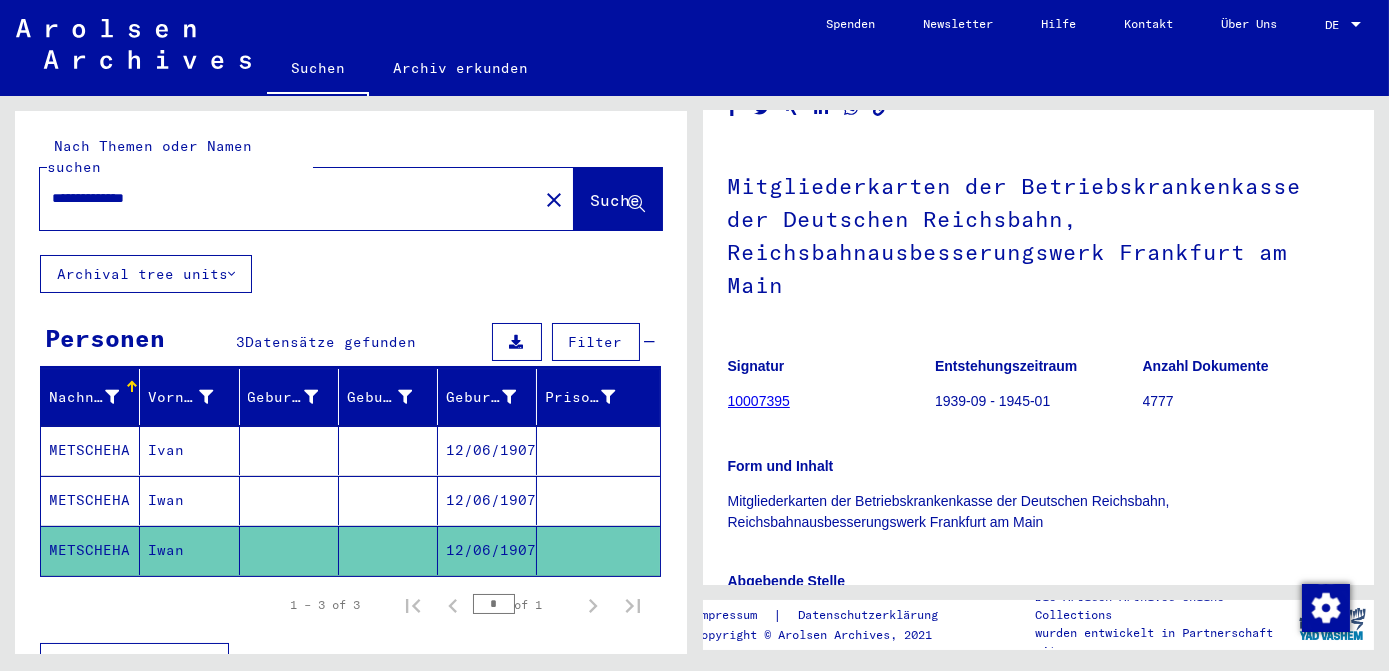 scroll, scrollTop: 363, scrollLeft: 0, axis: vertical 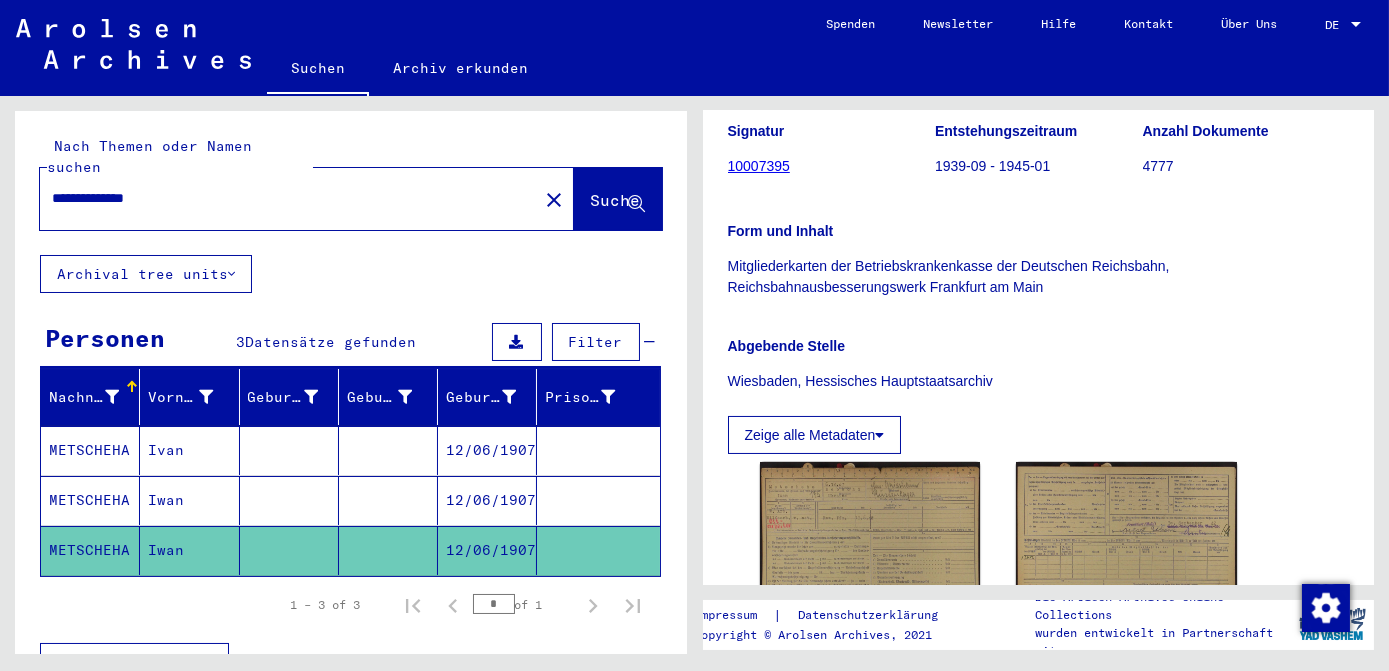 click on "close" 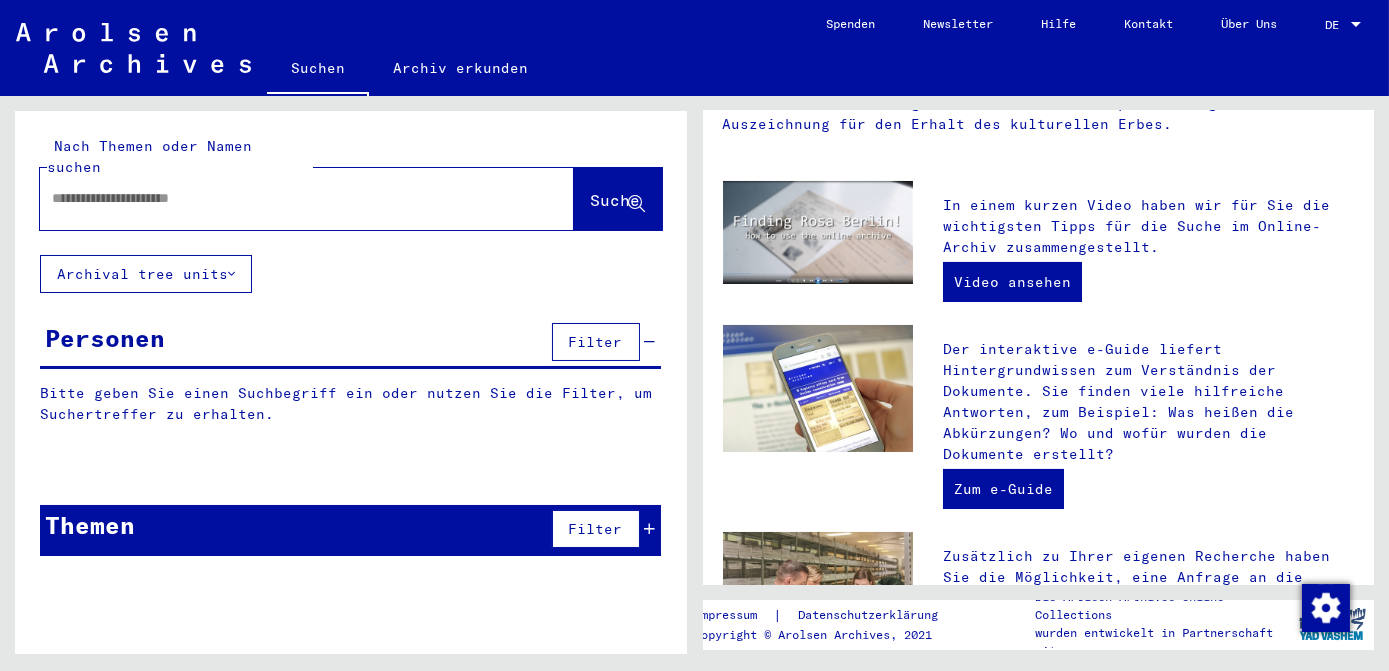 scroll, scrollTop: 0, scrollLeft: 0, axis: both 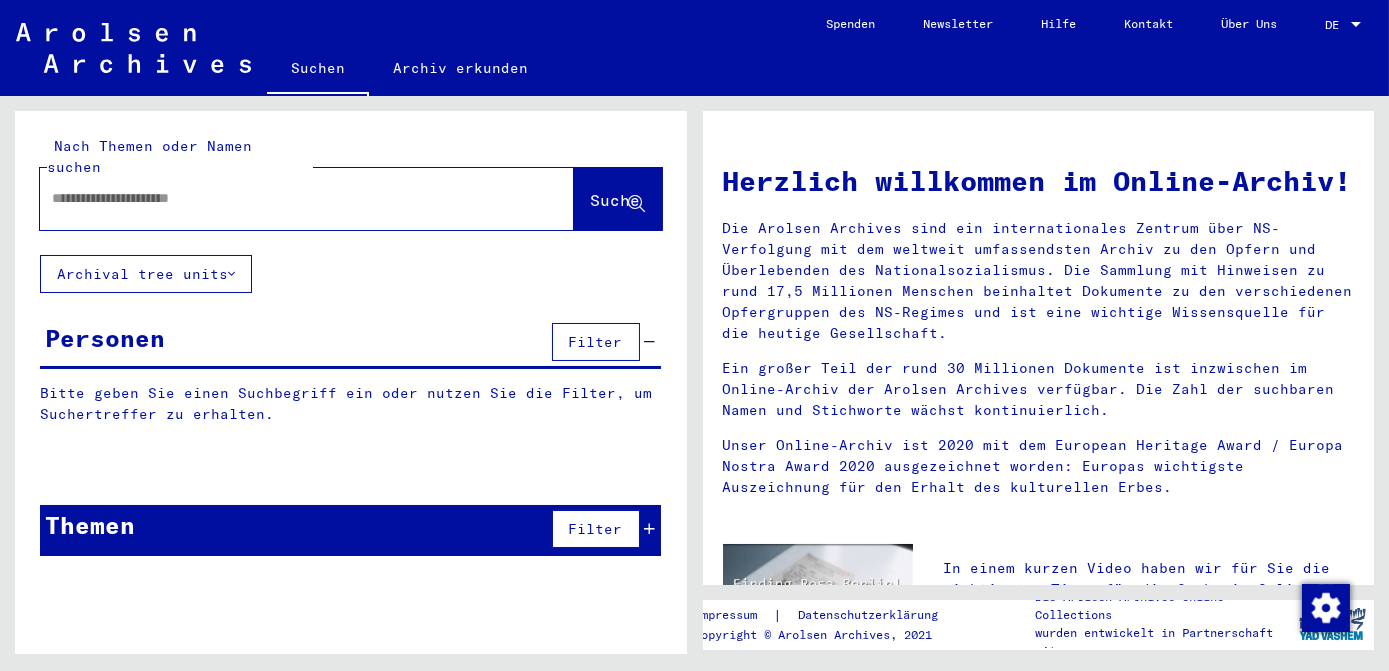 click at bounding box center [283, 198] 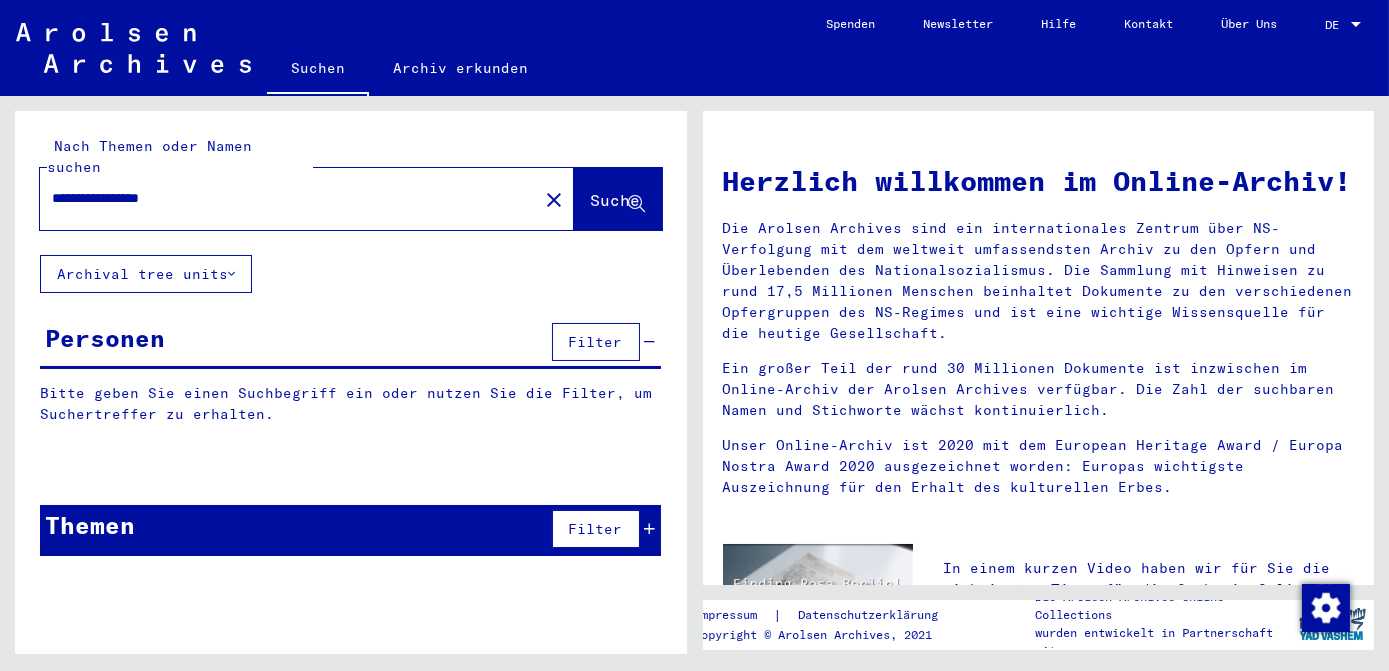 click on "**********" at bounding box center (283, 198) 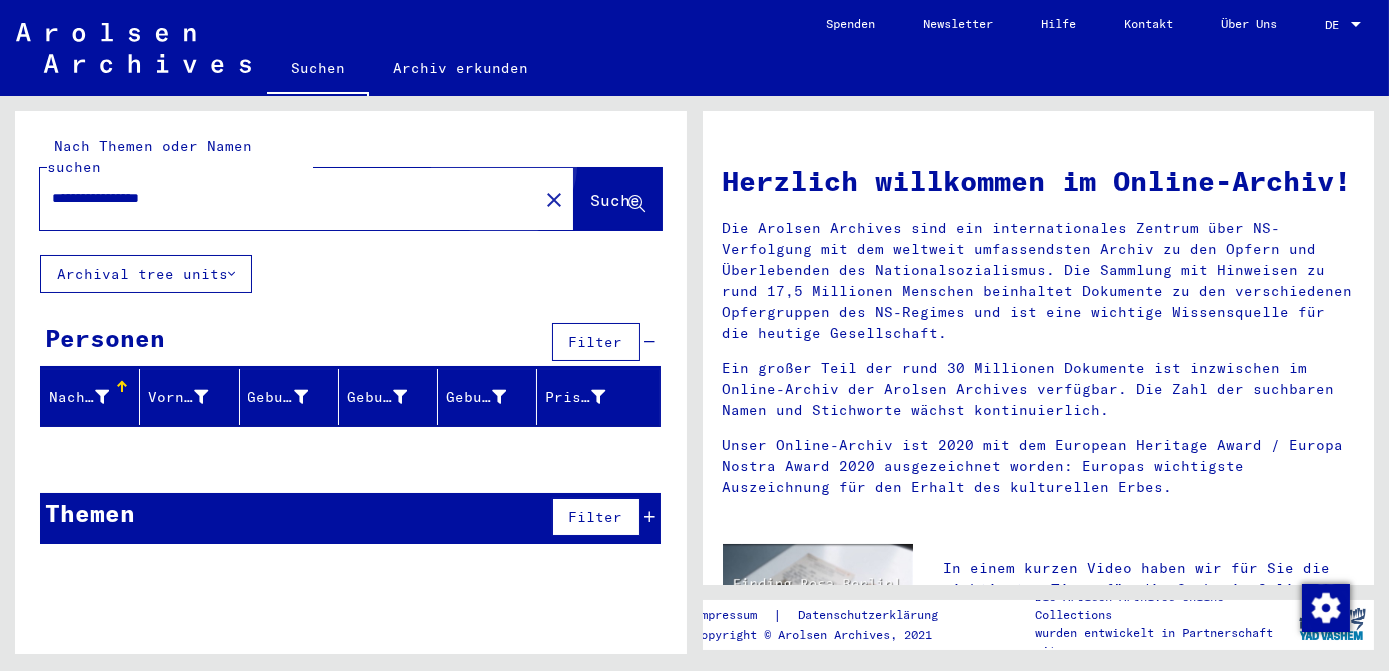 click on "Suche" 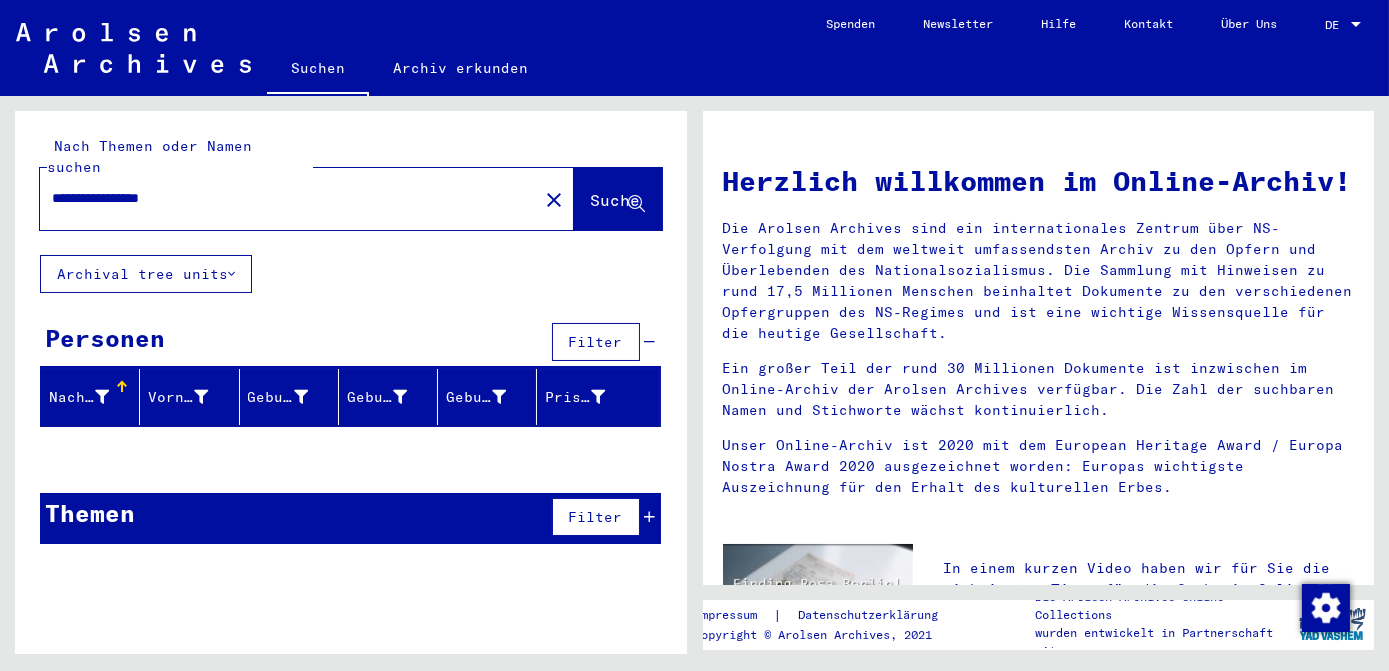 click on "**********" at bounding box center (283, 198) 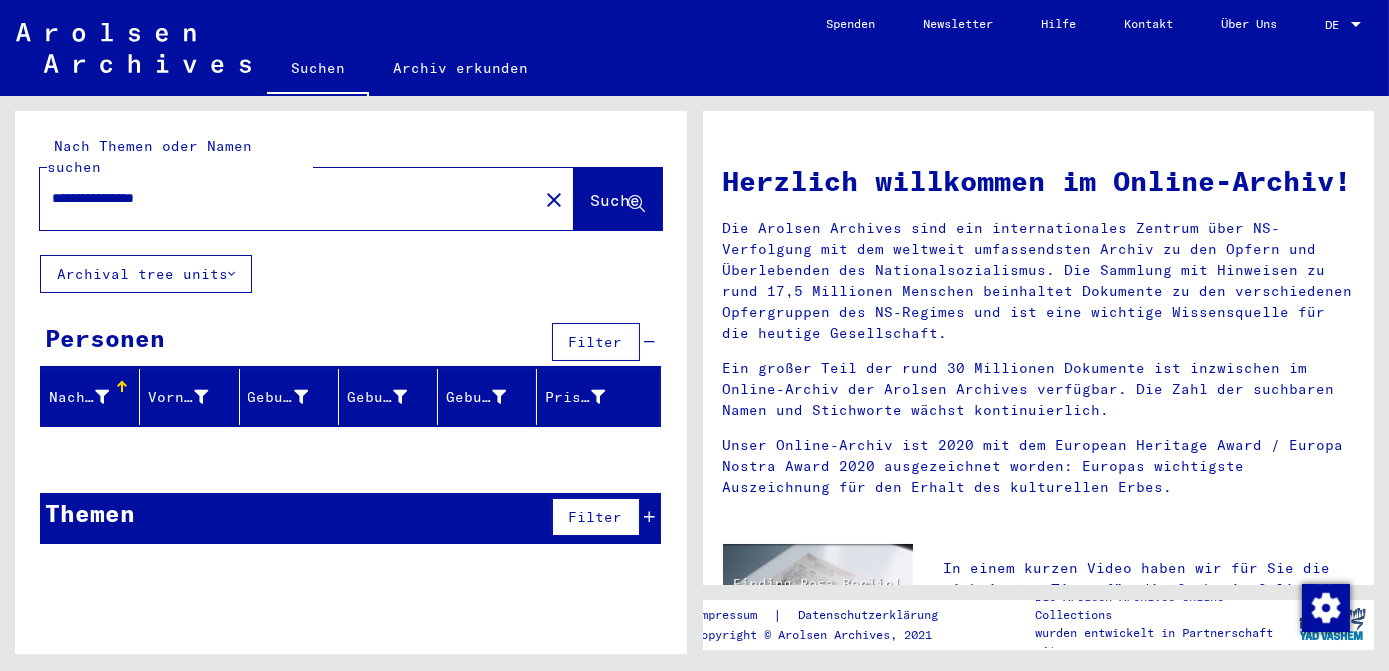 type on "**********" 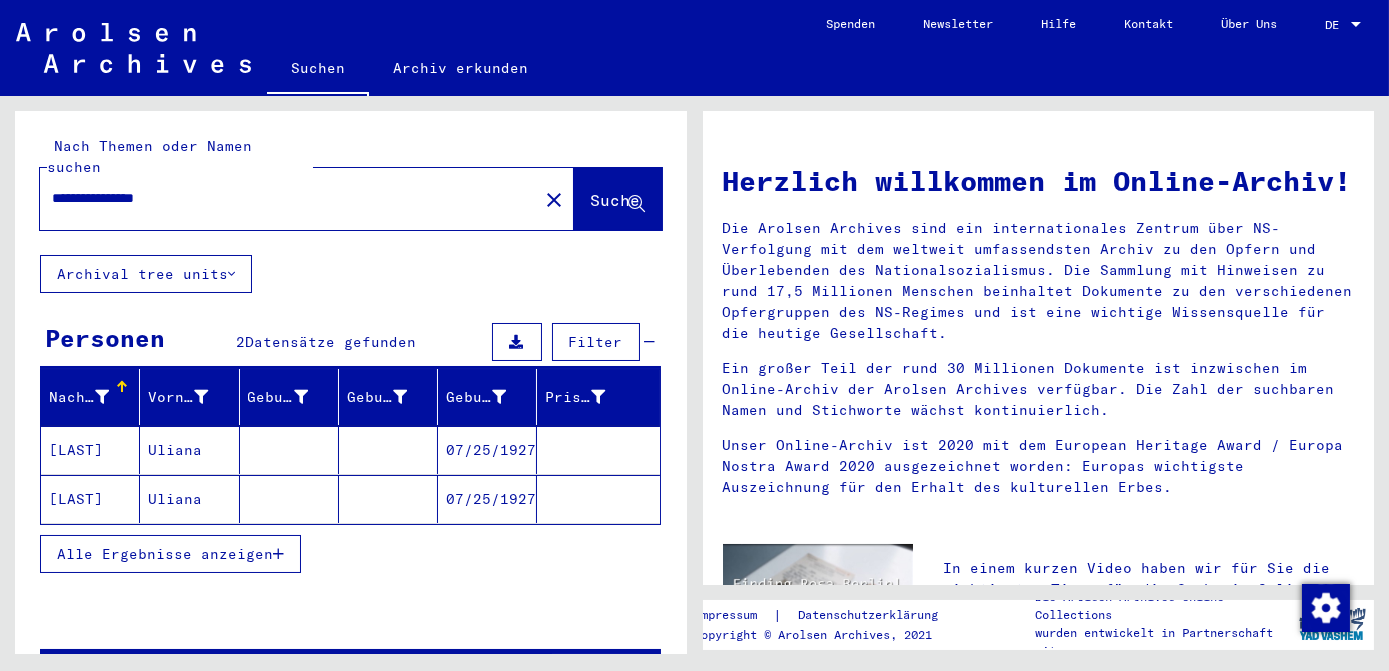 click on "Alle Ergebnisse anzeigen" at bounding box center [165, 554] 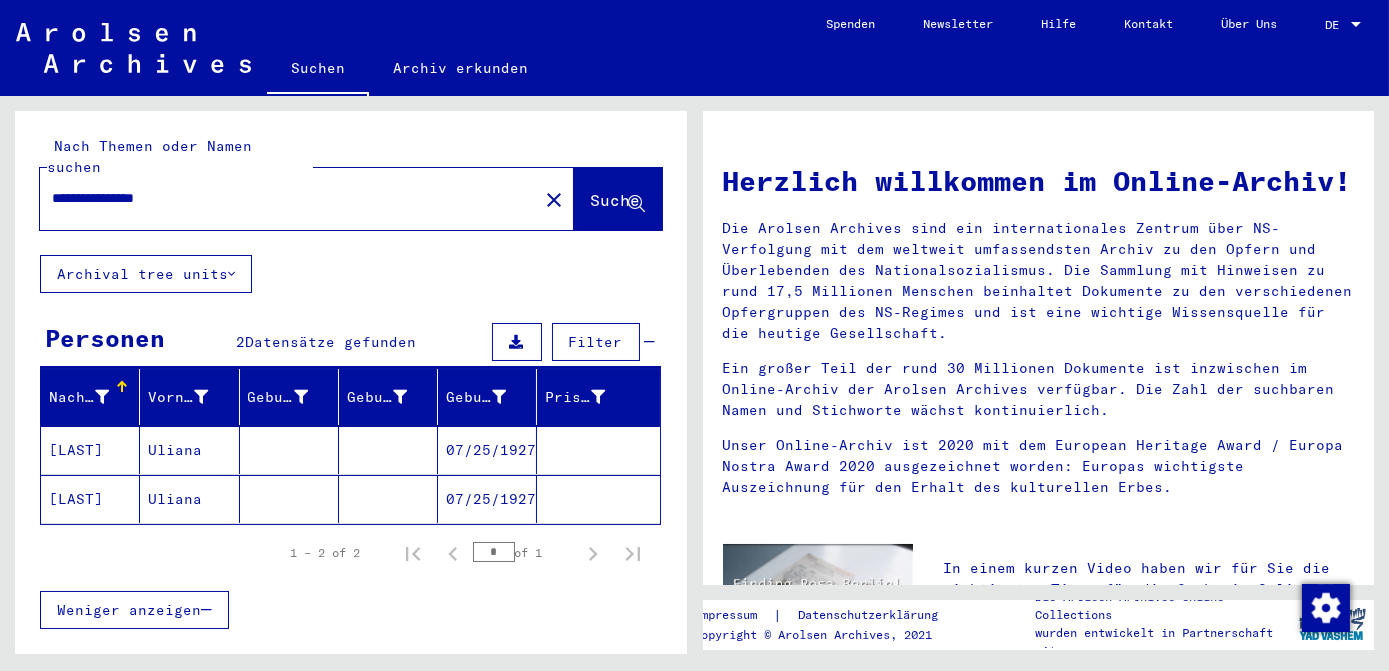 click on "07/25/1927" at bounding box center [487, 499] 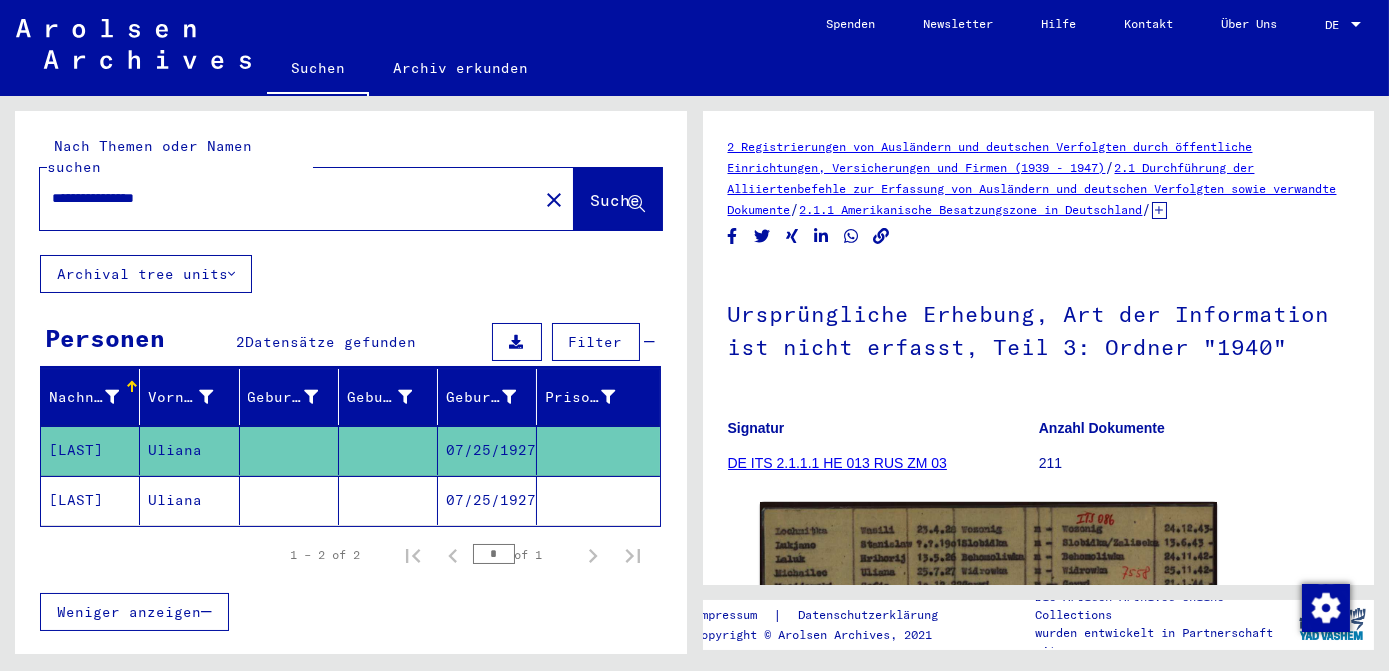scroll, scrollTop: 0, scrollLeft: 0, axis: both 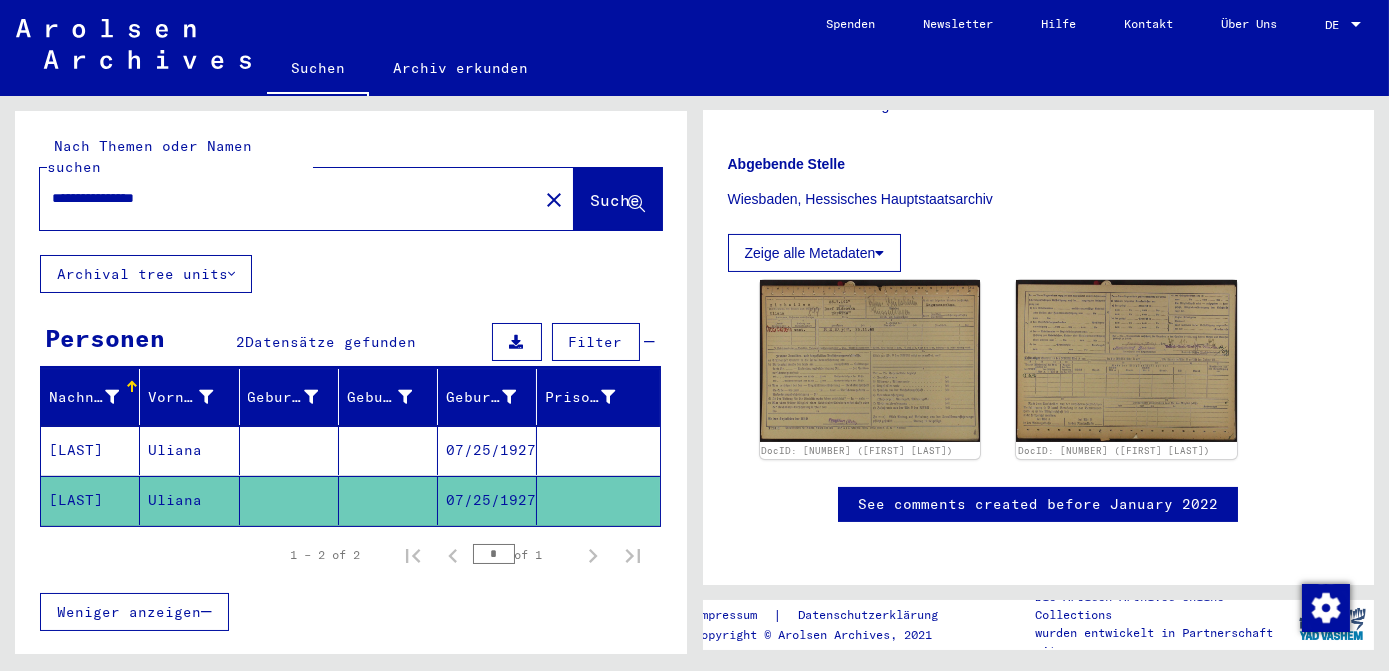 click on "close" 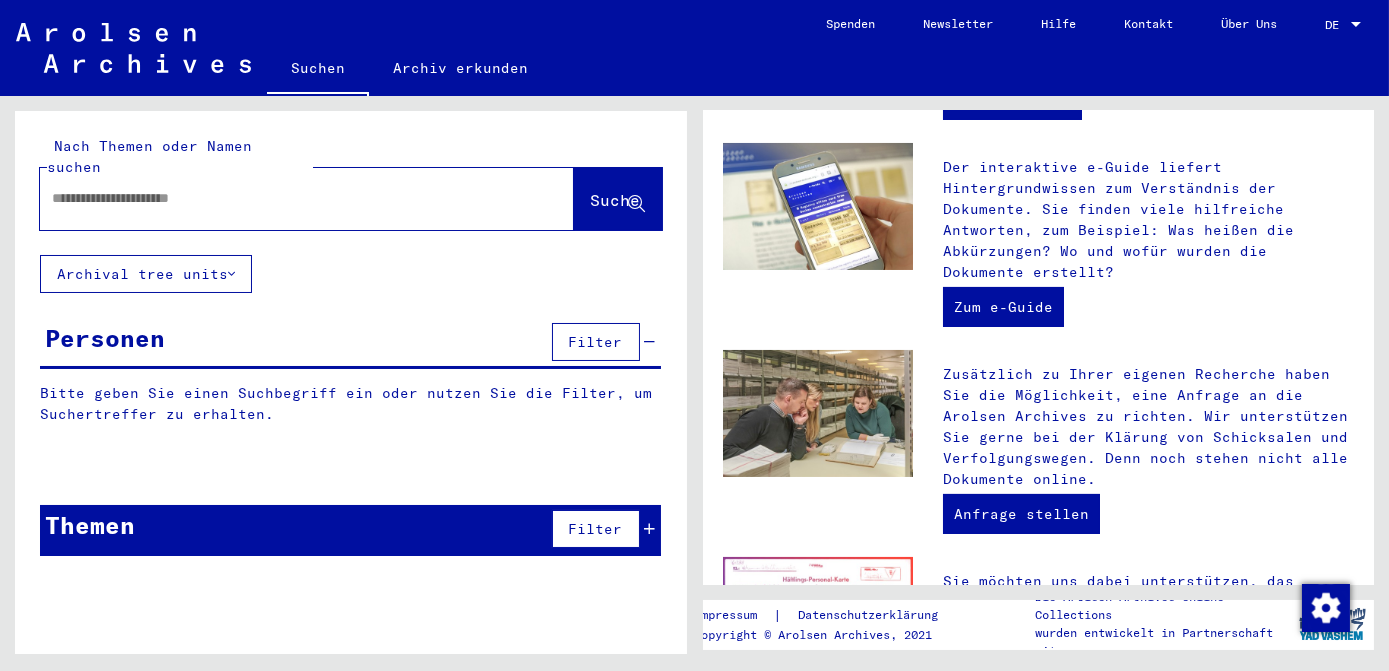 scroll, scrollTop: 0, scrollLeft: 0, axis: both 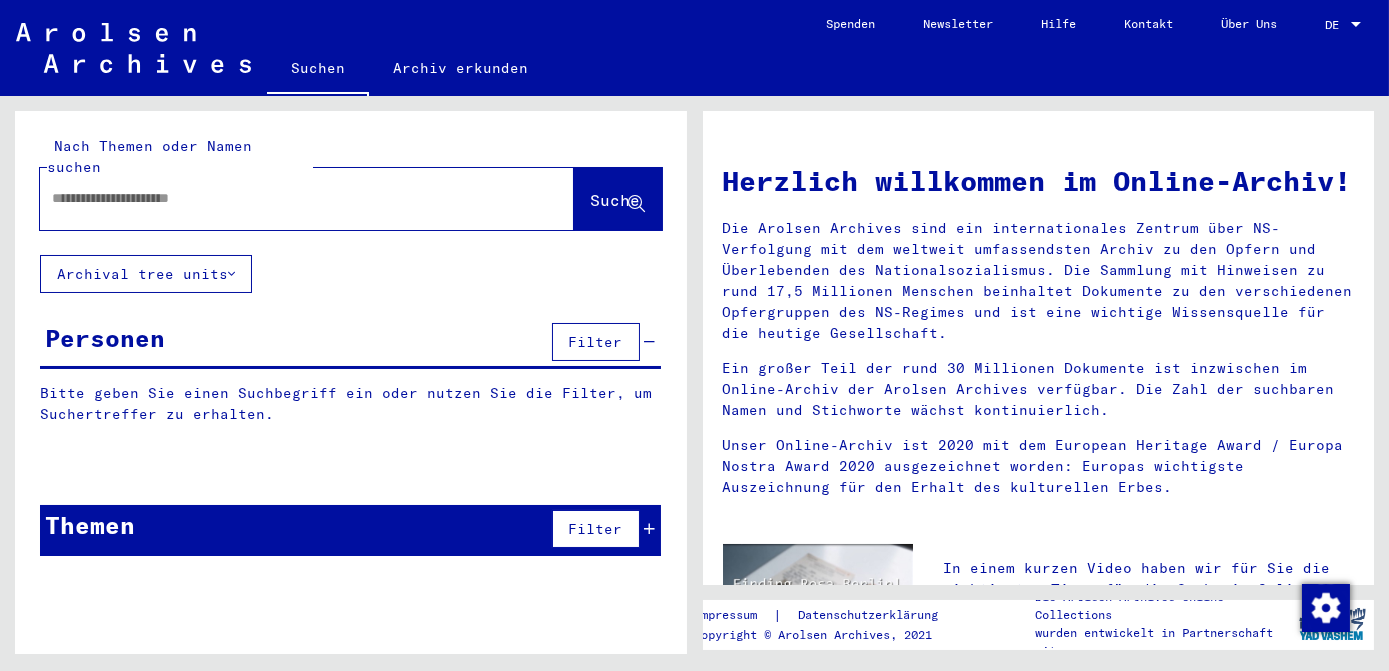 click at bounding box center (283, 198) 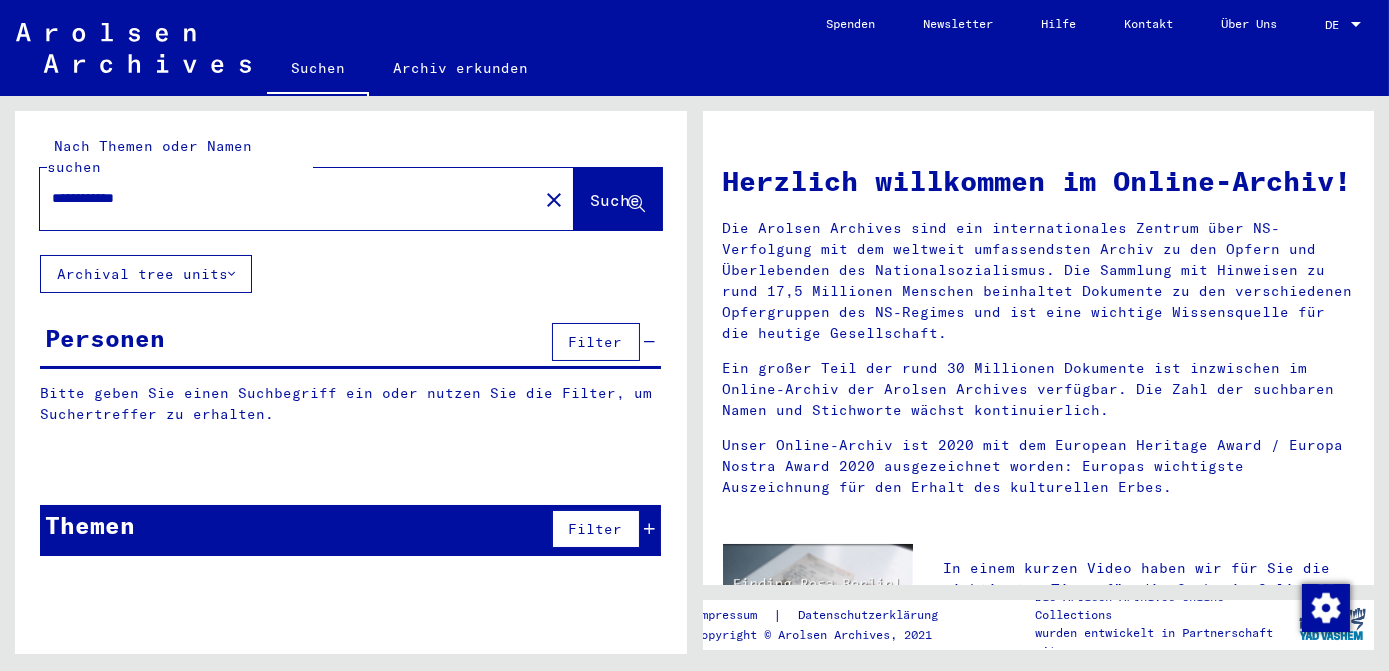 click on "**********" at bounding box center [283, 198] 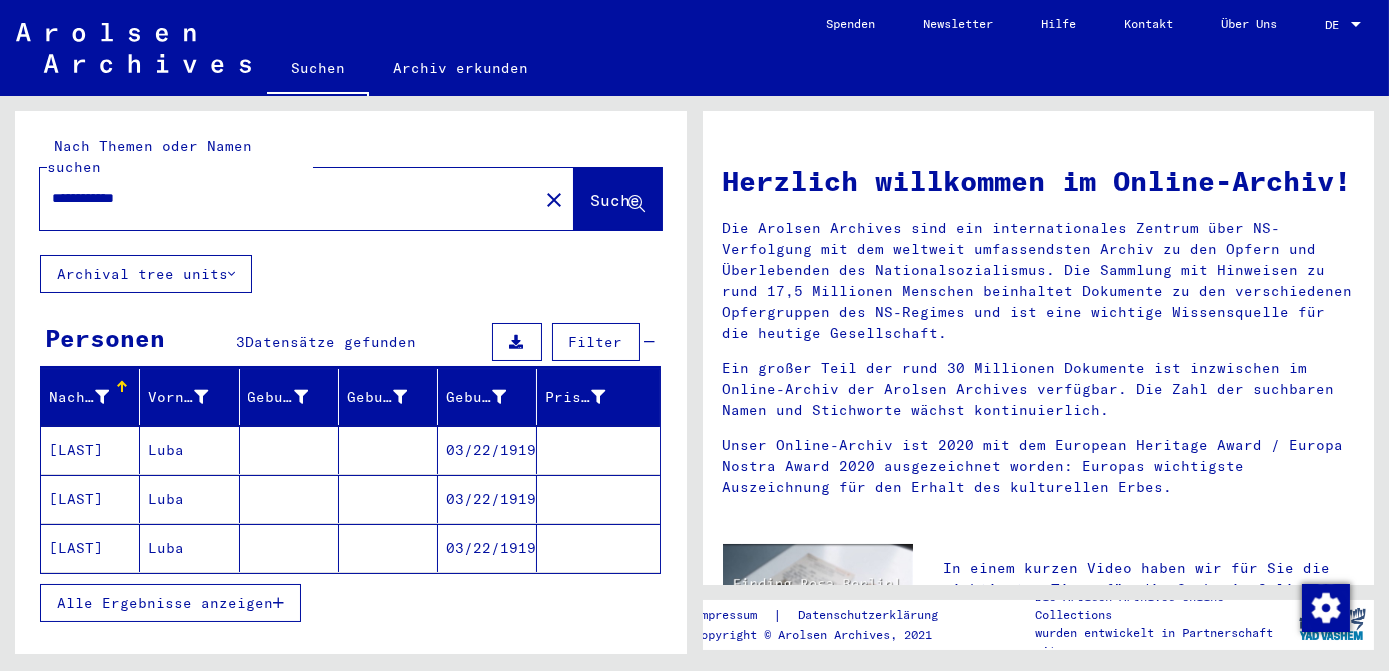 click on "Alle Ergebnisse anzeigen" at bounding box center [165, 603] 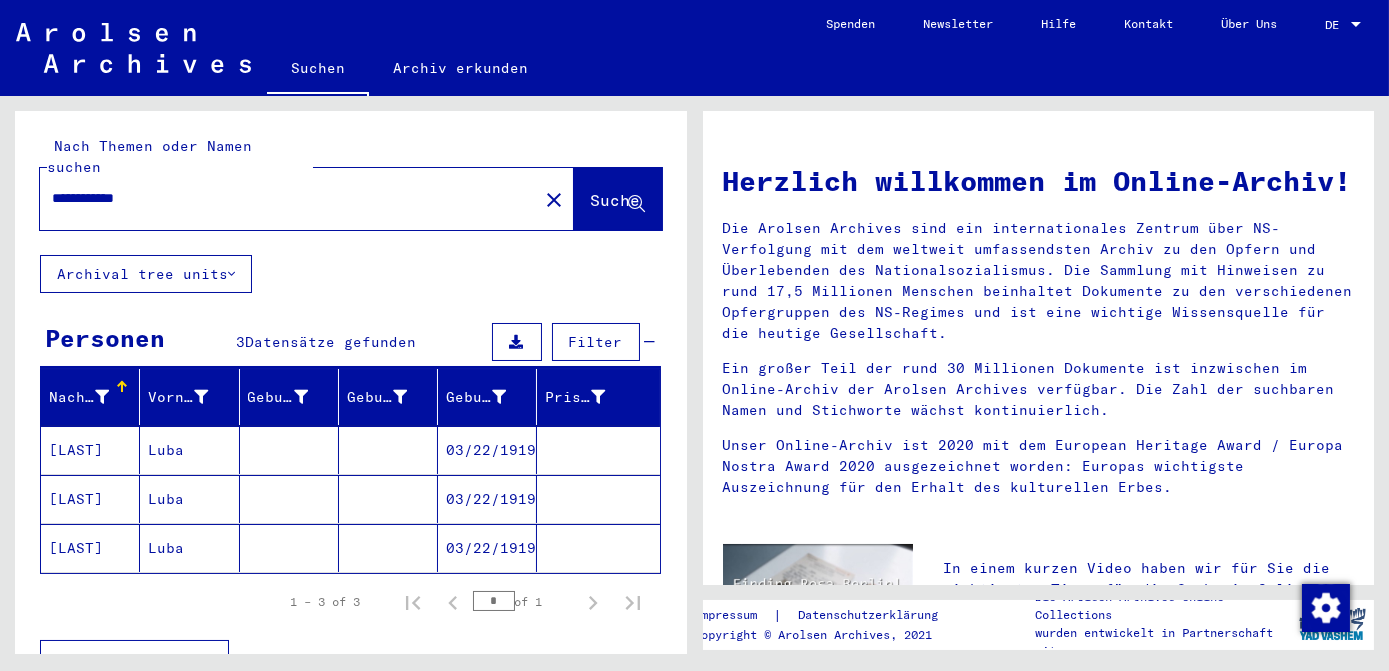 click on "03/22/1919" at bounding box center [487, 499] 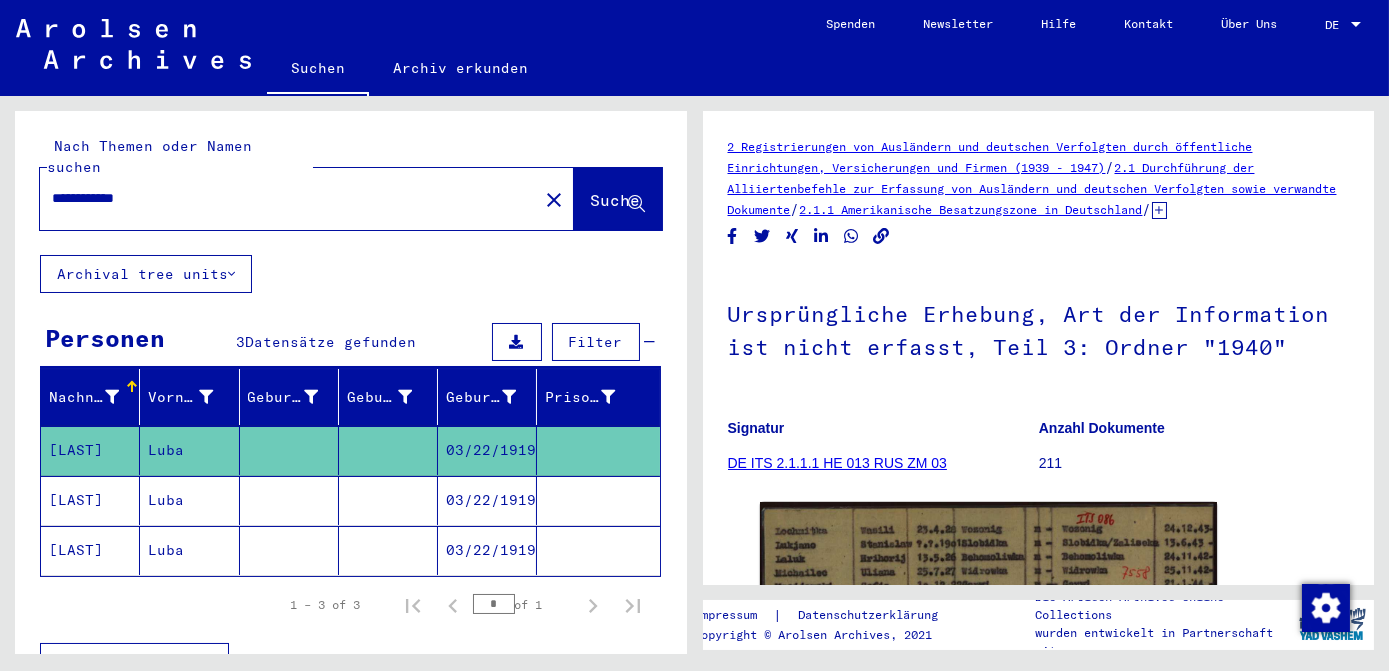 scroll, scrollTop: 0, scrollLeft: 0, axis: both 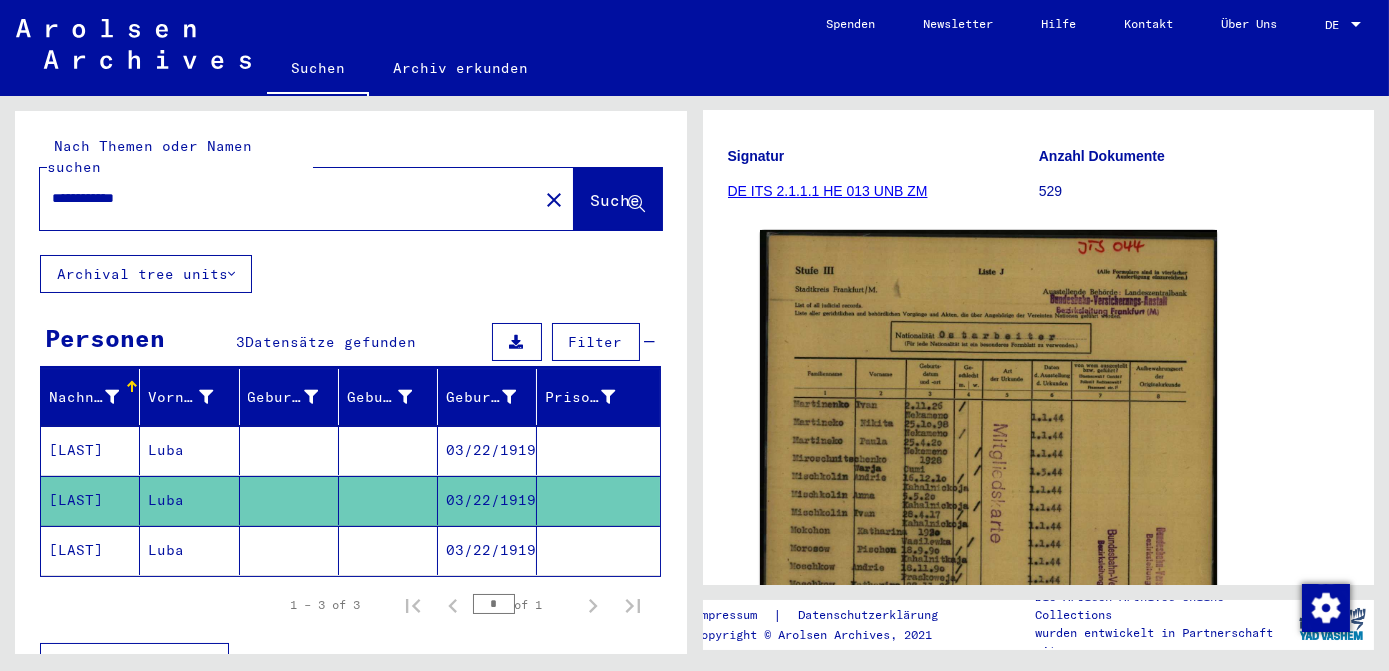click on "03/22/1919" 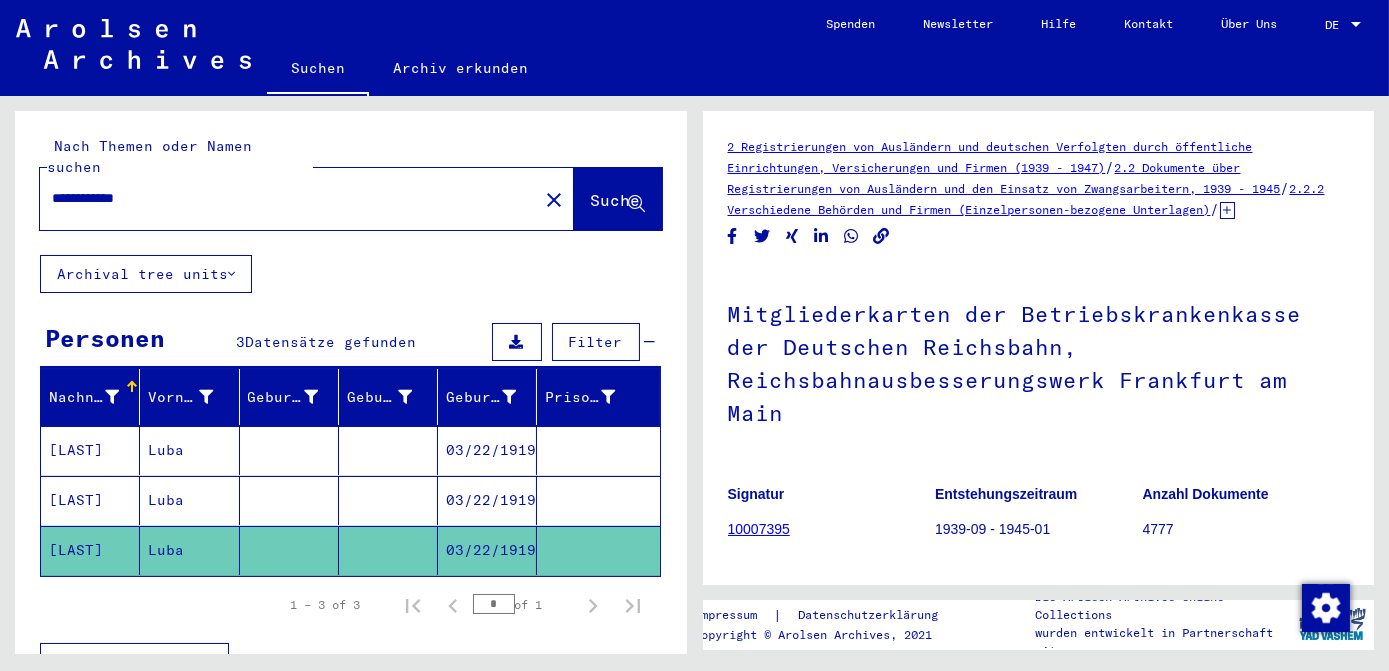 scroll, scrollTop: 0, scrollLeft: 0, axis: both 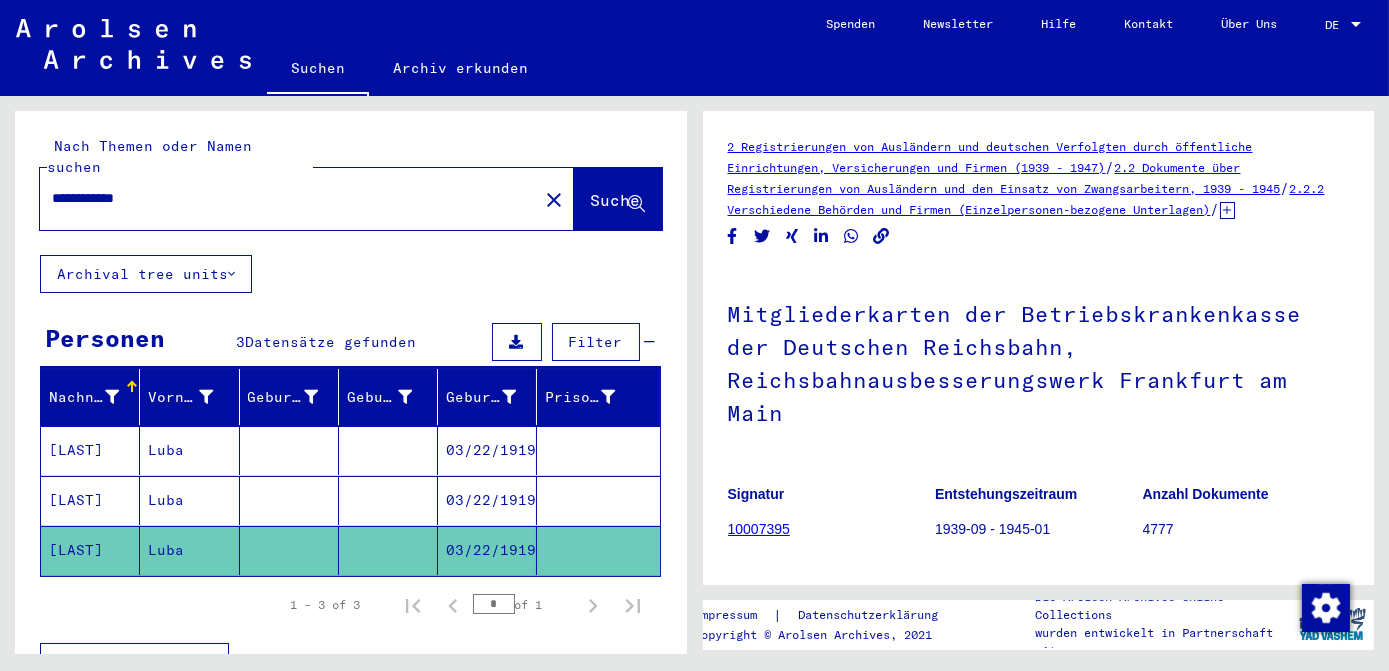 click on "close" 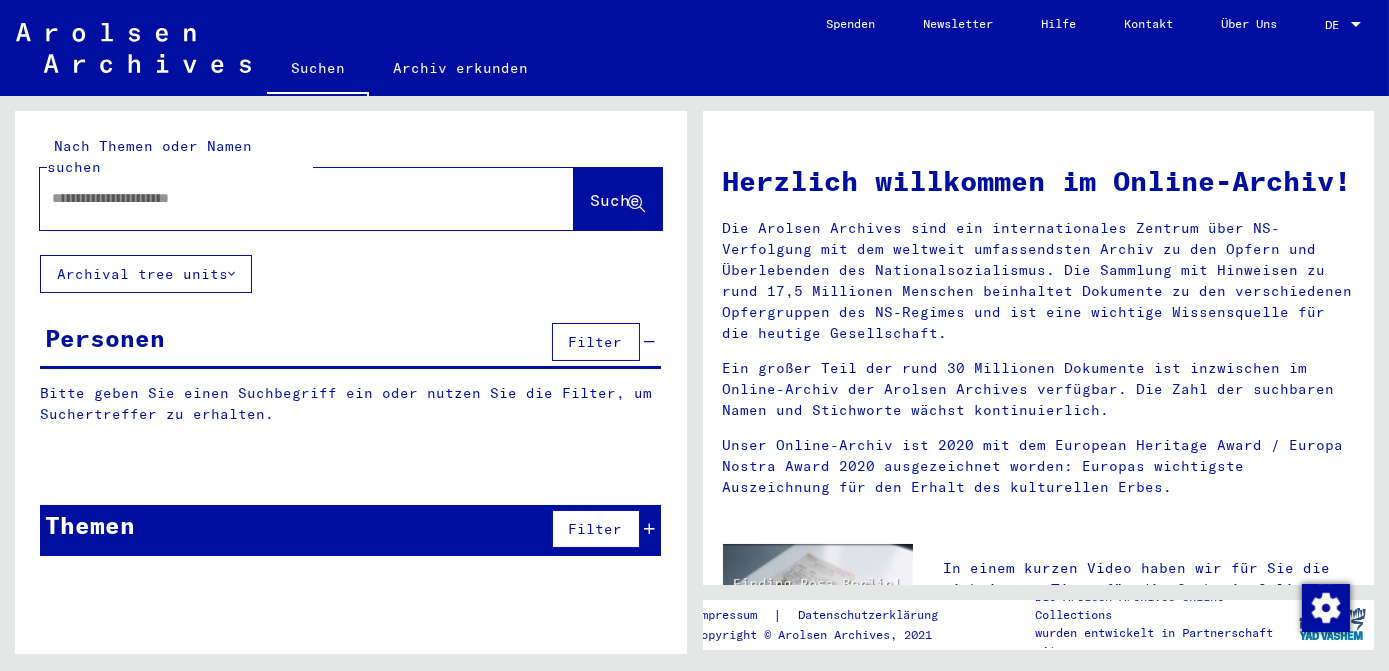 click at bounding box center [283, 198] 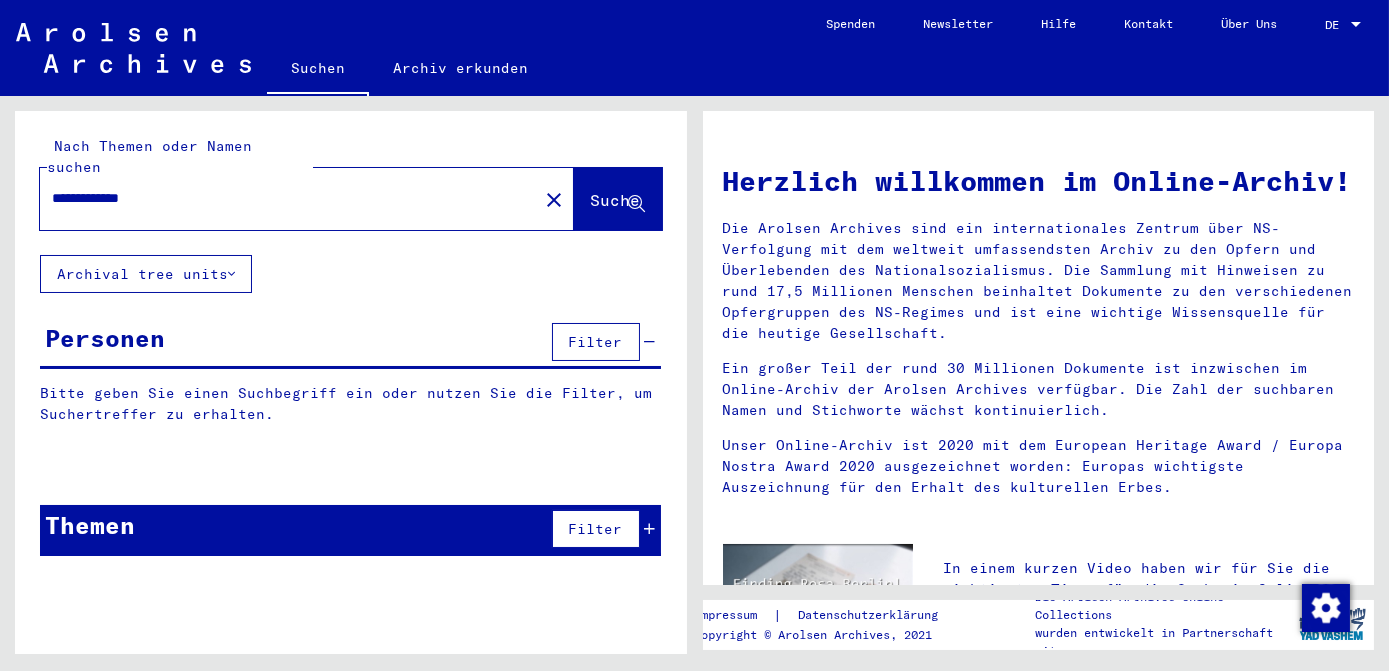 click on "**********" at bounding box center (283, 198) 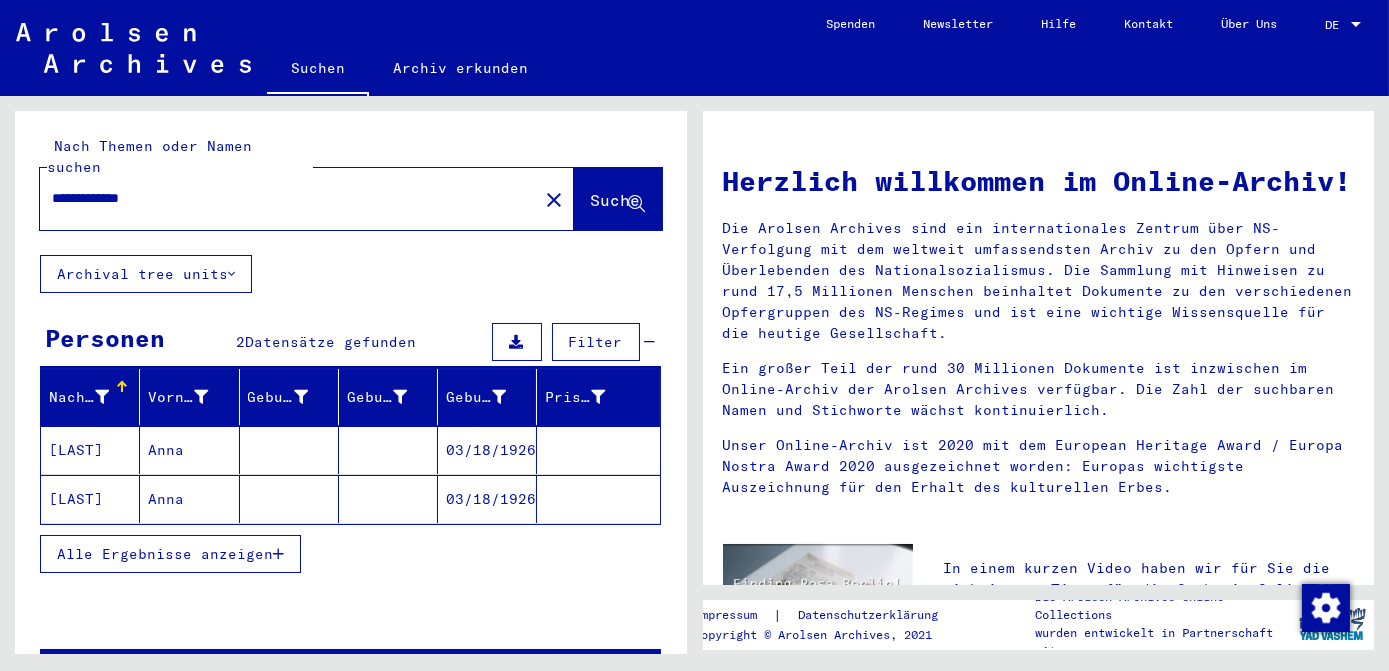 click on "Alle Ergebnisse anzeigen" at bounding box center (165, 554) 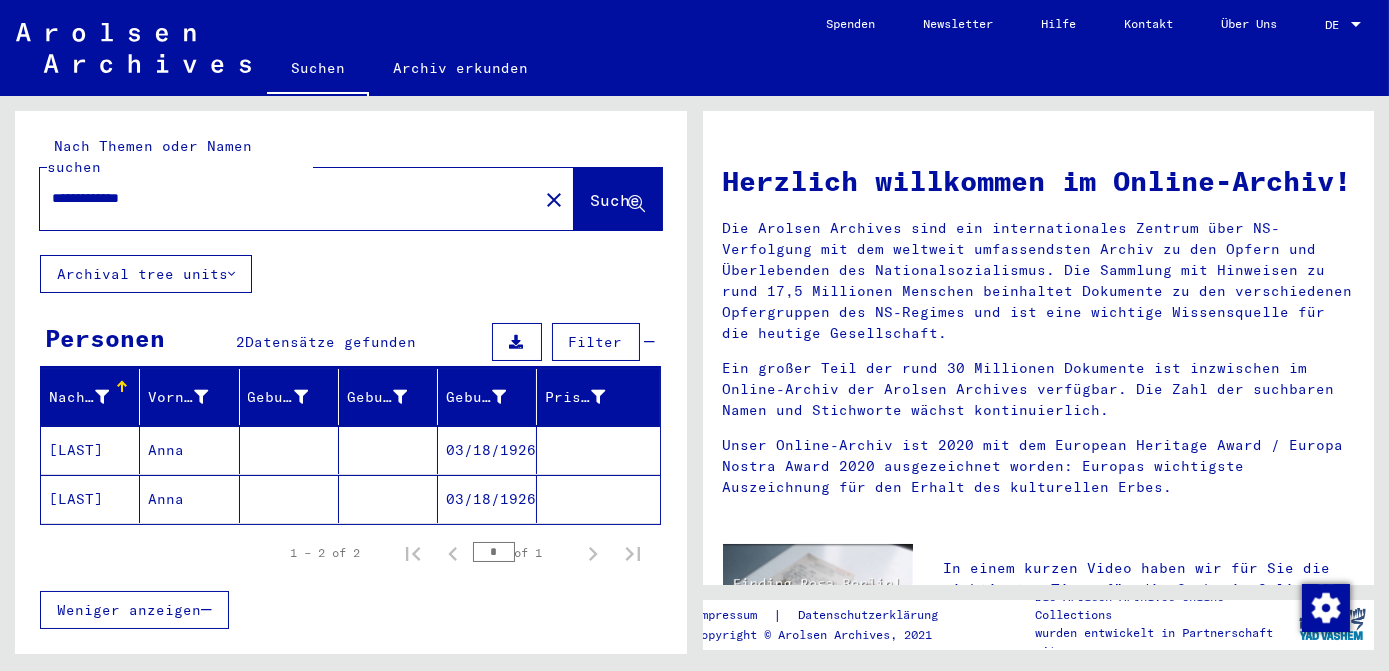click on "03/18/1926" at bounding box center (487, 499) 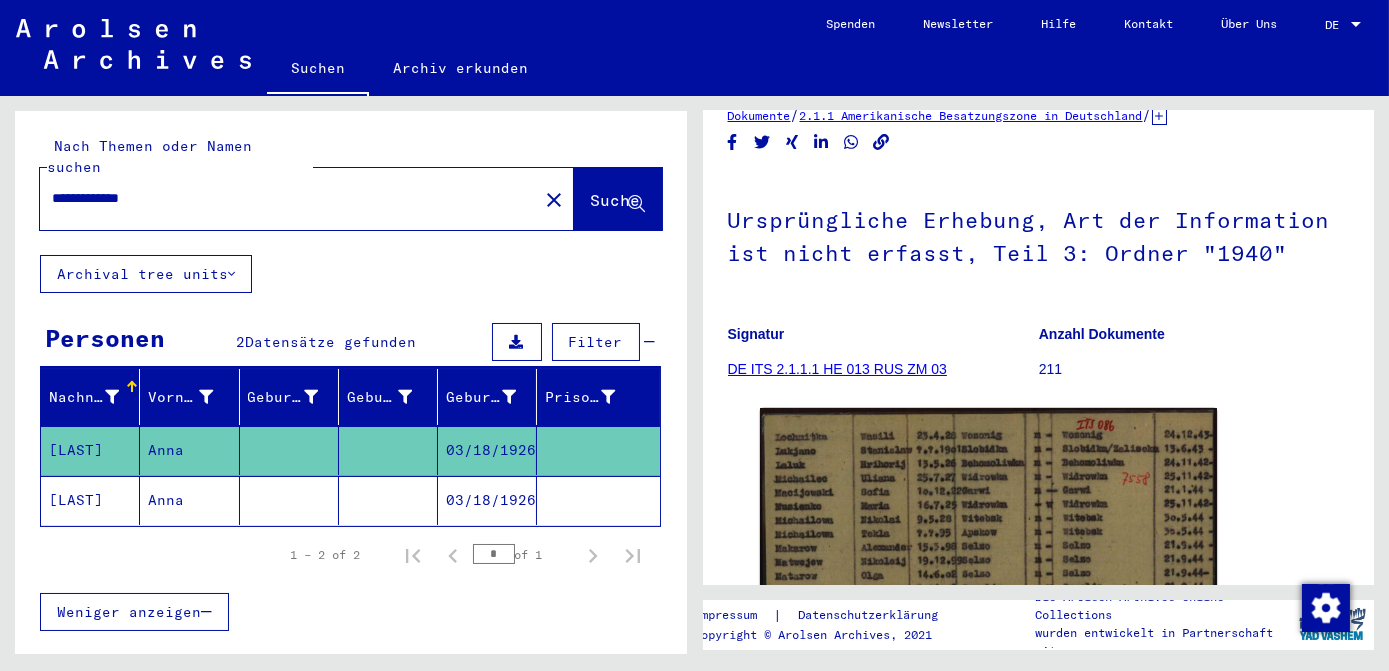 scroll, scrollTop: 272, scrollLeft: 0, axis: vertical 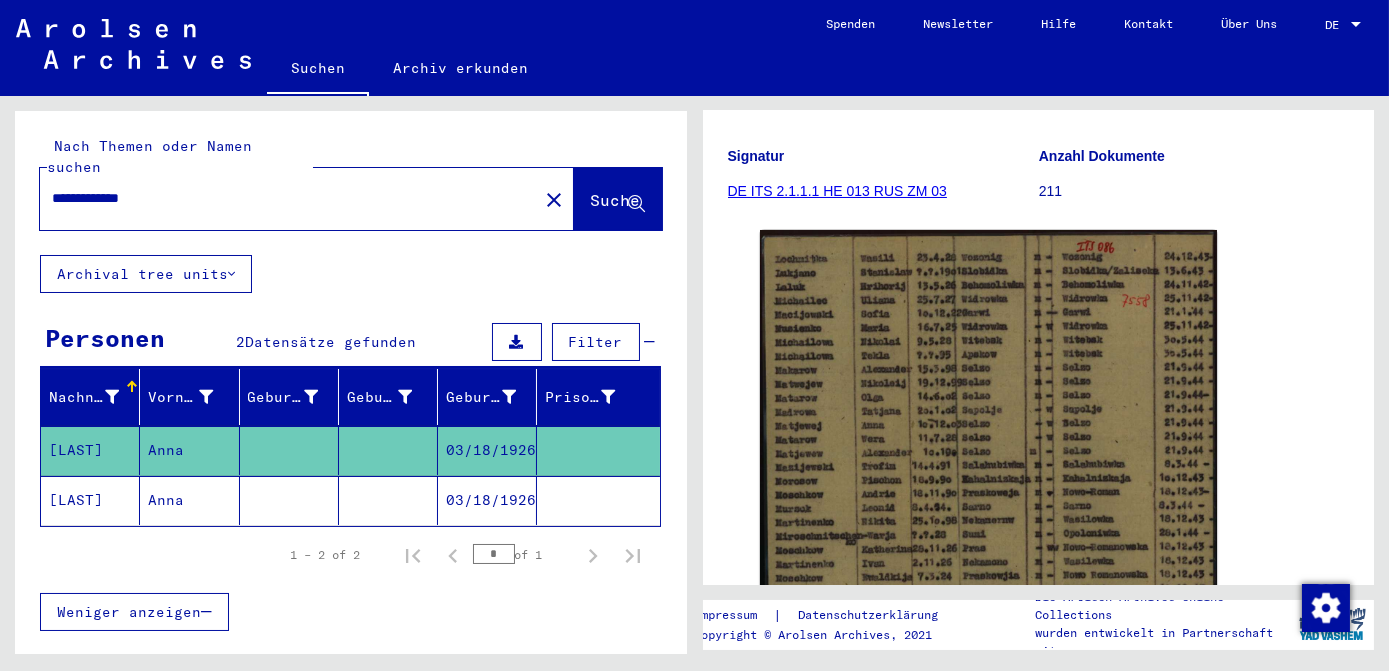 click on "03/18/1926" 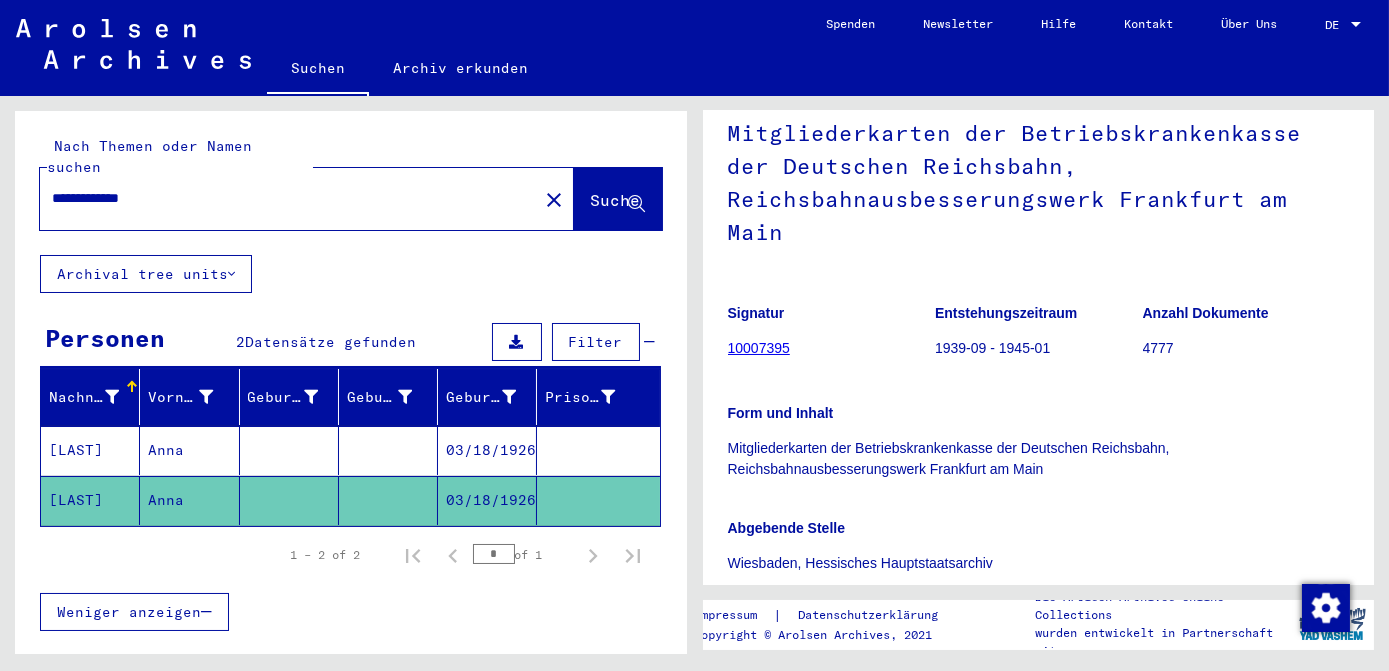 scroll, scrollTop: 181, scrollLeft: 0, axis: vertical 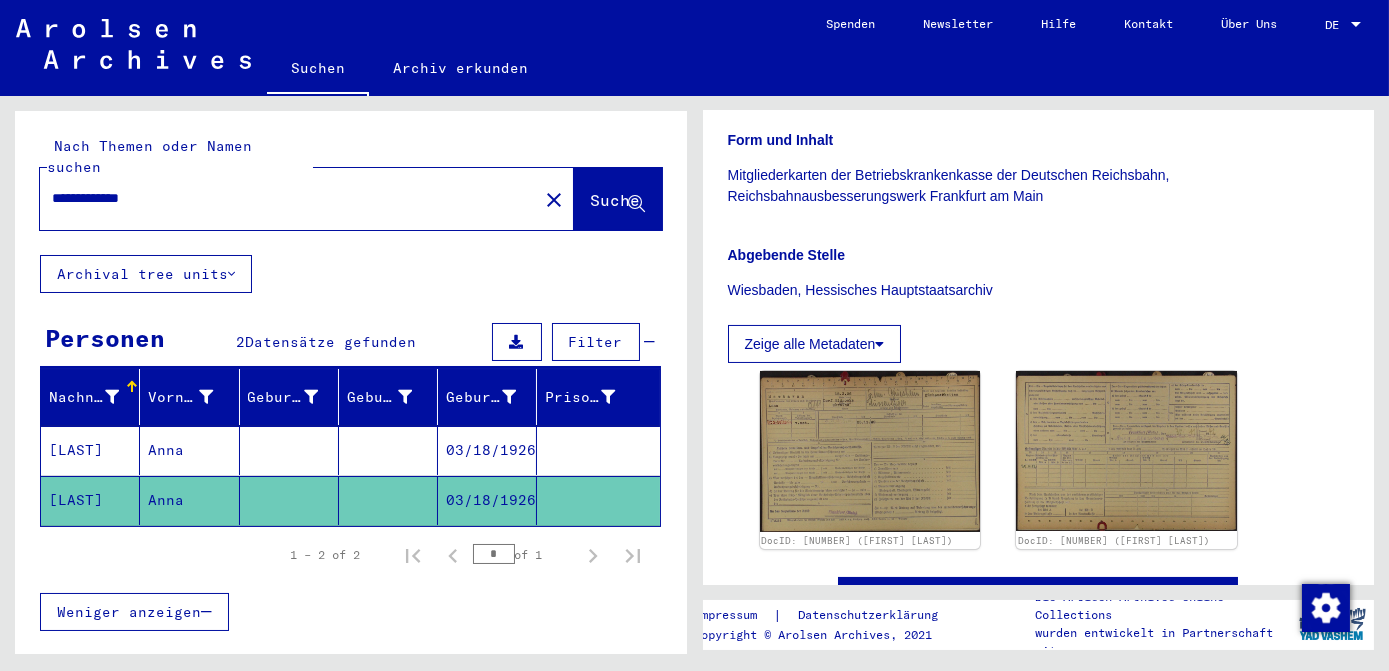 click on "close" 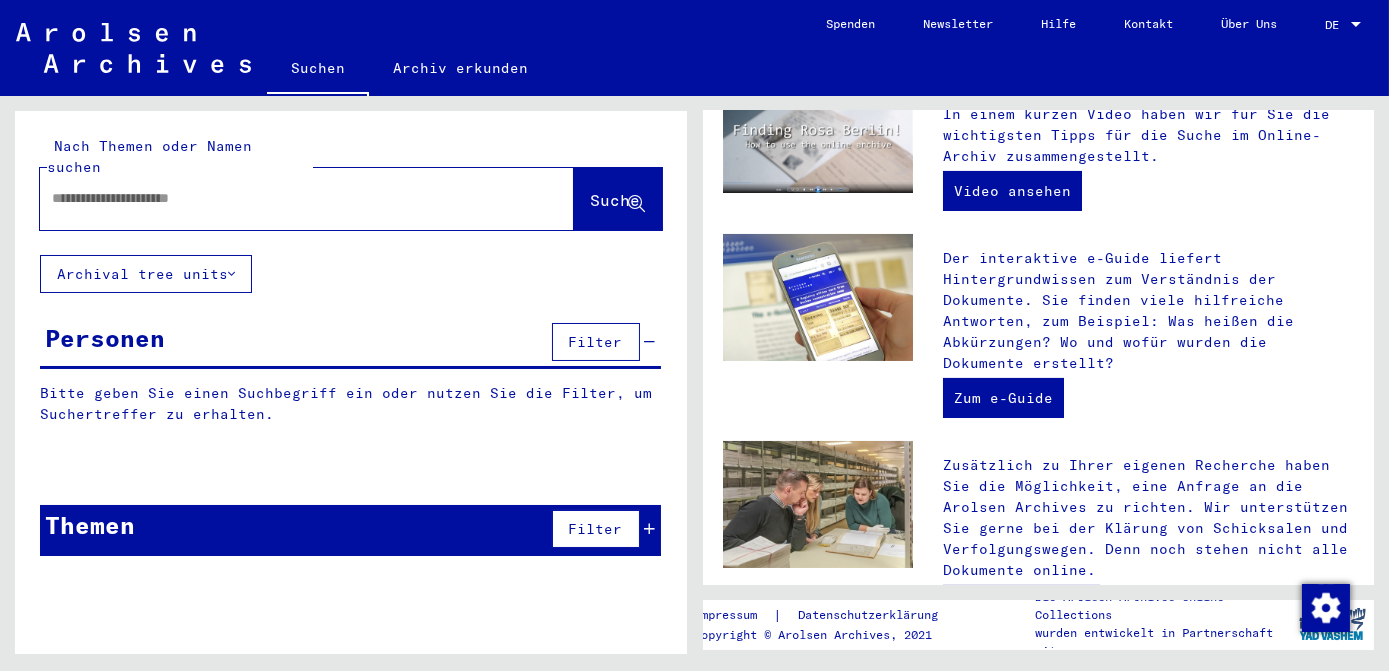 scroll, scrollTop: 0, scrollLeft: 0, axis: both 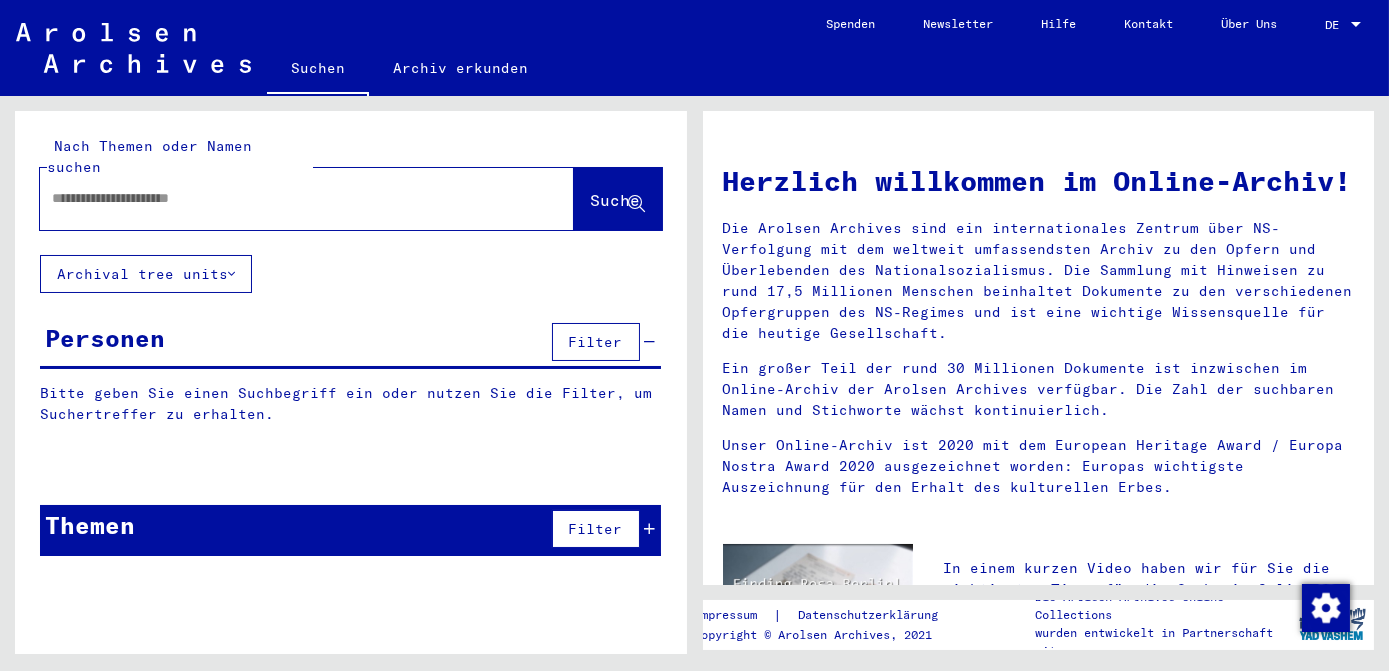 click at bounding box center [283, 198] 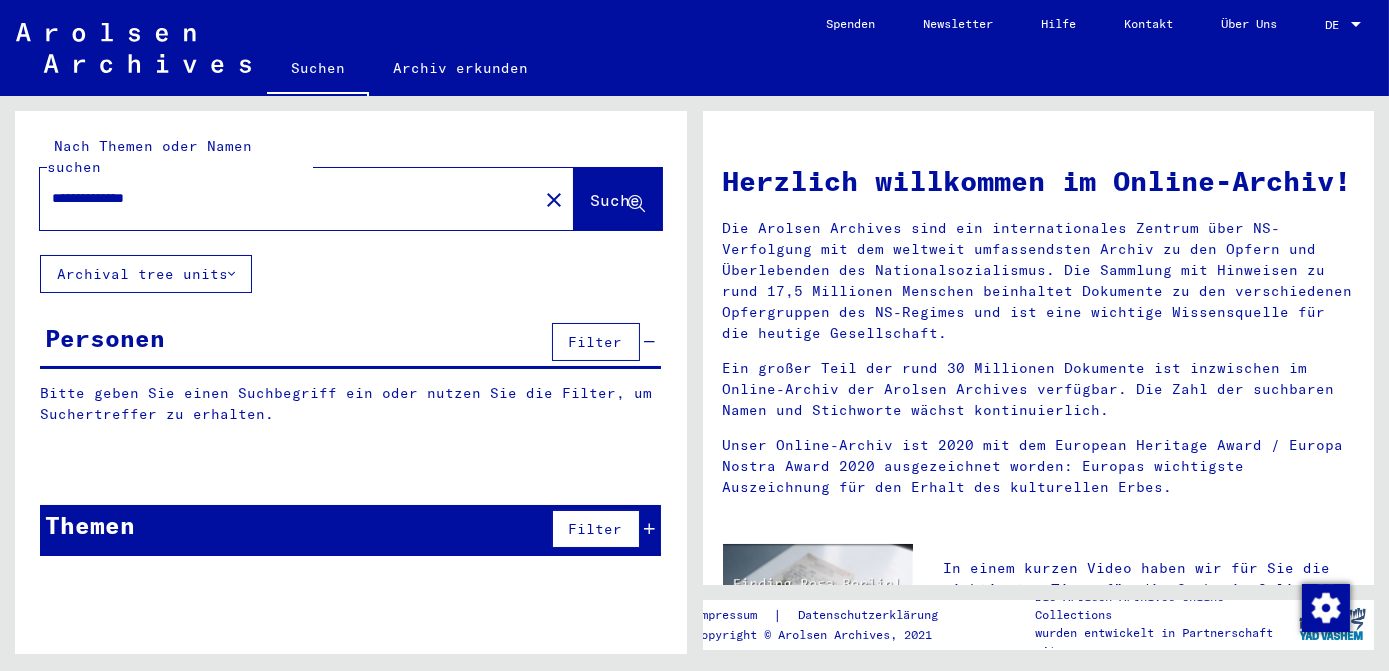 click on "**********" at bounding box center (283, 198) 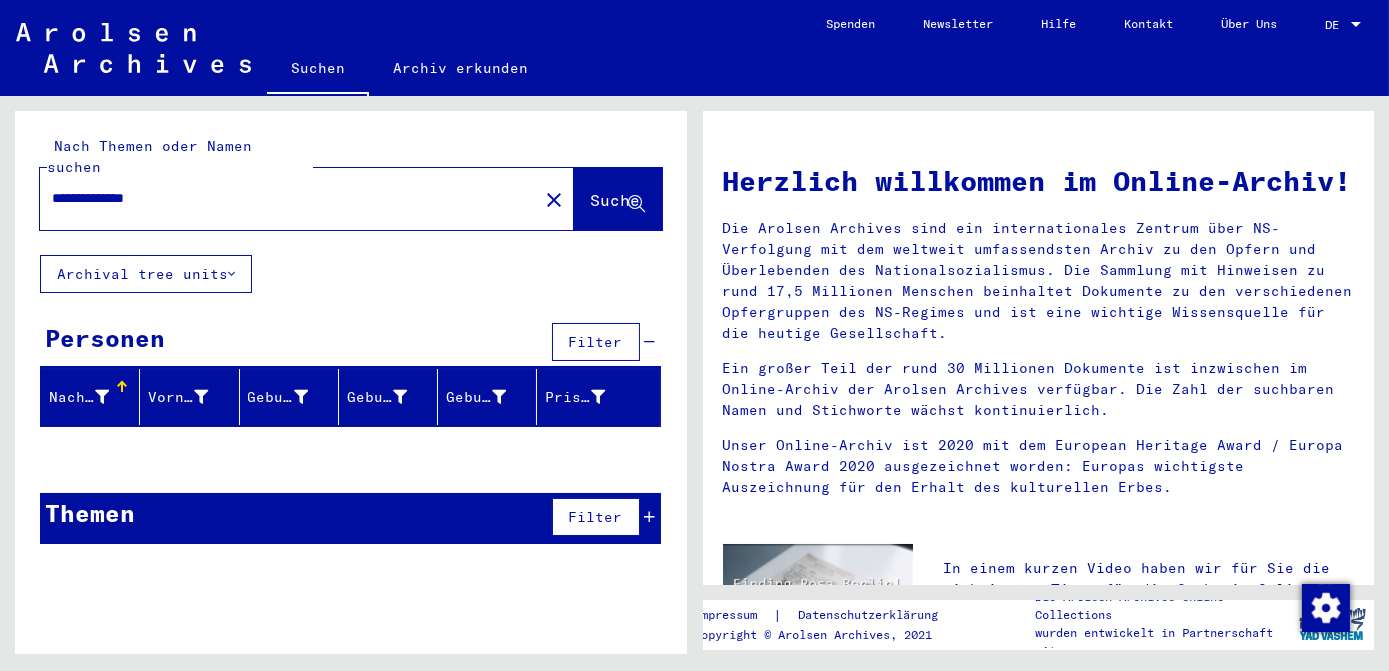 type on "**********" 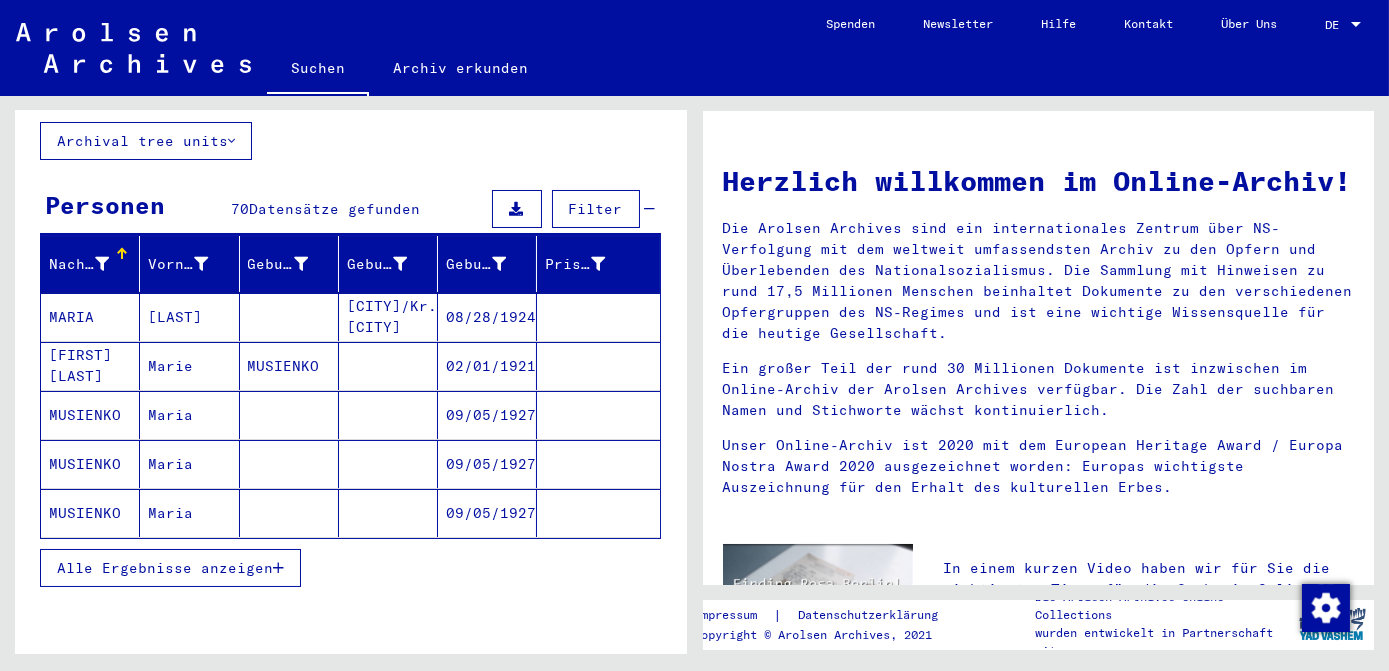 scroll, scrollTop: 181, scrollLeft: 0, axis: vertical 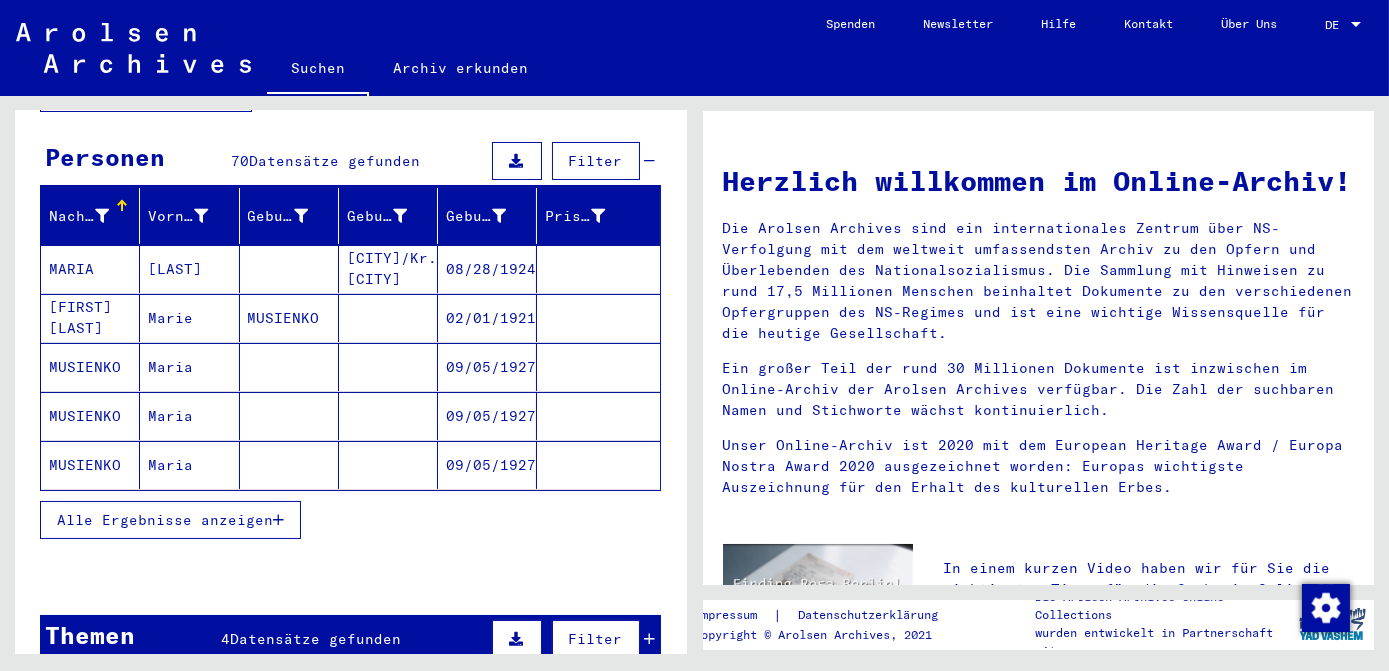 click on "Alle Ergebnisse anzeigen" at bounding box center [165, 520] 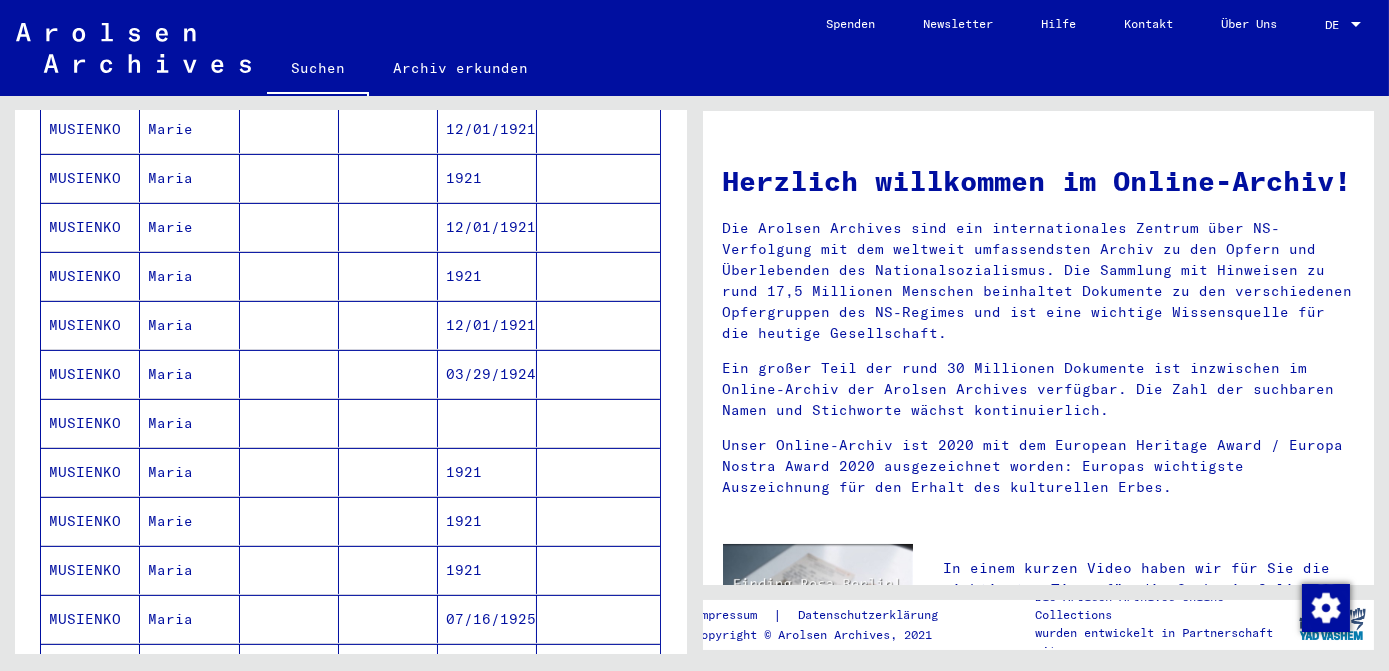 scroll, scrollTop: 1000, scrollLeft: 0, axis: vertical 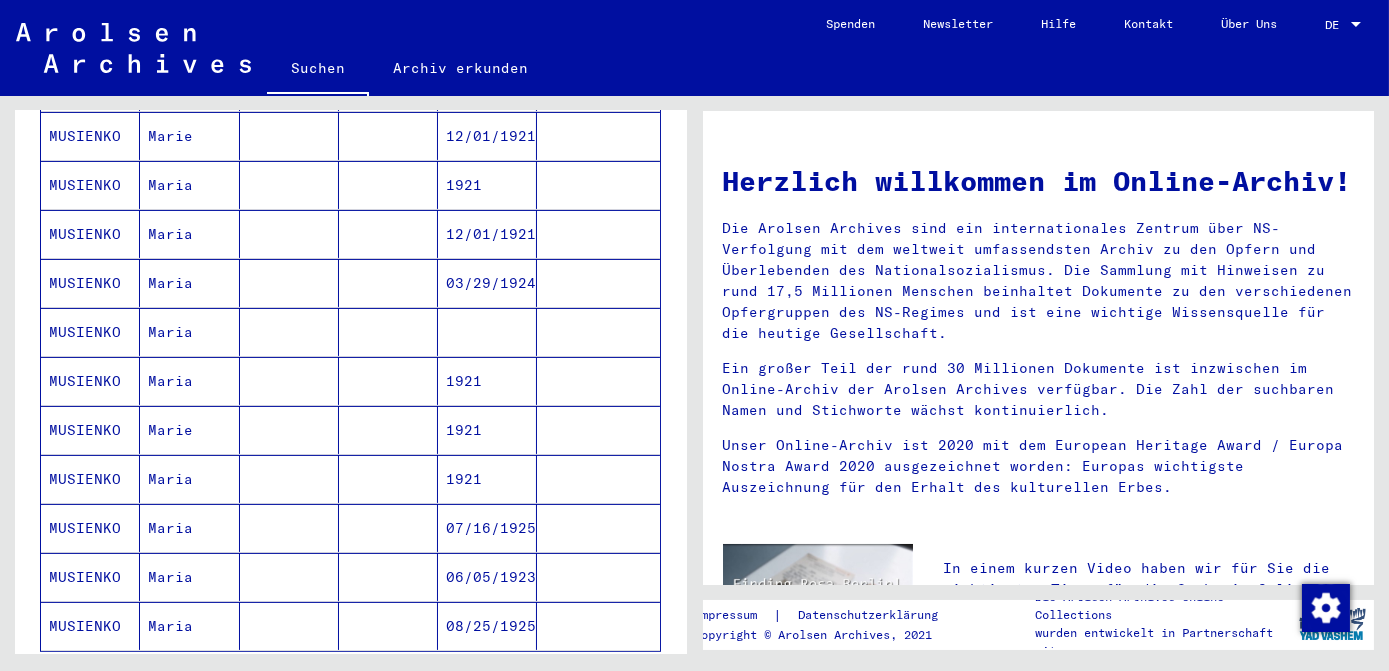 click on "07/16/1925" at bounding box center (487, 577) 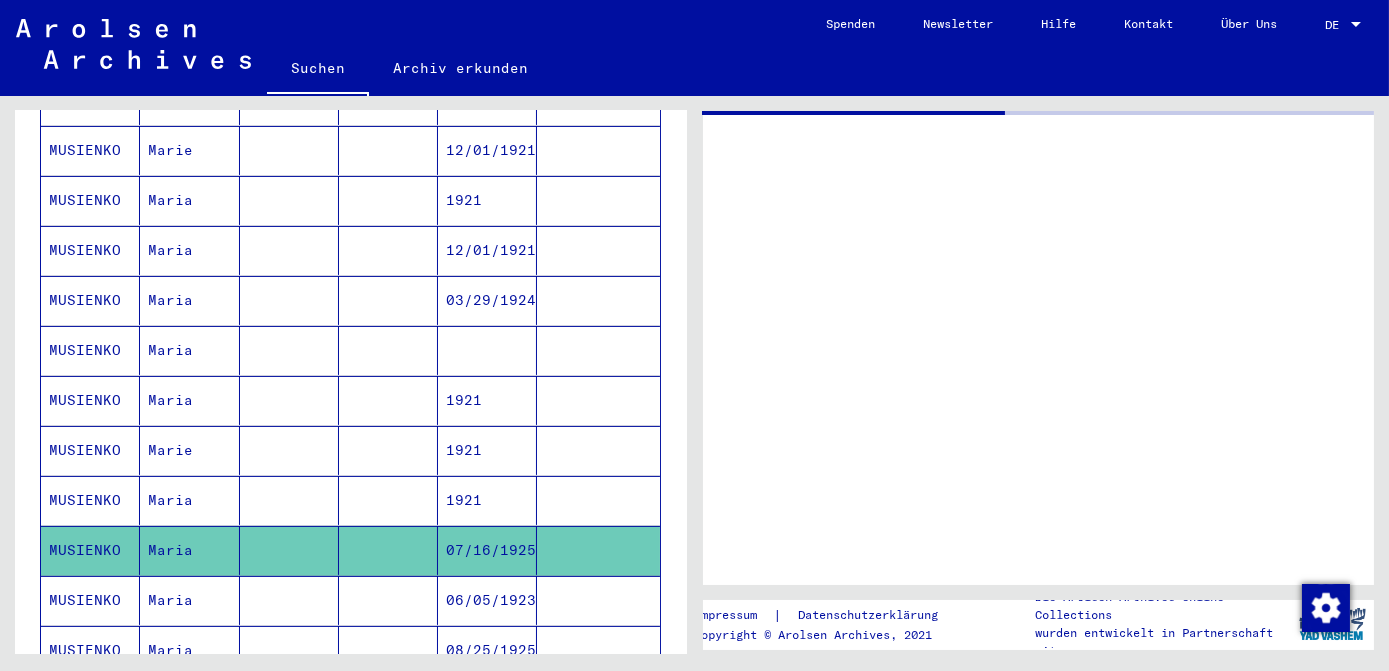 scroll, scrollTop: 1010, scrollLeft: 0, axis: vertical 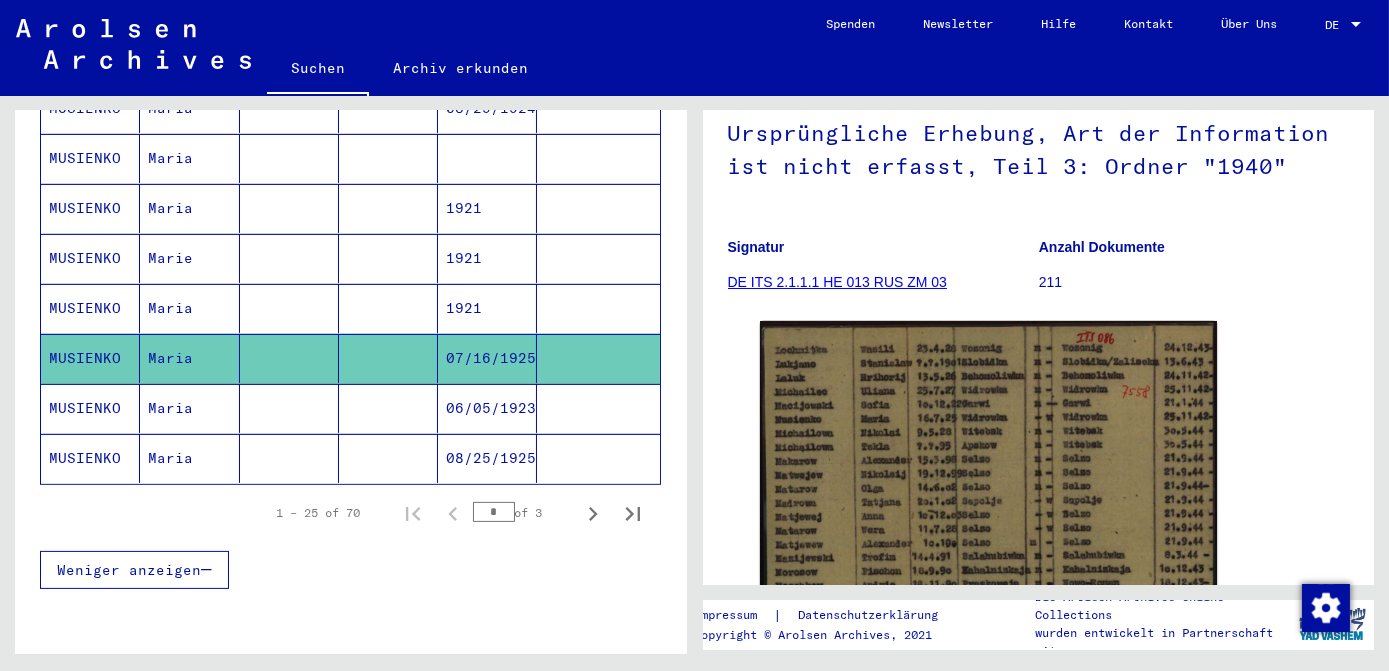click on "08/25/1925" 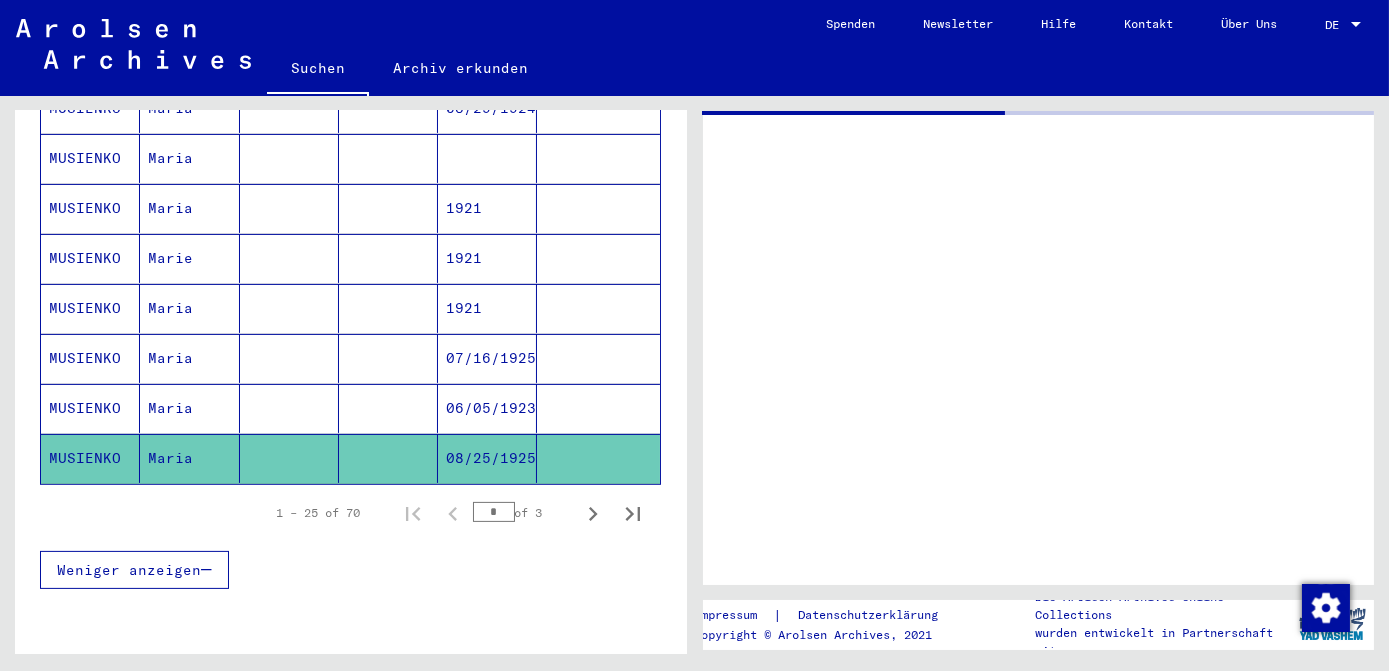 click on "08/25/1925" 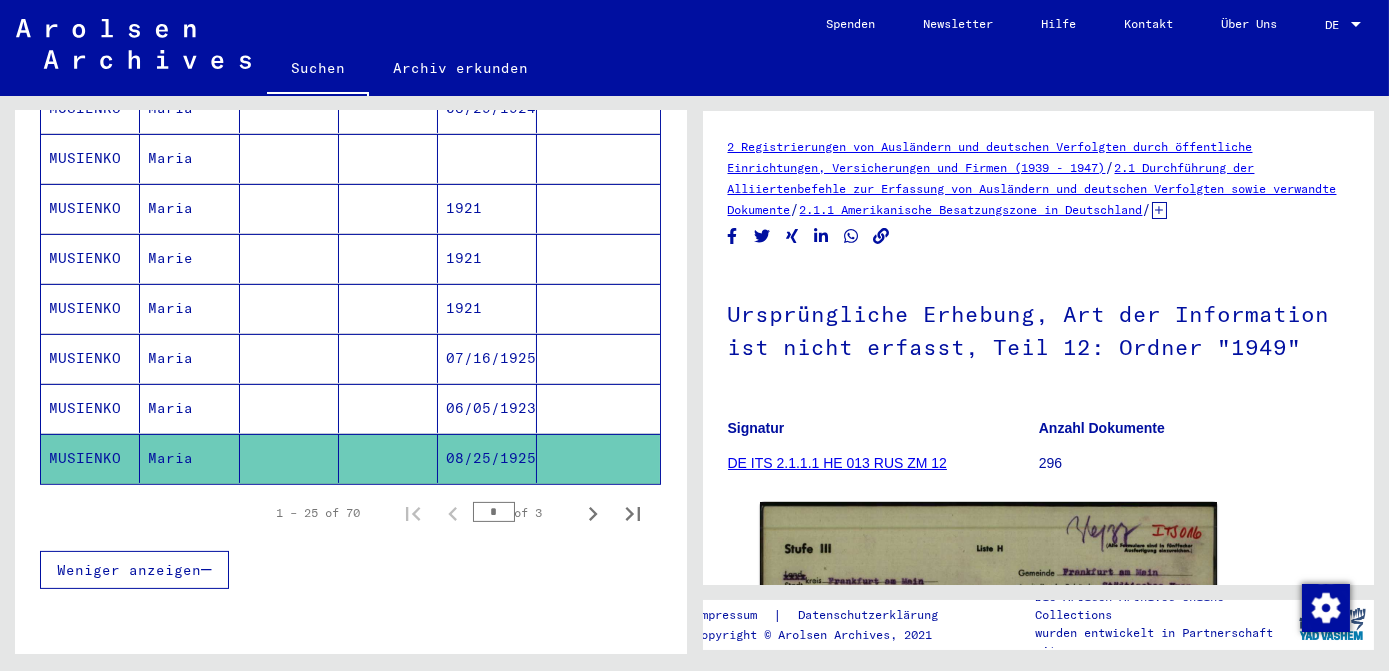 scroll, scrollTop: 272, scrollLeft: 0, axis: vertical 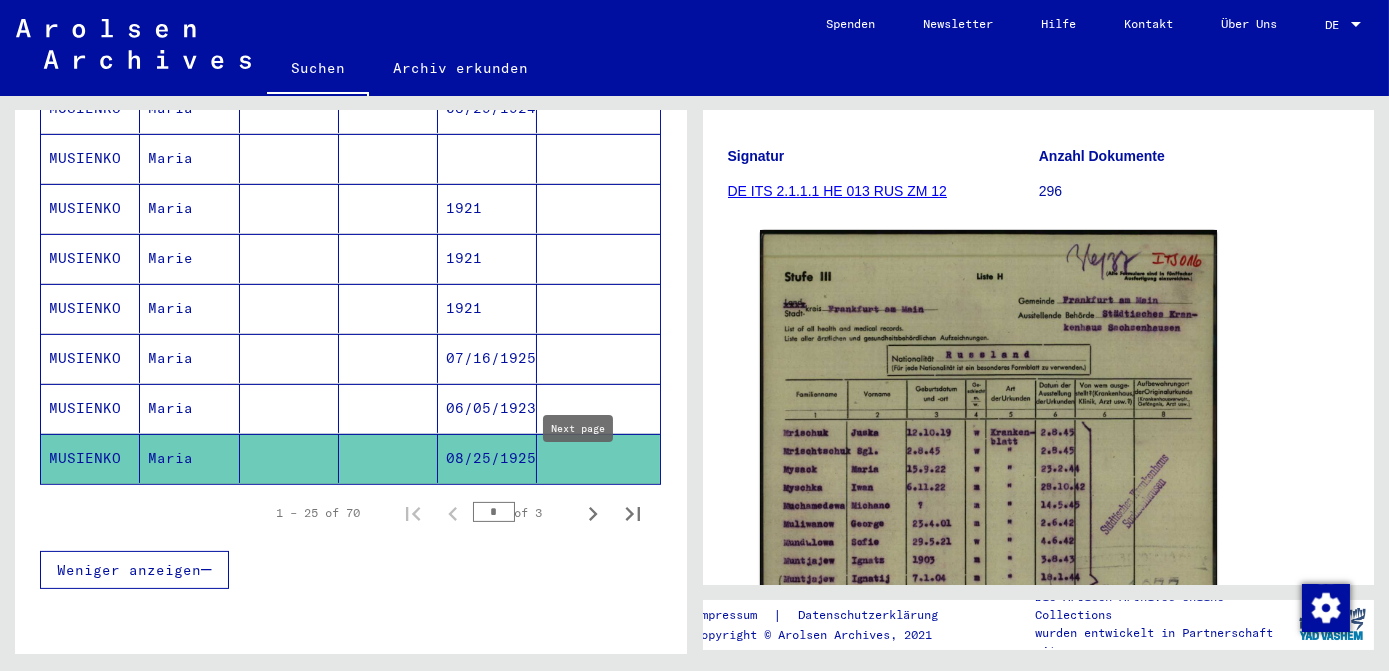 click 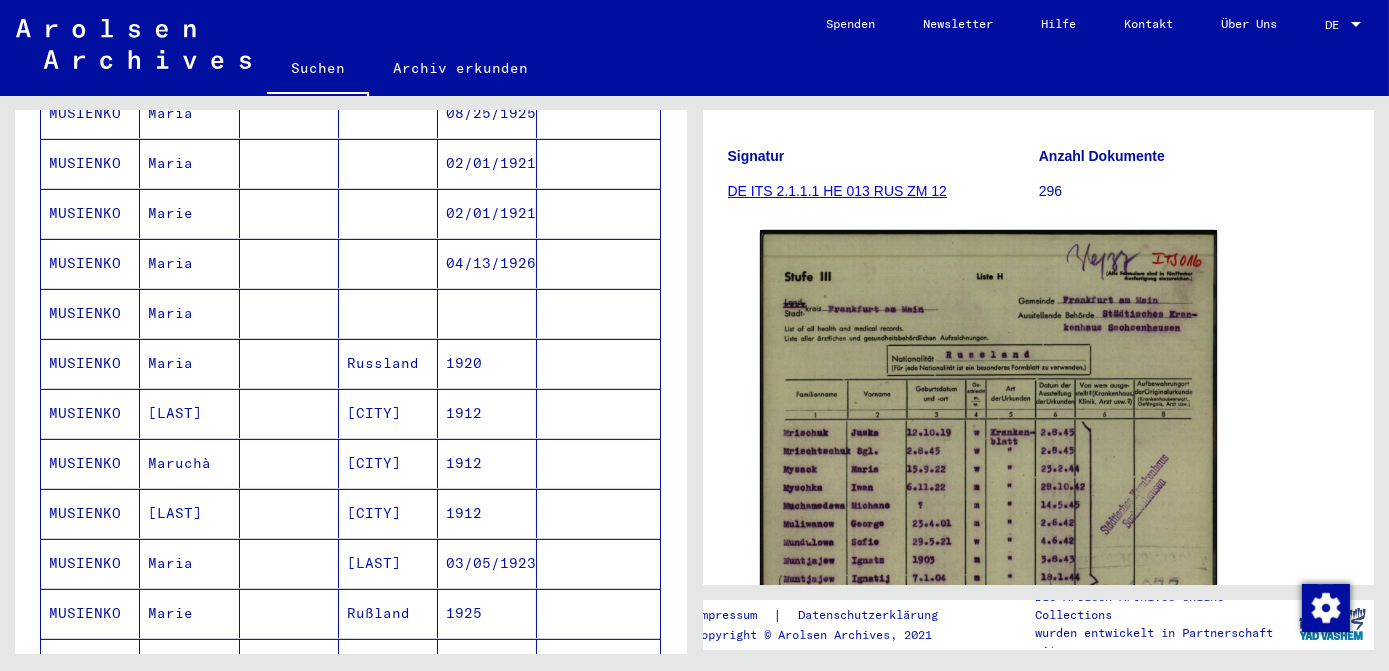 scroll, scrollTop: 192, scrollLeft: 0, axis: vertical 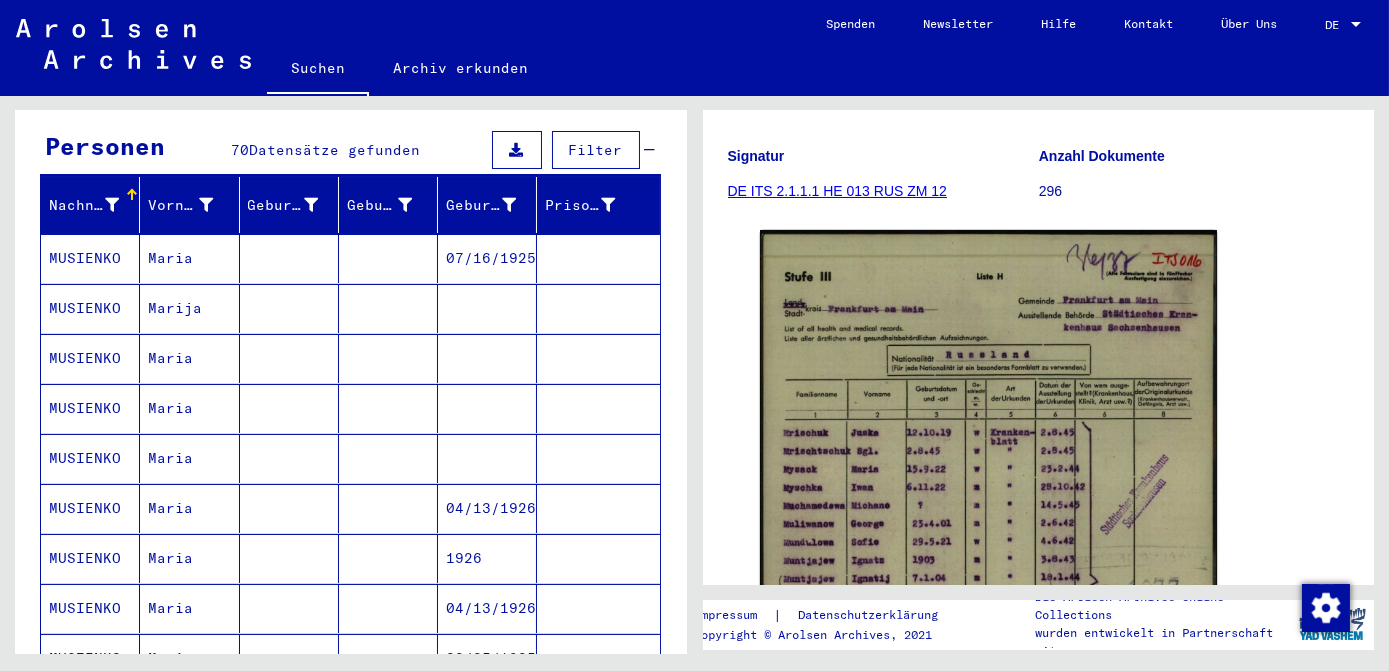 click on "07/16/1925" at bounding box center [487, 308] 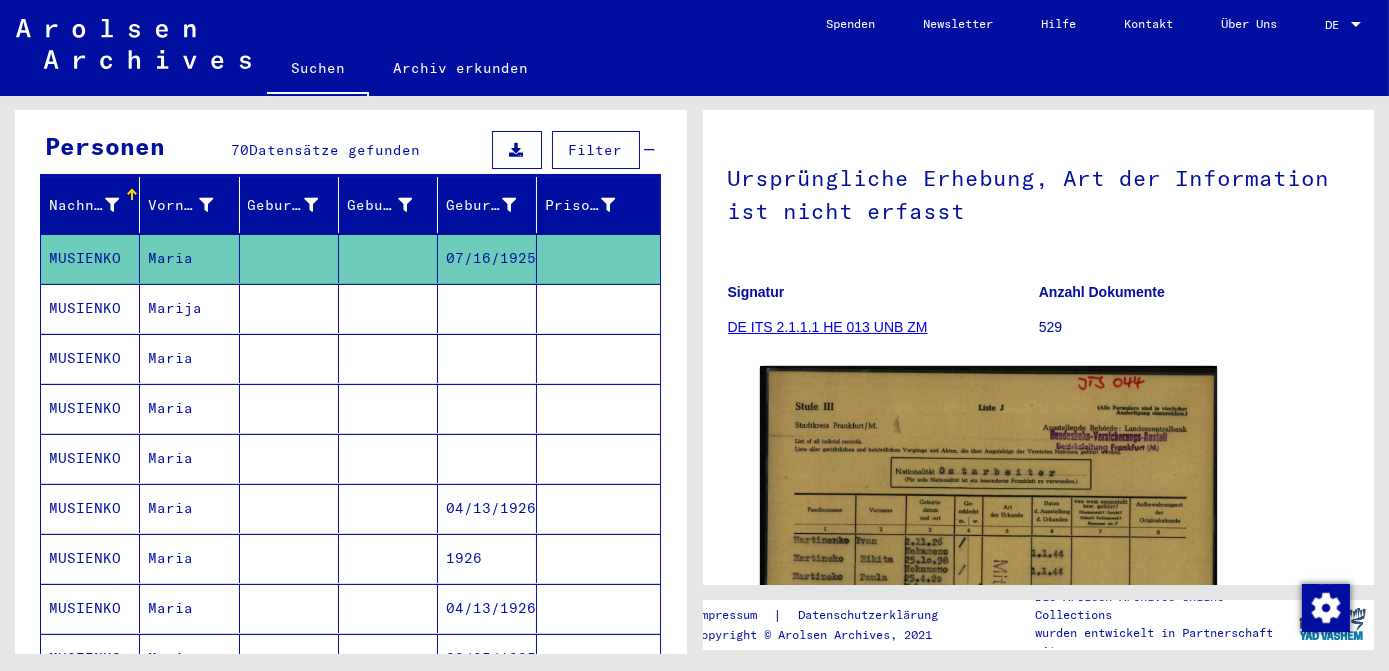 scroll, scrollTop: 272, scrollLeft: 0, axis: vertical 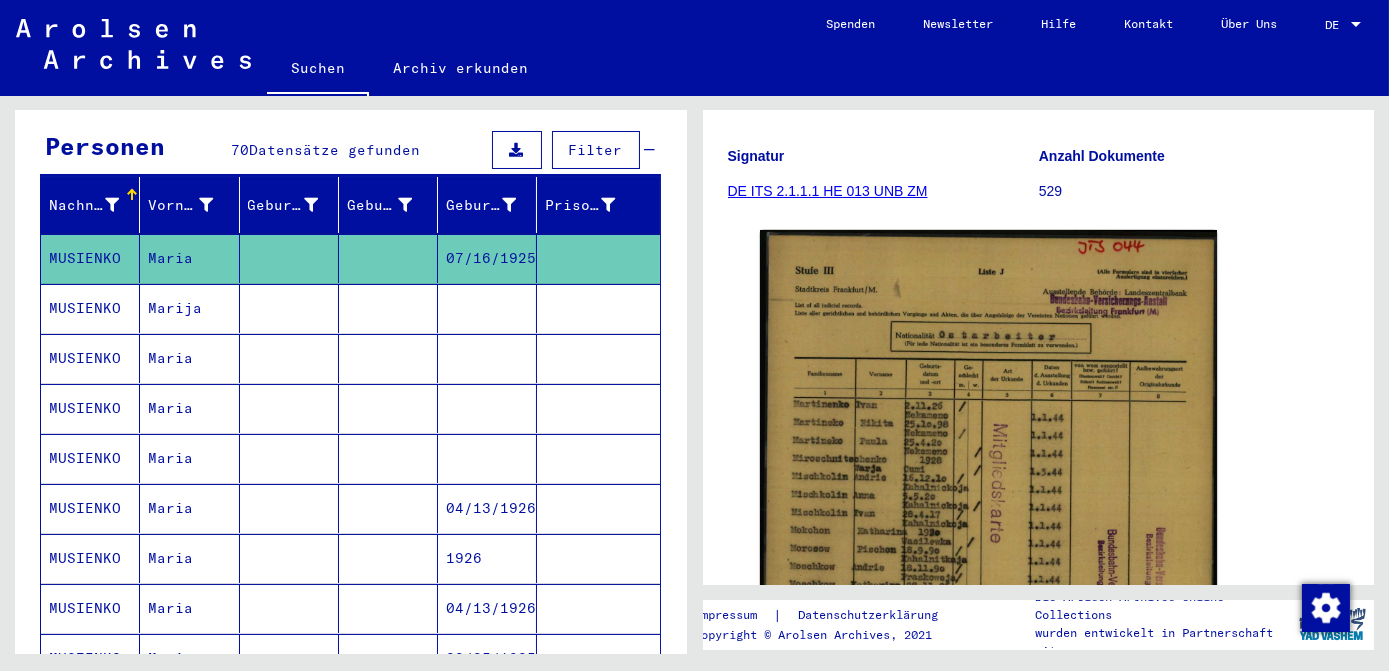 click at bounding box center (487, 358) 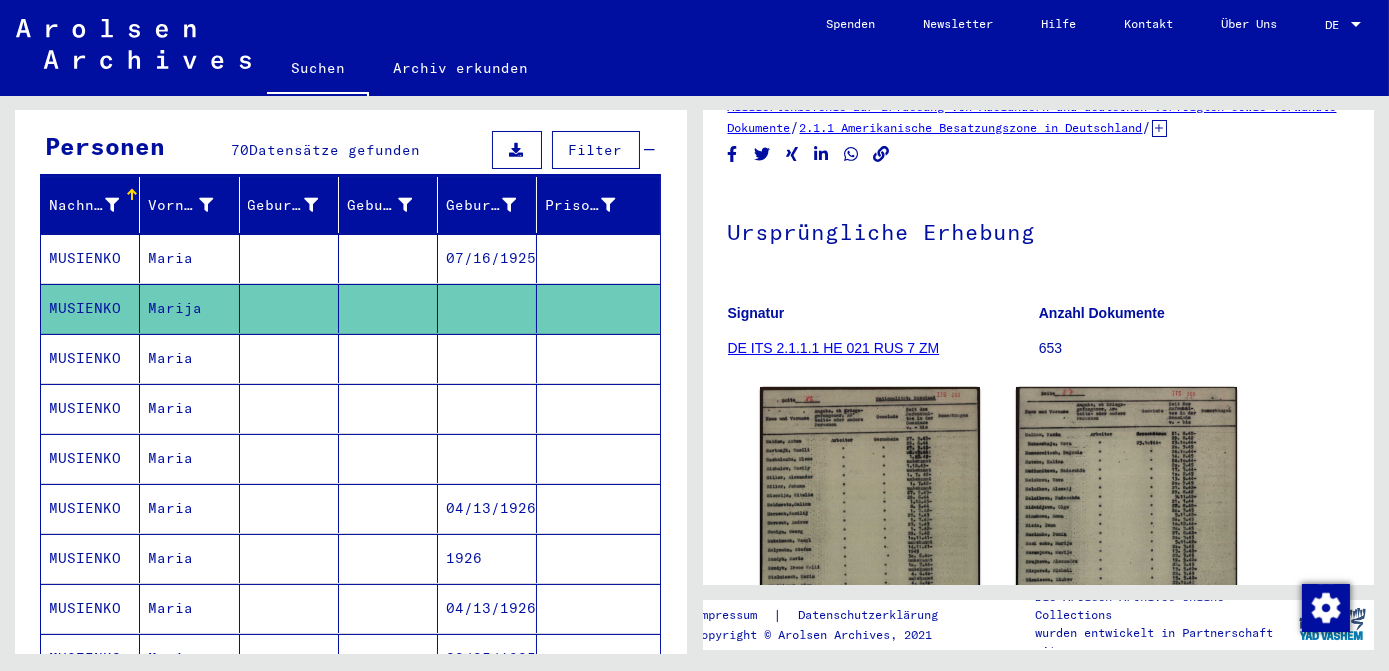 scroll, scrollTop: 181, scrollLeft: 0, axis: vertical 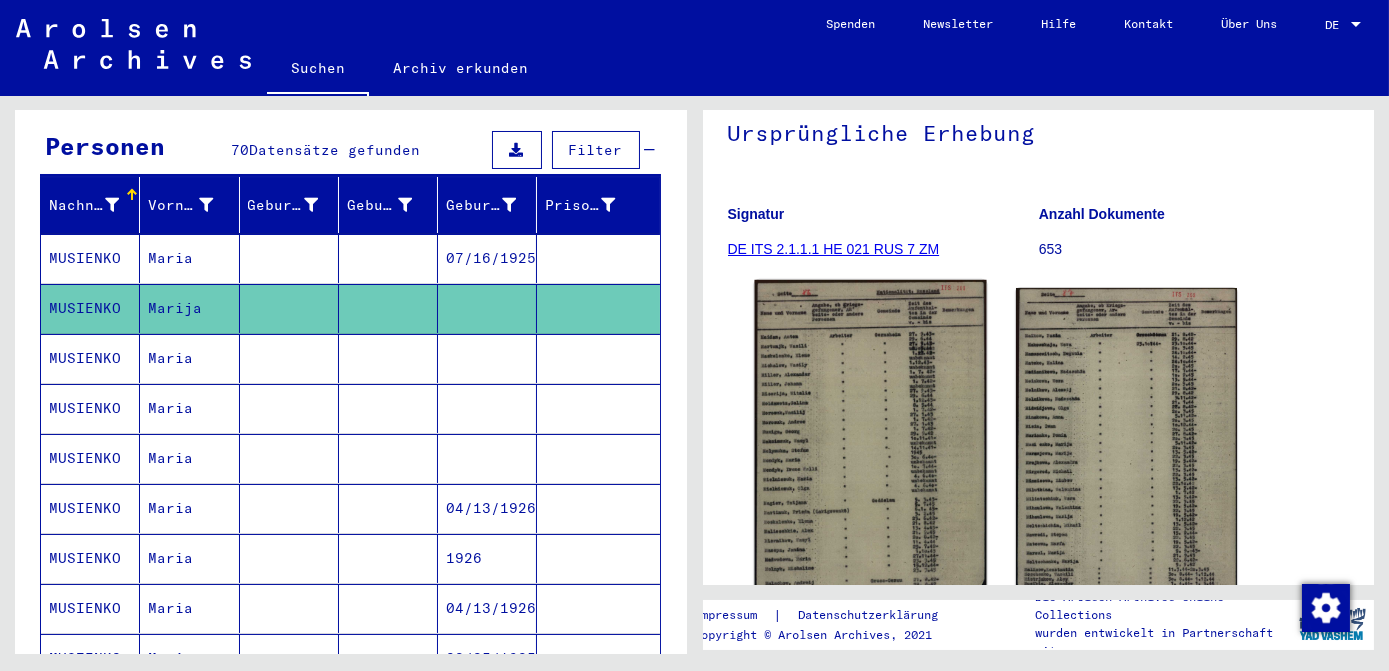 click 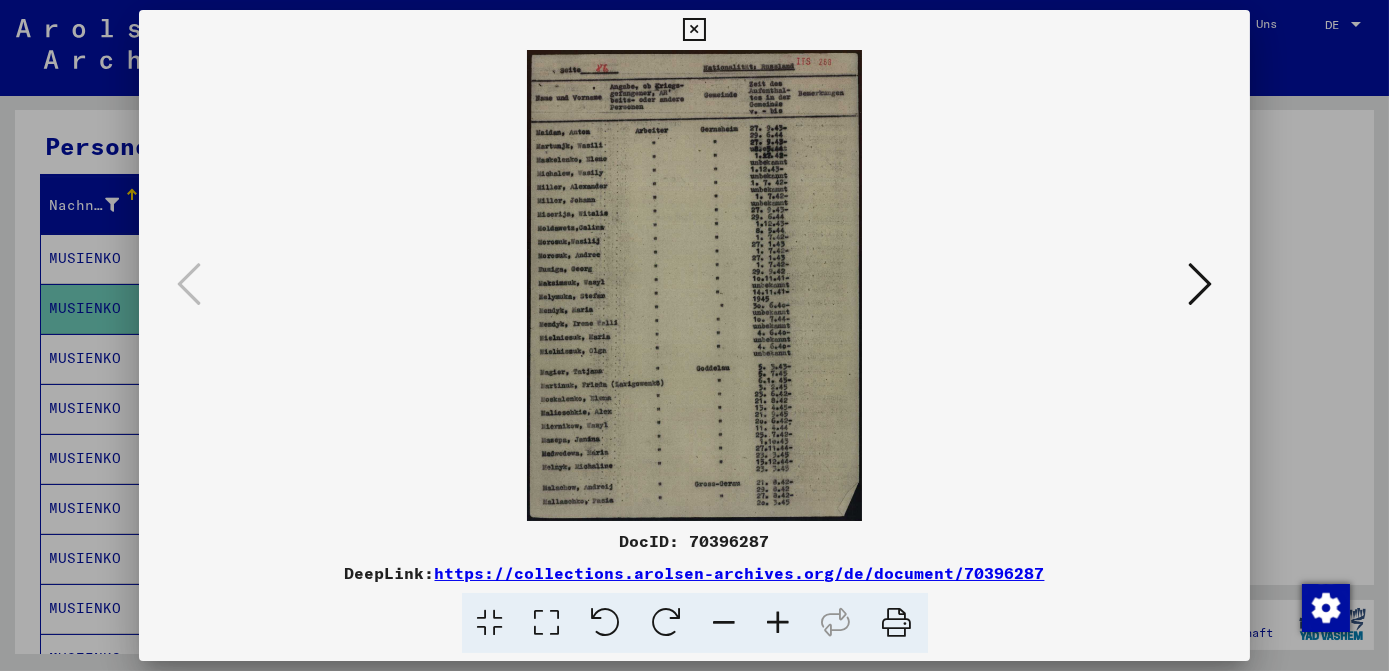 click at bounding box center (547, 623) 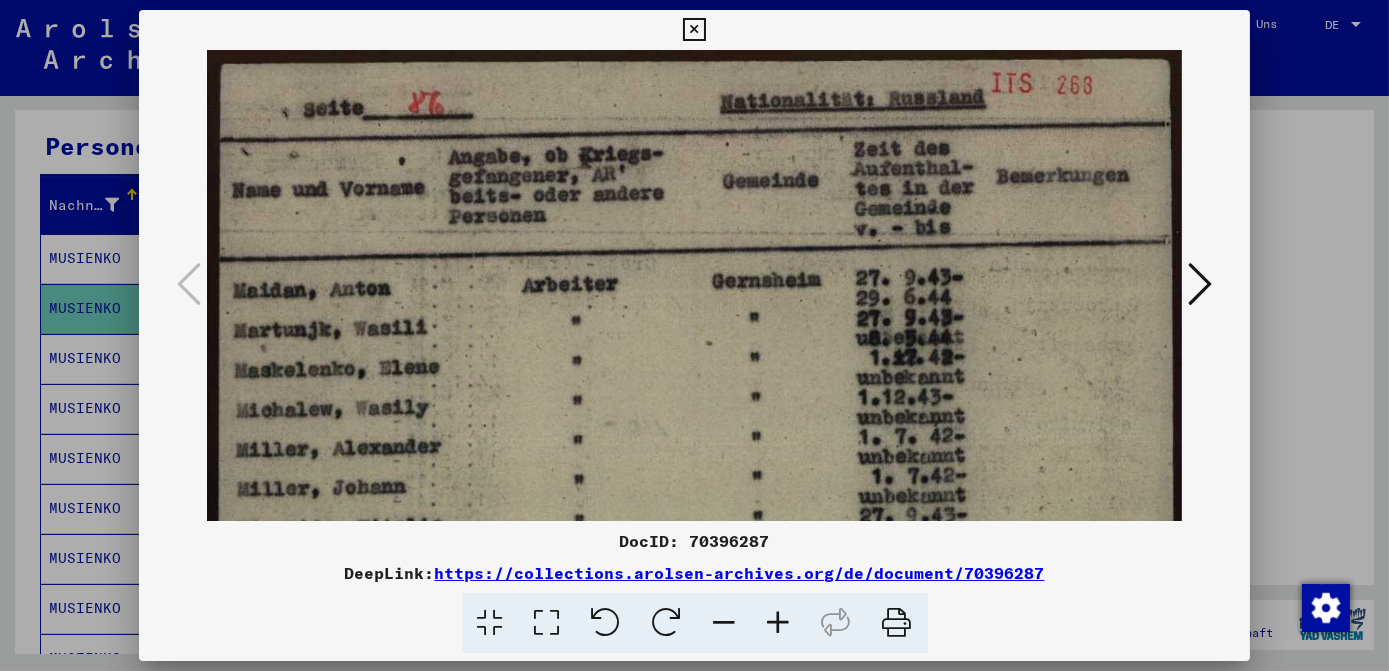 click at bounding box center (694, 30) 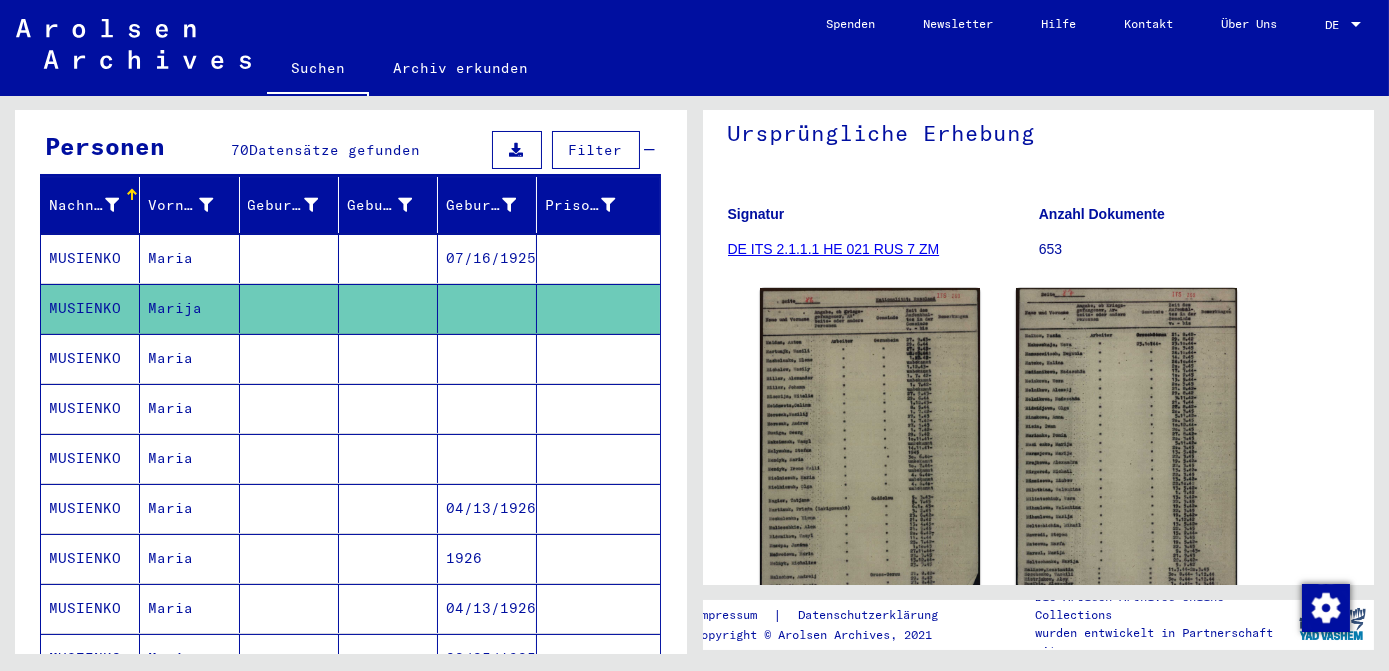 click at bounding box center [487, 408] 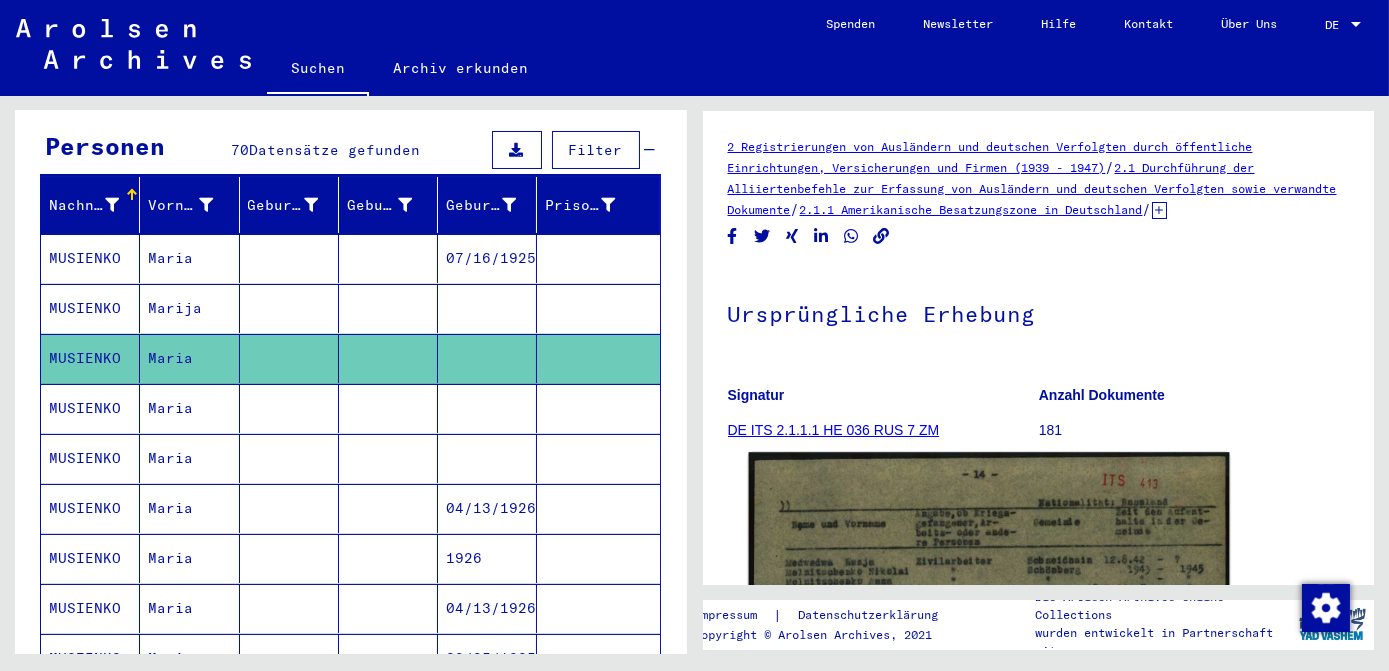 scroll, scrollTop: 181, scrollLeft: 0, axis: vertical 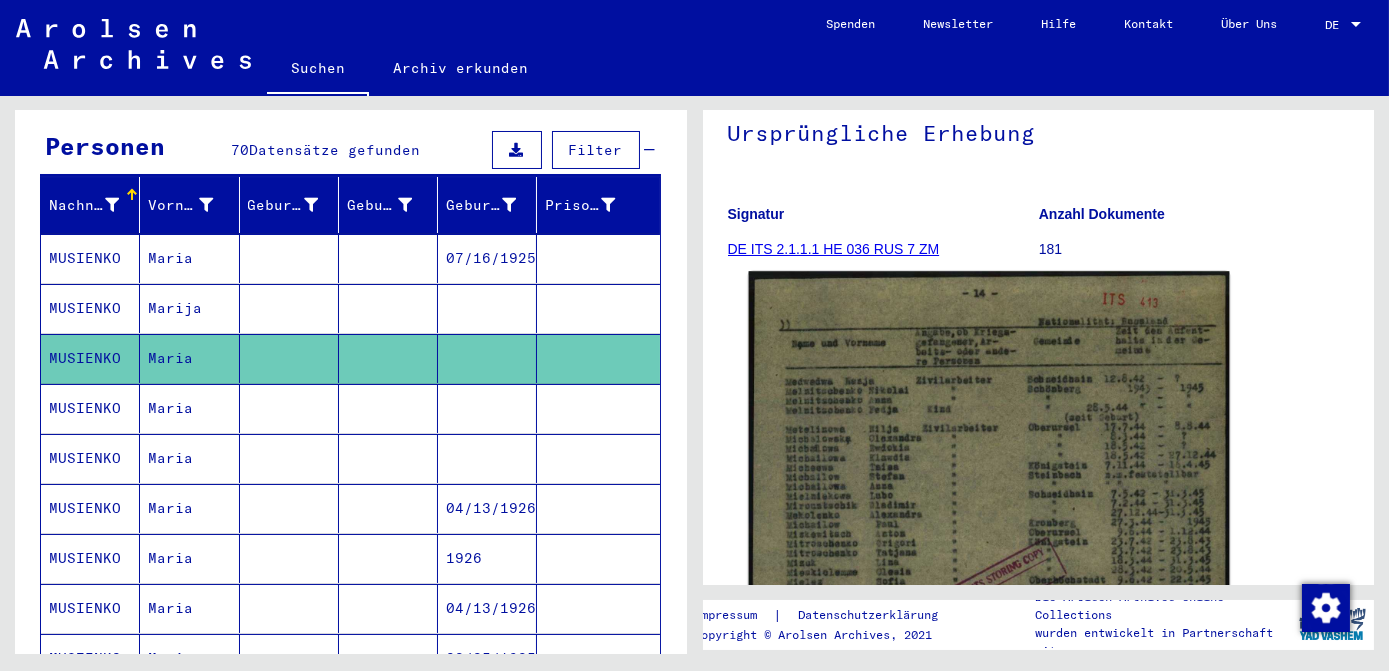 click 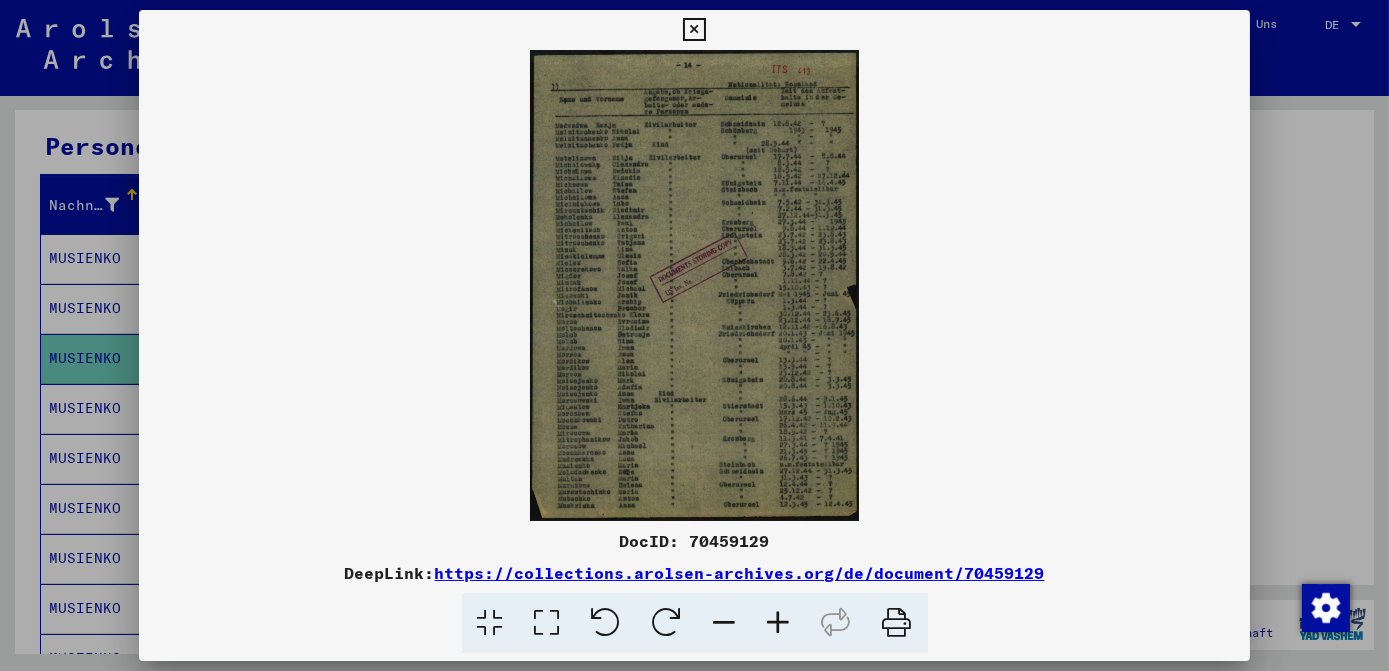 click at bounding box center (547, 623) 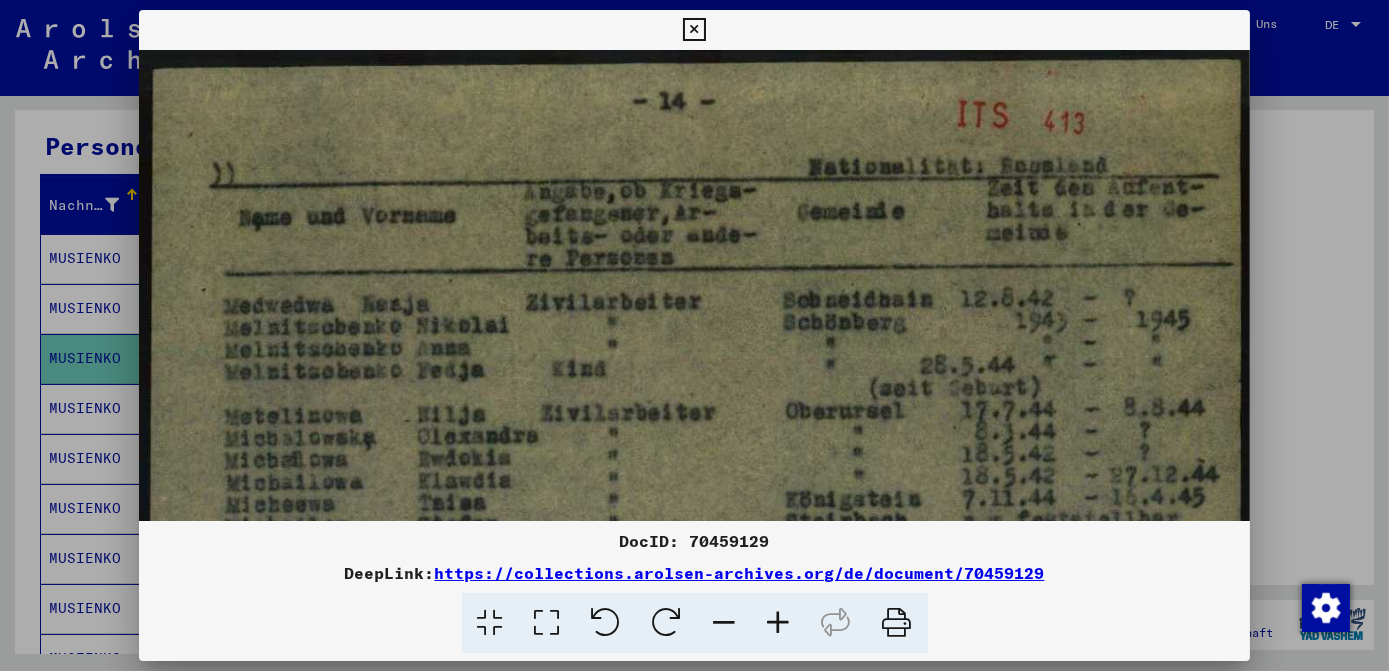 click at bounding box center [694, 30] 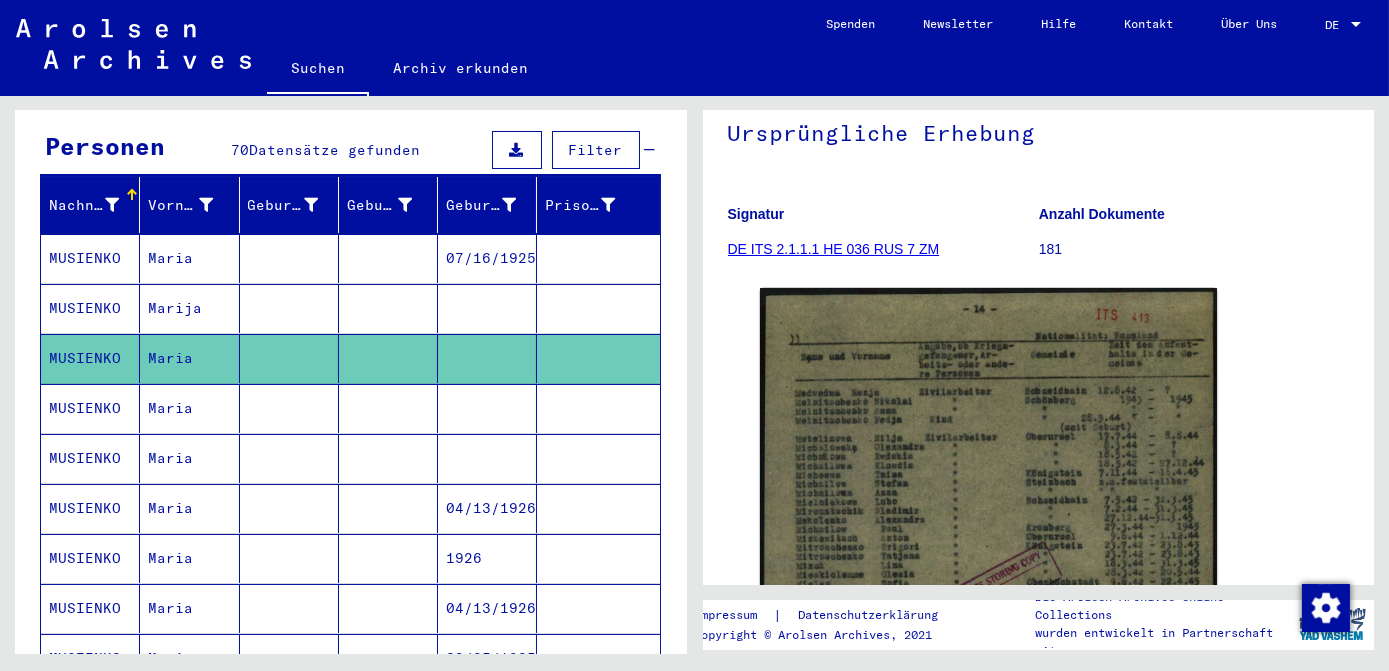 click at bounding box center [487, 458] 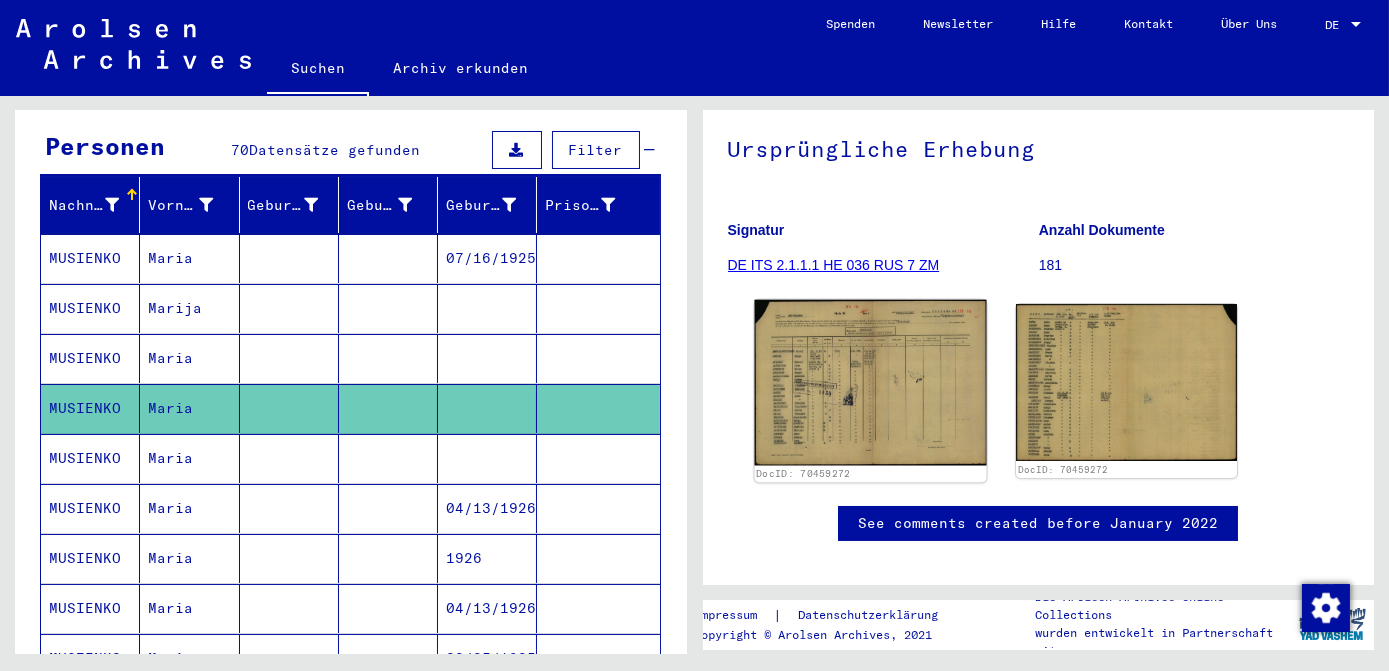 scroll, scrollTop: 181, scrollLeft: 0, axis: vertical 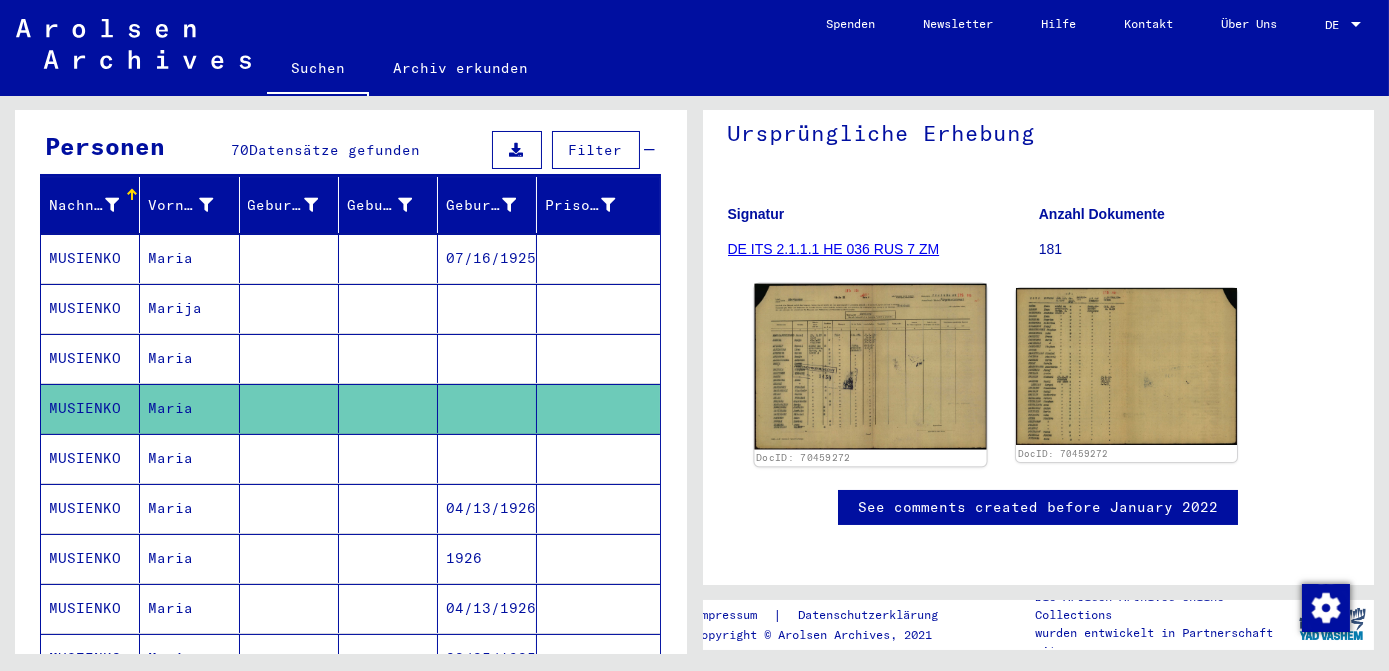 click 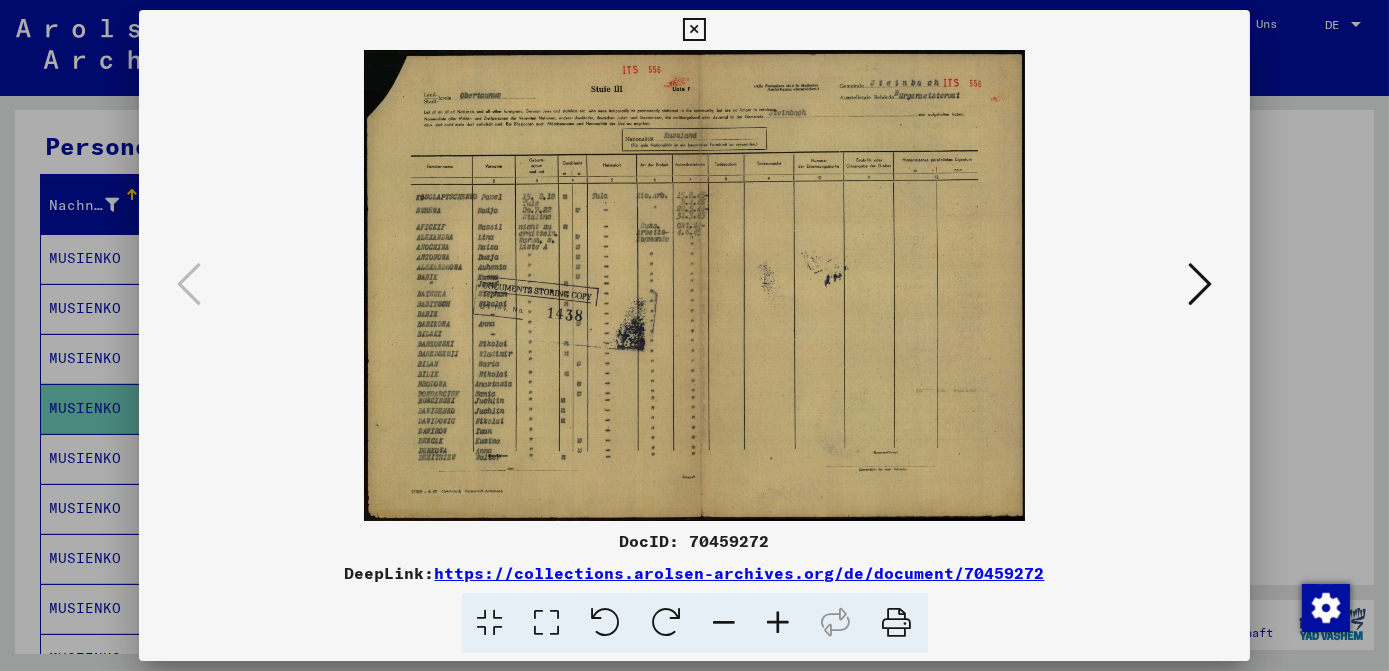click at bounding box center (547, 623) 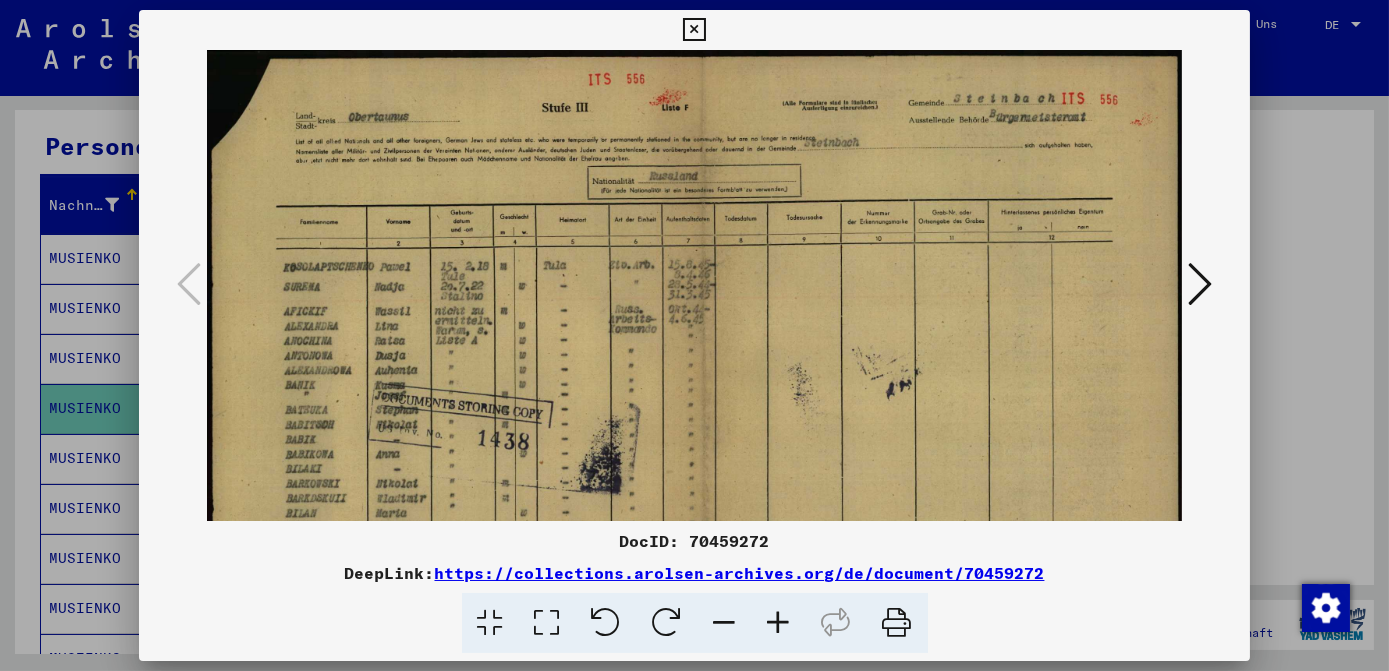 click at bounding box center [694, 30] 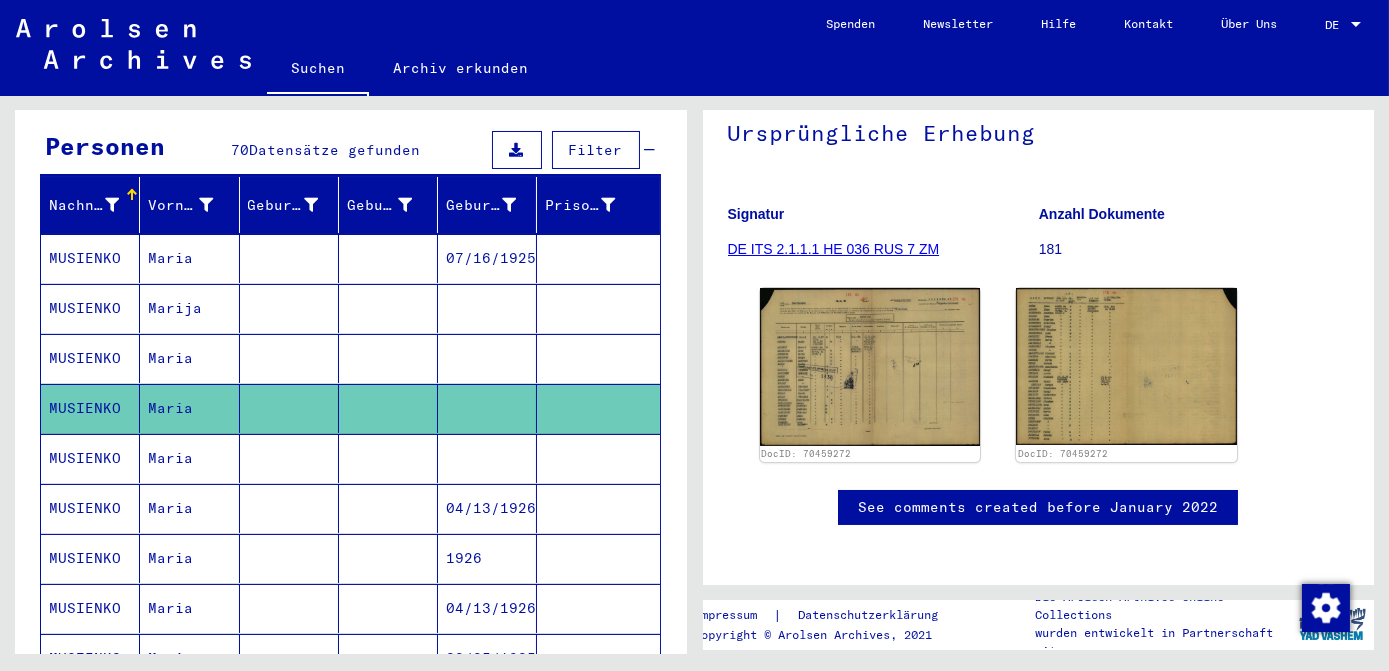 click at bounding box center [487, 508] 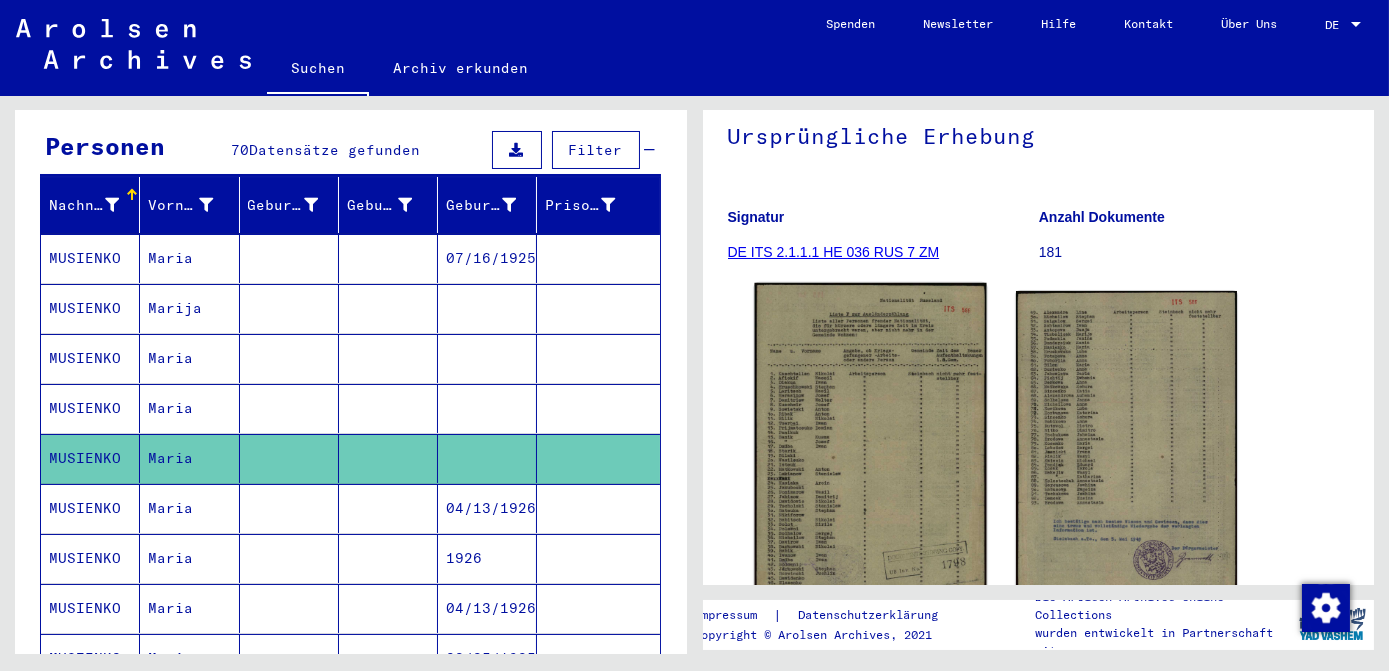 scroll, scrollTop: 181, scrollLeft: 0, axis: vertical 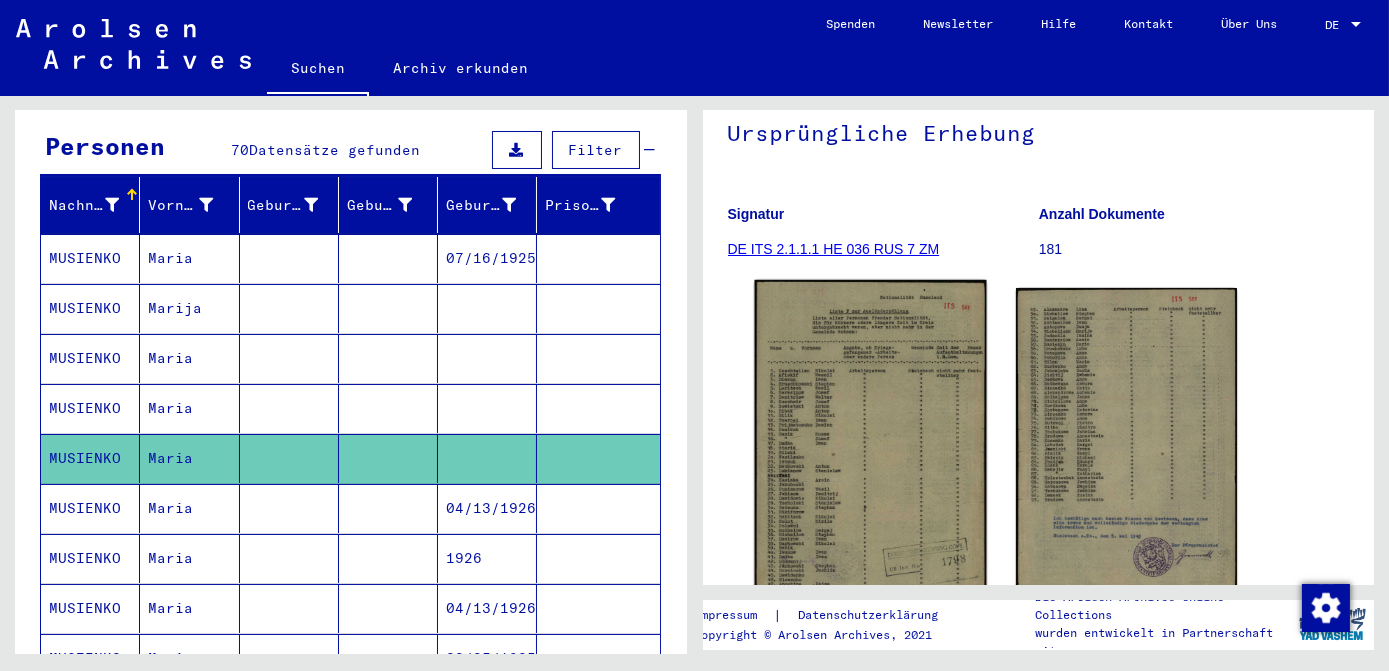 click 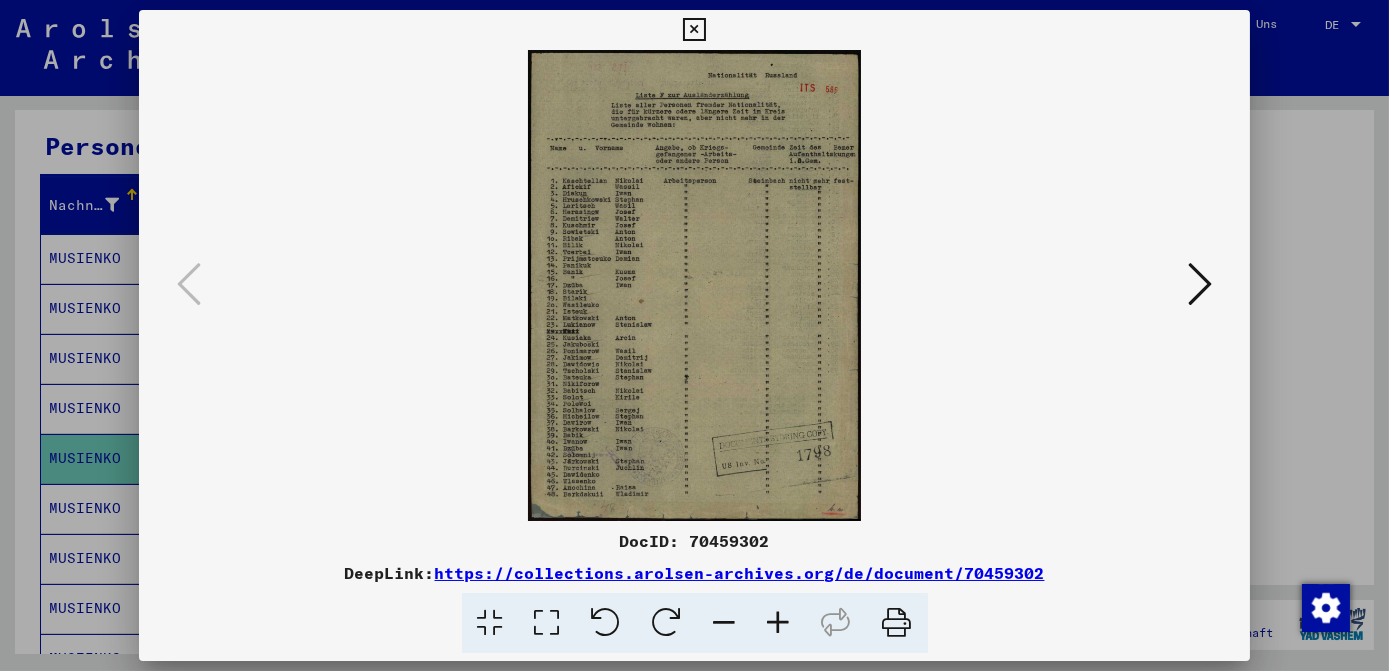 click at bounding box center [547, 623] 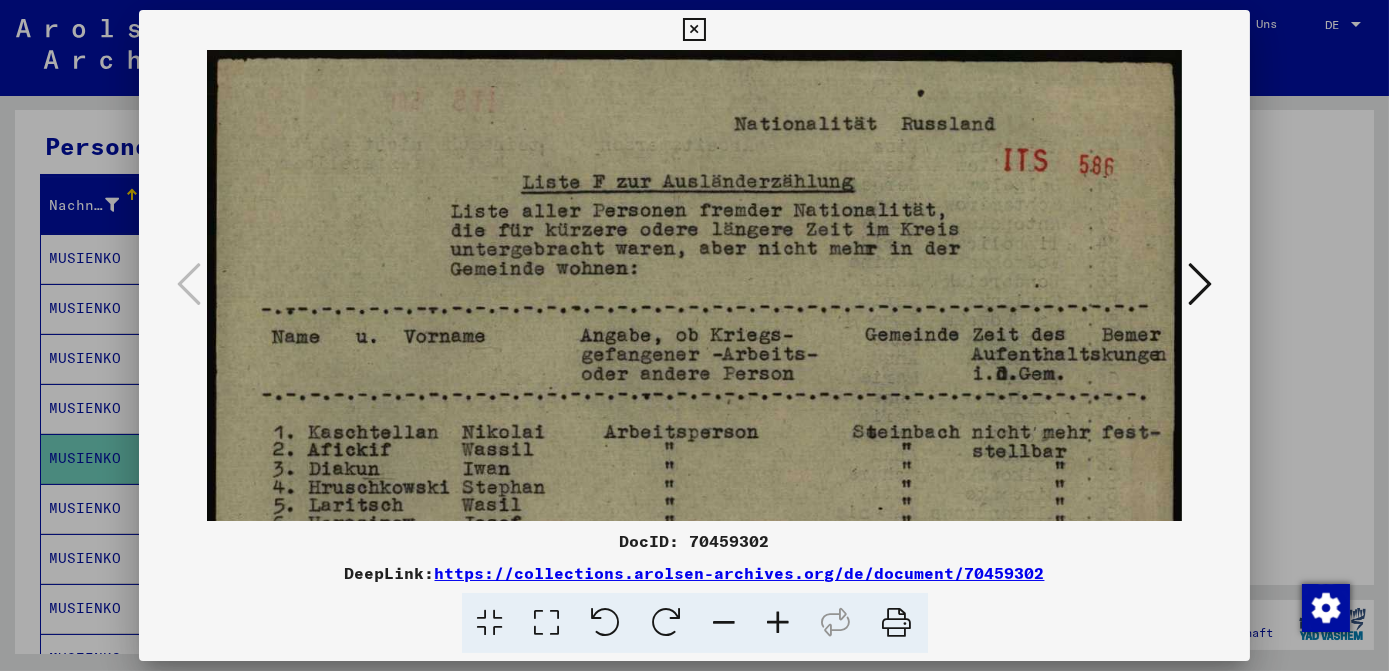 click at bounding box center [694, 30] 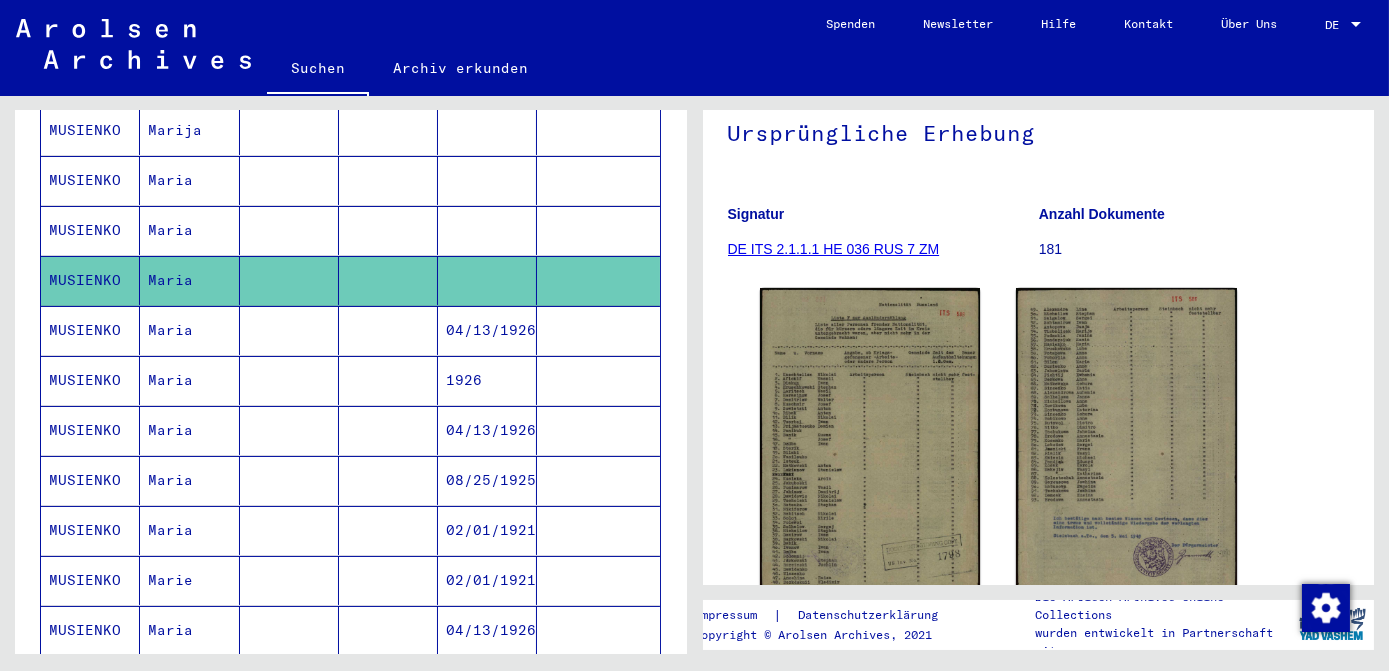 scroll, scrollTop: 373, scrollLeft: 0, axis: vertical 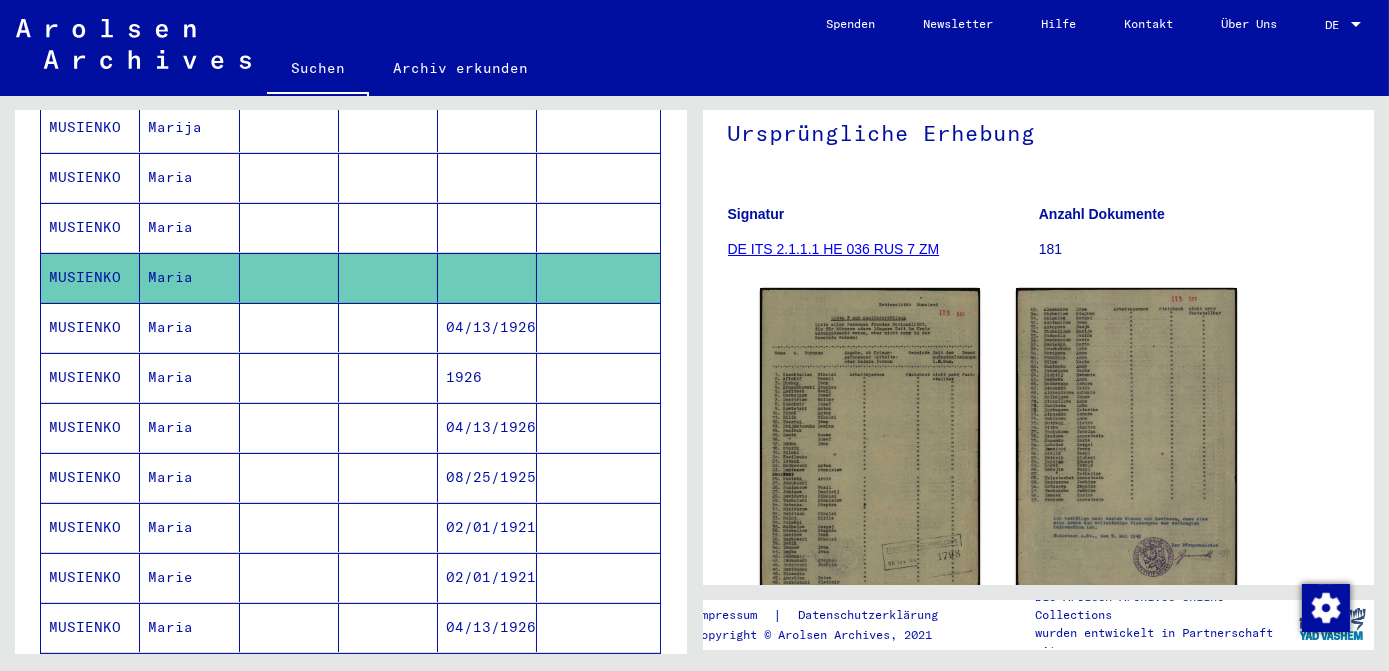 click on "08/25/1925" at bounding box center [487, 527] 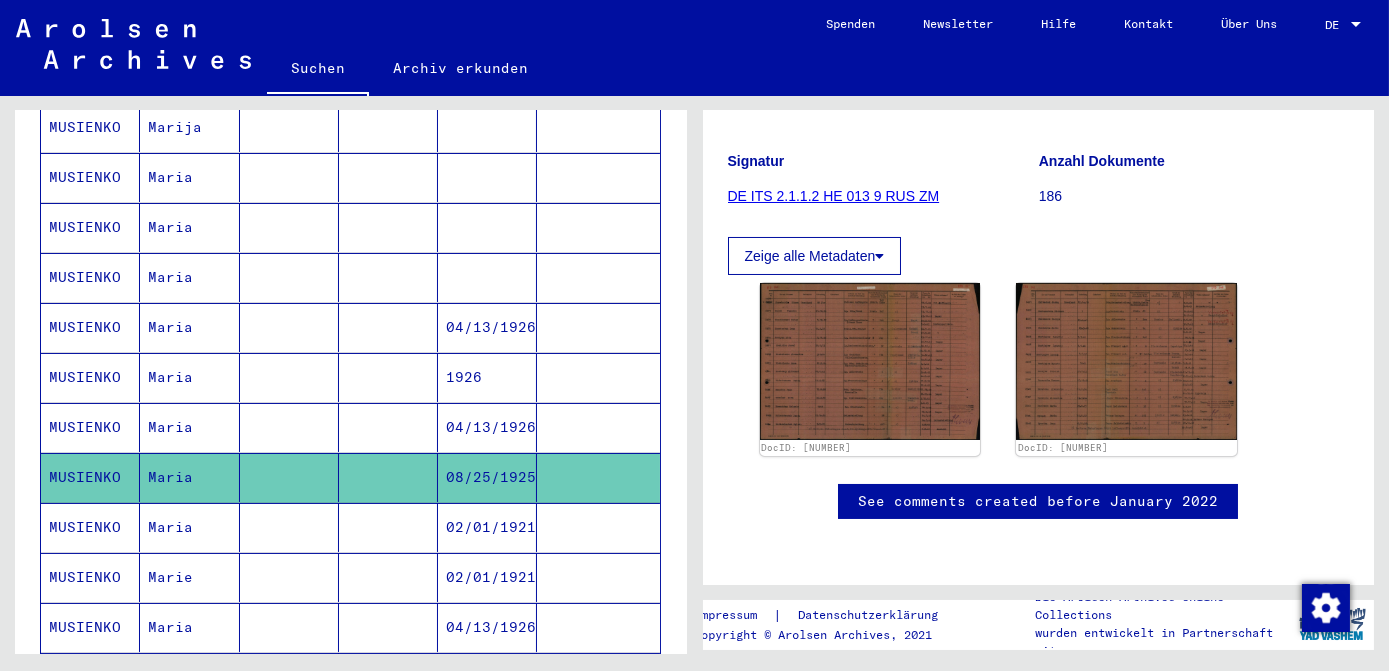 scroll, scrollTop: 261, scrollLeft: 0, axis: vertical 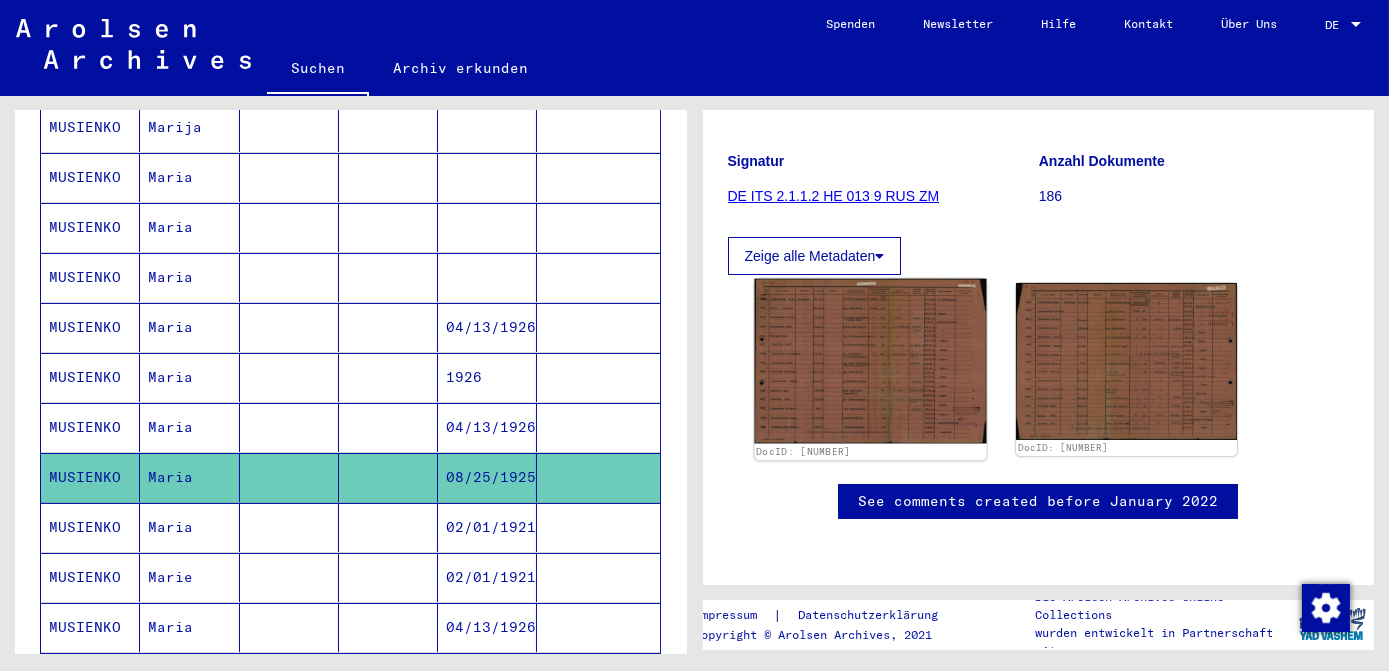 click 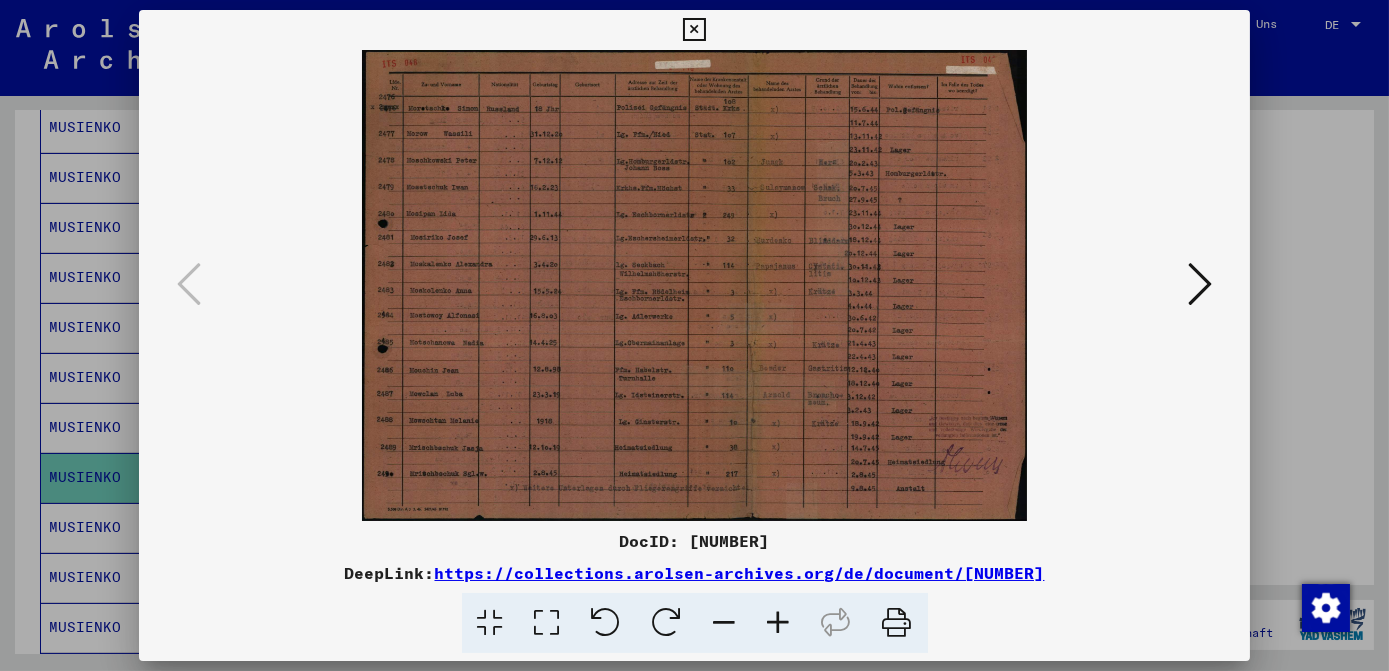click at bounding box center (547, 623) 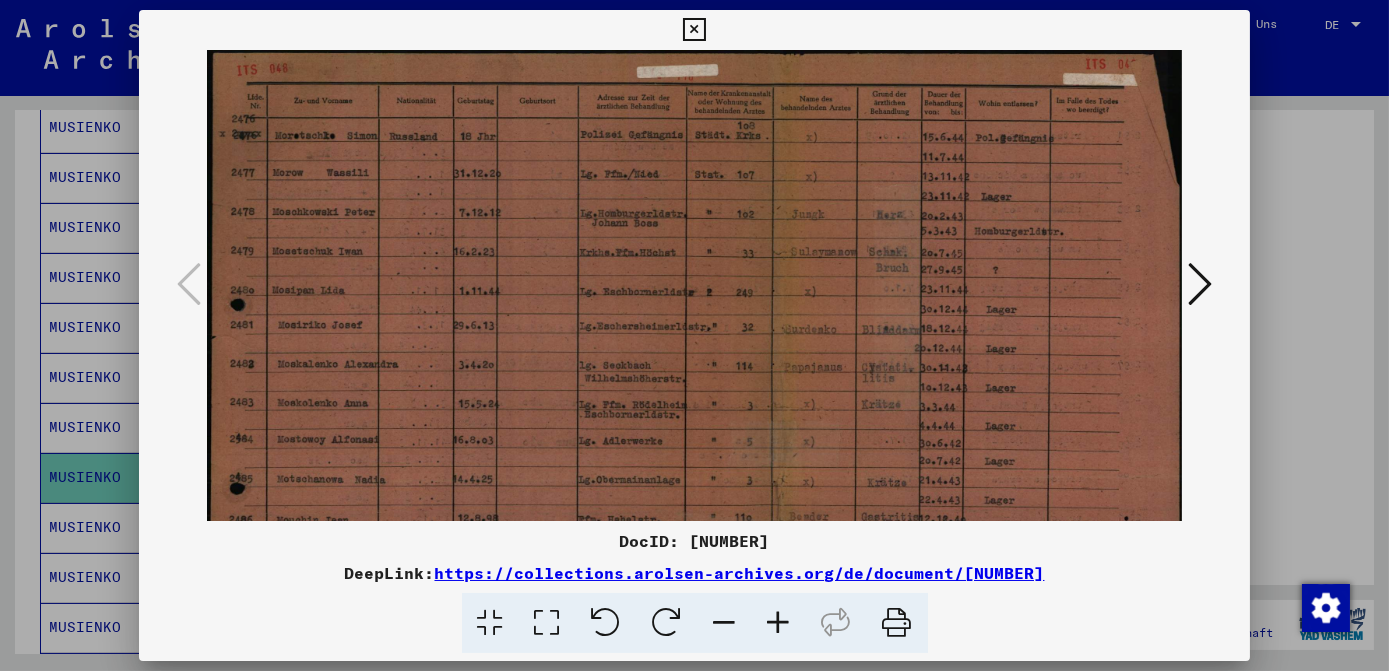 click at bounding box center [779, 623] 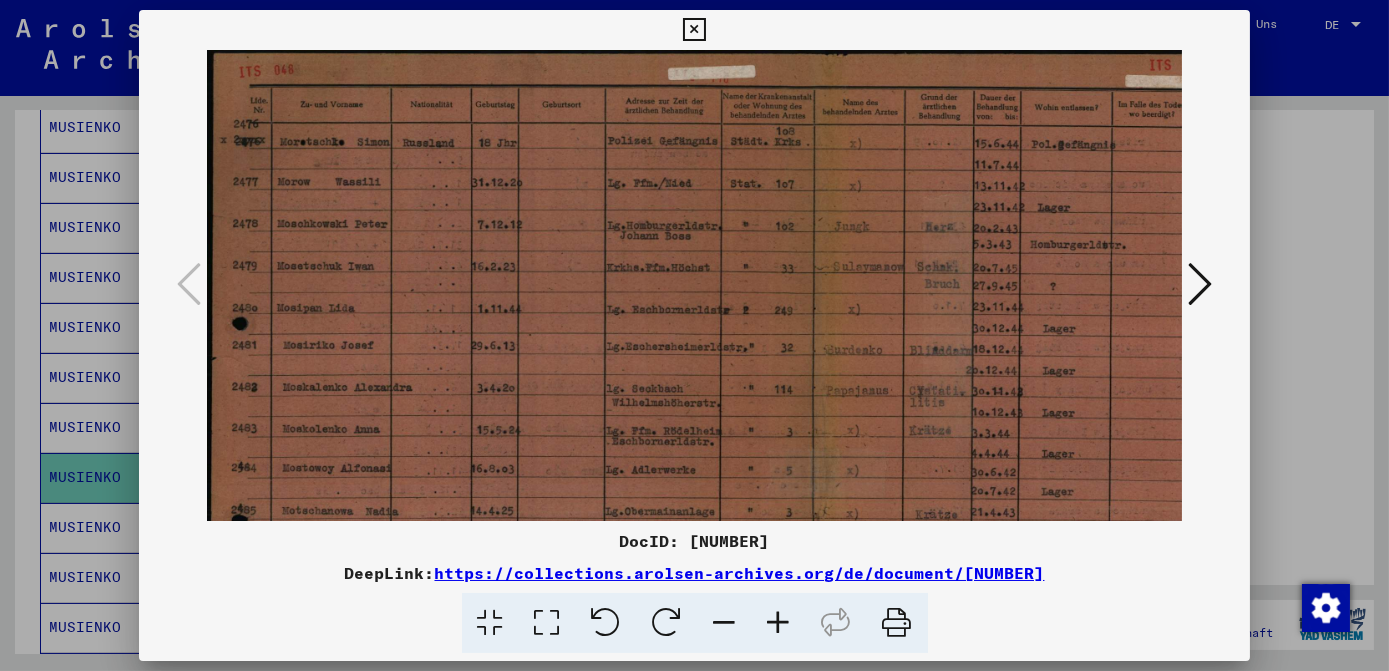 click at bounding box center [779, 623] 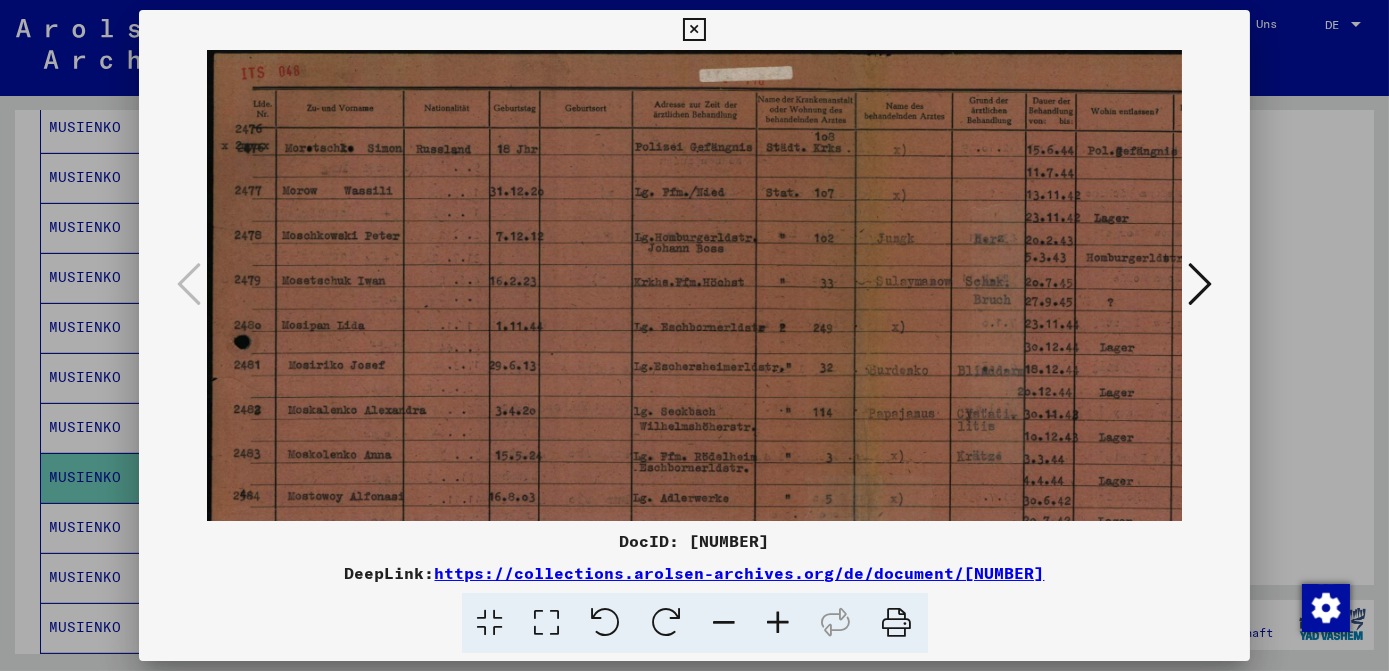 click at bounding box center (779, 623) 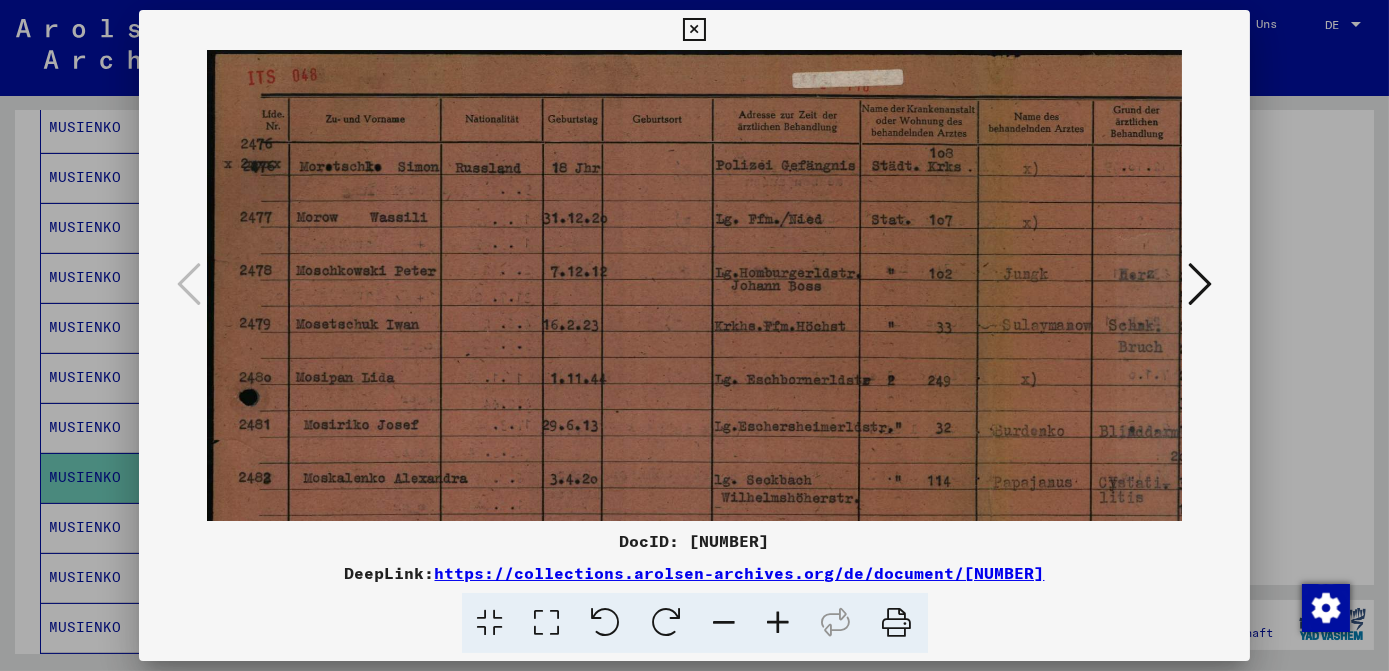 click at bounding box center [779, 623] 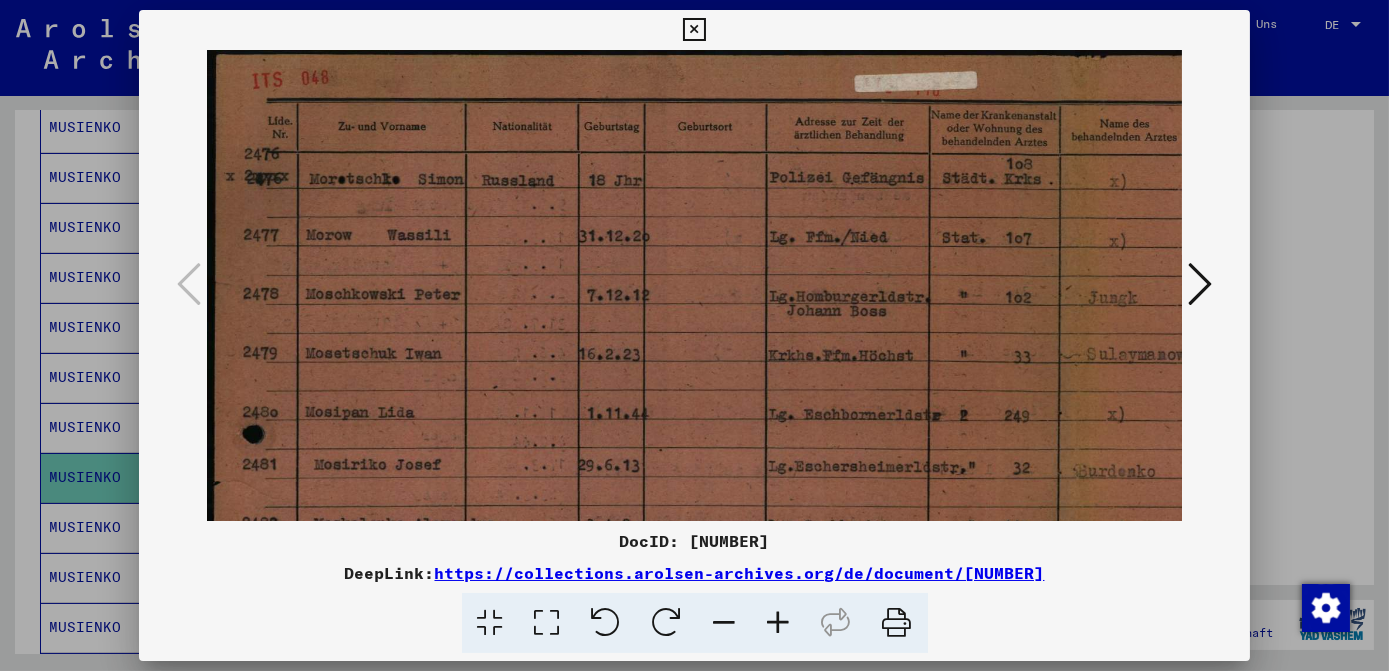 click at bounding box center [779, 623] 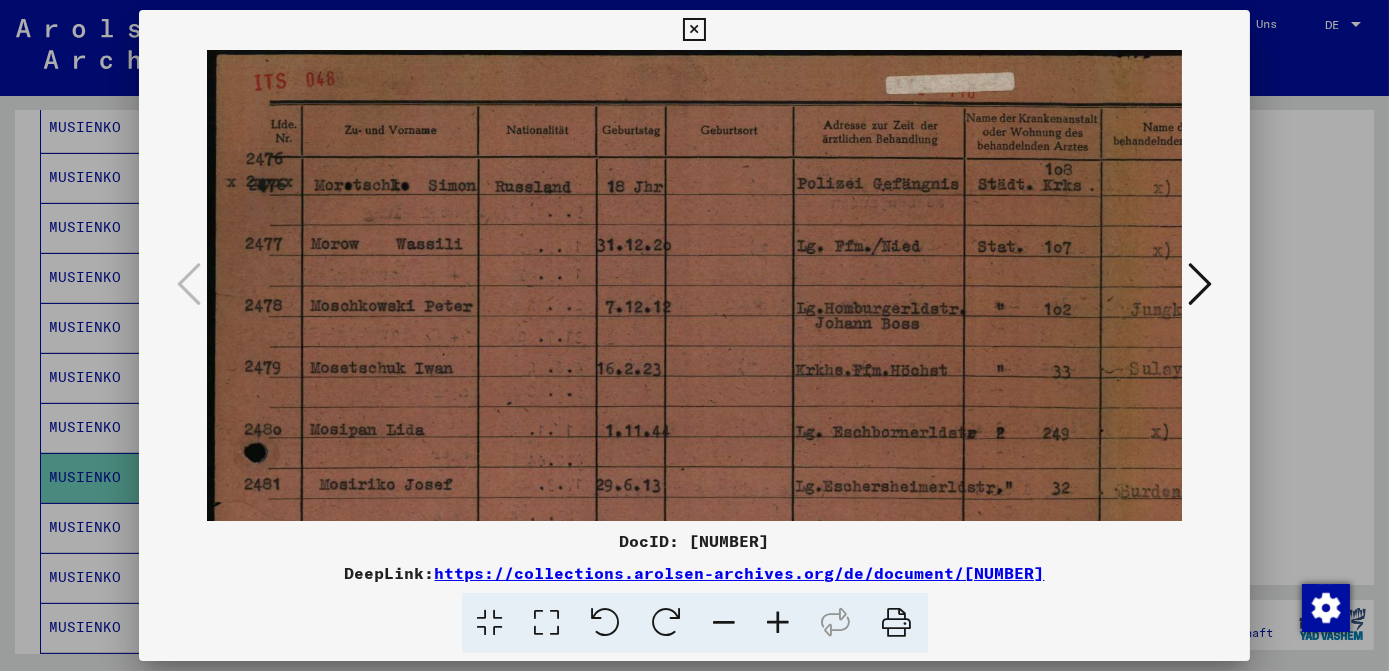 click at bounding box center (779, 623) 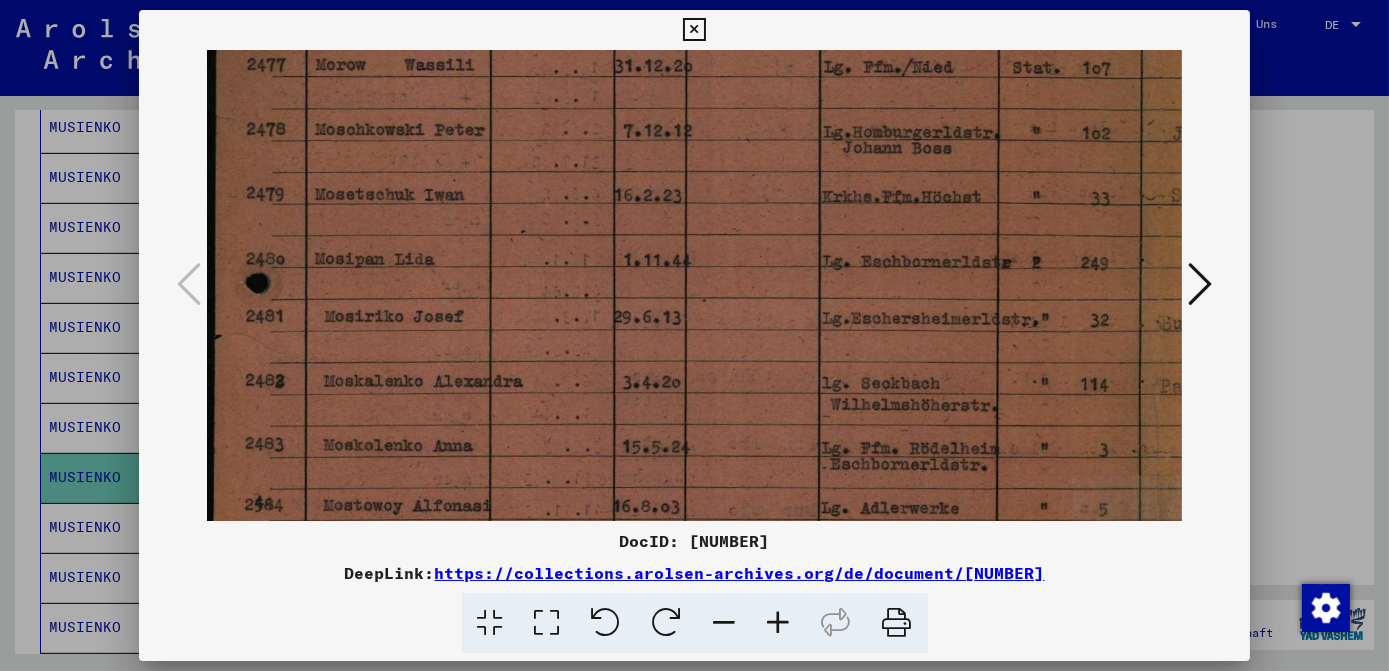 drag, startPoint x: 728, startPoint y: 350, endPoint x: 738, endPoint y: 248, distance: 102.48902 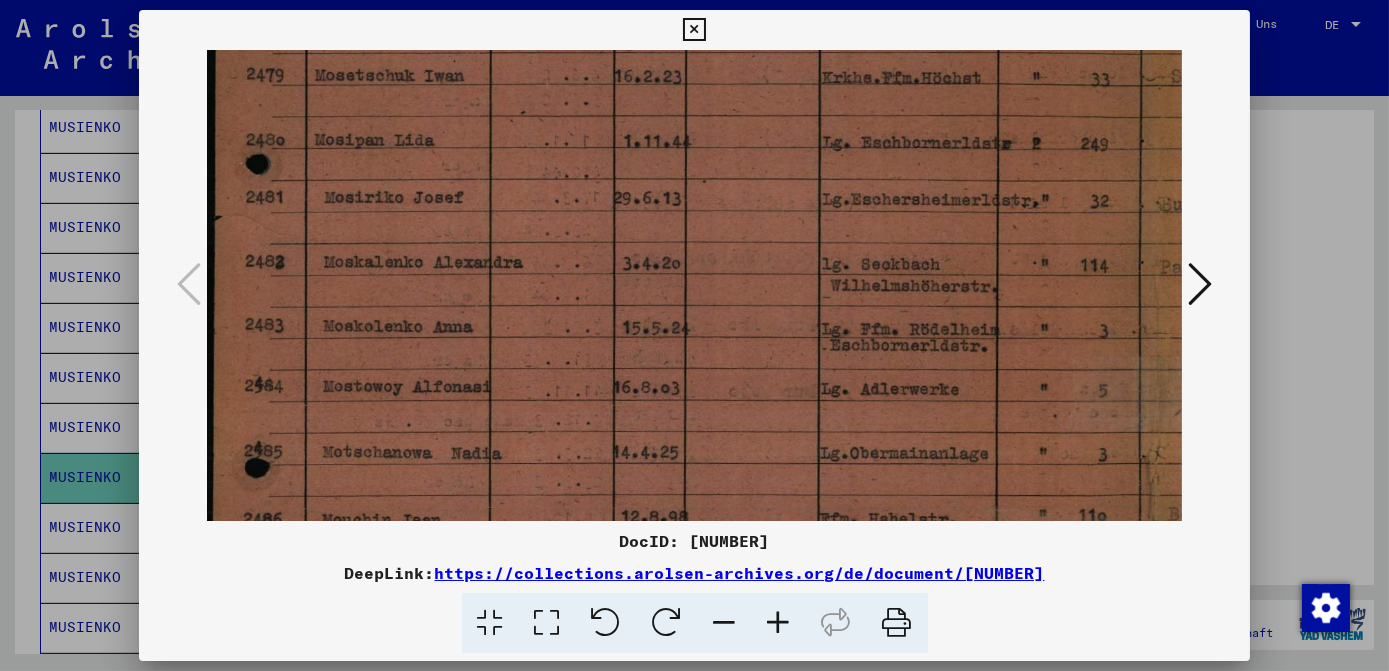 drag, startPoint x: 752, startPoint y: 312, endPoint x: 776, endPoint y: 179, distance: 135.14807 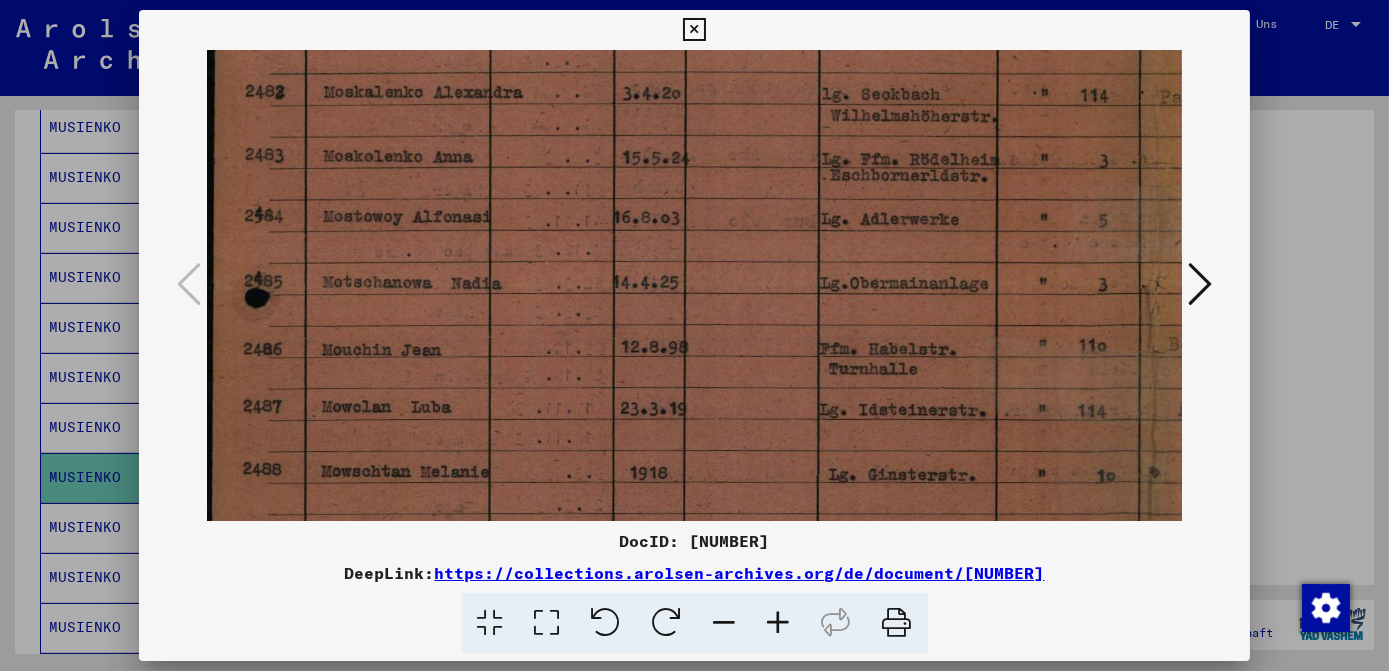 drag, startPoint x: 759, startPoint y: 363, endPoint x: 795, endPoint y: 206, distance: 161.07452 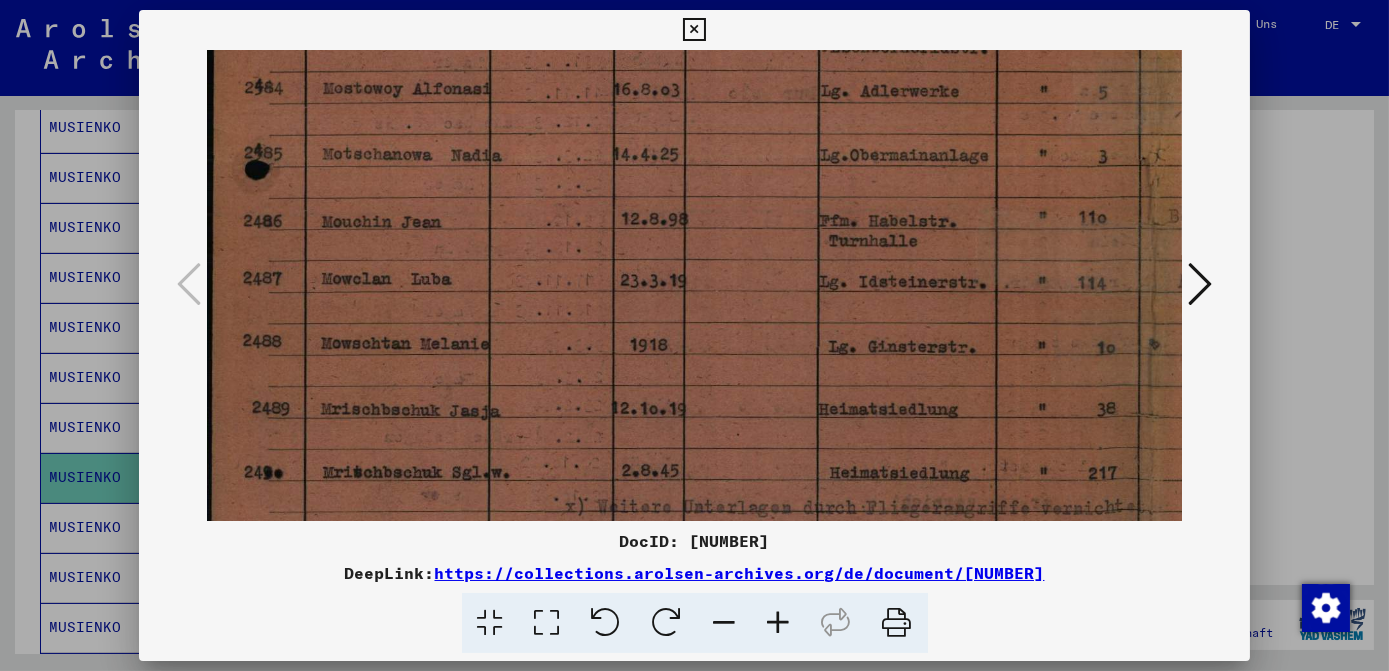 drag, startPoint x: 791, startPoint y: 276, endPoint x: 808, endPoint y: 218, distance: 60.440052 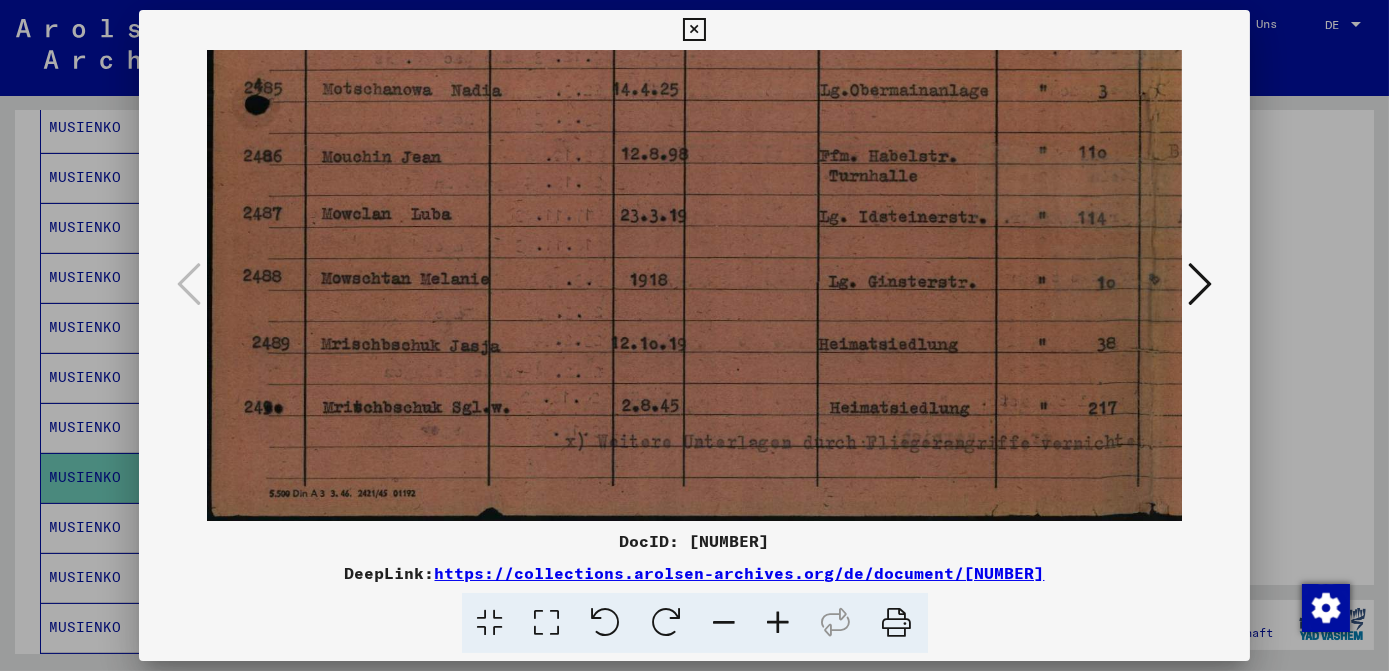 drag, startPoint x: 810, startPoint y: 288, endPoint x: 818, endPoint y: 240, distance: 48.6621 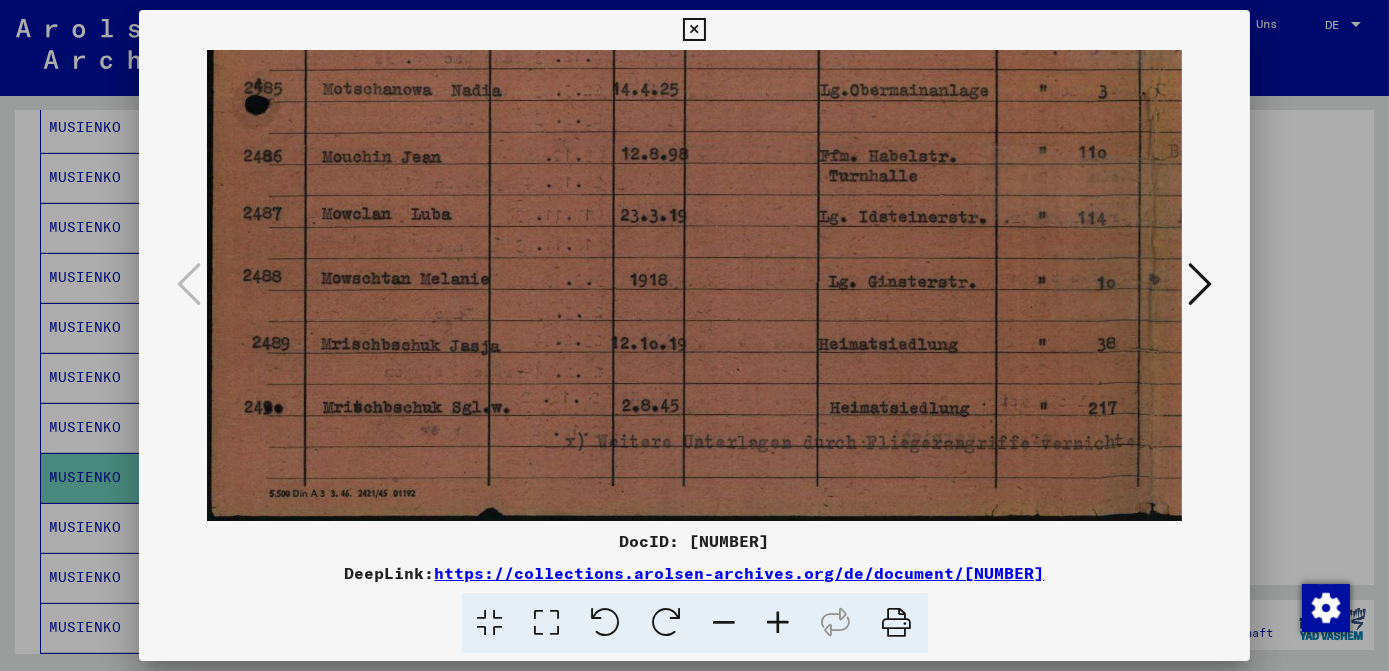 click at bounding box center (1200, 284) 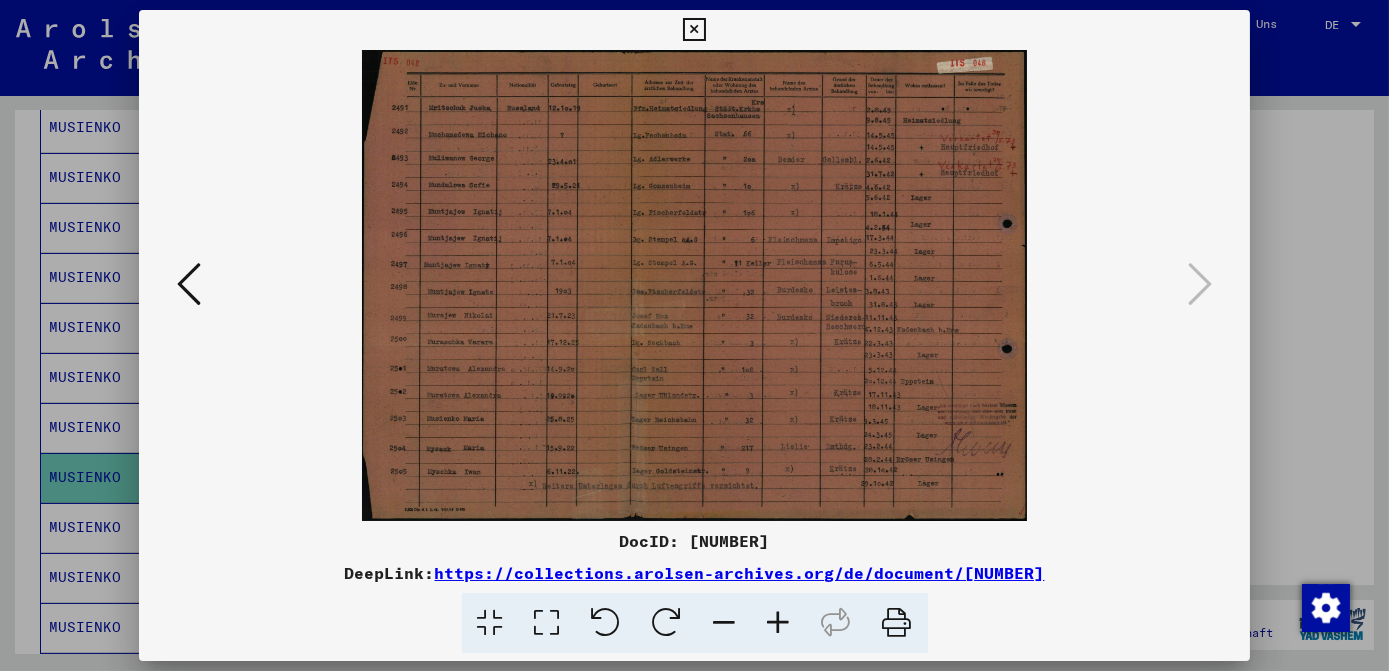 click at bounding box center [779, 623] 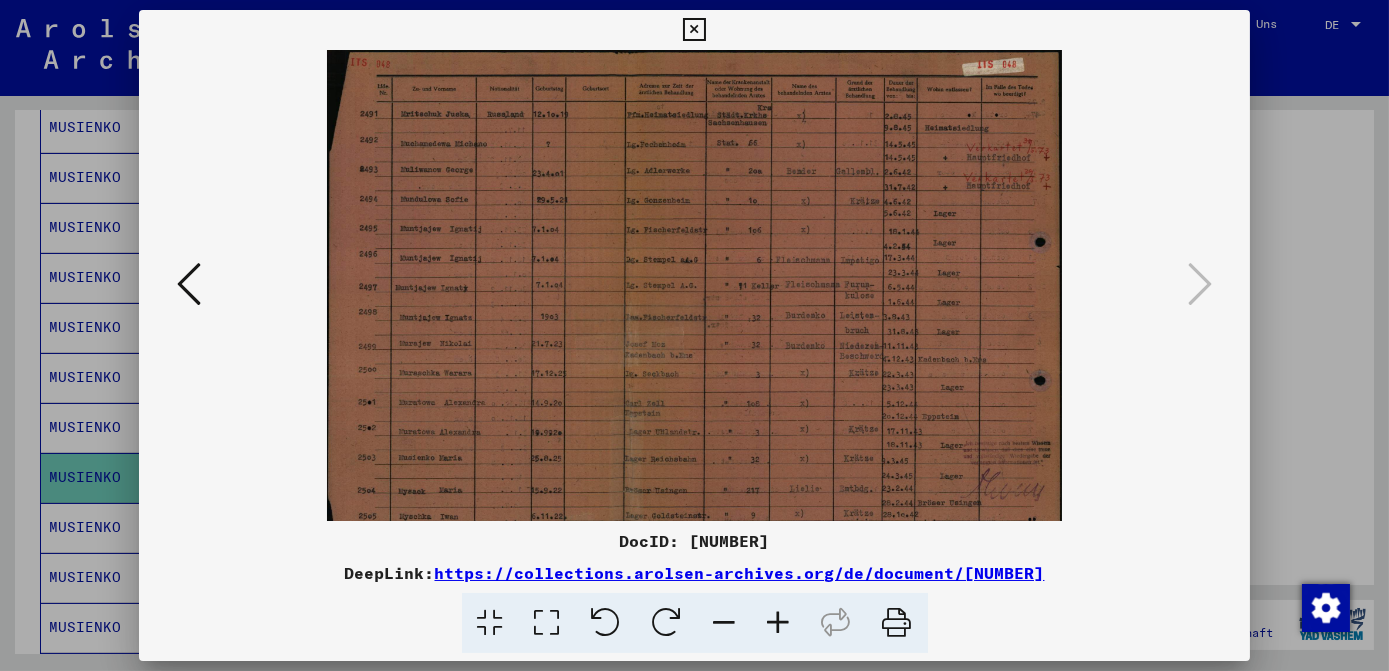 click at bounding box center [779, 623] 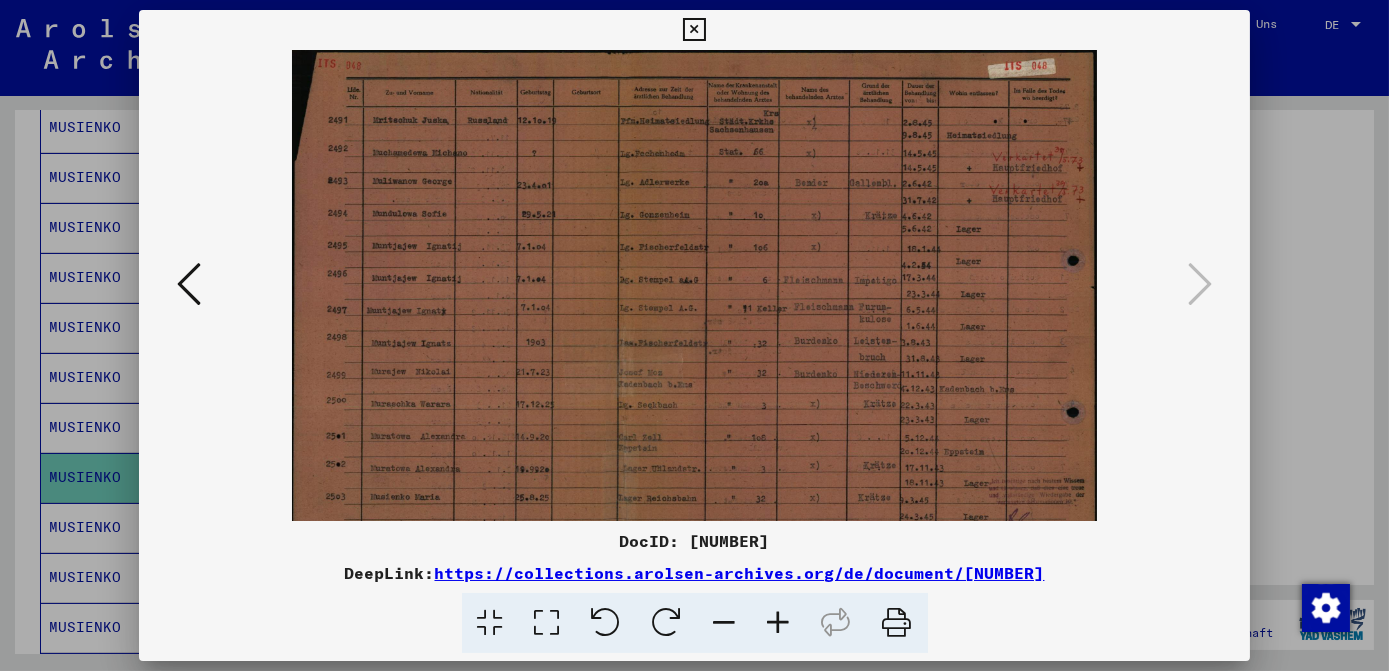 click at bounding box center (779, 623) 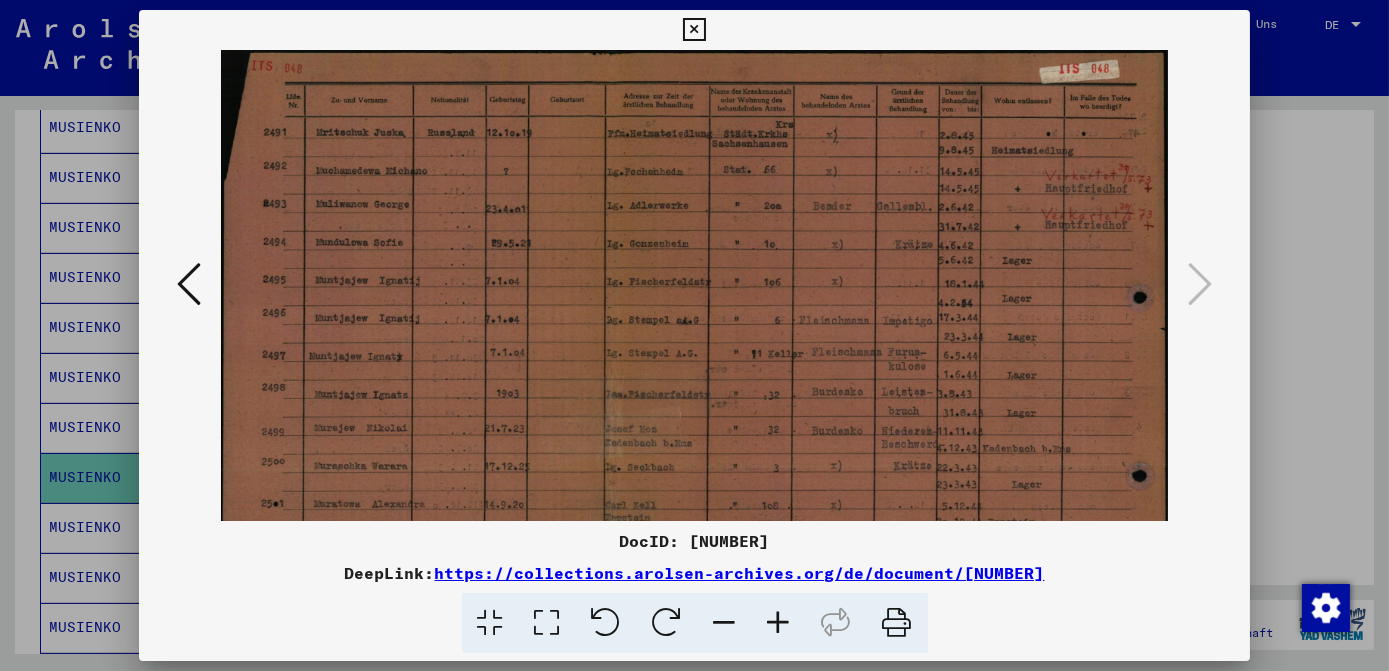 click at bounding box center [779, 623] 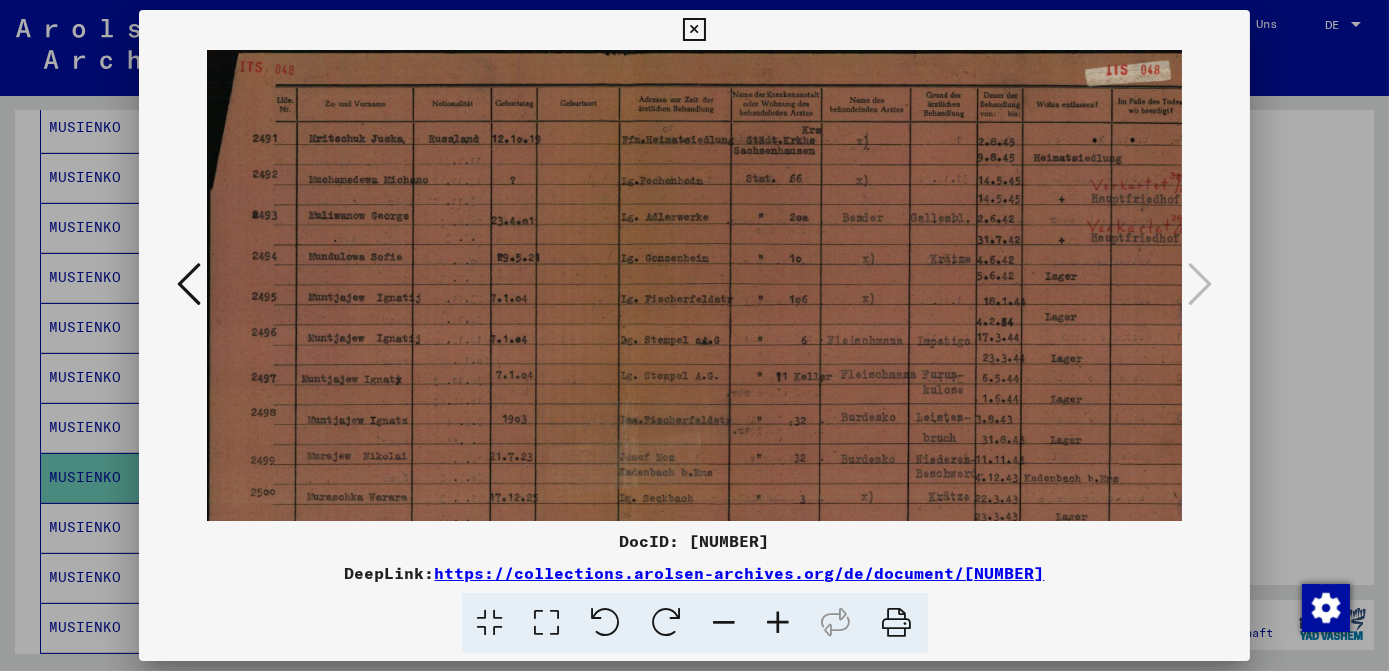 click at bounding box center (779, 623) 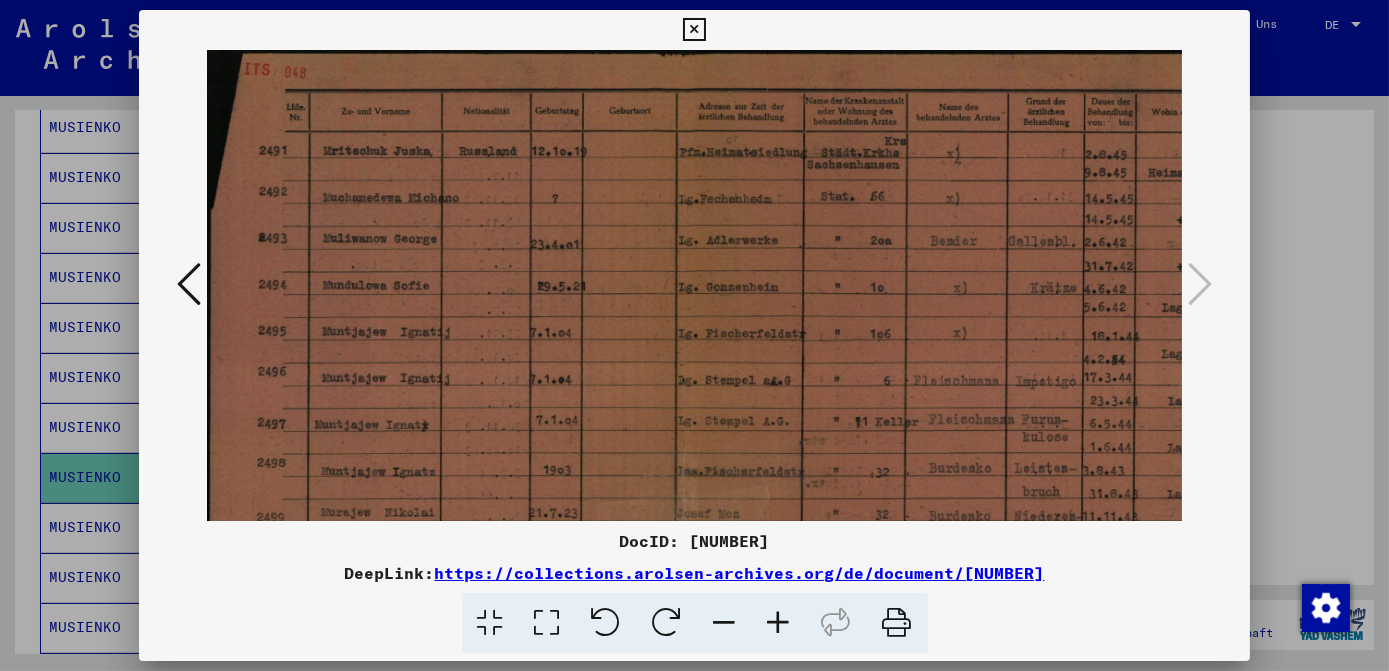 click at bounding box center [779, 623] 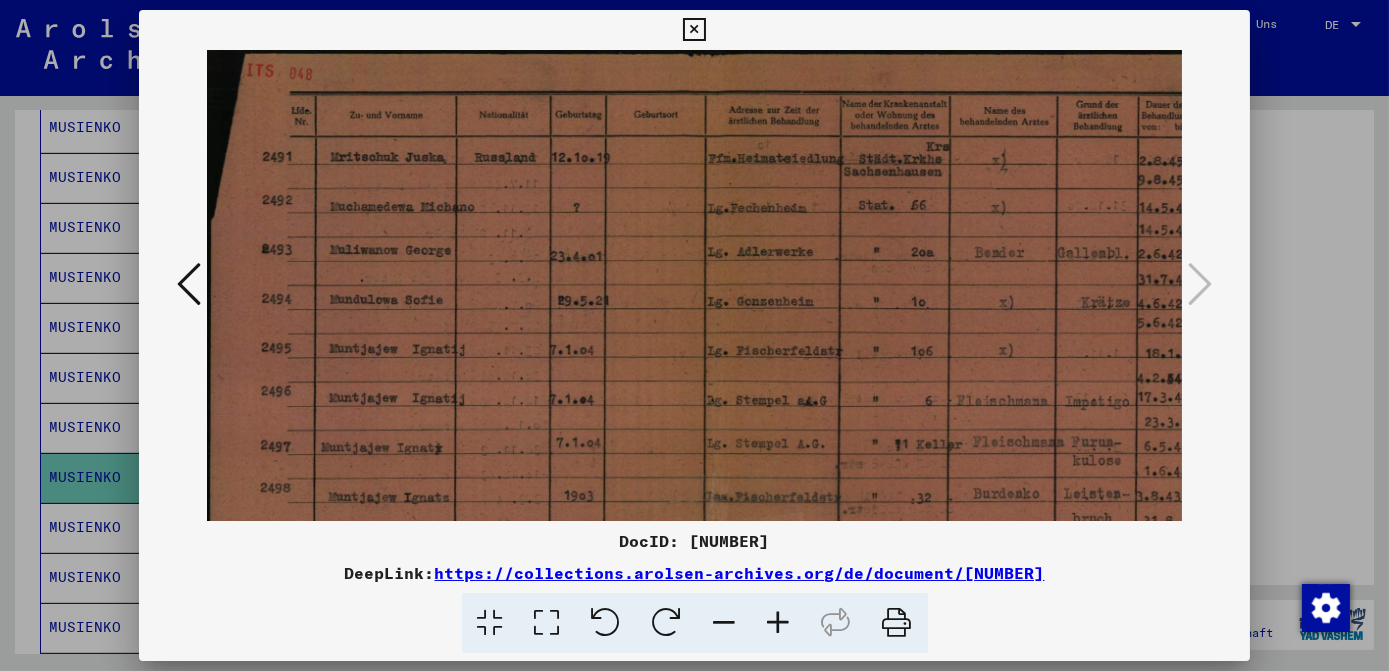 click at bounding box center (779, 623) 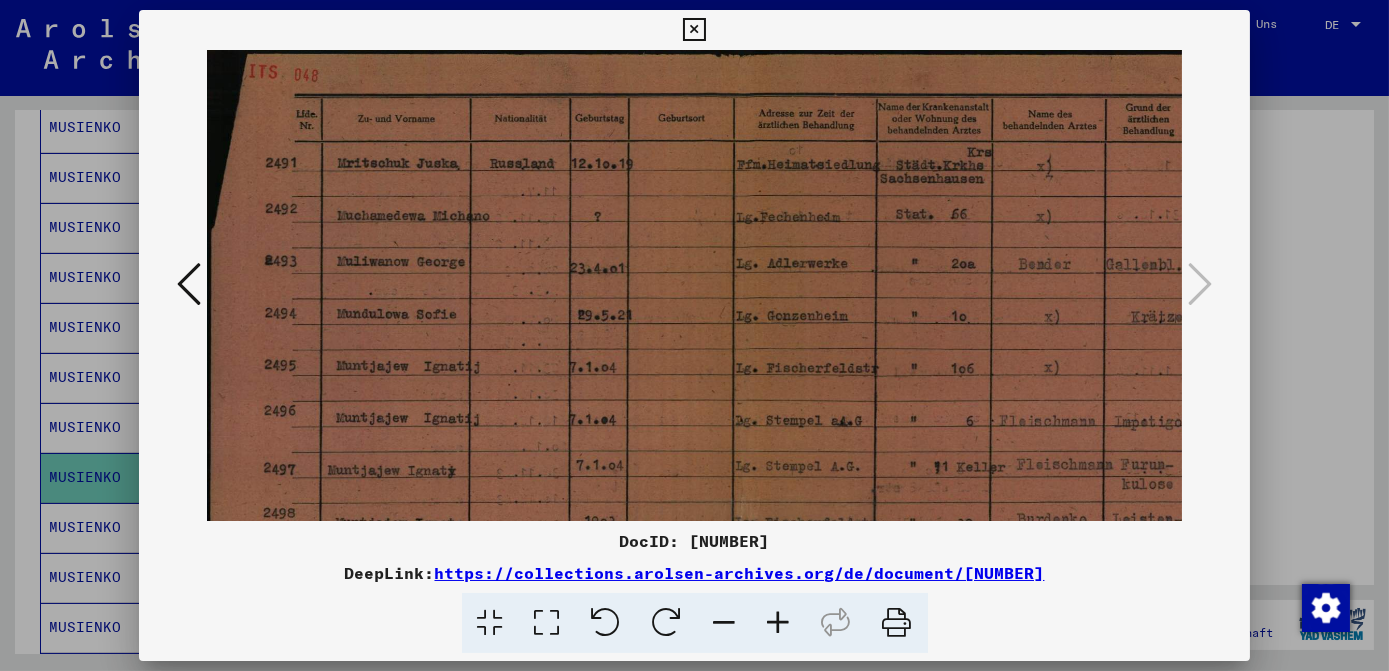 click at bounding box center (779, 623) 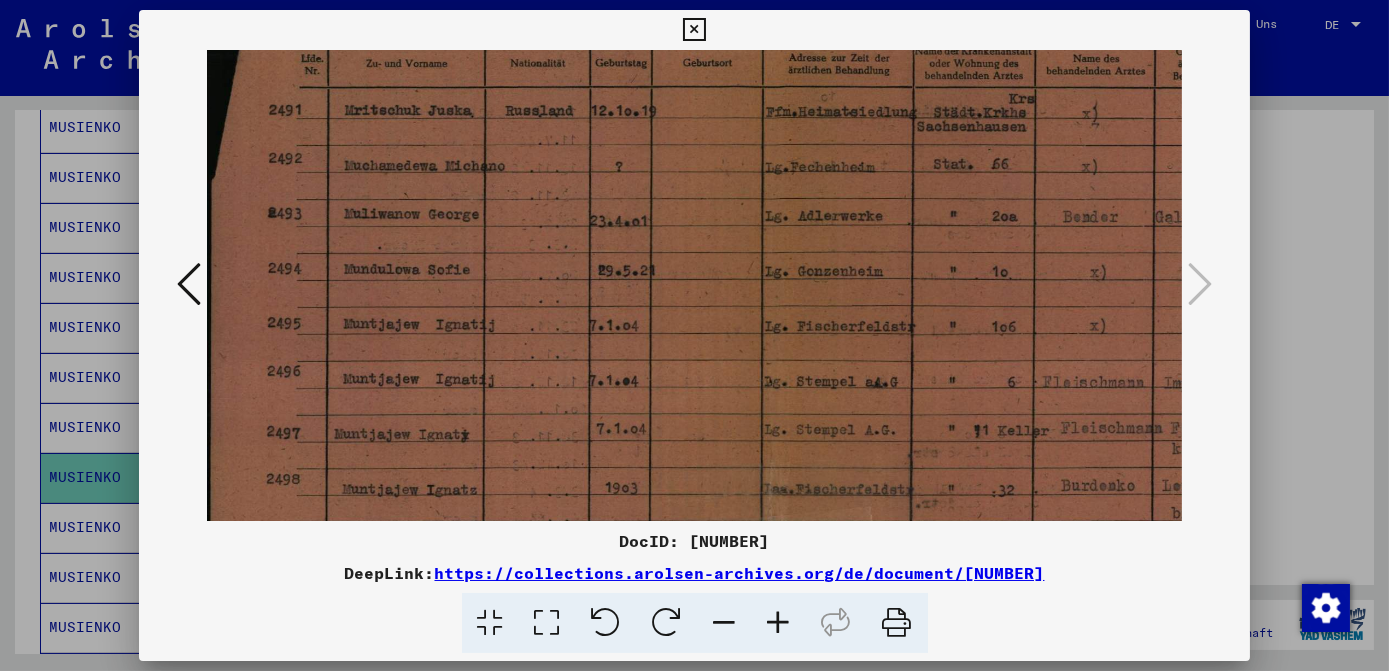 scroll, scrollTop: 205, scrollLeft: 0, axis: vertical 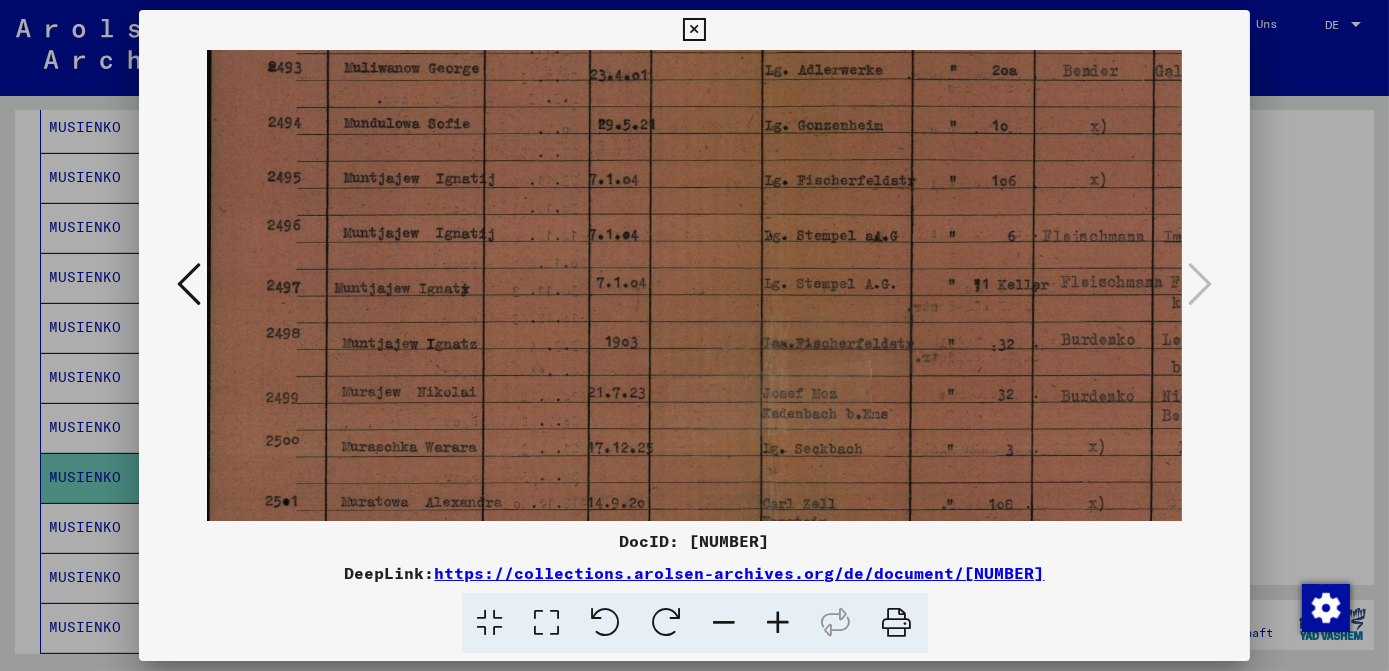 drag, startPoint x: 764, startPoint y: 475, endPoint x: 781, endPoint y: 269, distance: 206.70027 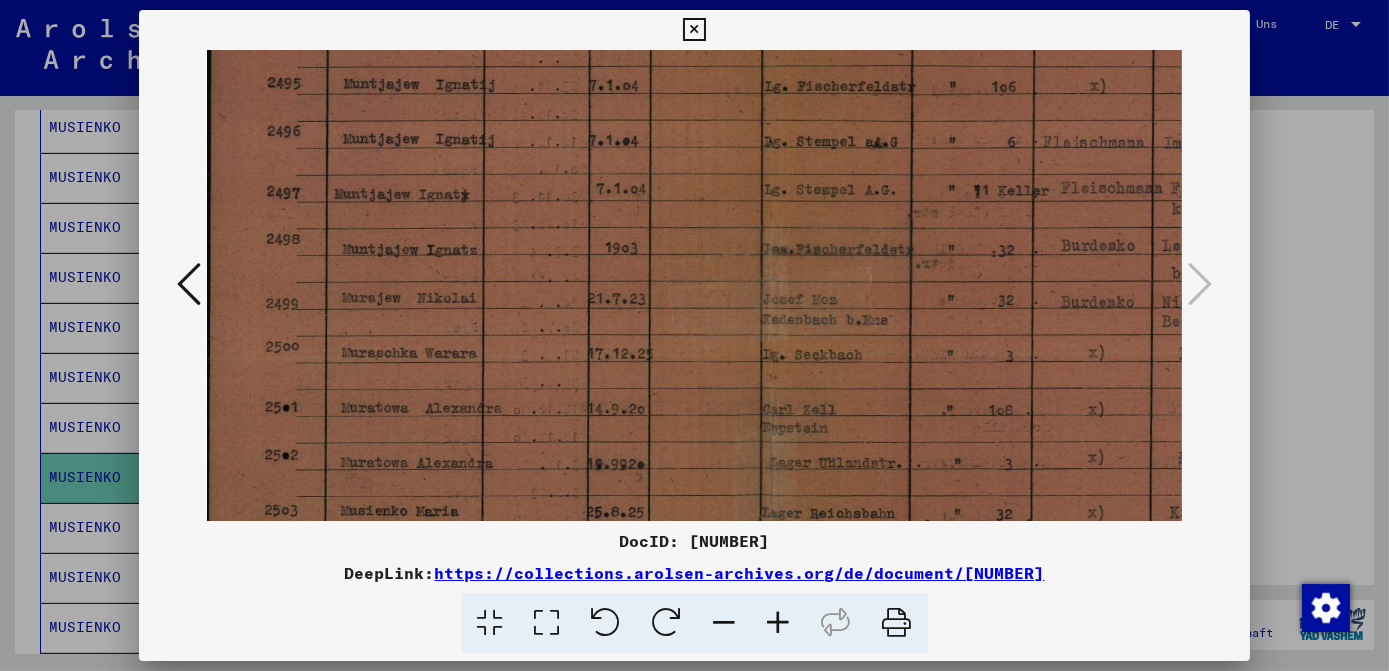 scroll, scrollTop: 356, scrollLeft: 0, axis: vertical 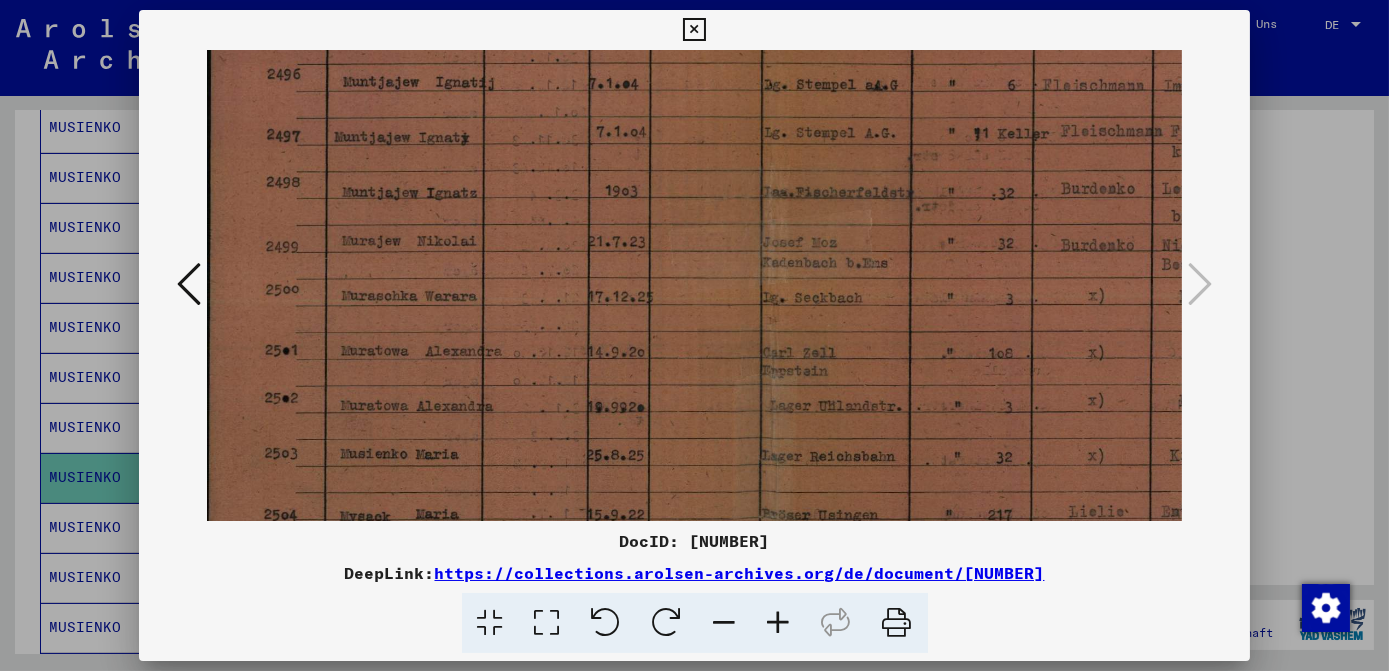 drag, startPoint x: 663, startPoint y: 451, endPoint x: 671, endPoint y: 300, distance: 151.21178 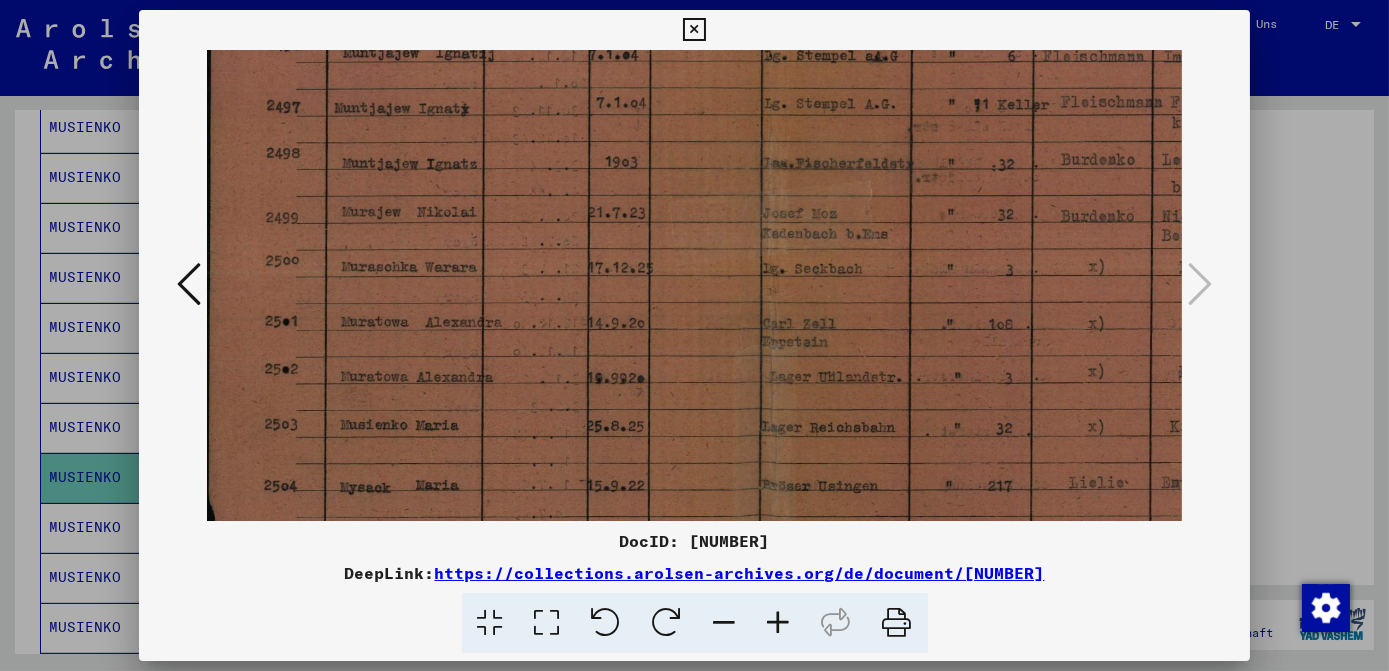 scroll, scrollTop: 402, scrollLeft: 0, axis: vertical 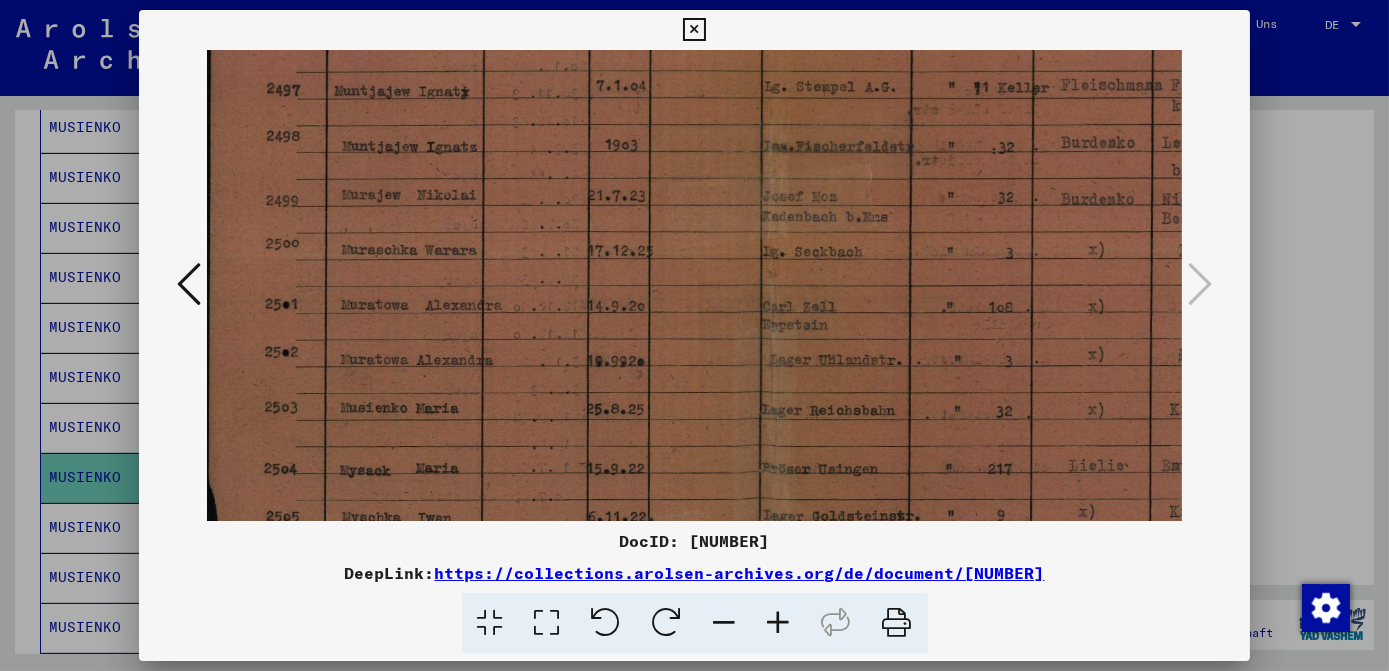 drag, startPoint x: 764, startPoint y: 364, endPoint x: 764, endPoint y: 332, distance: 32 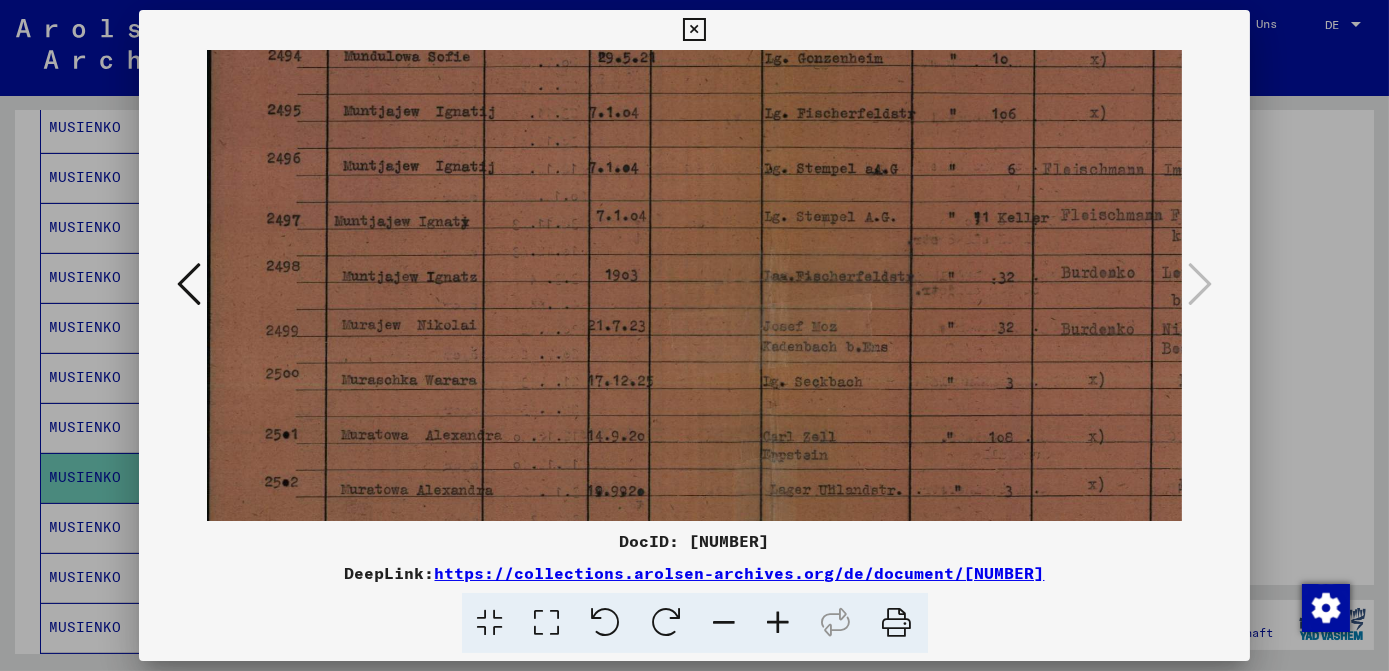 drag, startPoint x: 888, startPoint y: 400, endPoint x: 930, endPoint y: 369, distance: 52.201534 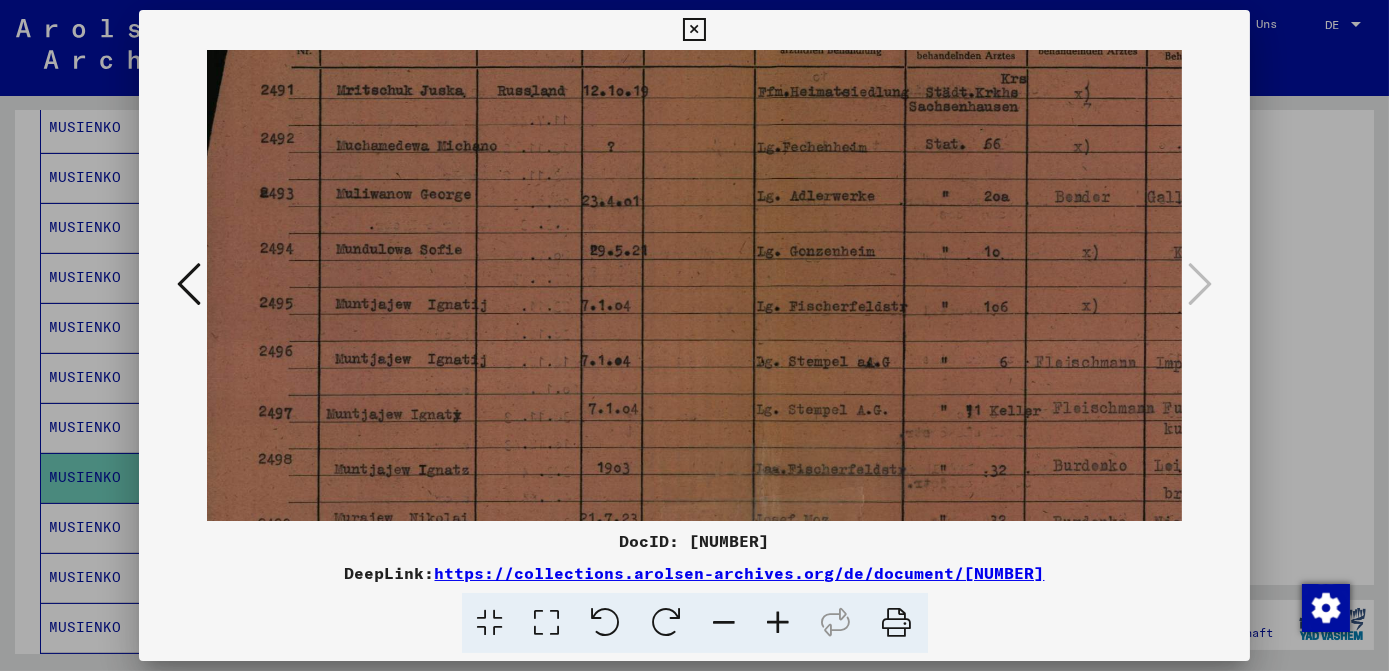 scroll, scrollTop: 18, scrollLeft: 13, axis: both 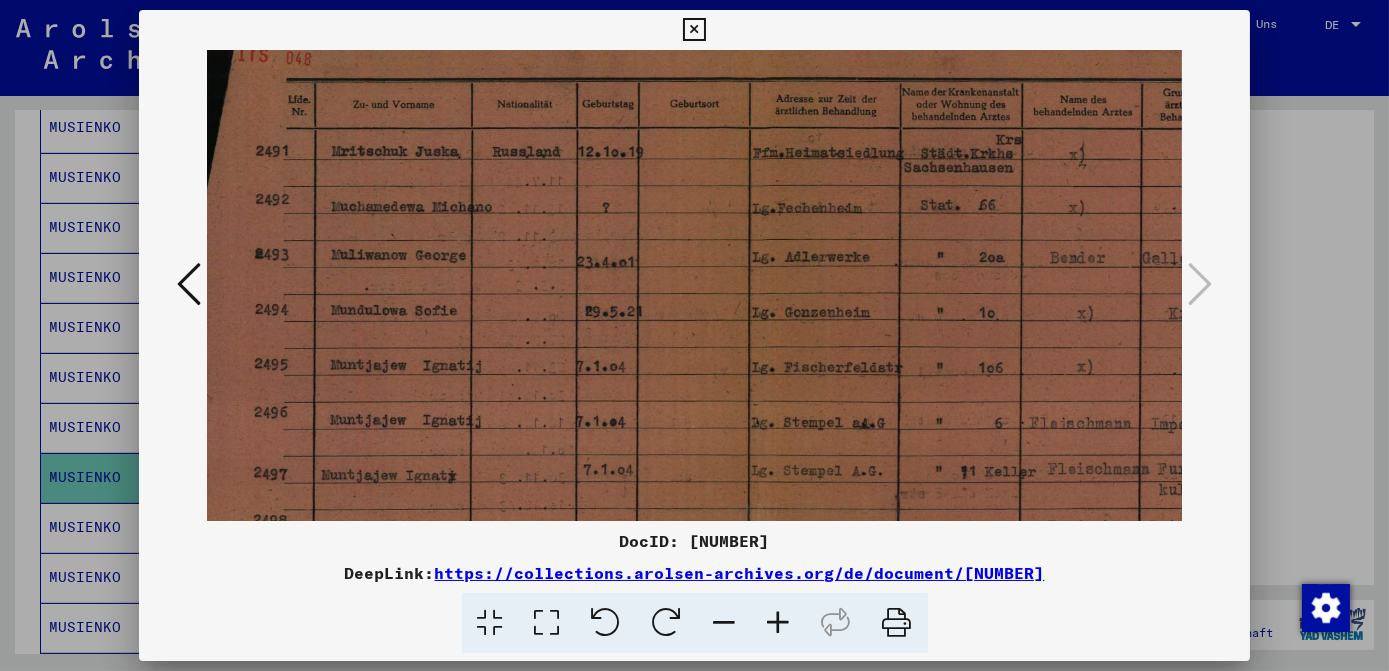 drag, startPoint x: 890, startPoint y: 240, endPoint x: 875, endPoint y: 493, distance: 253.44427 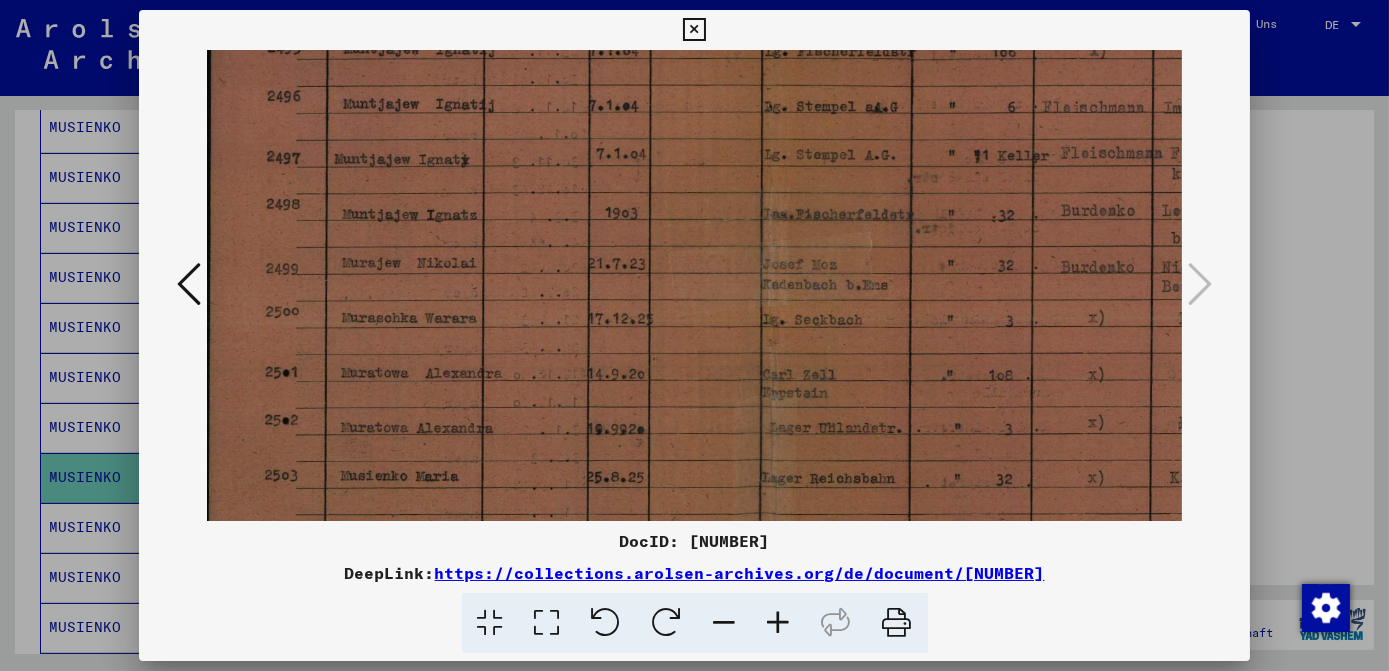 drag, startPoint x: 798, startPoint y: 441, endPoint x: 816, endPoint y: 126, distance: 315.51385 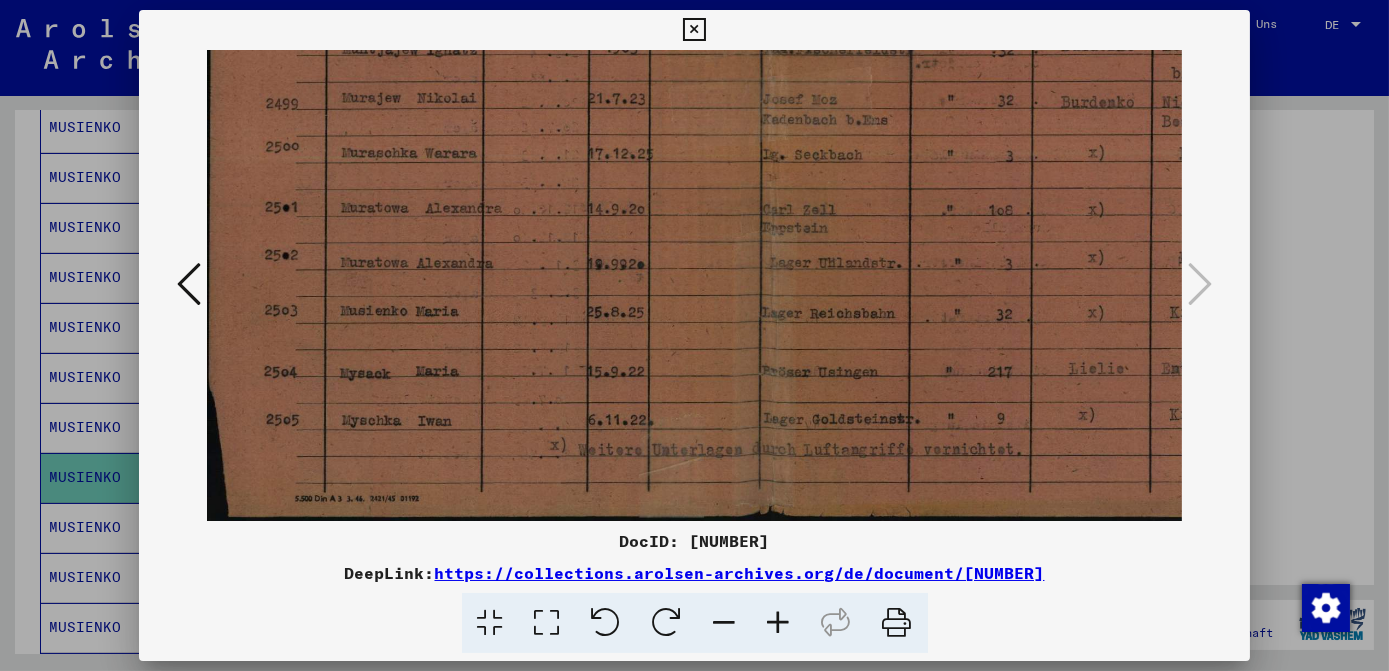 click at bounding box center (891, 36) 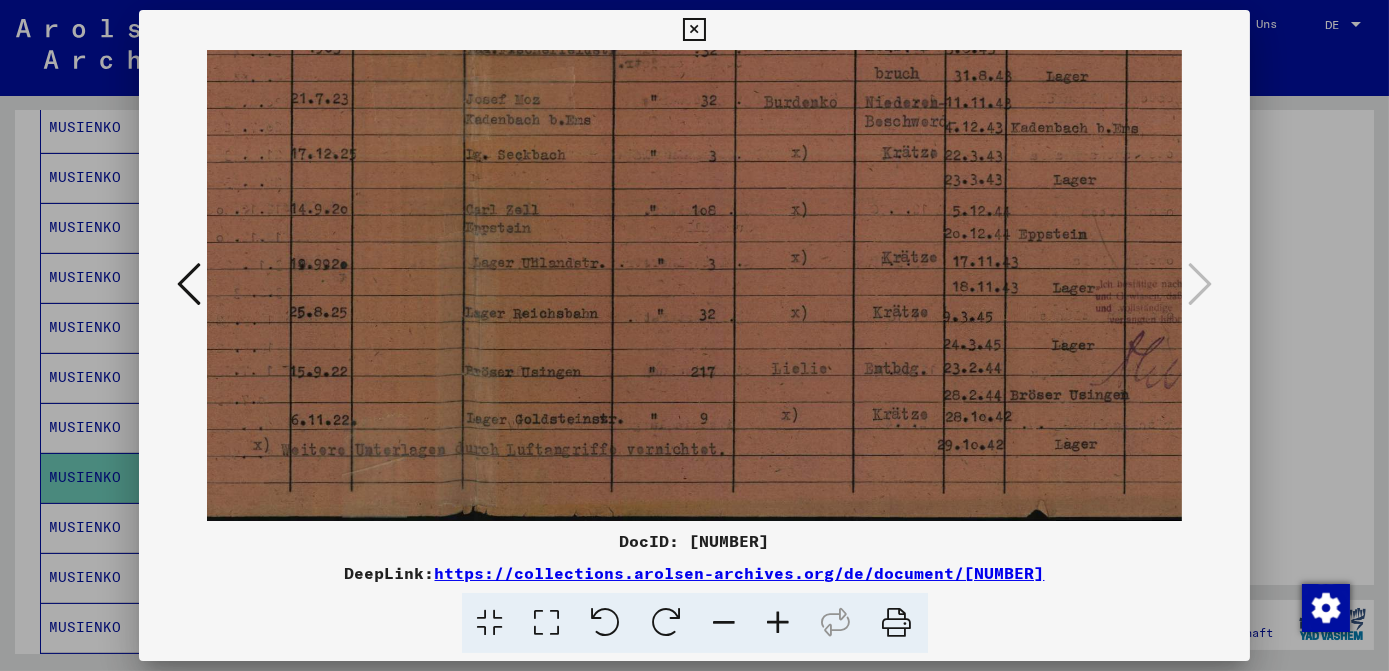 drag, startPoint x: 890, startPoint y: 329, endPoint x: 612, endPoint y: 328, distance: 278.0018 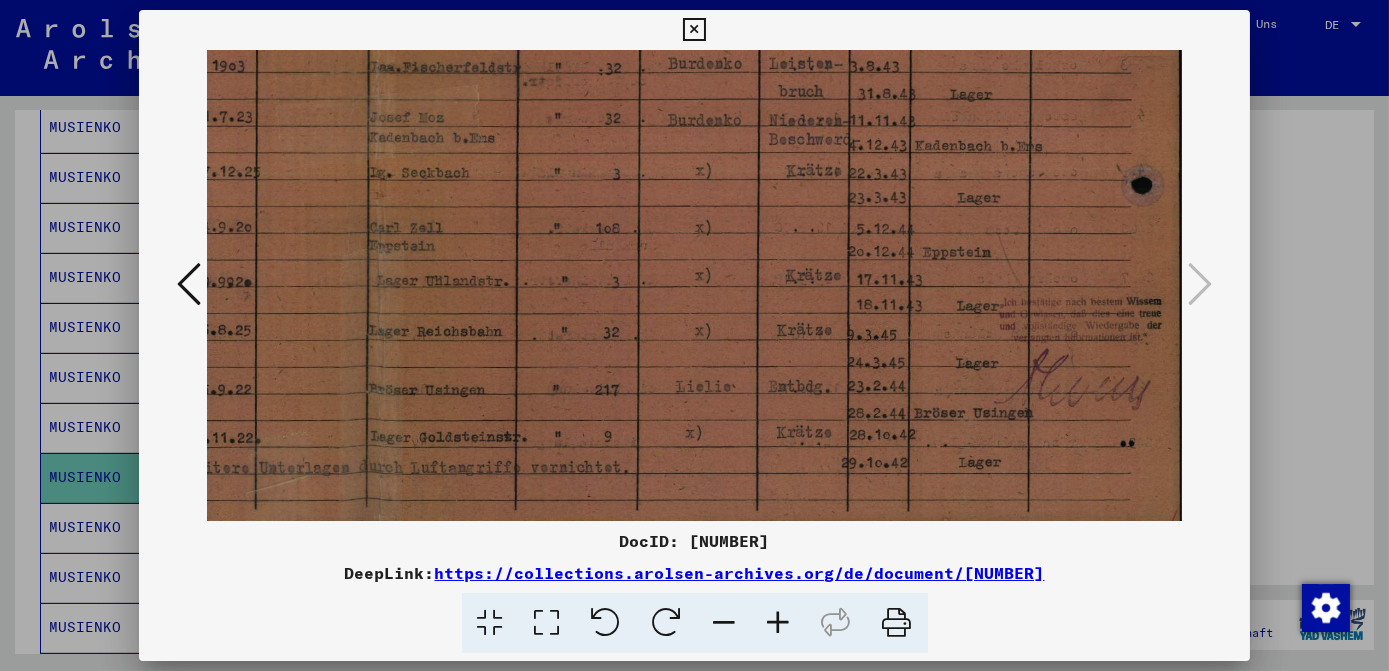scroll, scrollTop: 480, scrollLeft: 393, axis: both 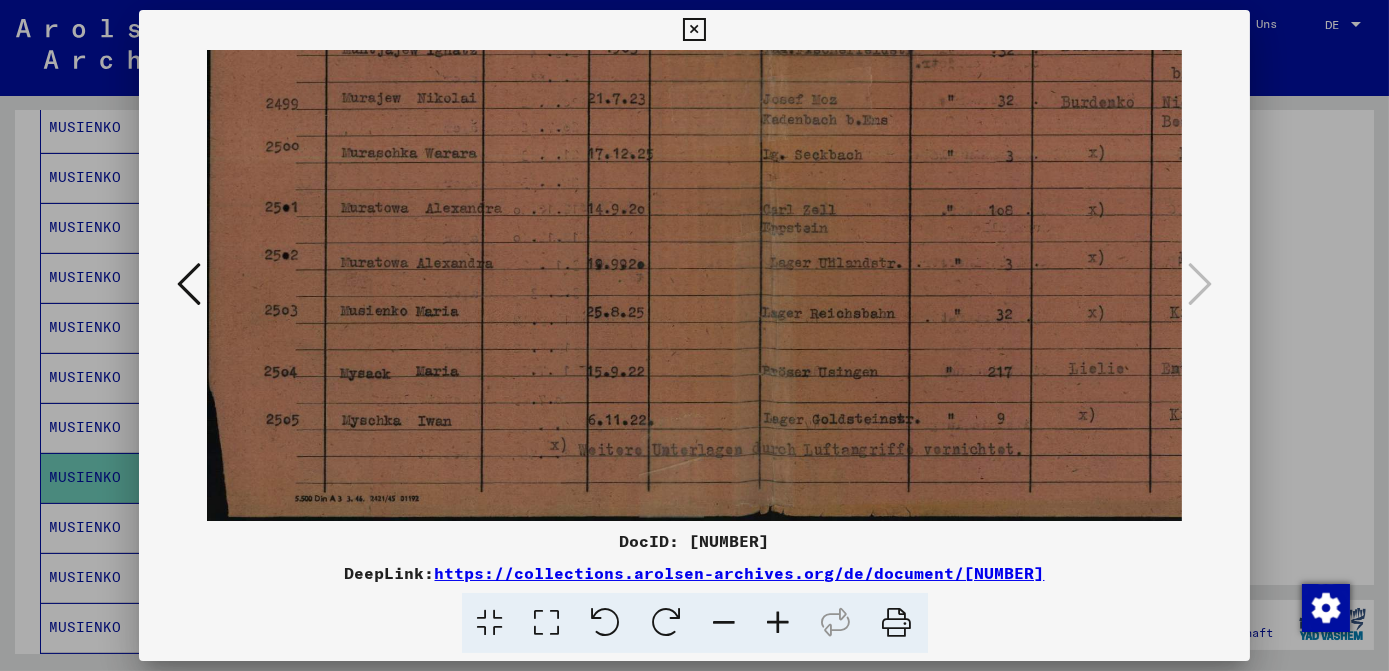 click at bounding box center [694, 285] 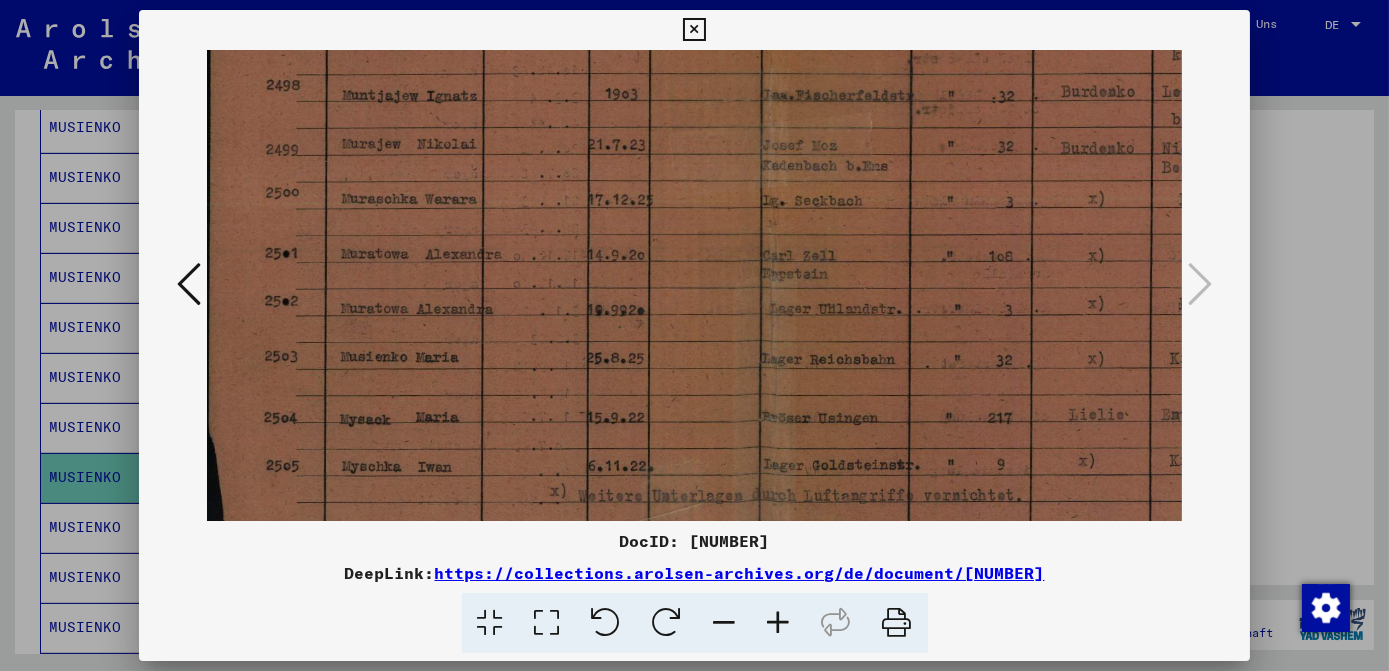 drag, startPoint x: 781, startPoint y: 295, endPoint x: 1028, endPoint y: 344, distance: 251.81342 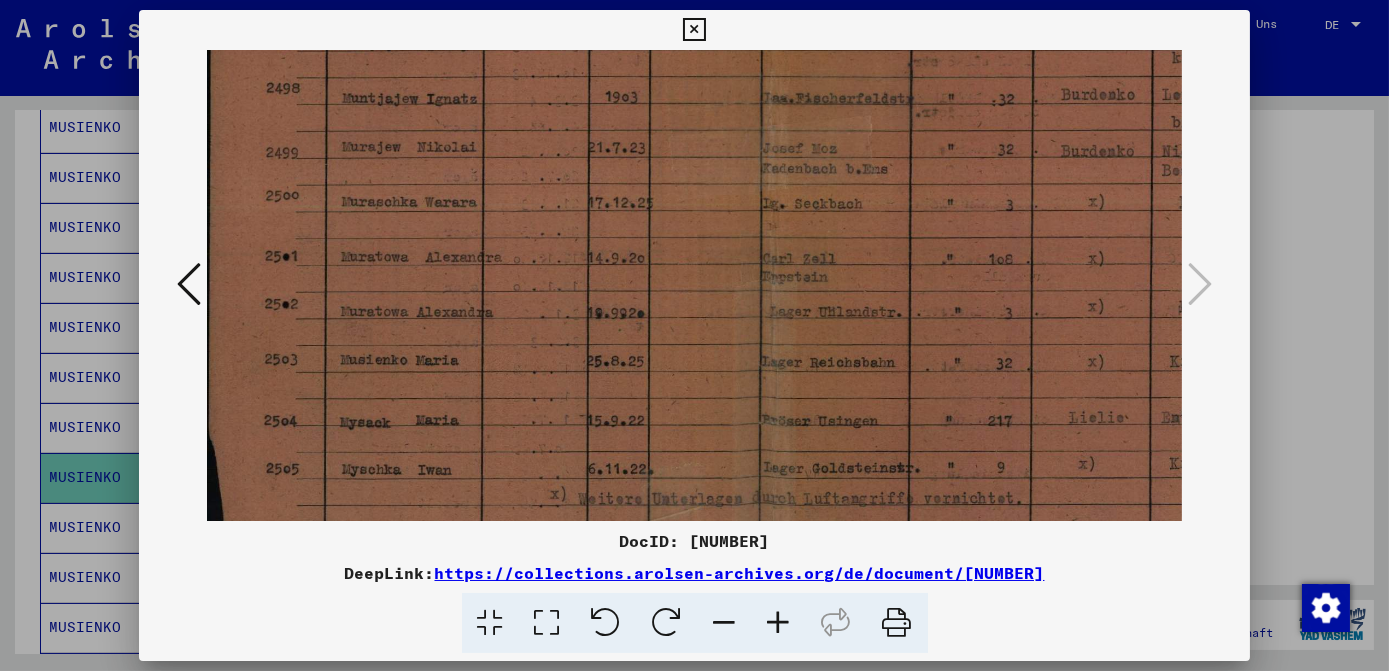 click at bounding box center (694, 30) 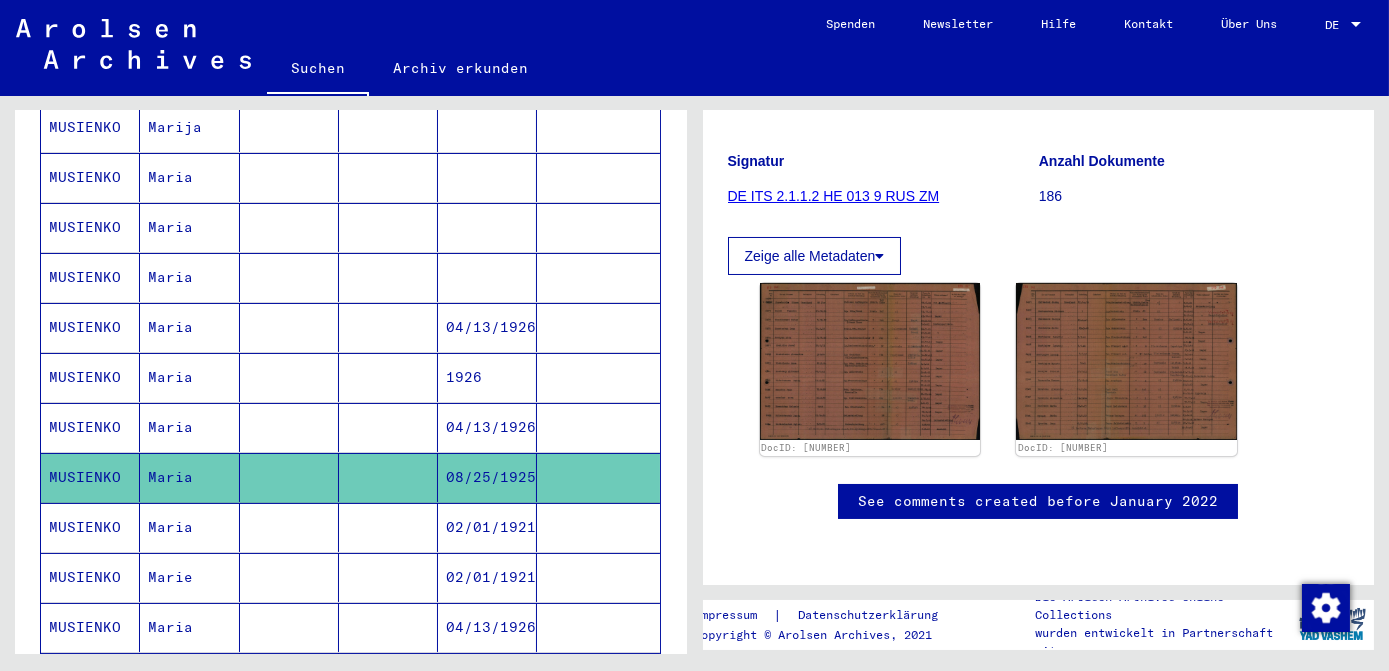 click on "DE ITS 2.1.1.2 HE 013 9 RUS ZM" 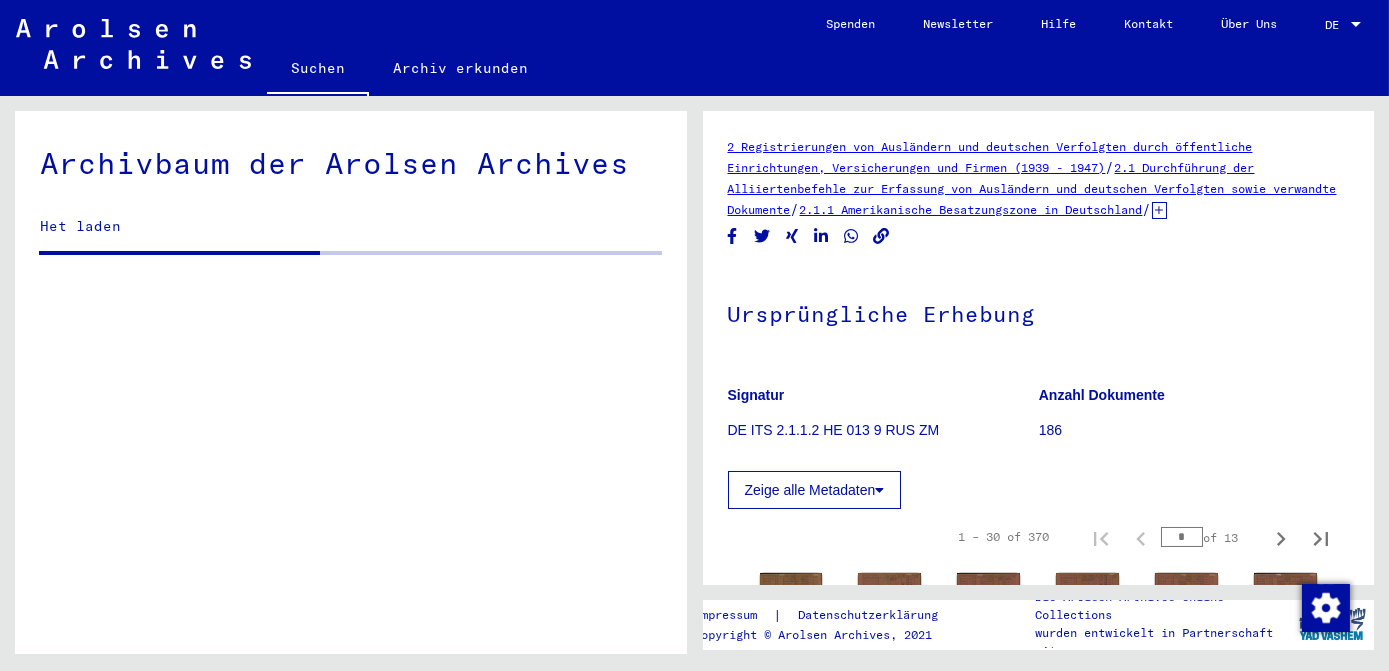 scroll, scrollTop: 3915, scrollLeft: 0, axis: vertical 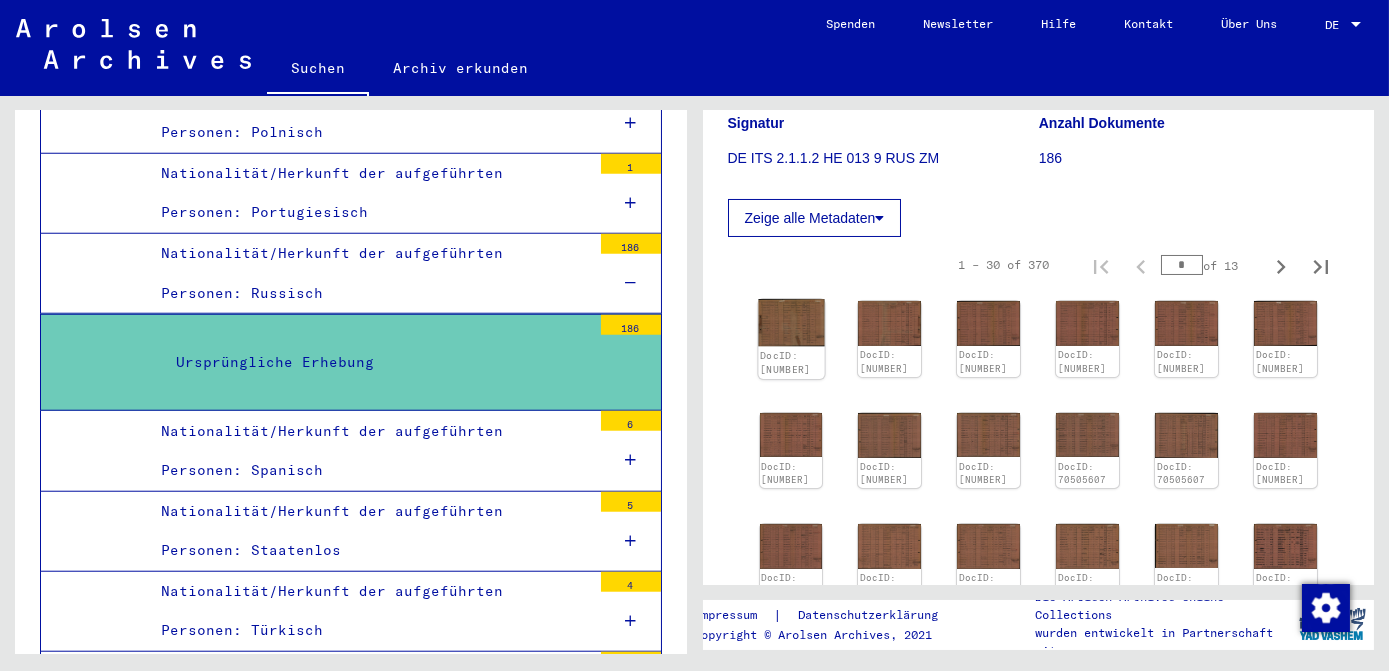 click 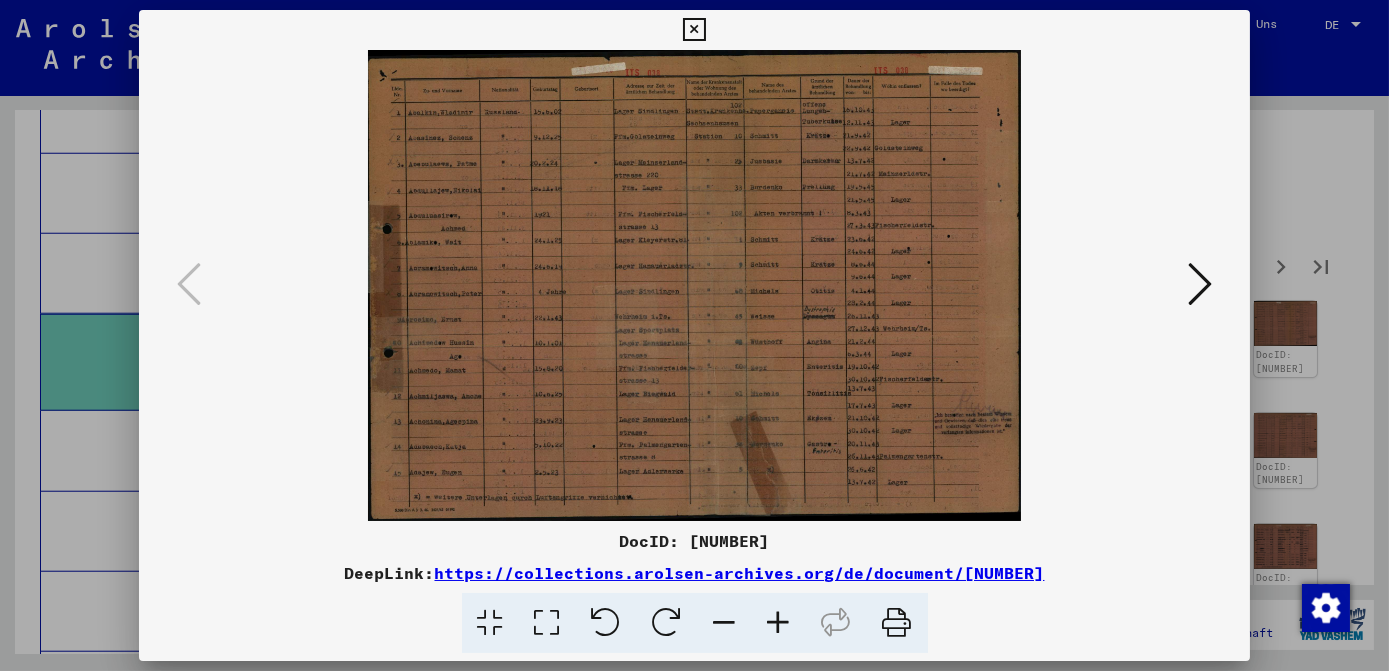 click at bounding box center [547, 623] 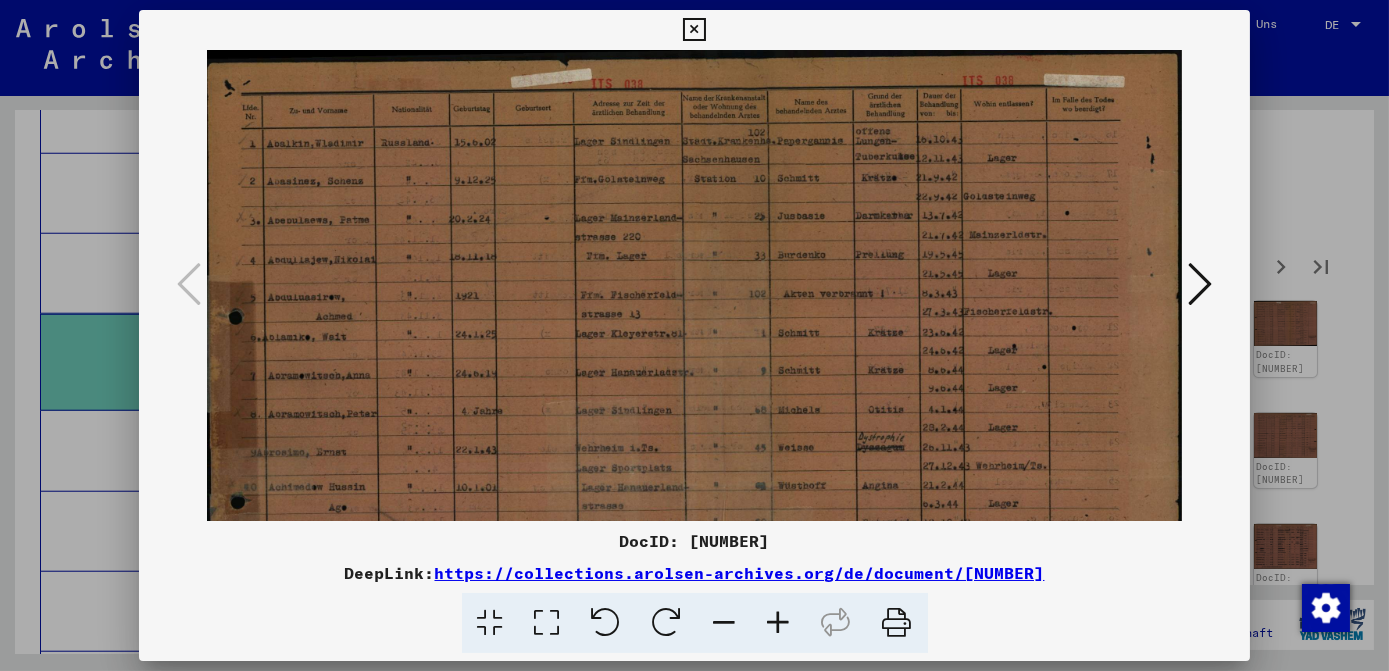 click at bounding box center (779, 623) 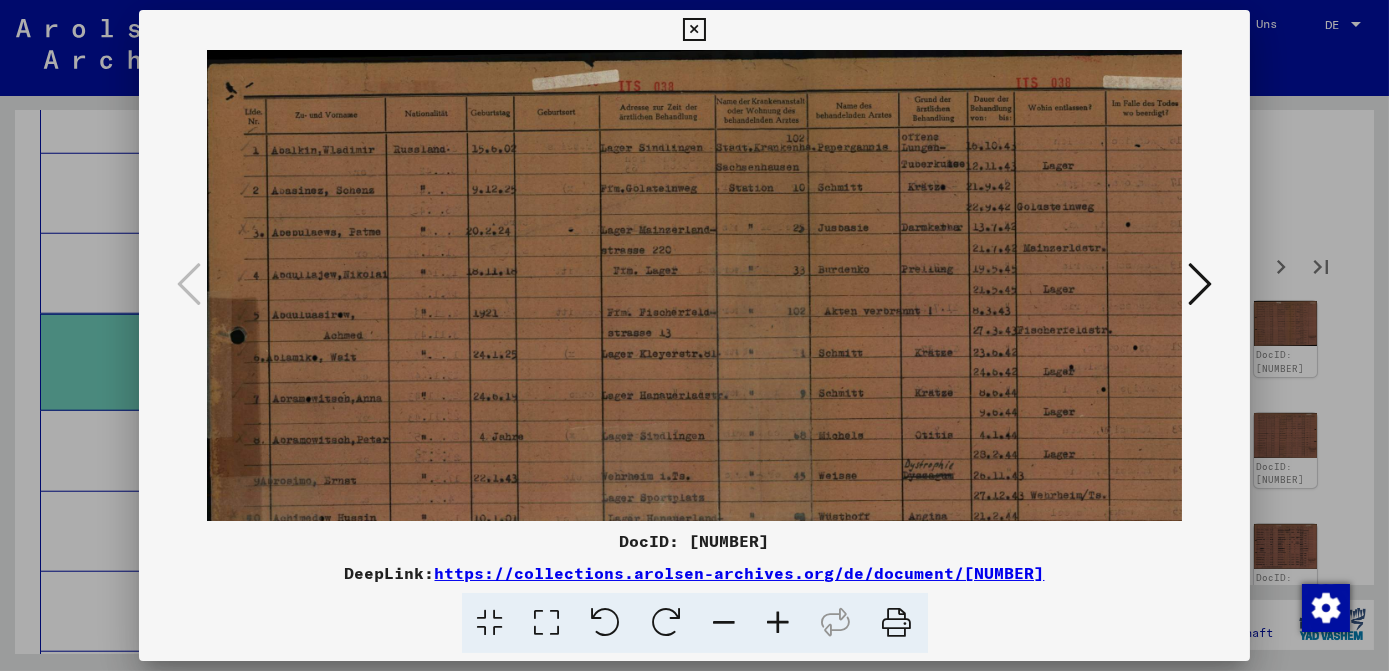 click at bounding box center [779, 623] 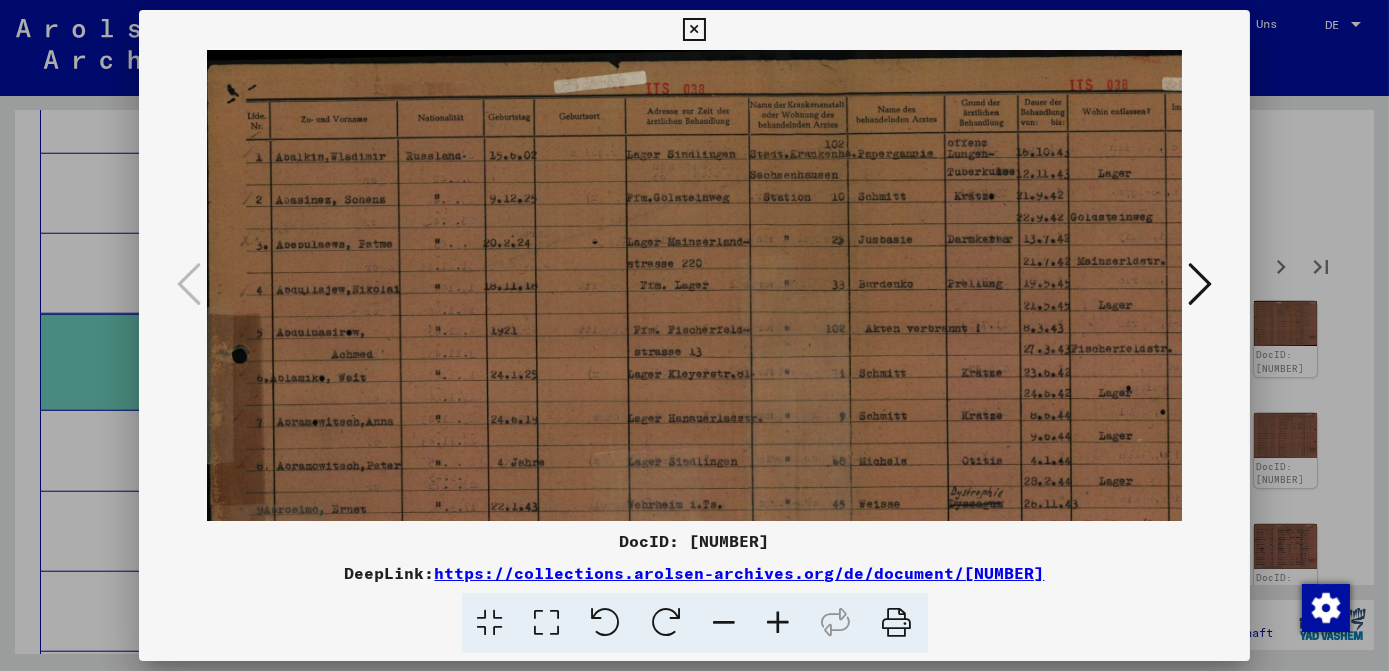 click at bounding box center [779, 623] 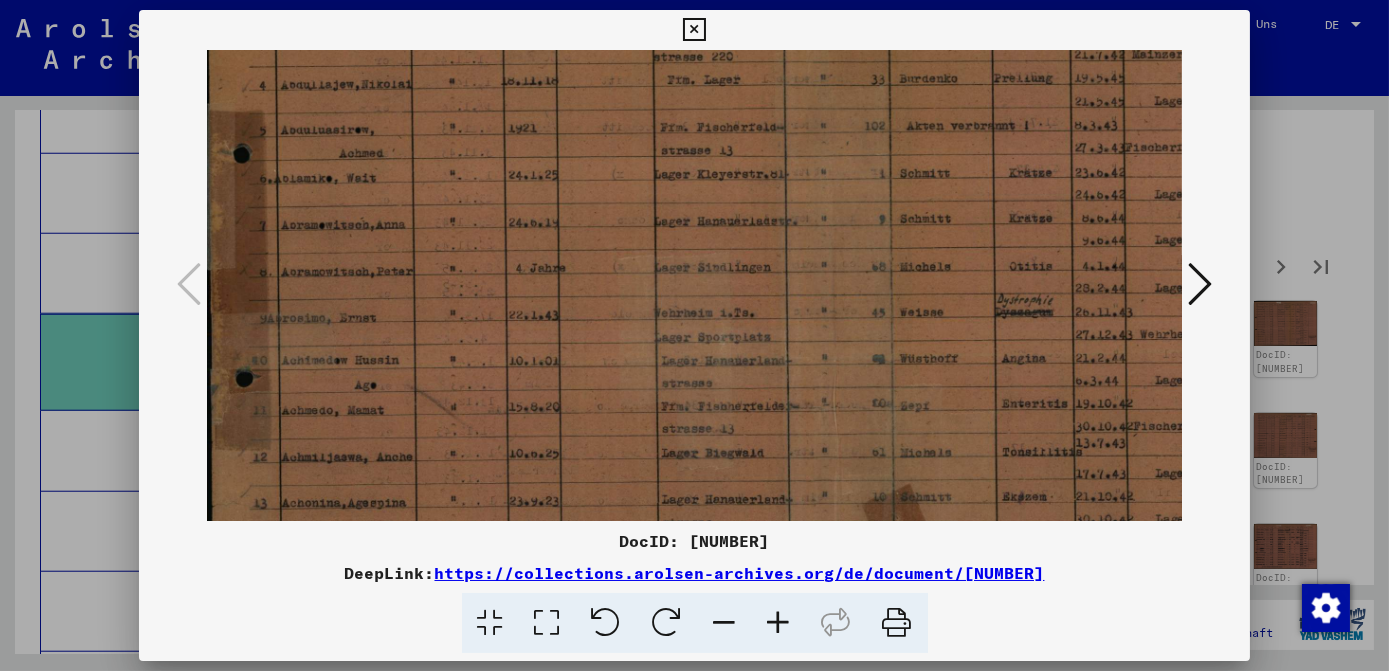 scroll, scrollTop: 298, scrollLeft: 0, axis: vertical 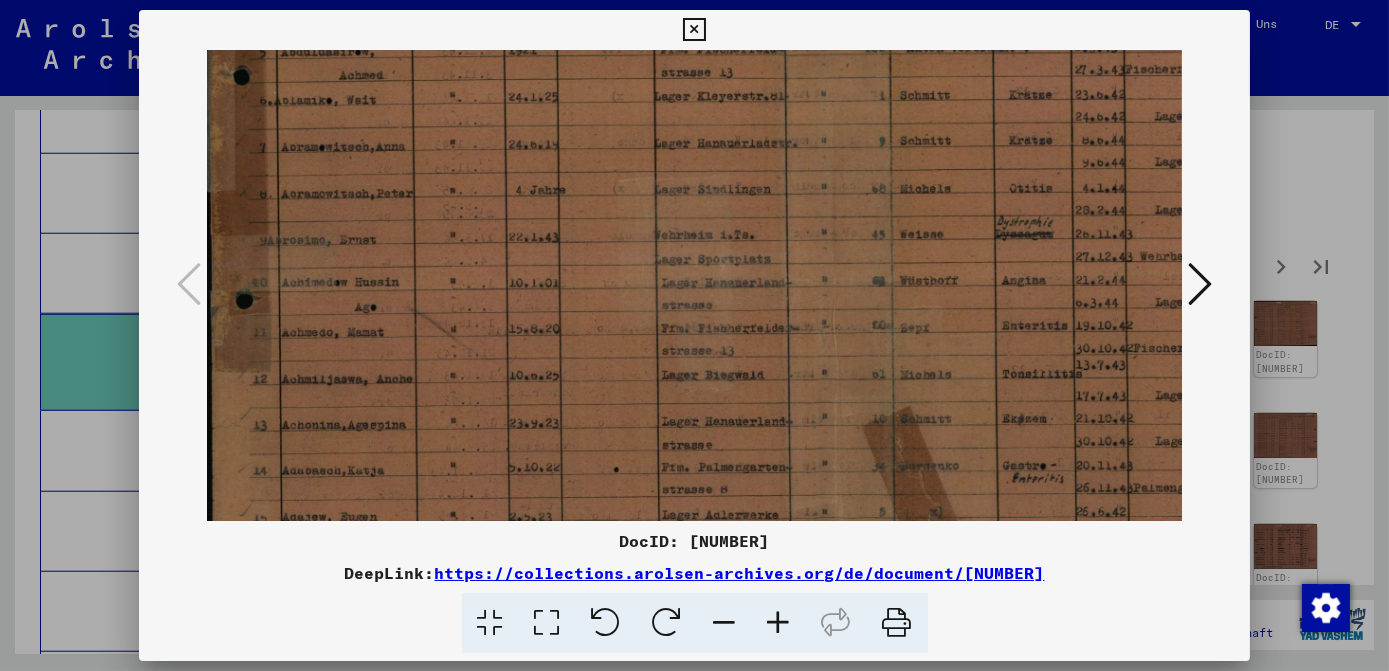 drag, startPoint x: 832, startPoint y: 430, endPoint x: 885, endPoint y: 140, distance: 294.8033 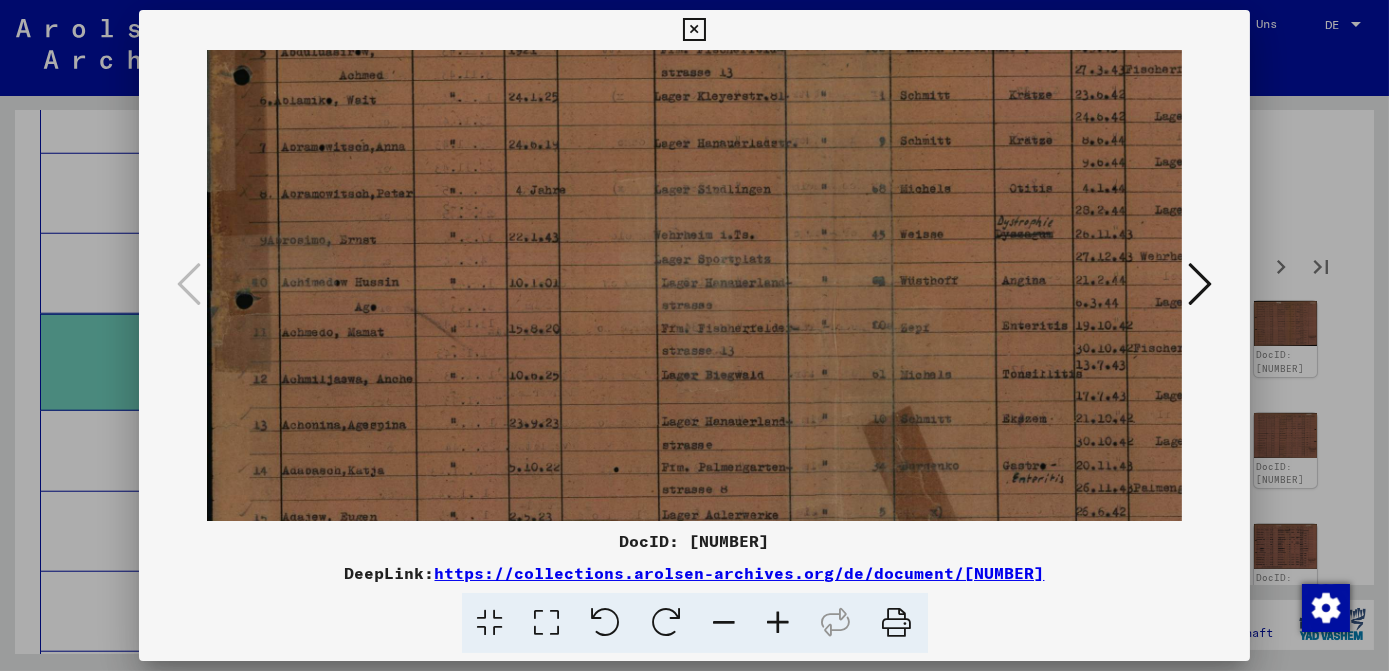 click at bounding box center (798, 178) 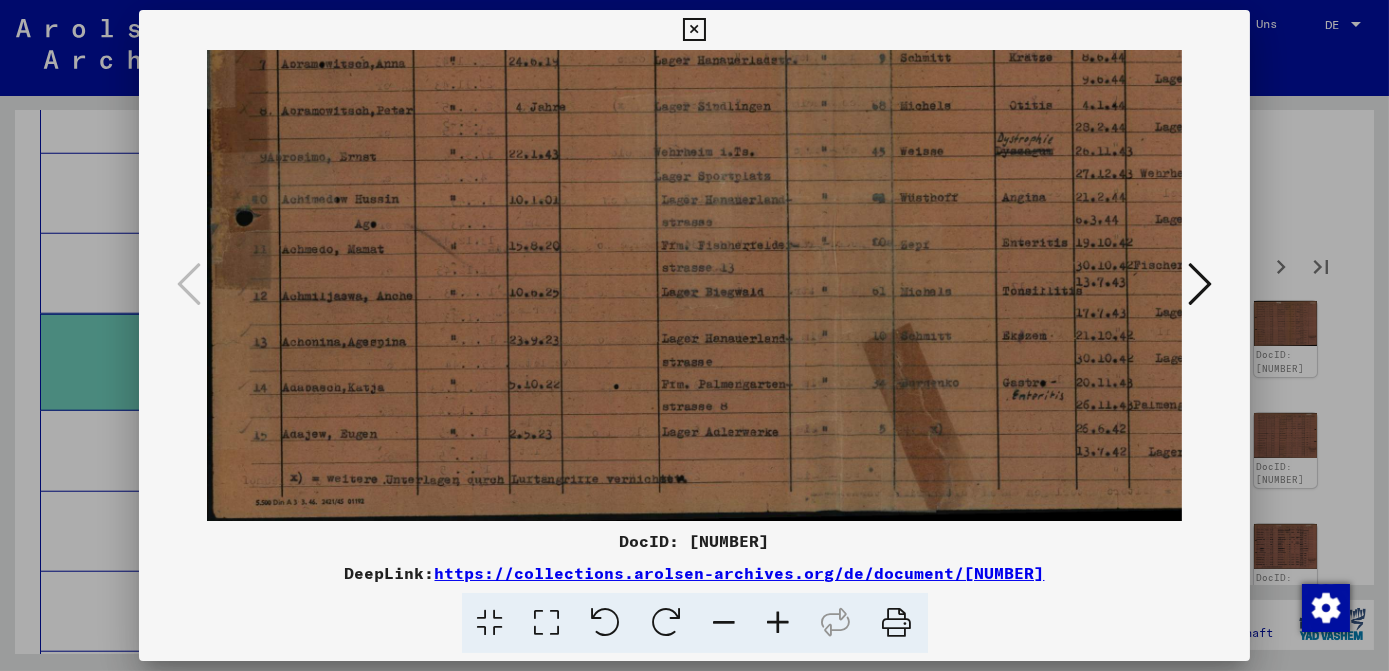 drag, startPoint x: 883, startPoint y: 282, endPoint x: 886, endPoint y: 254, distance: 28.160255 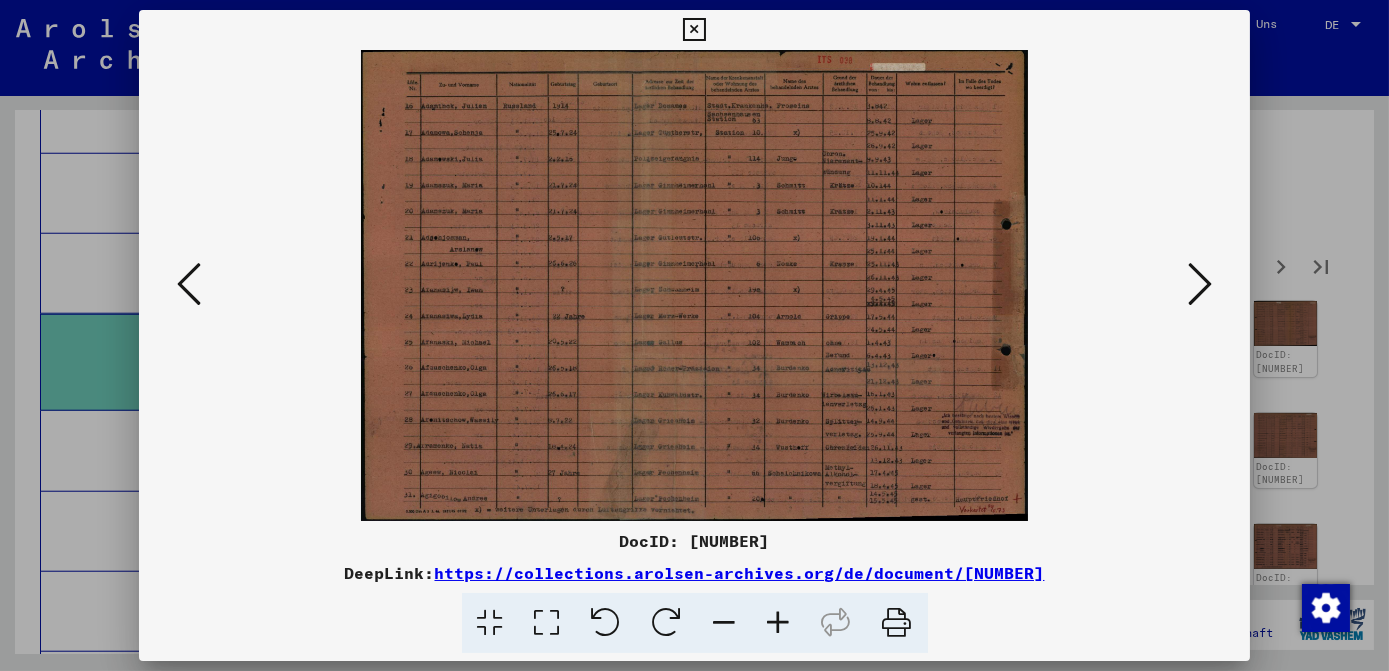 scroll, scrollTop: 0, scrollLeft: 0, axis: both 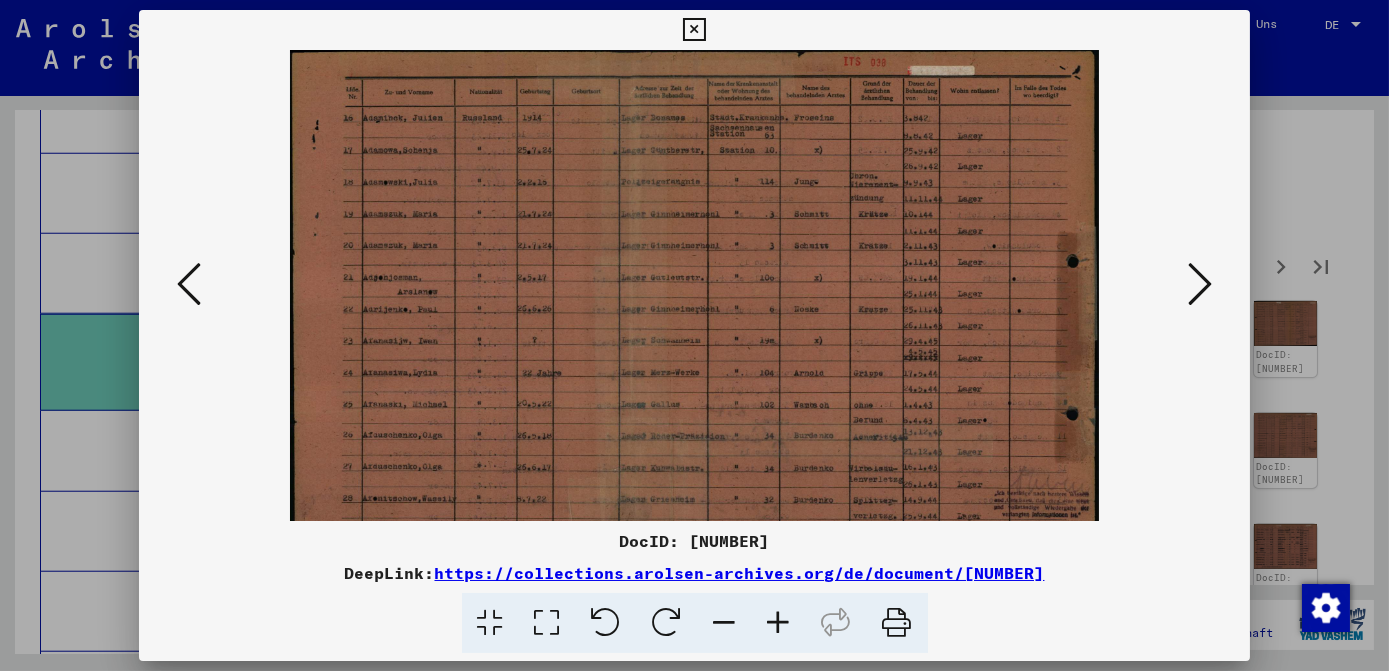 click at bounding box center [779, 623] 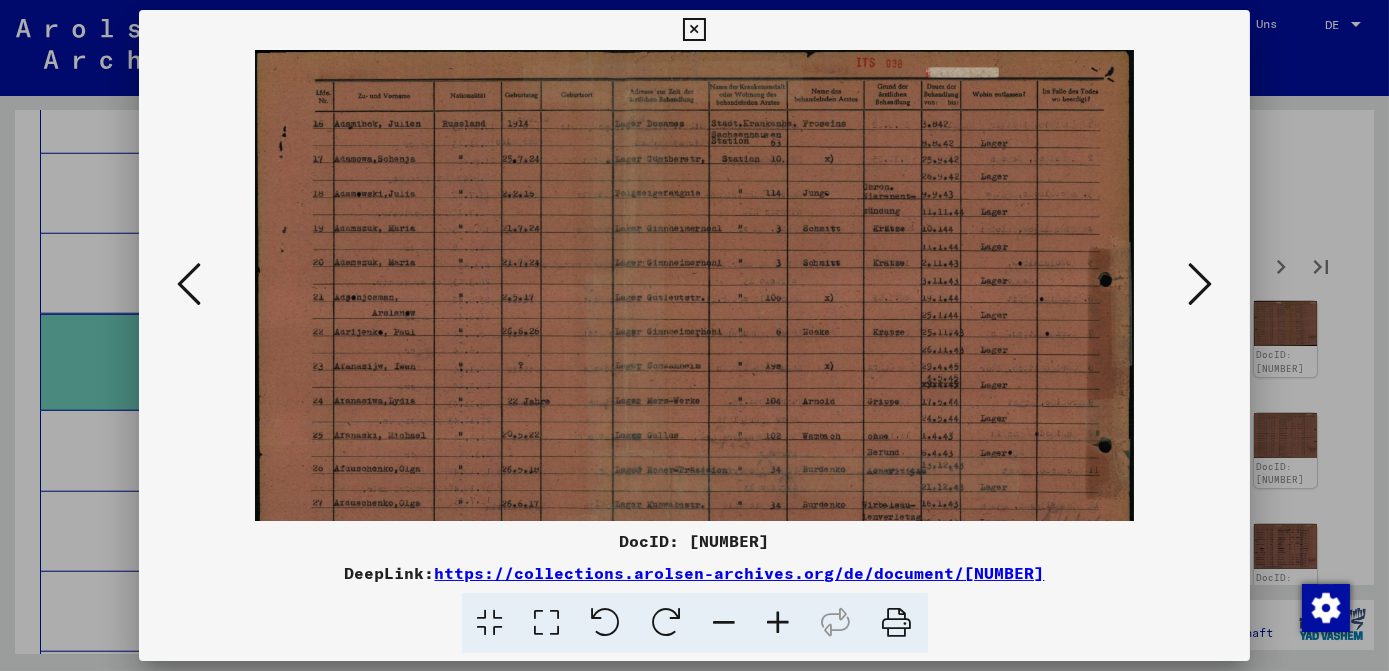 click at bounding box center (779, 623) 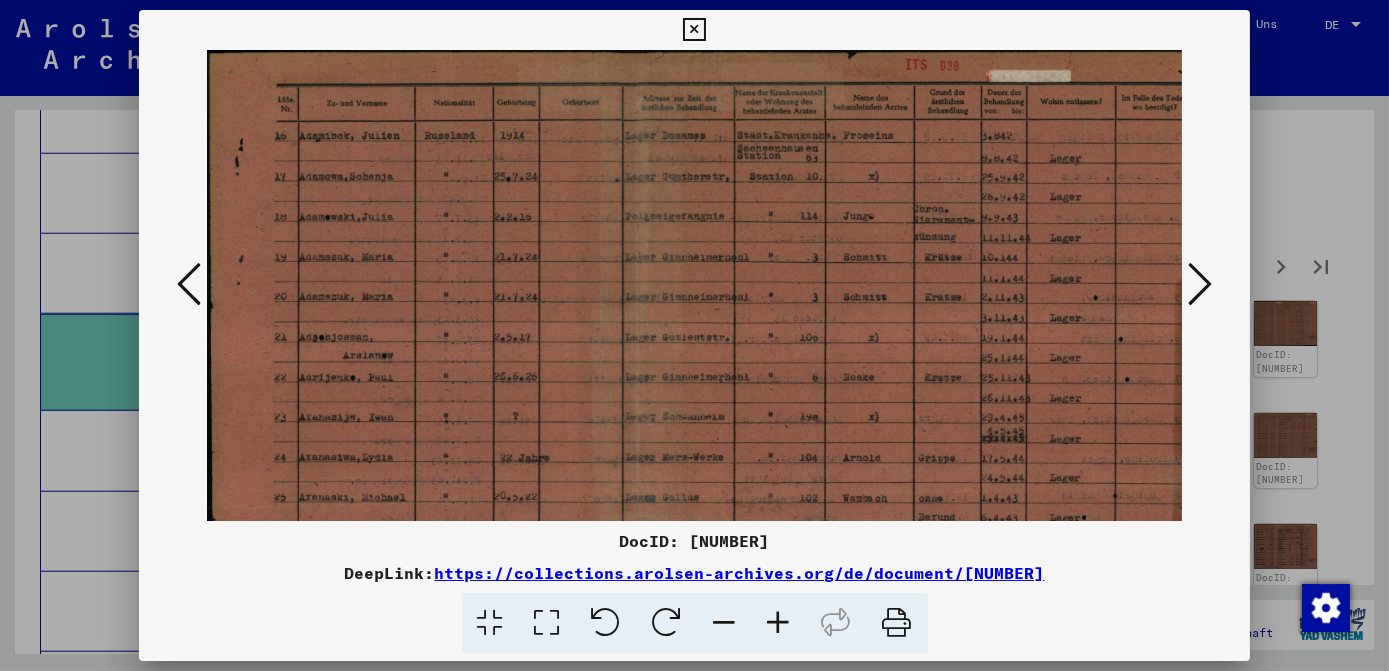 click at bounding box center (779, 623) 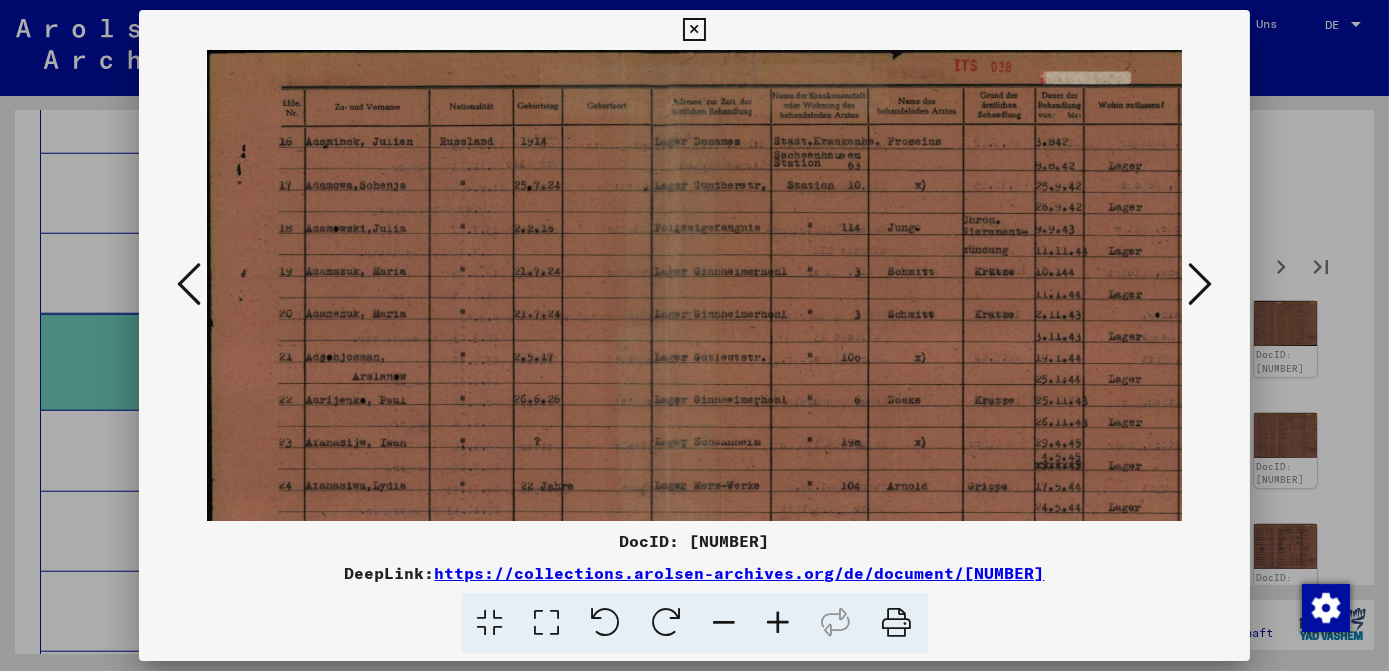 click at bounding box center [779, 623] 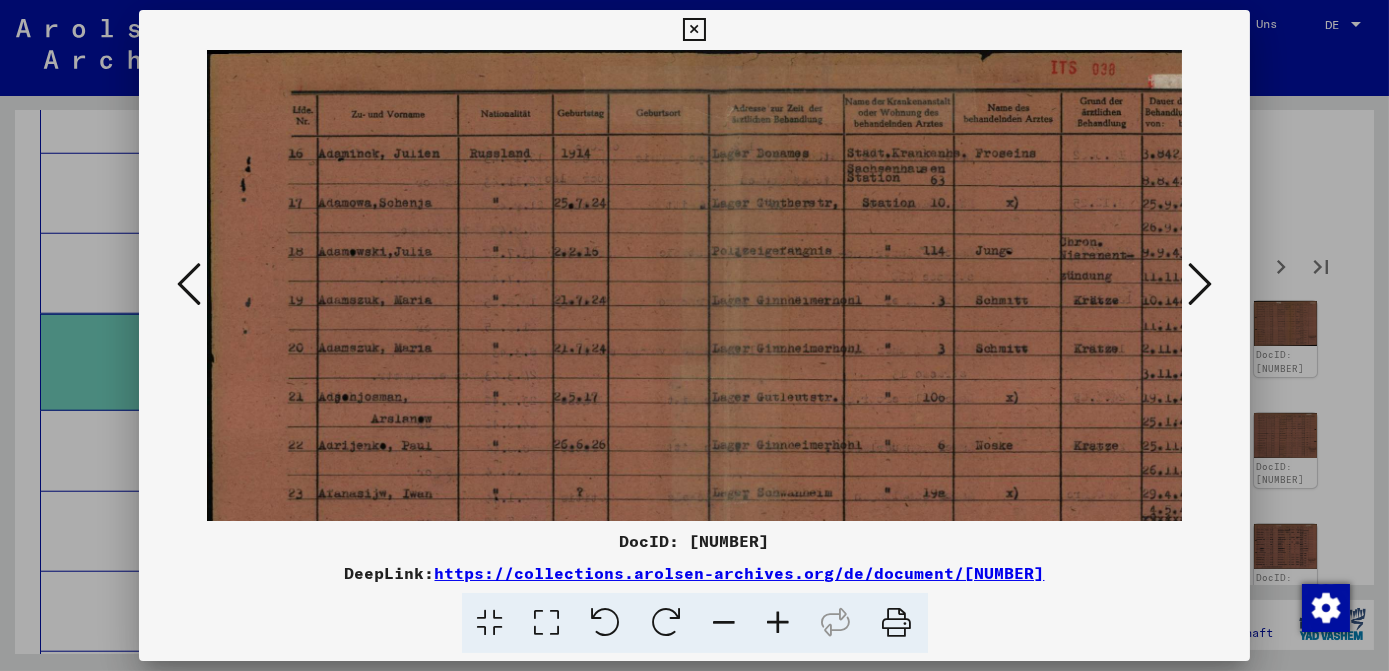 click at bounding box center (779, 623) 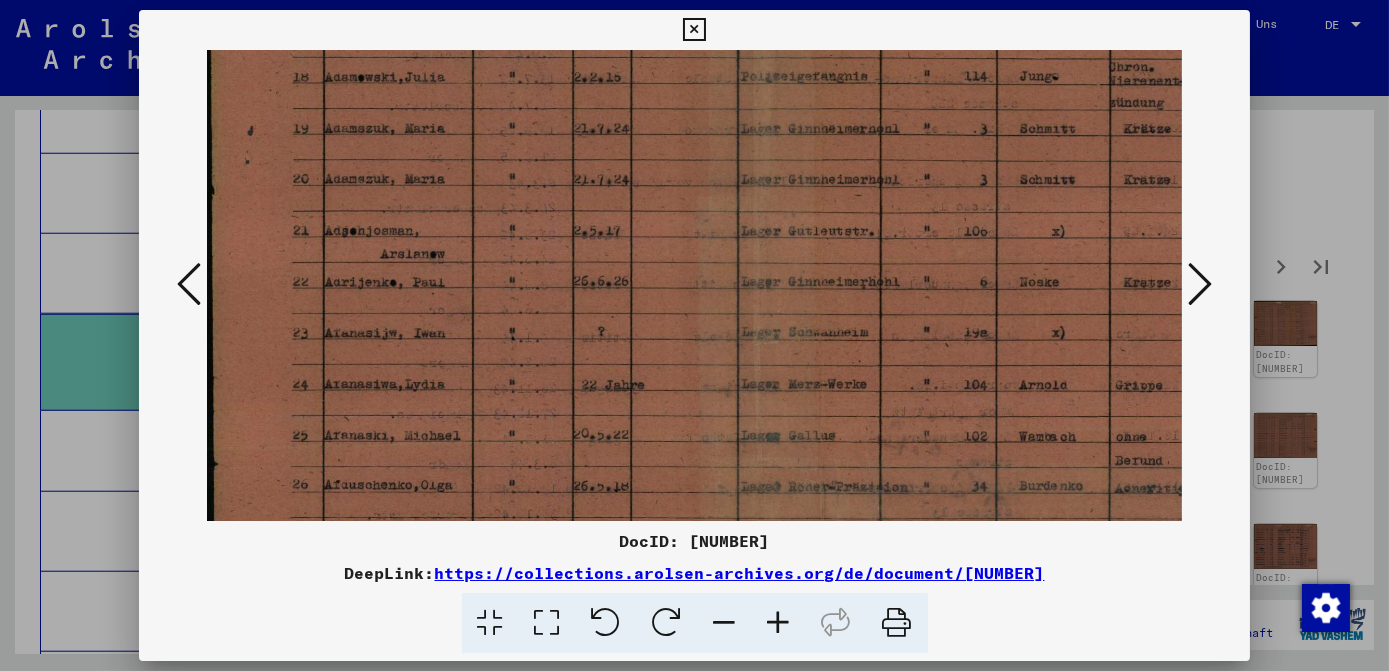 scroll, scrollTop: 196, scrollLeft: 0, axis: vertical 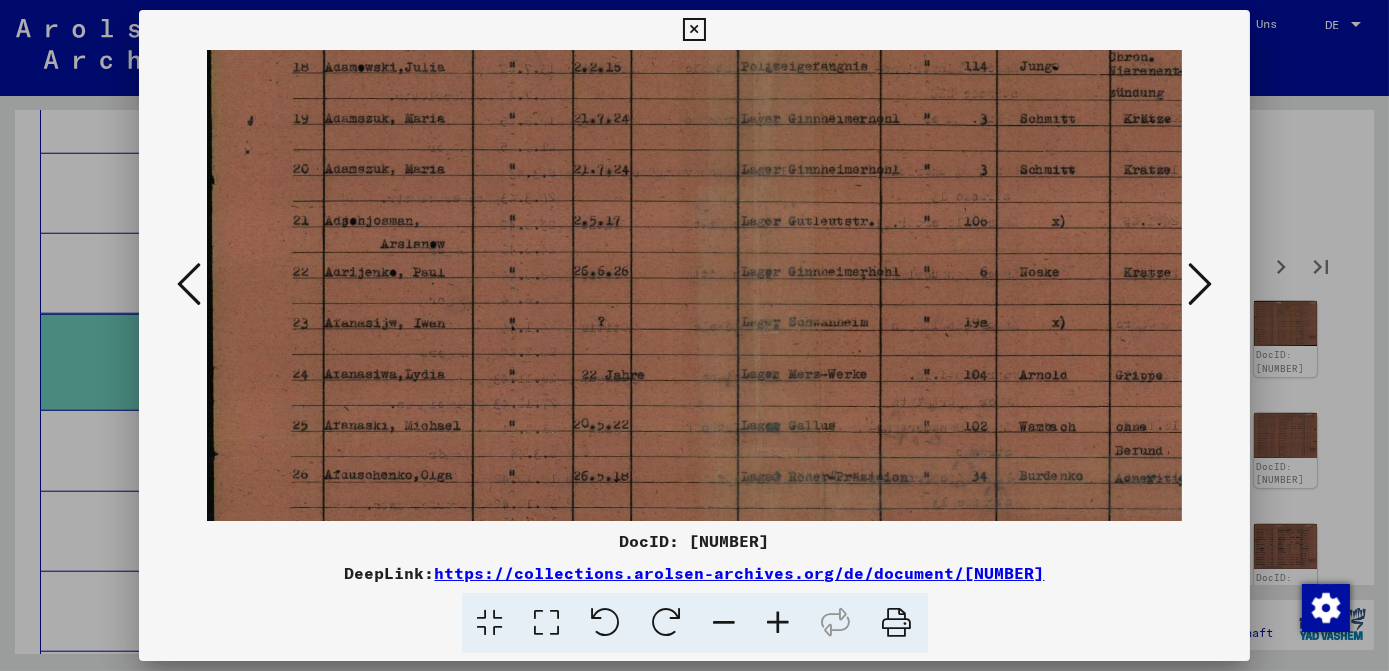 drag, startPoint x: 963, startPoint y: 405, endPoint x: 993, endPoint y: 209, distance: 198.28262 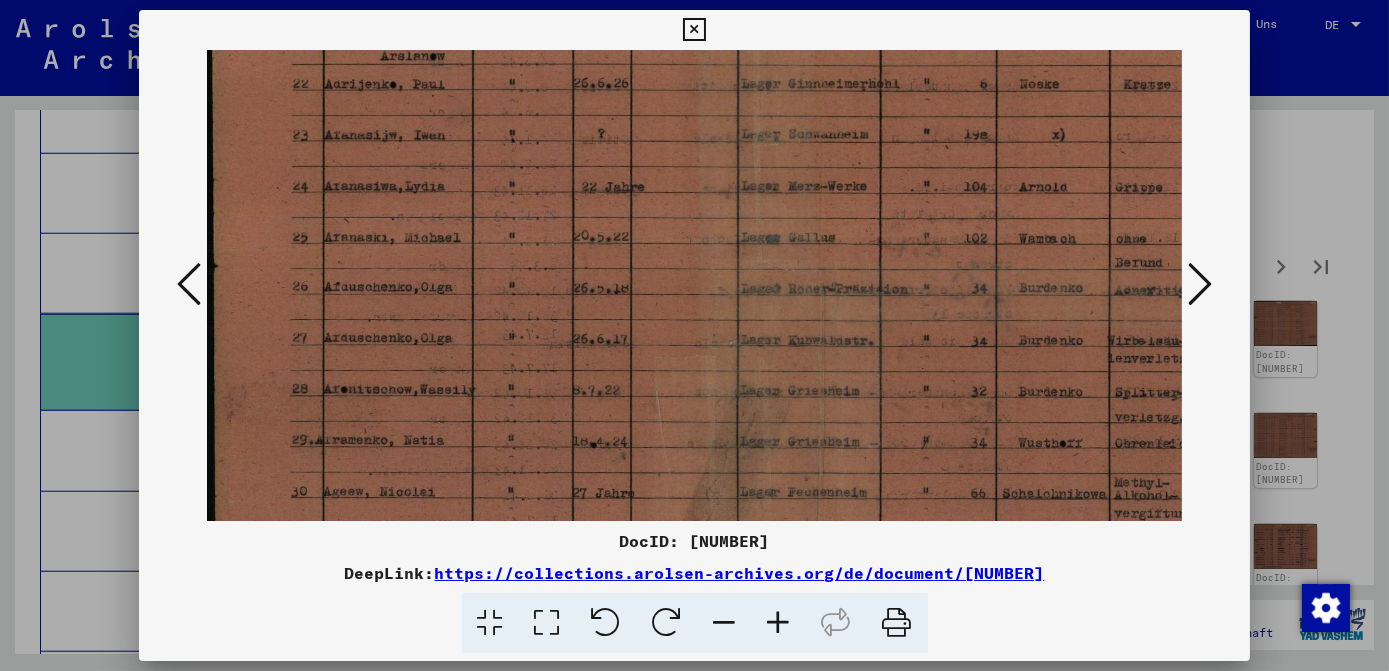 scroll, scrollTop: 449, scrollLeft: 0, axis: vertical 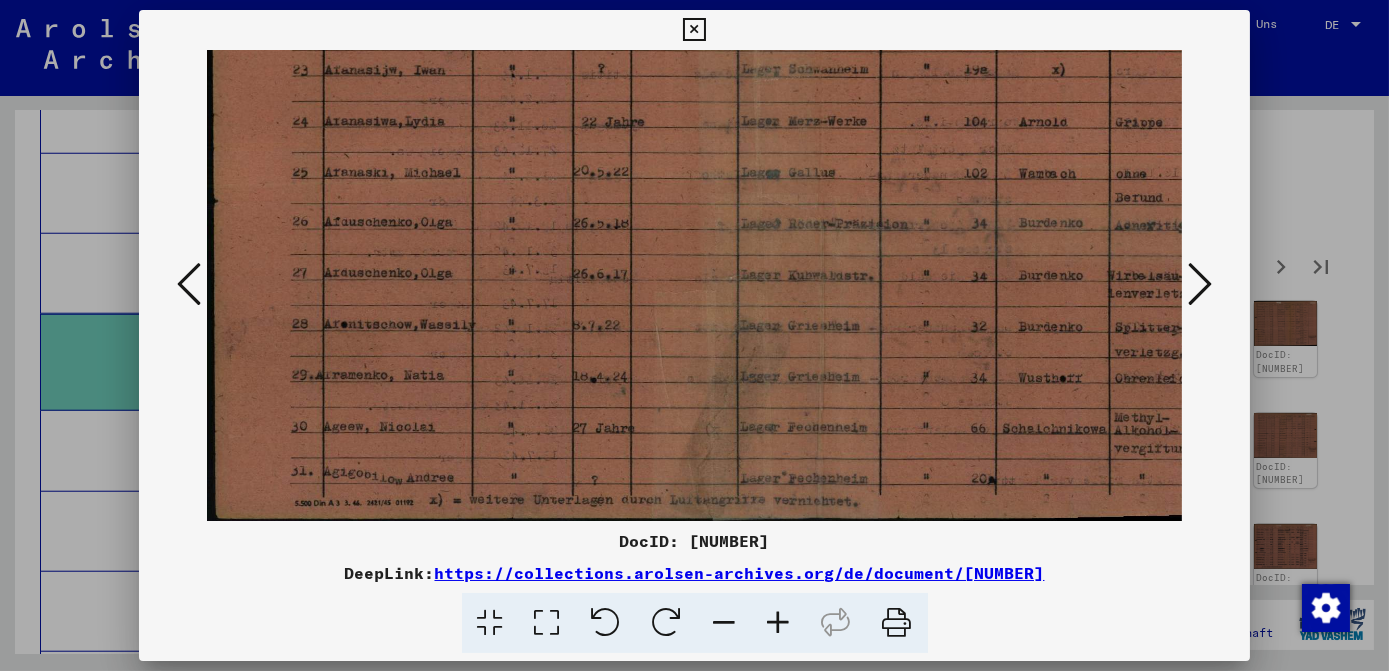 drag, startPoint x: 987, startPoint y: 403, endPoint x: 1032, endPoint y: 157, distance: 250.08199 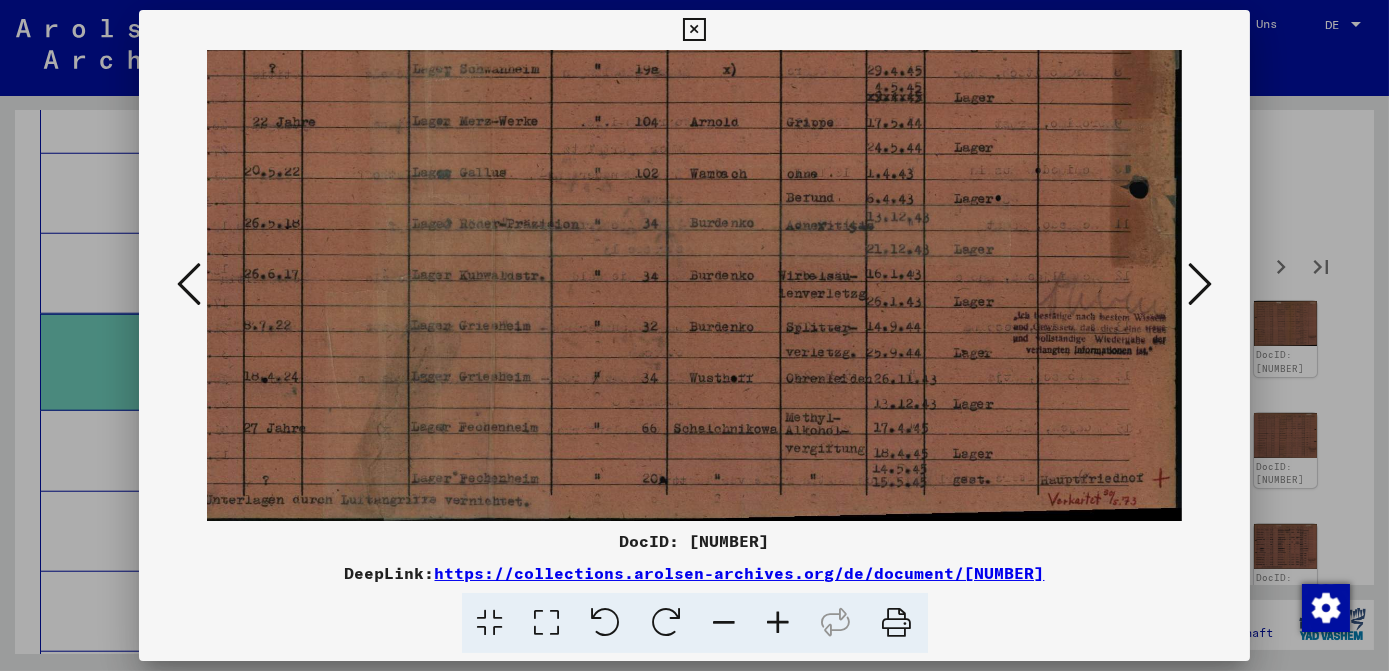 scroll, scrollTop: 449, scrollLeft: 37, axis: both 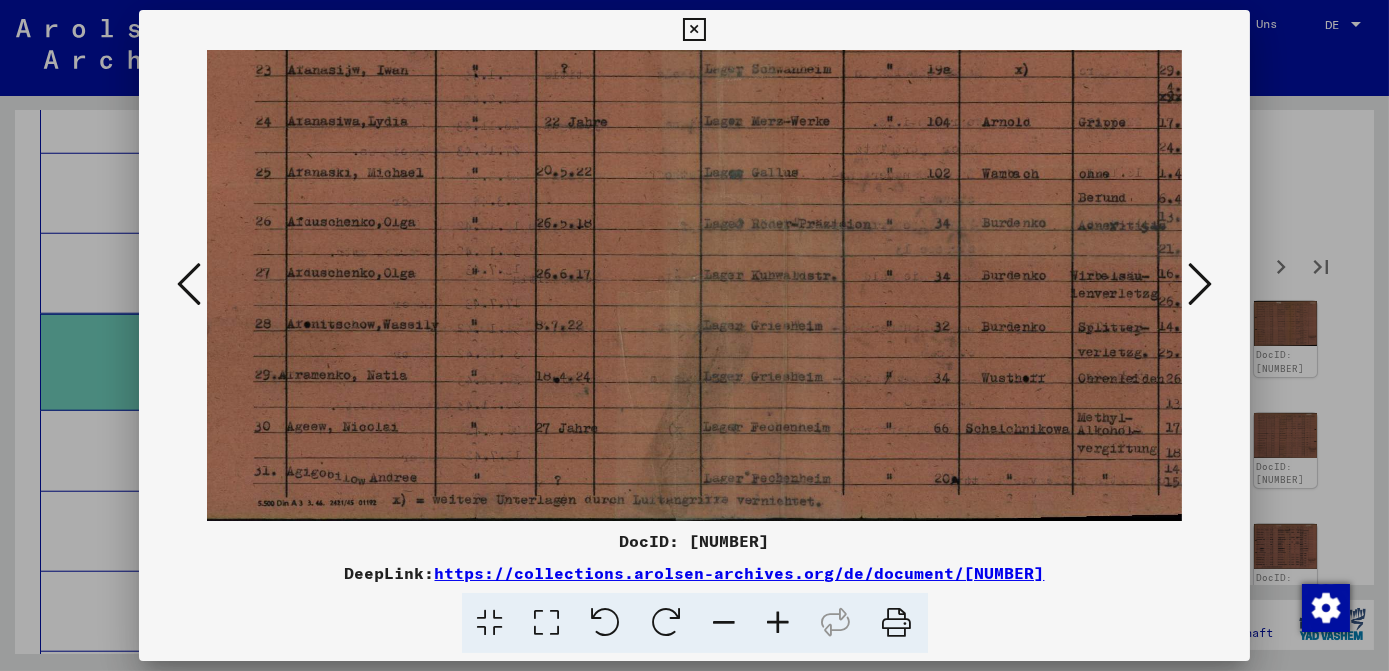 drag, startPoint x: 1086, startPoint y: 300, endPoint x: 1029, endPoint y: 268, distance: 65.36819 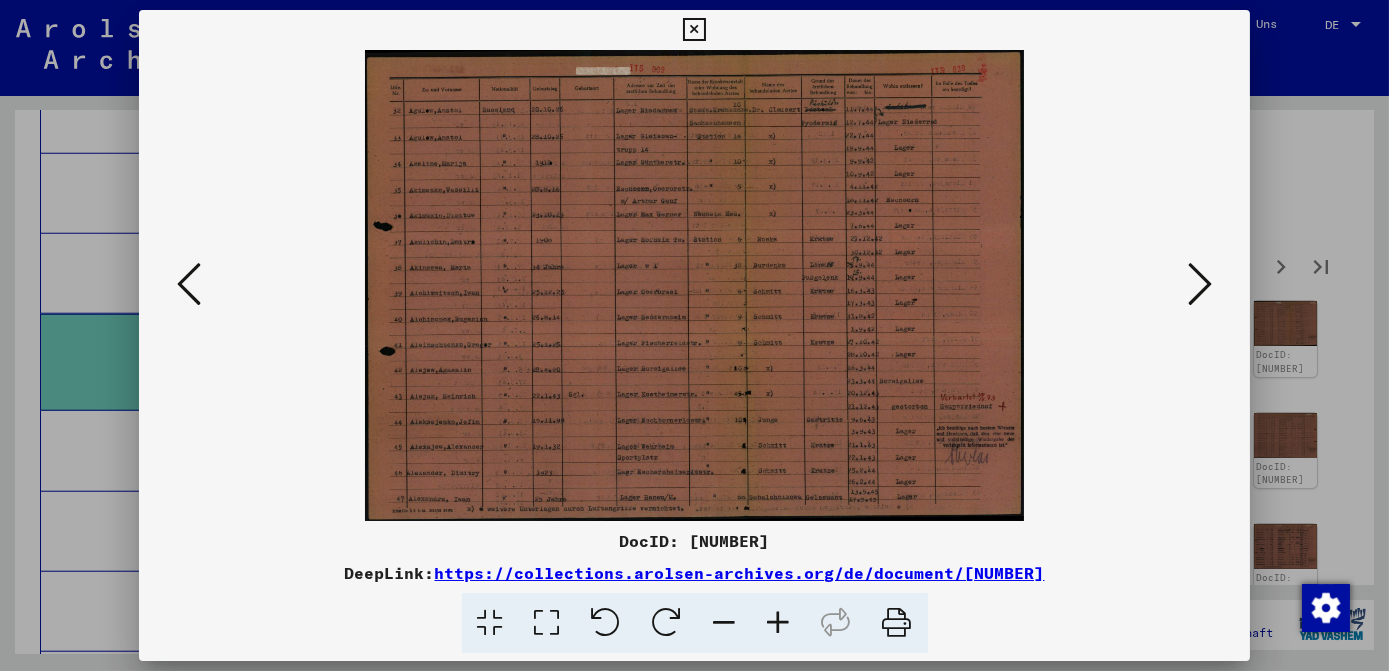 click at bounding box center (547, 623) 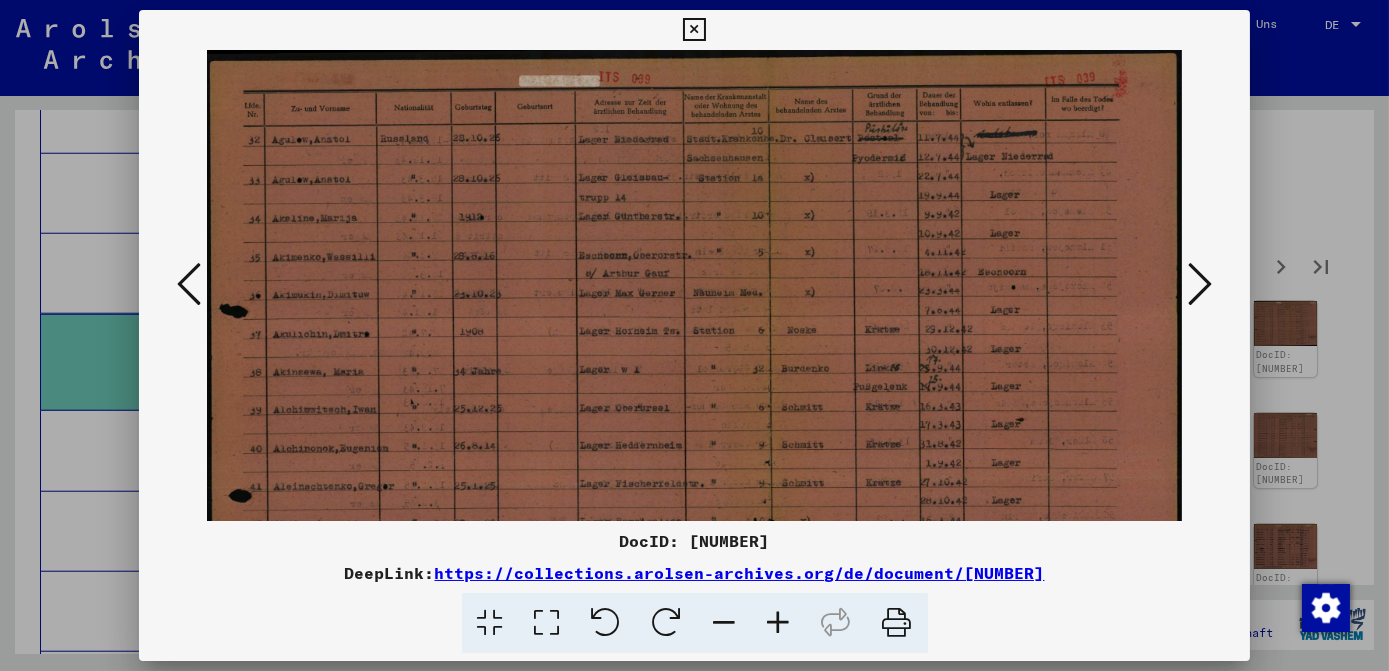 click at bounding box center [779, 623] 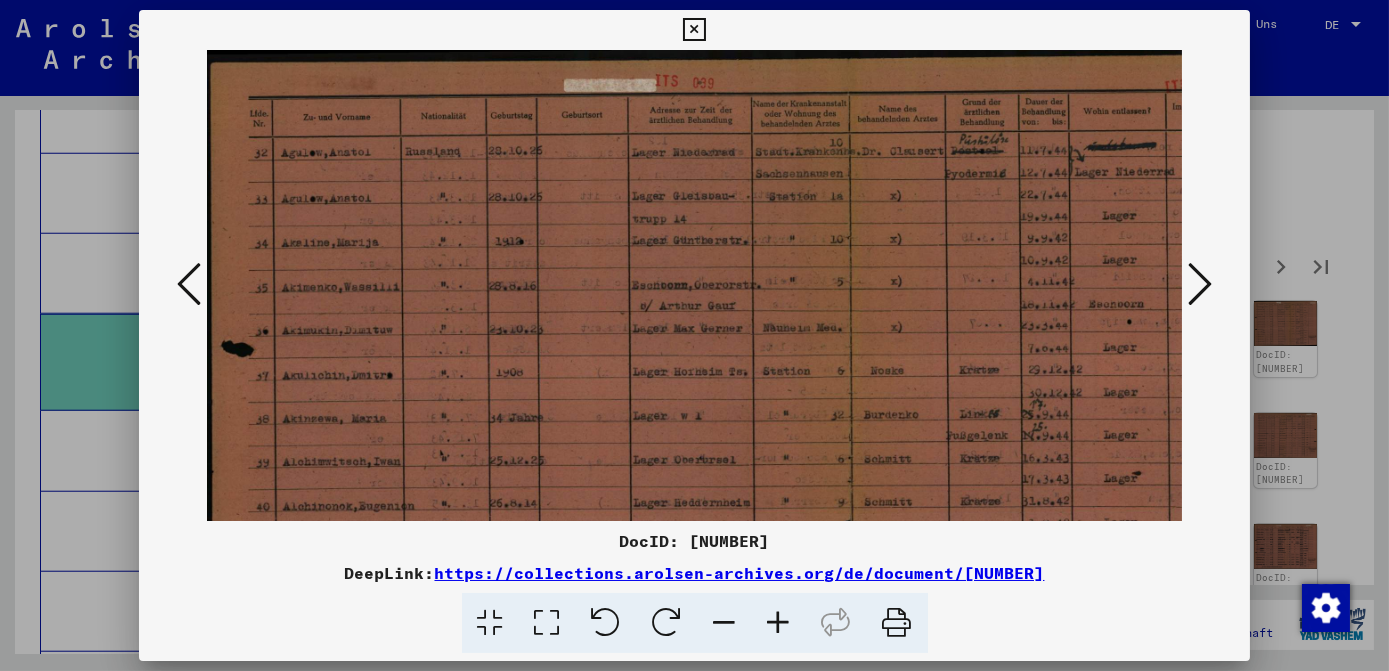 click at bounding box center [779, 623] 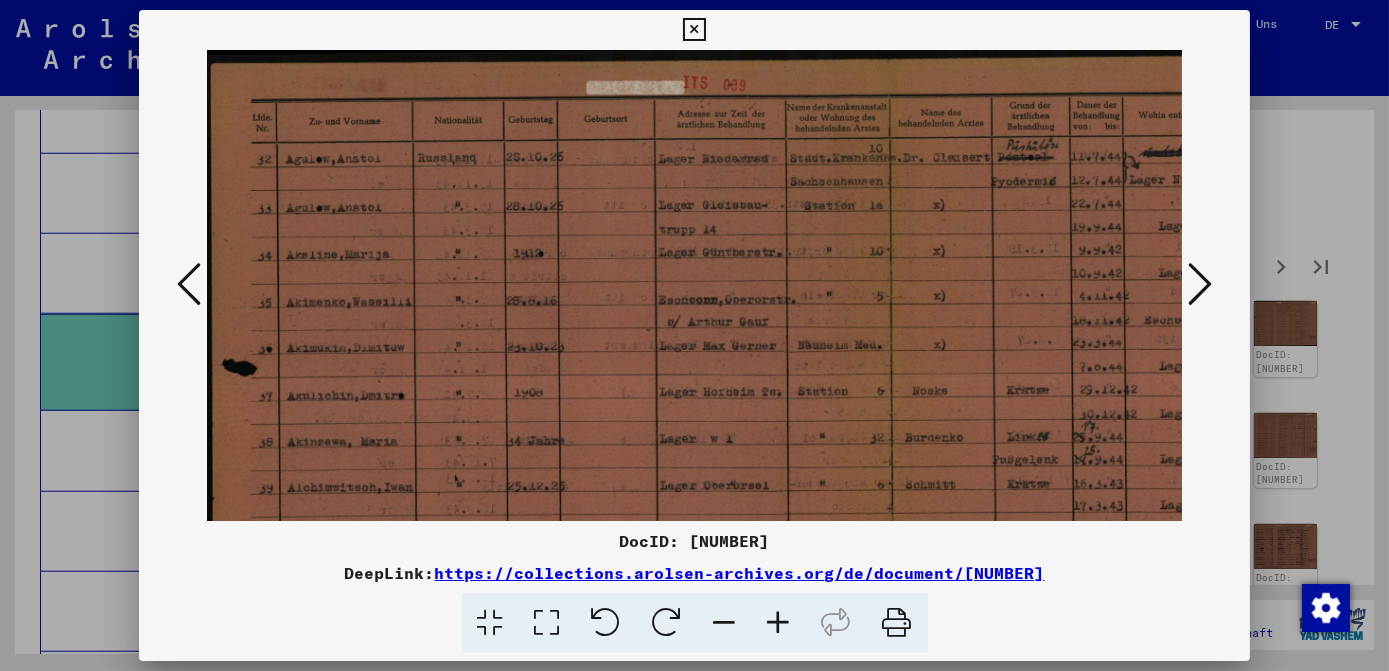 click at bounding box center [779, 623] 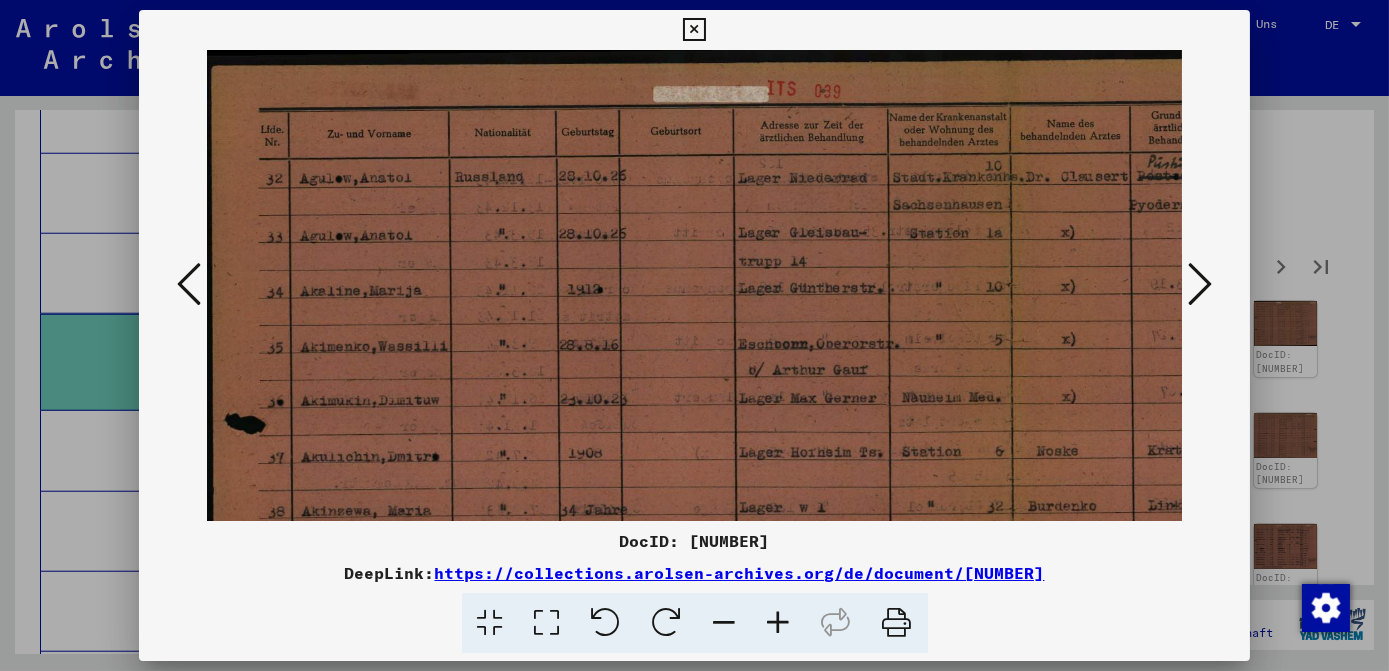click at bounding box center (779, 623) 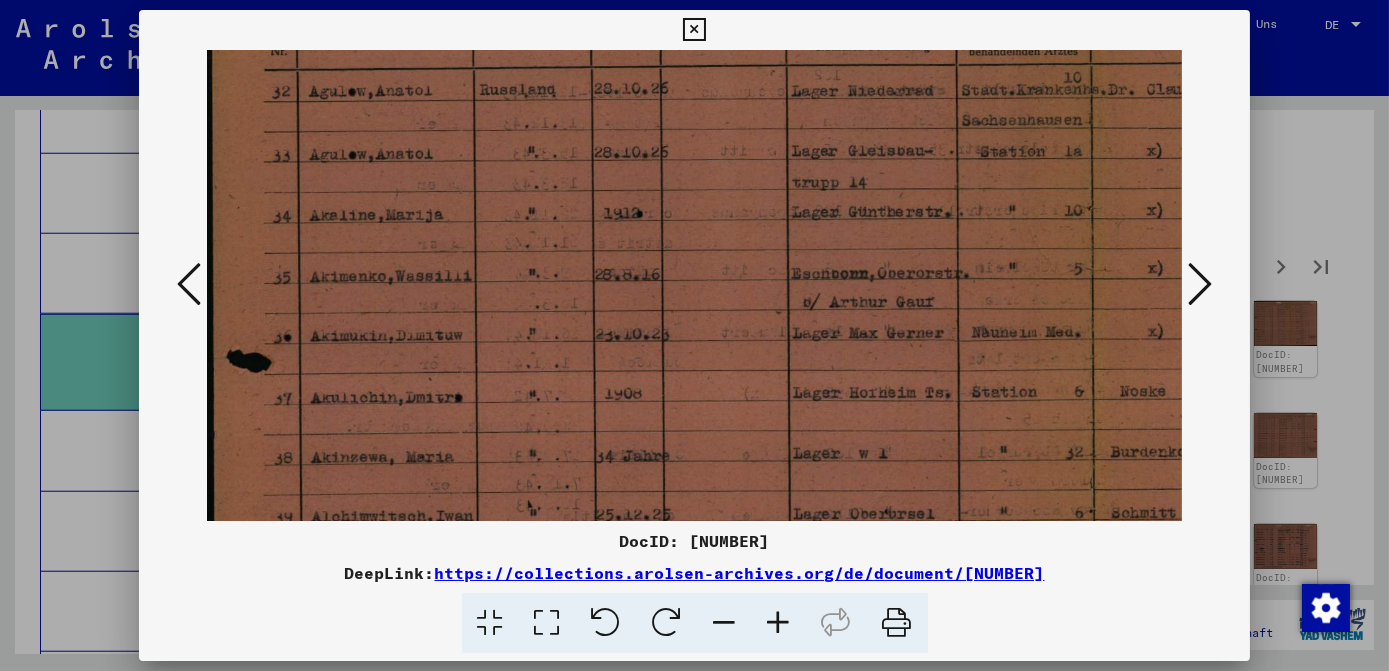 scroll, scrollTop: 174, scrollLeft: 0, axis: vertical 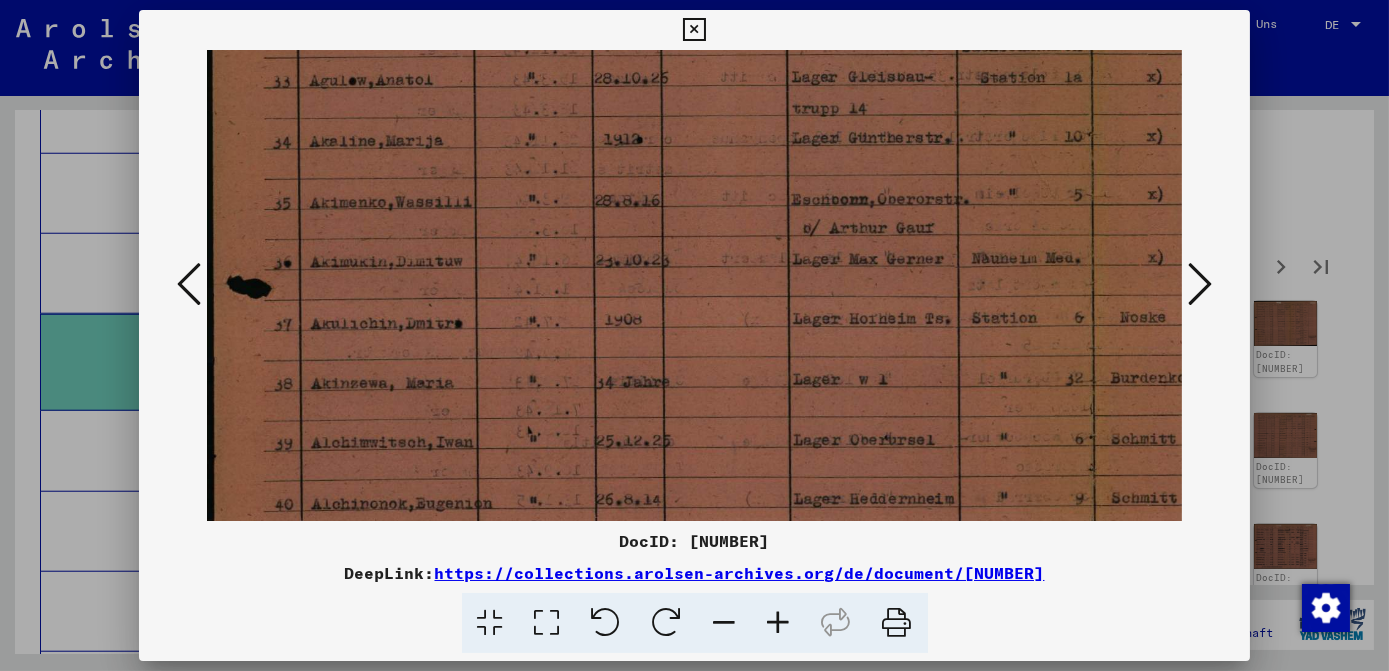 drag, startPoint x: 939, startPoint y: 418, endPoint x: 962, endPoint y: 271, distance: 148.78844 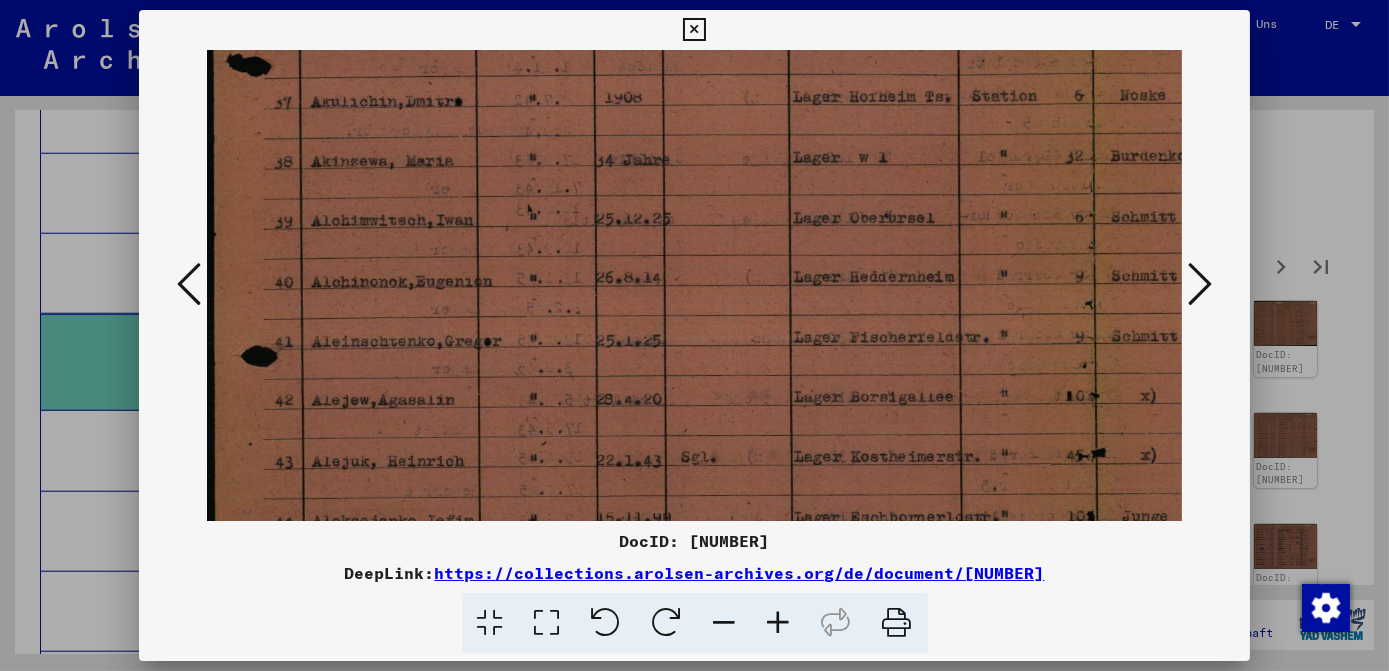drag, startPoint x: 995, startPoint y: 337, endPoint x: 1026, endPoint y: 126, distance: 213.26509 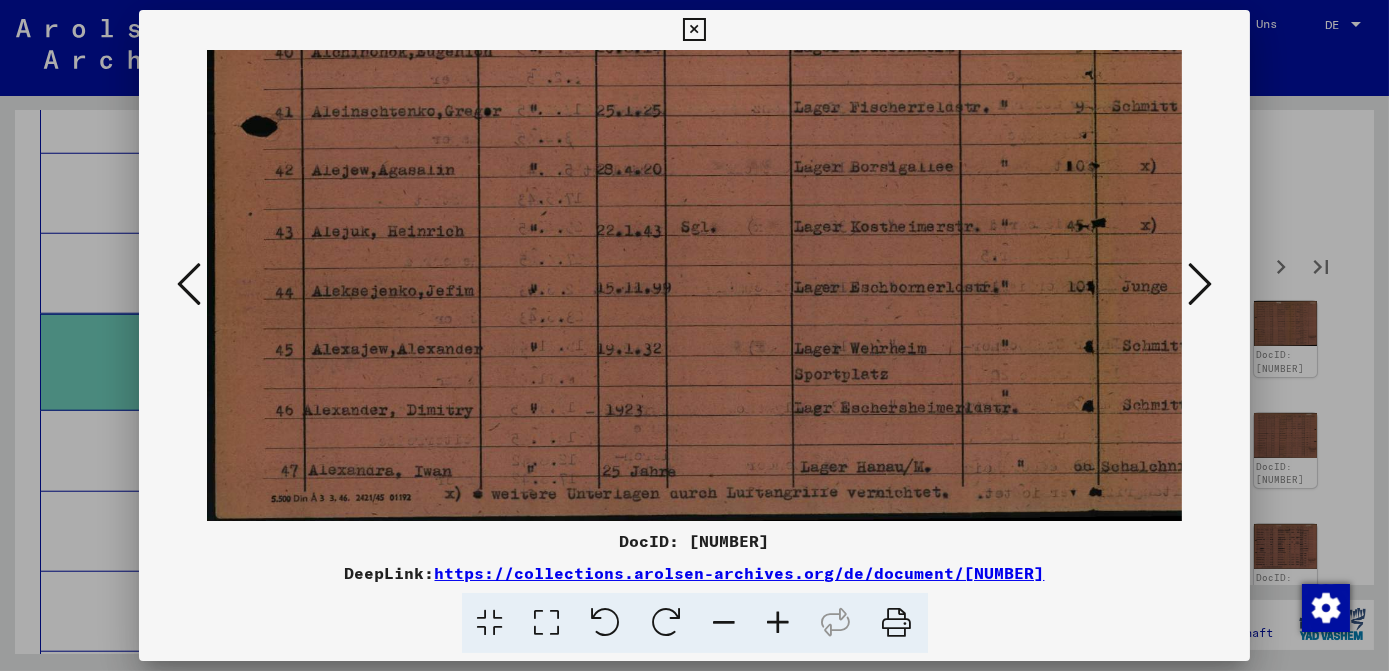 drag, startPoint x: 1053, startPoint y: 70, endPoint x: 1054, endPoint y: 57, distance: 13.038404 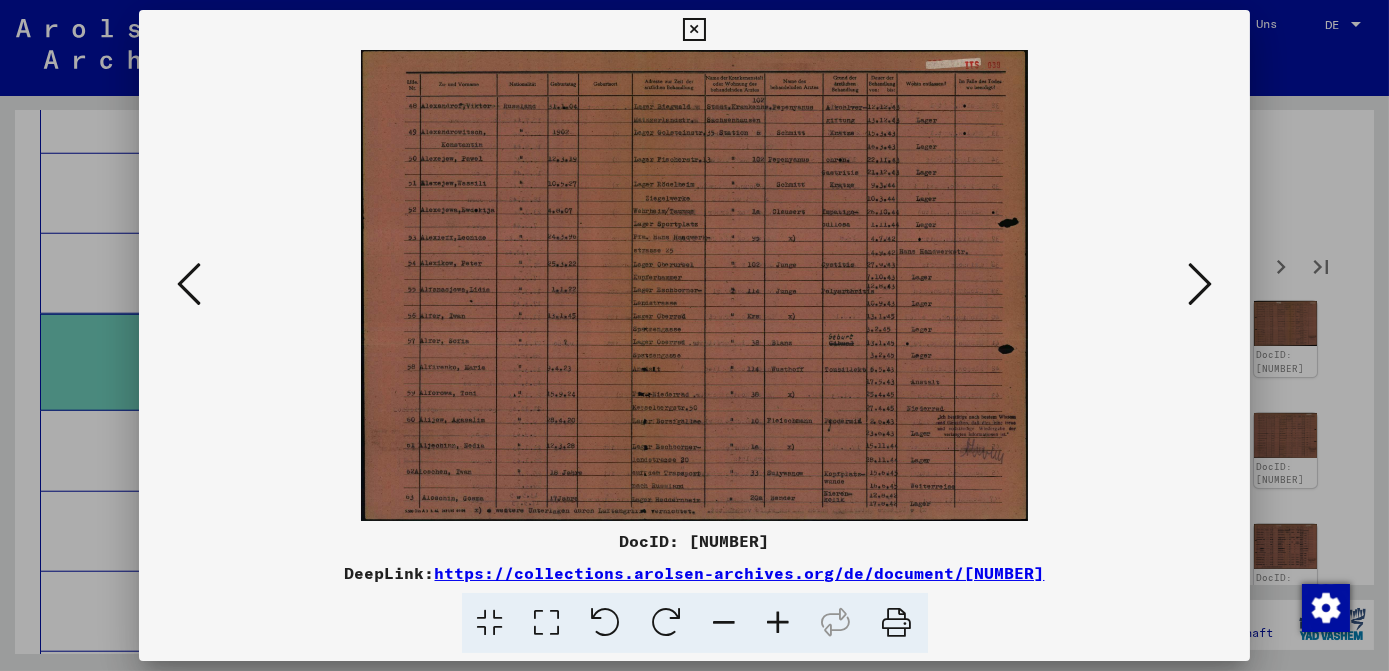 click at bounding box center (779, 623) 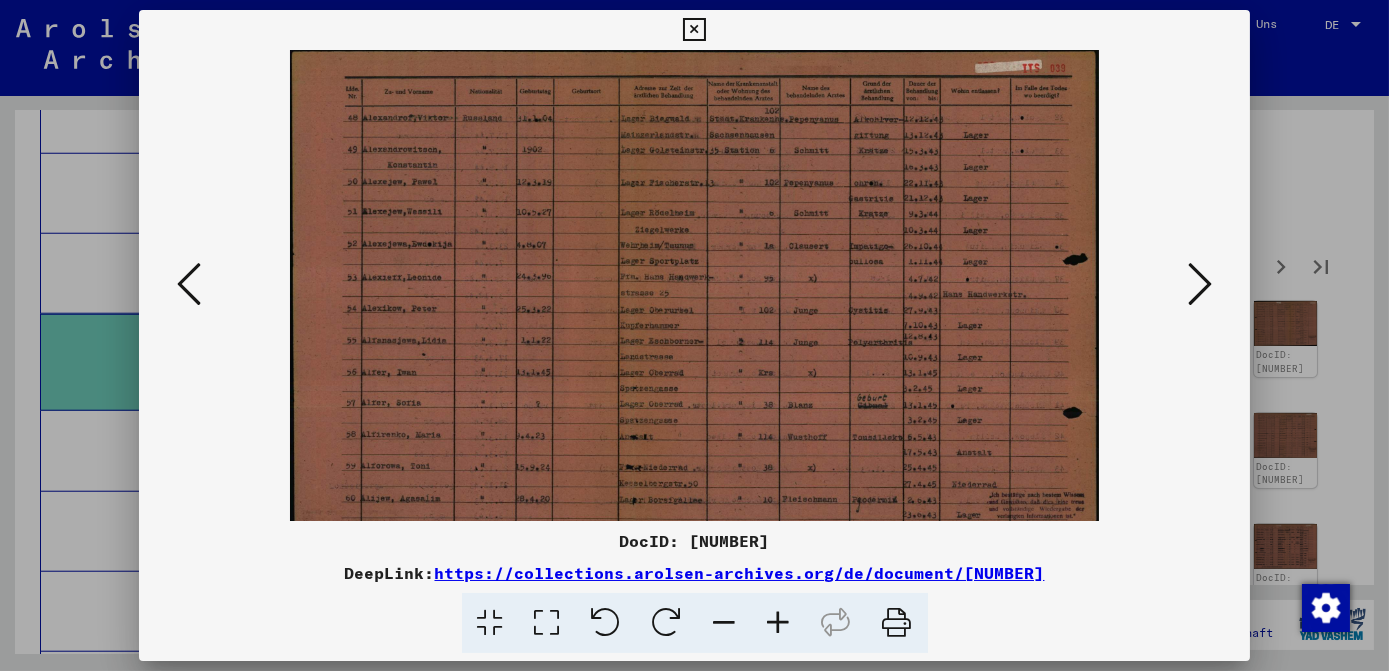 click at bounding box center (779, 623) 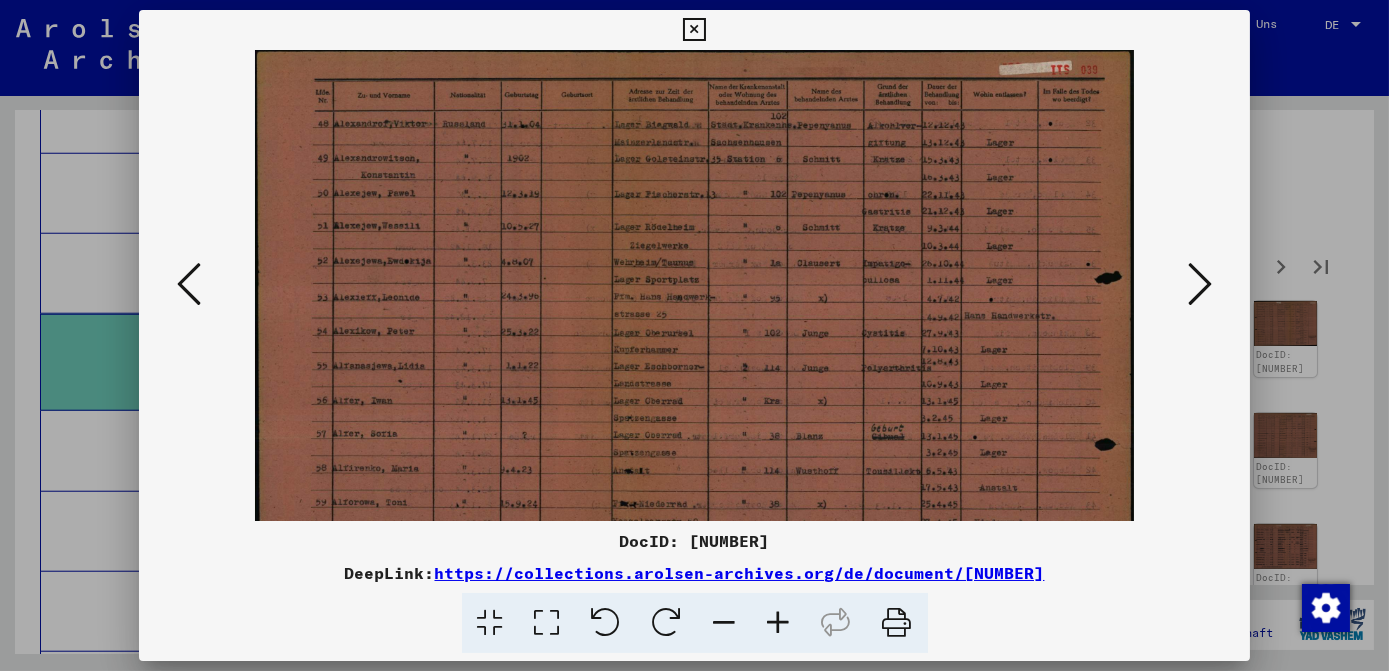 click at bounding box center (779, 623) 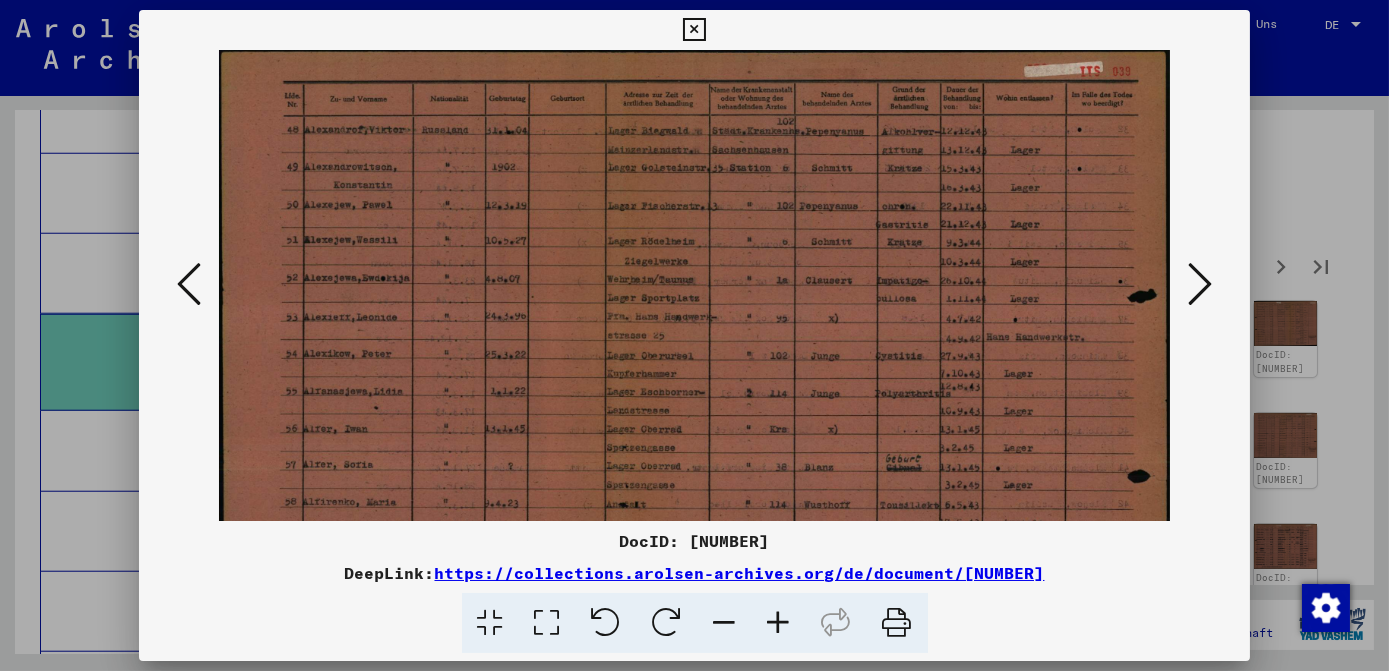 click at bounding box center (779, 623) 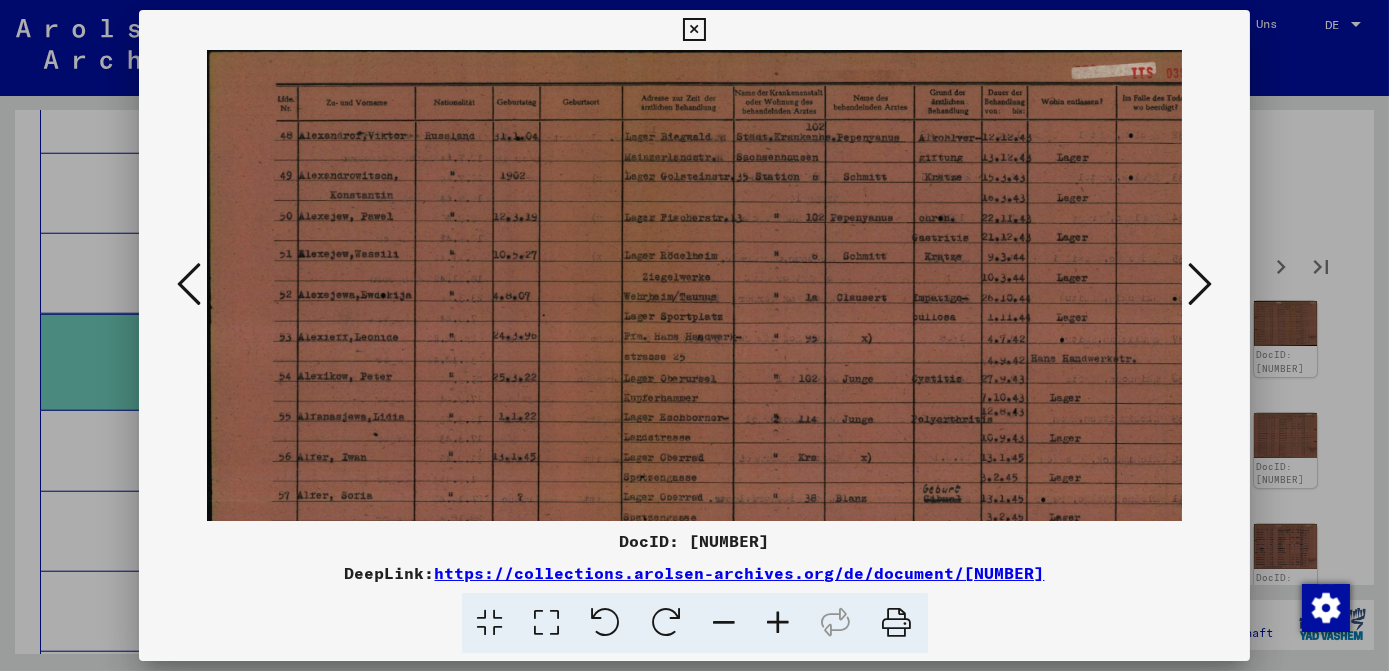 click at bounding box center (779, 623) 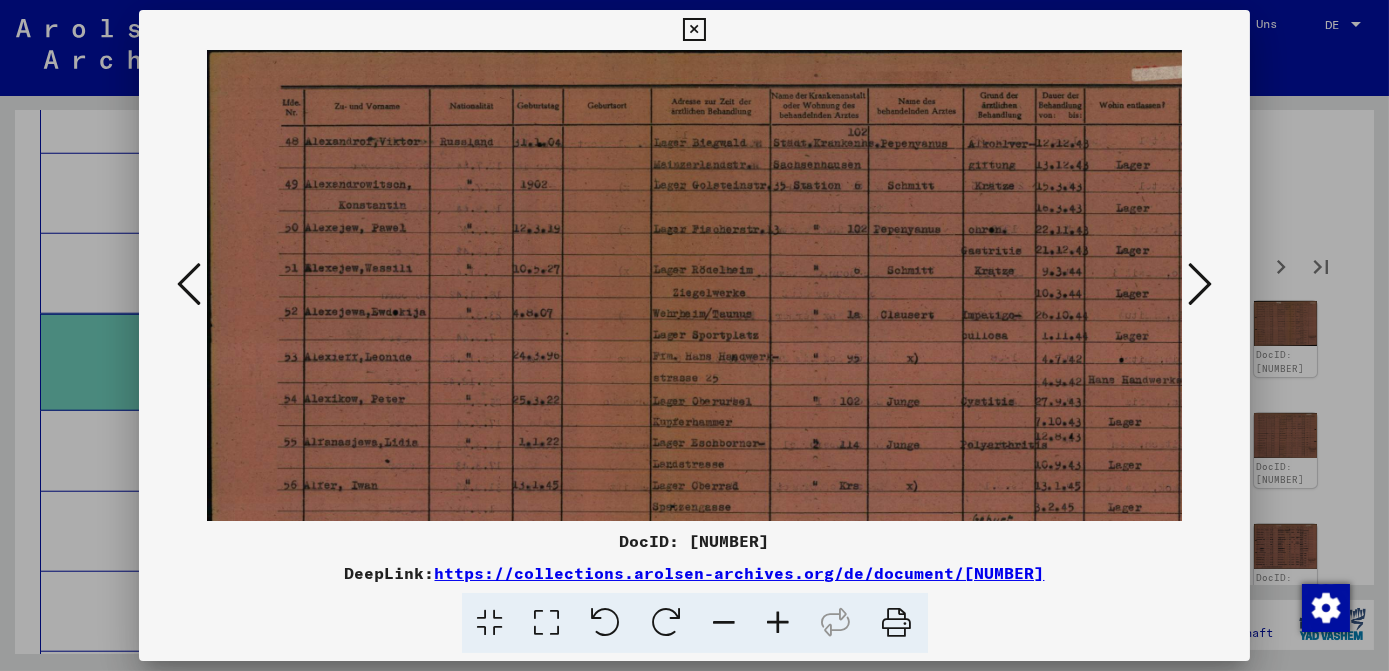 click at bounding box center (779, 623) 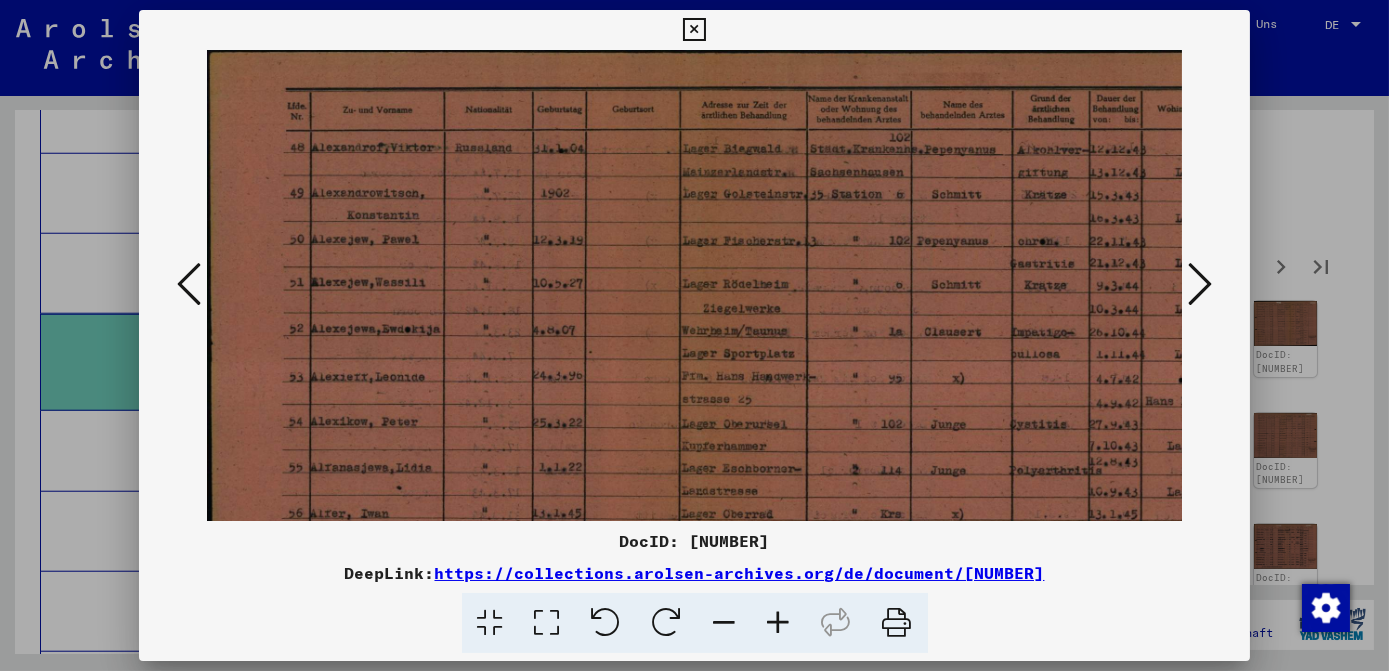 click at bounding box center (779, 623) 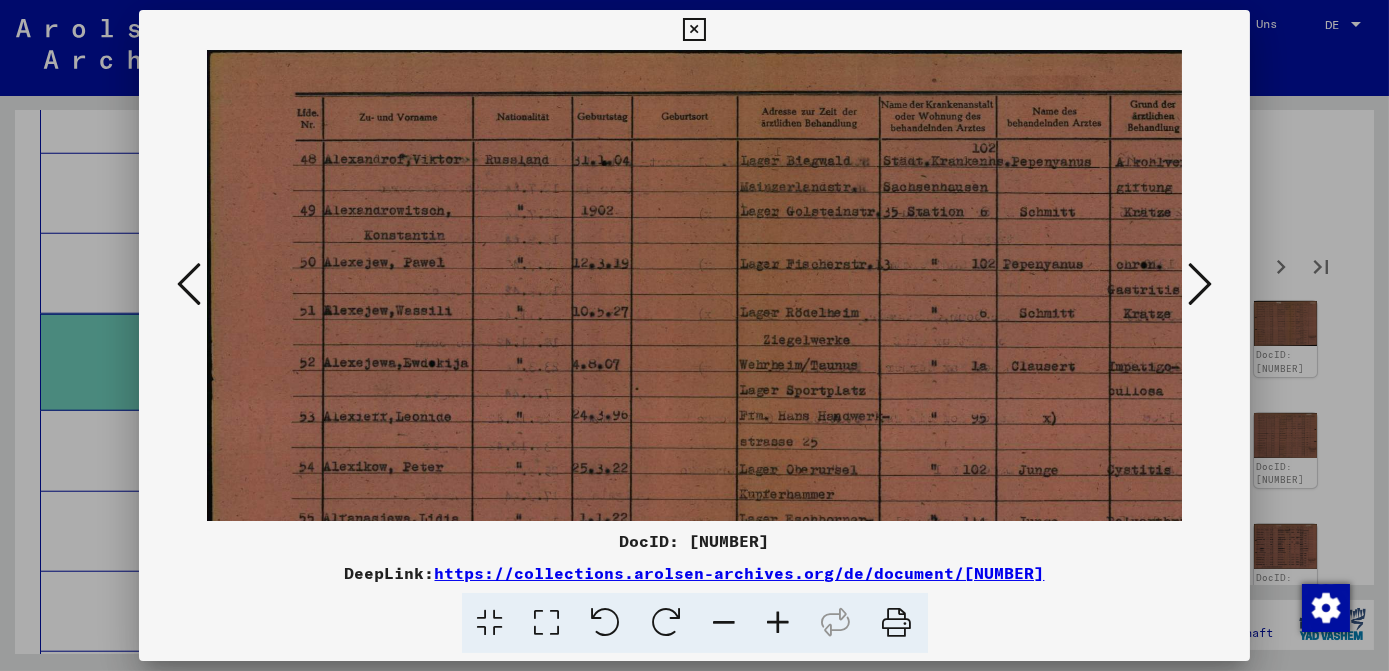 click at bounding box center (779, 623) 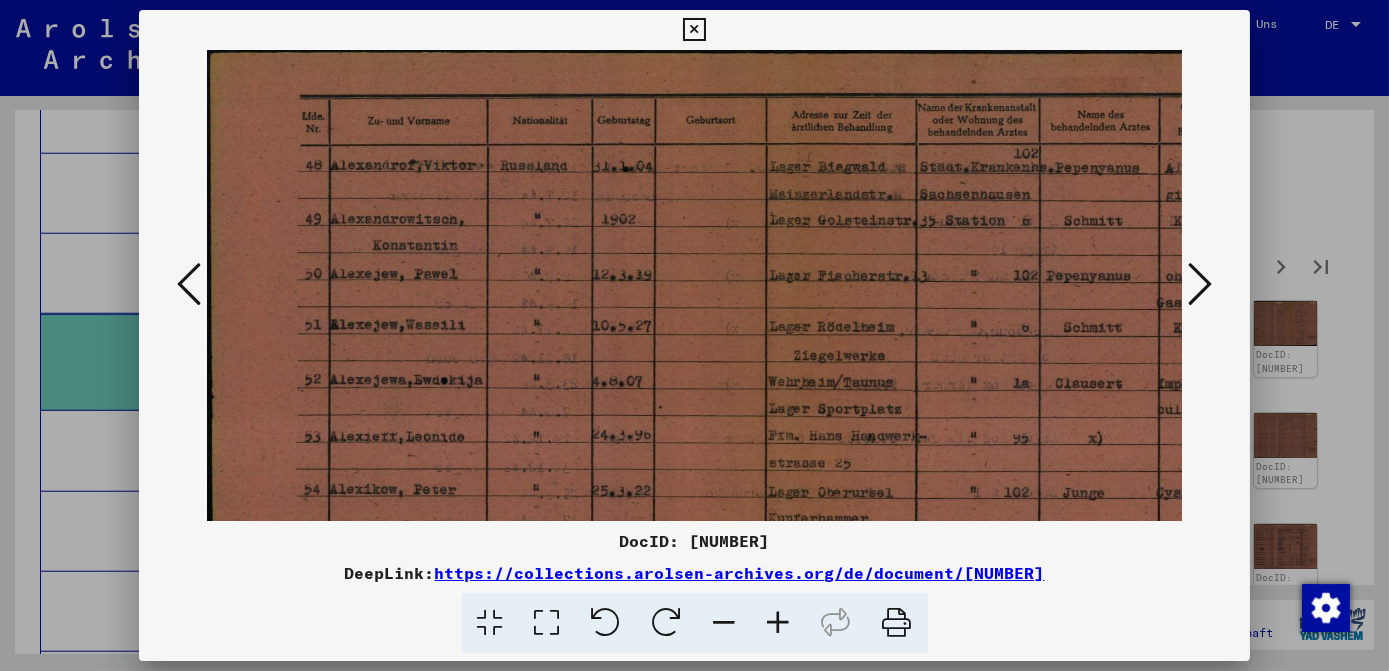 click at bounding box center [779, 623] 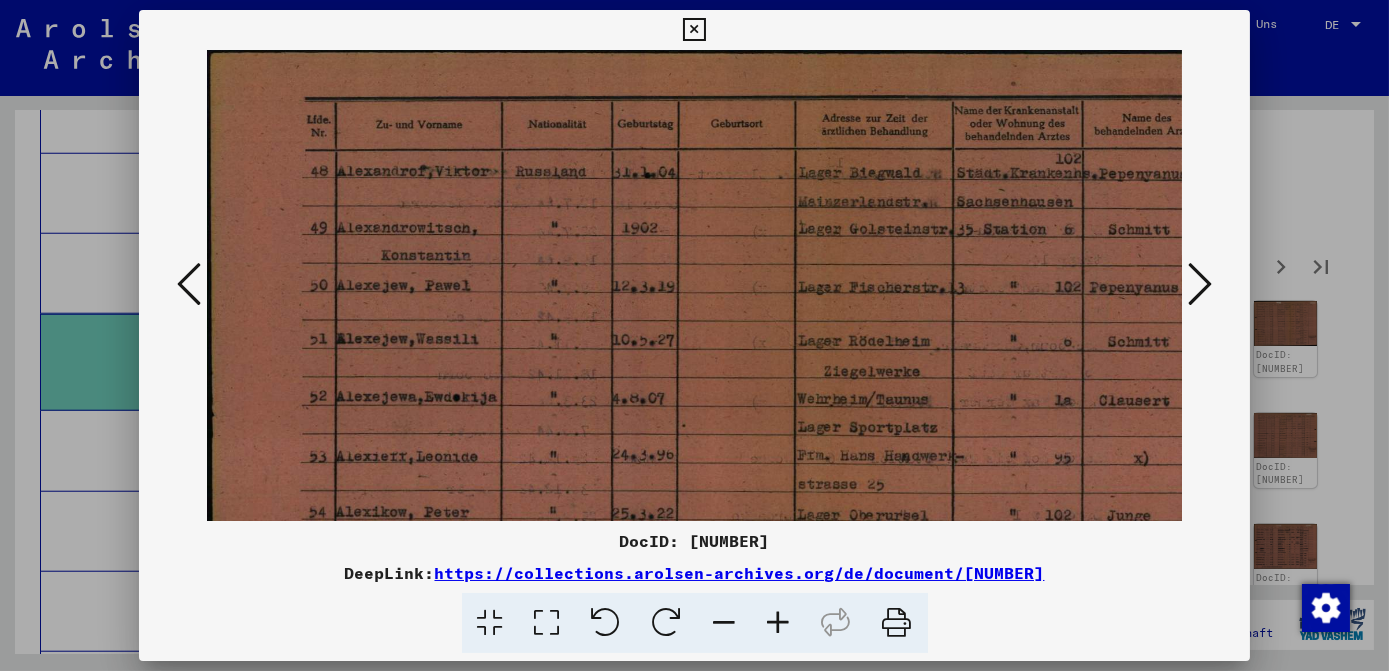 click at bounding box center [930, 560] 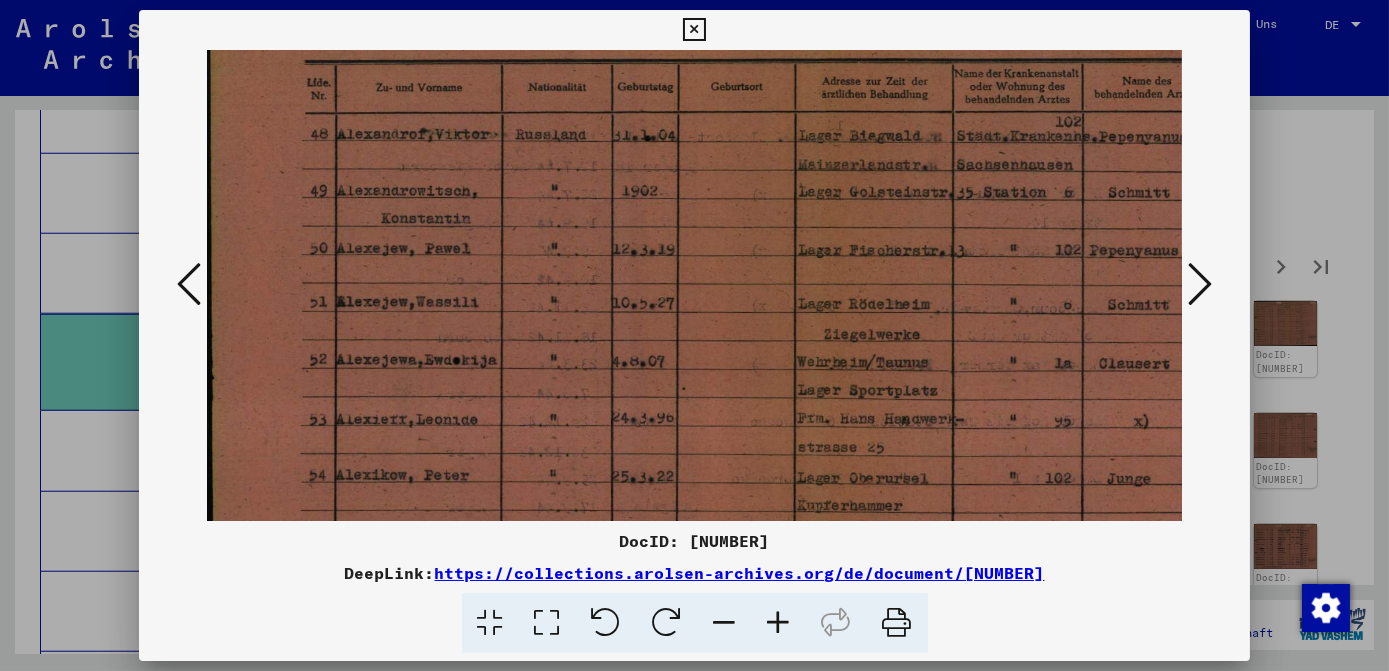 scroll, scrollTop: 38, scrollLeft: 0, axis: vertical 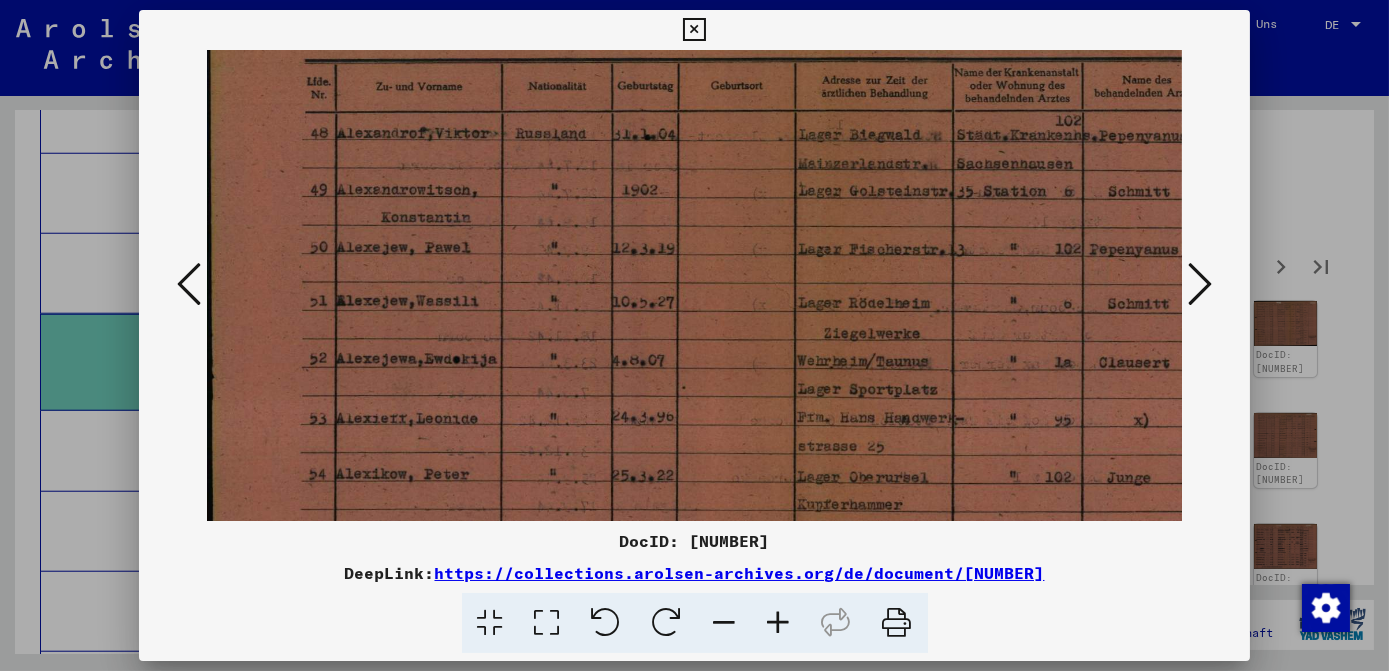 drag, startPoint x: 938, startPoint y: 441, endPoint x: 956, endPoint y: 402, distance: 42.953465 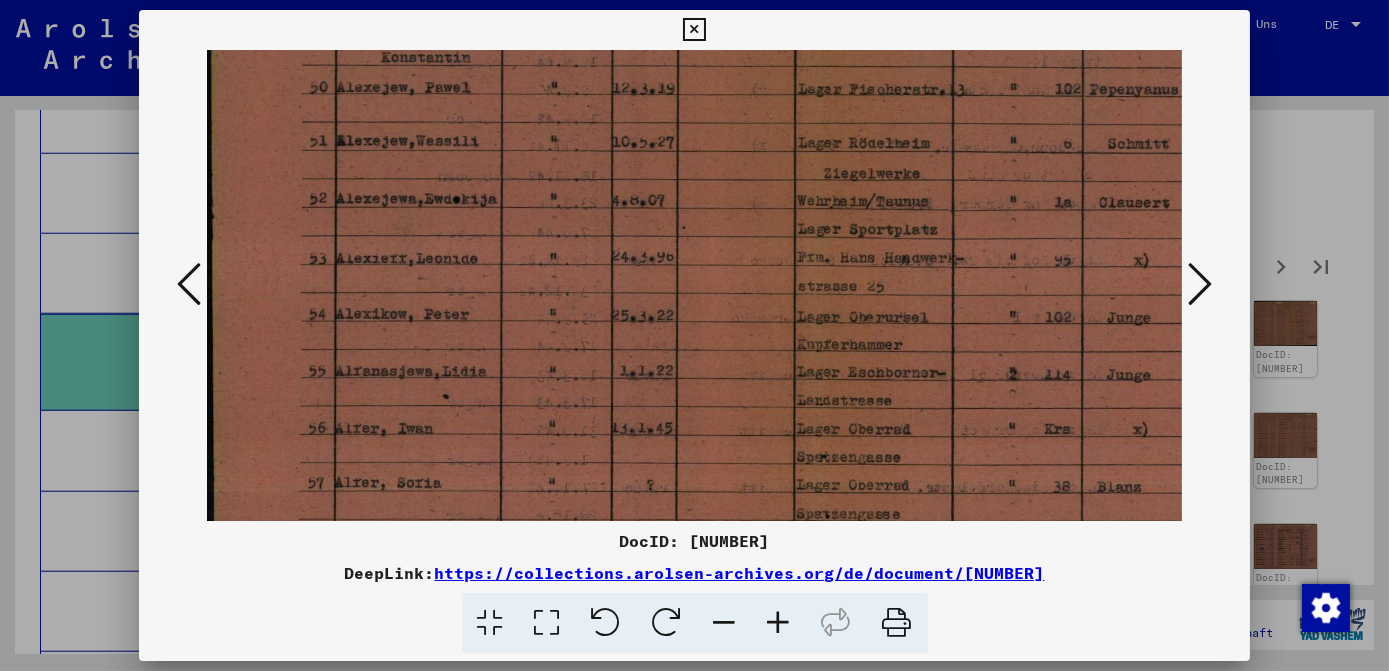 drag, startPoint x: 983, startPoint y: 417, endPoint x: 992, endPoint y: 223, distance: 194.20865 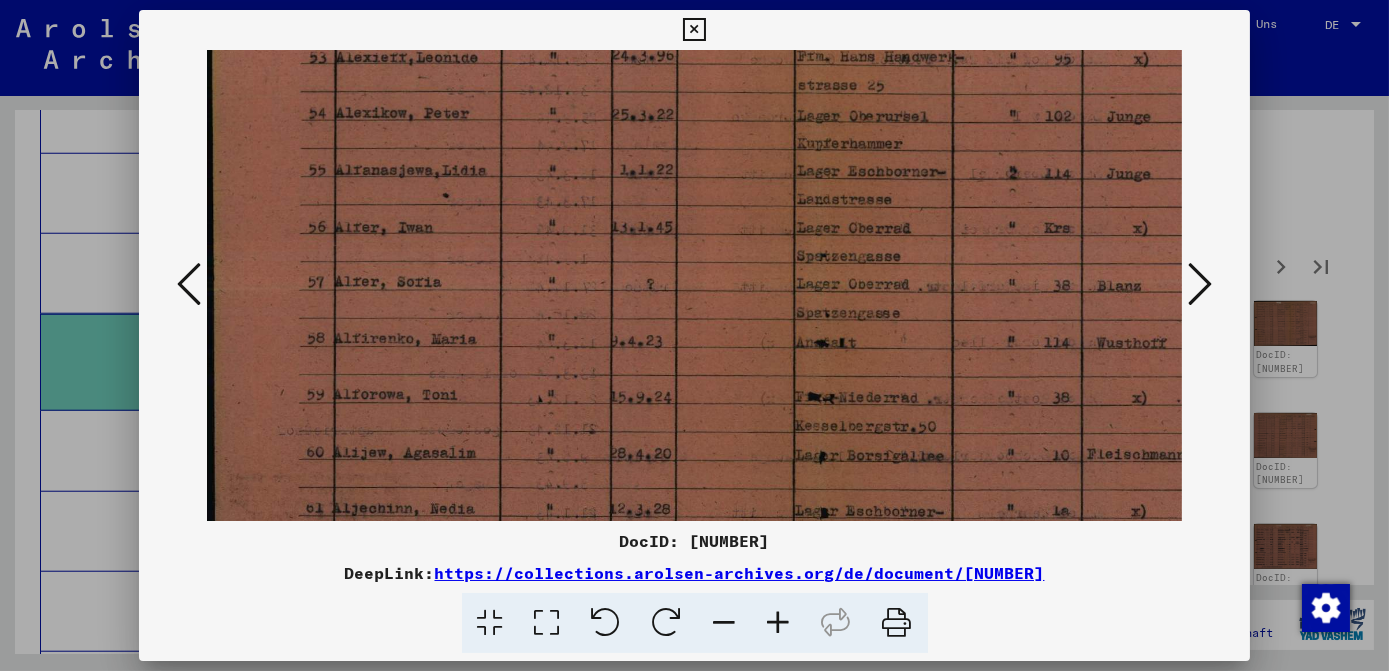 drag, startPoint x: 1012, startPoint y: 373, endPoint x: 1012, endPoint y: 235, distance: 138 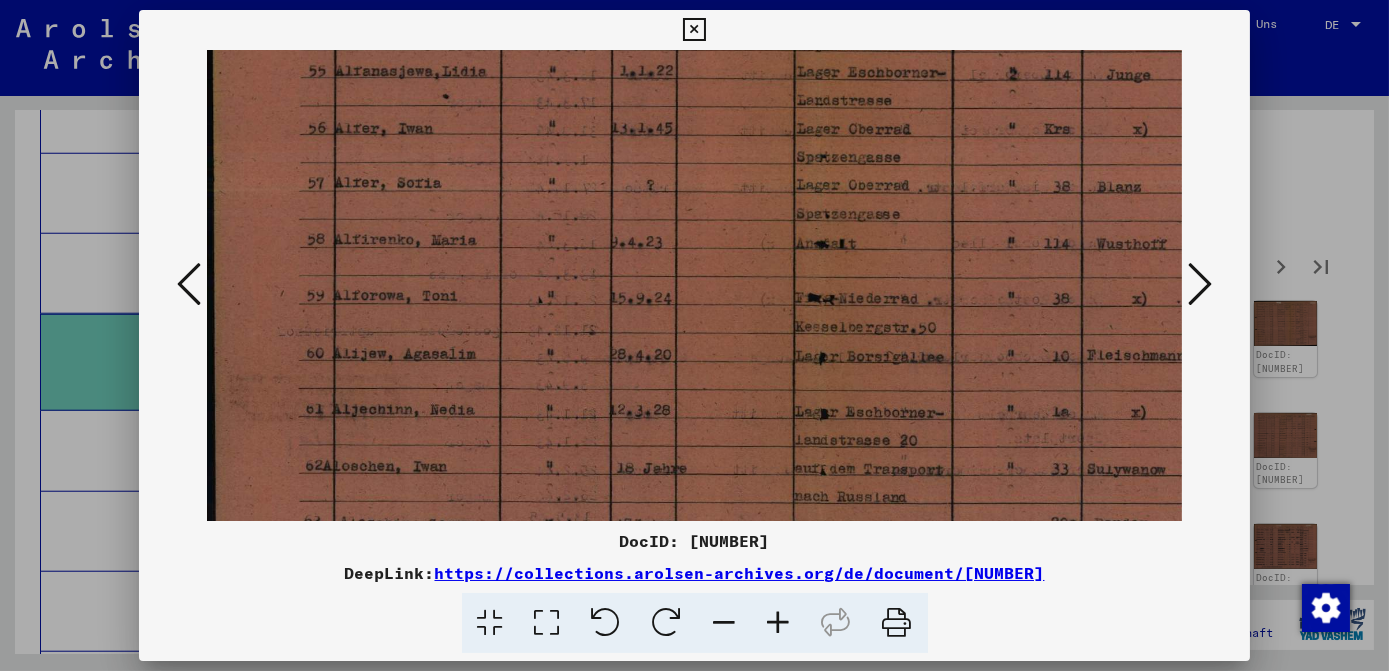 click at bounding box center (930, 62) 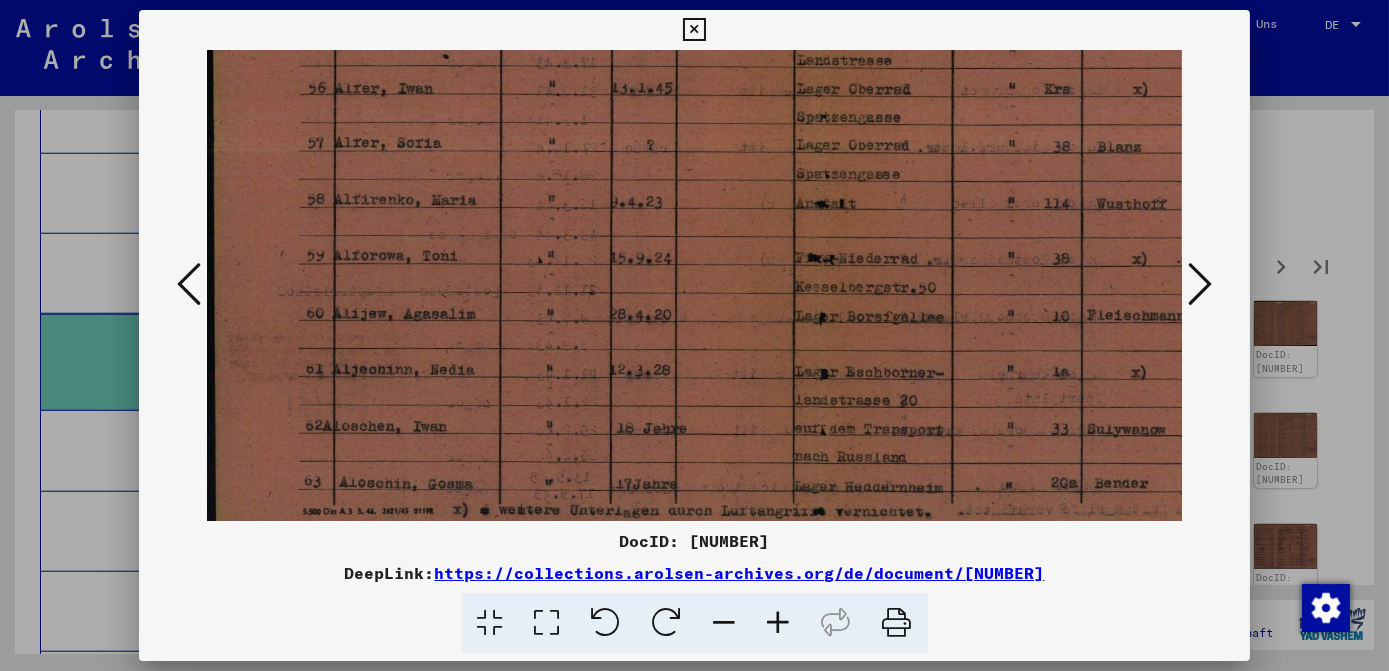 drag, startPoint x: 1008, startPoint y: 318, endPoint x: 1008, endPoint y: 286, distance: 32 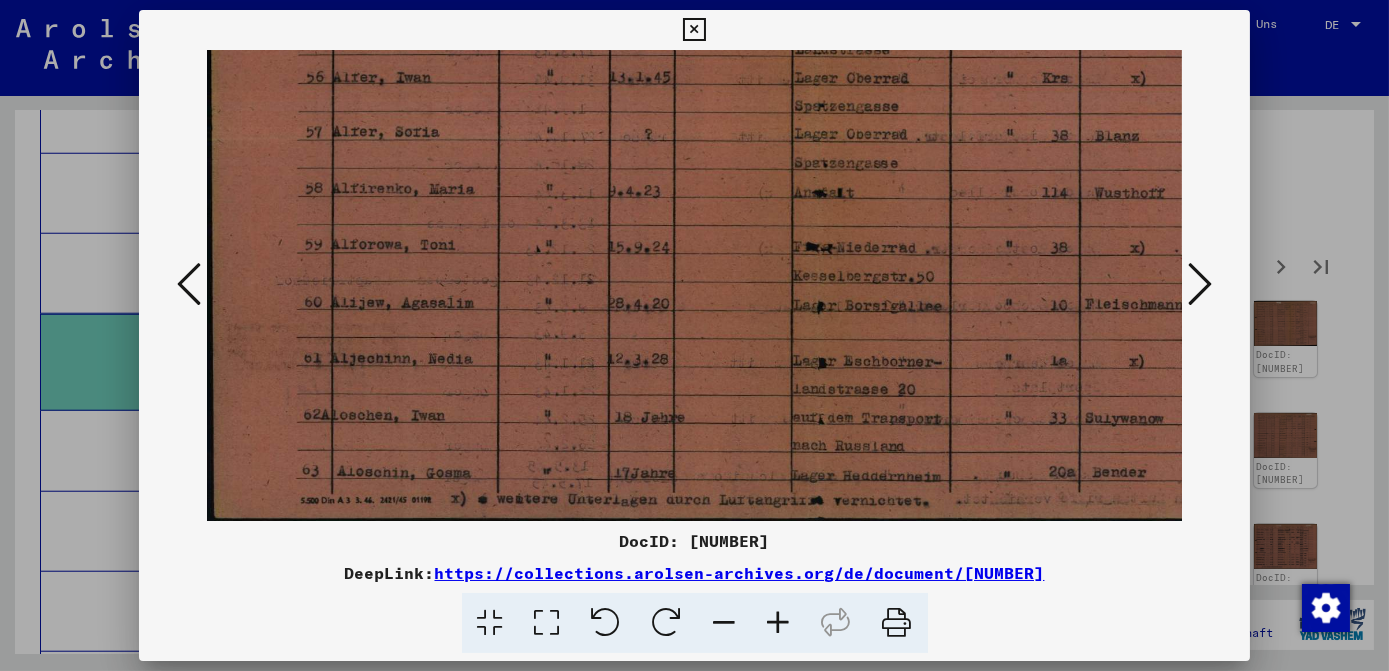 drag, startPoint x: 1061, startPoint y: 405, endPoint x: 1058, endPoint y: 333, distance: 72.06247 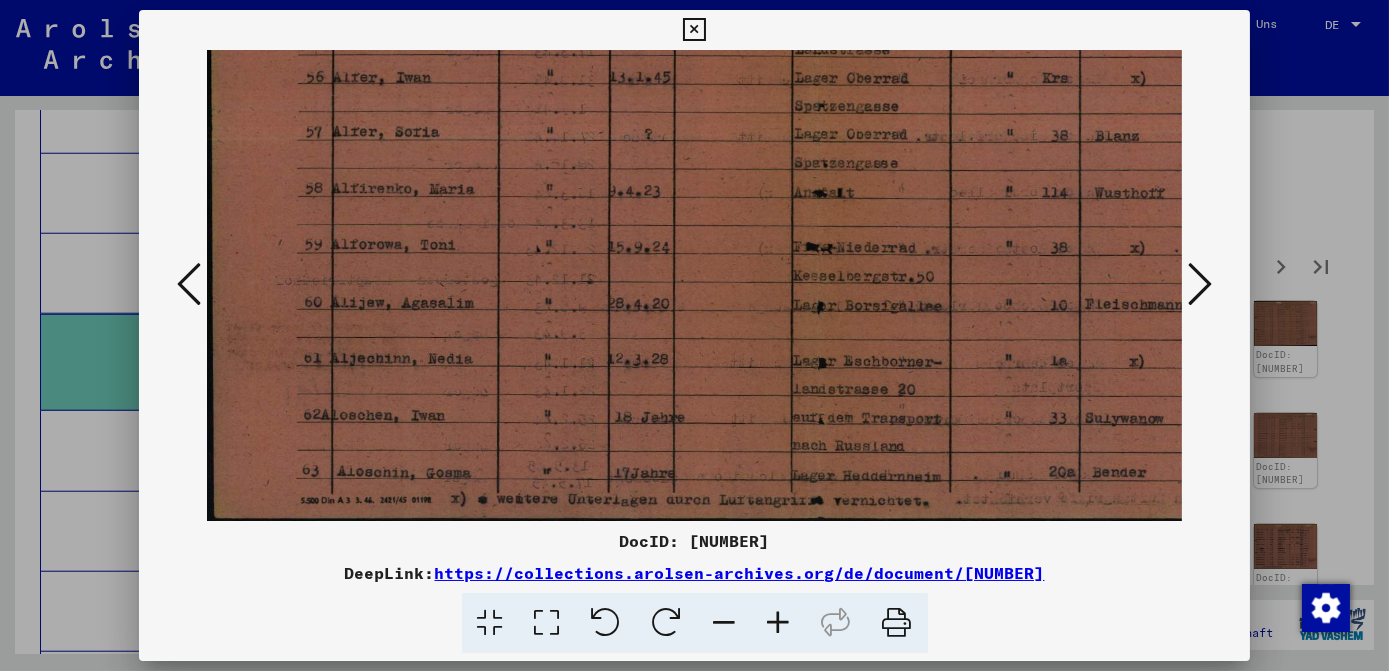 click at bounding box center (1200, 284) 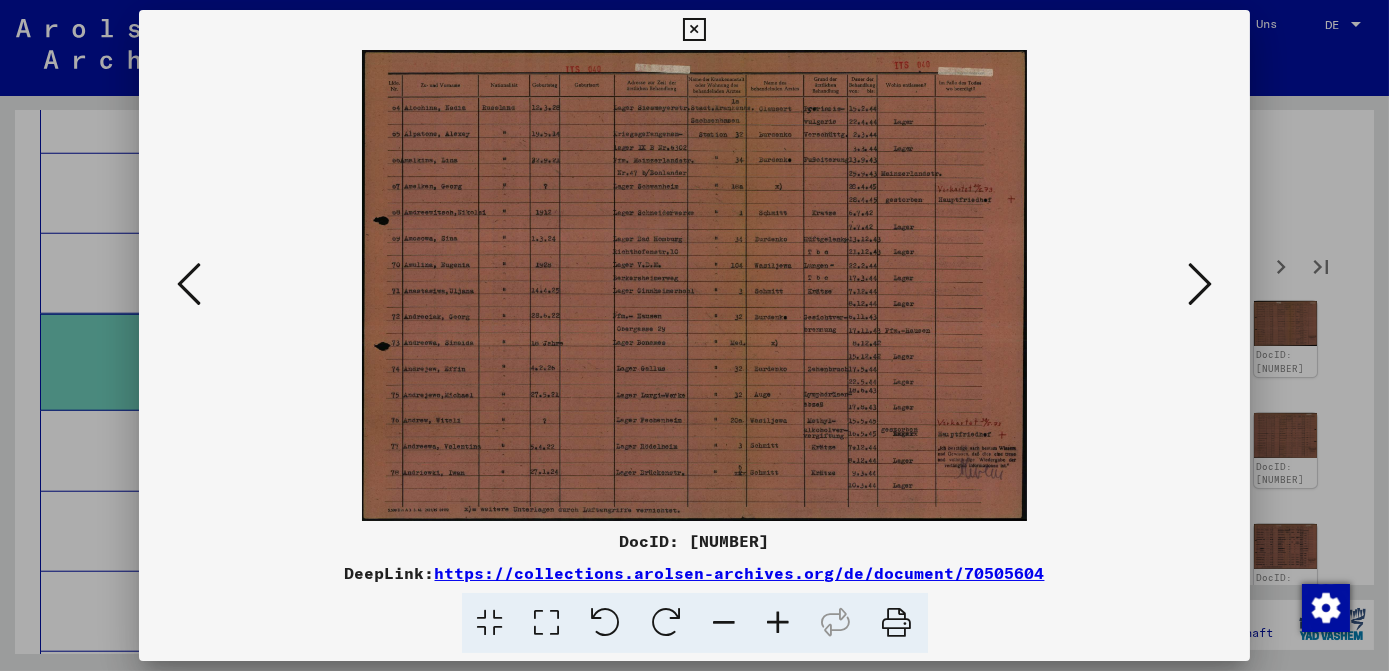 scroll, scrollTop: 0, scrollLeft: 0, axis: both 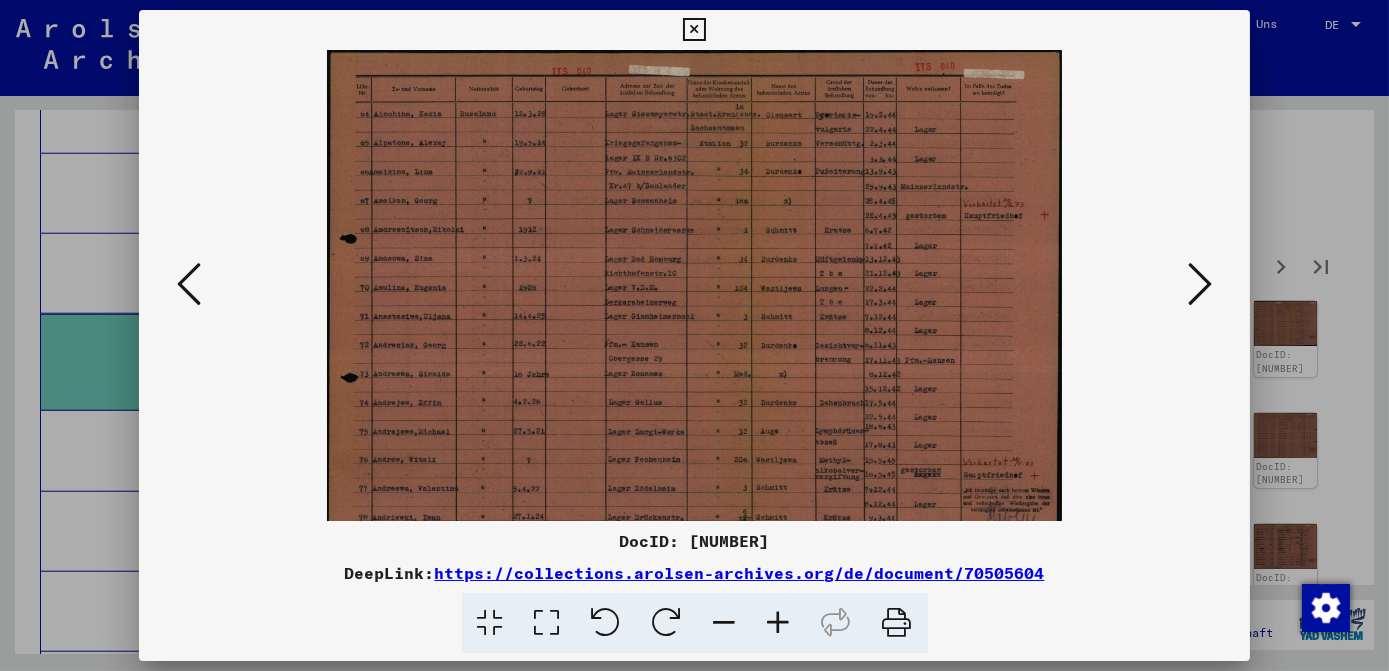 click at bounding box center [779, 623] 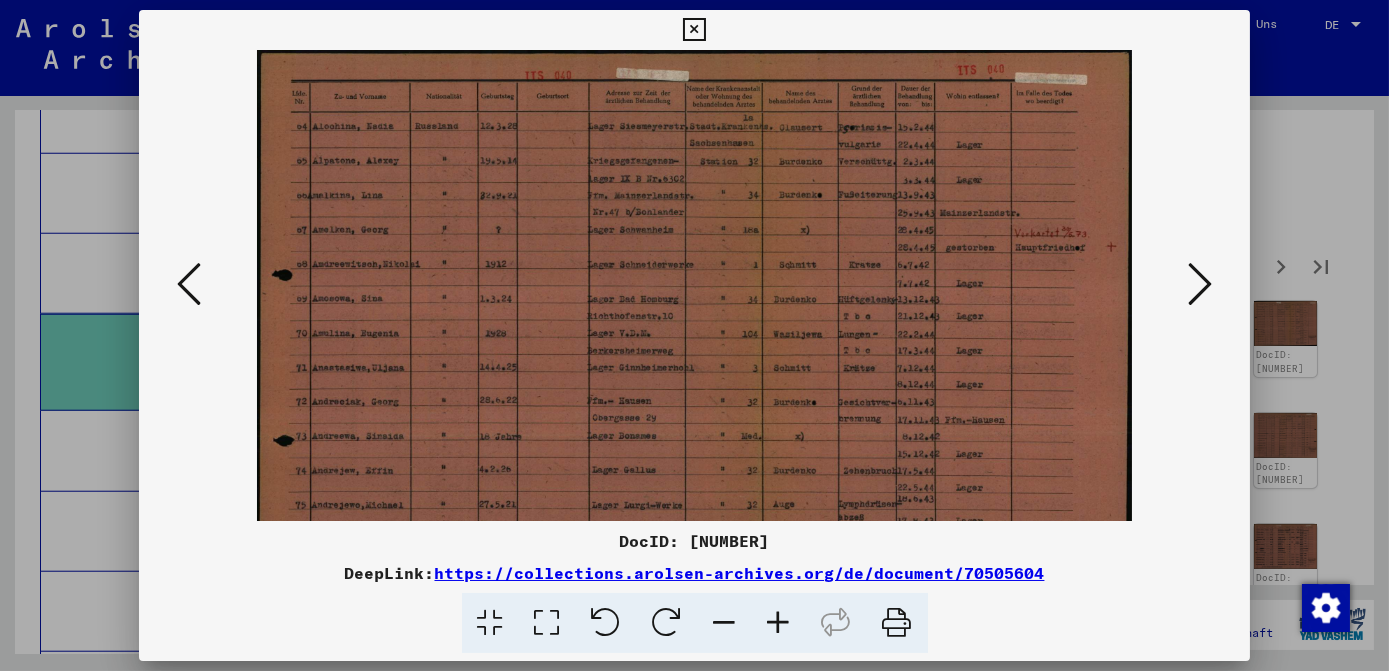 click at bounding box center (779, 623) 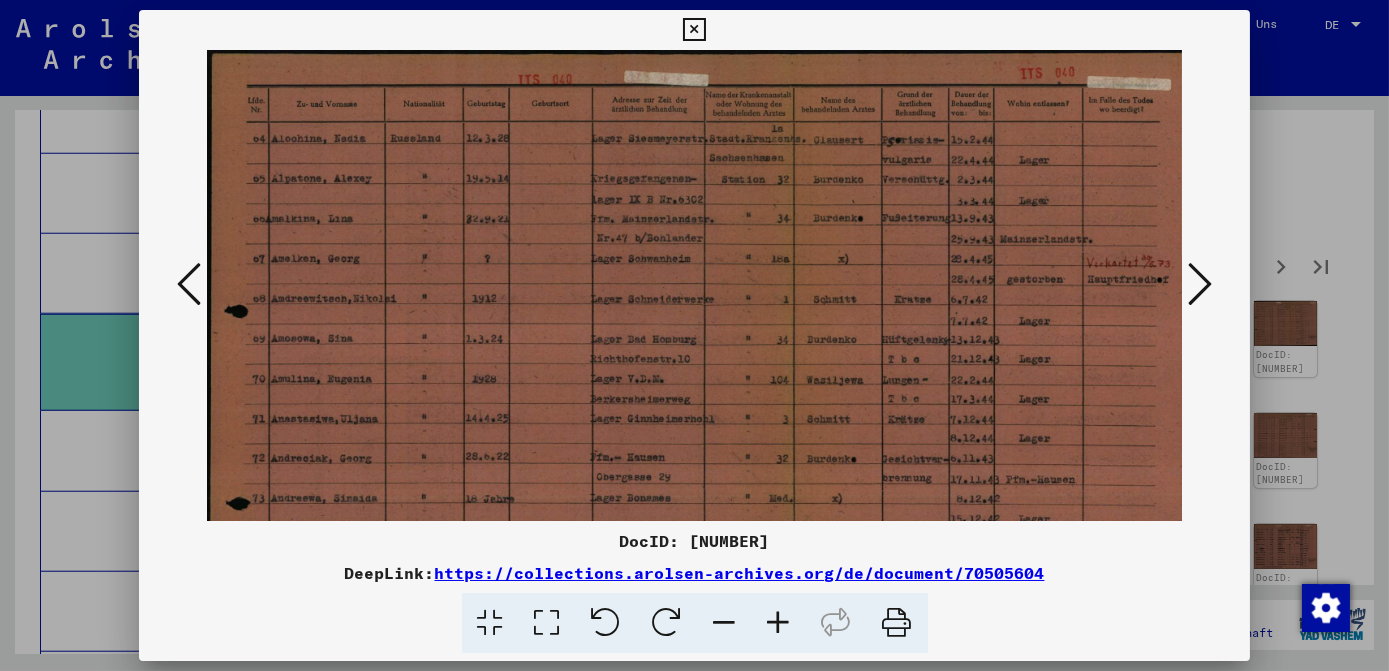 click at bounding box center [779, 623] 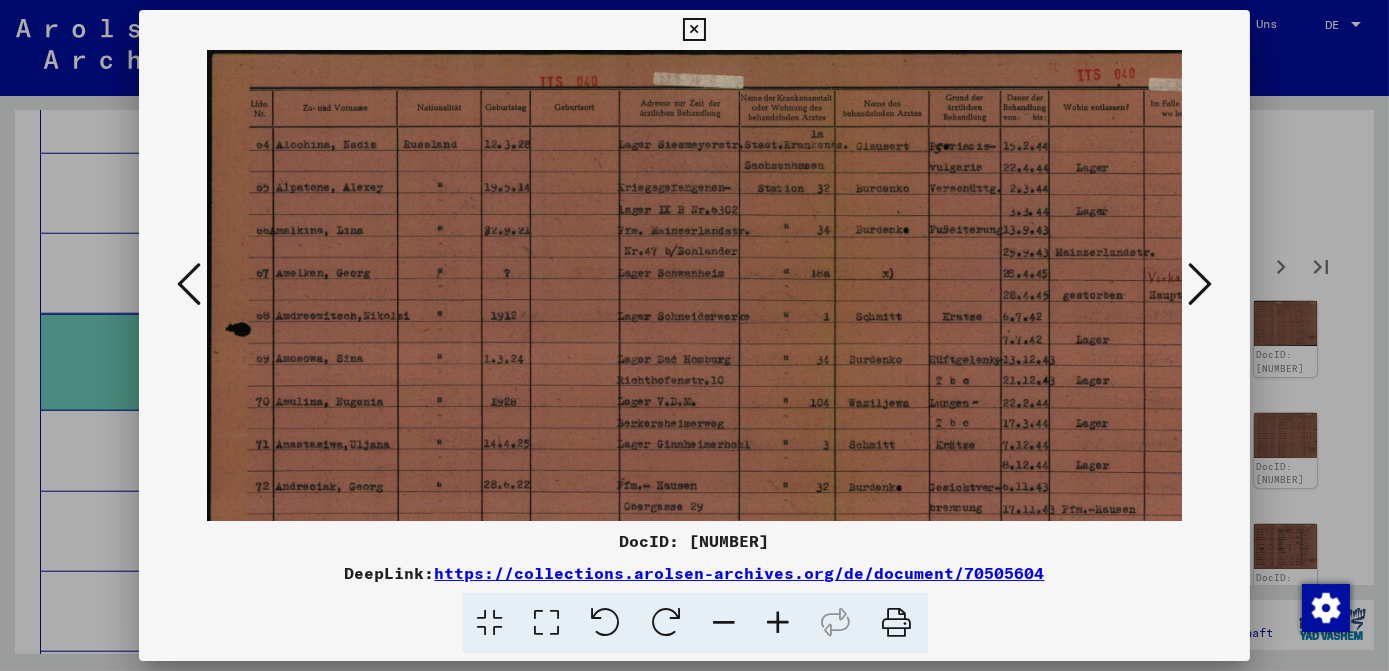 click at bounding box center (779, 623) 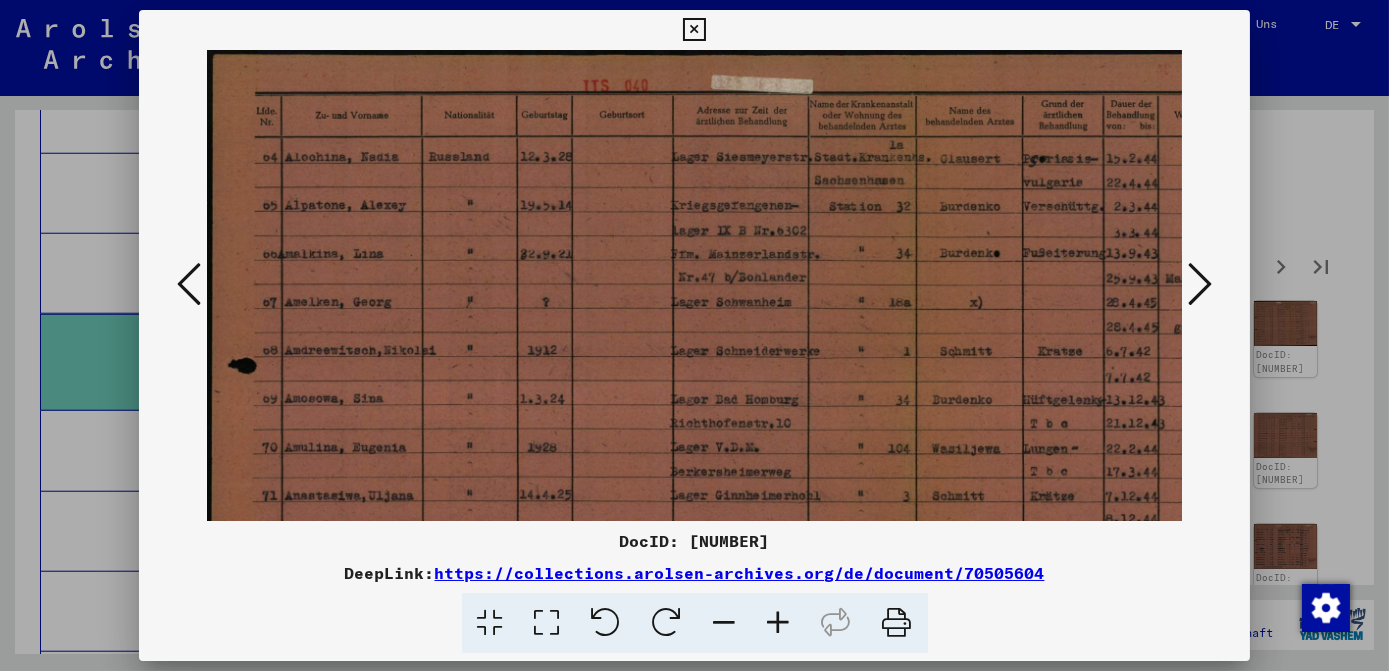 click at bounding box center [779, 623] 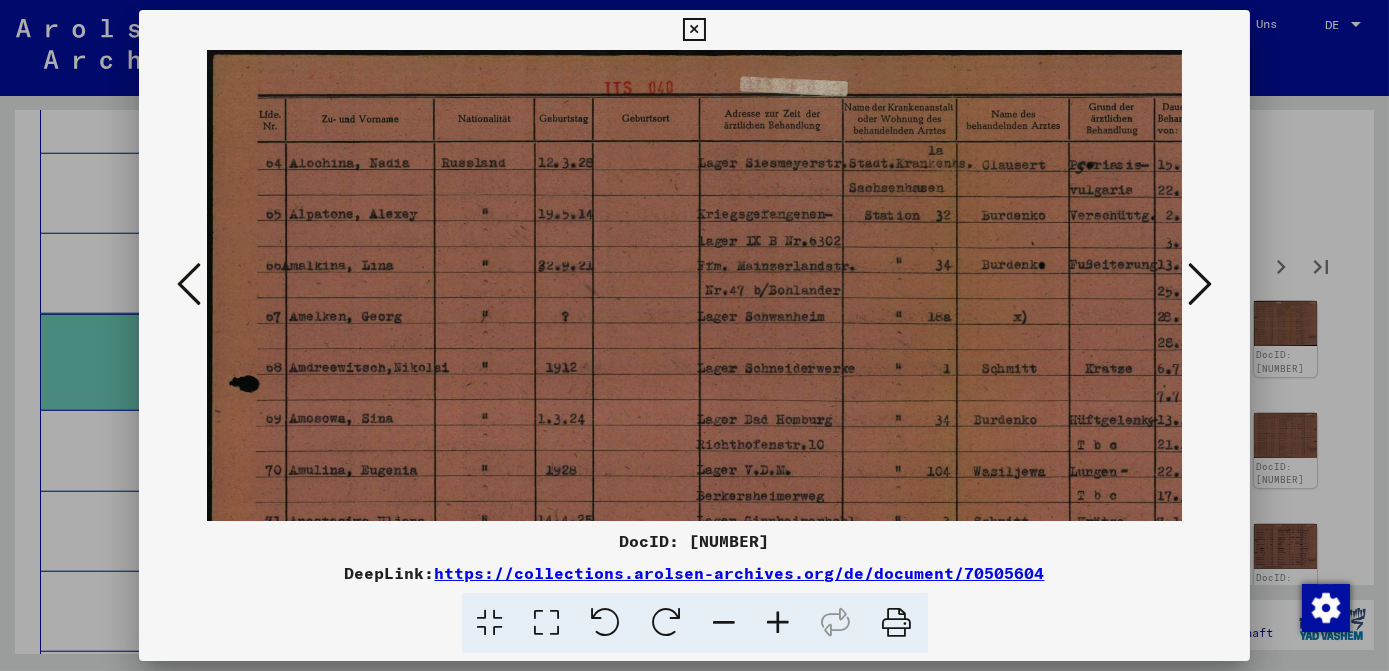 click at bounding box center (779, 623) 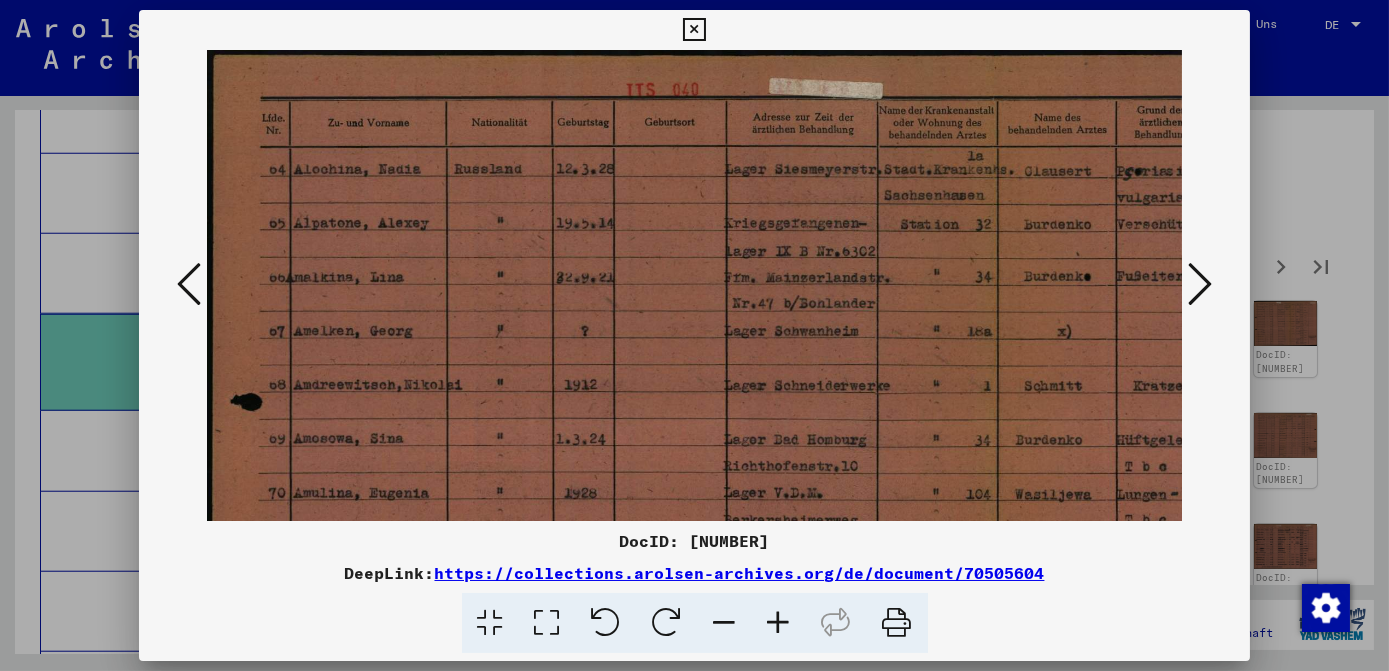 click at bounding box center [779, 623] 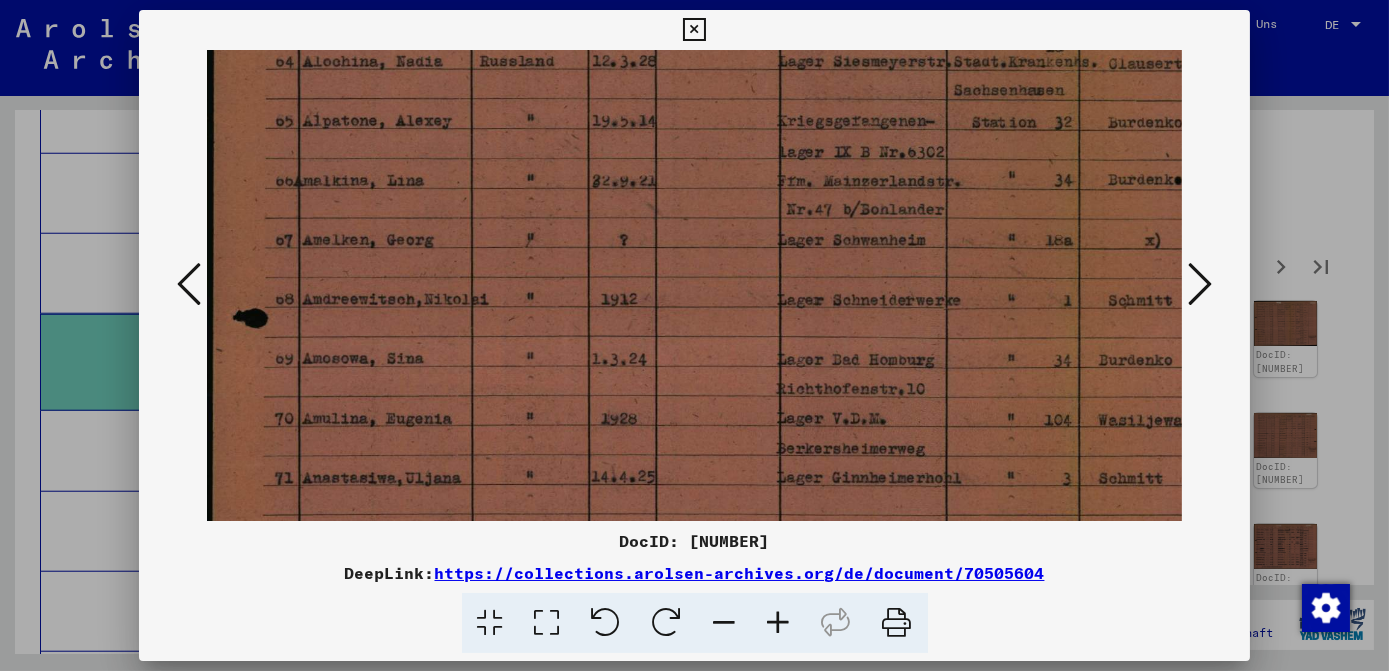 drag, startPoint x: 981, startPoint y: 419, endPoint x: 992, endPoint y: 276, distance: 143.42245 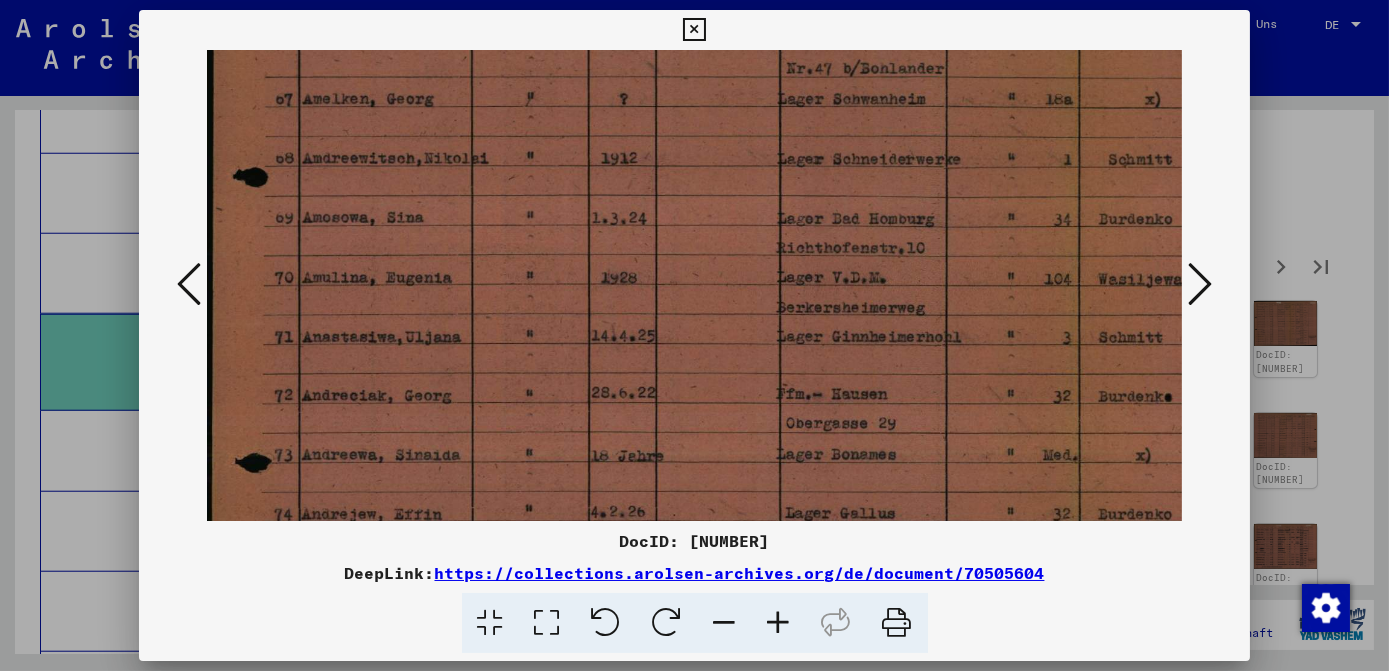 scroll, scrollTop: 328, scrollLeft: 0, axis: vertical 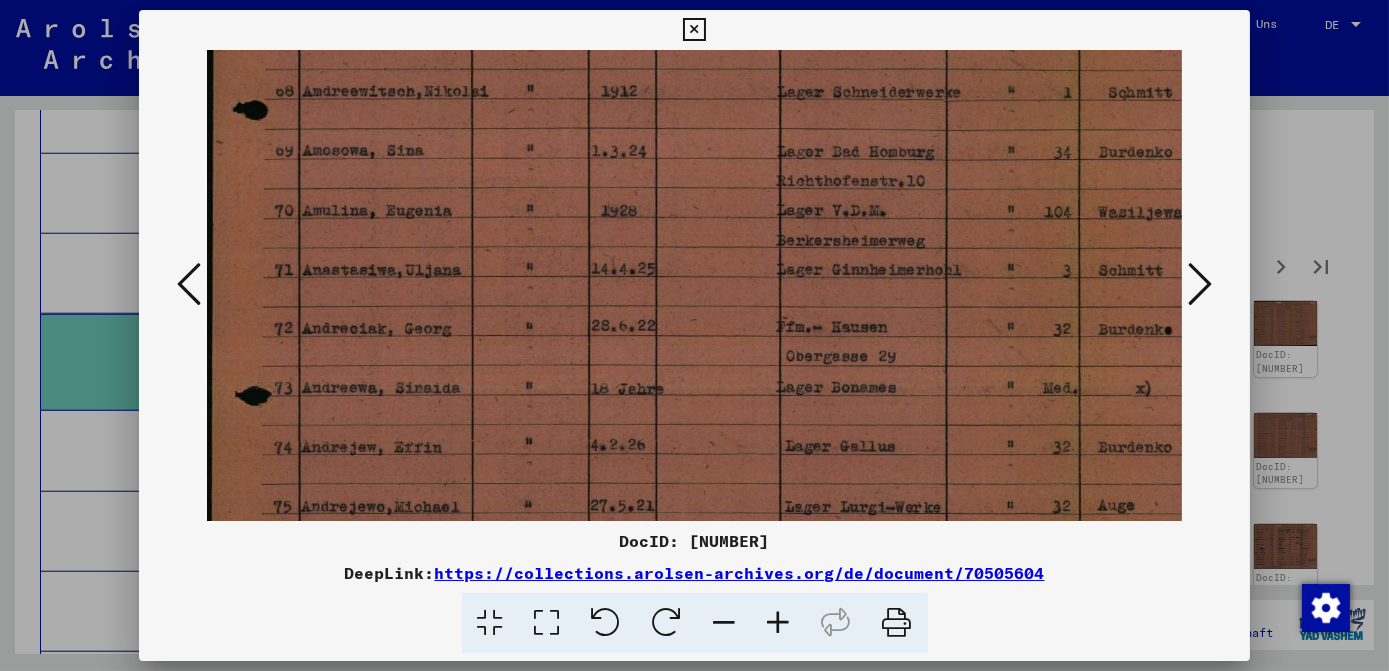 drag, startPoint x: 985, startPoint y: 434, endPoint x: 1029, endPoint y: 256, distance: 183.35757 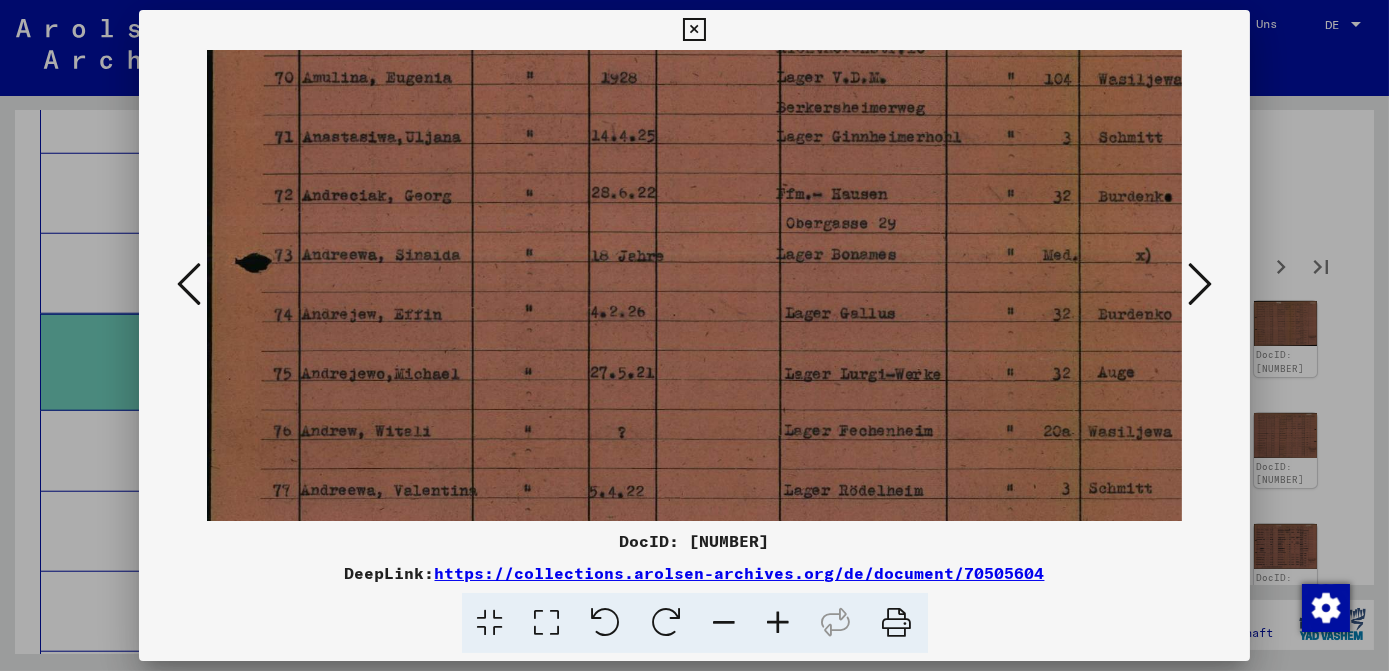 drag, startPoint x: 1007, startPoint y: 354, endPoint x: 1015, endPoint y: 299, distance: 55.578773 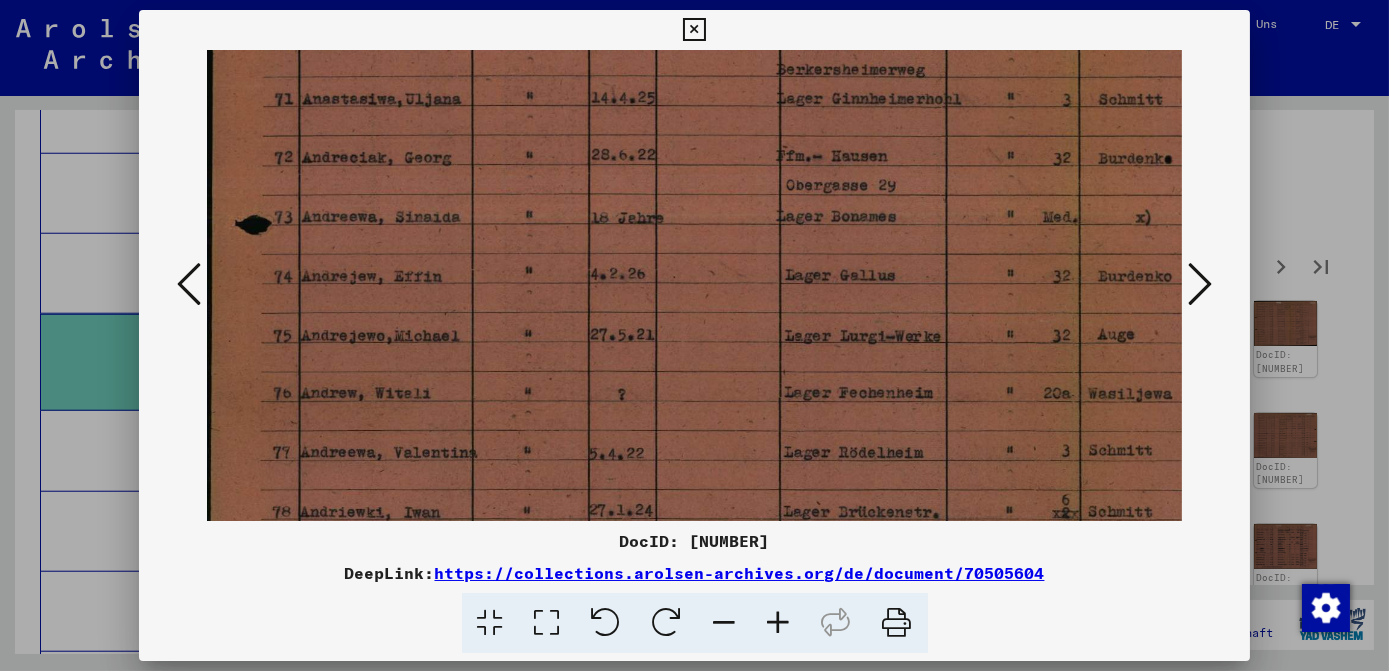 scroll, scrollTop: 600, scrollLeft: 0, axis: vertical 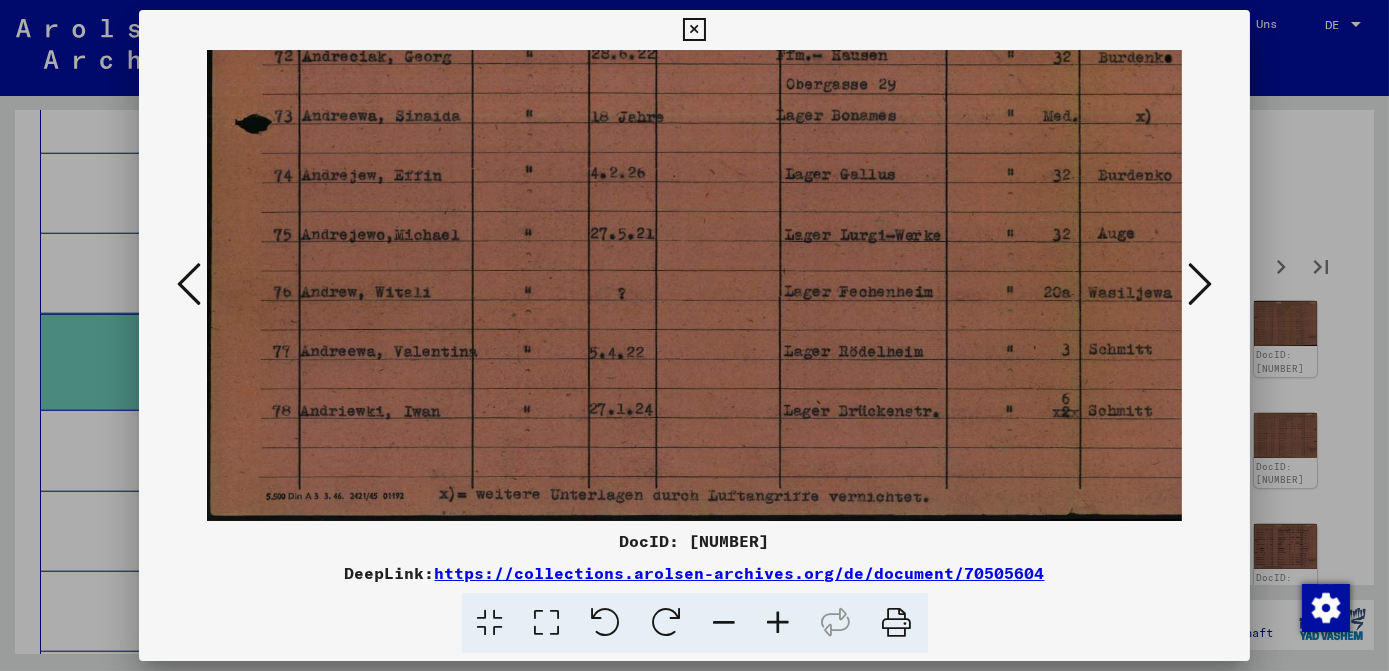 drag, startPoint x: 976, startPoint y: 430, endPoint x: 996, endPoint y: 208, distance: 222.89908 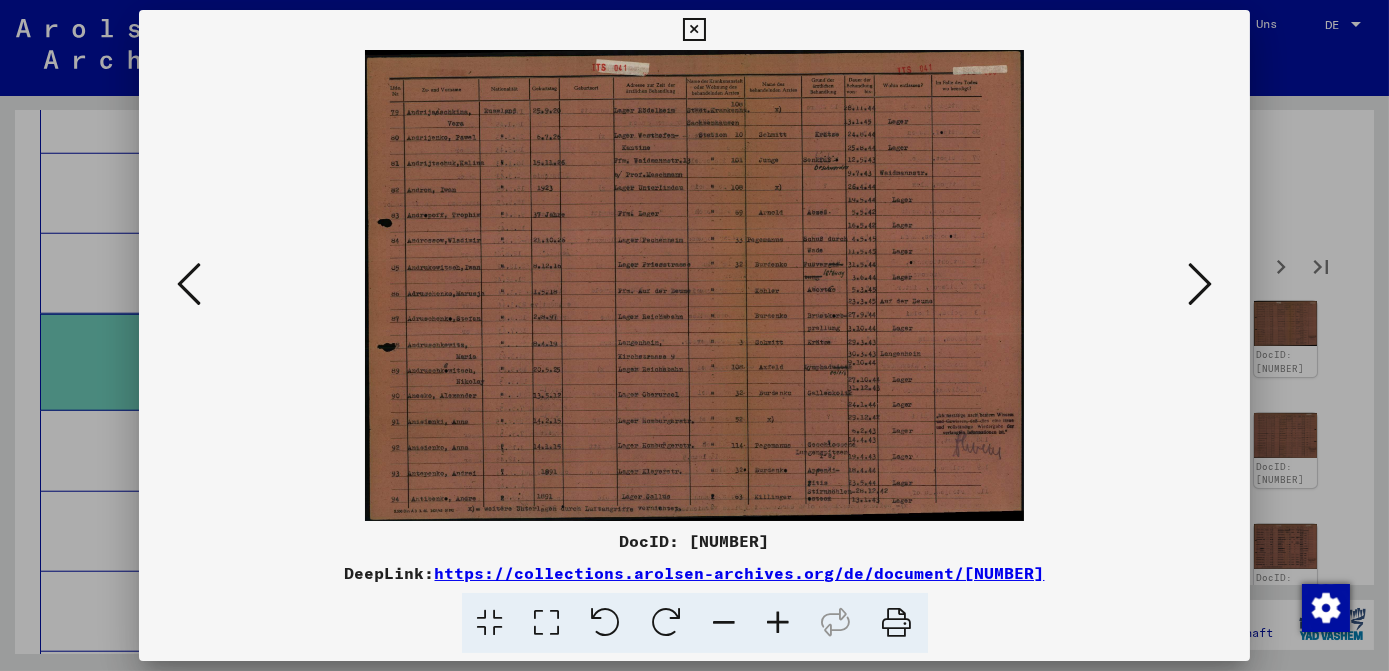 scroll, scrollTop: 0, scrollLeft: 0, axis: both 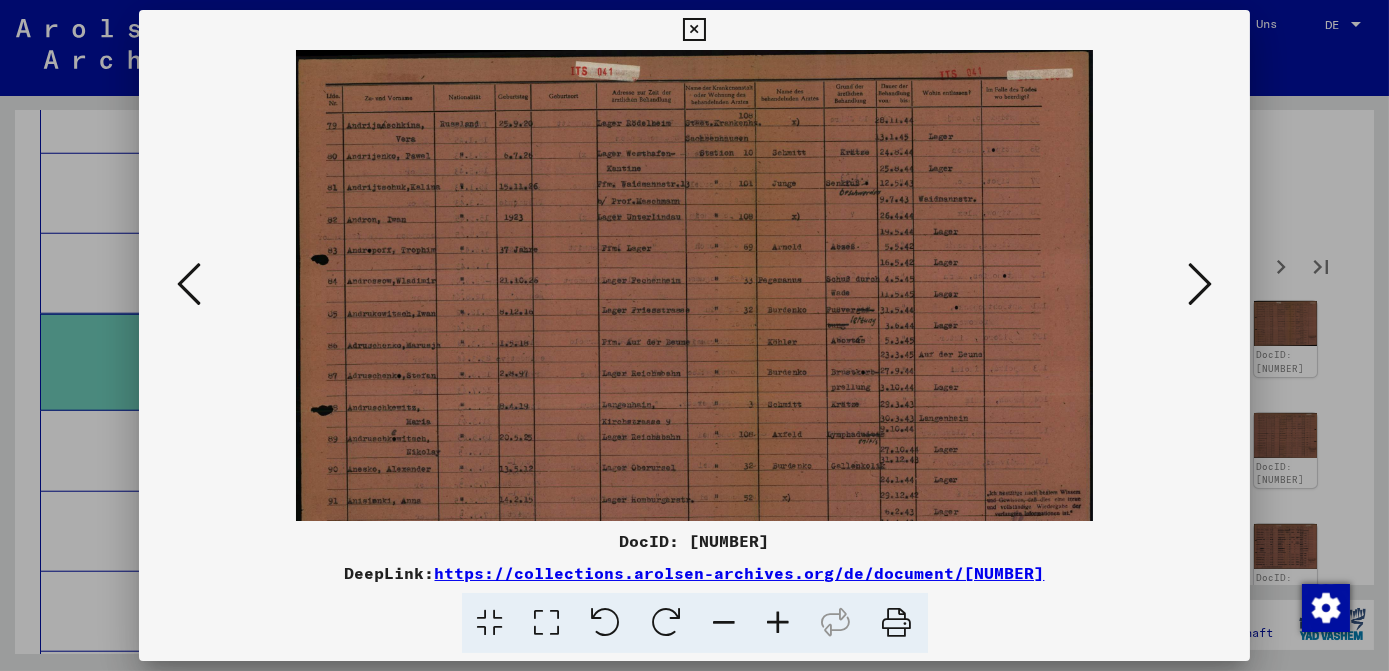 click at bounding box center (779, 623) 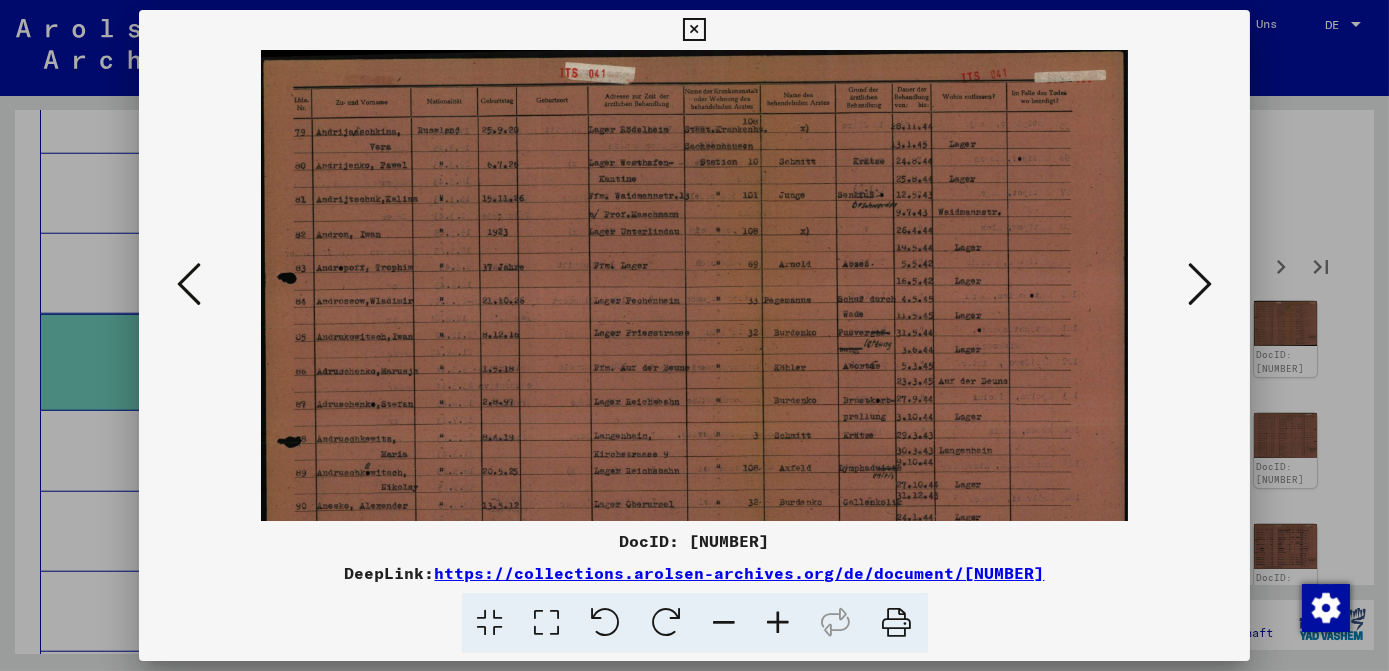 click at bounding box center [779, 623] 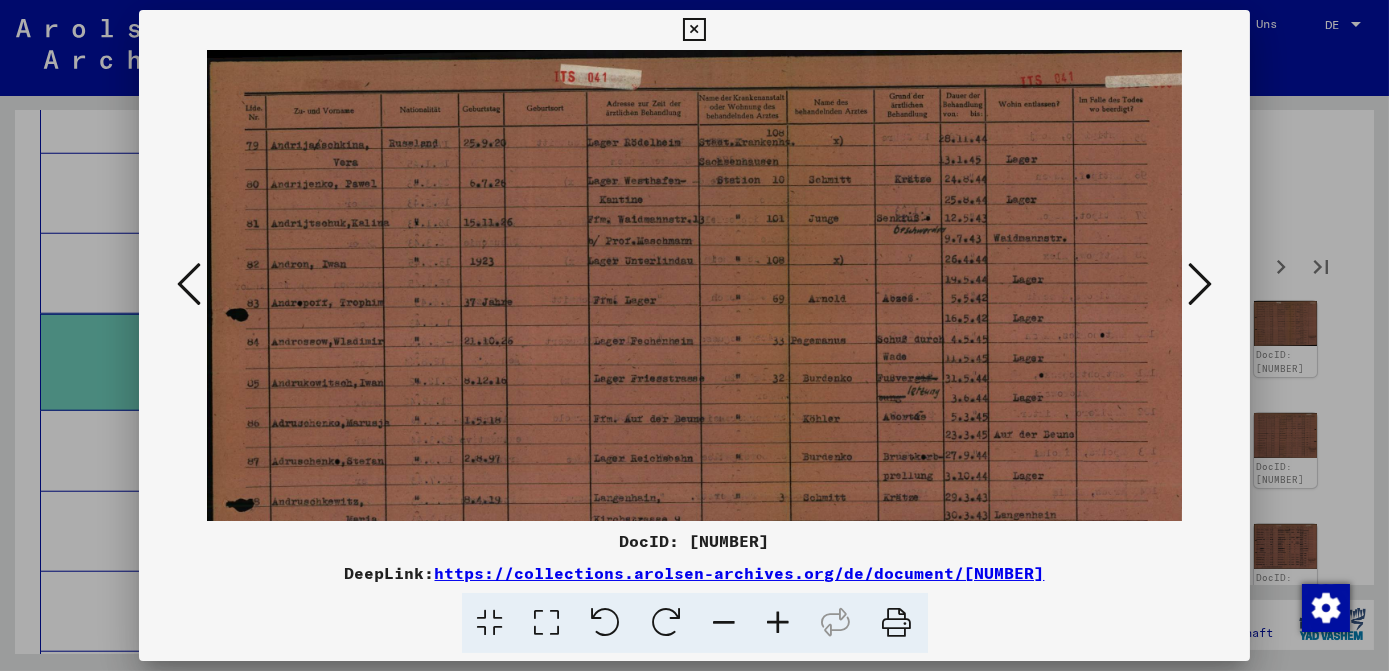 click at bounding box center (779, 623) 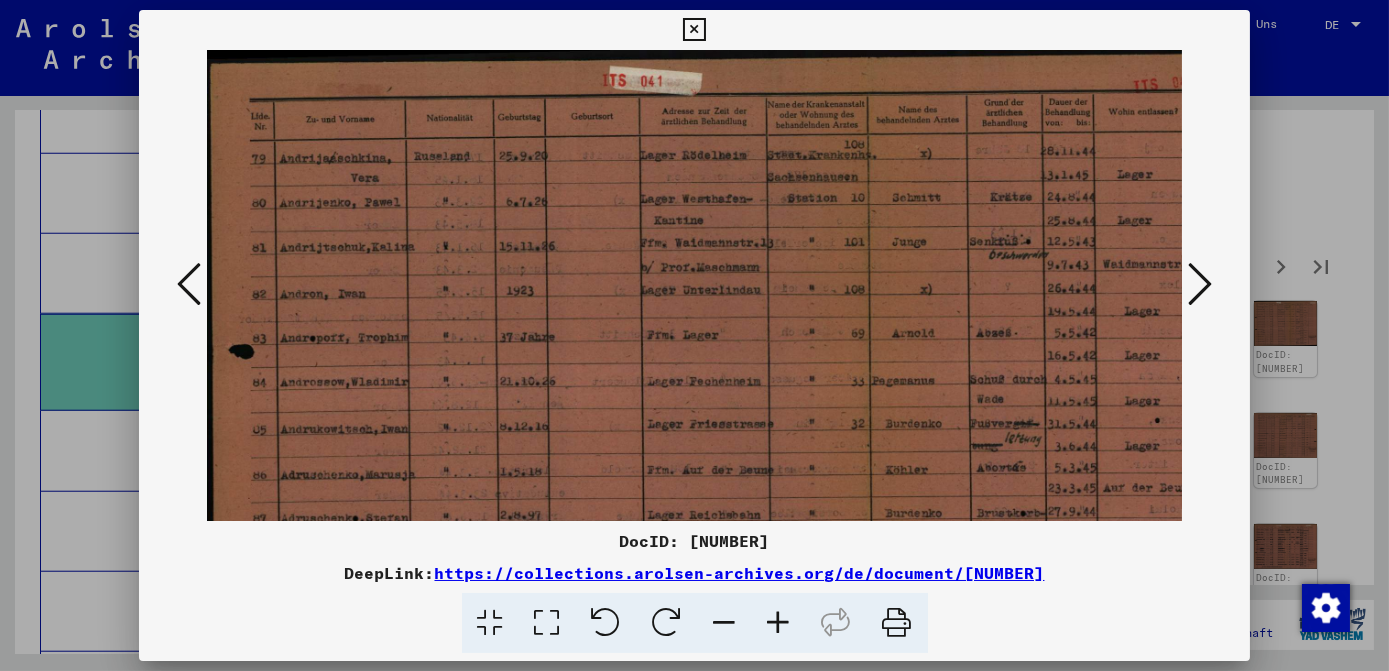 click at bounding box center [779, 623] 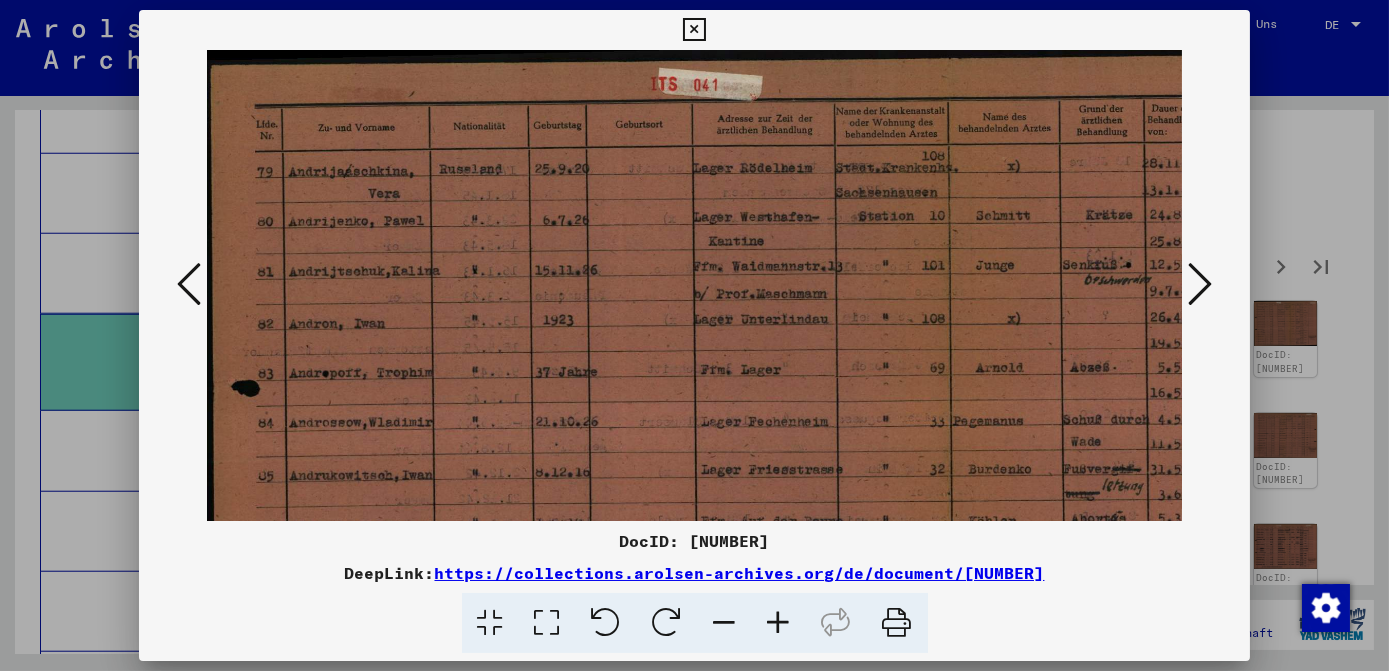 click at bounding box center (779, 623) 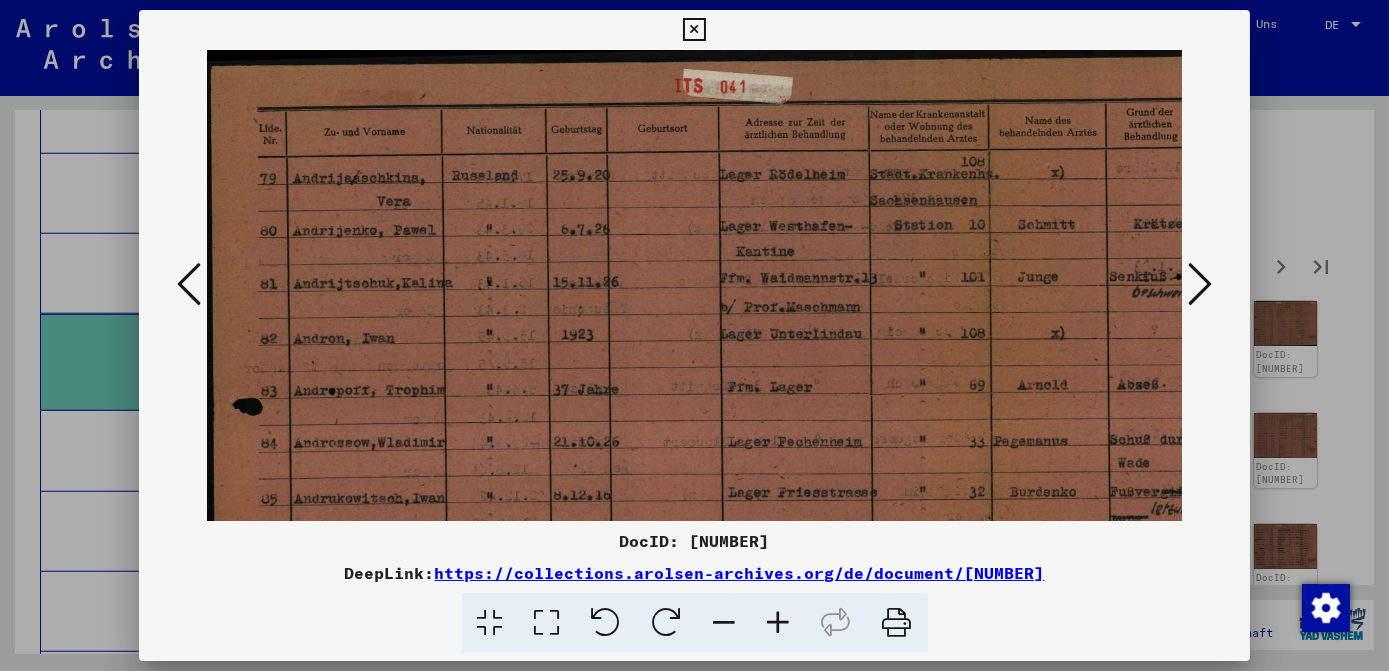 click at bounding box center (779, 623) 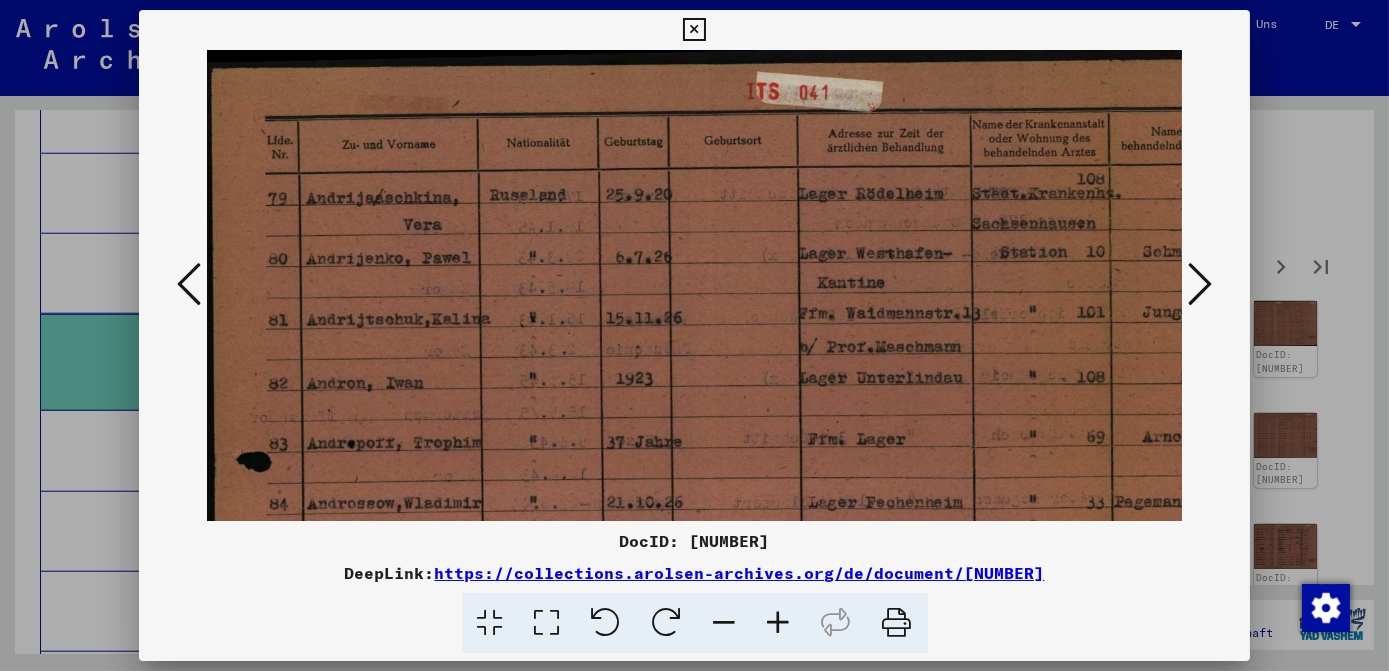 click at bounding box center (779, 623) 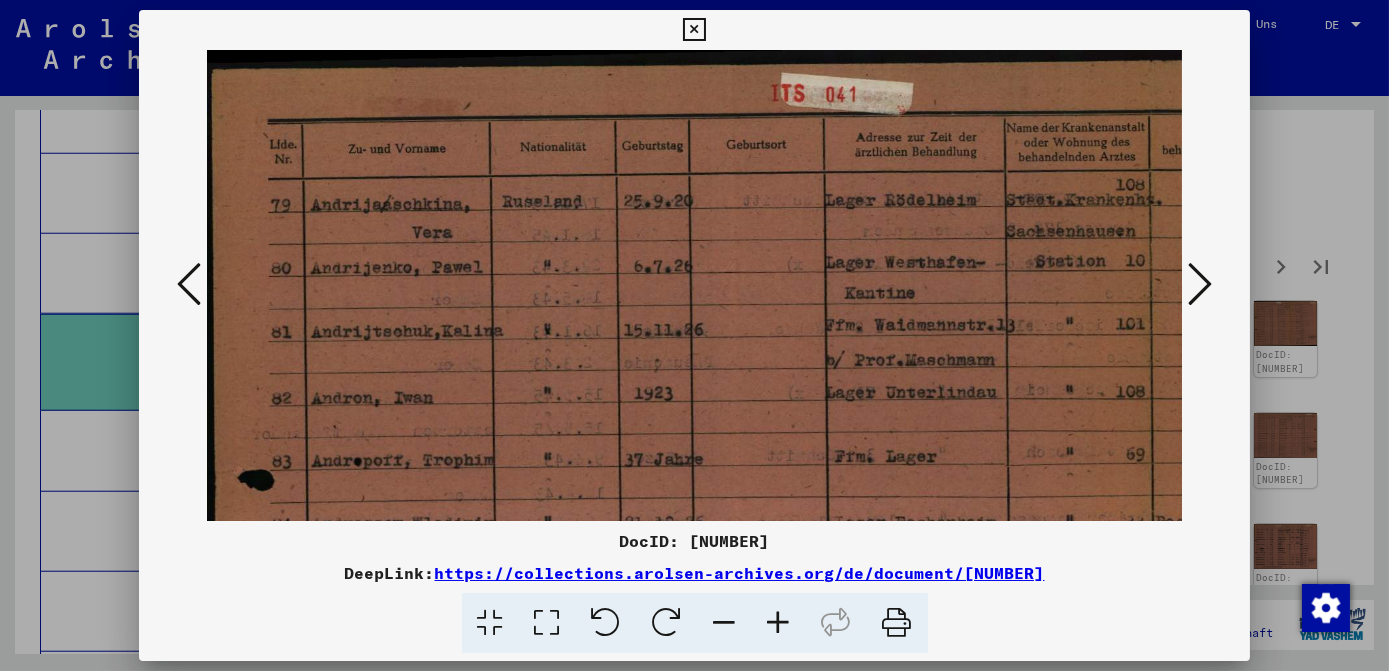 click at bounding box center [779, 623] 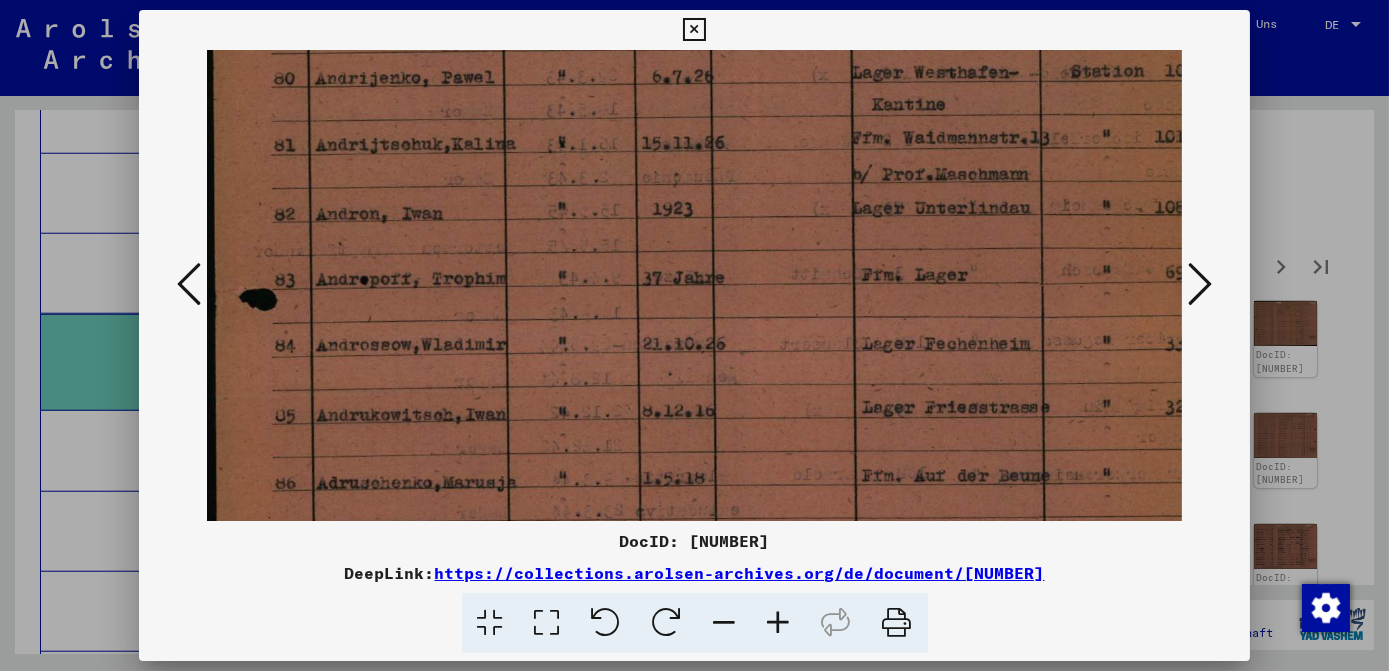 scroll, scrollTop: 258, scrollLeft: 0, axis: vertical 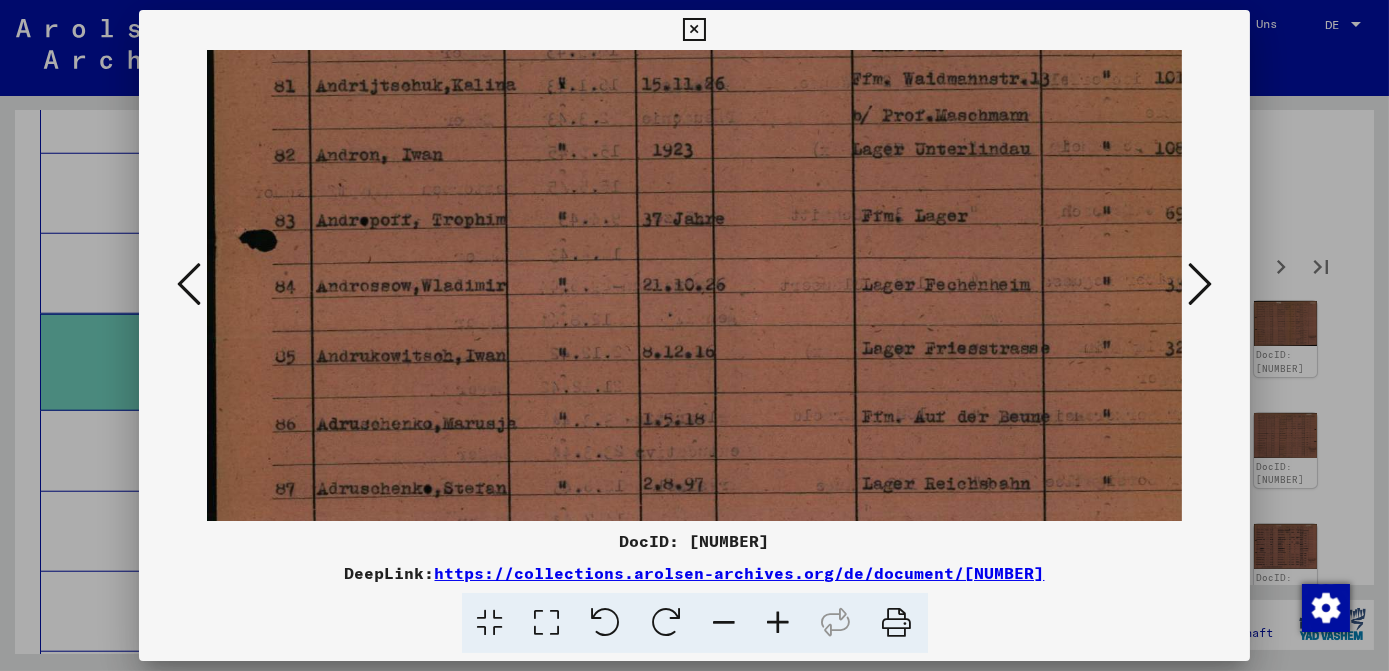 drag, startPoint x: 977, startPoint y: 452, endPoint x: 982, endPoint y: 194, distance: 258.04843 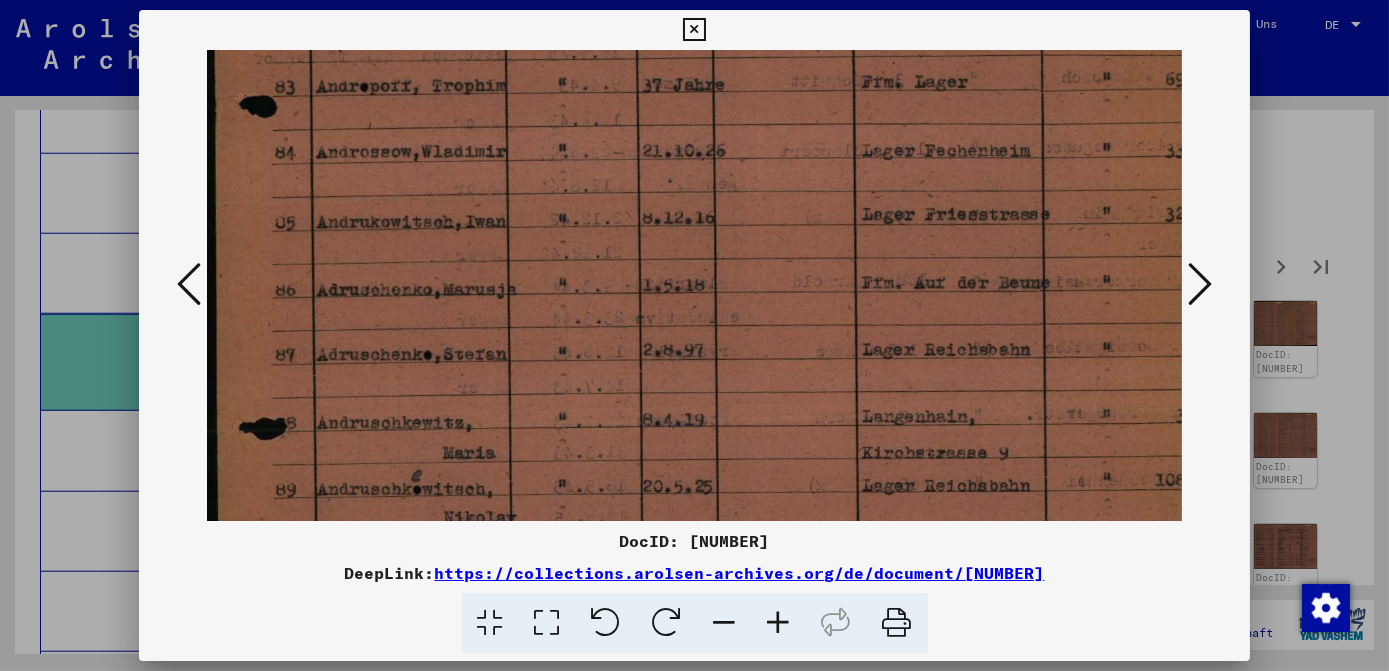 scroll, scrollTop: 454, scrollLeft: 0, axis: vertical 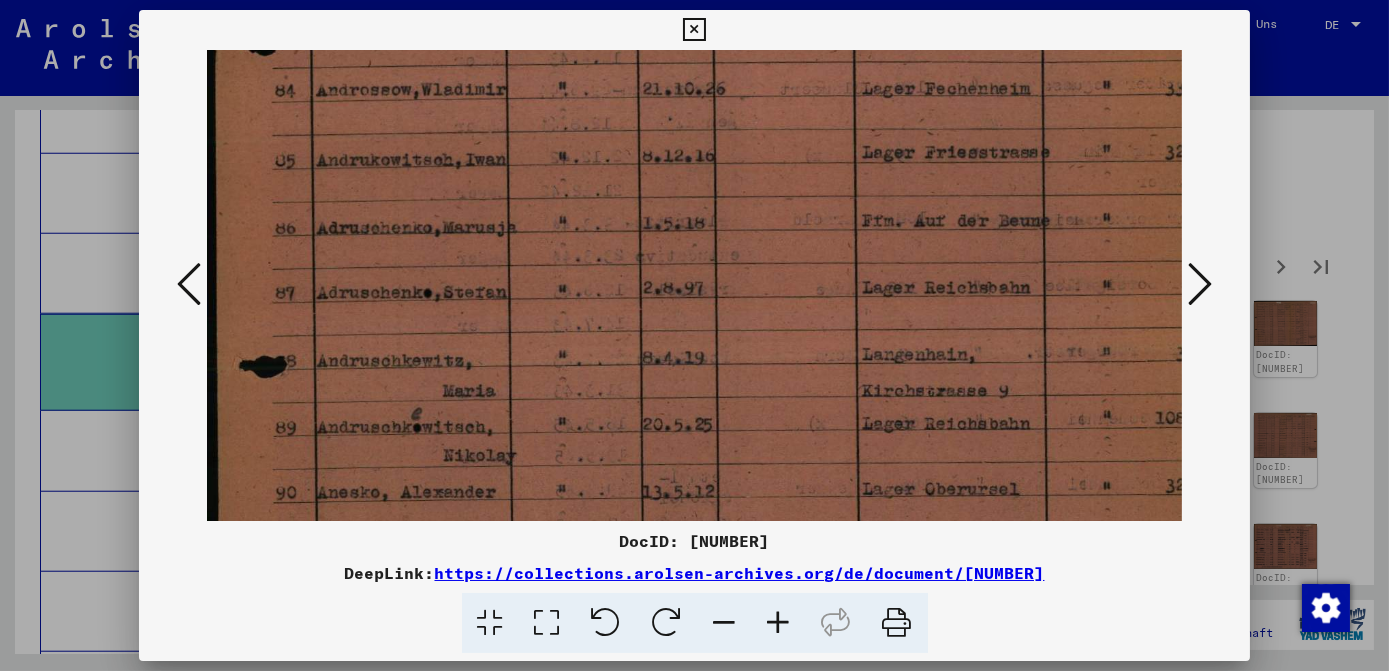 drag, startPoint x: 1030, startPoint y: 365, endPoint x: 1032, endPoint y: 169, distance: 196.01021 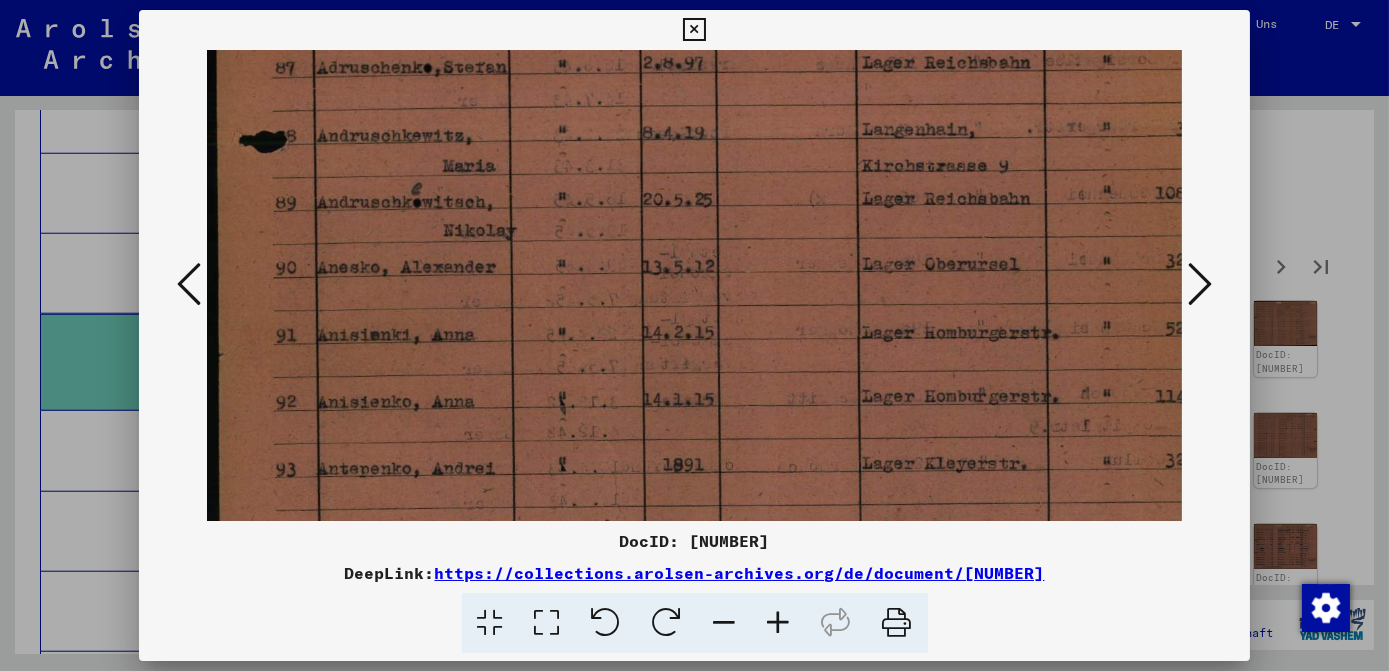 drag, startPoint x: 1022, startPoint y: 381, endPoint x: 1033, endPoint y: 157, distance: 224.26993 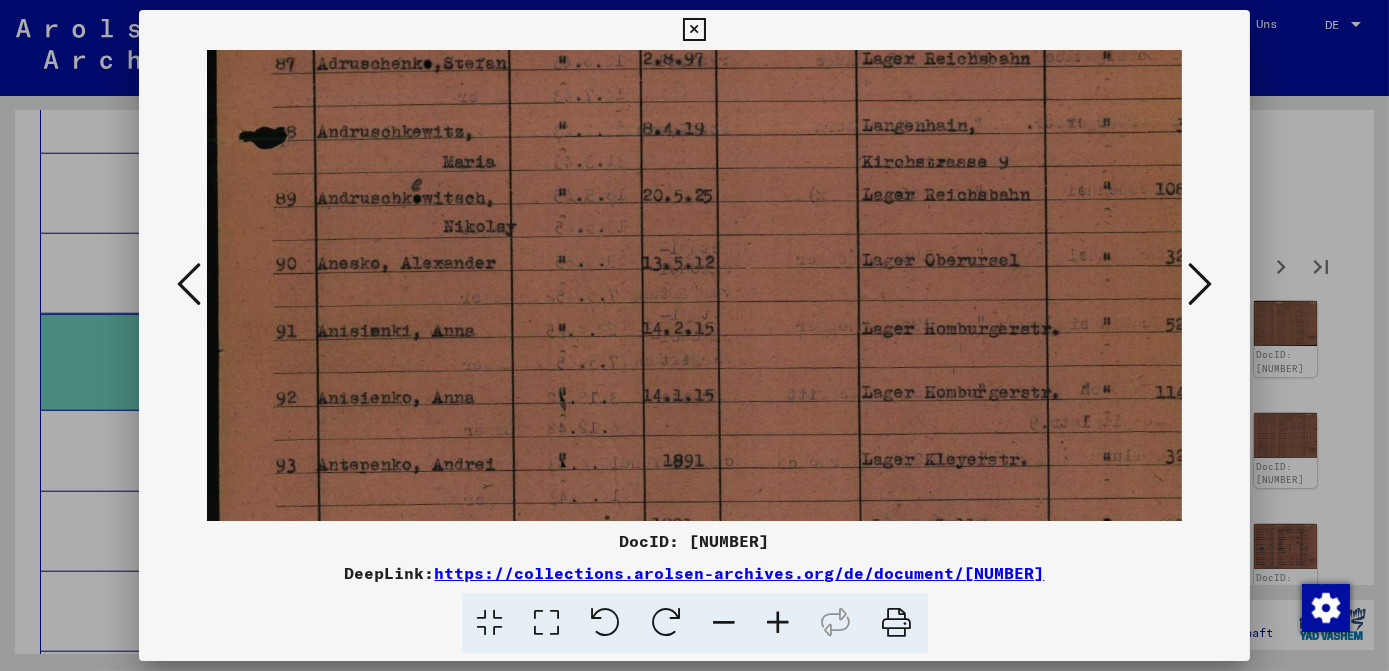 scroll, scrollTop: 749, scrollLeft: 0, axis: vertical 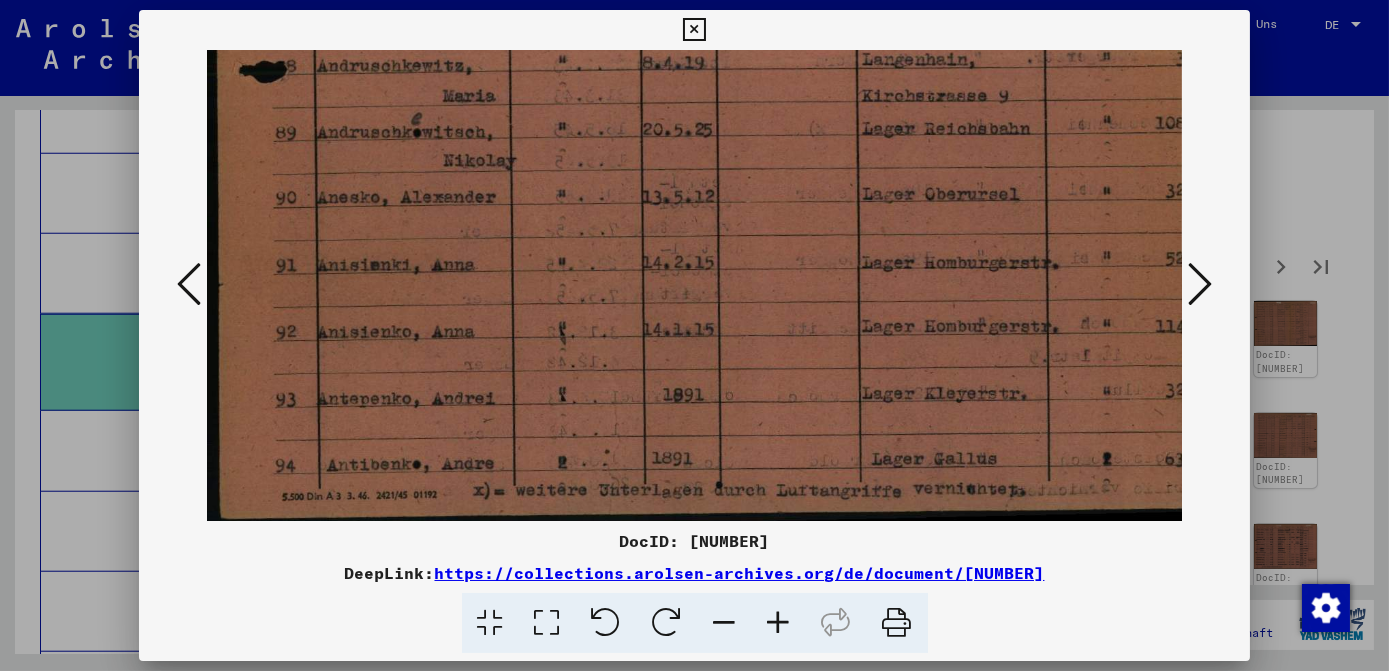 drag, startPoint x: 1002, startPoint y: 392, endPoint x: 1013, endPoint y: 220, distance: 172.35138 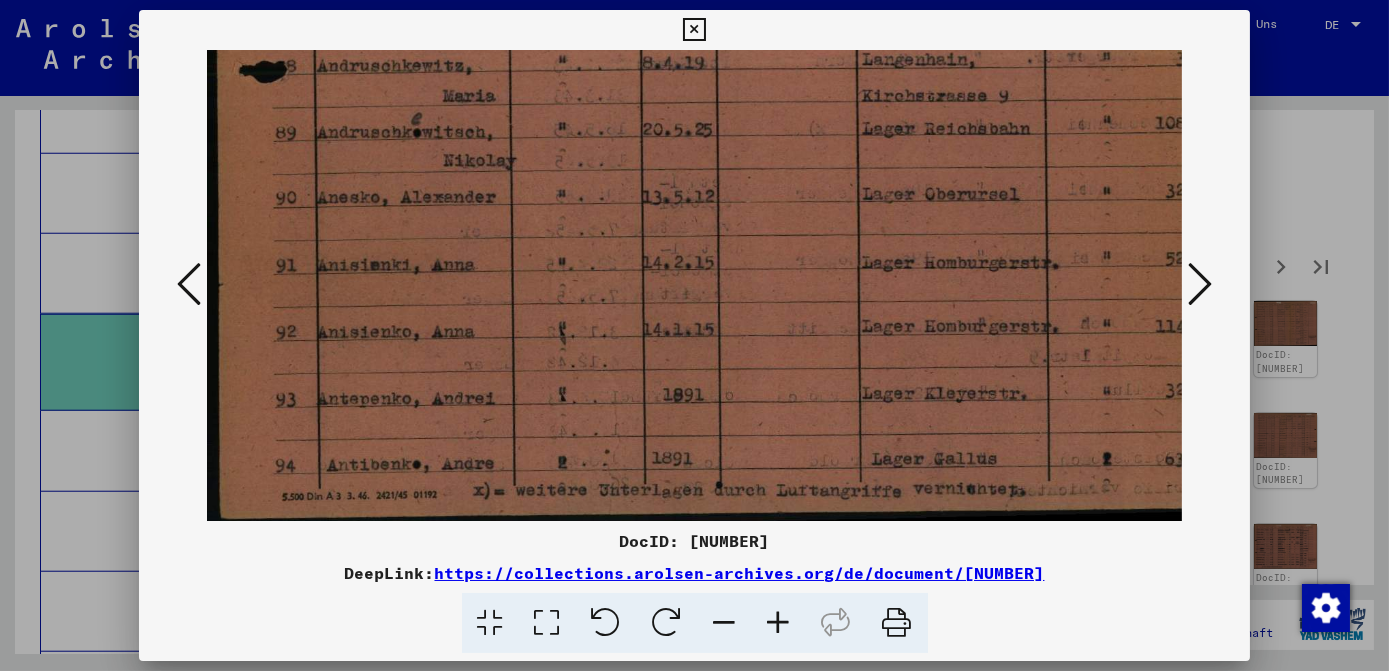 click at bounding box center [694, 30] 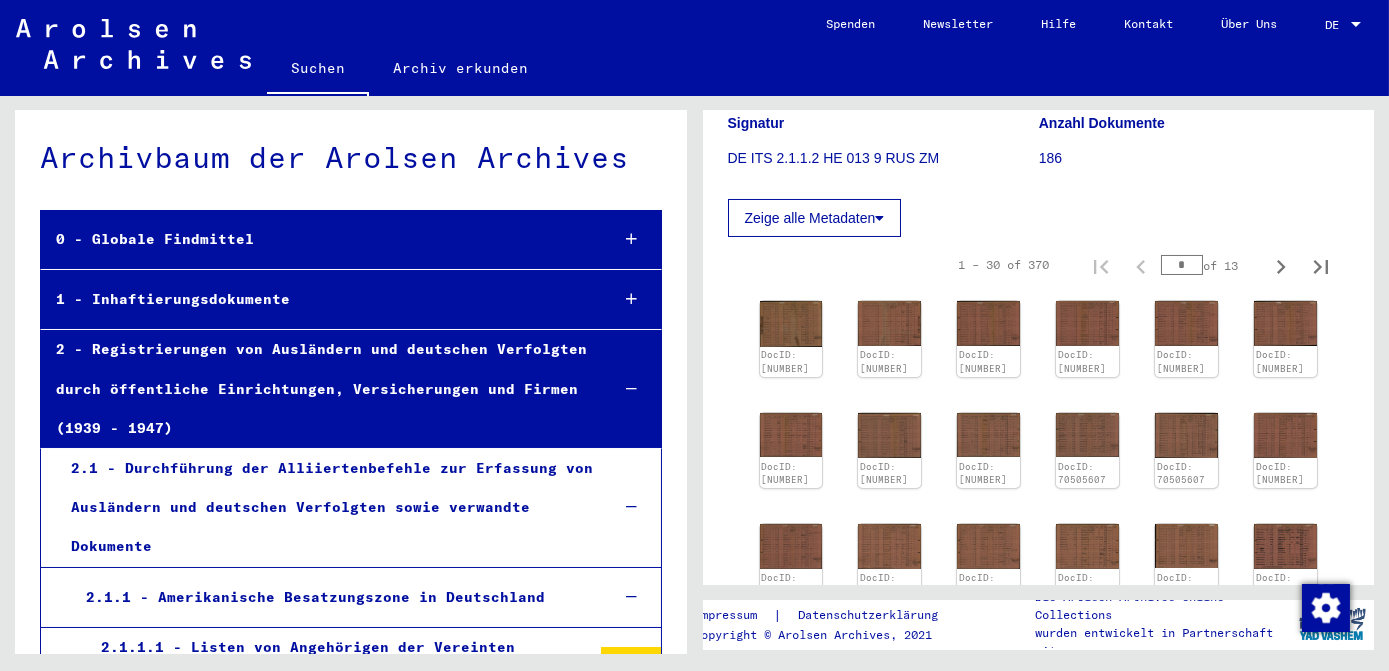 scroll, scrollTop: 0, scrollLeft: 0, axis: both 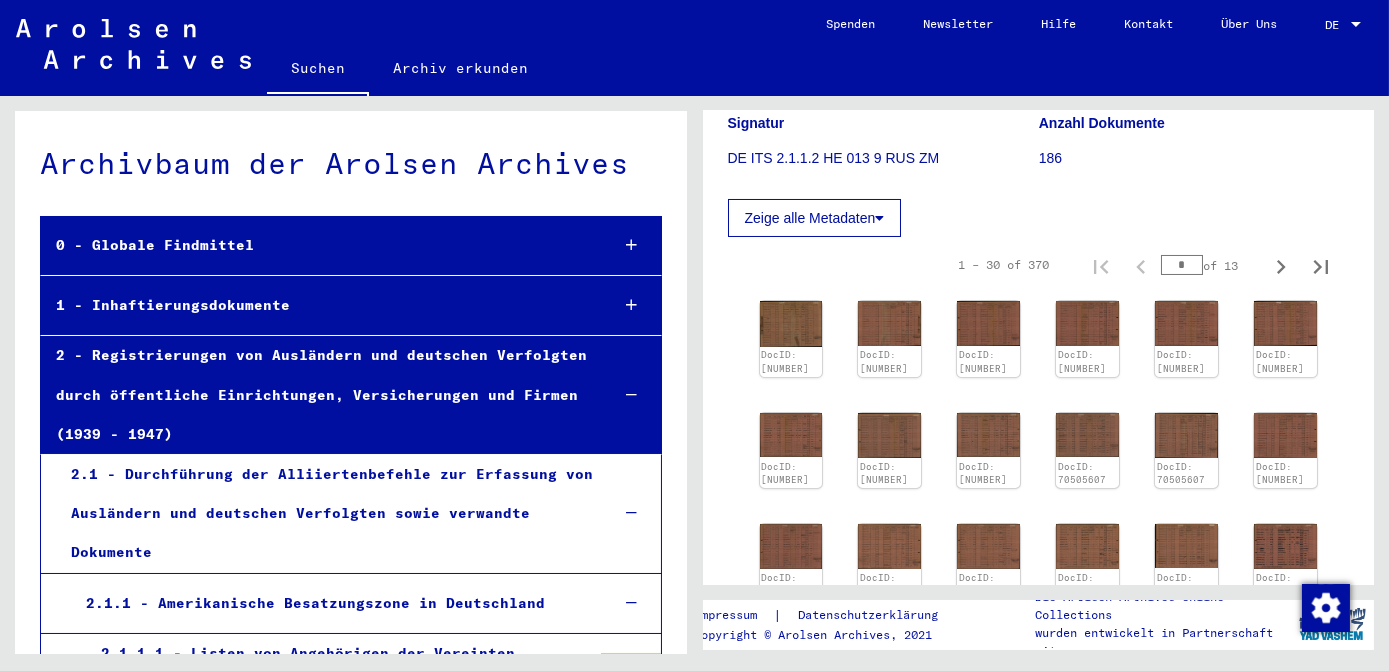 click on "Suchen" 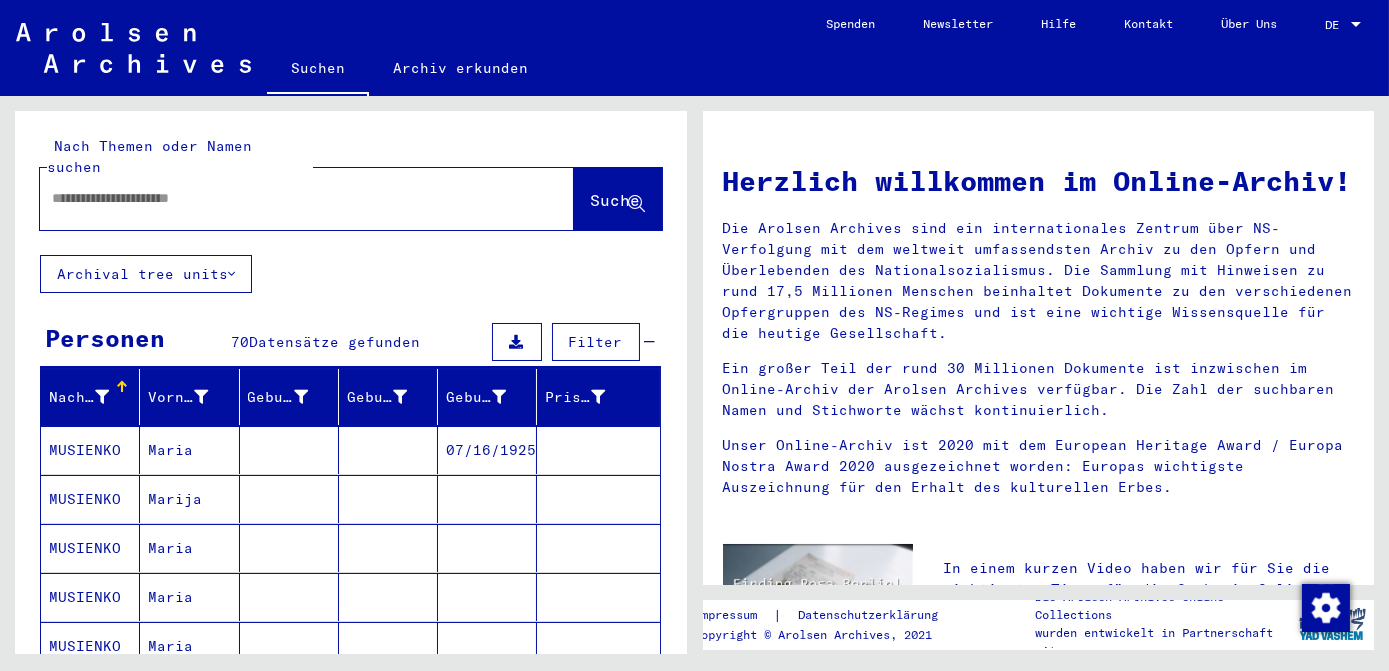 click at bounding box center [283, 198] 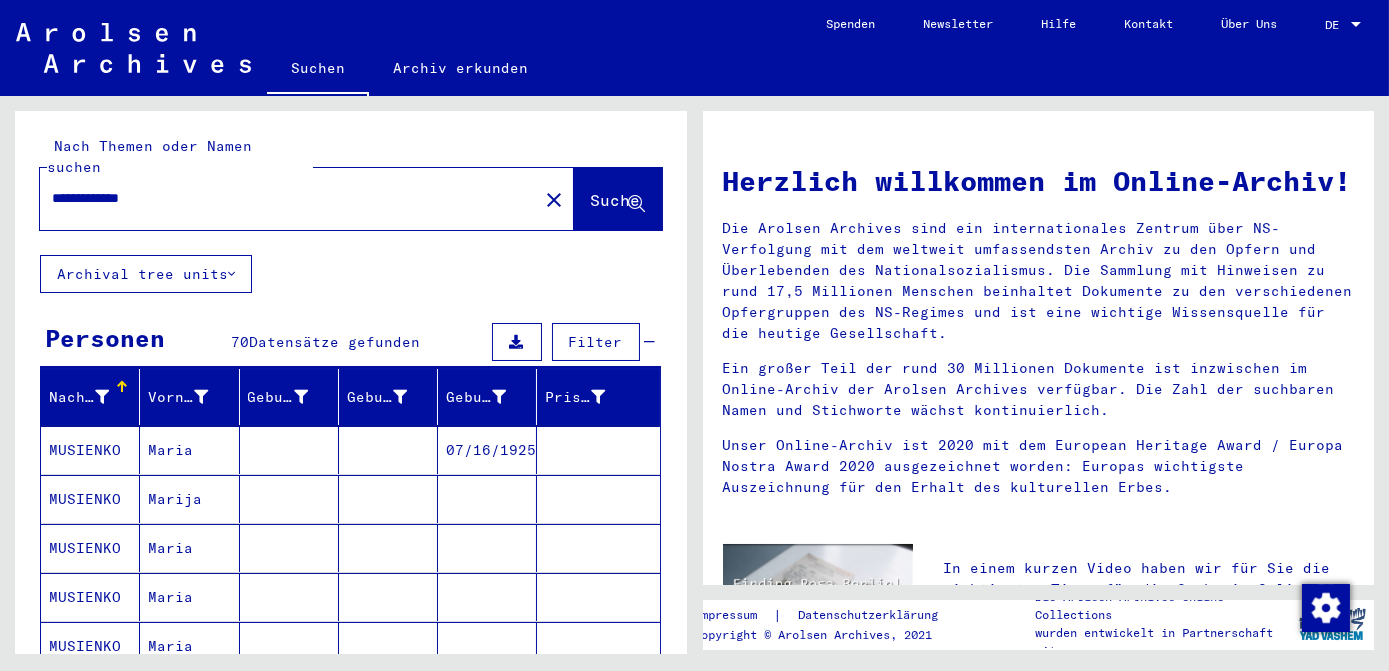 click on "**********" at bounding box center [283, 198] 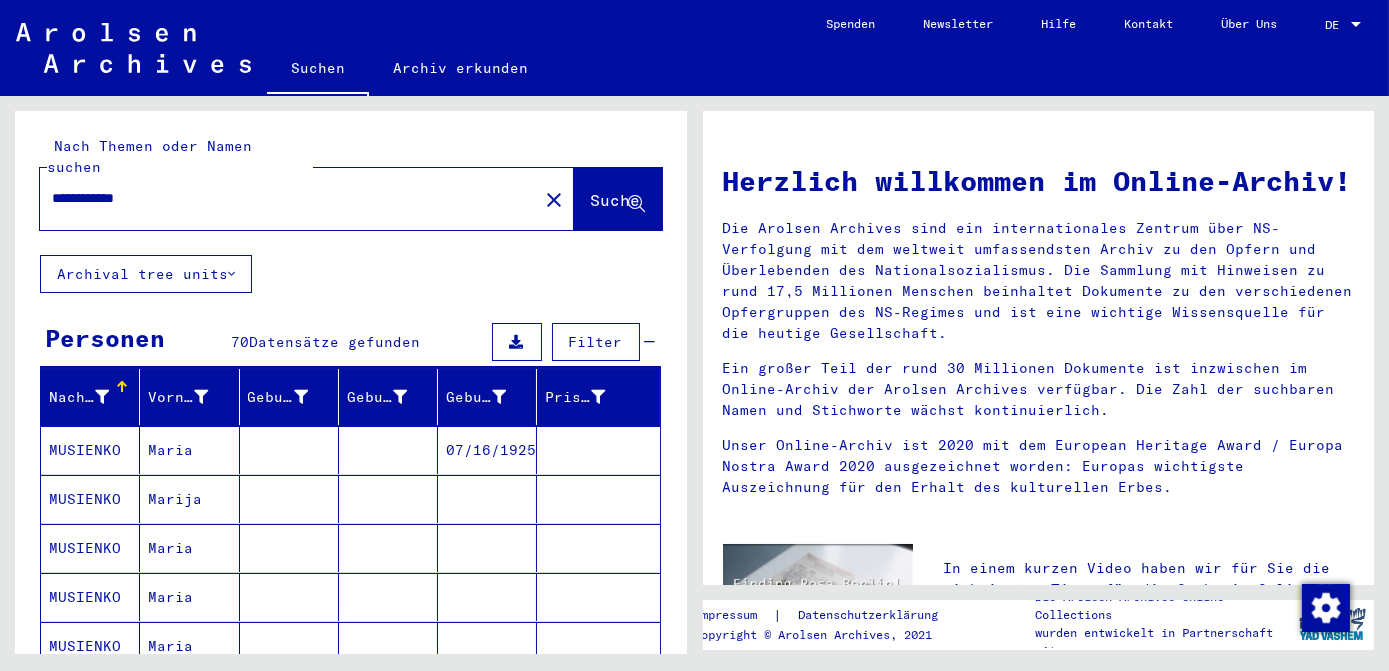 type on "**********" 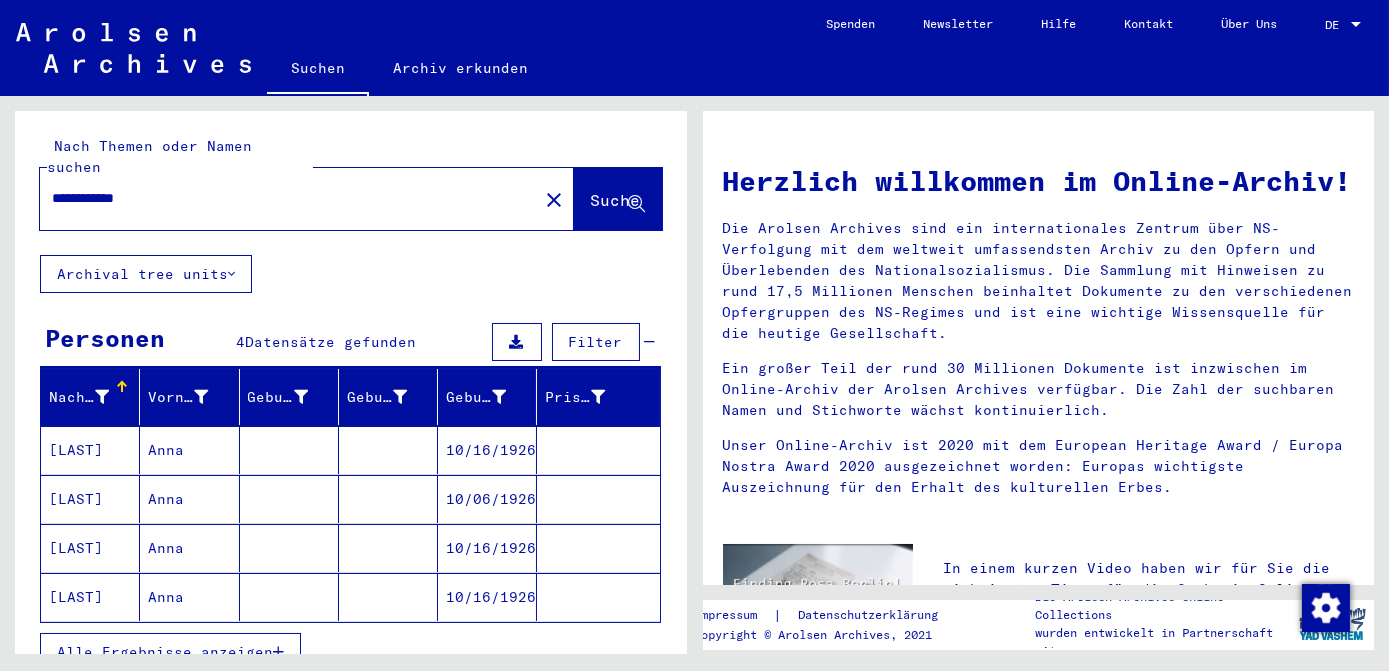click on "Alle Ergebnisse anzeigen" at bounding box center (165, 652) 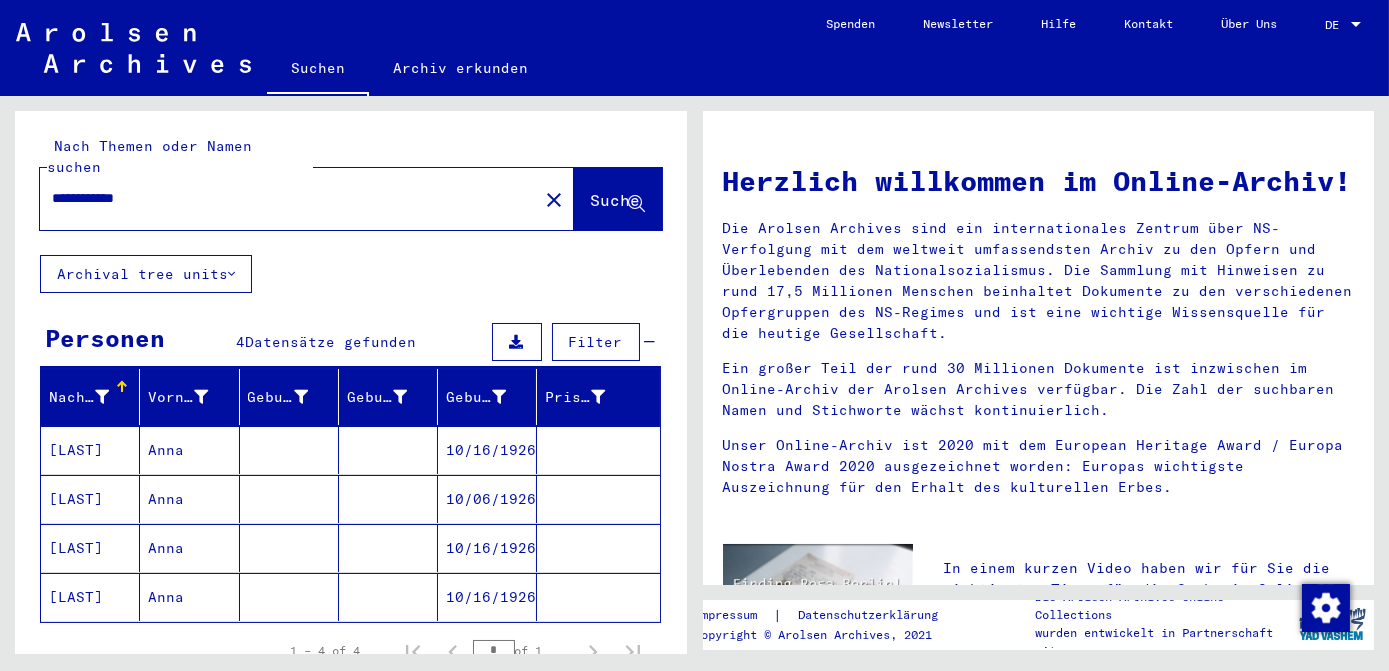 click on "10/16/1926" at bounding box center [487, 499] 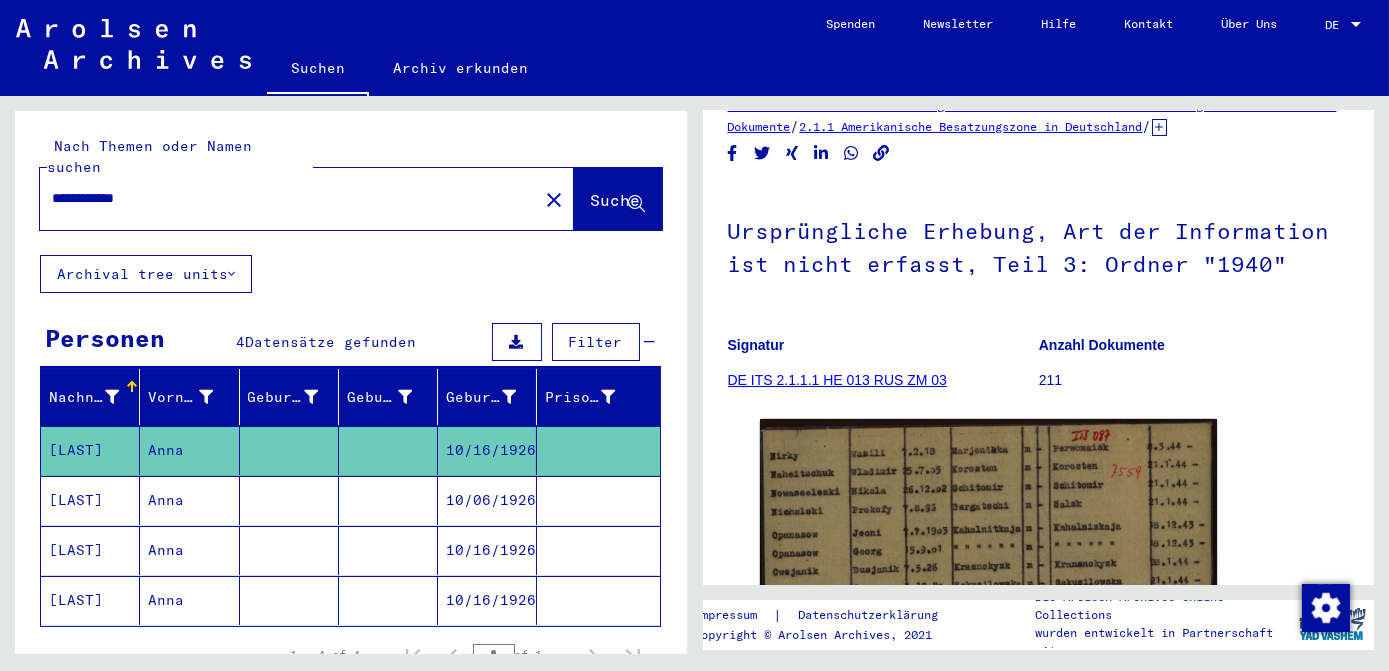 scroll, scrollTop: 272, scrollLeft: 0, axis: vertical 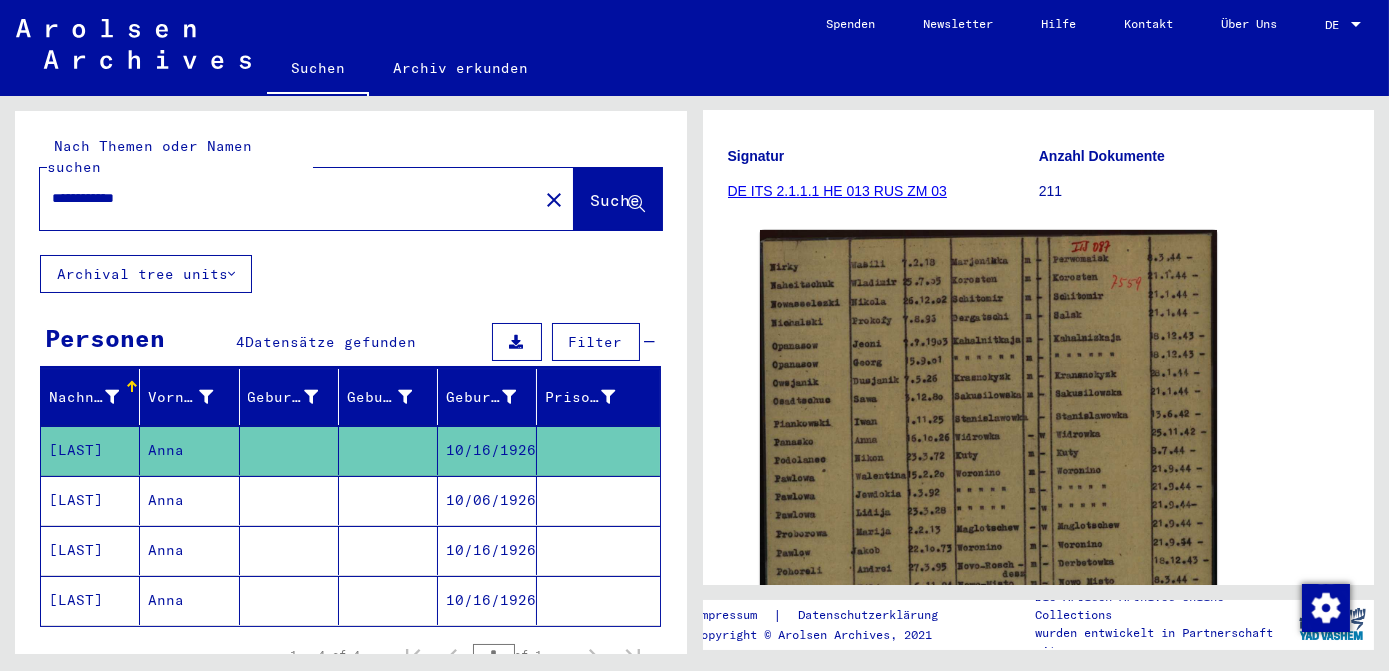 click on "10/06/1926" at bounding box center (487, 550) 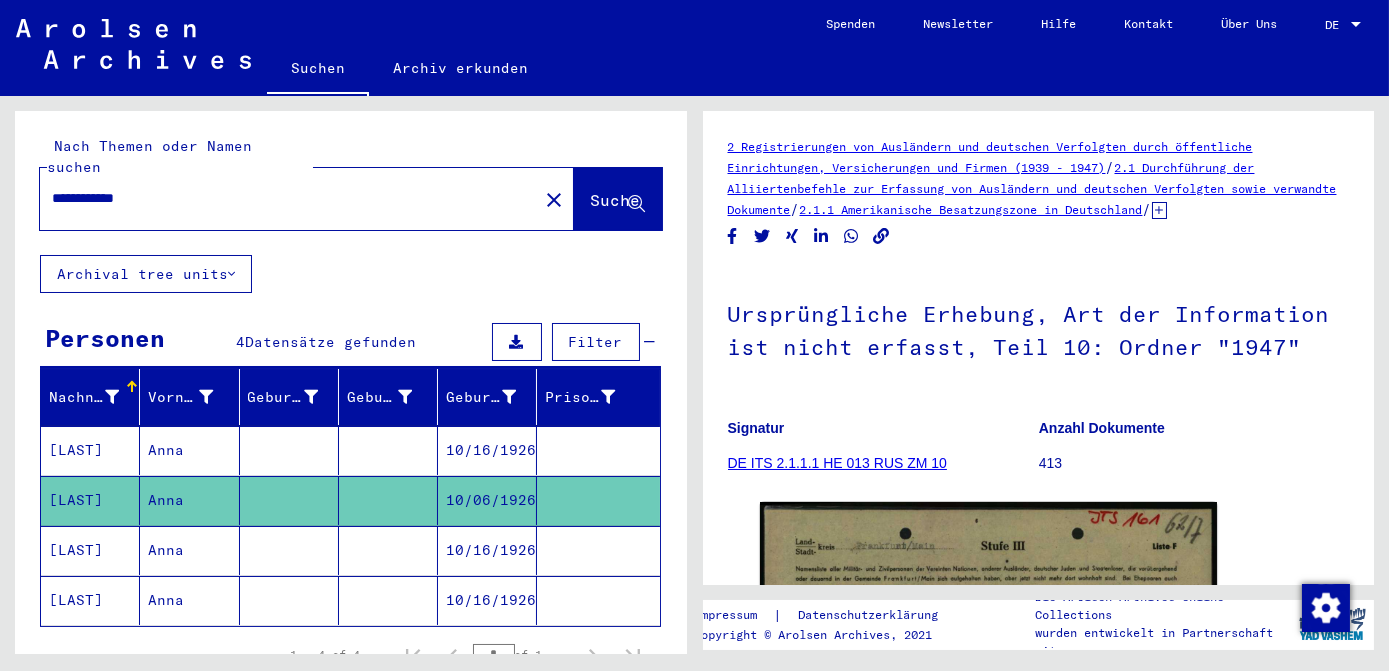 scroll, scrollTop: 272, scrollLeft: 0, axis: vertical 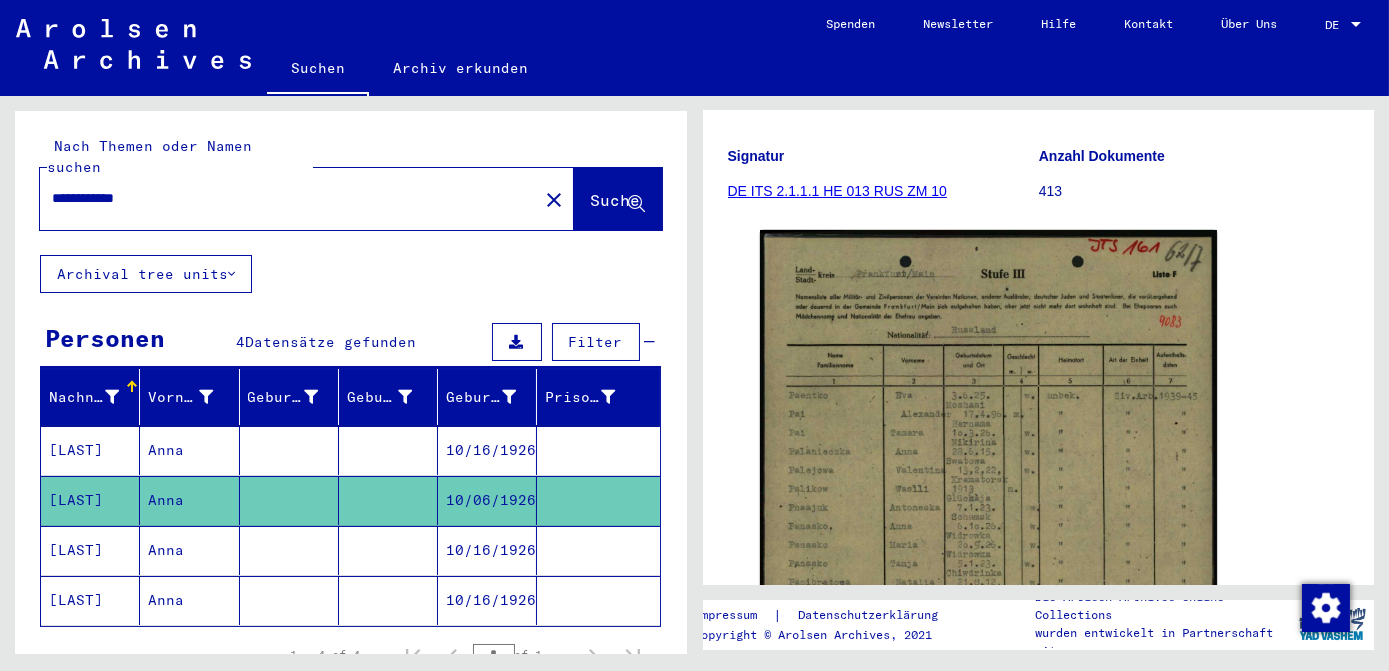drag, startPoint x: 478, startPoint y: 518, endPoint x: 956, endPoint y: 411, distance: 489.82956 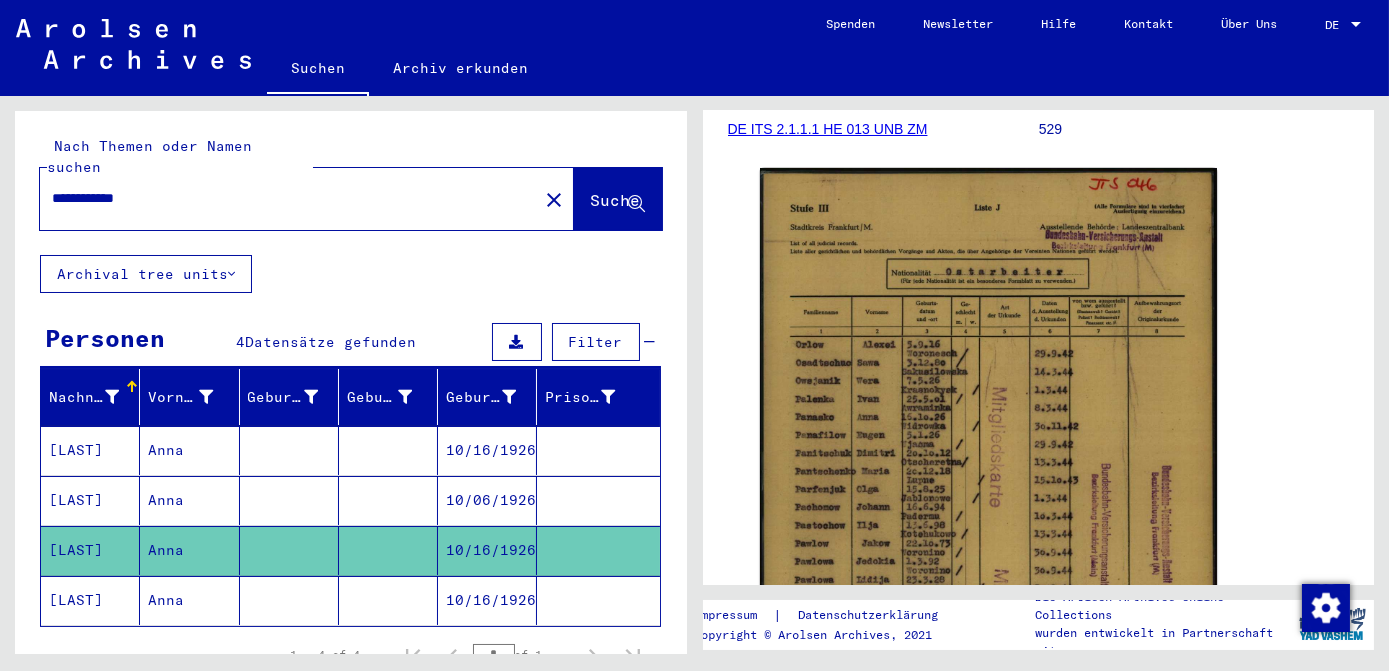 scroll, scrollTop: 363, scrollLeft: 0, axis: vertical 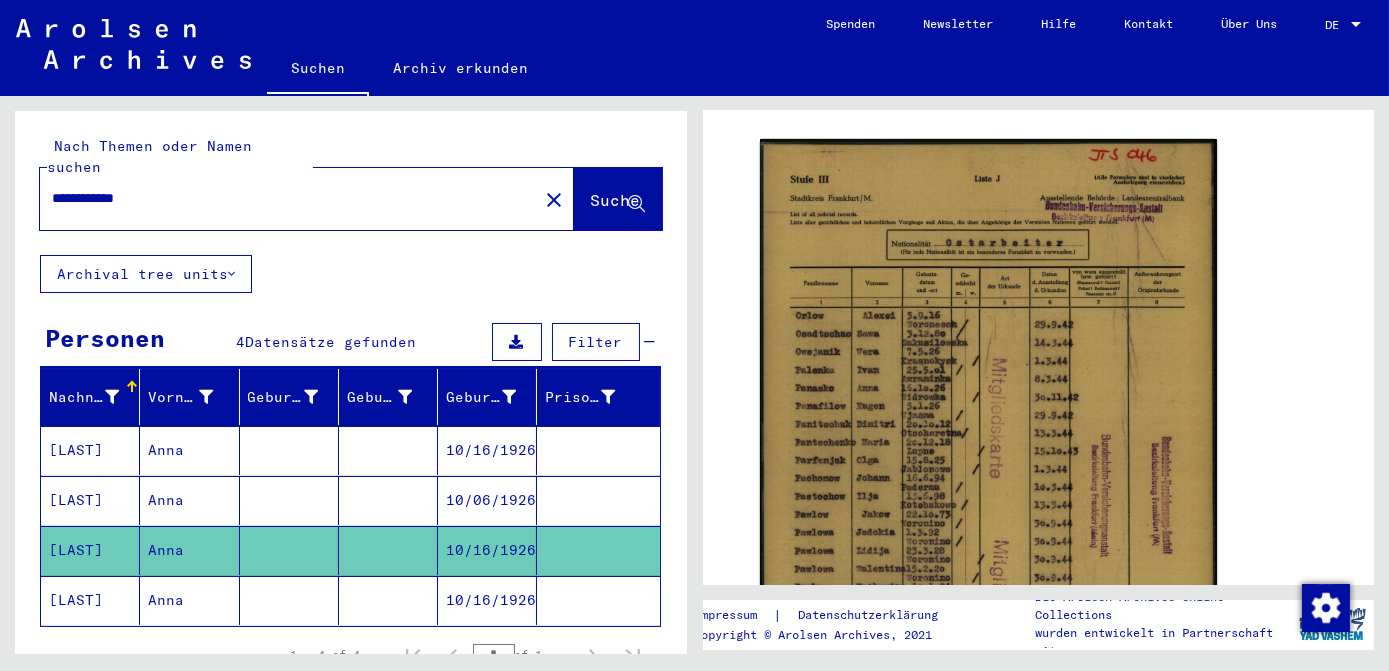 click on "10/16/1926" 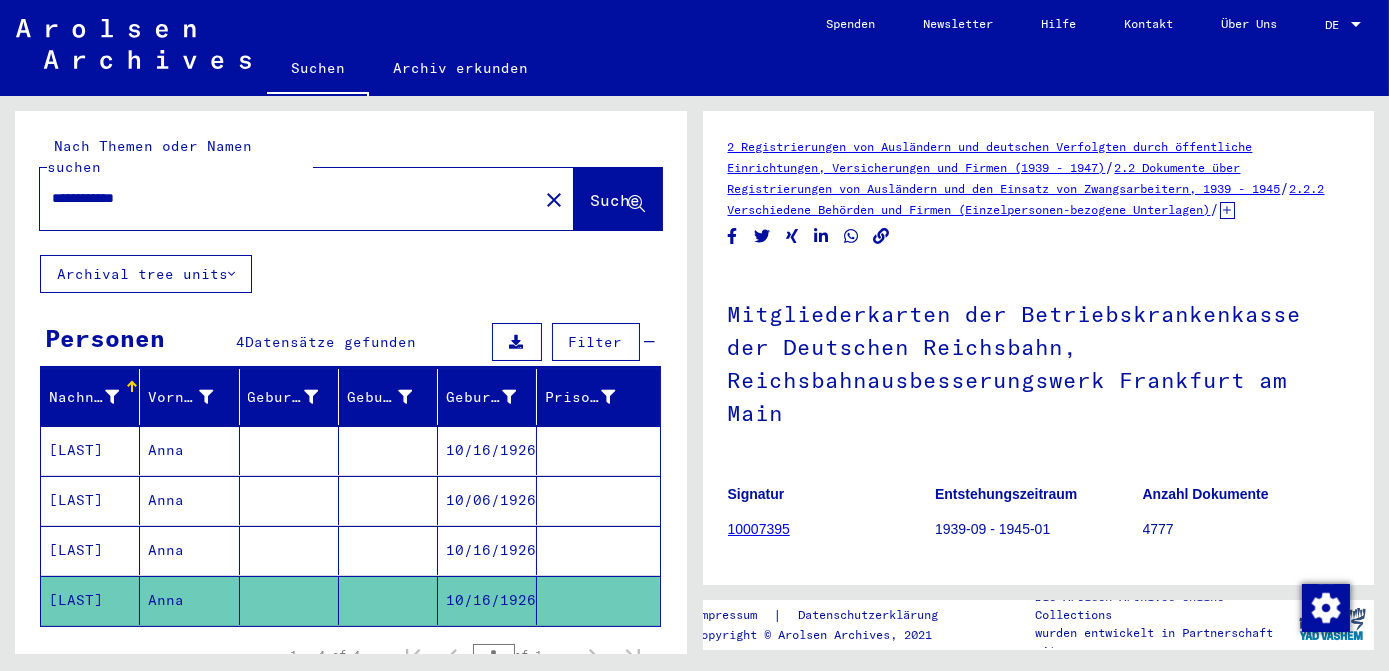 scroll, scrollTop: 0, scrollLeft: 0, axis: both 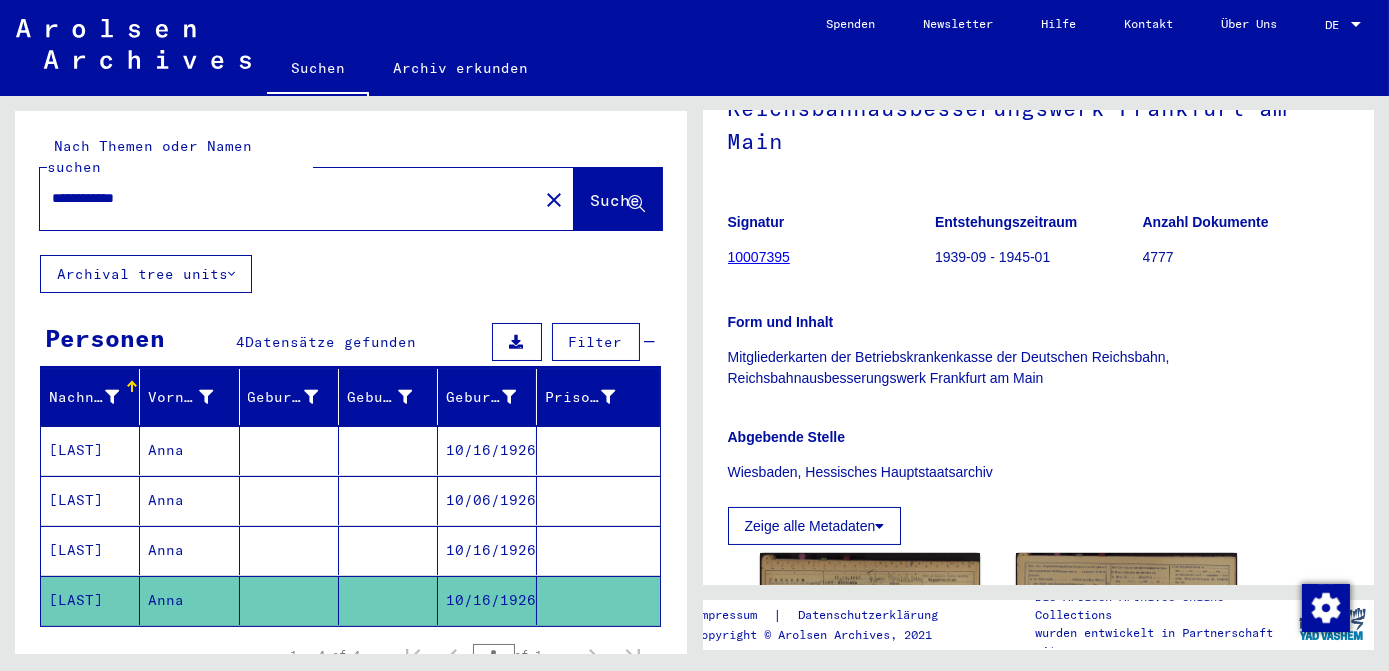 drag, startPoint x: 510, startPoint y: 179, endPoint x: 319, endPoint y: 179, distance: 191 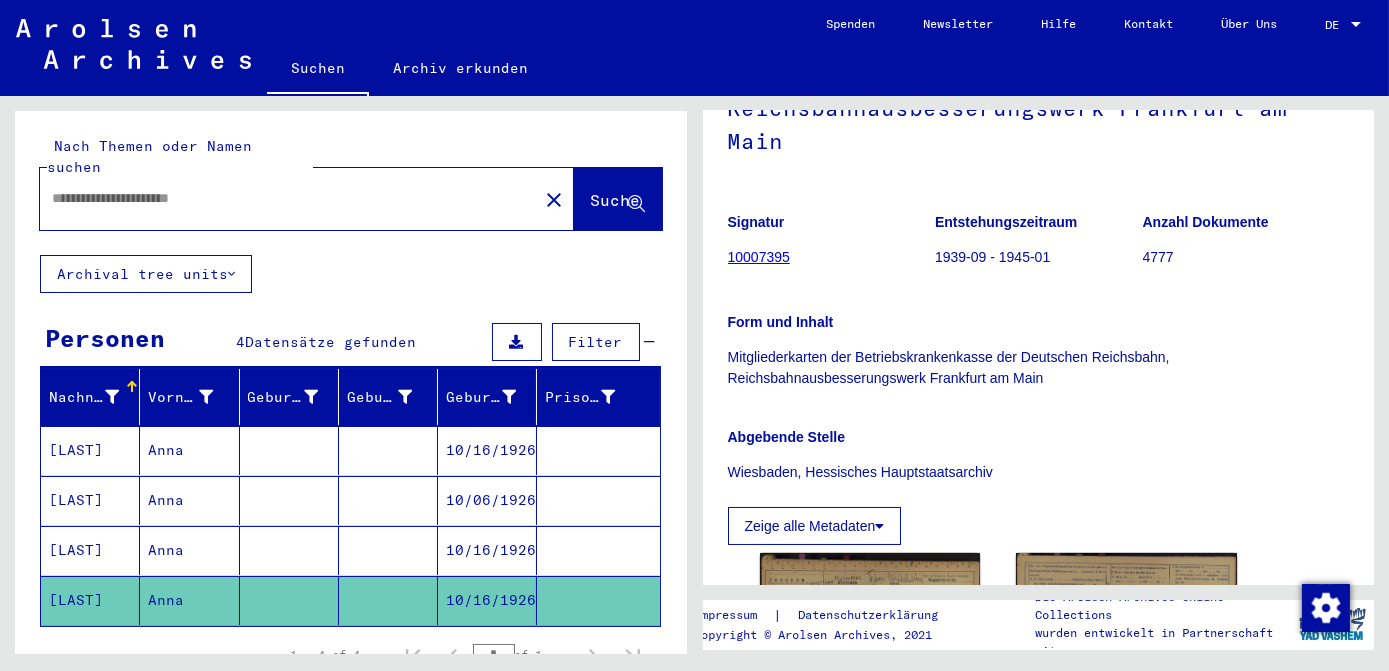 scroll, scrollTop: 0, scrollLeft: 0, axis: both 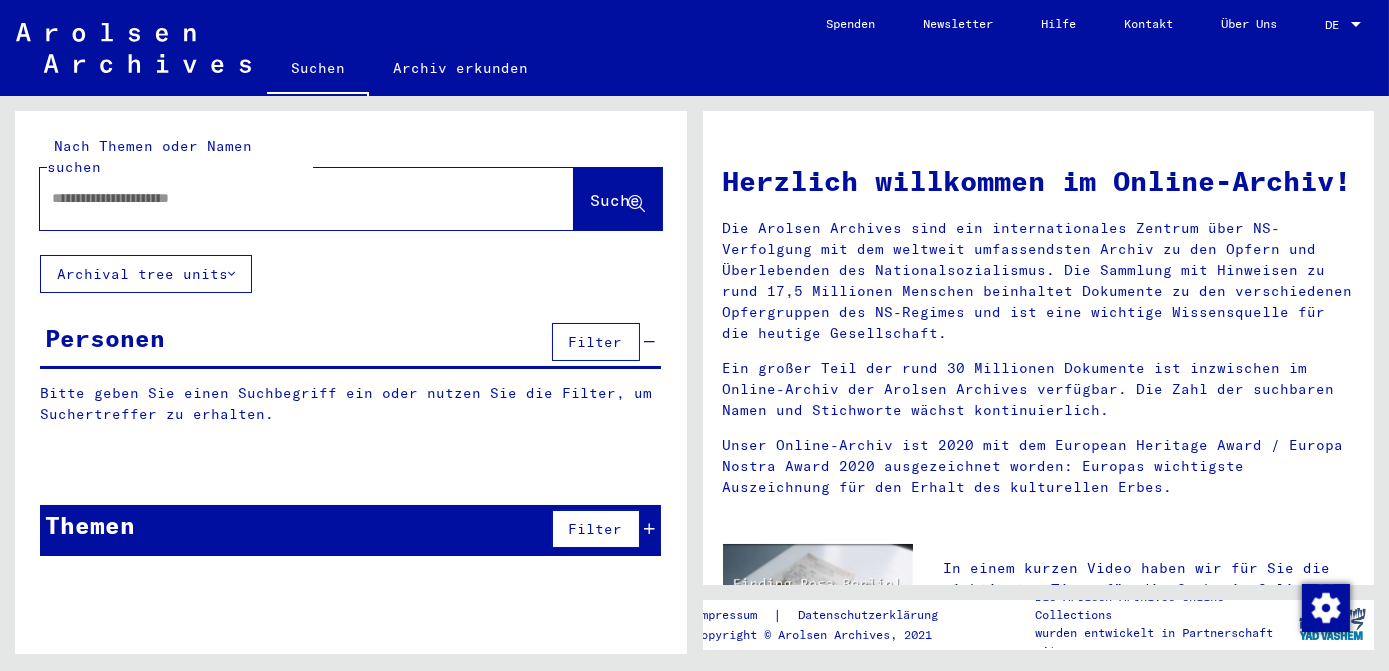 click at bounding box center (283, 198) 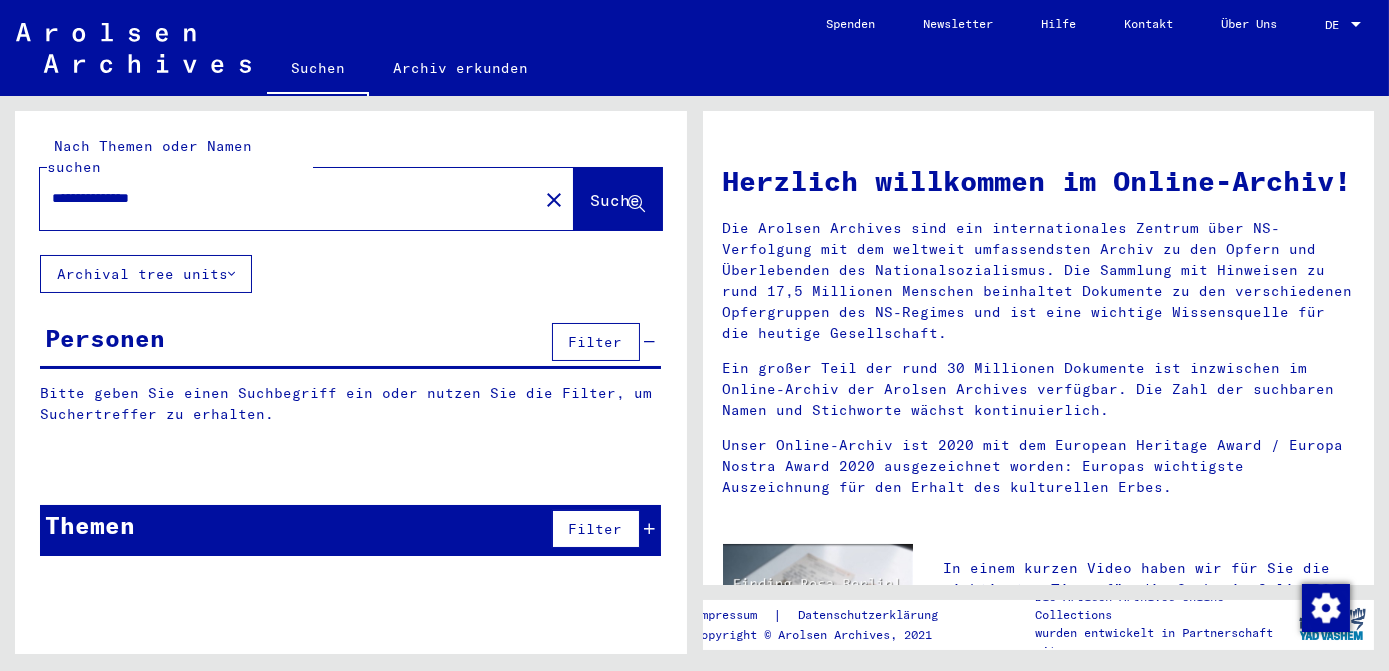 click on "**********" at bounding box center [283, 198] 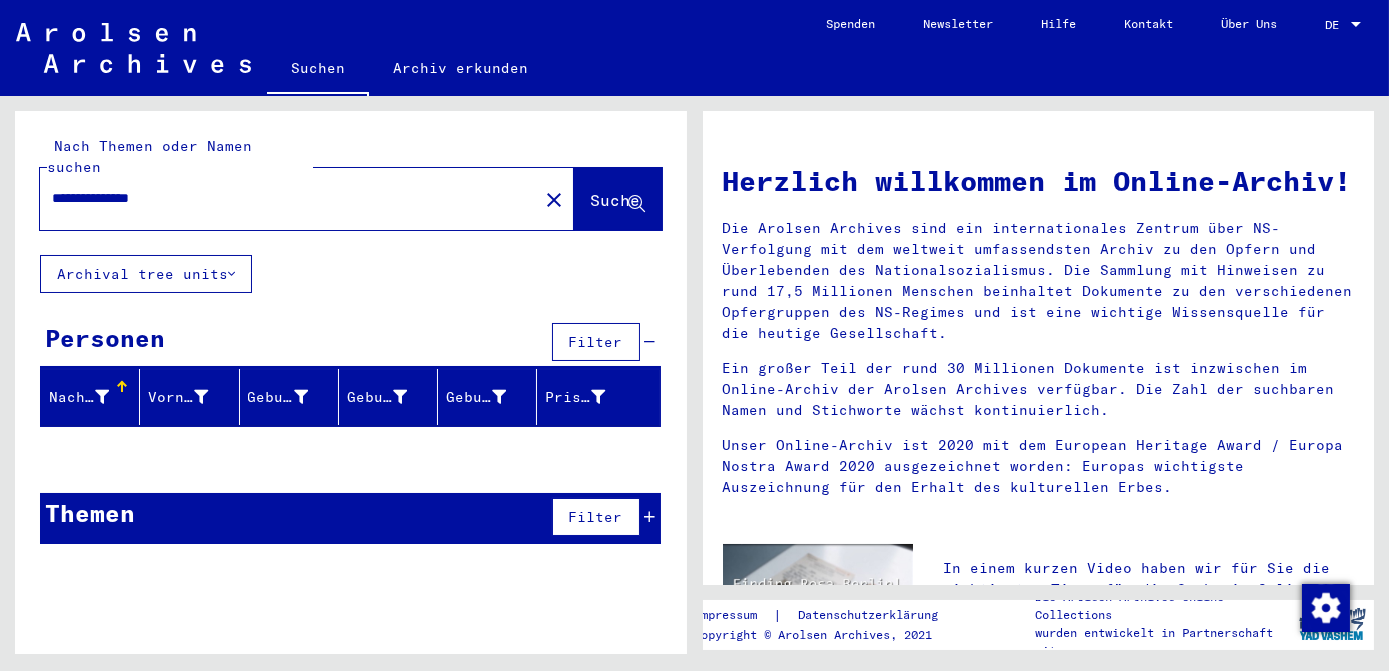 type on "**********" 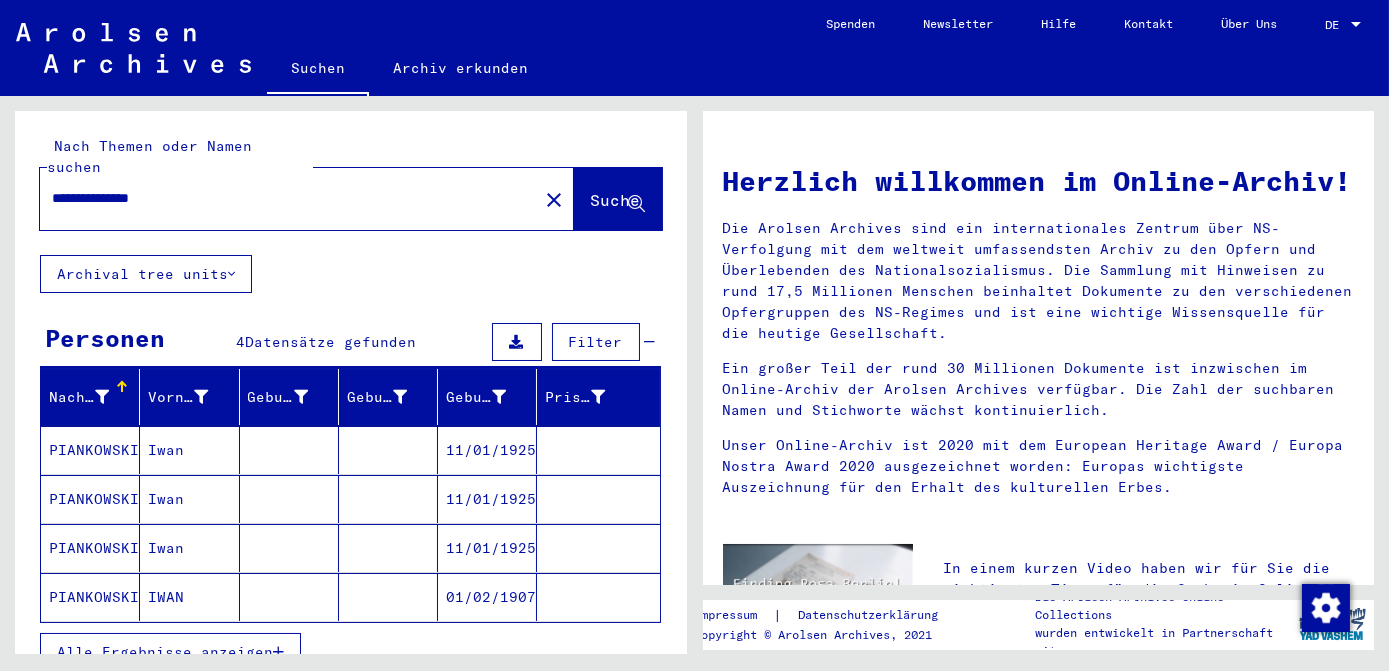 click on "11/01/1925" at bounding box center (487, 499) 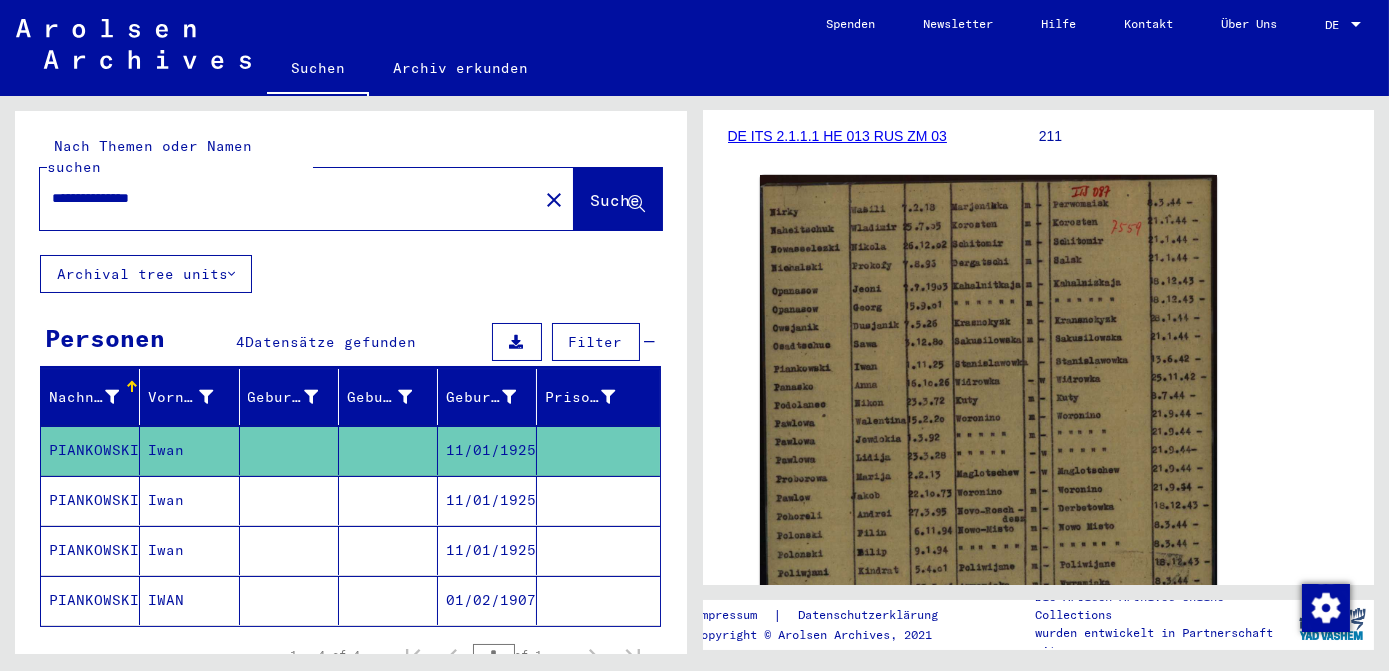 scroll, scrollTop: 363, scrollLeft: 0, axis: vertical 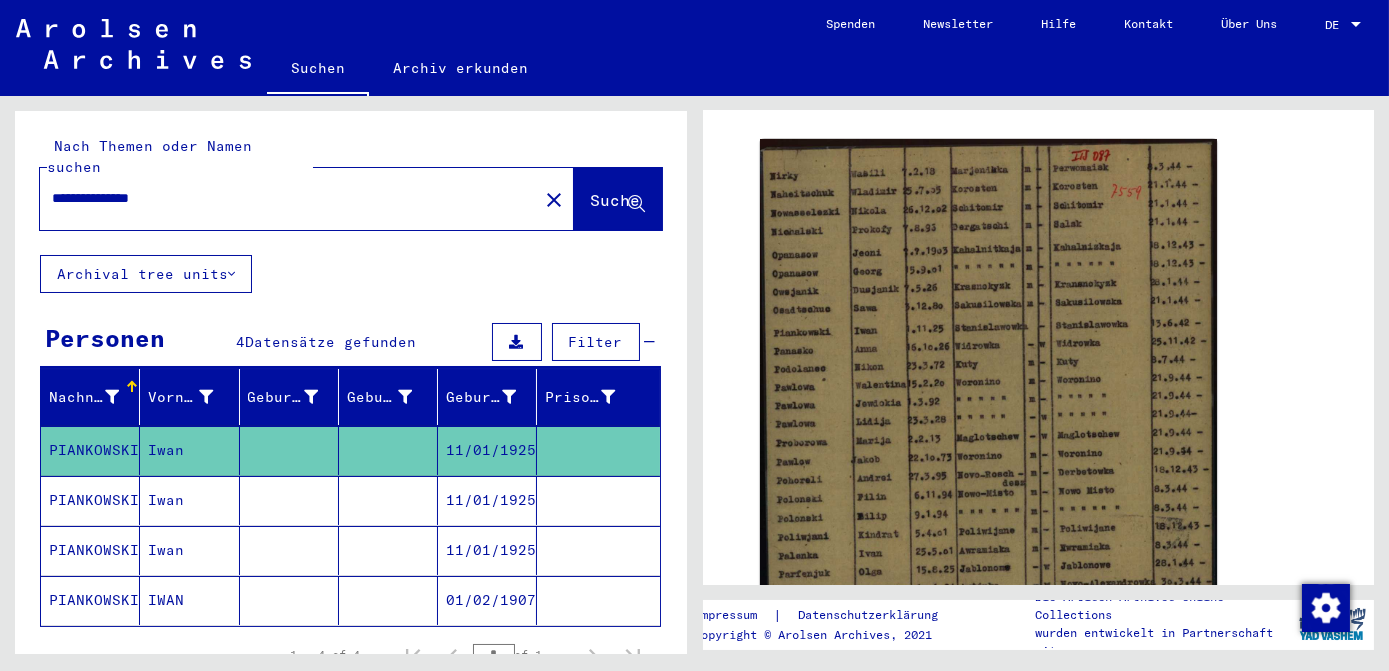 click on "11/01/1925" at bounding box center (487, 550) 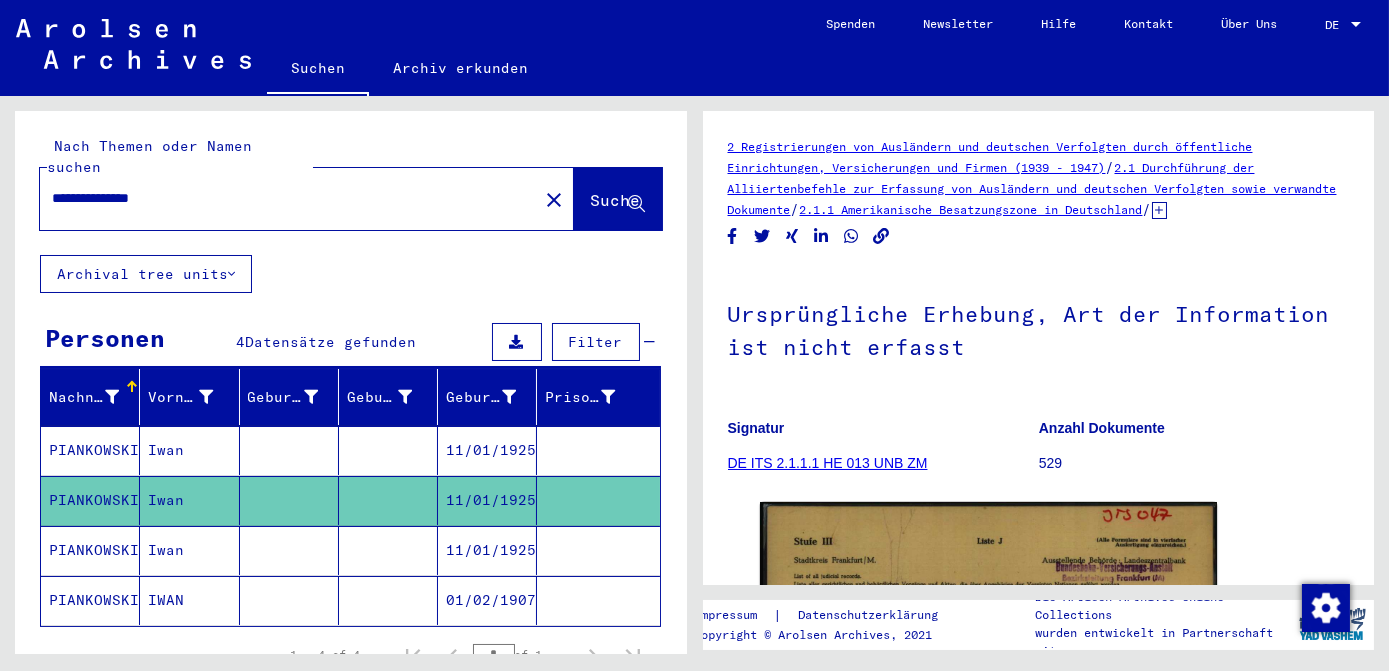 scroll, scrollTop: 95, scrollLeft: 0, axis: vertical 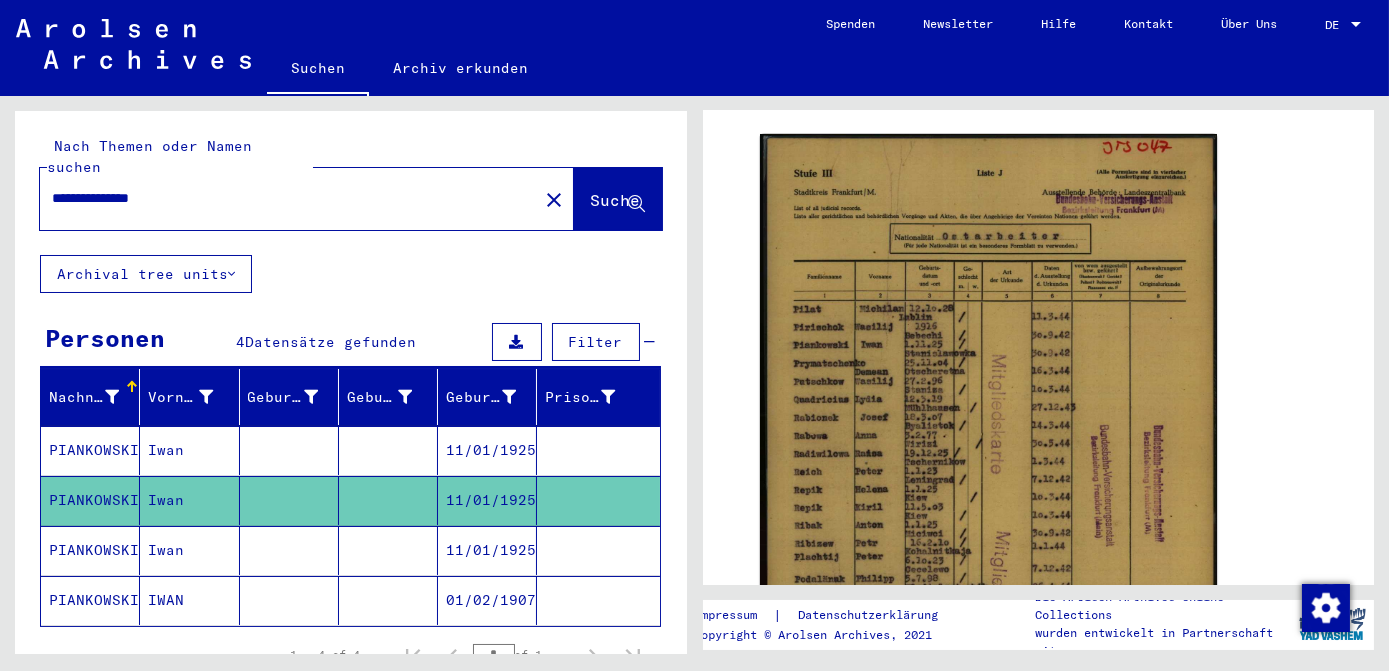 click on "11/01/1925" at bounding box center (487, 600) 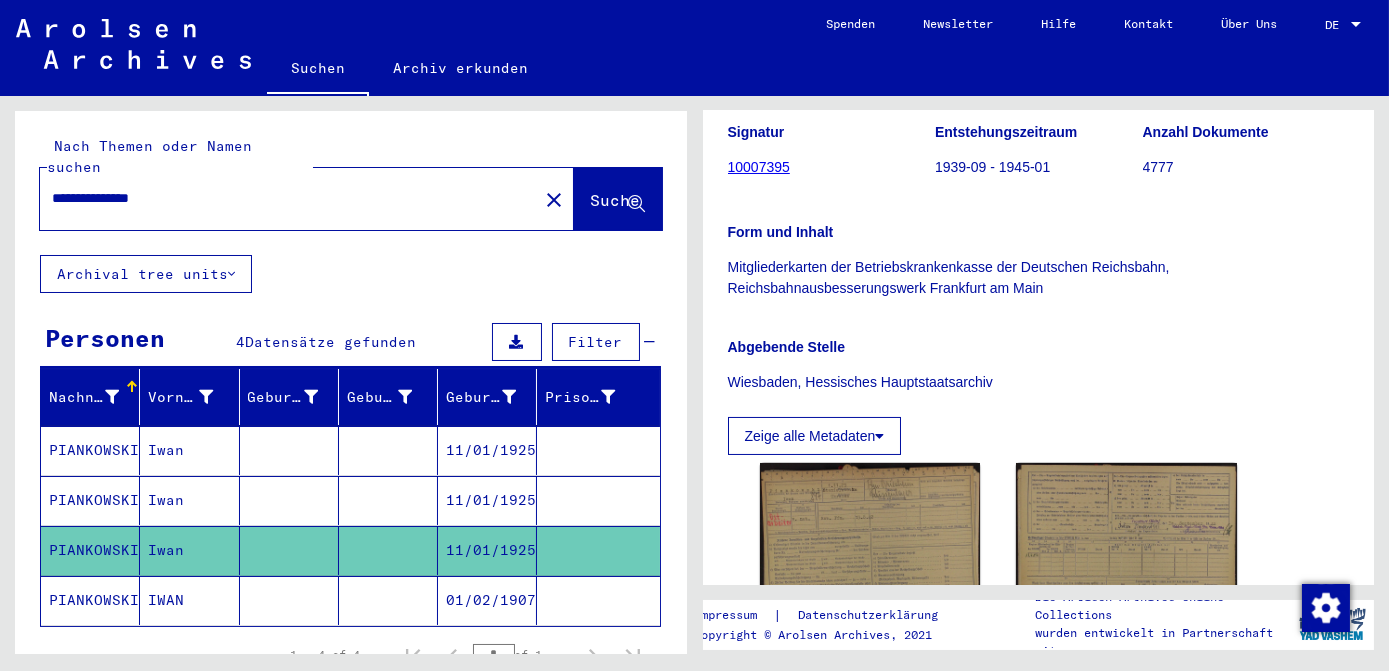 scroll, scrollTop: 363, scrollLeft: 0, axis: vertical 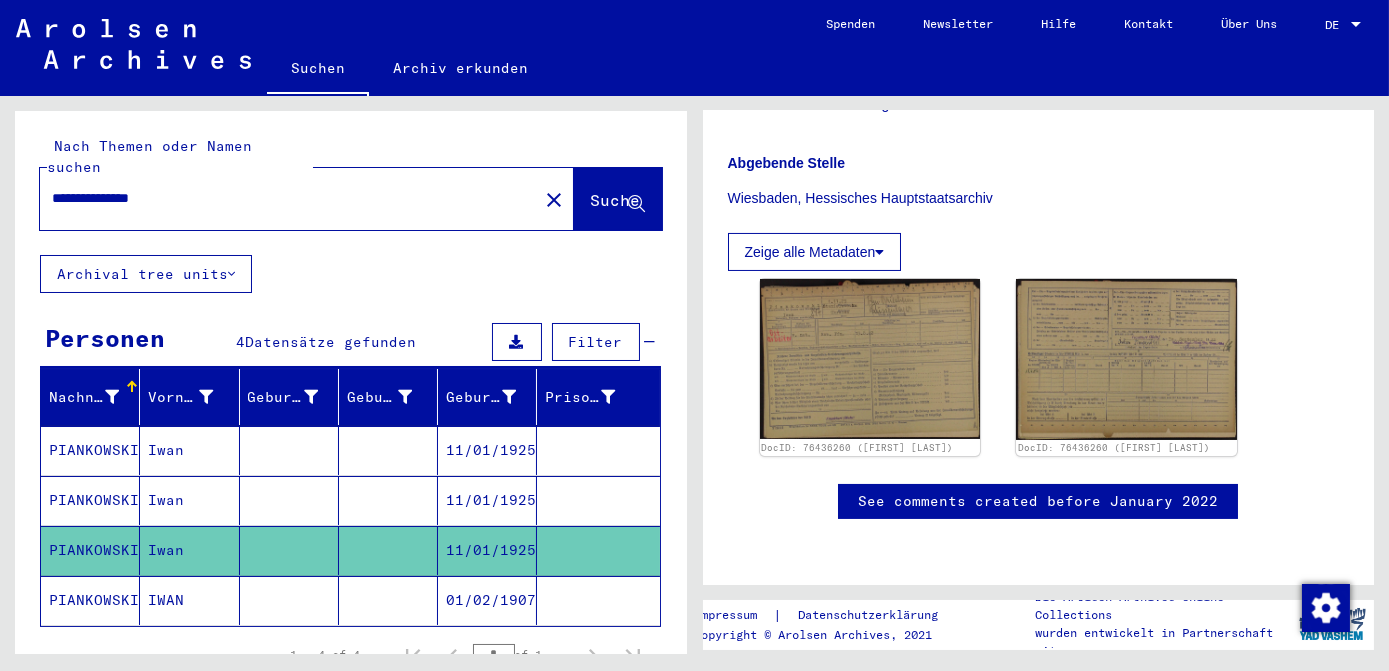 click on "01/02/1907" 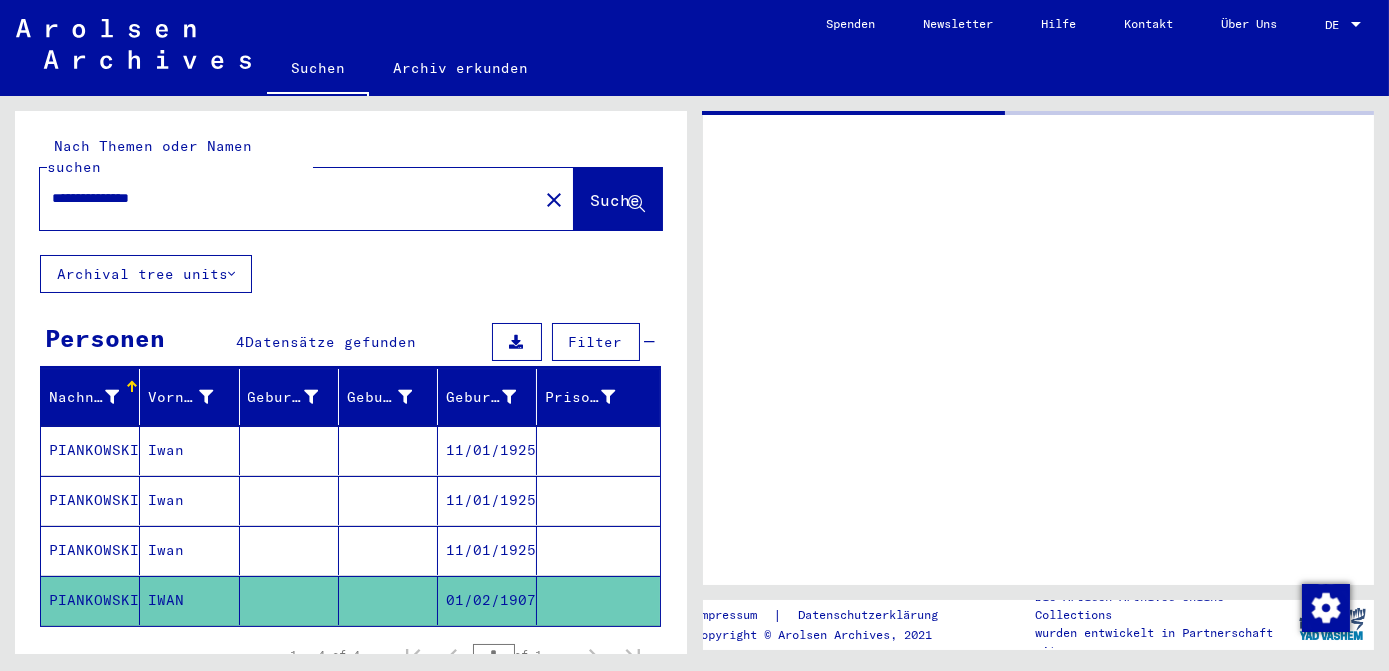 scroll, scrollTop: 0, scrollLeft: 0, axis: both 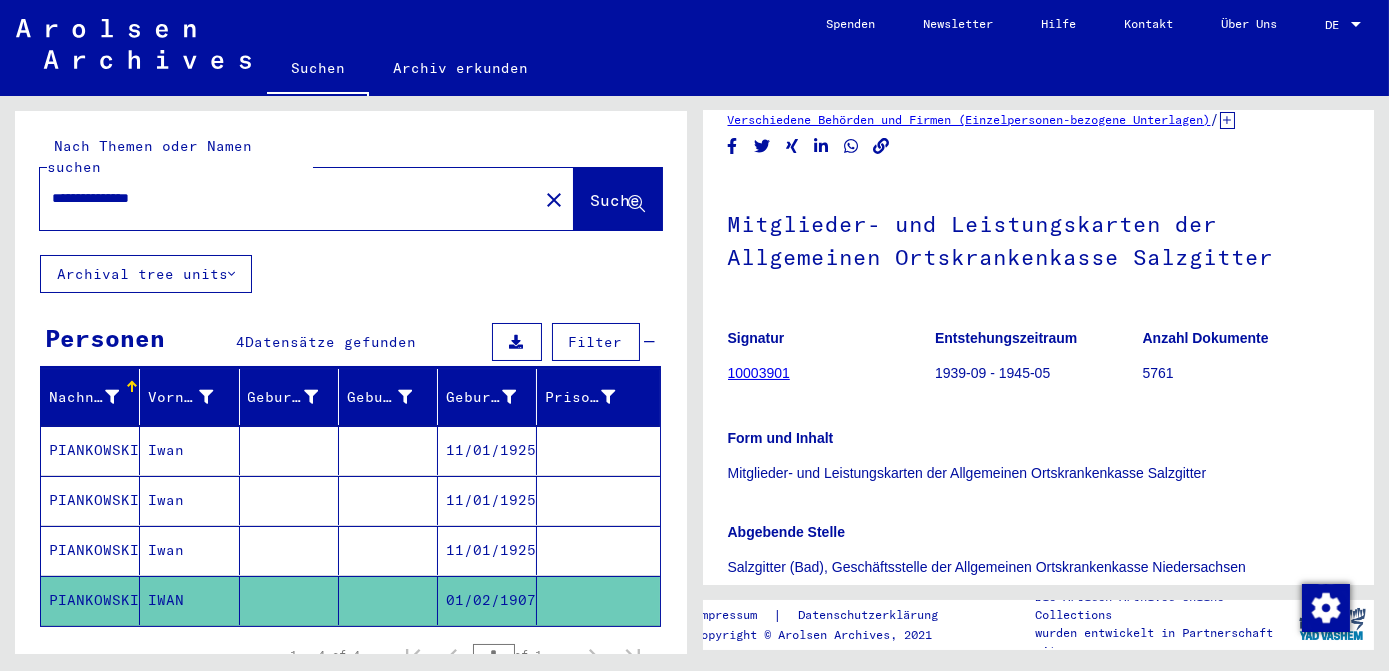 click on "close" 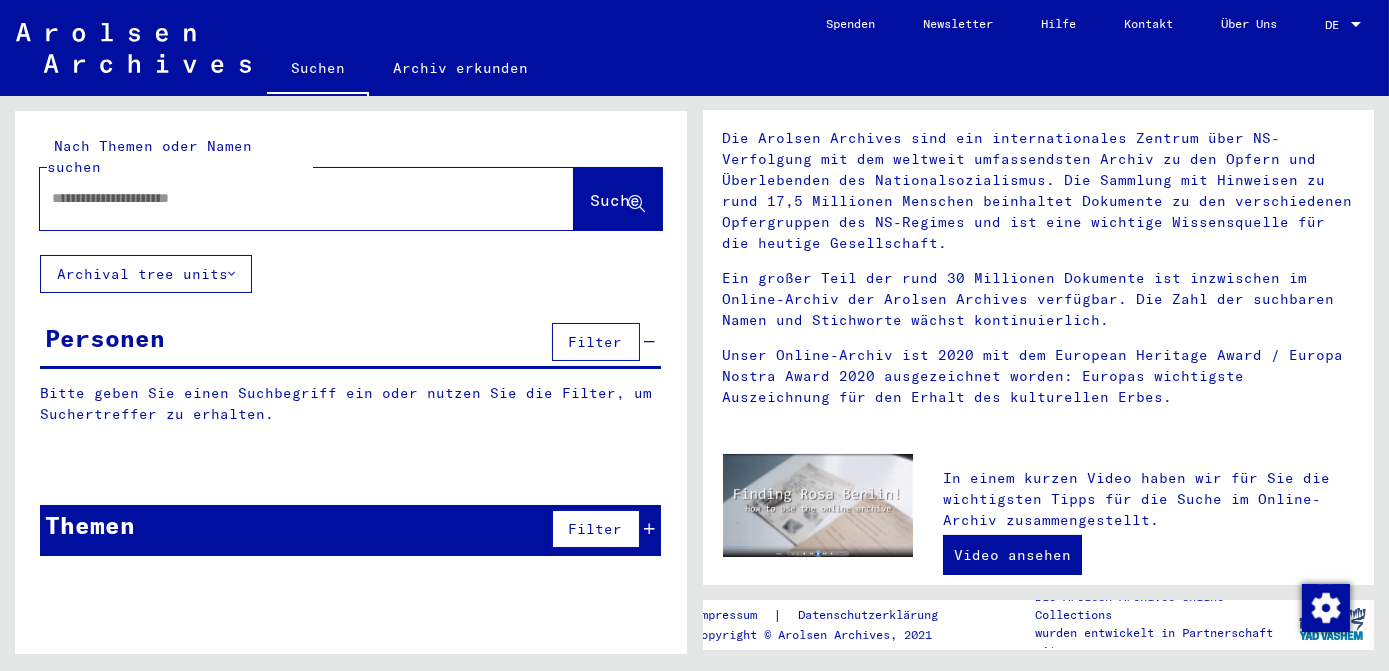 scroll, scrollTop: 0, scrollLeft: 0, axis: both 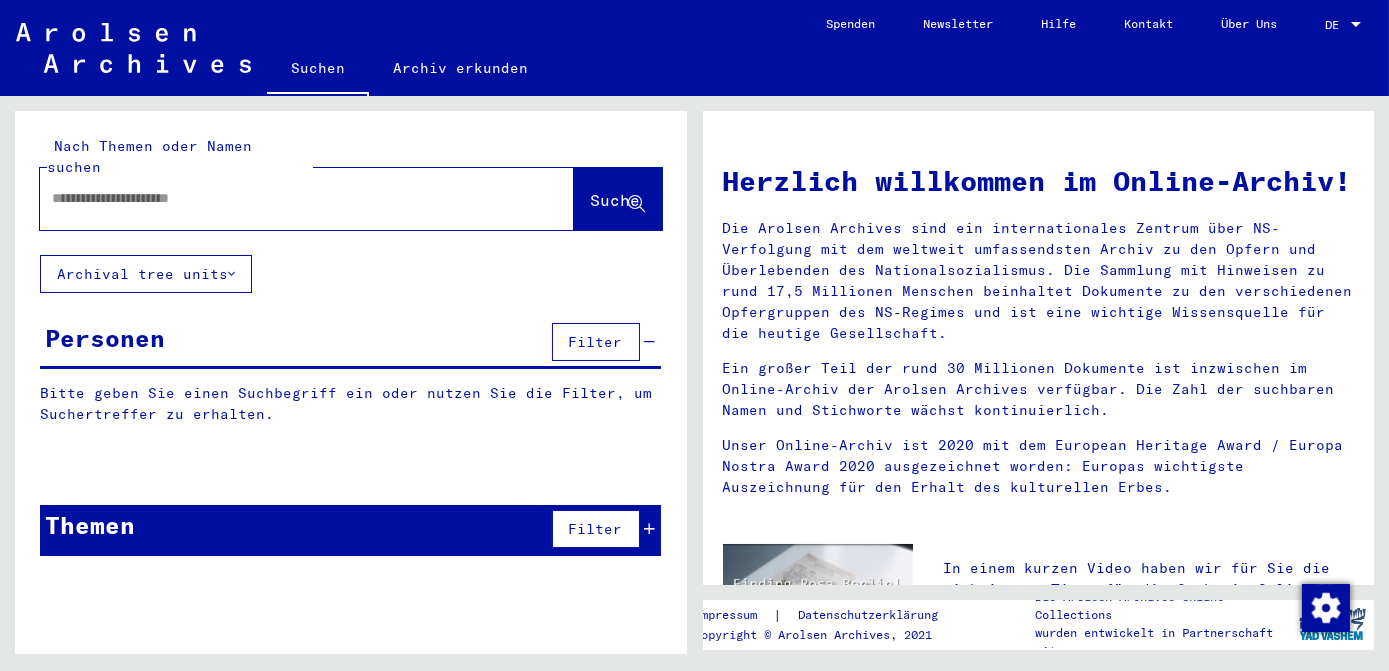 click 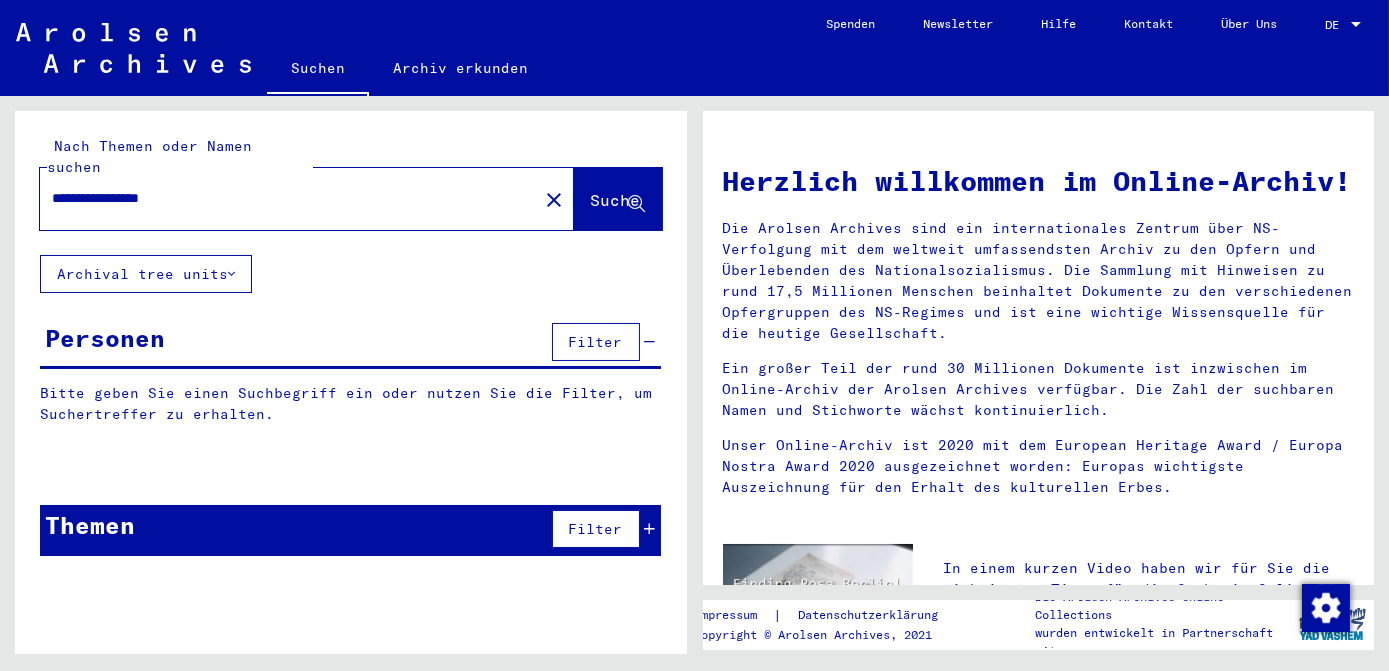 click on "**********" at bounding box center [283, 198] 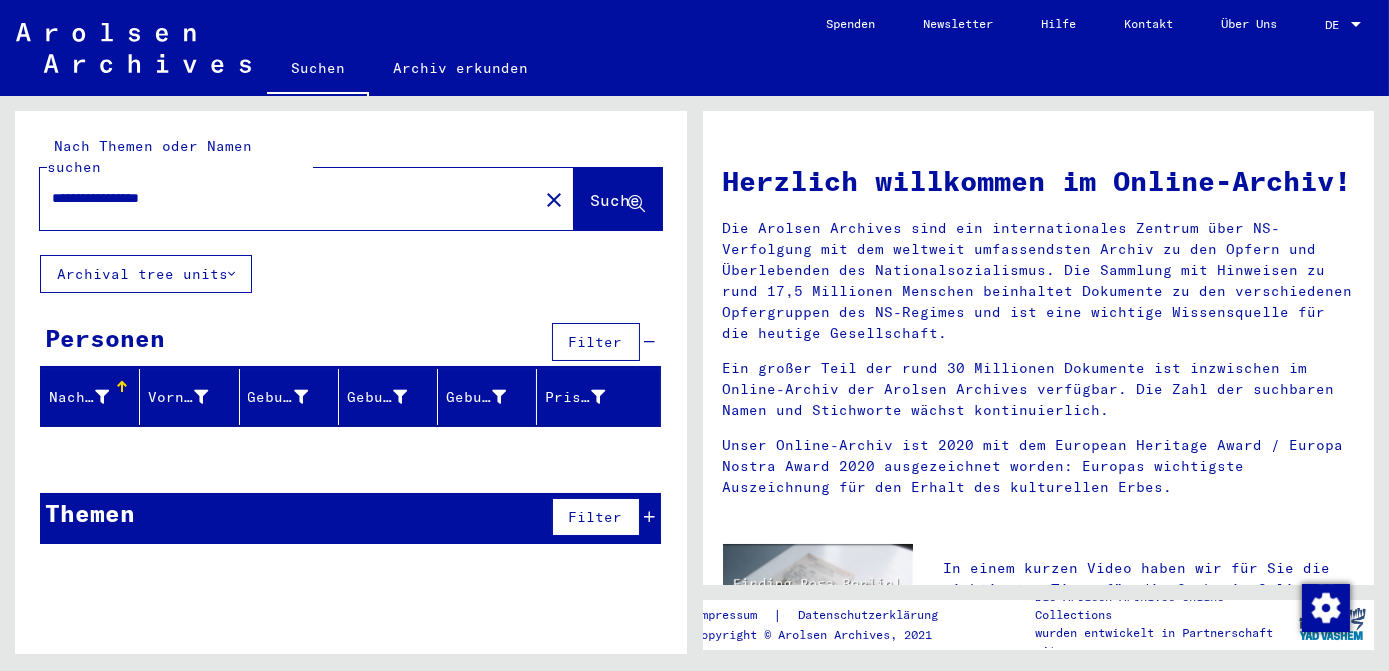 type on "**********" 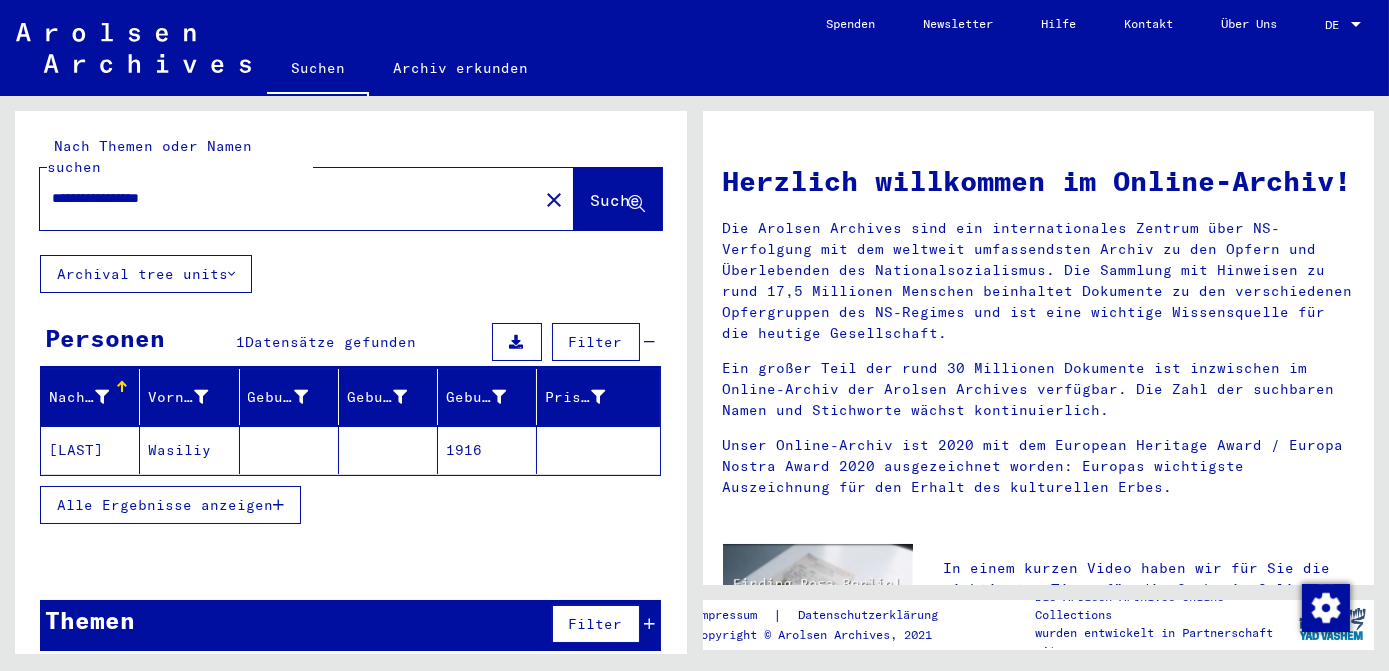 click on "1916" 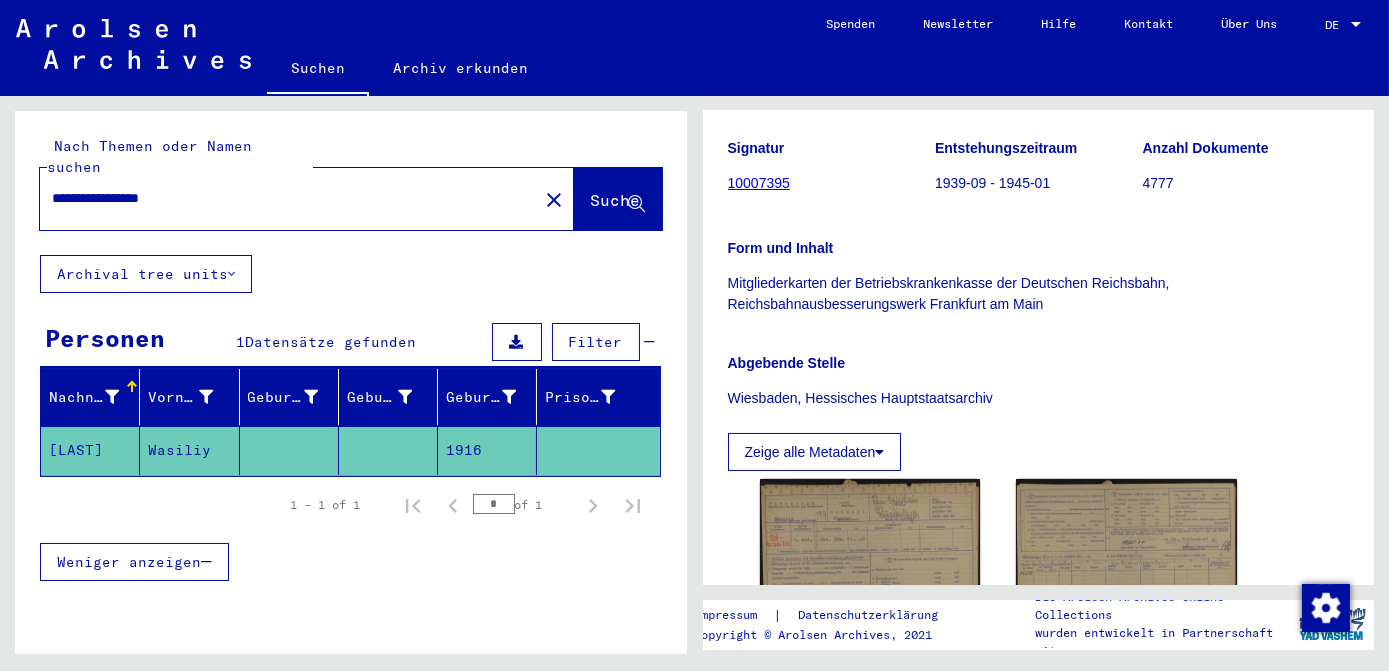 scroll, scrollTop: 363, scrollLeft: 0, axis: vertical 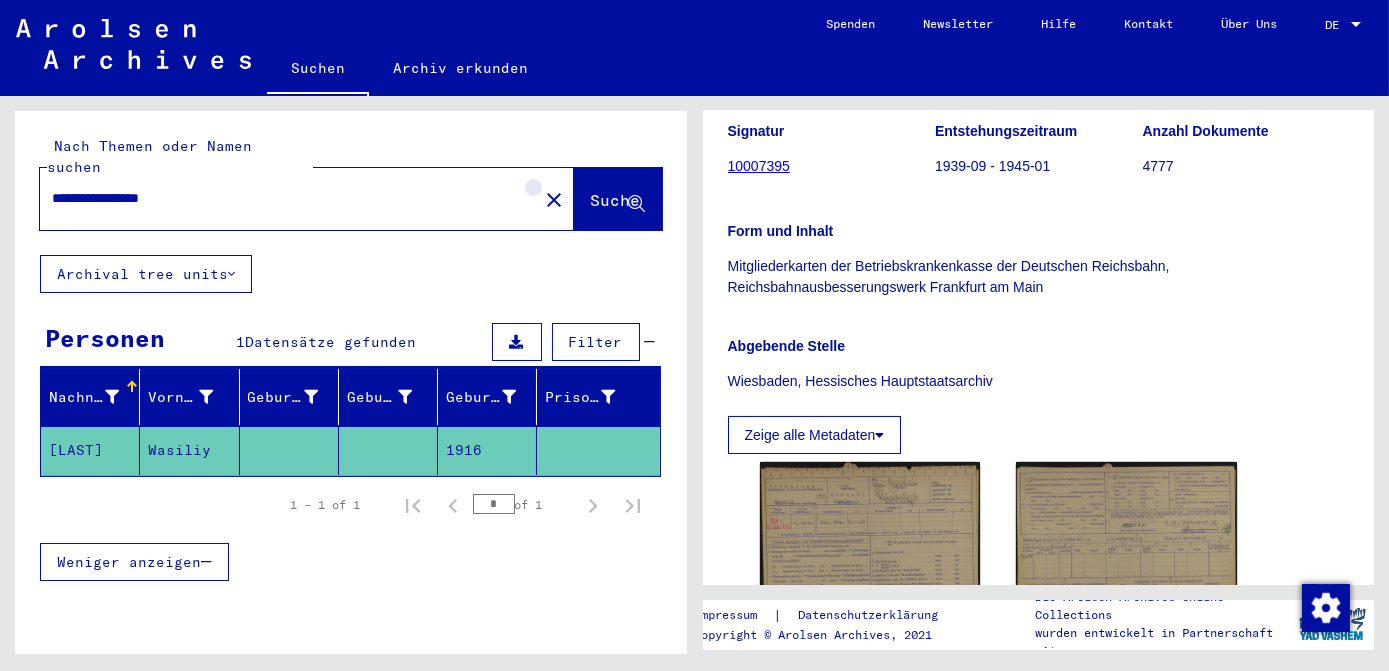 click on "close" 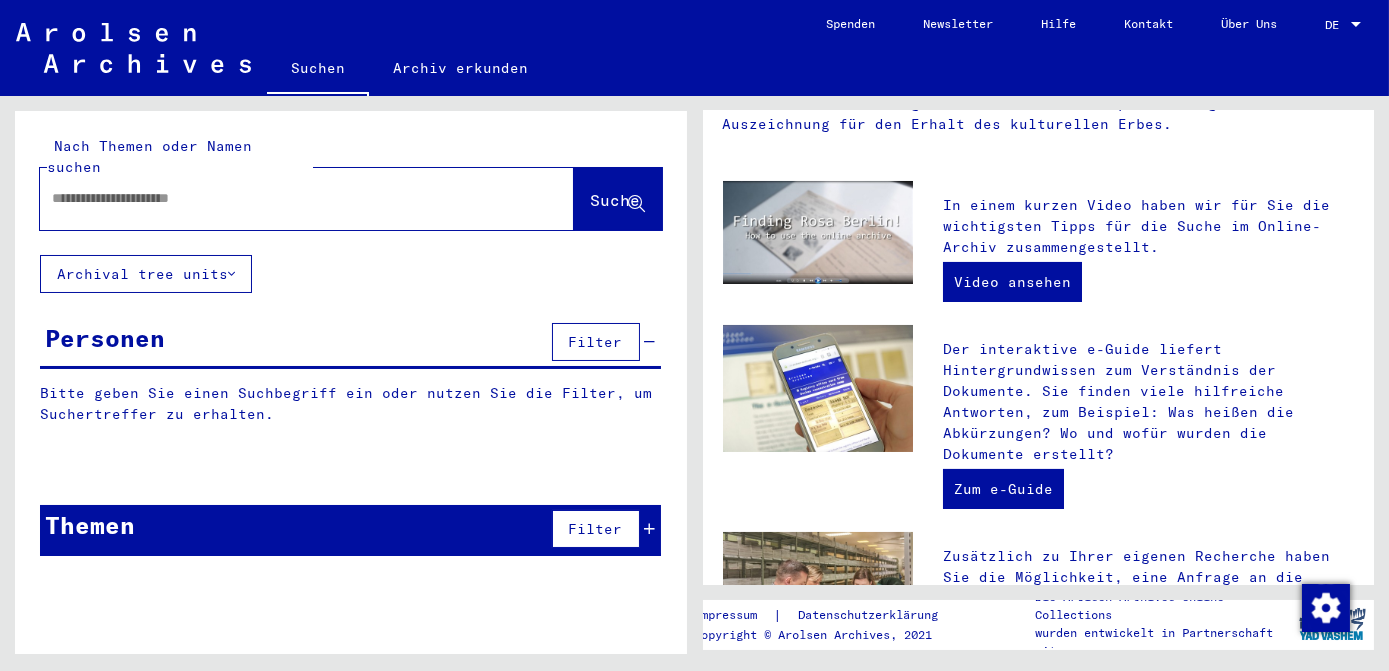 scroll, scrollTop: 0, scrollLeft: 0, axis: both 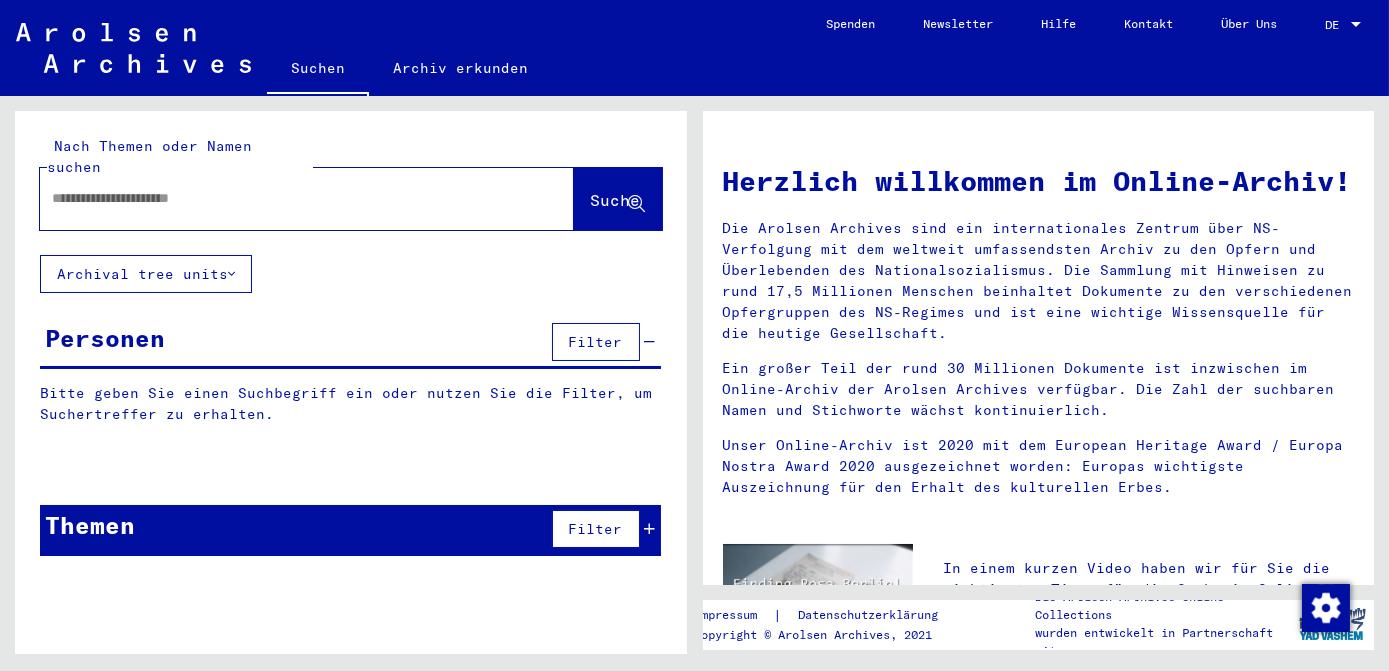 click at bounding box center [283, 198] 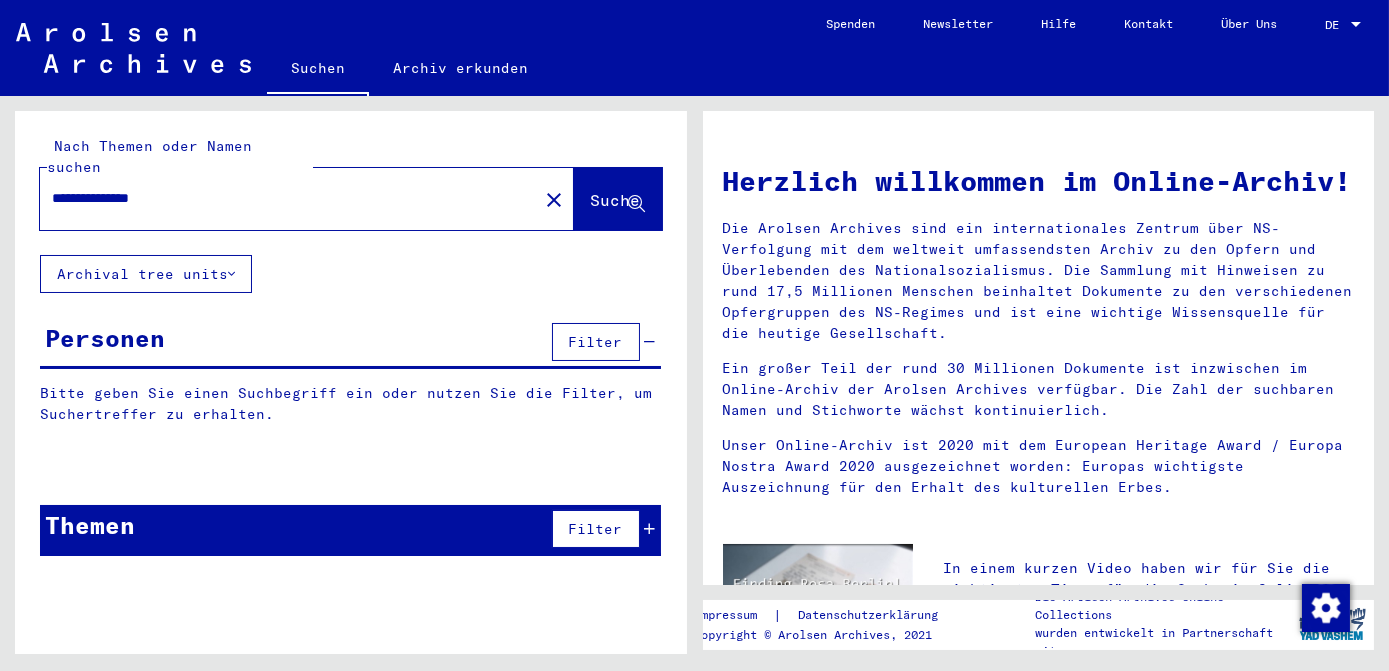 click on "**********" at bounding box center [283, 198] 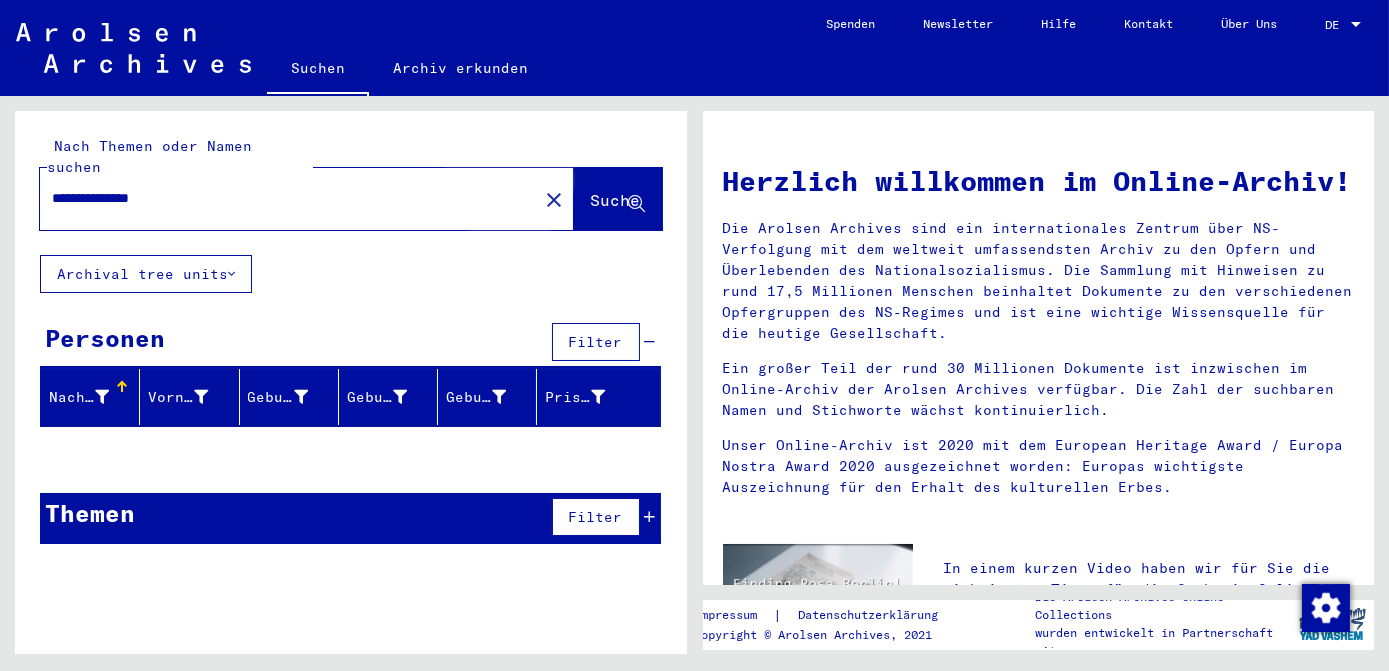 click on "Suche" 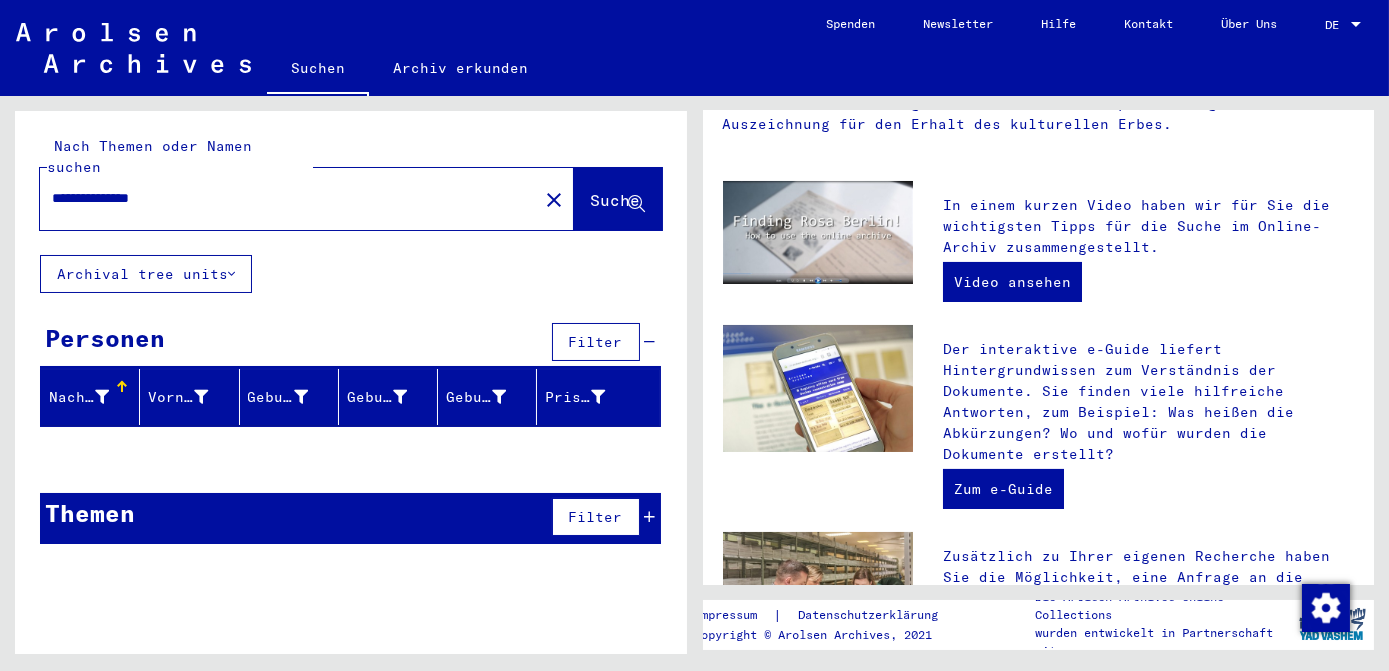 scroll, scrollTop: 0, scrollLeft: 0, axis: both 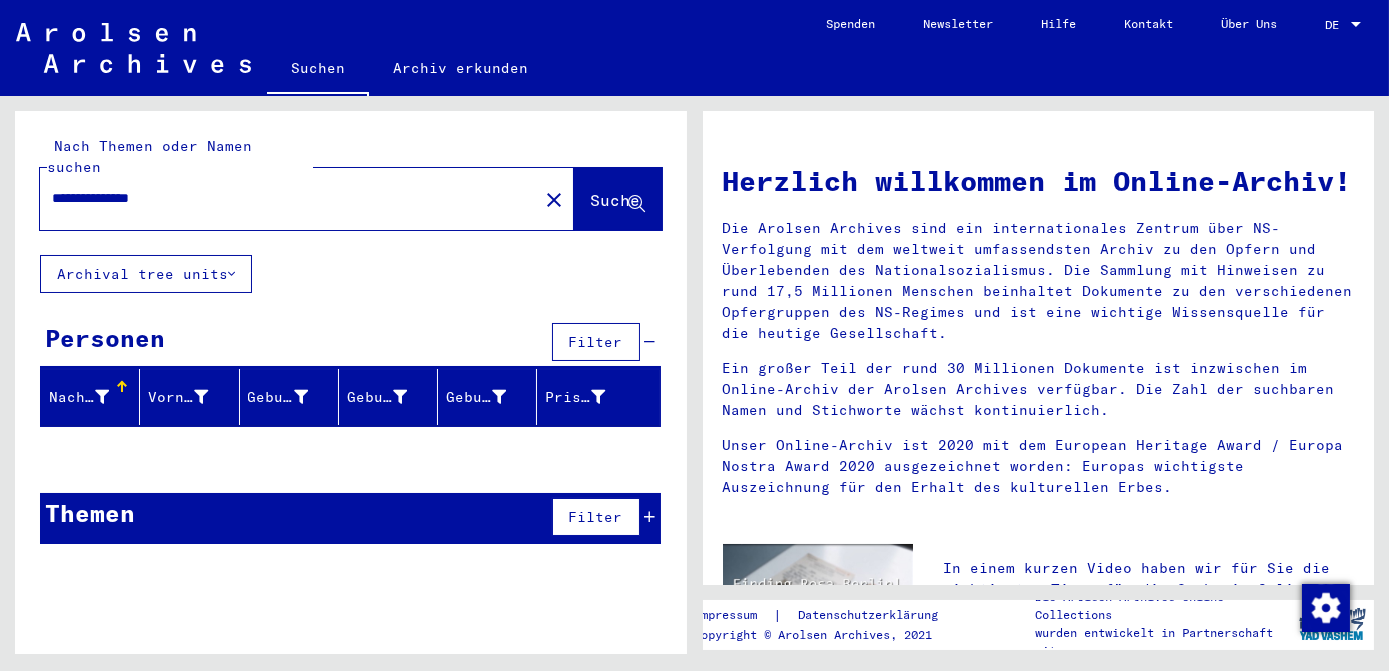 click on "**********" at bounding box center [283, 198] 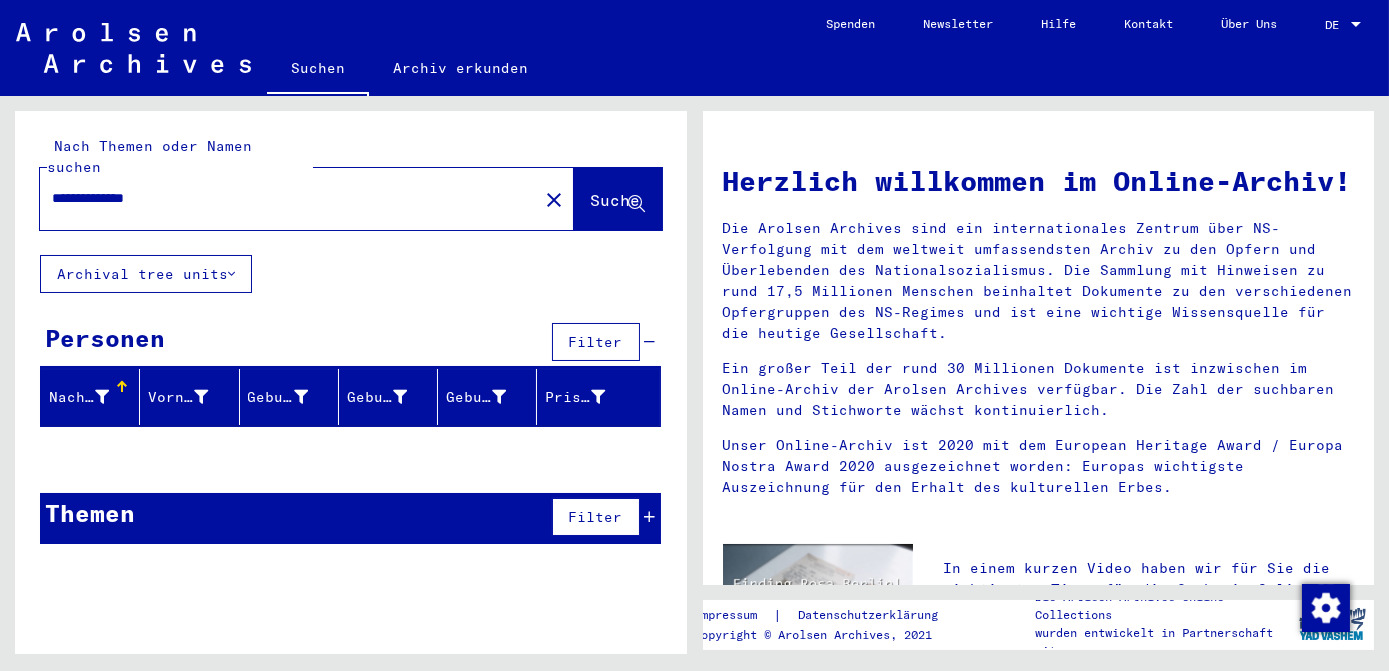 type on "**********" 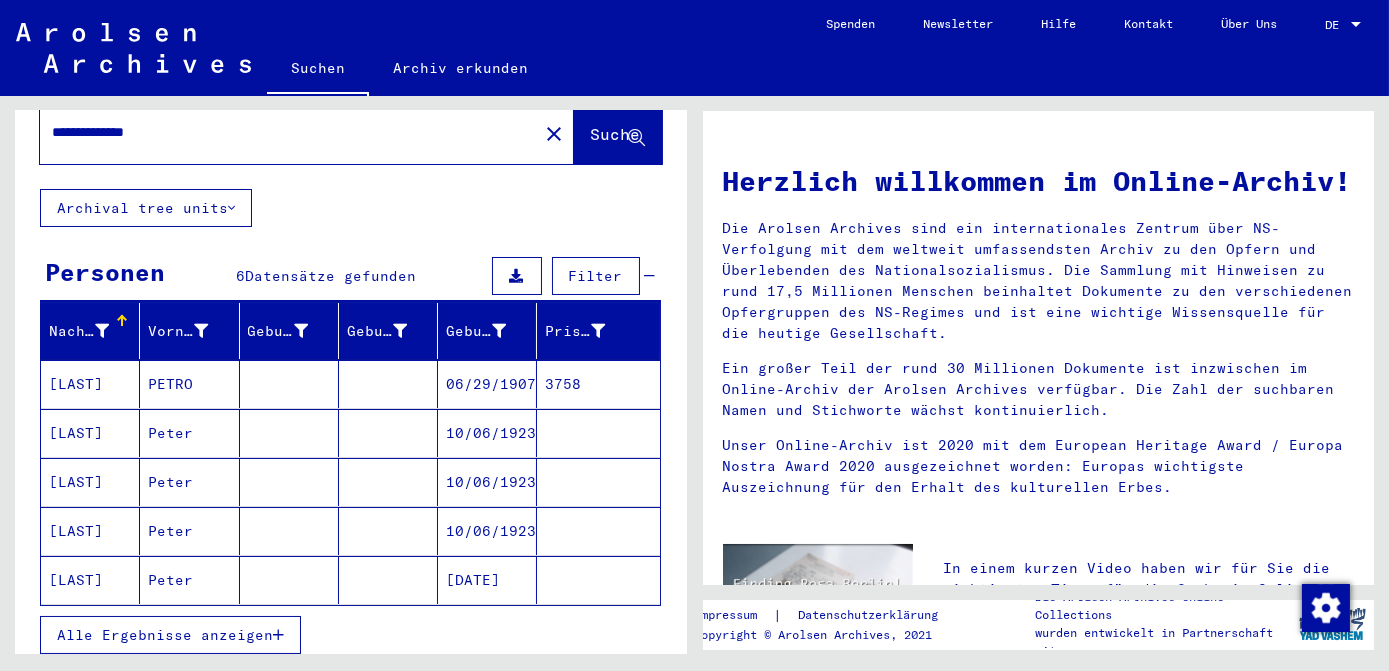 scroll, scrollTop: 90, scrollLeft: 0, axis: vertical 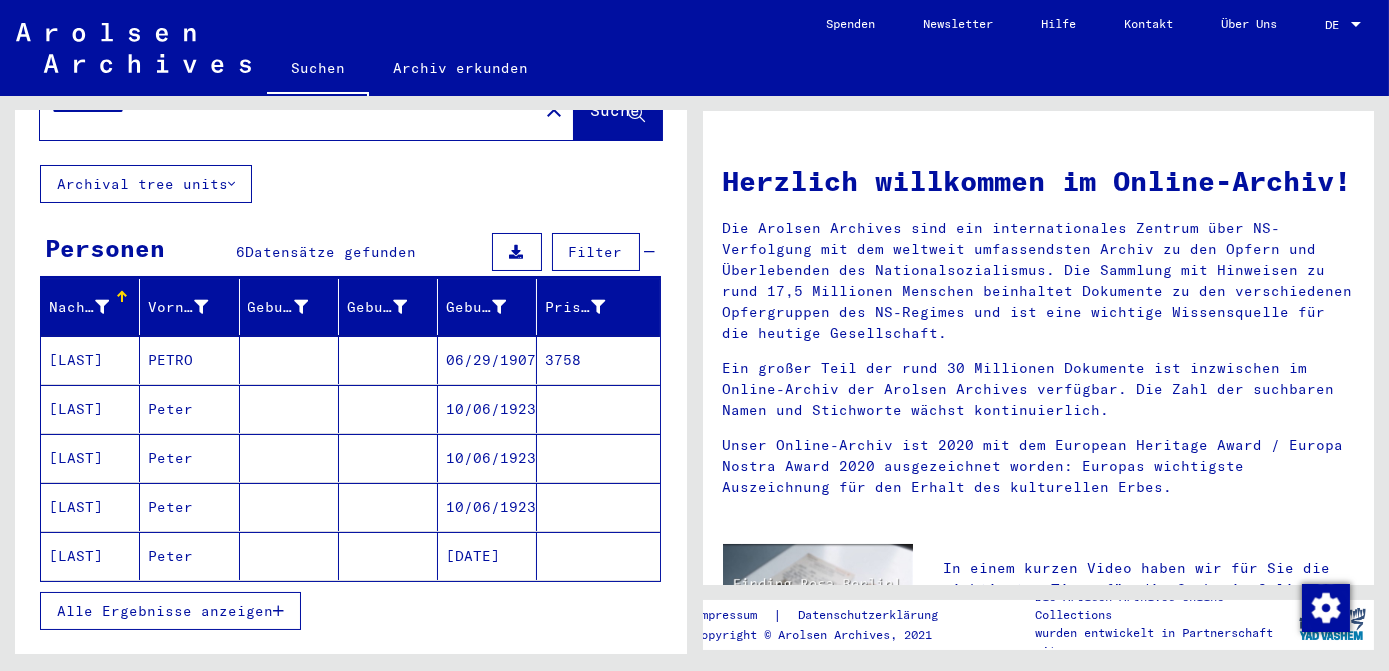 click on "10/06/1923" at bounding box center [487, 458] 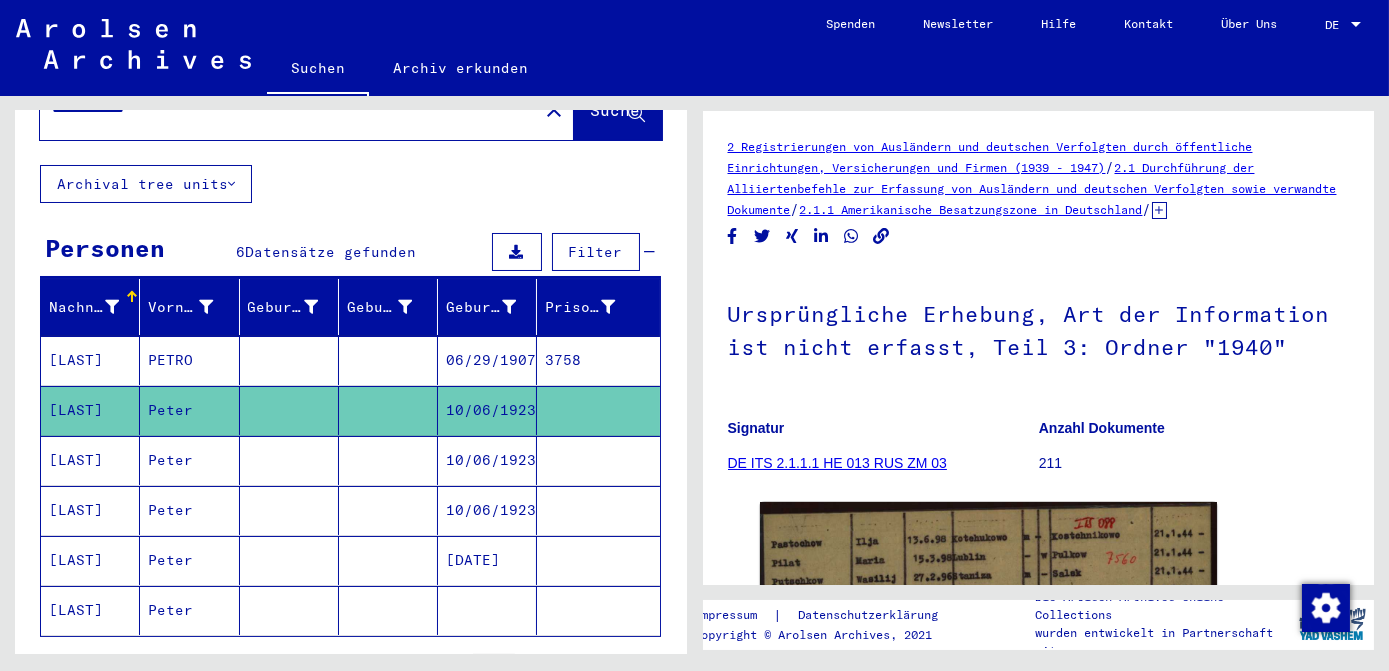 scroll, scrollTop: 0, scrollLeft: 0, axis: both 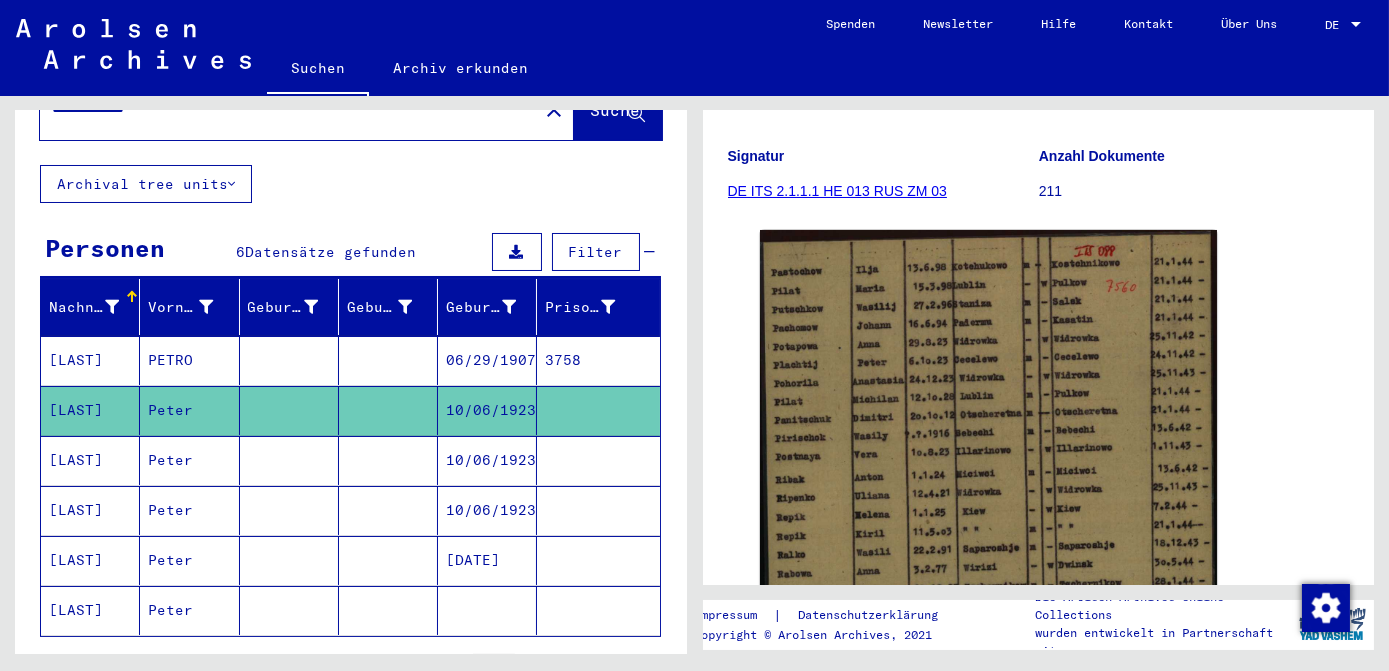 click on "10/06/1923" at bounding box center (487, 510) 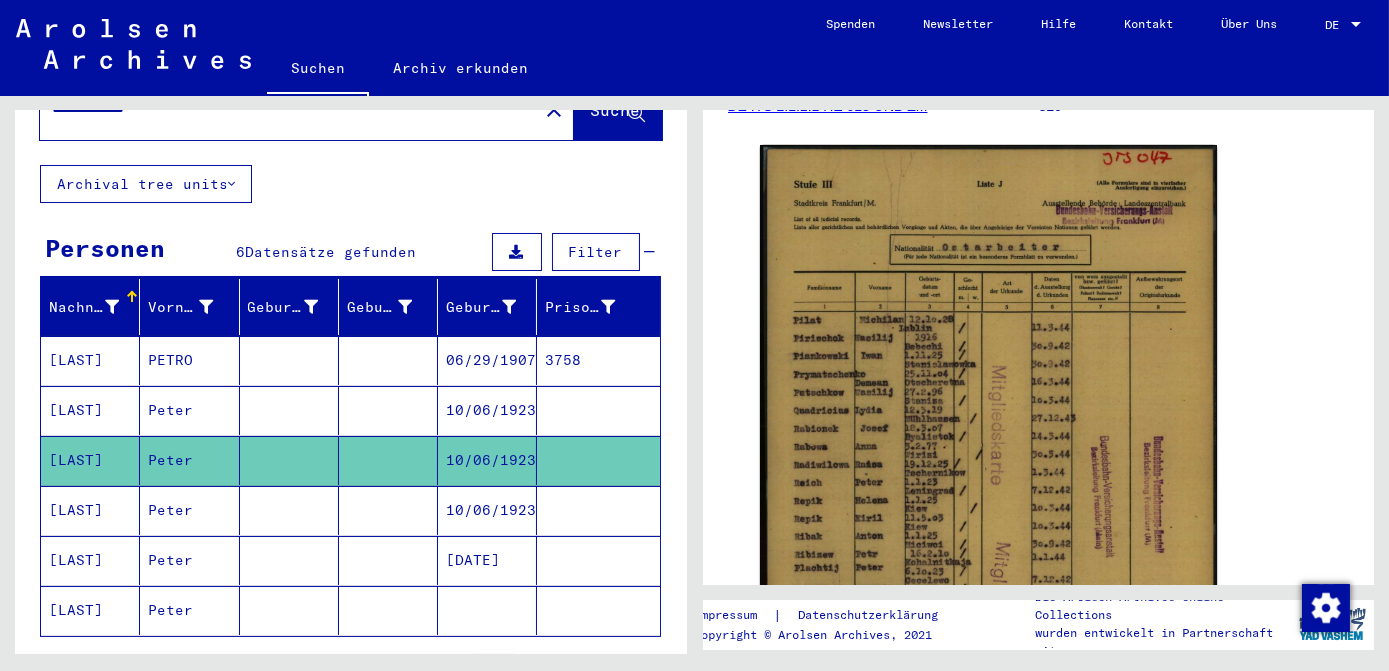 scroll, scrollTop: 363, scrollLeft: 0, axis: vertical 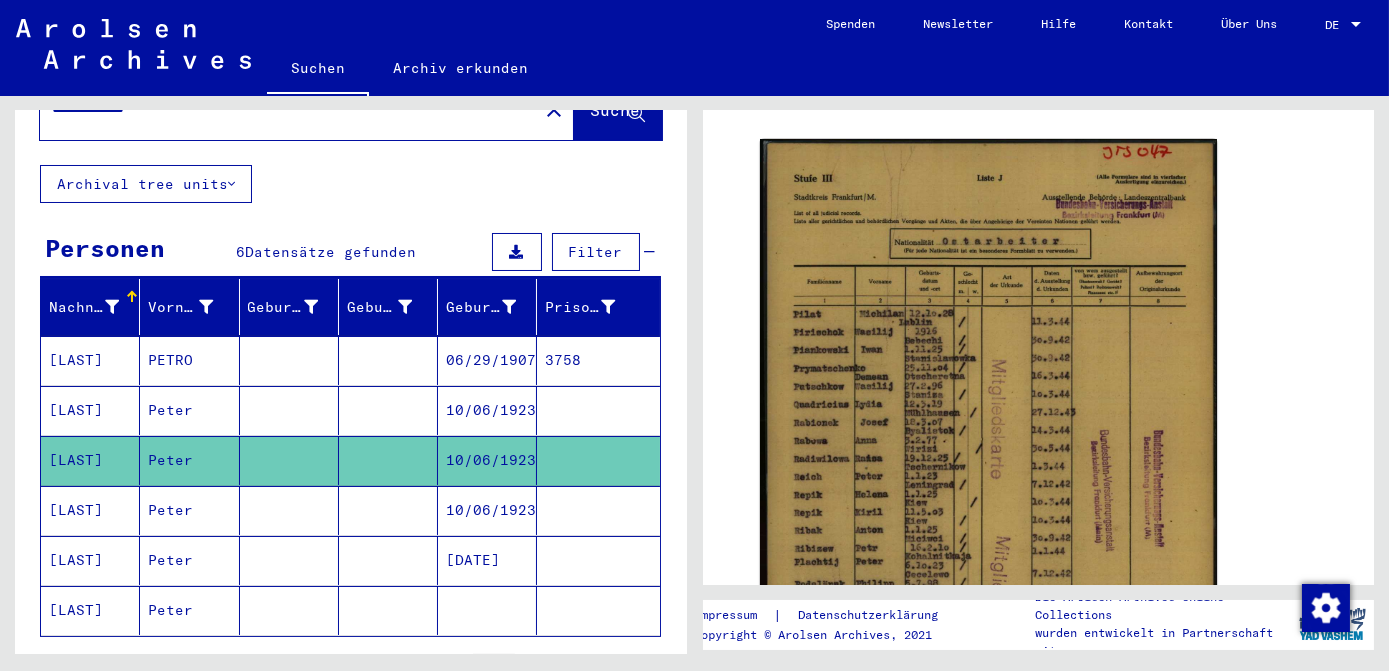 click on "10/06/1923" at bounding box center (487, 560) 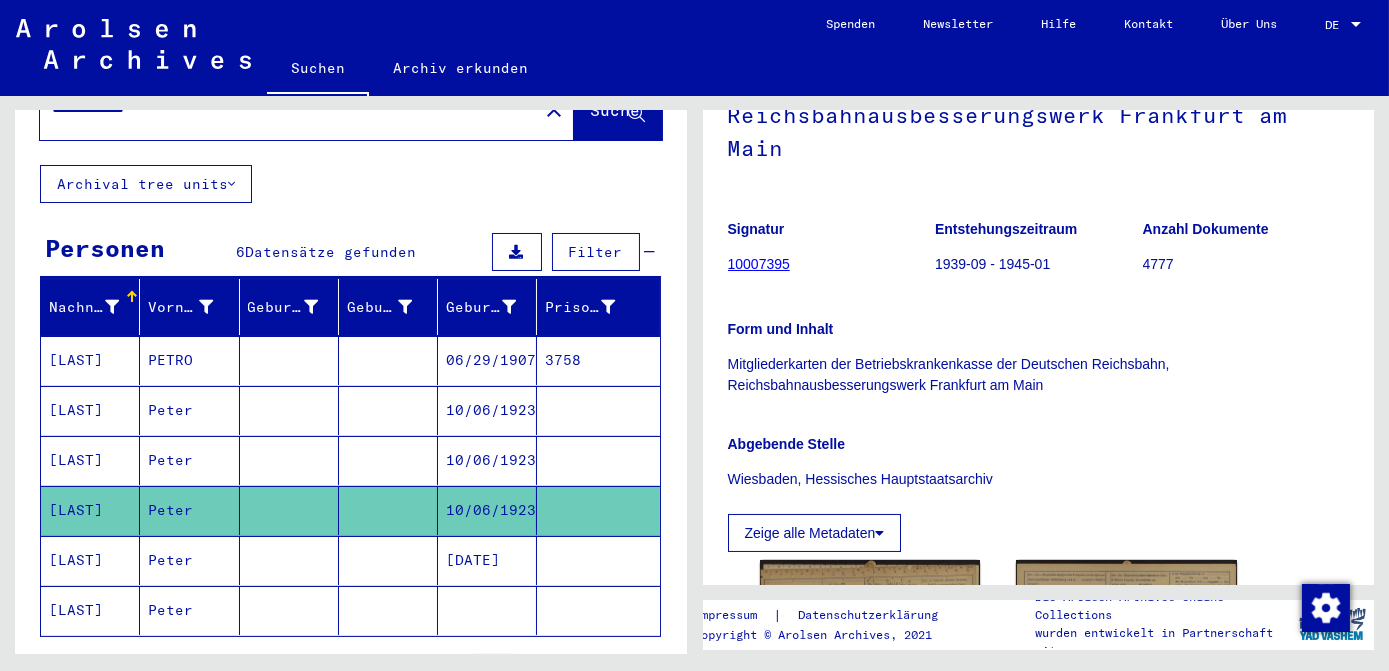 scroll, scrollTop: 272, scrollLeft: 0, axis: vertical 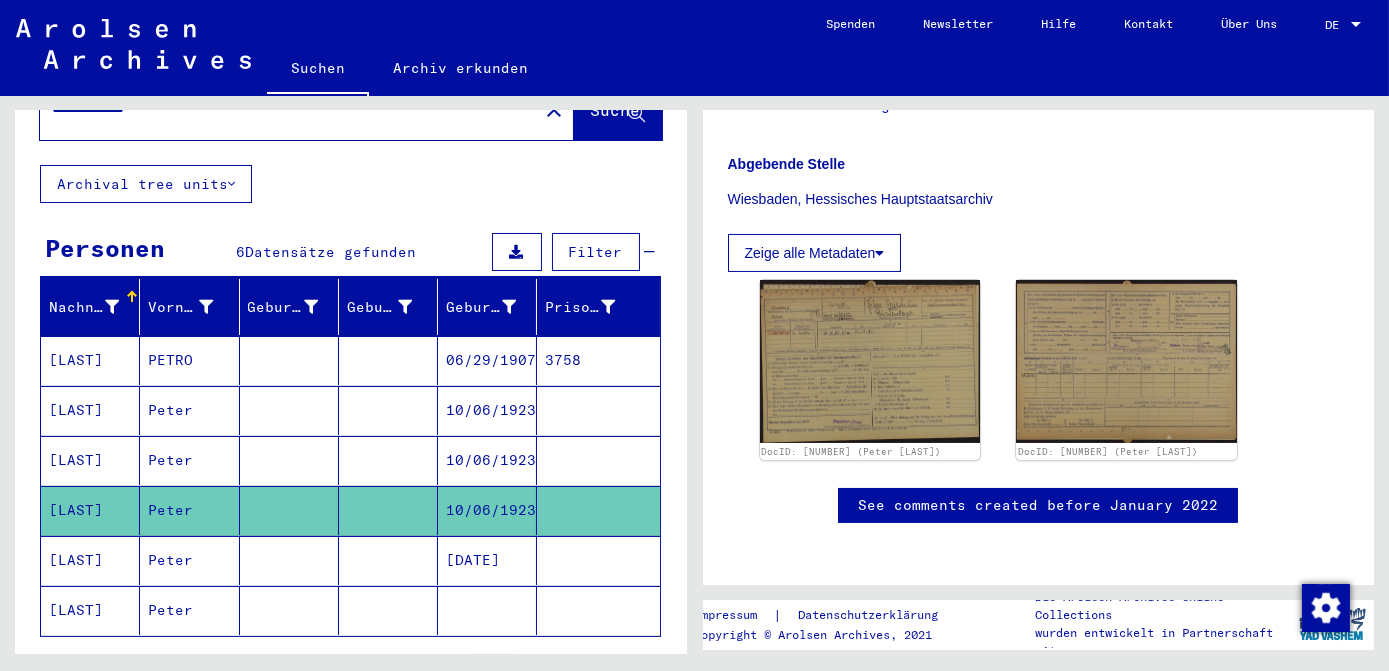 click 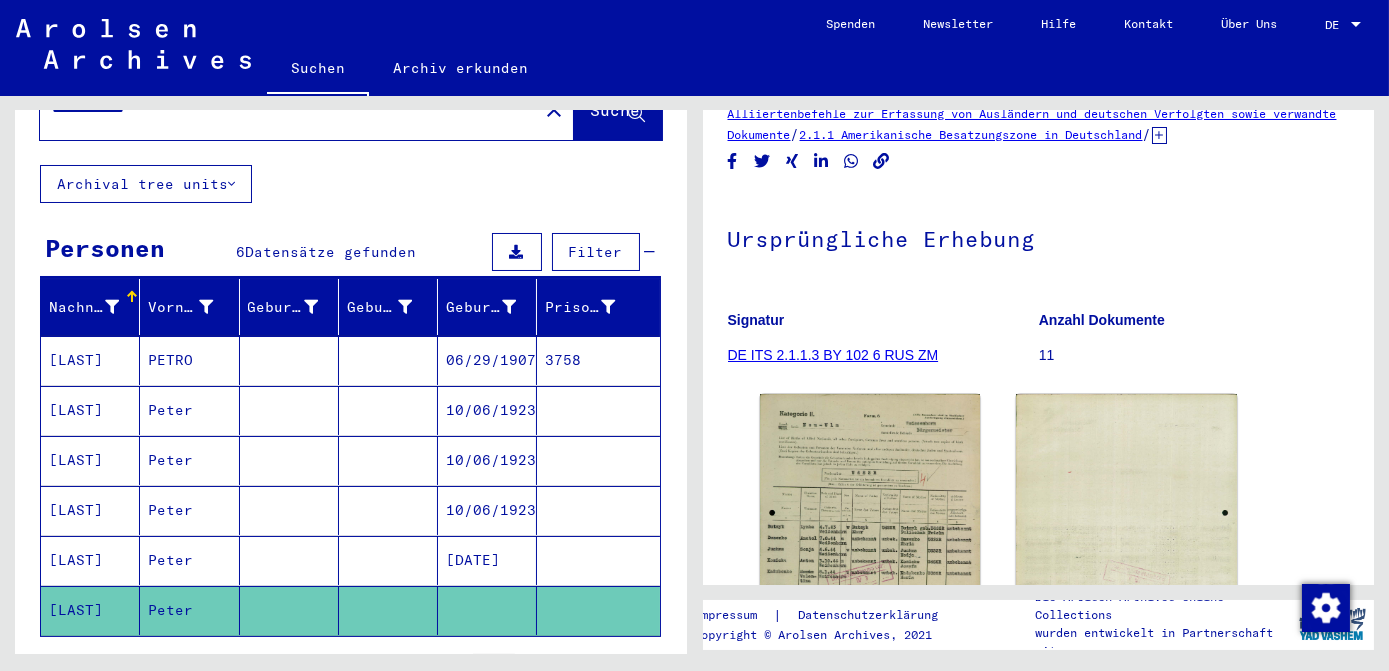 scroll, scrollTop: 90, scrollLeft: 0, axis: vertical 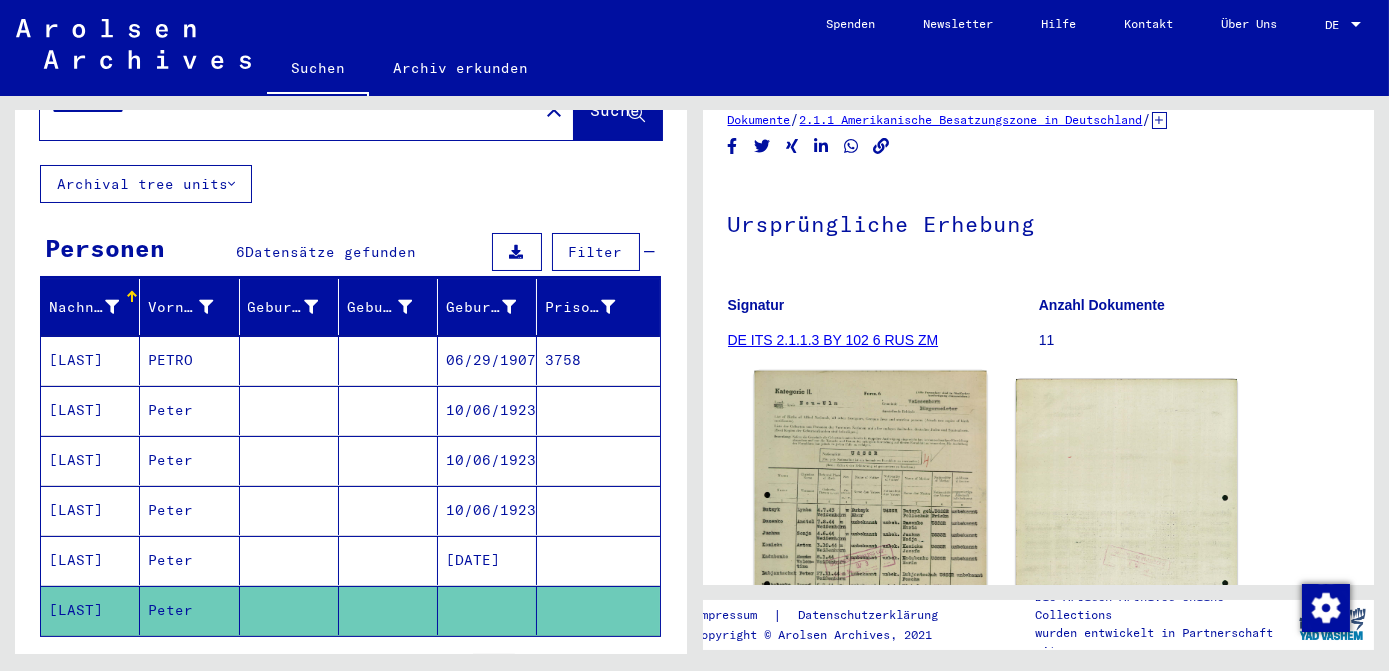 click 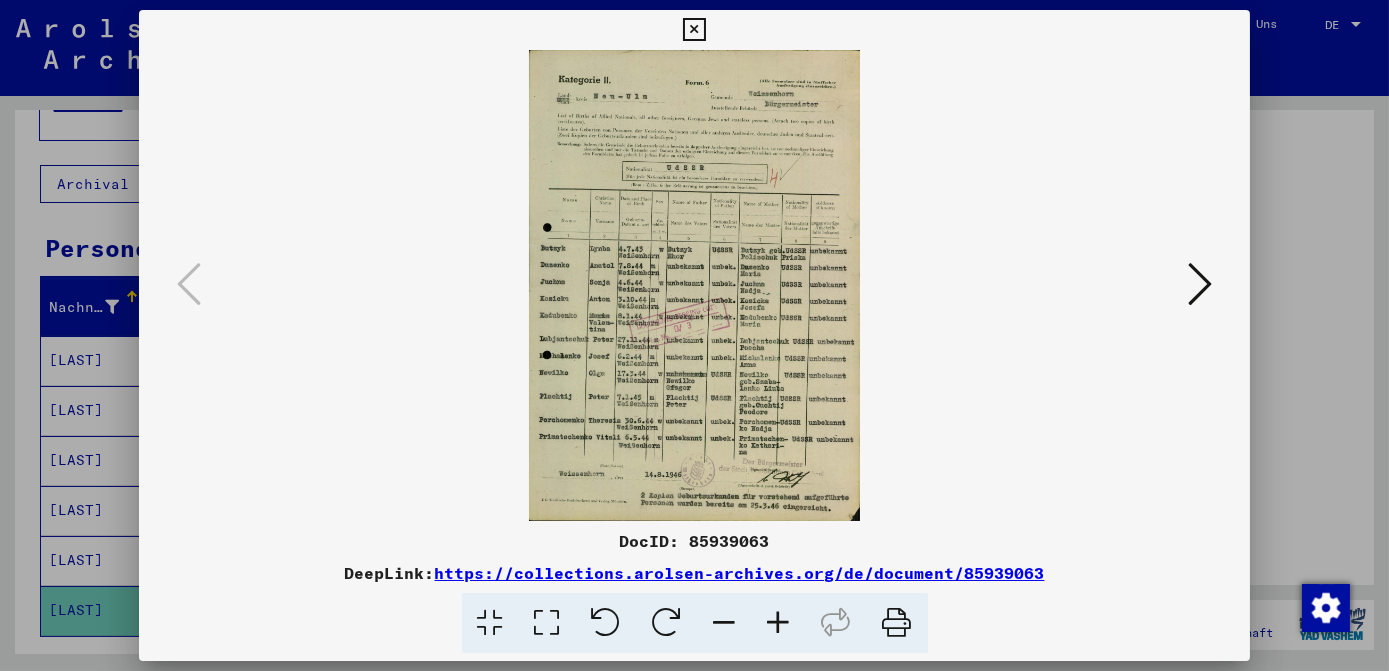 click at bounding box center [547, 623] 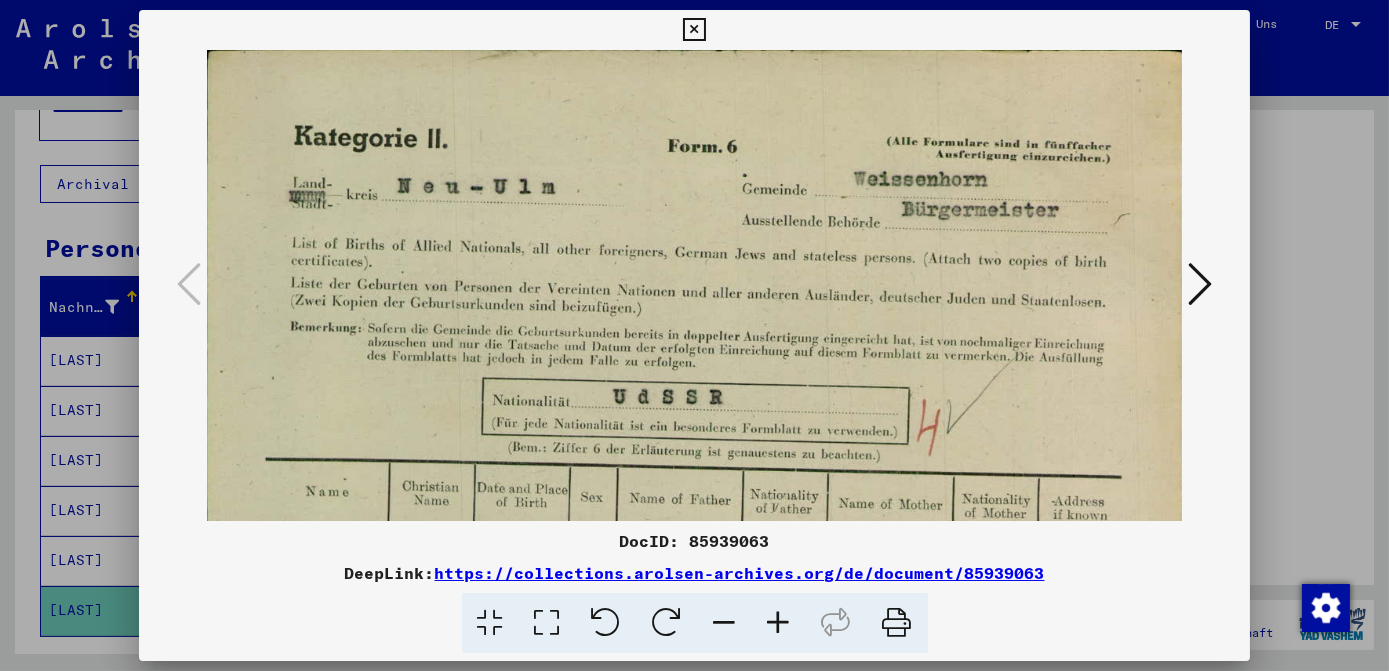 click at bounding box center [694, 30] 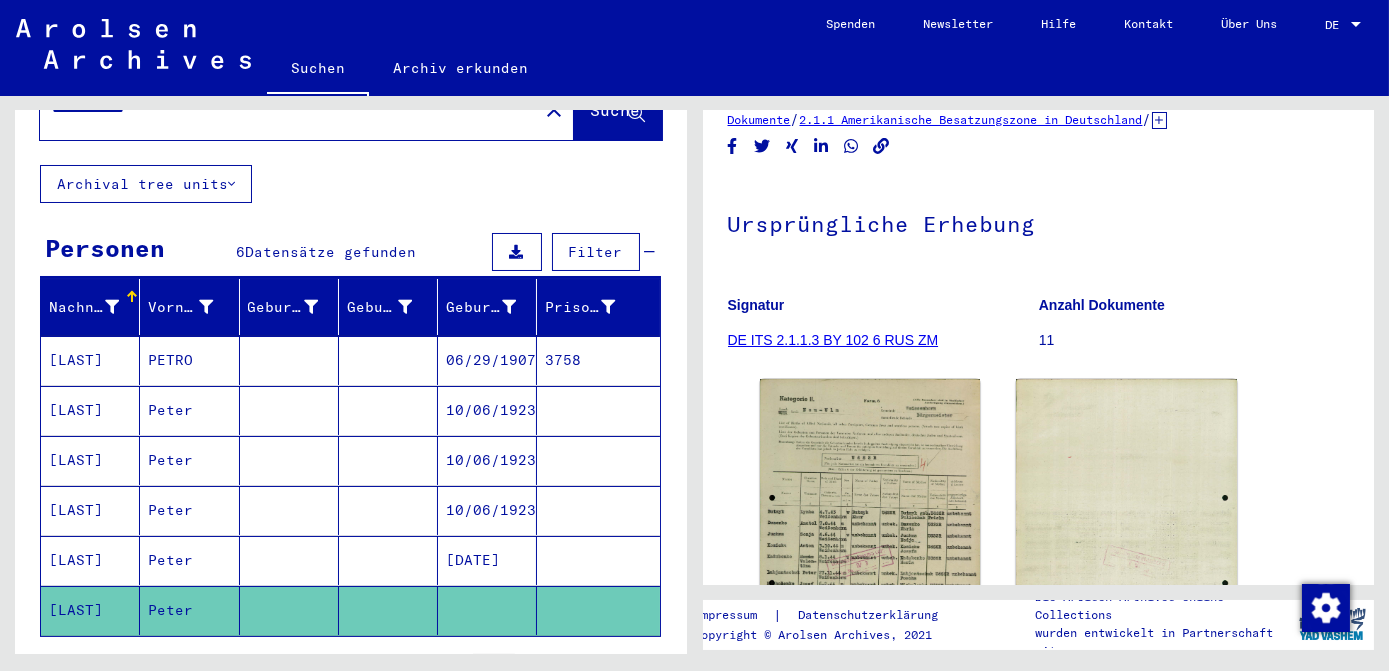 scroll, scrollTop: 0, scrollLeft: 0, axis: both 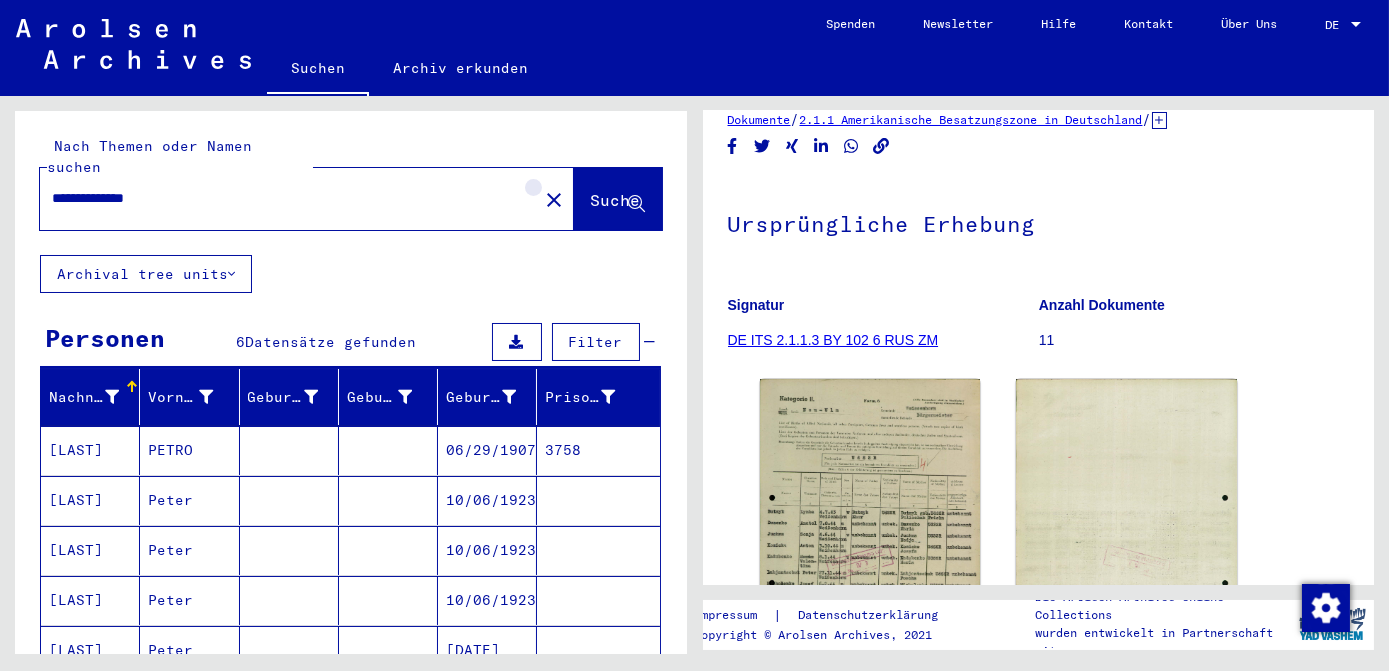 click on "close" 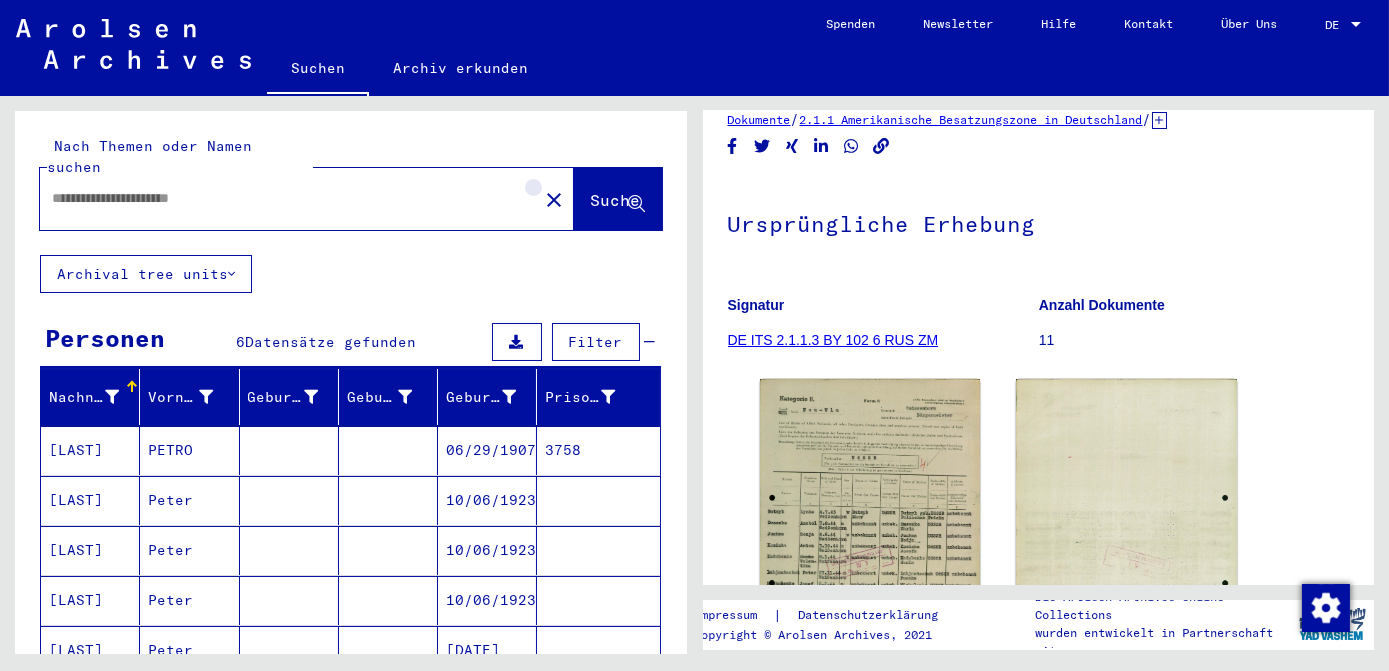 scroll, scrollTop: 0, scrollLeft: 0, axis: both 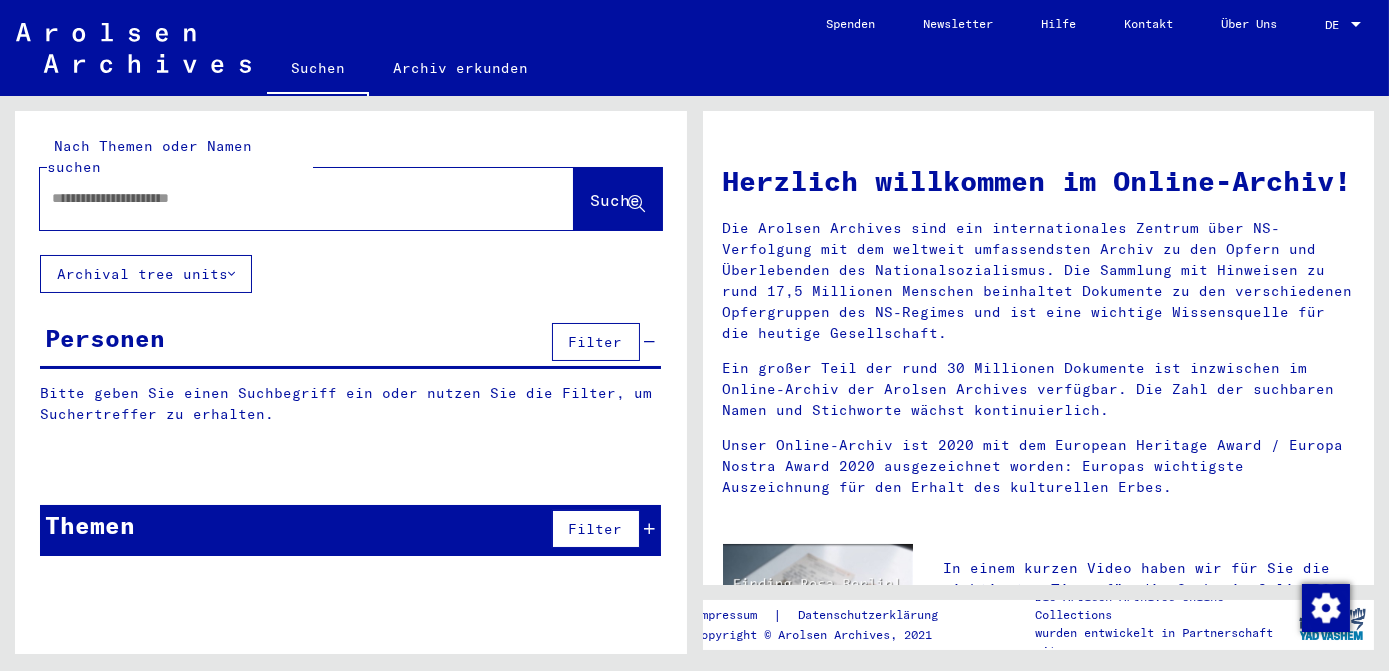 click at bounding box center (283, 198) 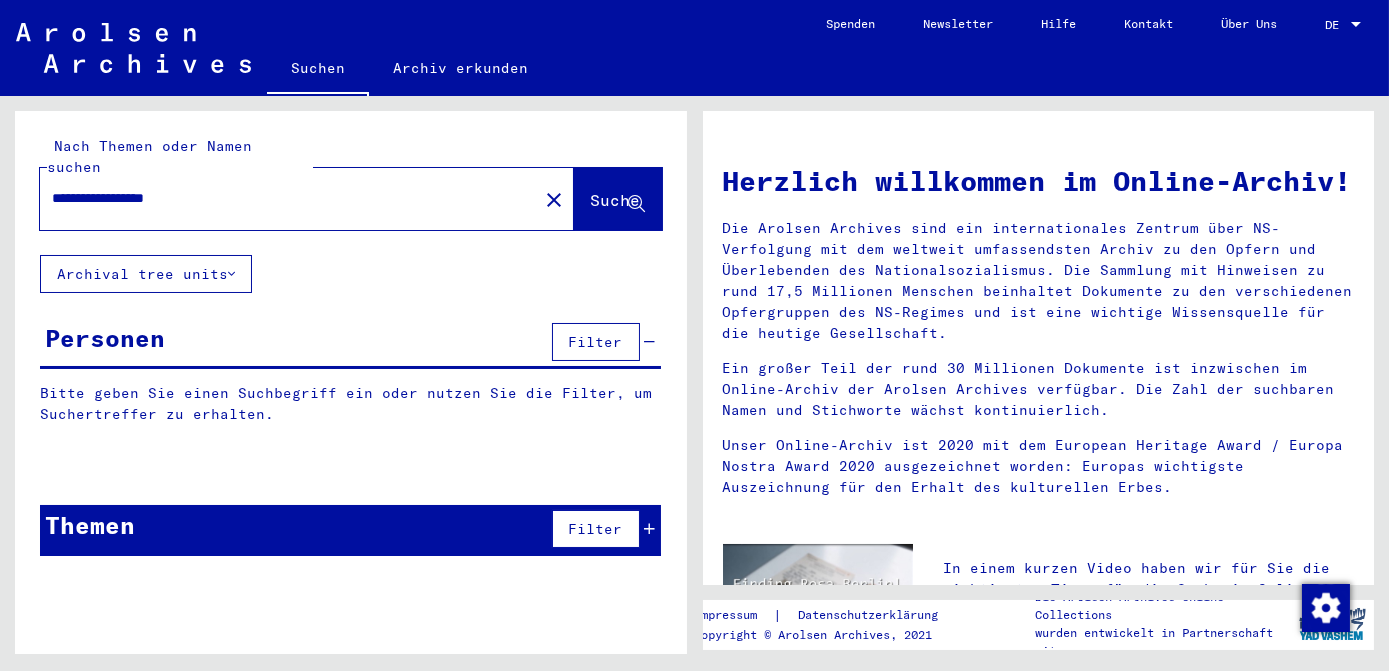 click on "**********" at bounding box center (283, 198) 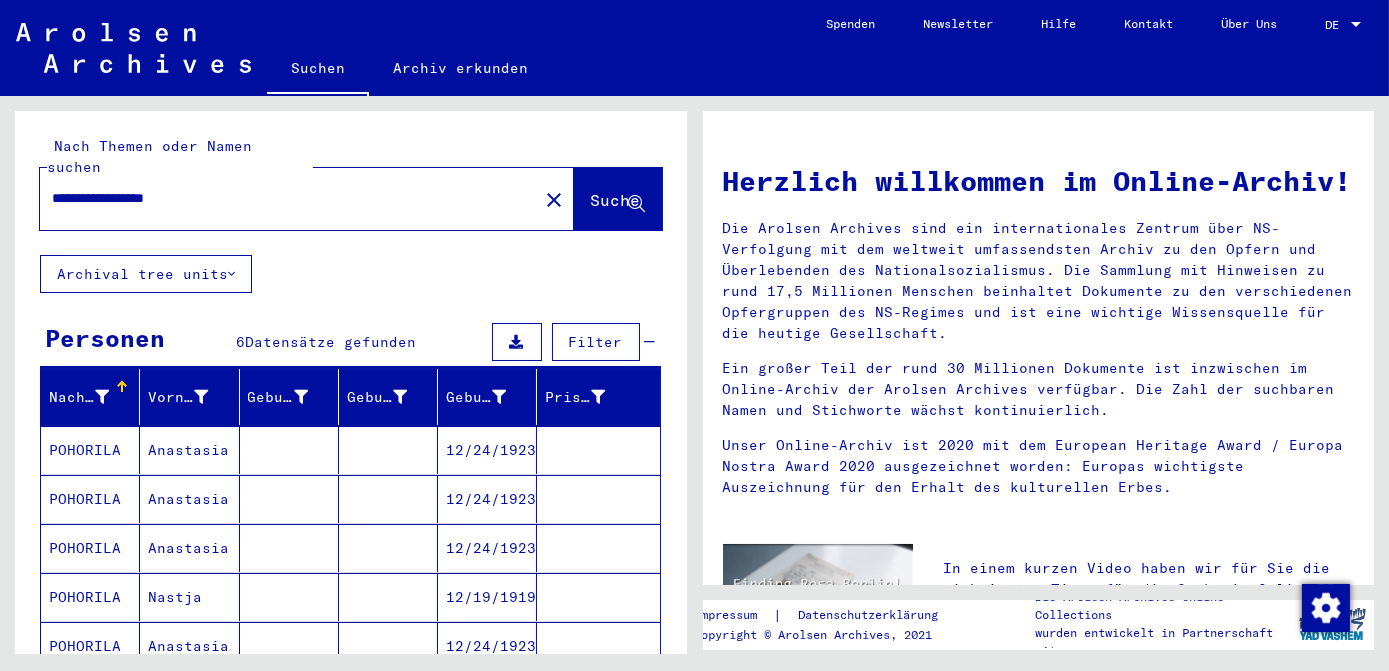 click on "12/24/1923" at bounding box center [487, 499] 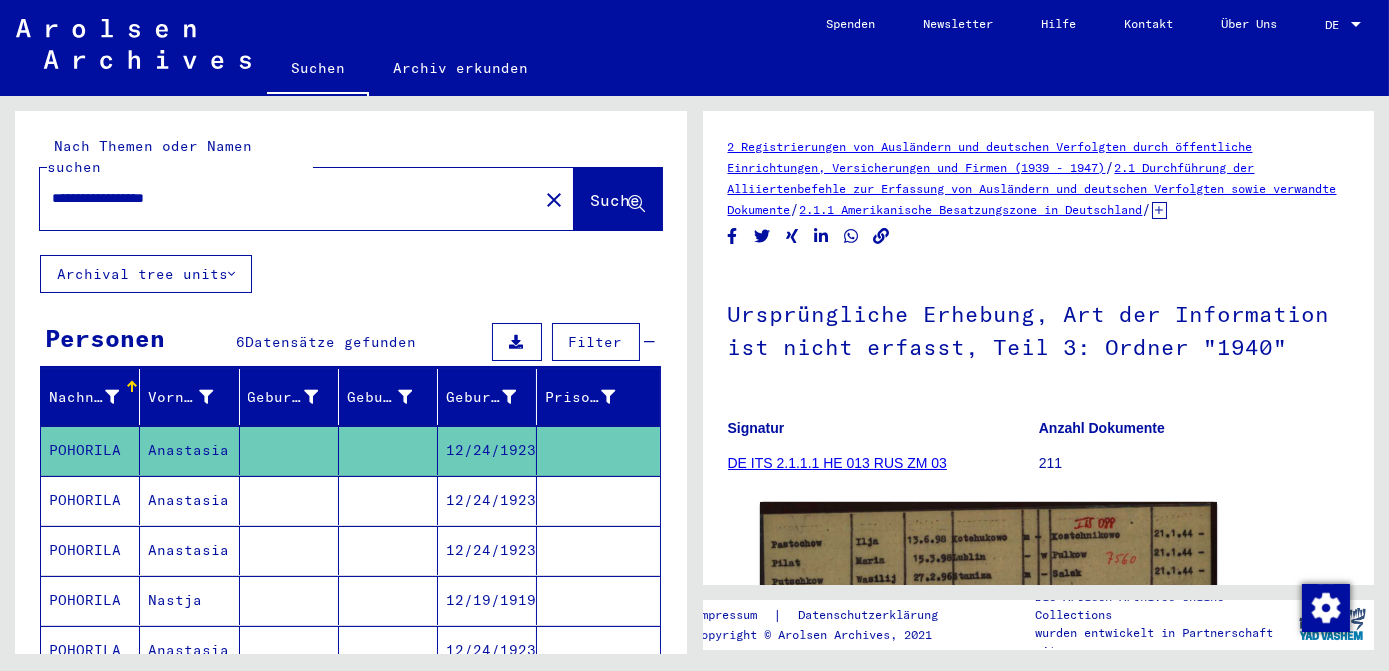 scroll, scrollTop: 0, scrollLeft: 0, axis: both 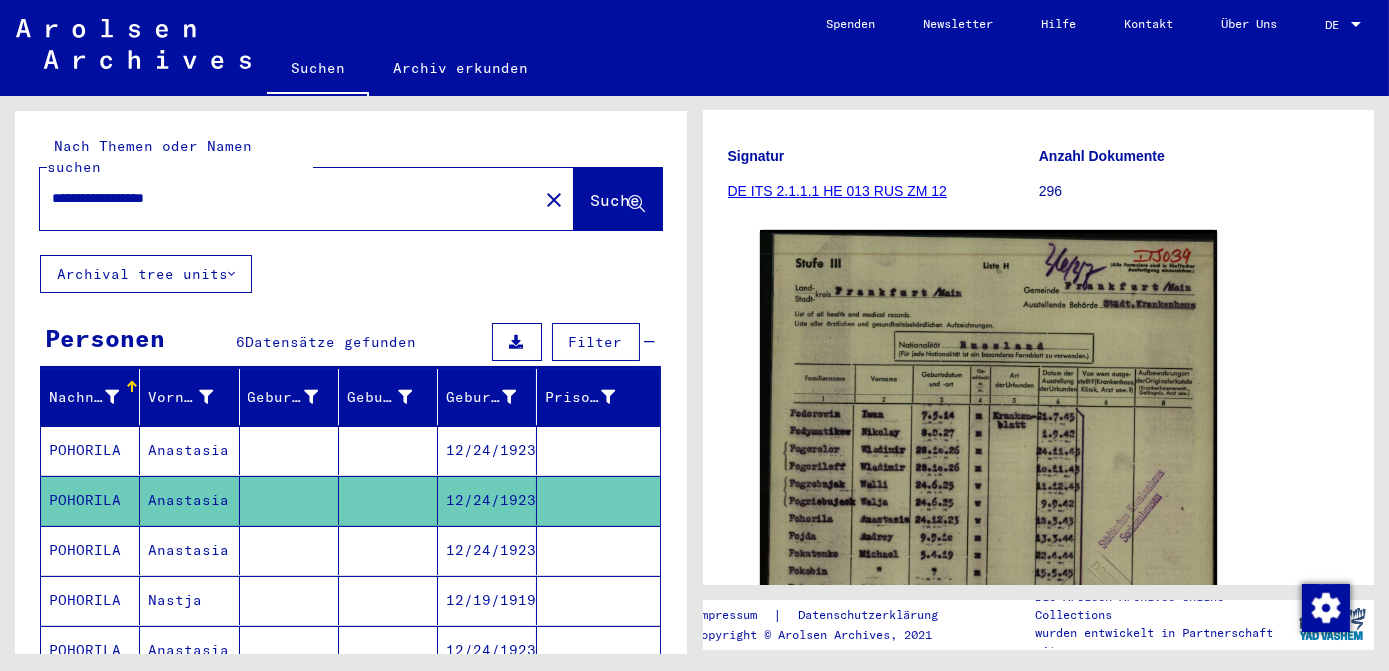 click on "12/24/1923" at bounding box center [487, 600] 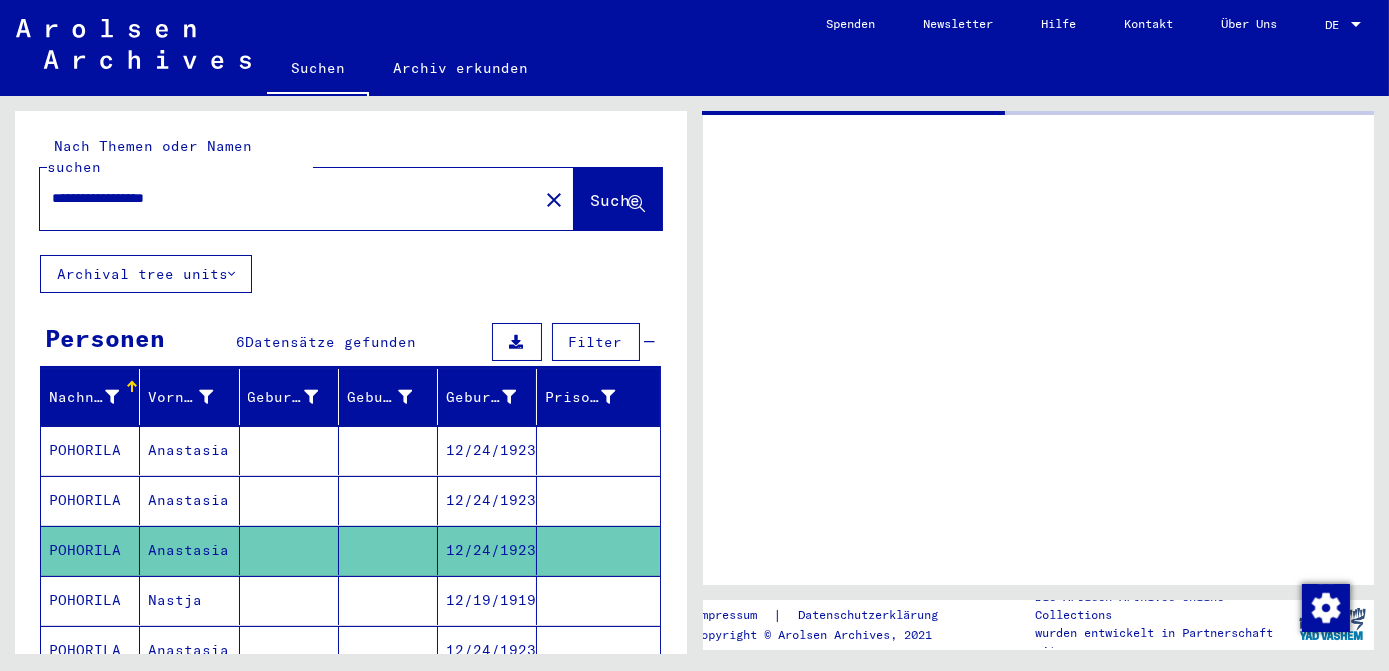 scroll, scrollTop: 0, scrollLeft: 0, axis: both 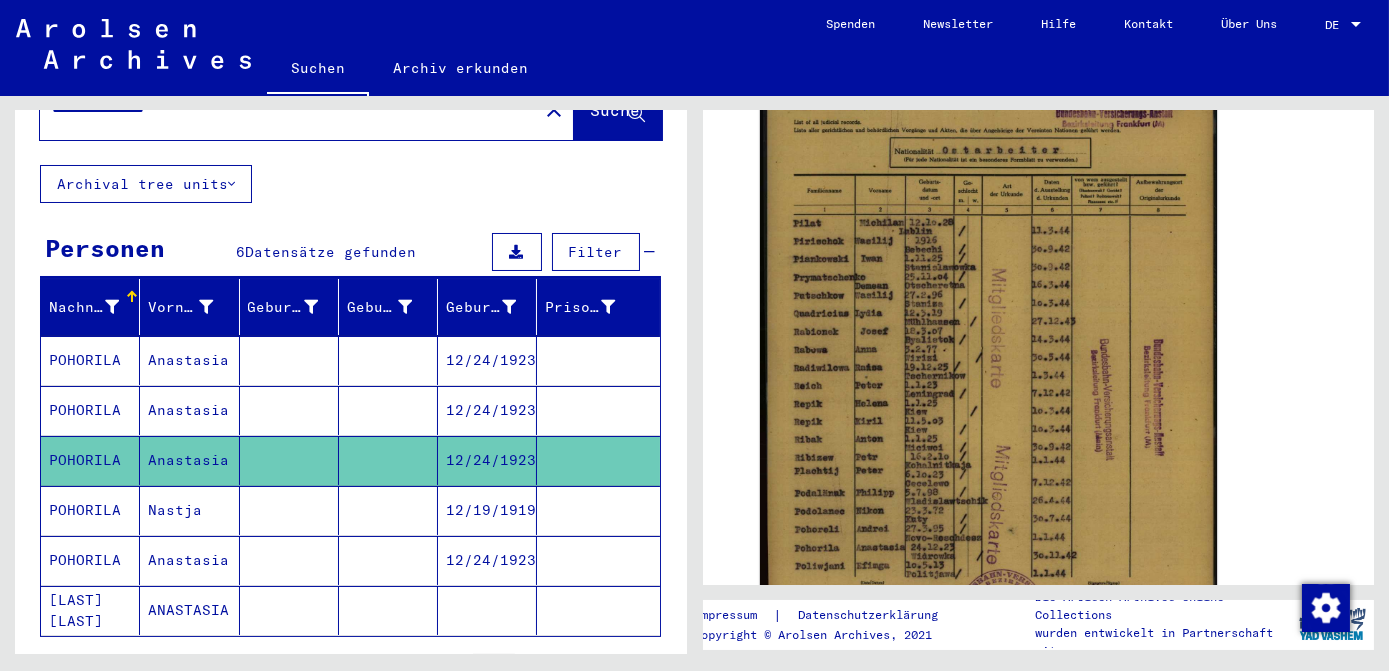 click on "12/24/1923" at bounding box center [487, 610] 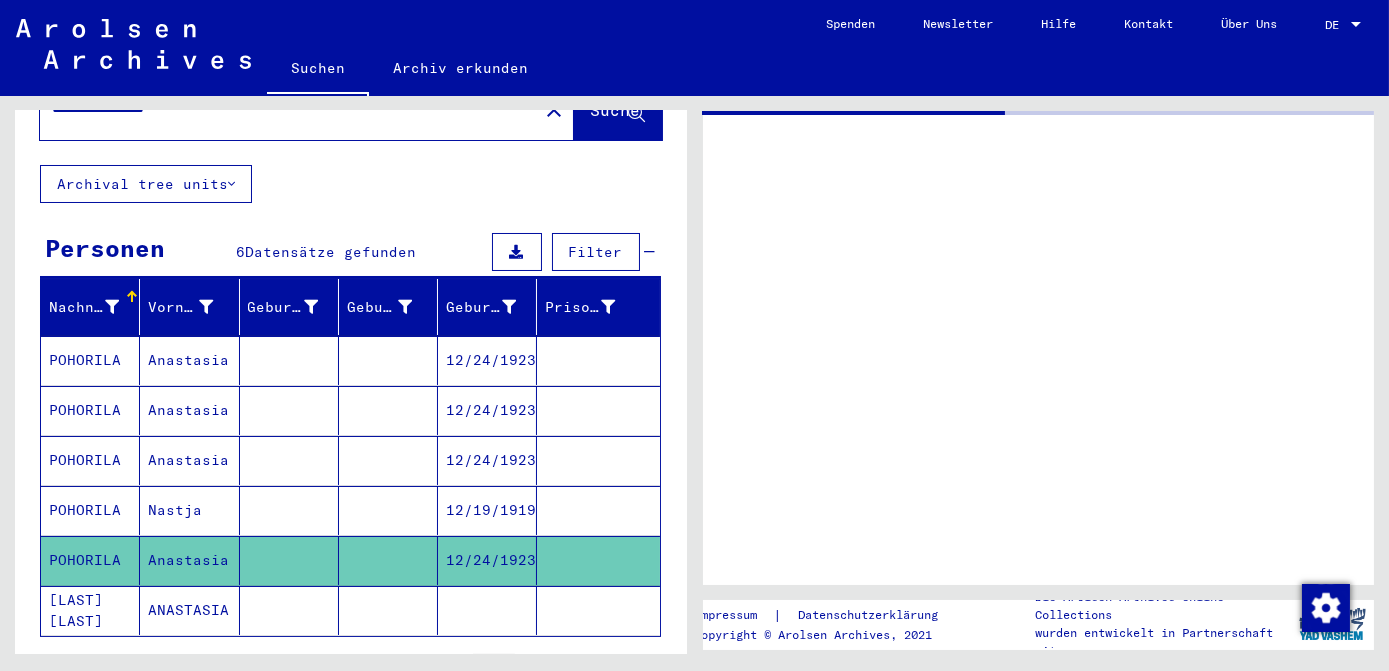 scroll, scrollTop: 0, scrollLeft: 0, axis: both 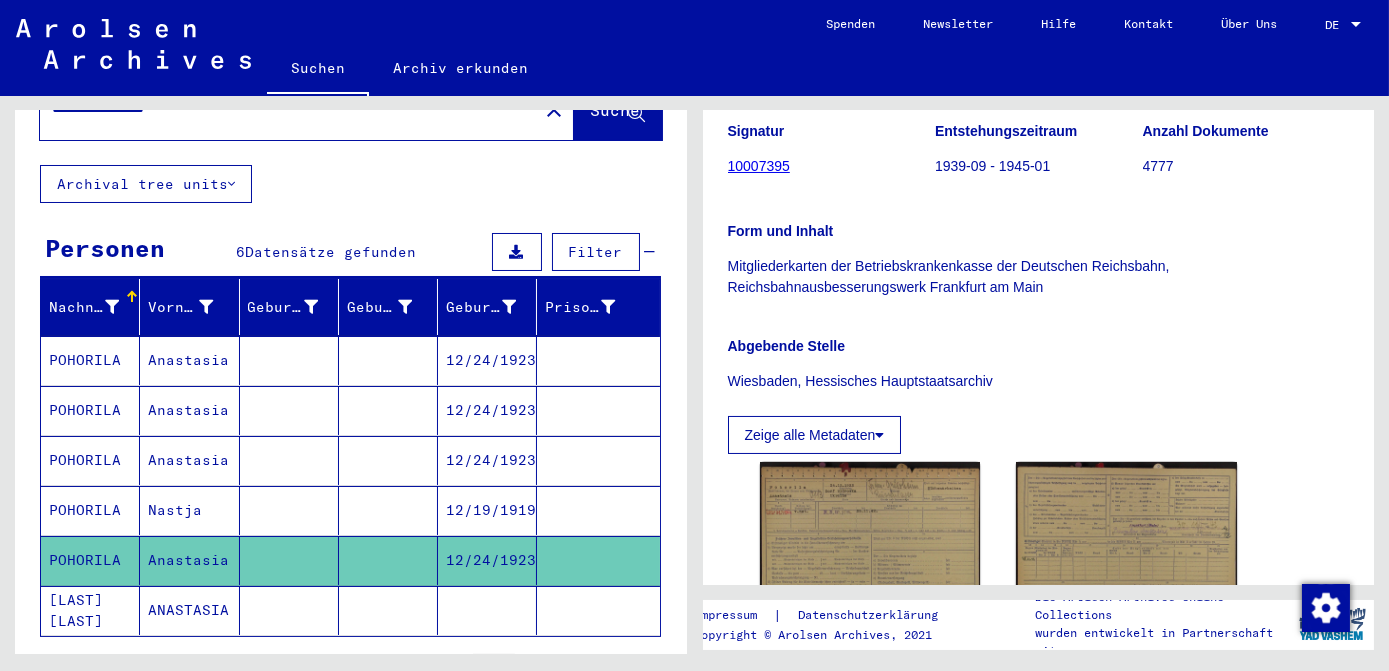 click 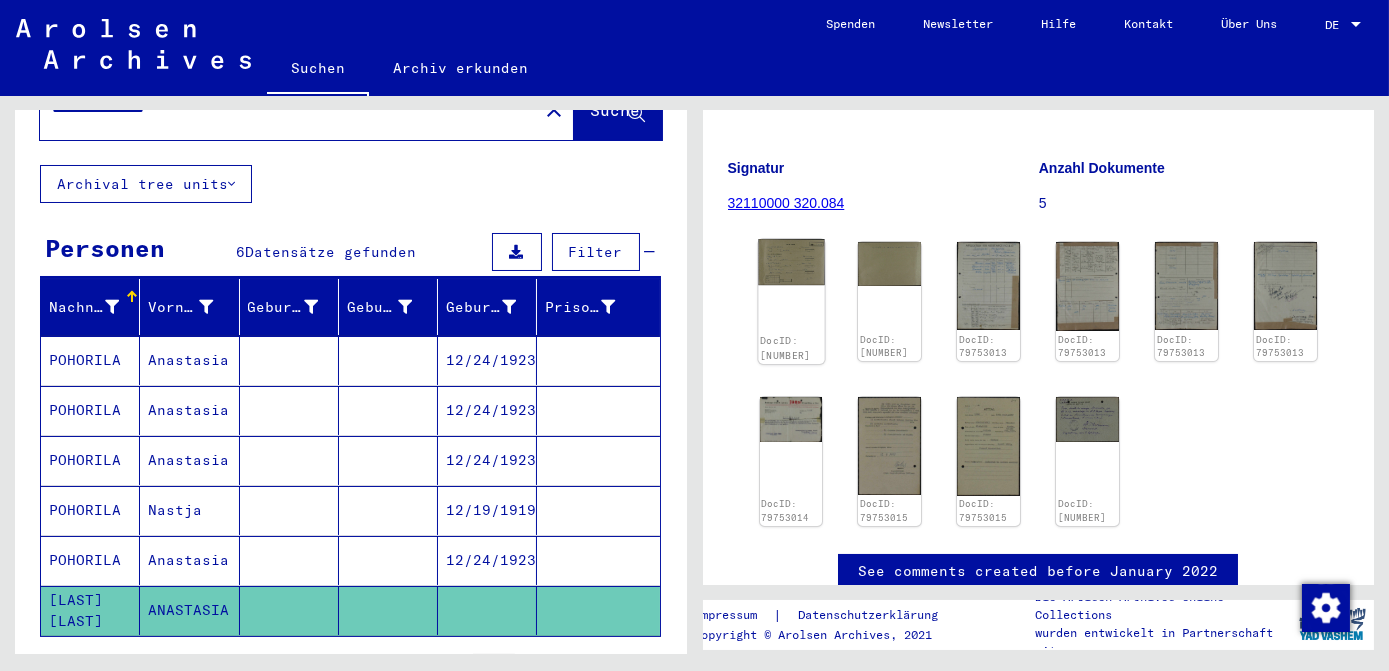 click 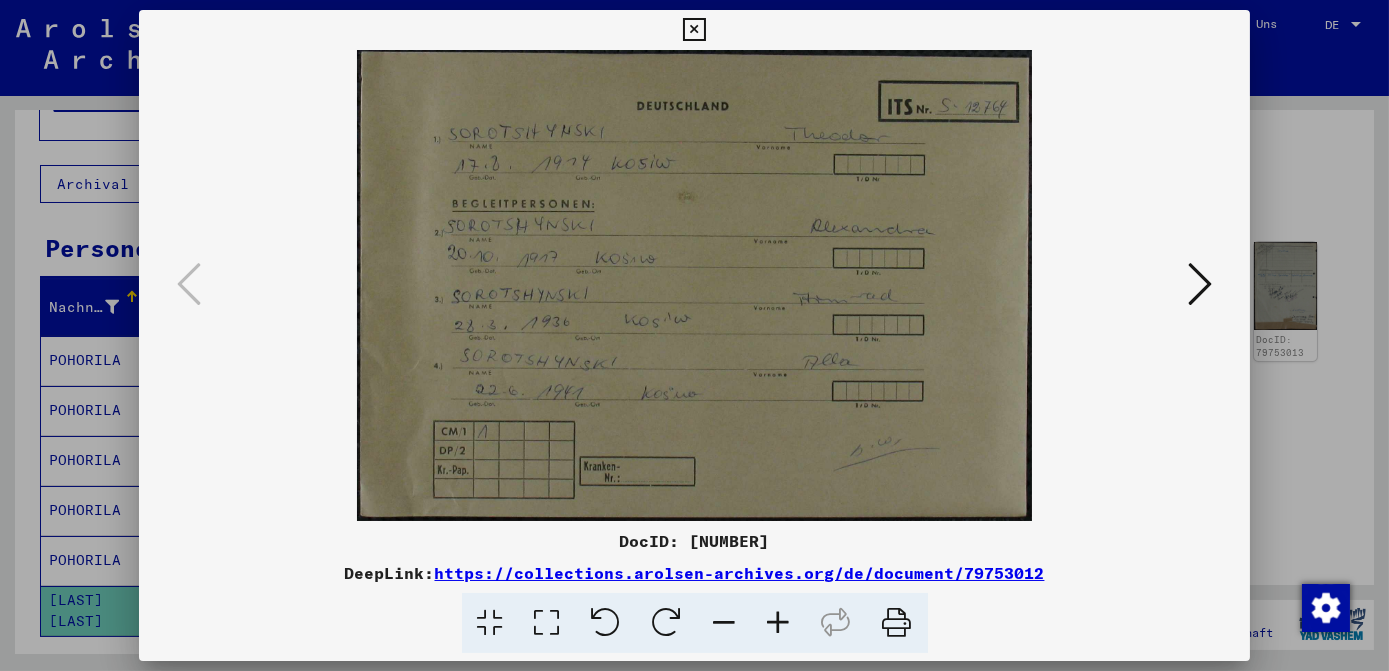 click at bounding box center [1200, 284] 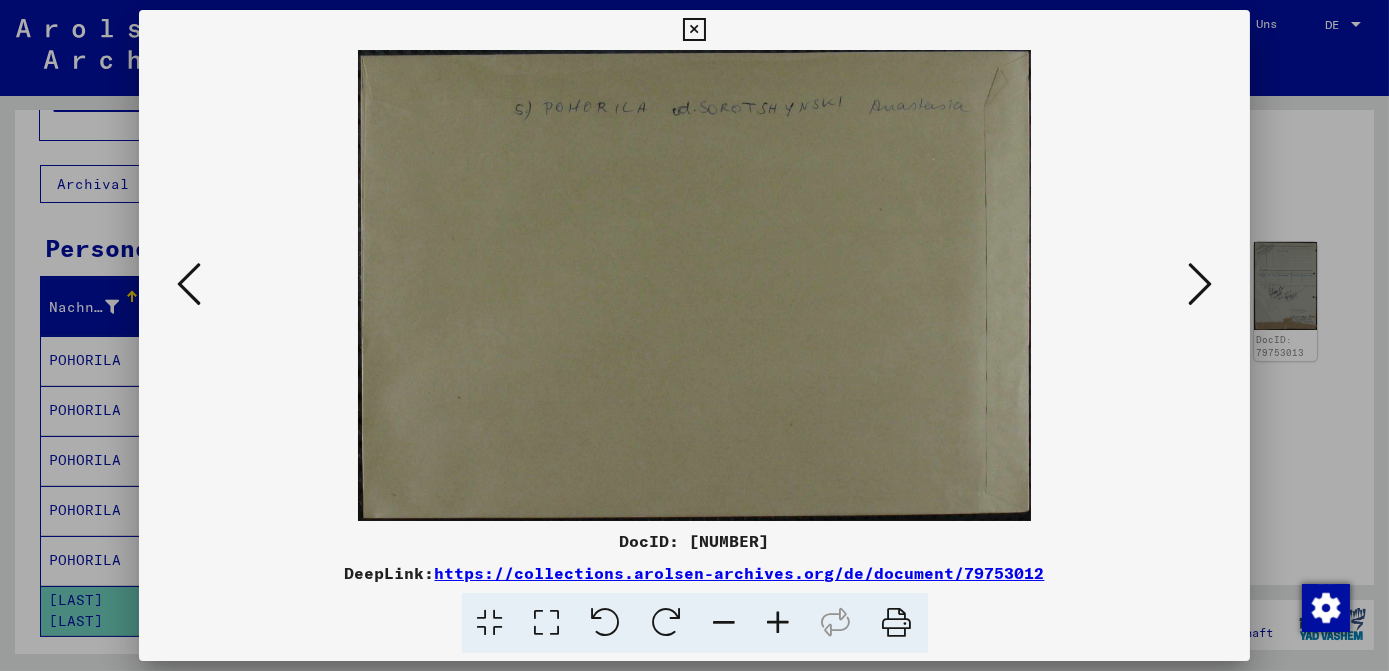 click at bounding box center (1200, 285) 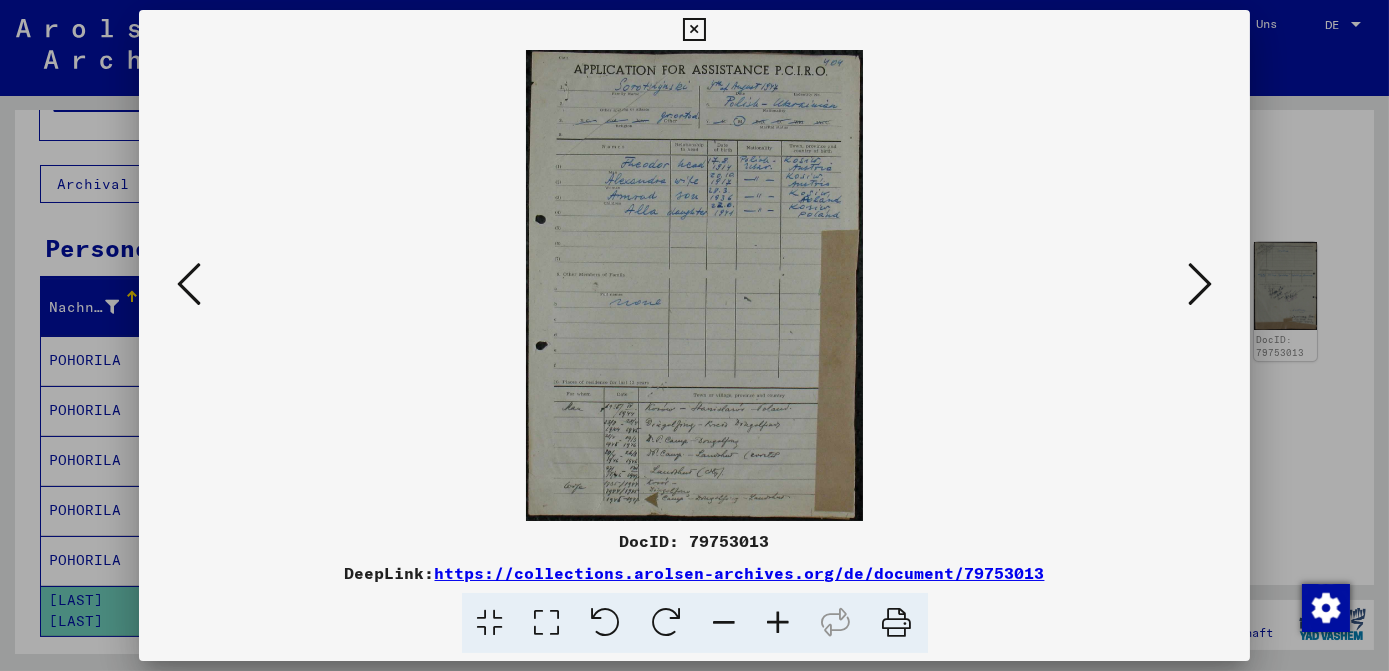 click at bounding box center (694, 30) 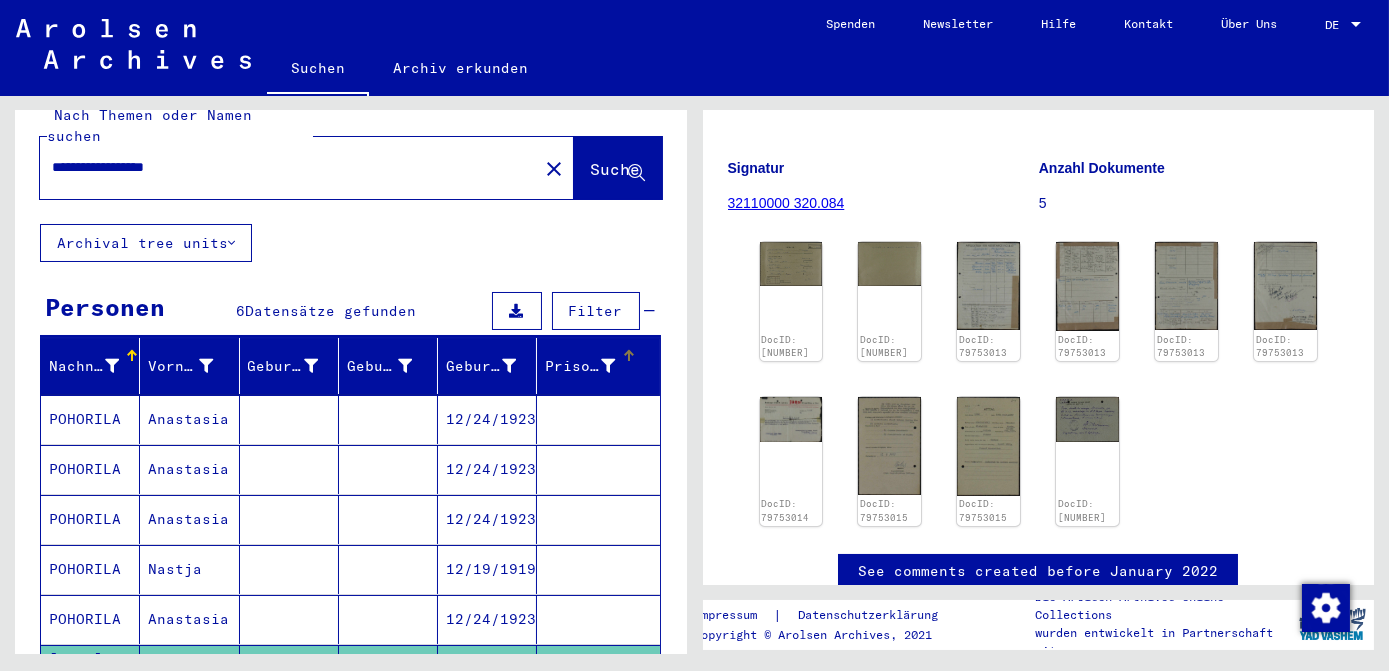scroll, scrollTop: 0, scrollLeft: 0, axis: both 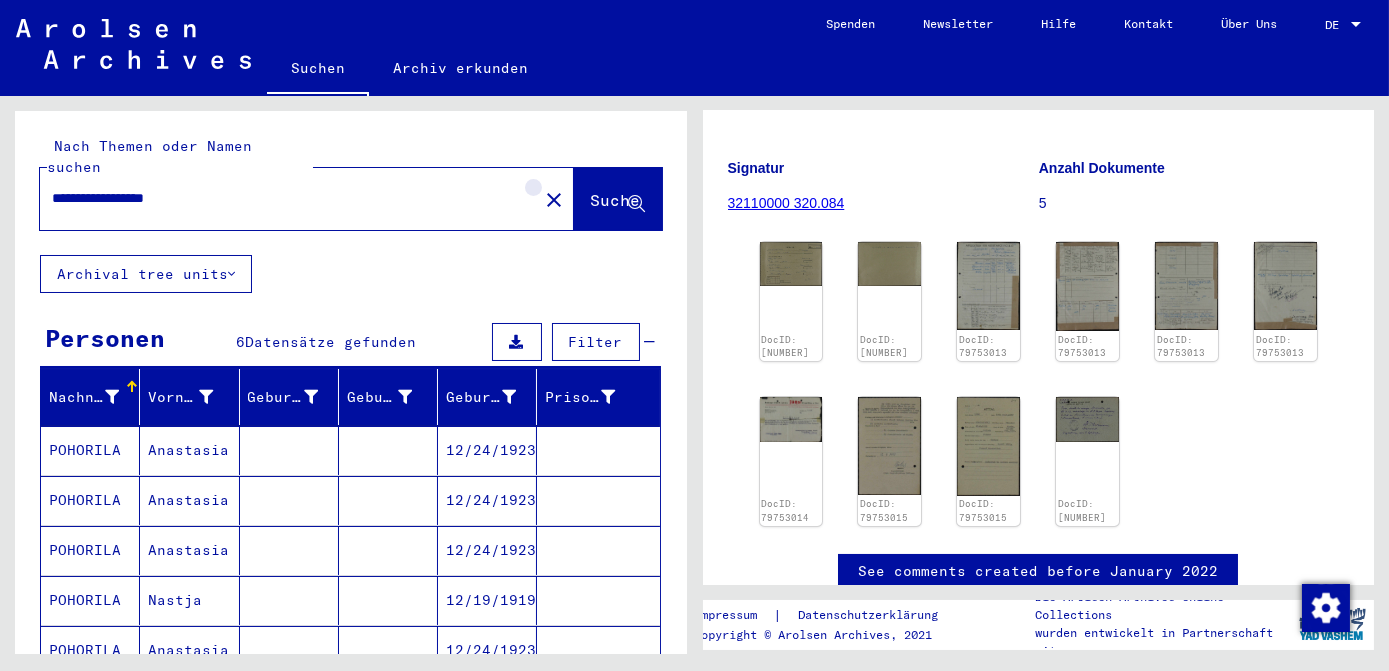 click on "close" 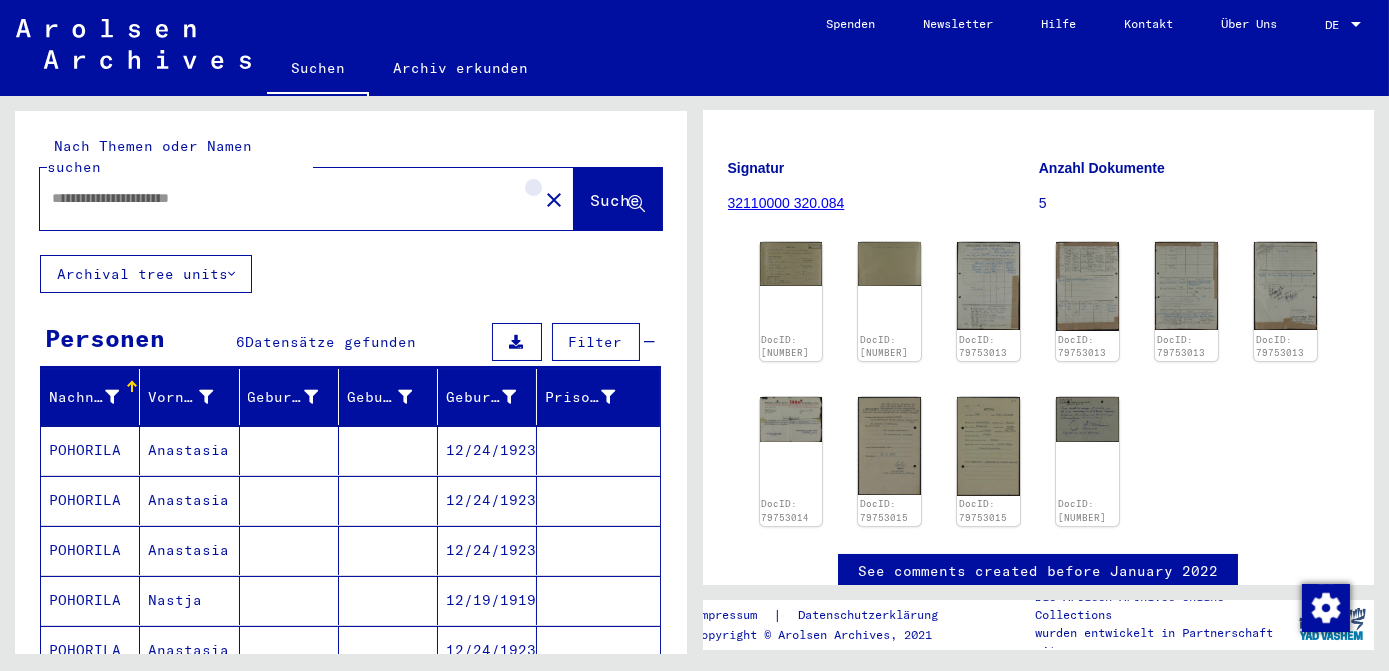 scroll, scrollTop: 0, scrollLeft: 0, axis: both 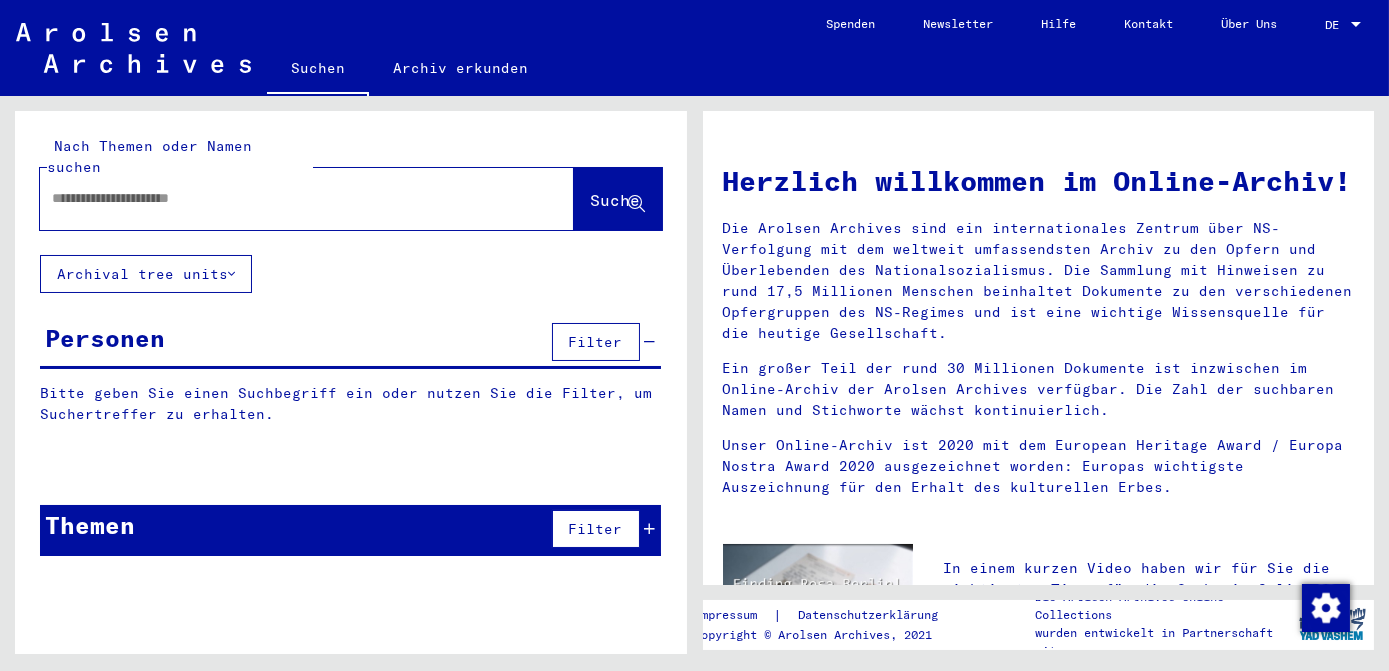 click at bounding box center [283, 198] 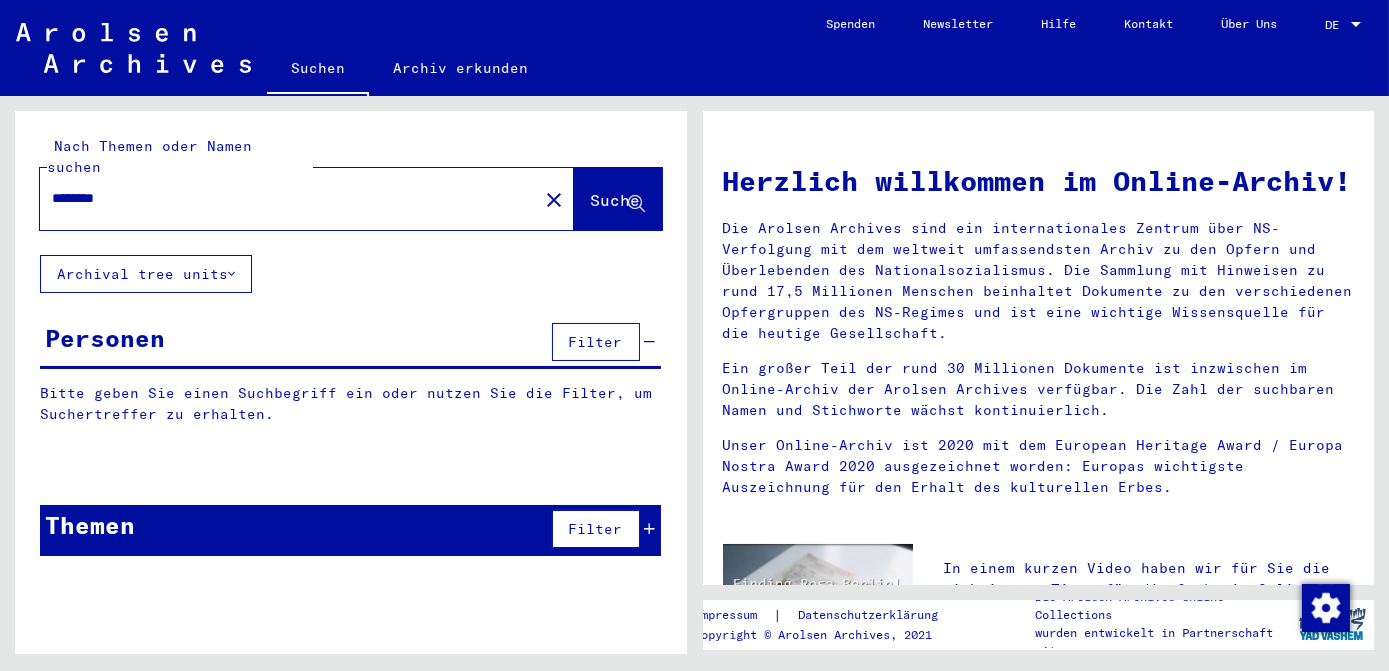 type on "********" 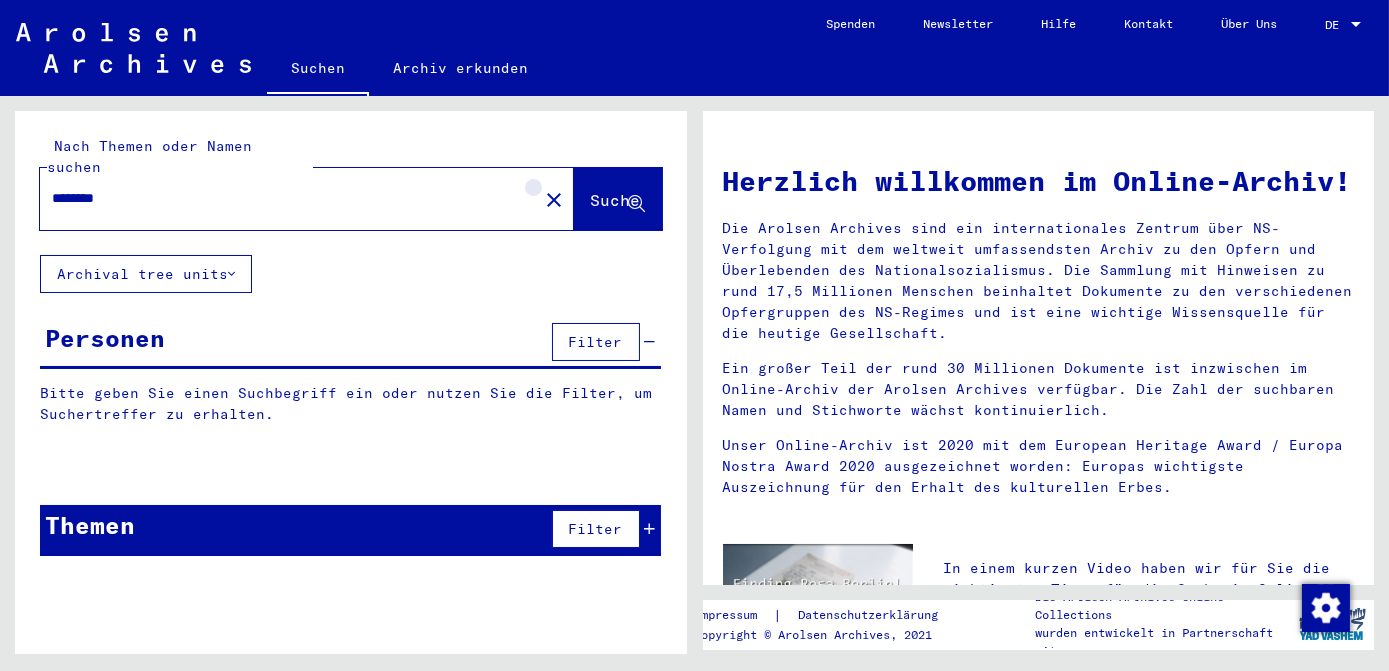click on "close" 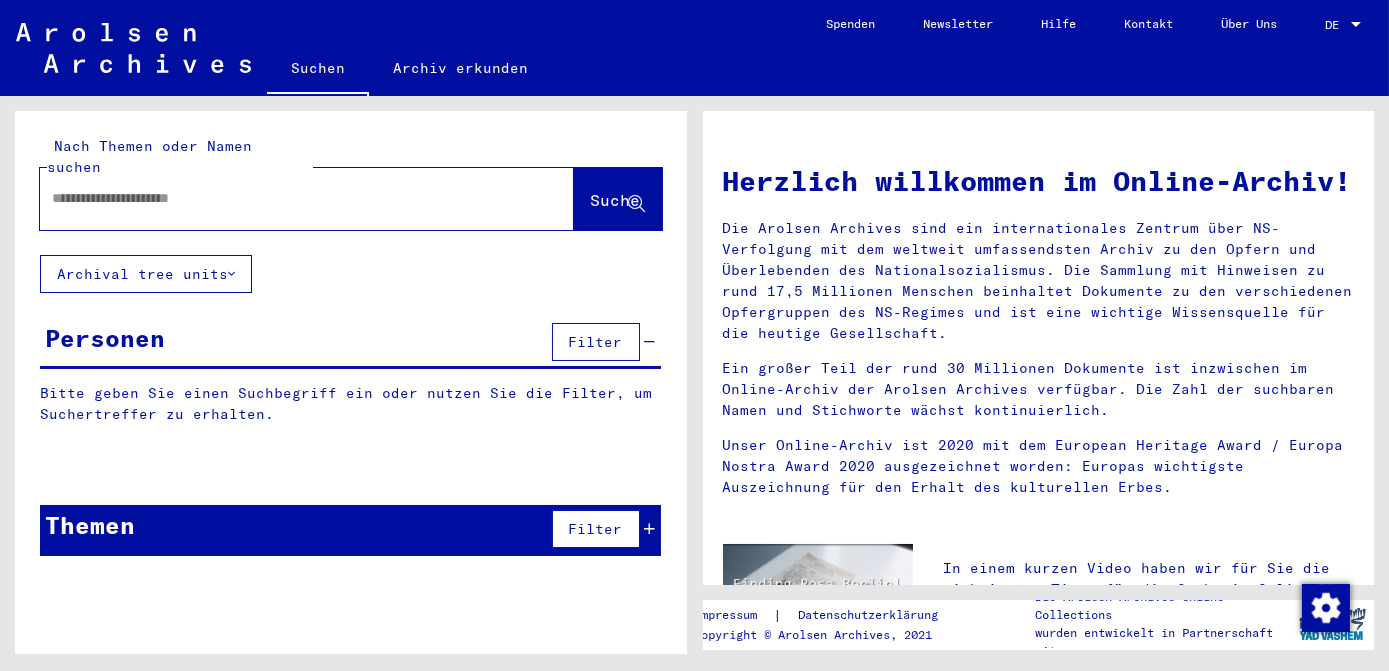 click 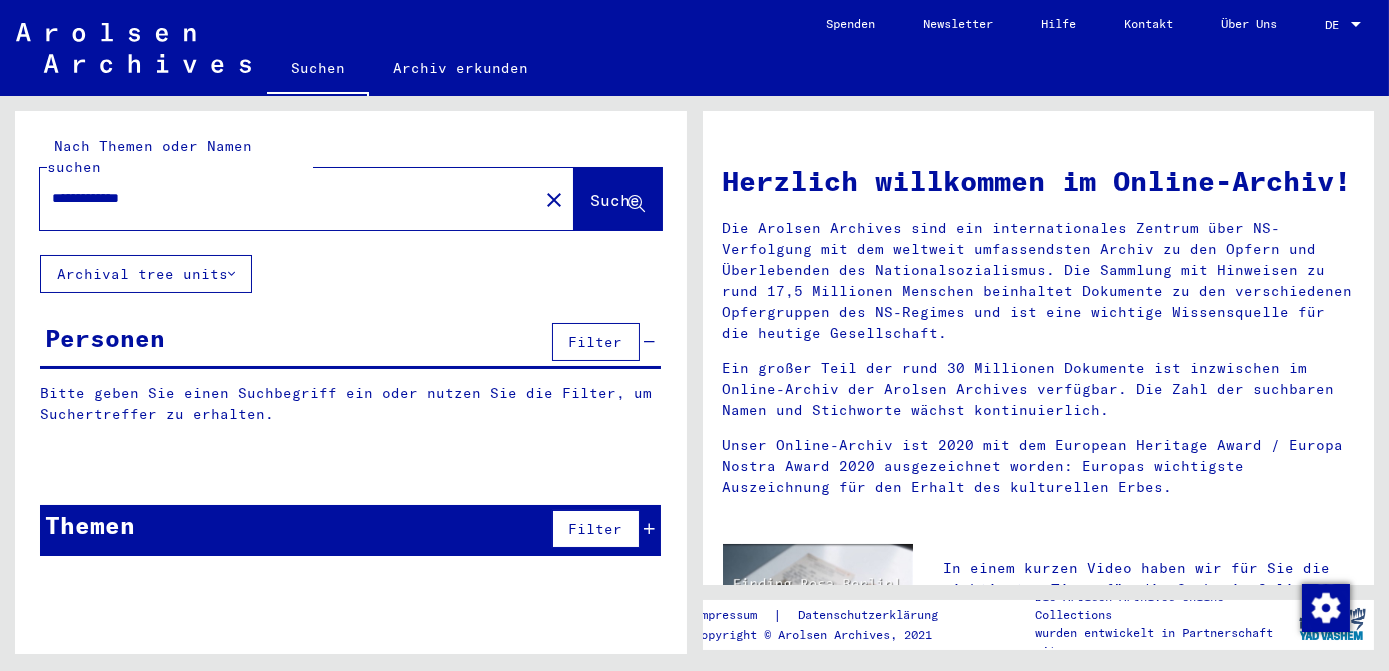 click on "**********" at bounding box center [283, 198] 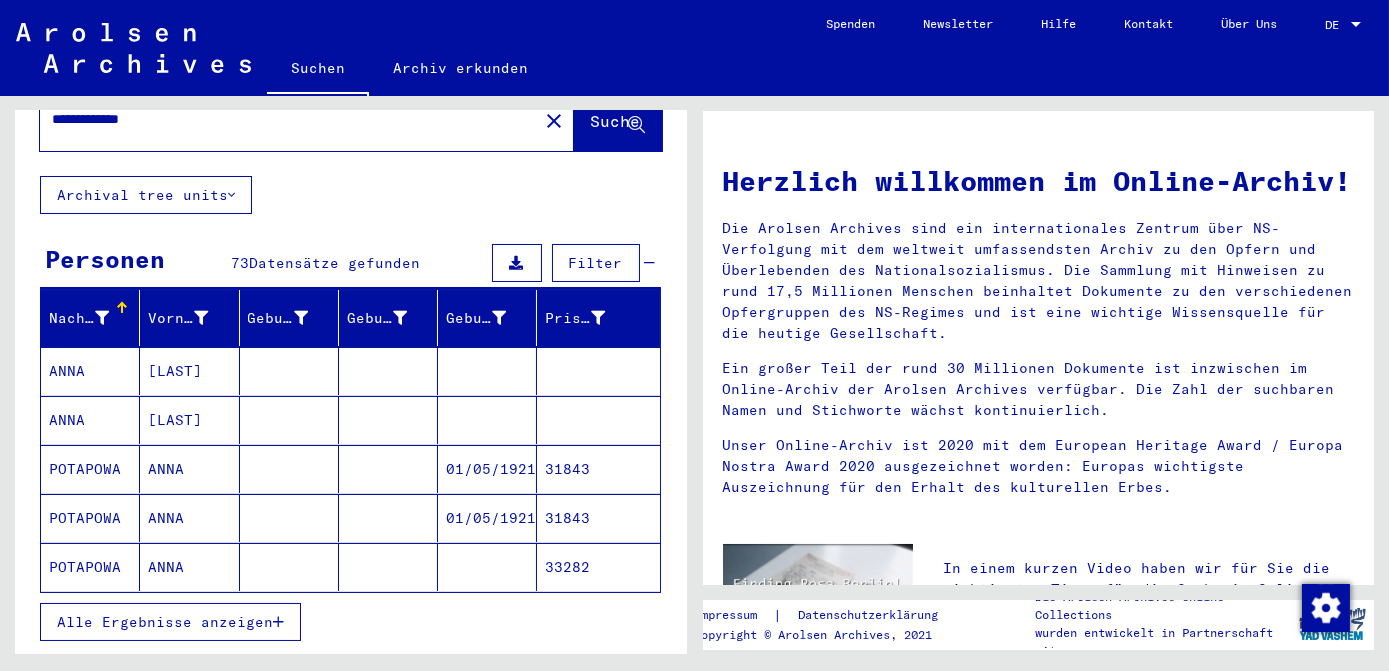 scroll, scrollTop: 181, scrollLeft: 0, axis: vertical 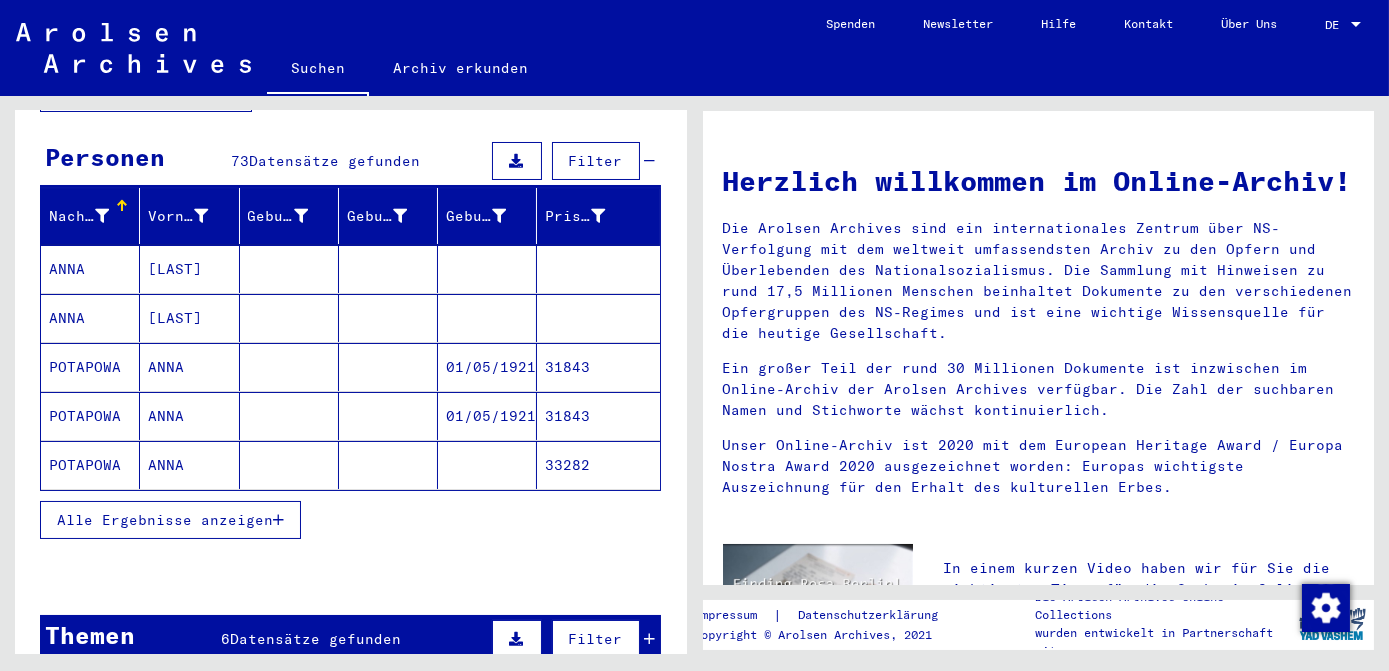 click on "Alle Ergebnisse anzeigen" at bounding box center [165, 520] 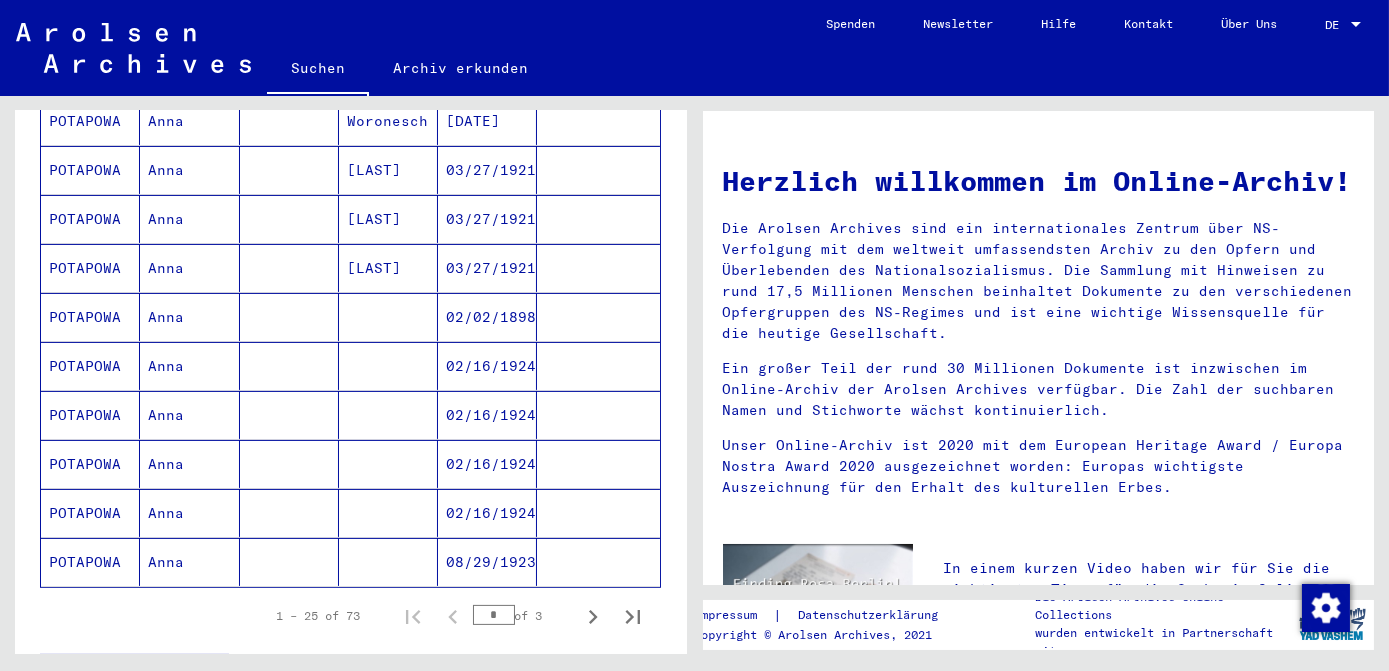 scroll, scrollTop: 1090, scrollLeft: 0, axis: vertical 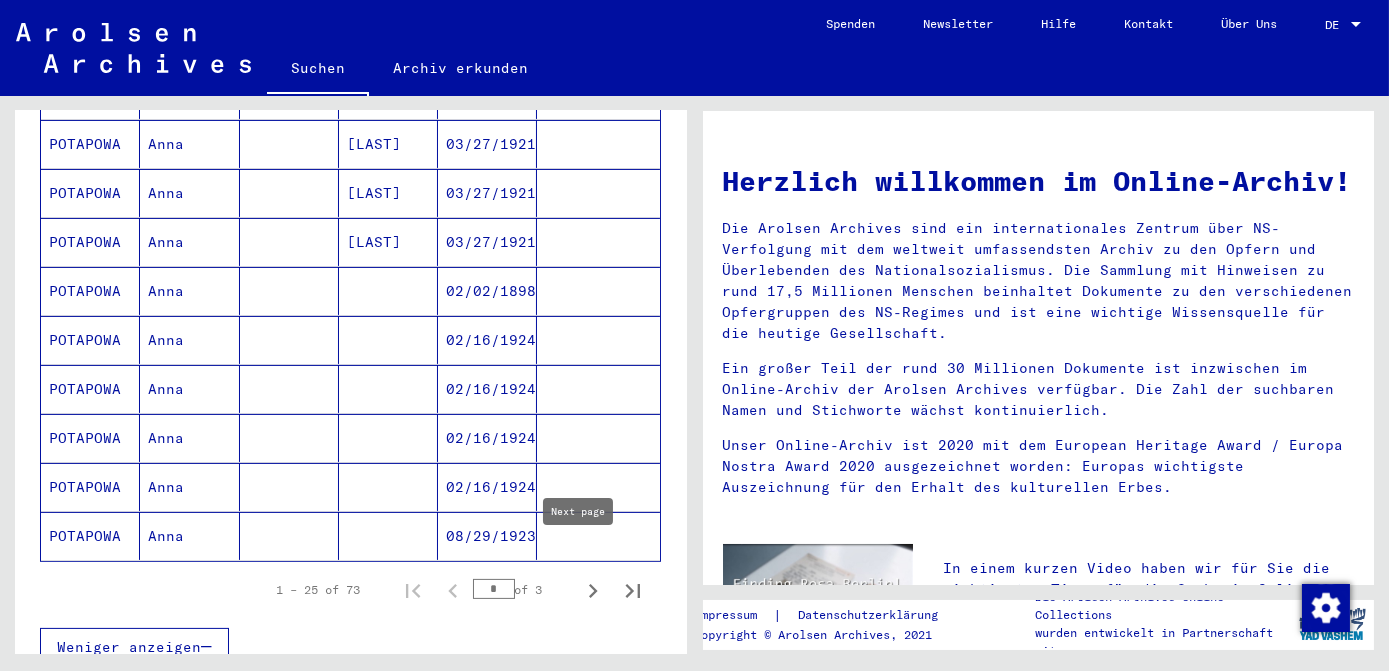click 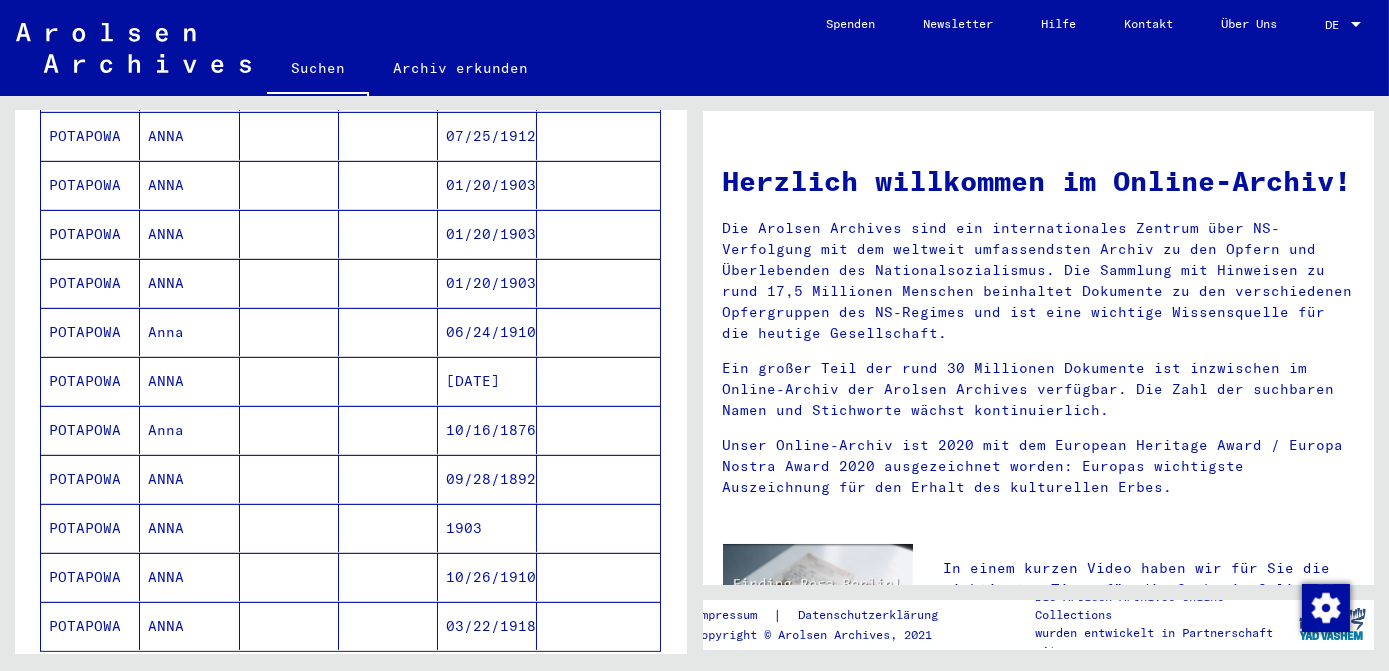 scroll, scrollTop: 1090, scrollLeft: 0, axis: vertical 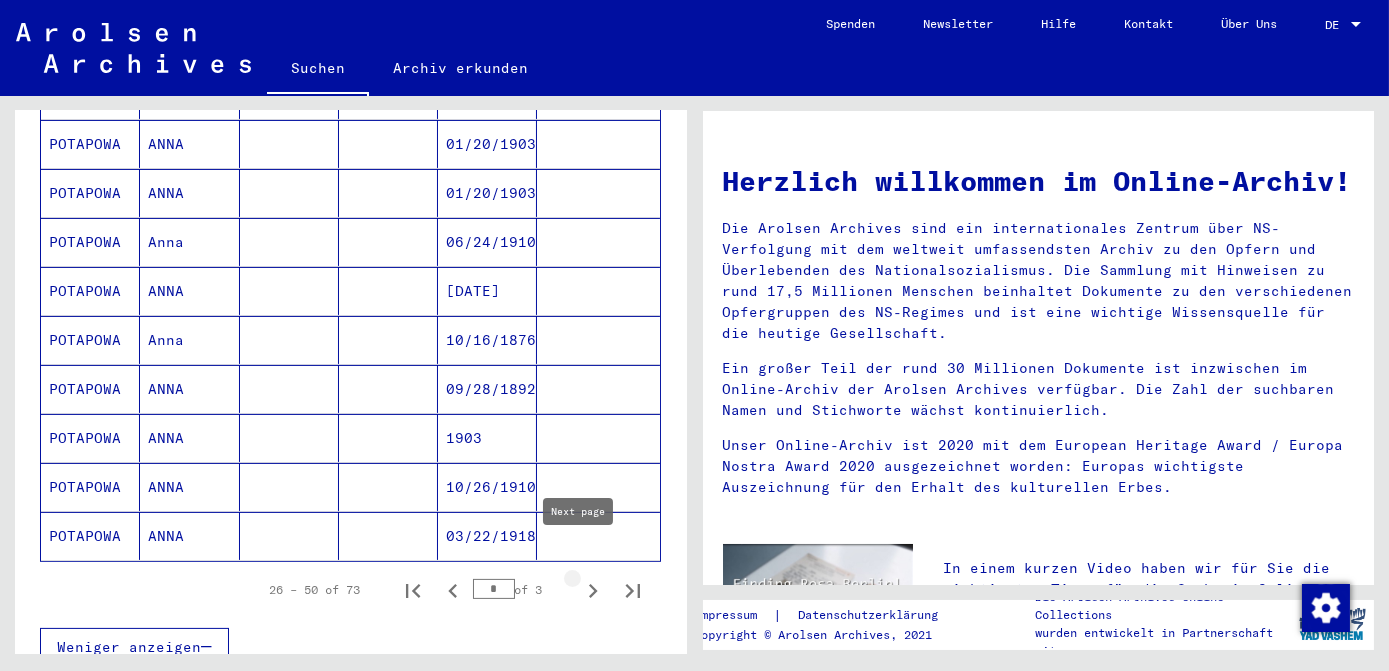 click 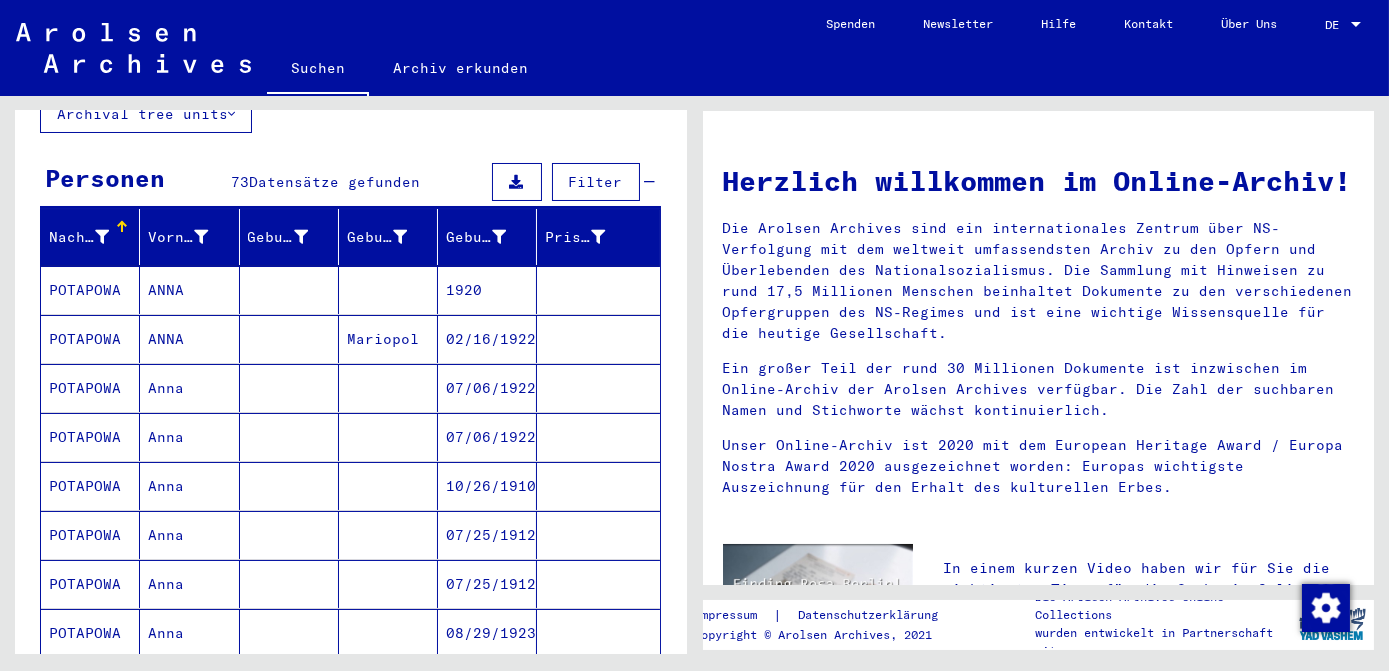 scroll, scrollTop: 181, scrollLeft: 0, axis: vertical 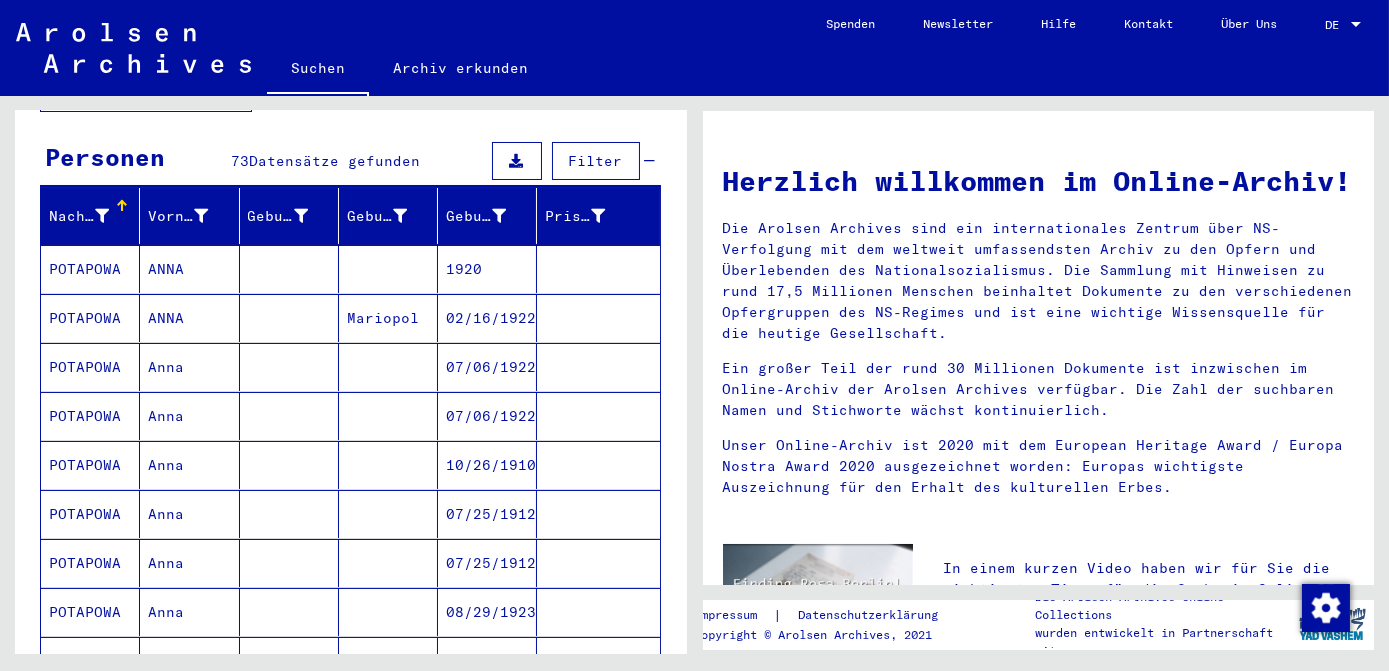 click on "08/29/1923" at bounding box center [487, 661] 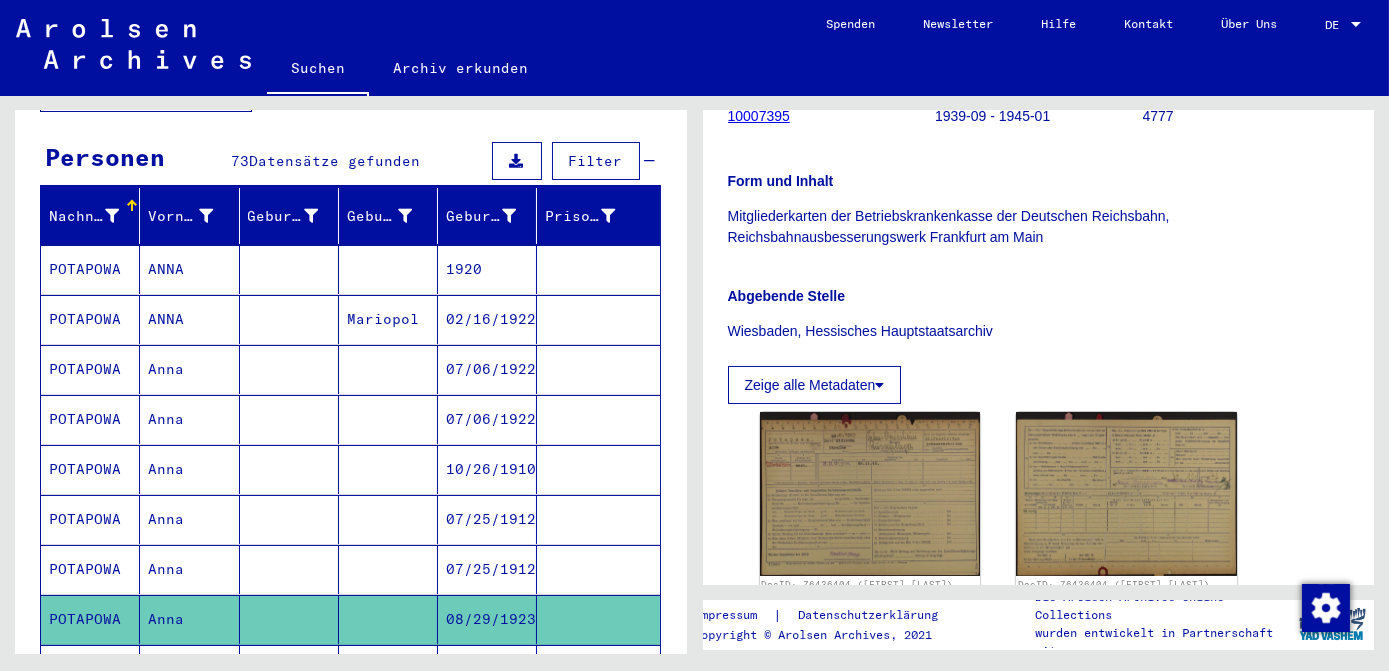 scroll, scrollTop: 454, scrollLeft: 0, axis: vertical 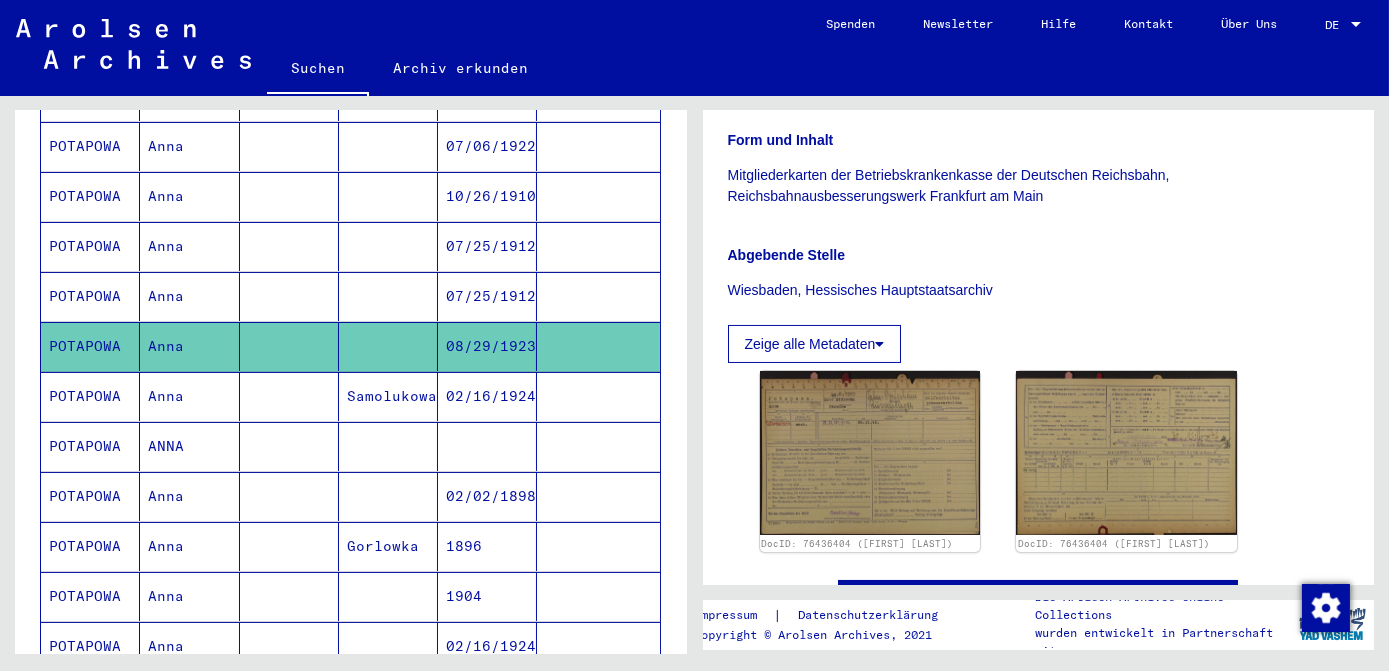 click at bounding box center (487, 496) 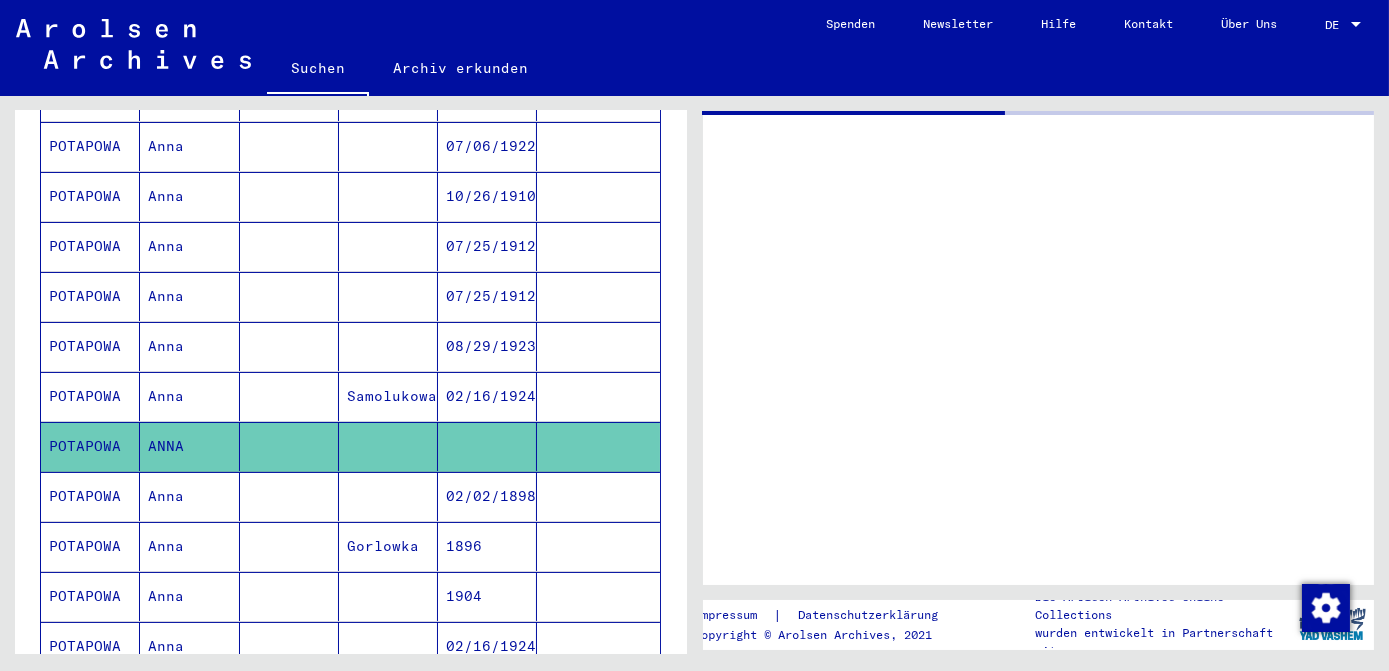 scroll, scrollTop: 0, scrollLeft: 0, axis: both 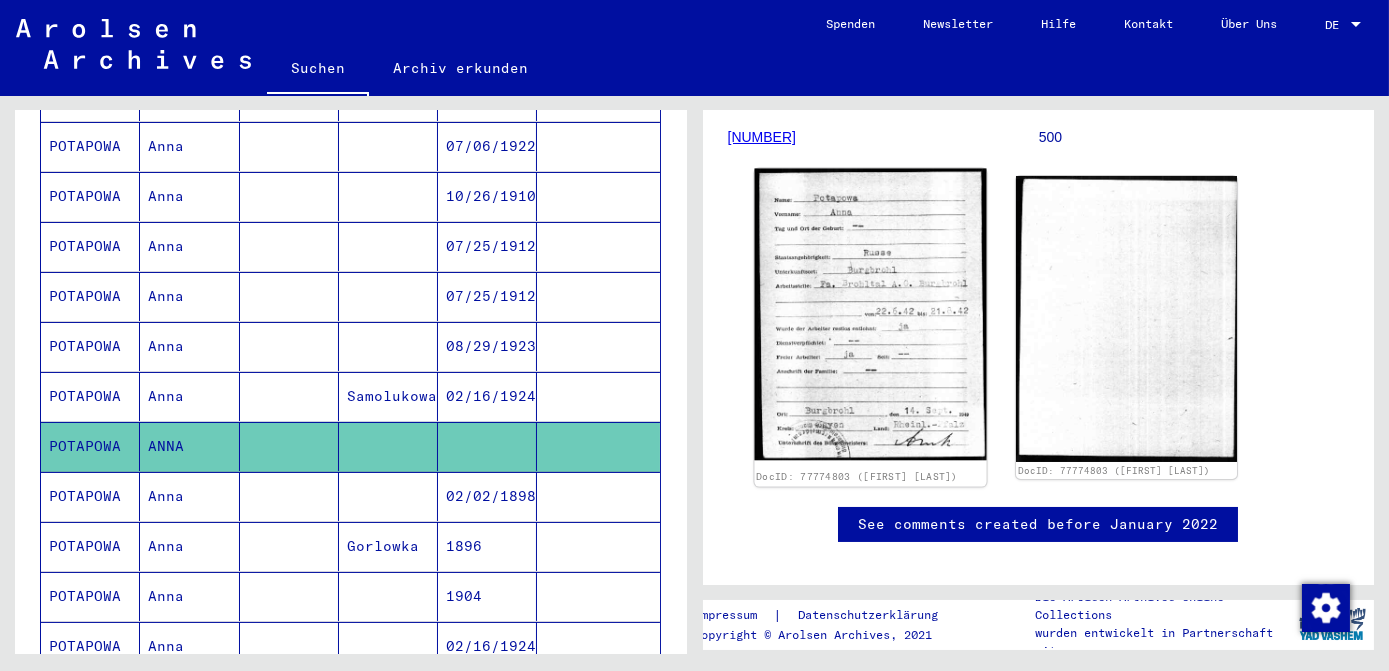 click 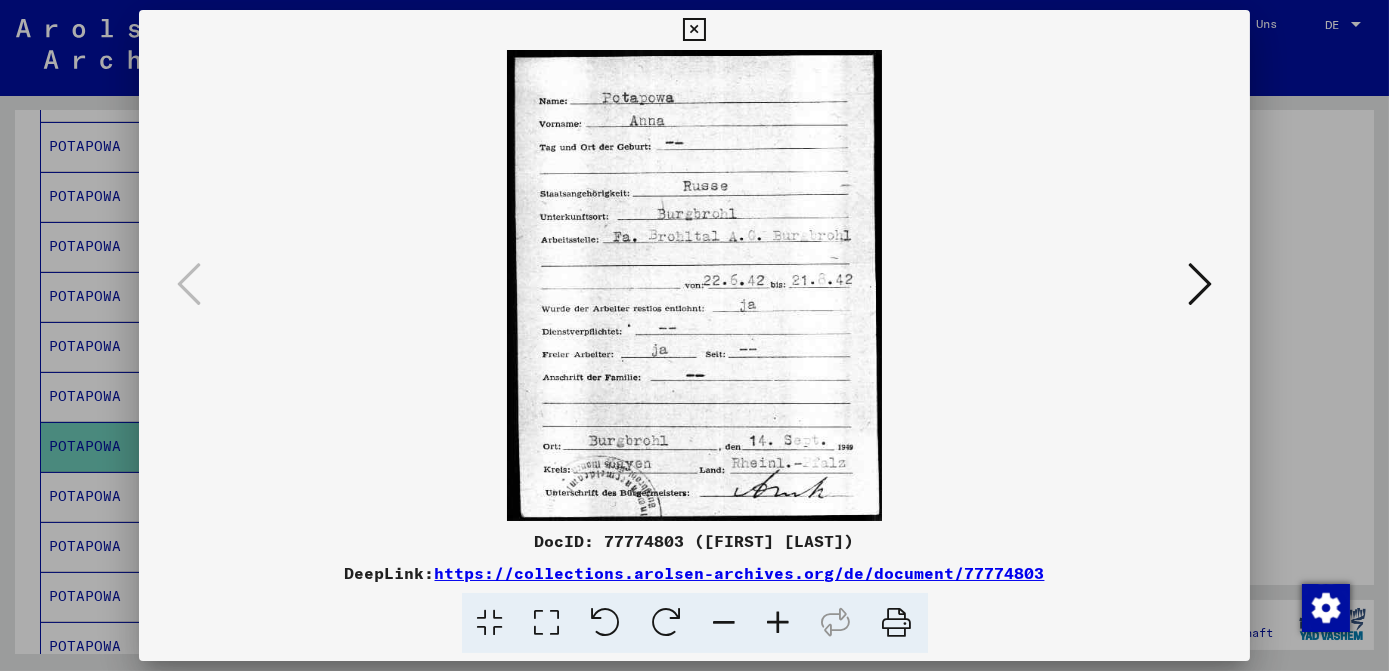 click at bounding box center (694, 30) 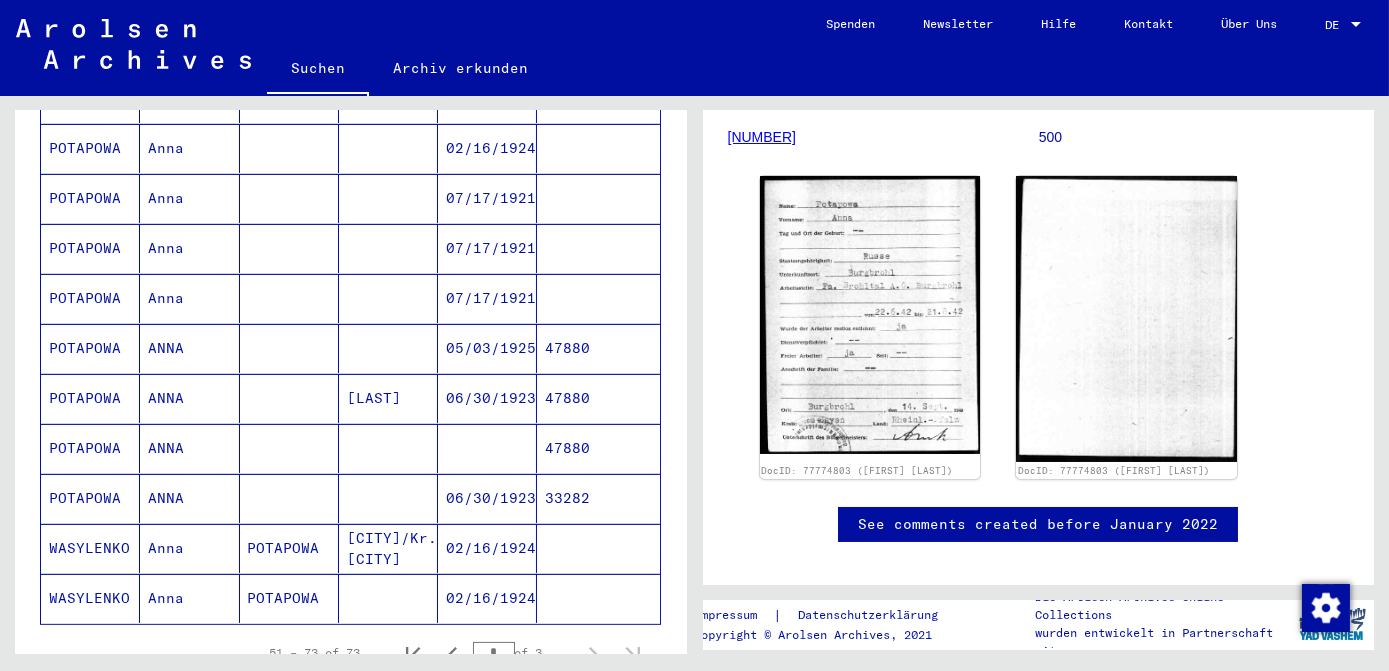 scroll, scrollTop: 1000, scrollLeft: 0, axis: vertical 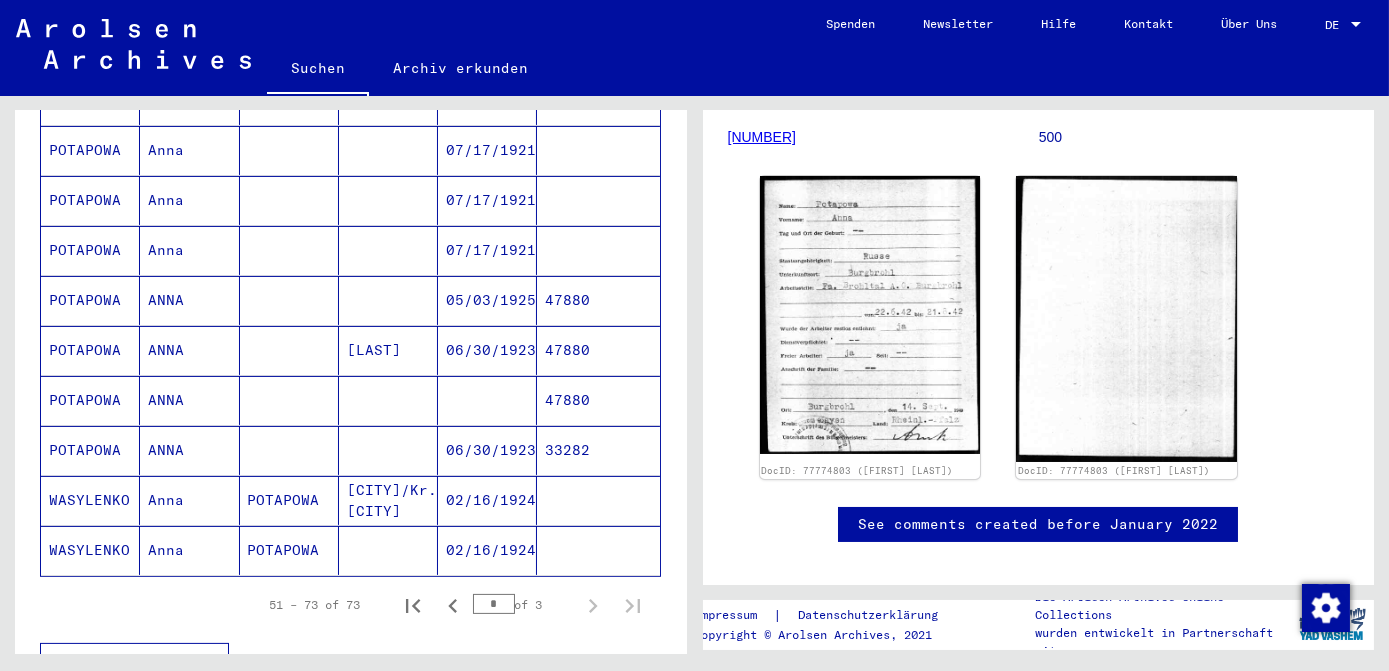 click on "06/30/1923" at bounding box center (487, 500) 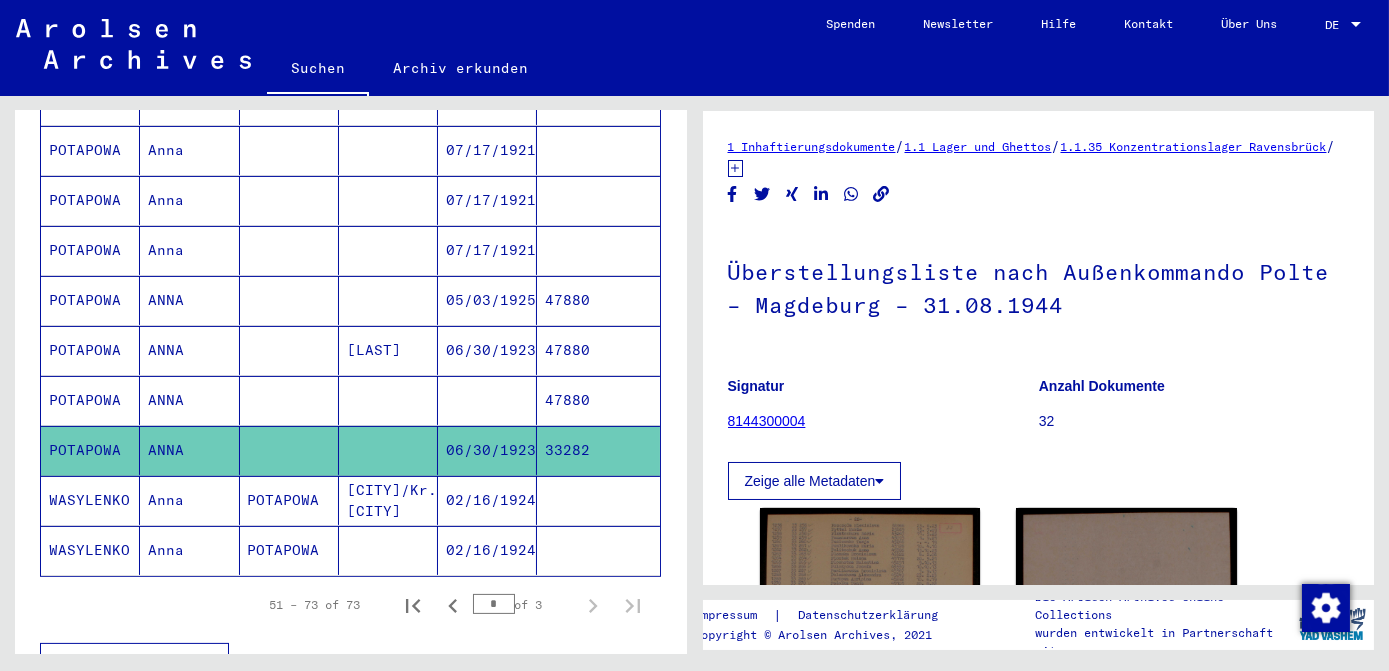 scroll, scrollTop: 90, scrollLeft: 0, axis: vertical 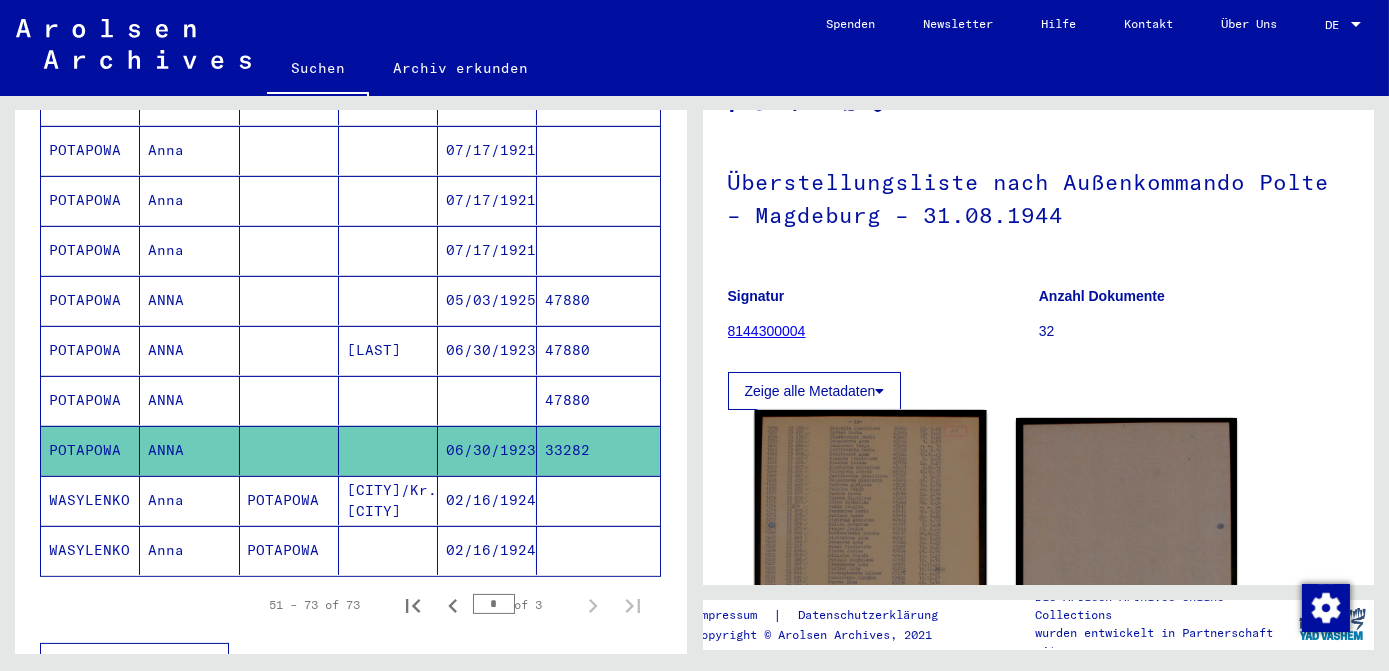 click 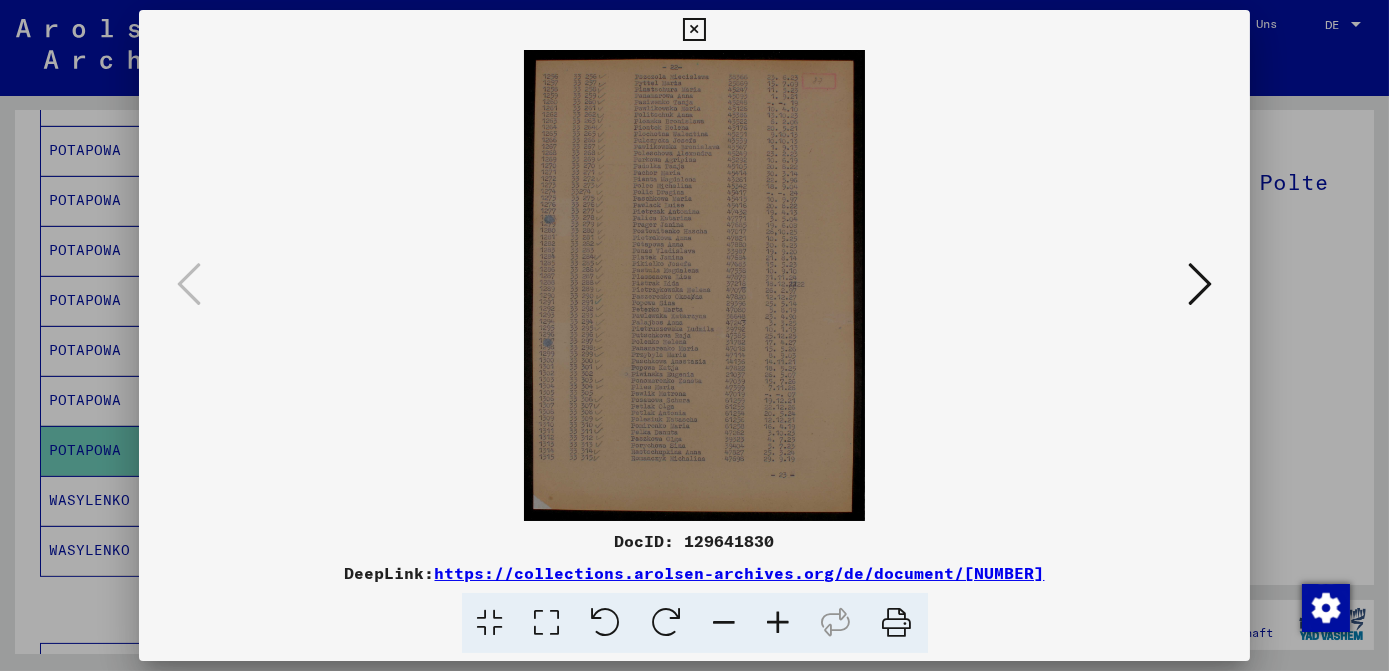 click at bounding box center (547, 623) 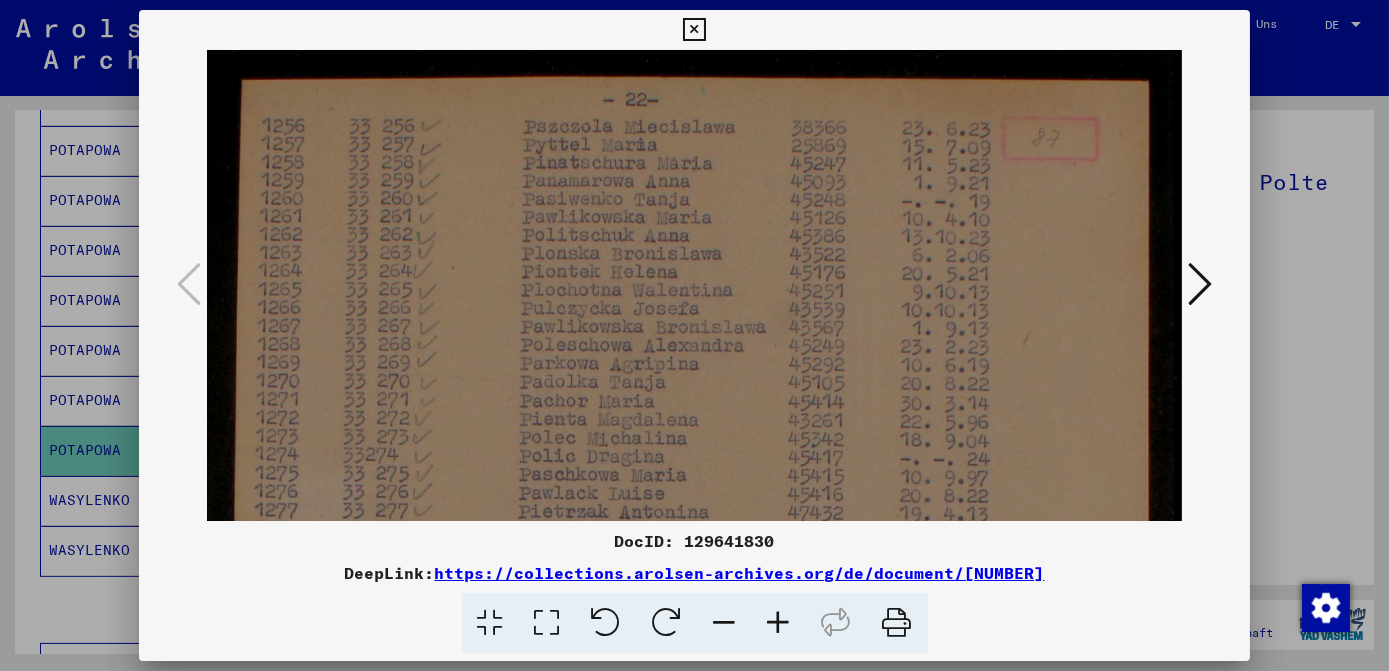 click at bounding box center [694, 30] 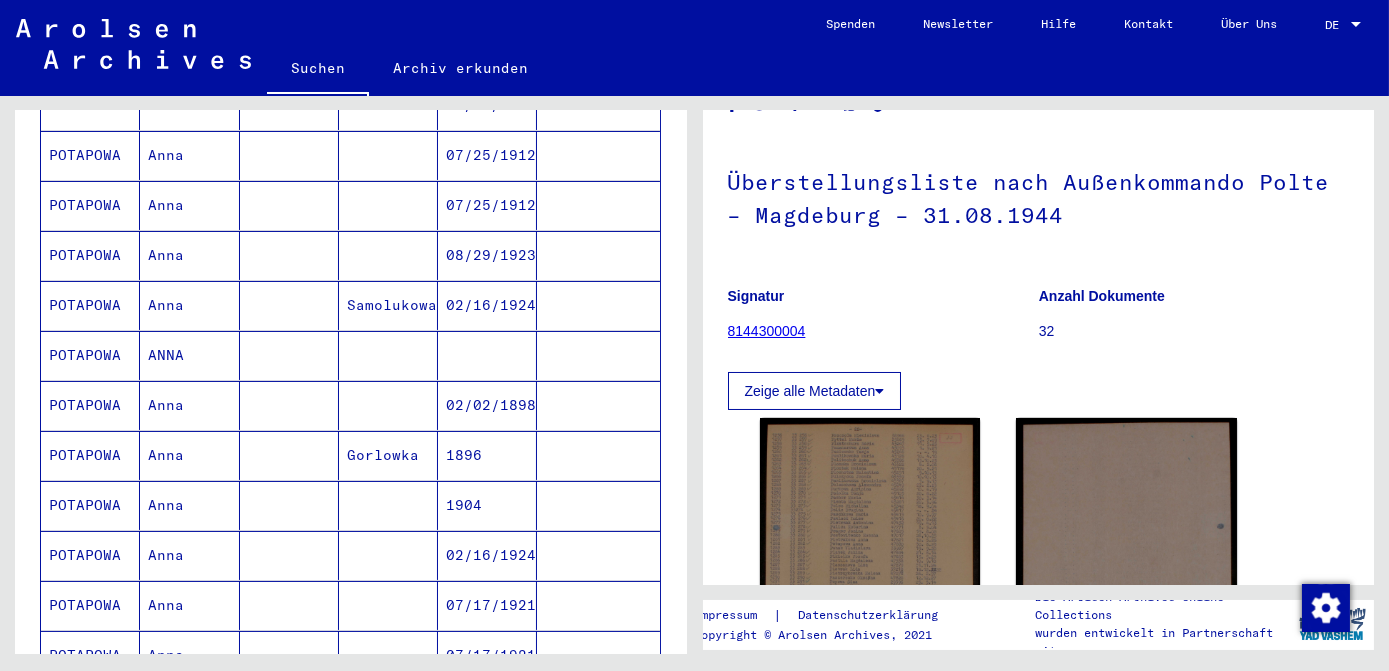 scroll, scrollTop: 90, scrollLeft: 0, axis: vertical 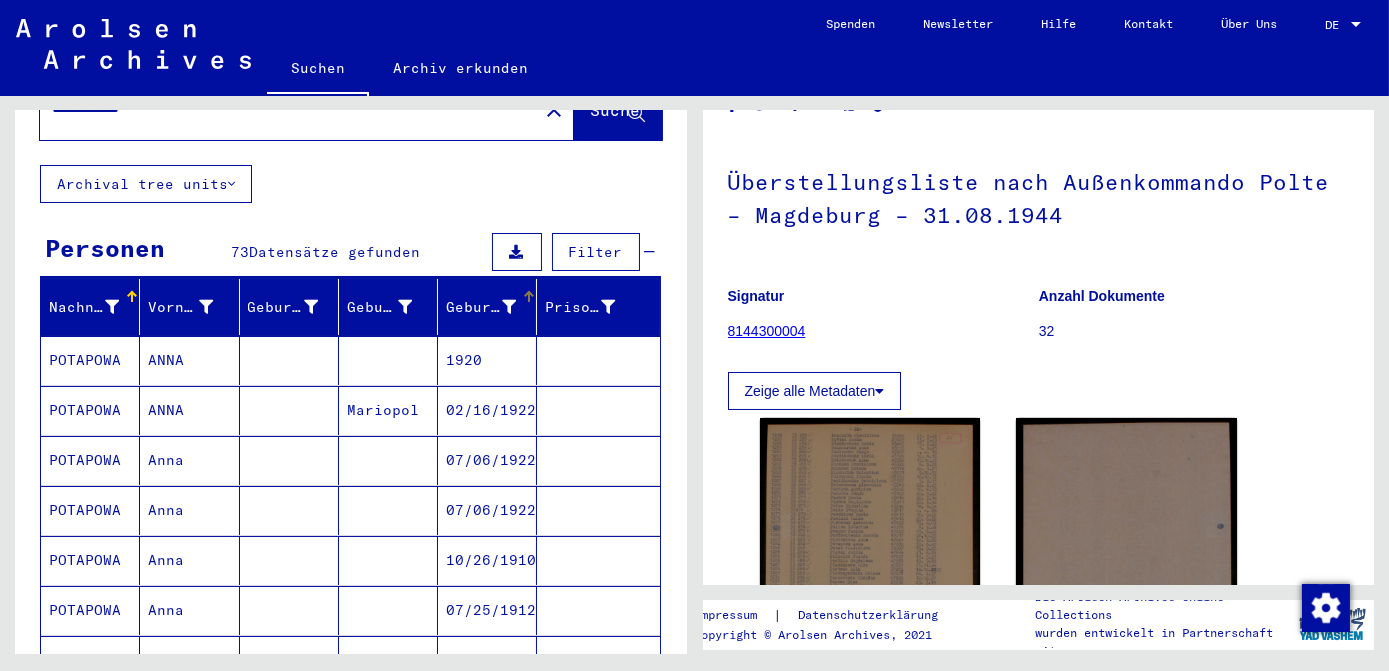 click at bounding box center [509, 307] 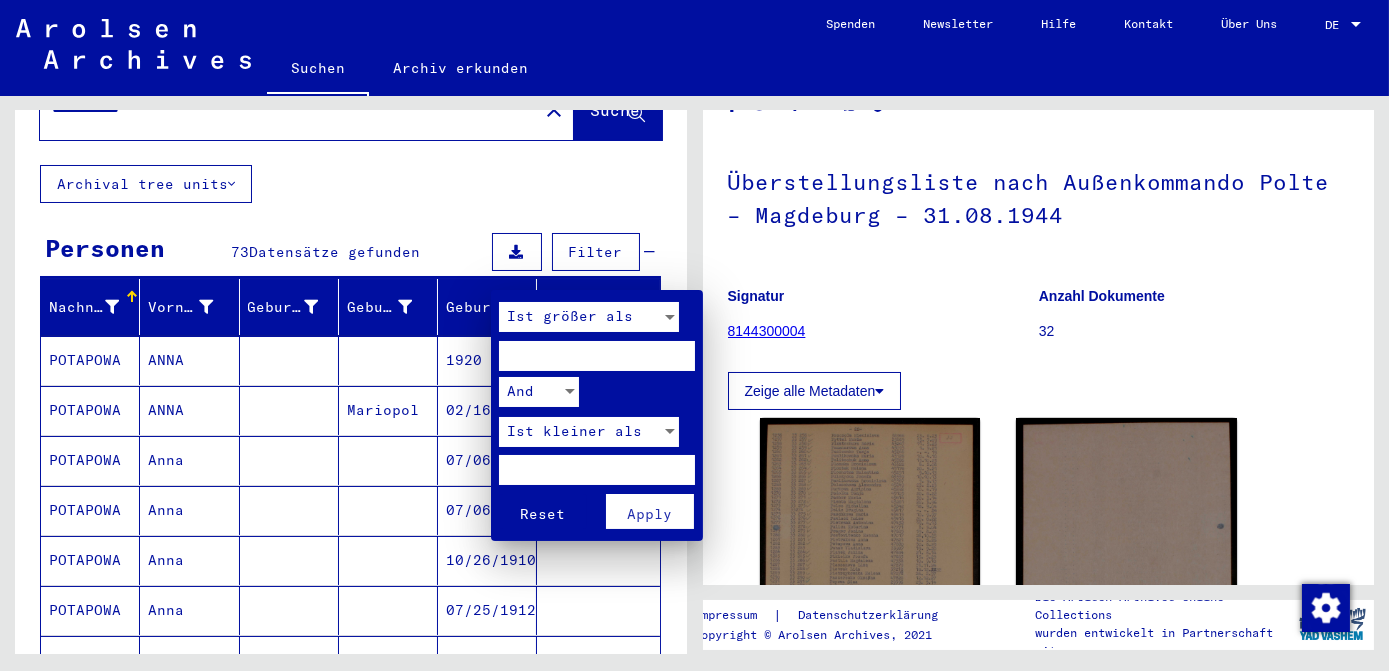 click at bounding box center (670, 317) 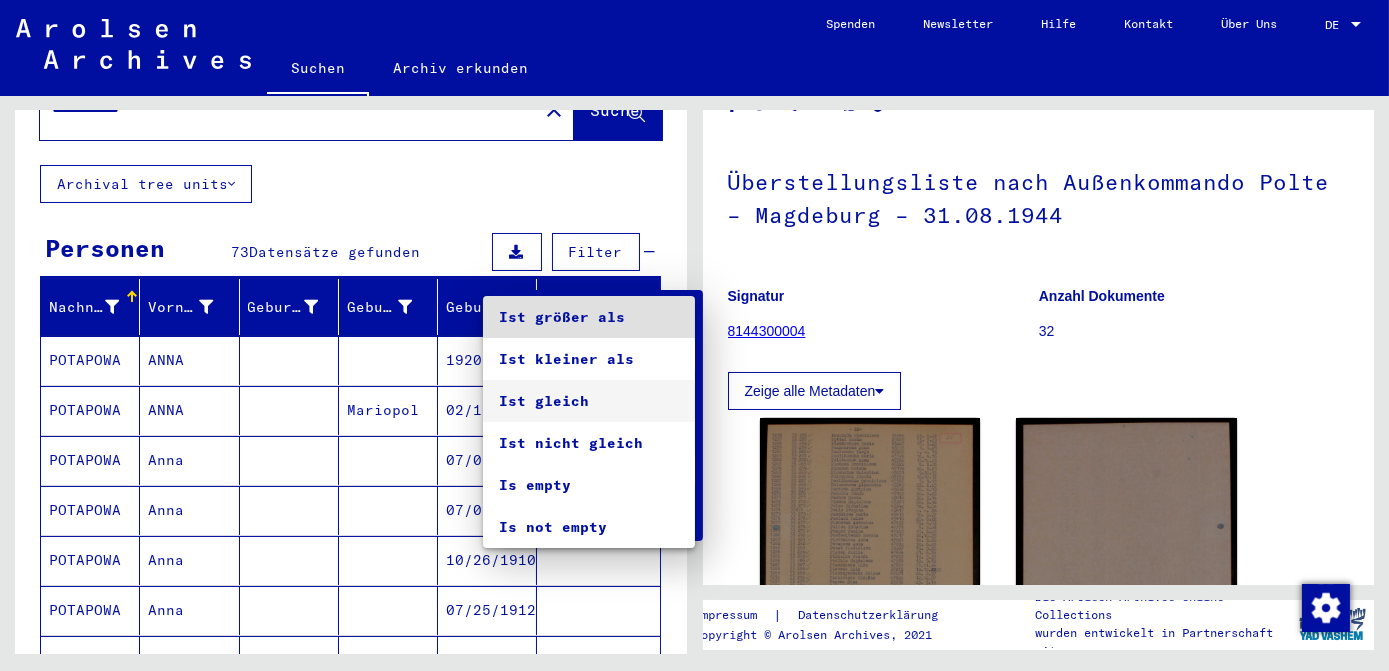 click on "Ist gleich" at bounding box center [589, 401] 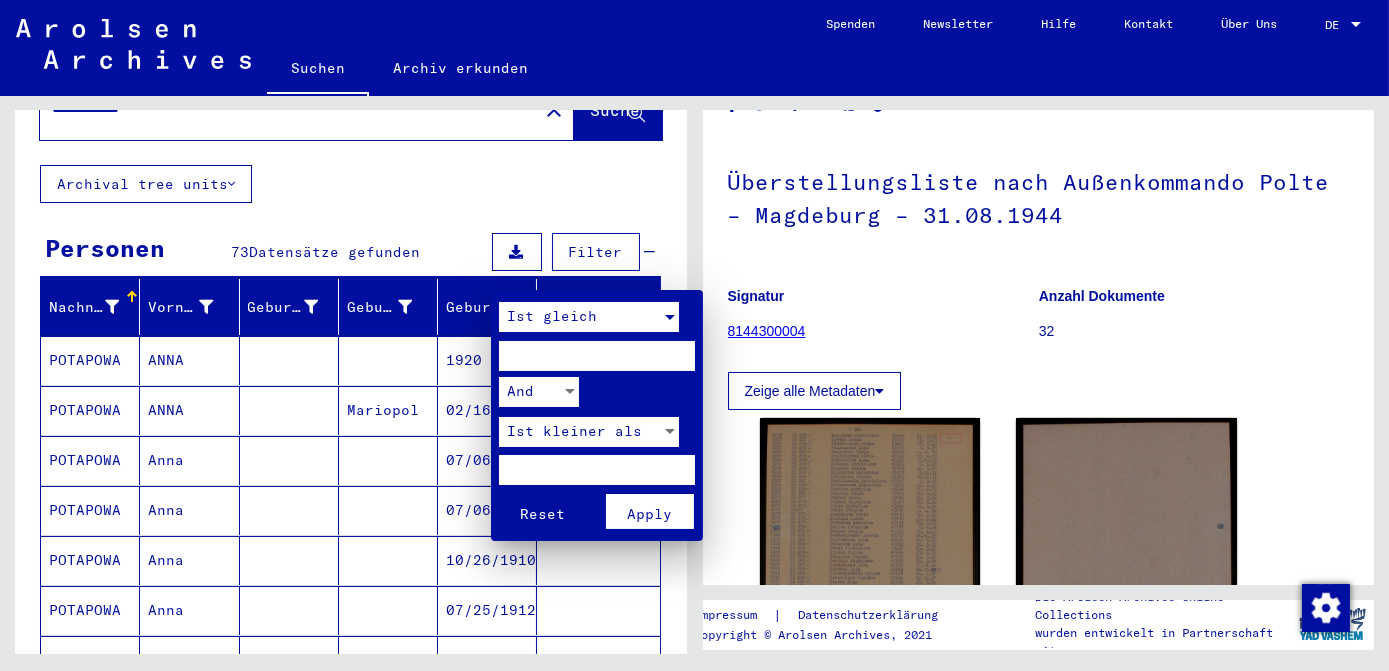 click at bounding box center [597, 356] 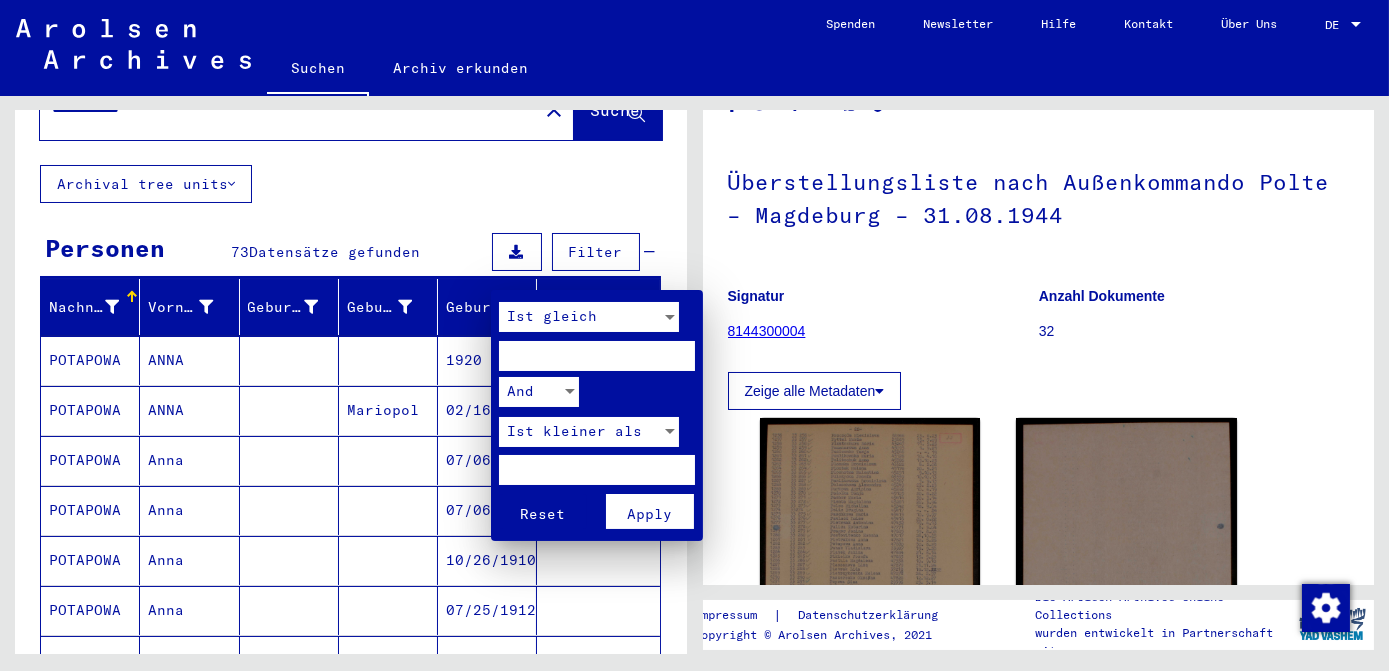 type on "****" 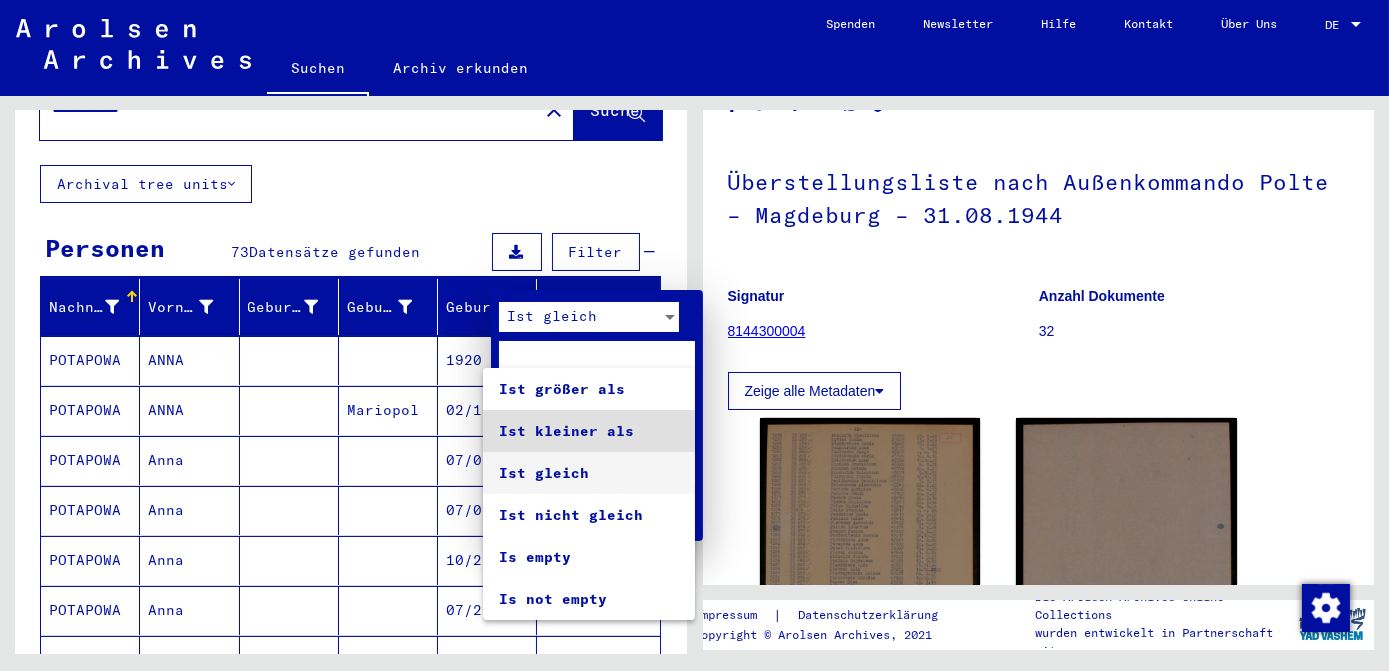 click on "Ist gleich" at bounding box center (589, 473) 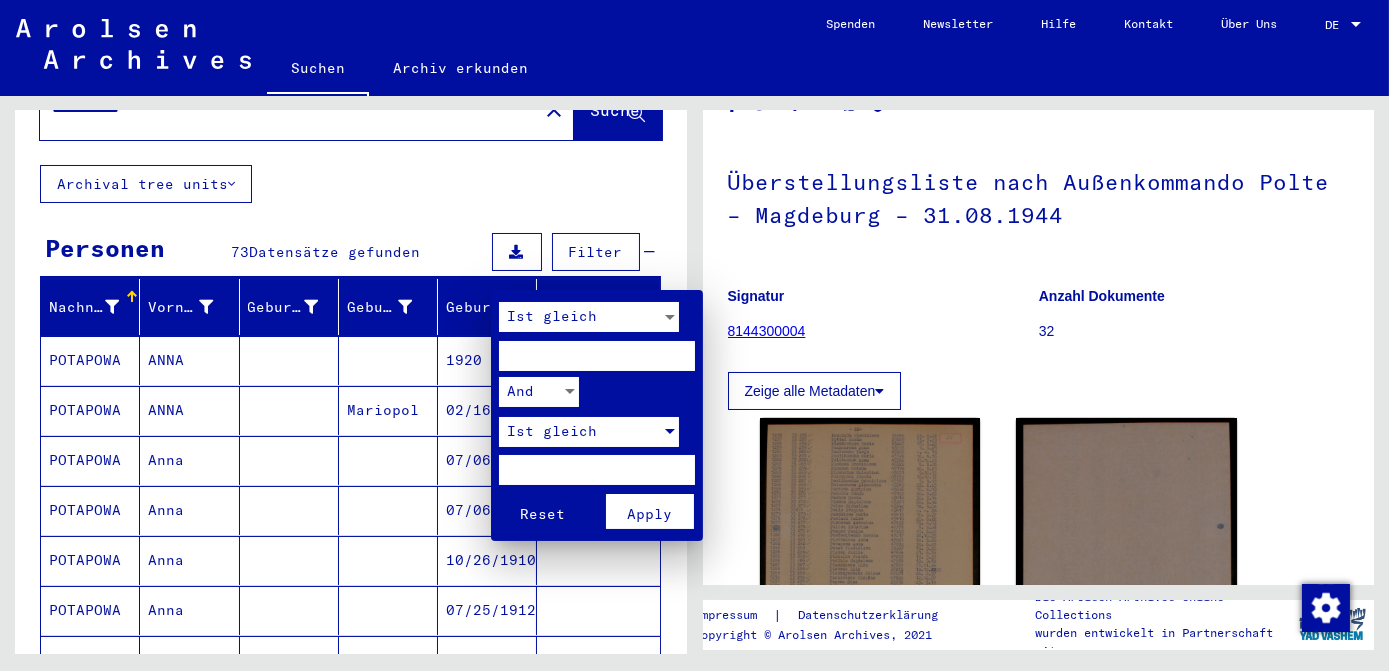 drag, startPoint x: 559, startPoint y: 472, endPoint x: 570, endPoint y: 441, distance: 32.89377 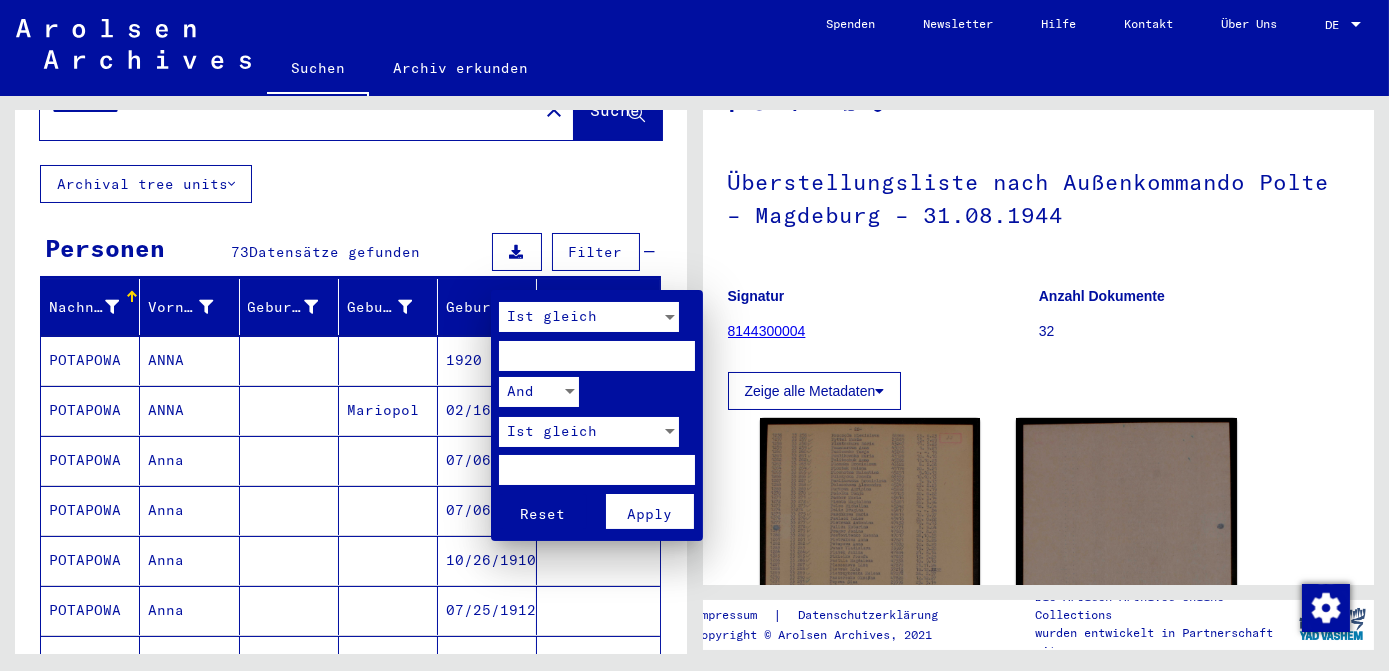 type on "****" 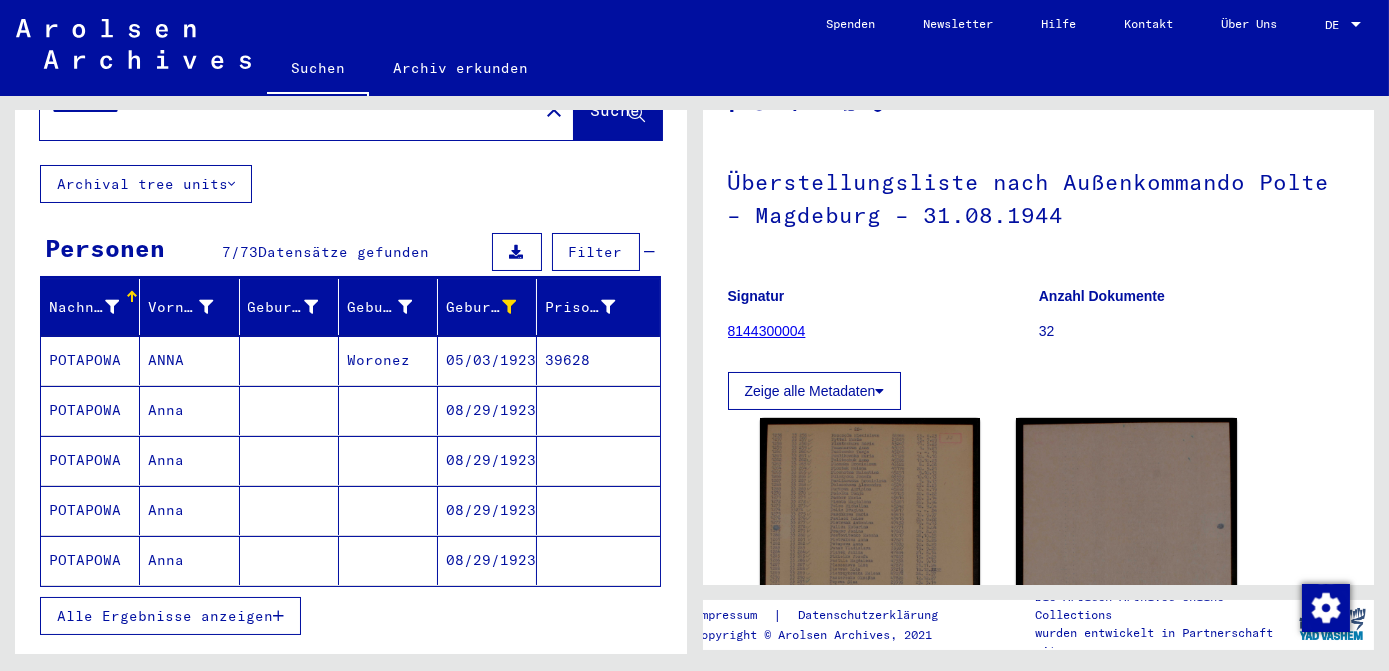 click on "08/29/1923" at bounding box center (487, 460) 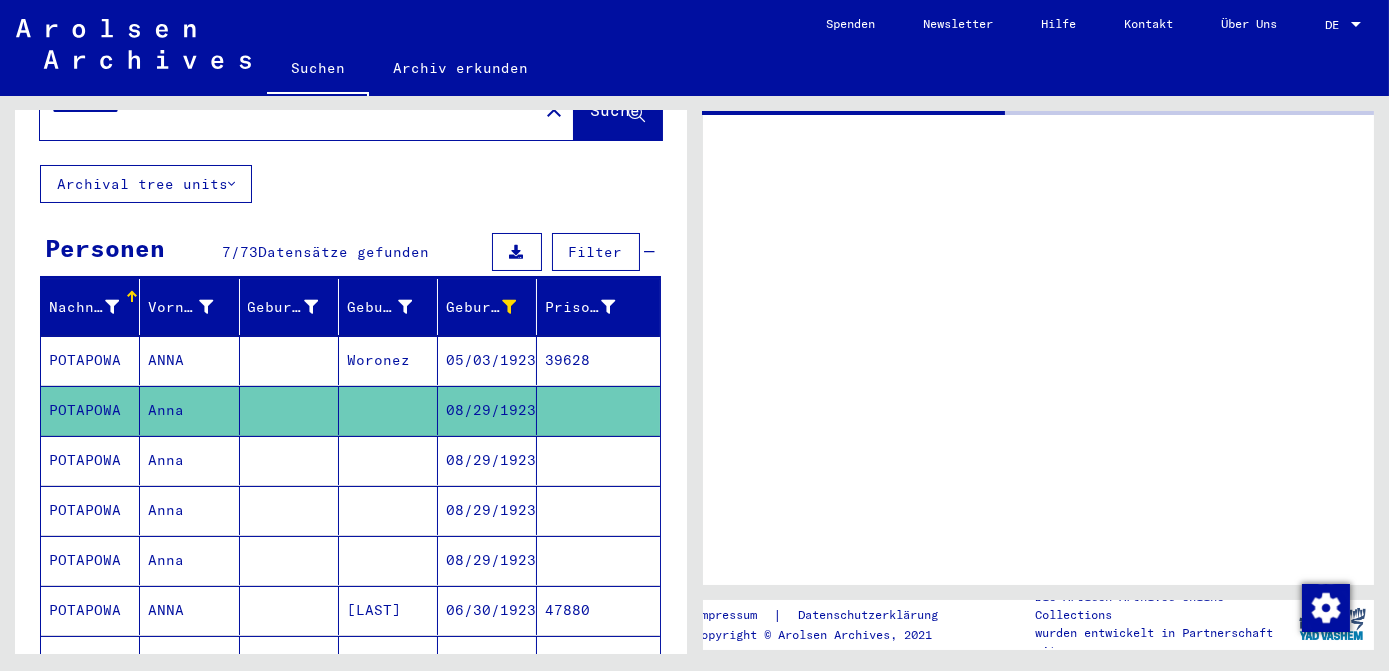 scroll, scrollTop: 0, scrollLeft: 0, axis: both 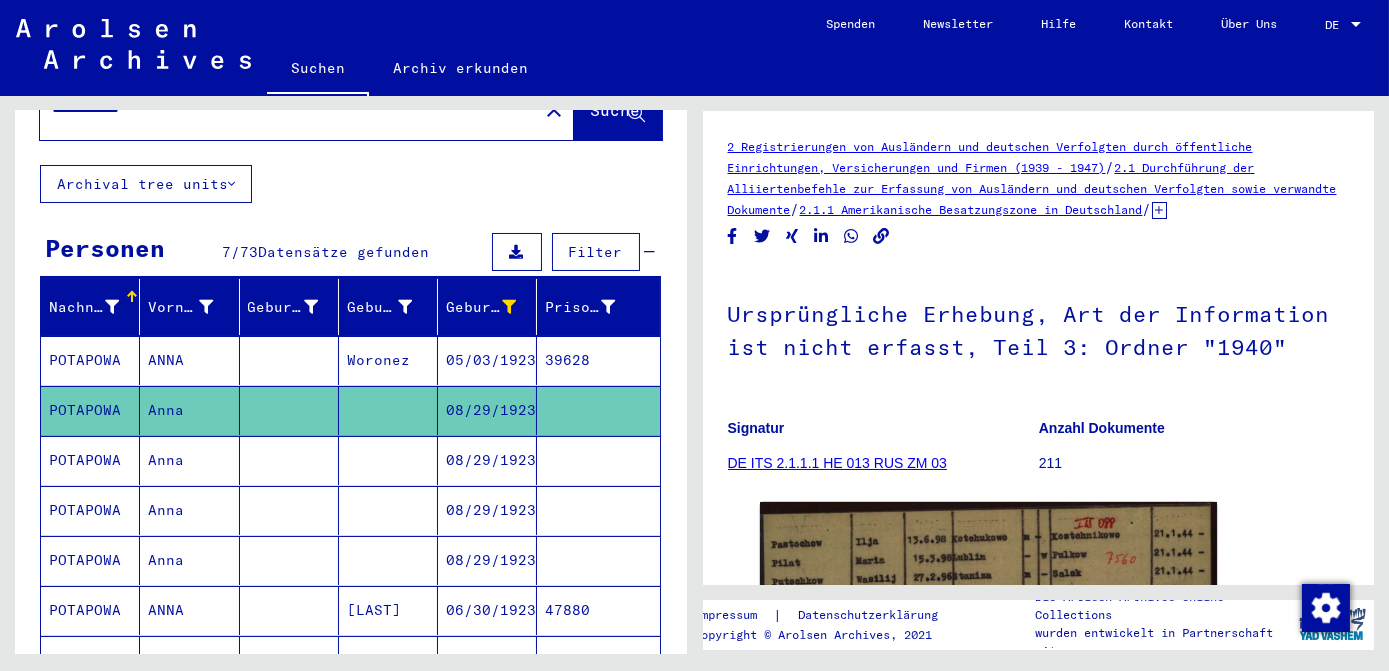 click on "08/29/1923" at bounding box center (487, 510) 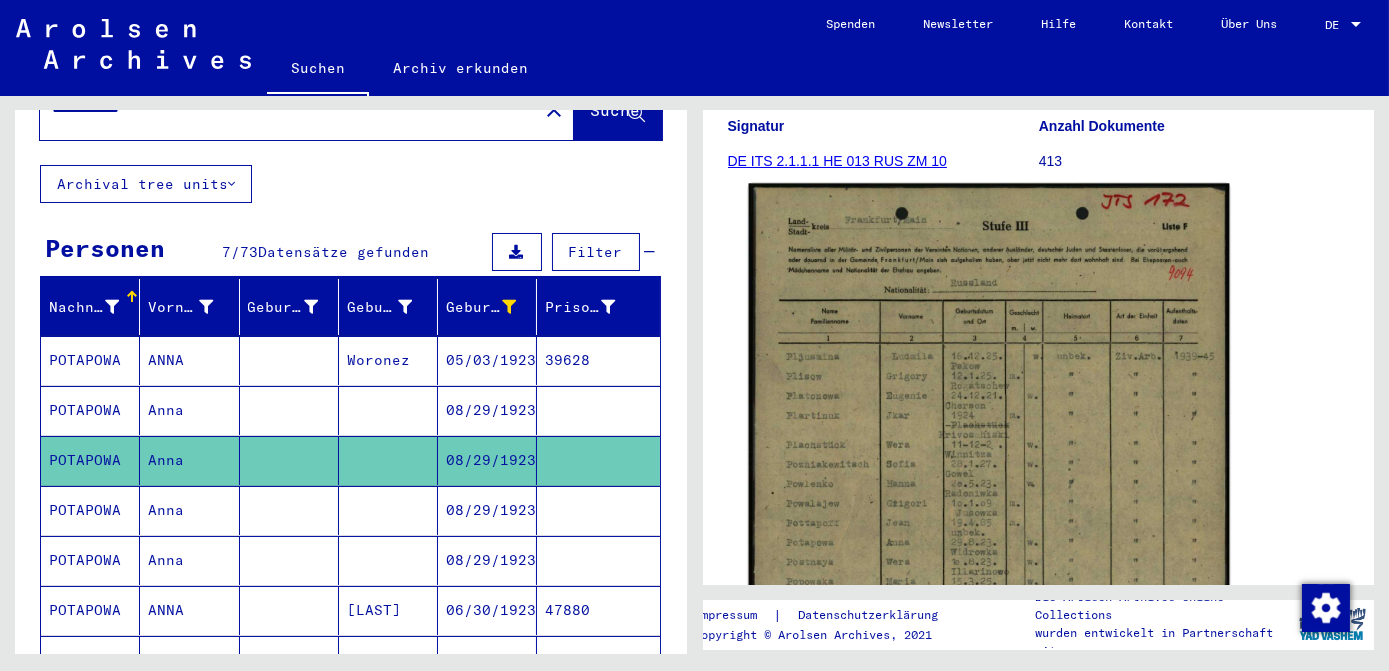 scroll, scrollTop: 363, scrollLeft: 0, axis: vertical 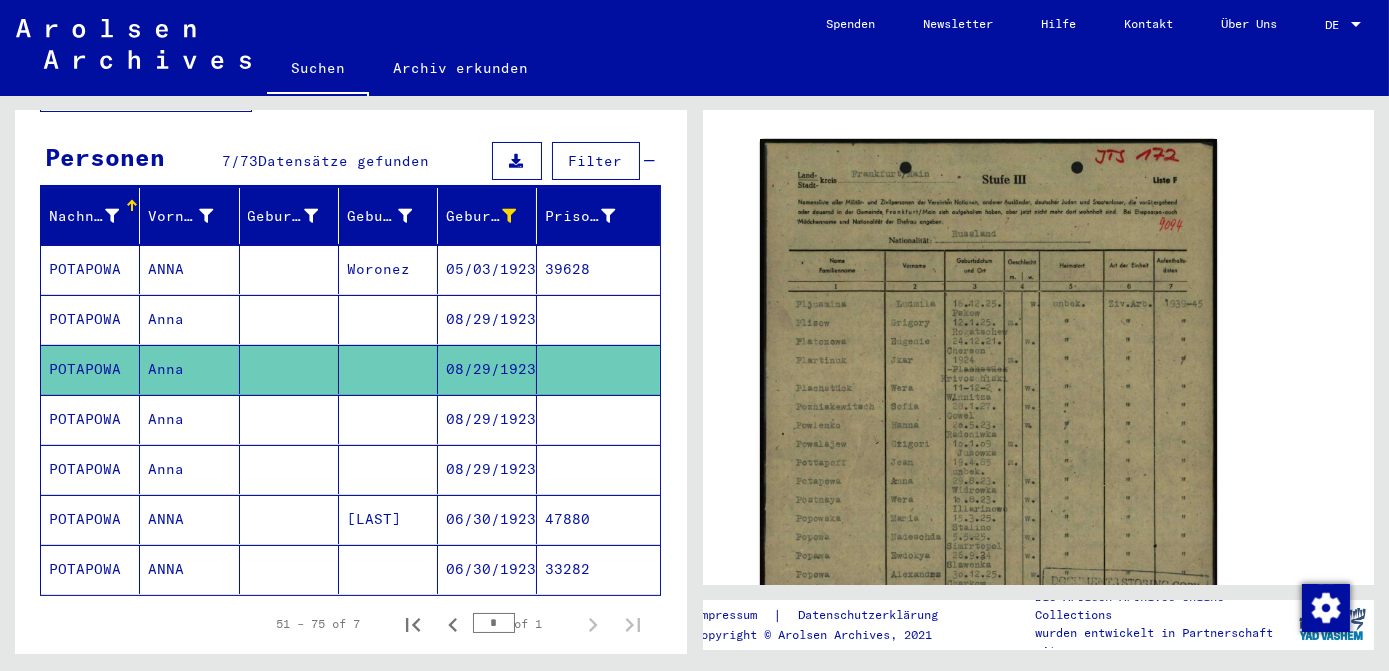 click on "08/29/1923" at bounding box center [487, 469] 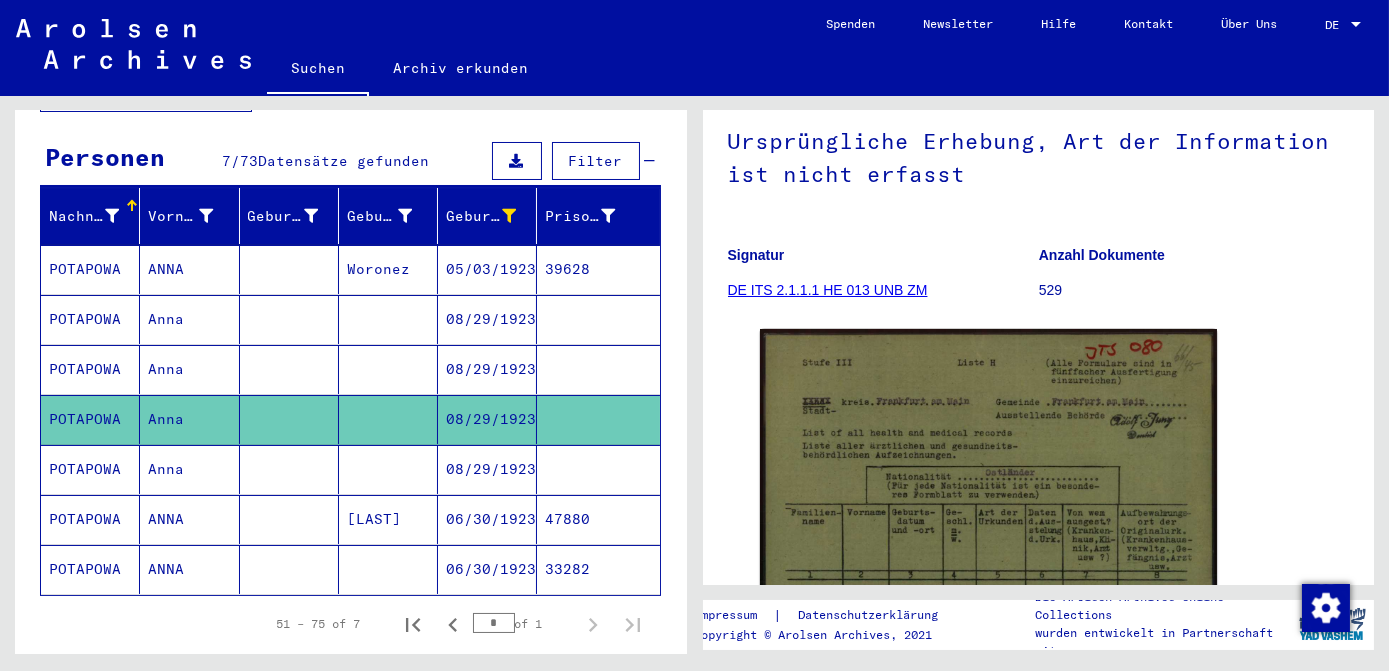 scroll, scrollTop: 363, scrollLeft: 0, axis: vertical 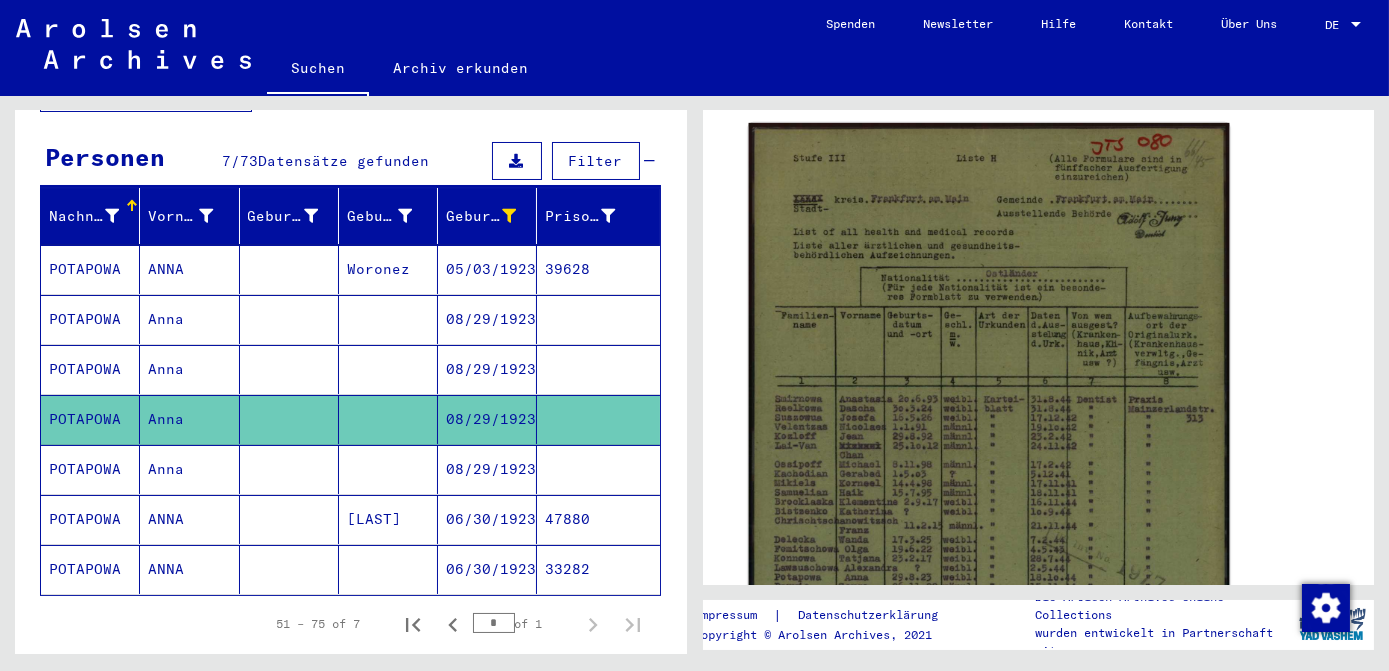 click 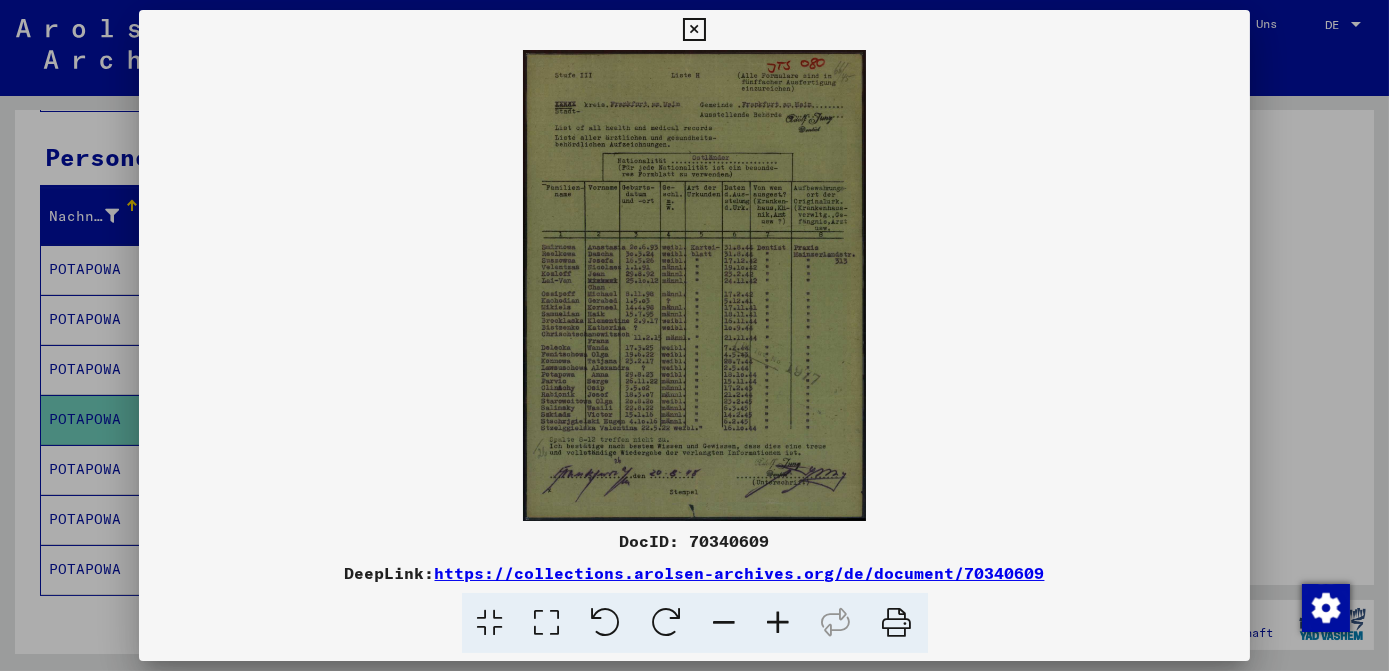click at bounding box center [547, 623] 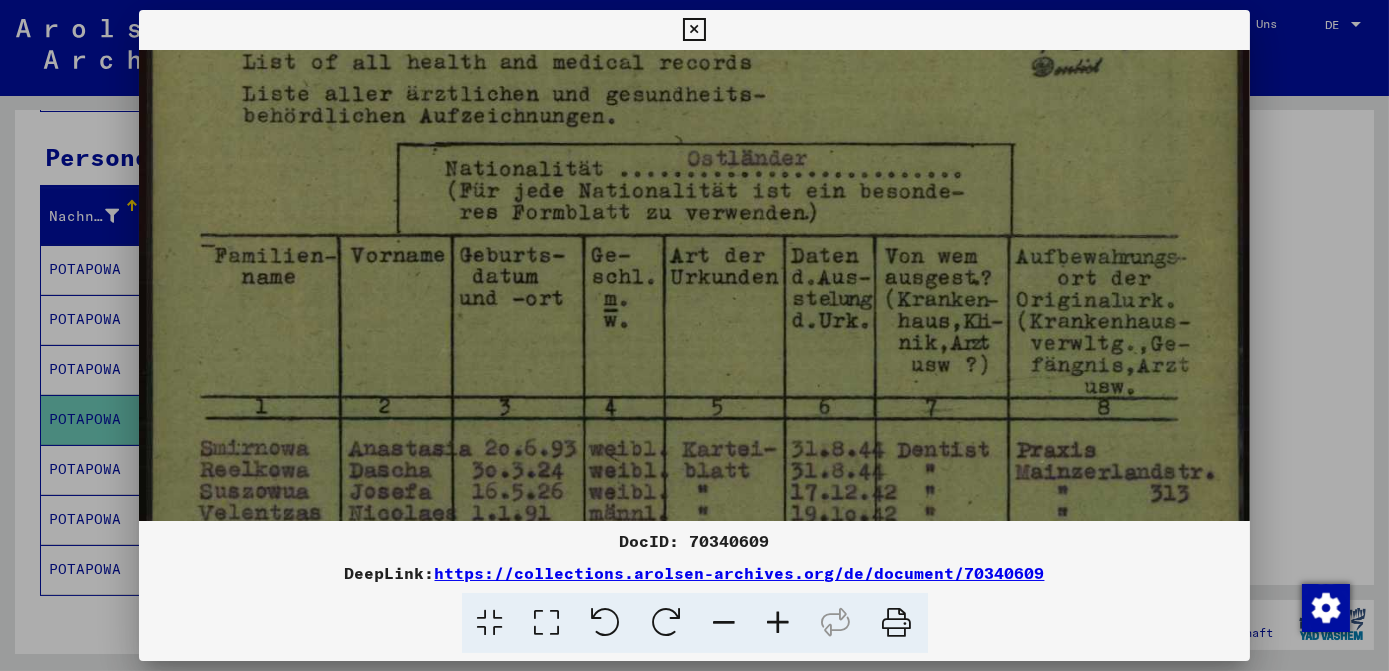 drag, startPoint x: 664, startPoint y: 380, endPoint x: 722, endPoint y: 180, distance: 208.24025 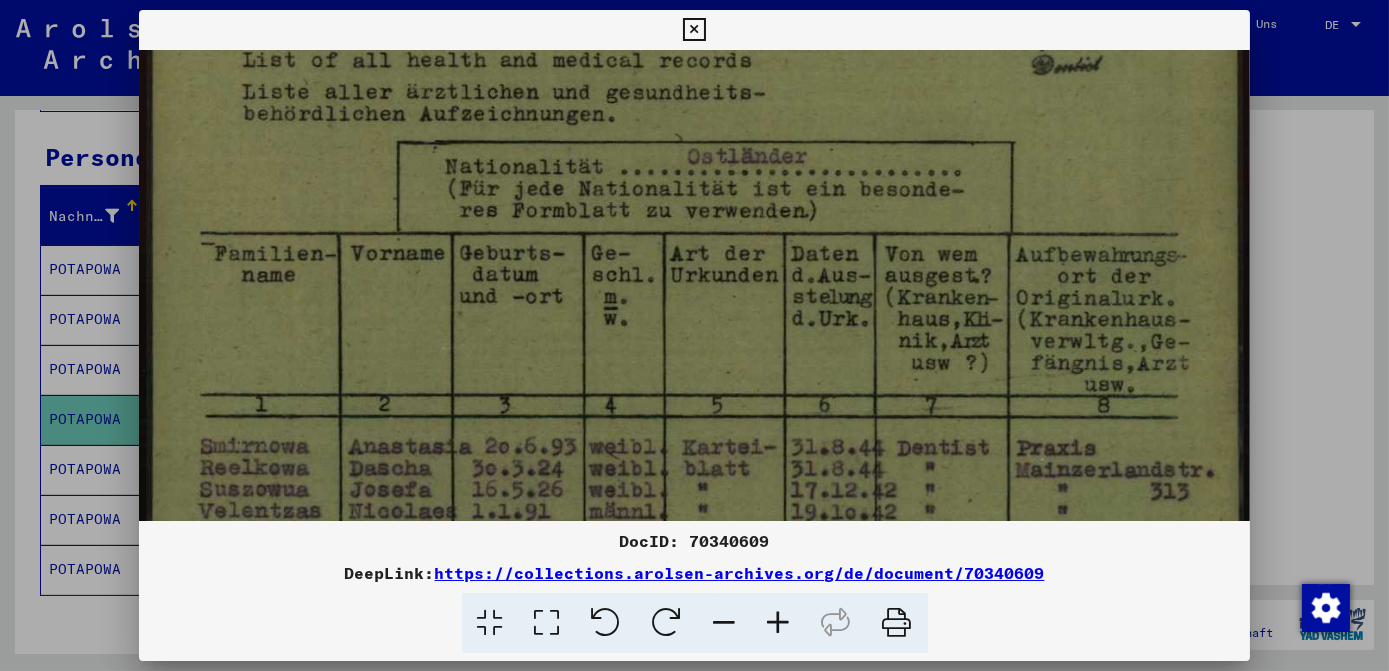 click at bounding box center (694, 570) 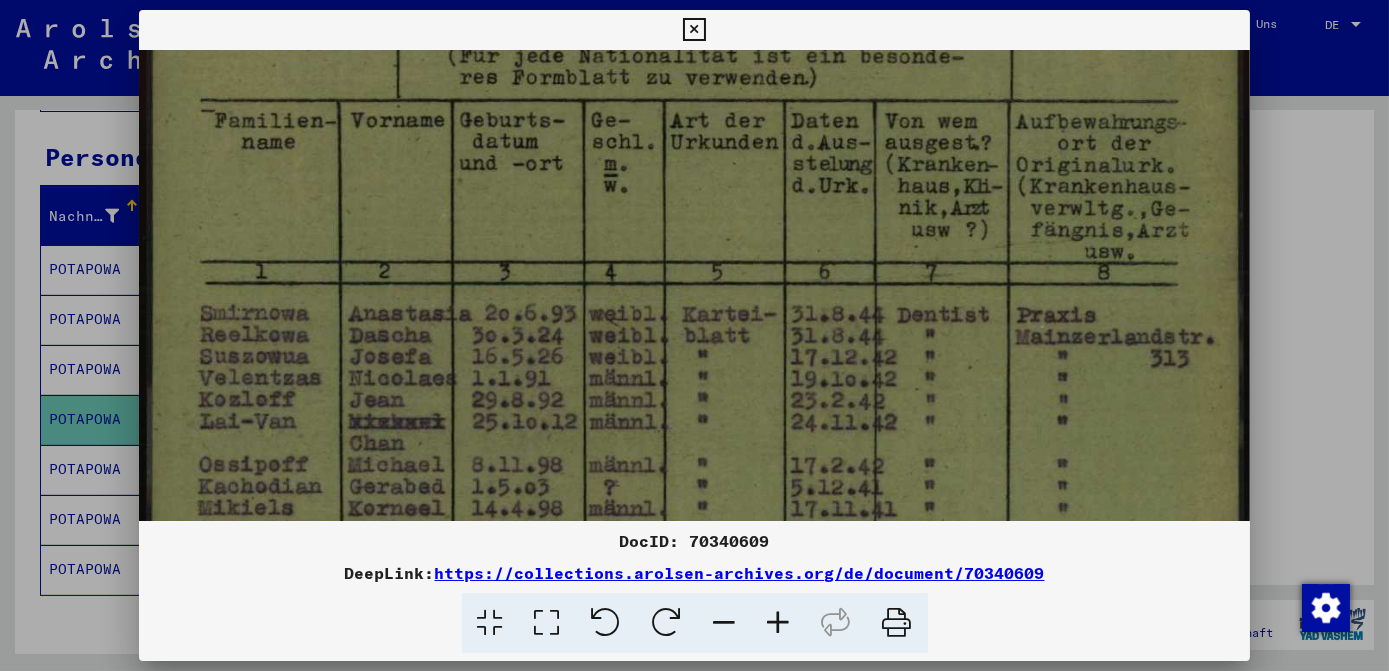 drag, startPoint x: 778, startPoint y: 220, endPoint x: 792, endPoint y: 113, distance: 107.912 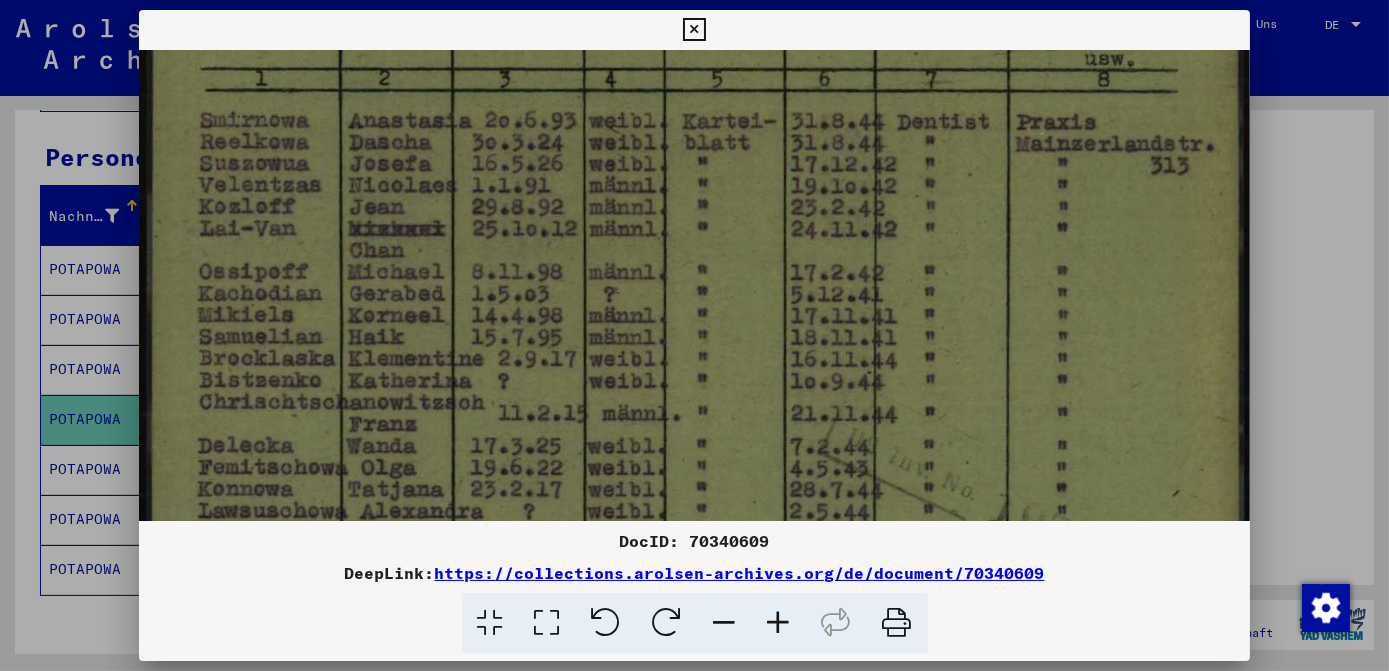 drag, startPoint x: 789, startPoint y: 409, endPoint x: 810, endPoint y: 250, distance: 160.3808 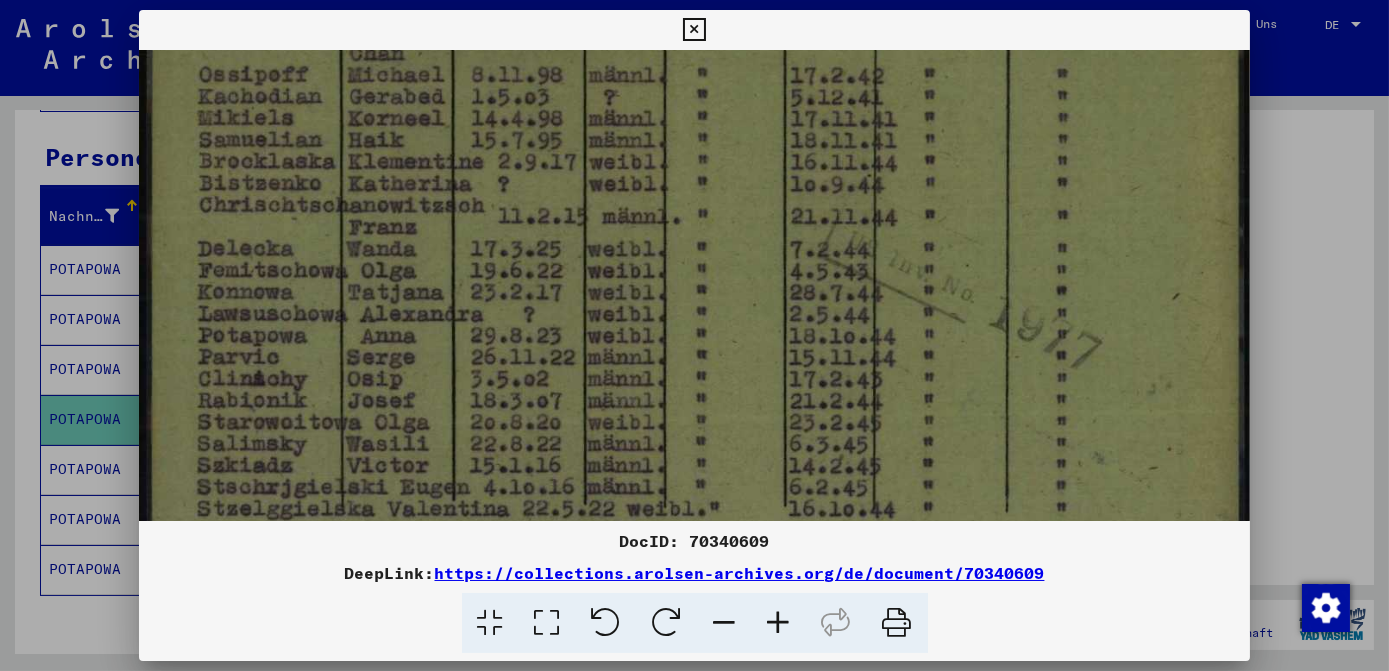 scroll, scrollTop: 791, scrollLeft: 0, axis: vertical 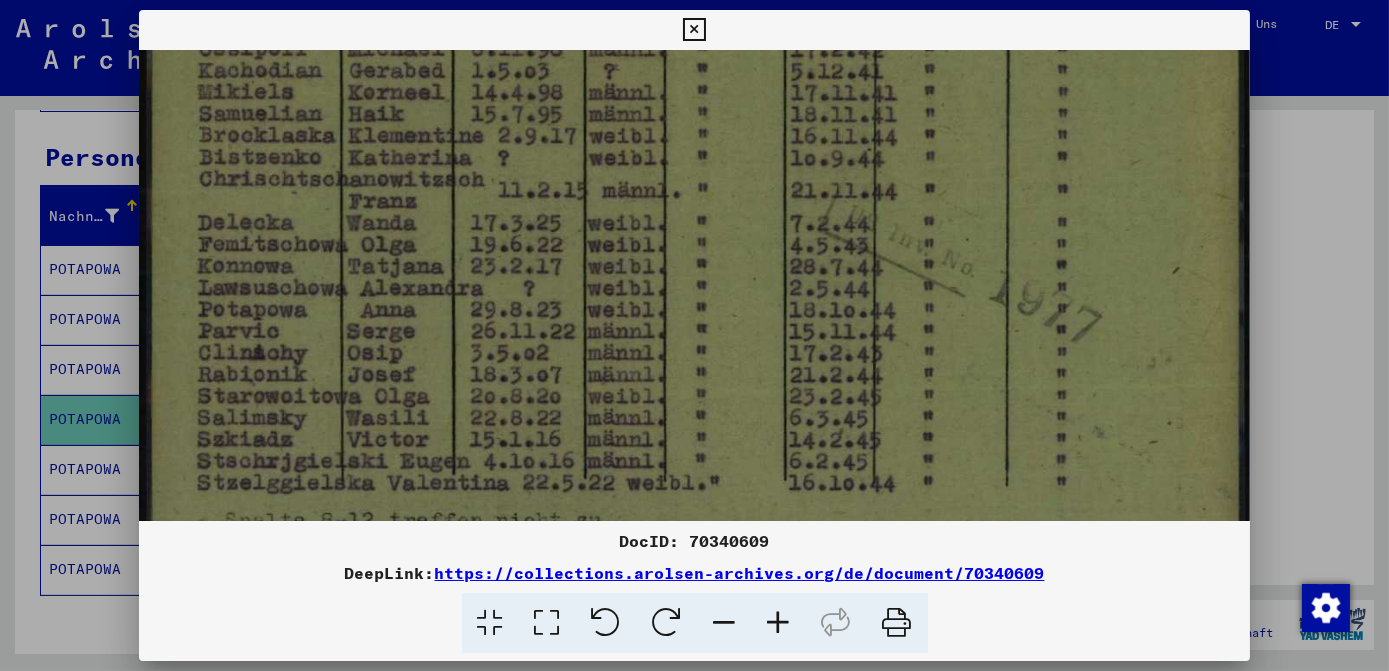 drag, startPoint x: 813, startPoint y: 433, endPoint x: 816, endPoint y: 223, distance: 210.02142 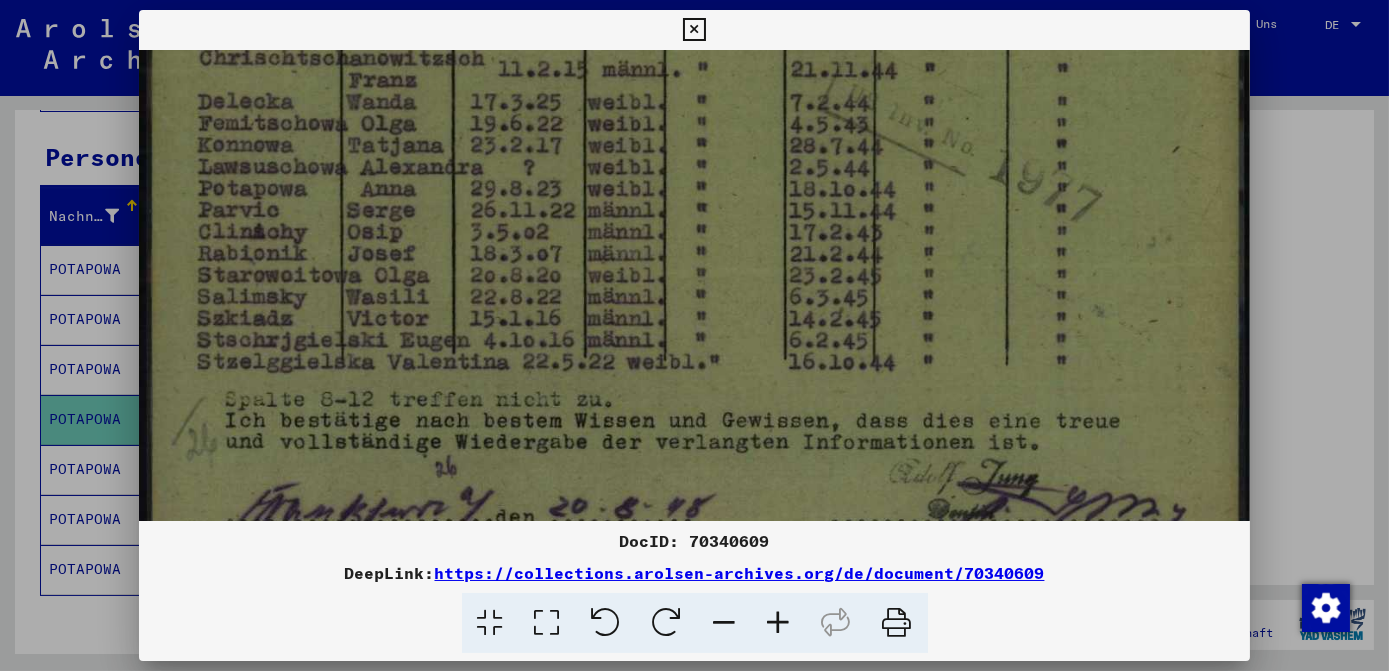 scroll, scrollTop: 810, scrollLeft: 0, axis: vertical 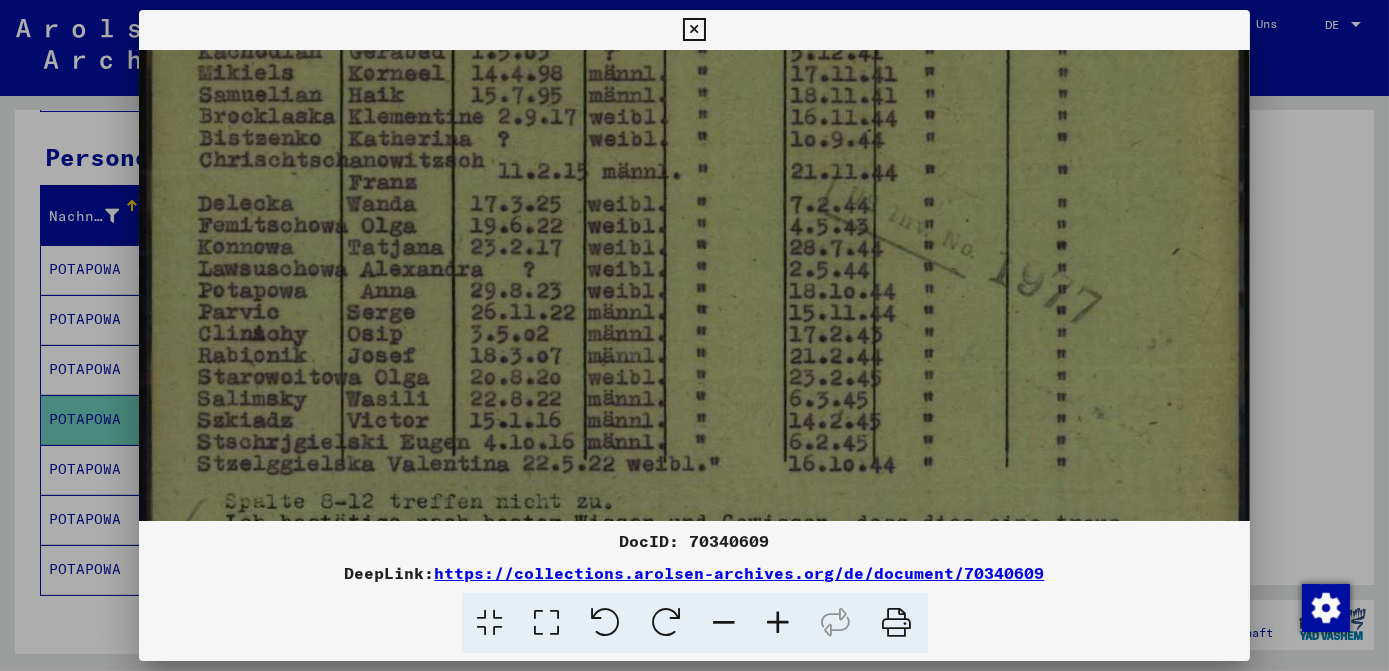 drag, startPoint x: 797, startPoint y: 425, endPoint x: 832, endPoint y: 406, distance: 39.824615 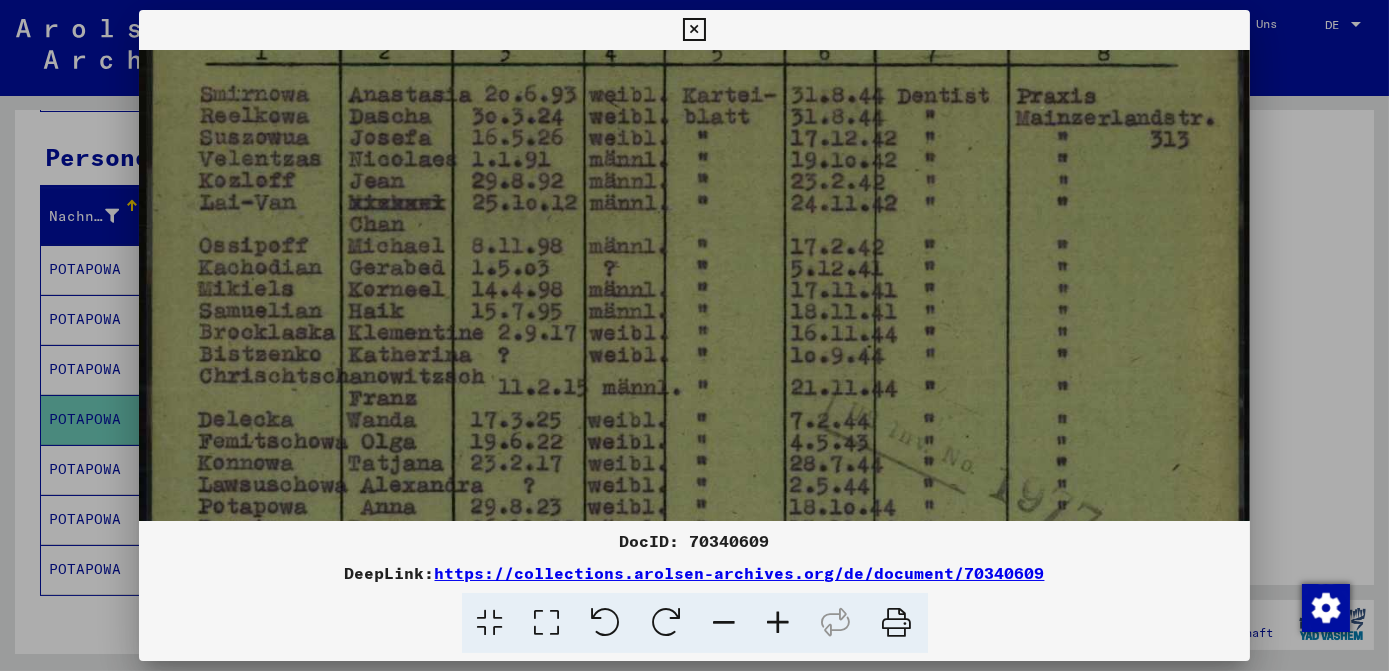 drag, startPoint x: 834, startPoint y: 294, endPoint x: 822, endPoint y: 267, distance: 29.546574 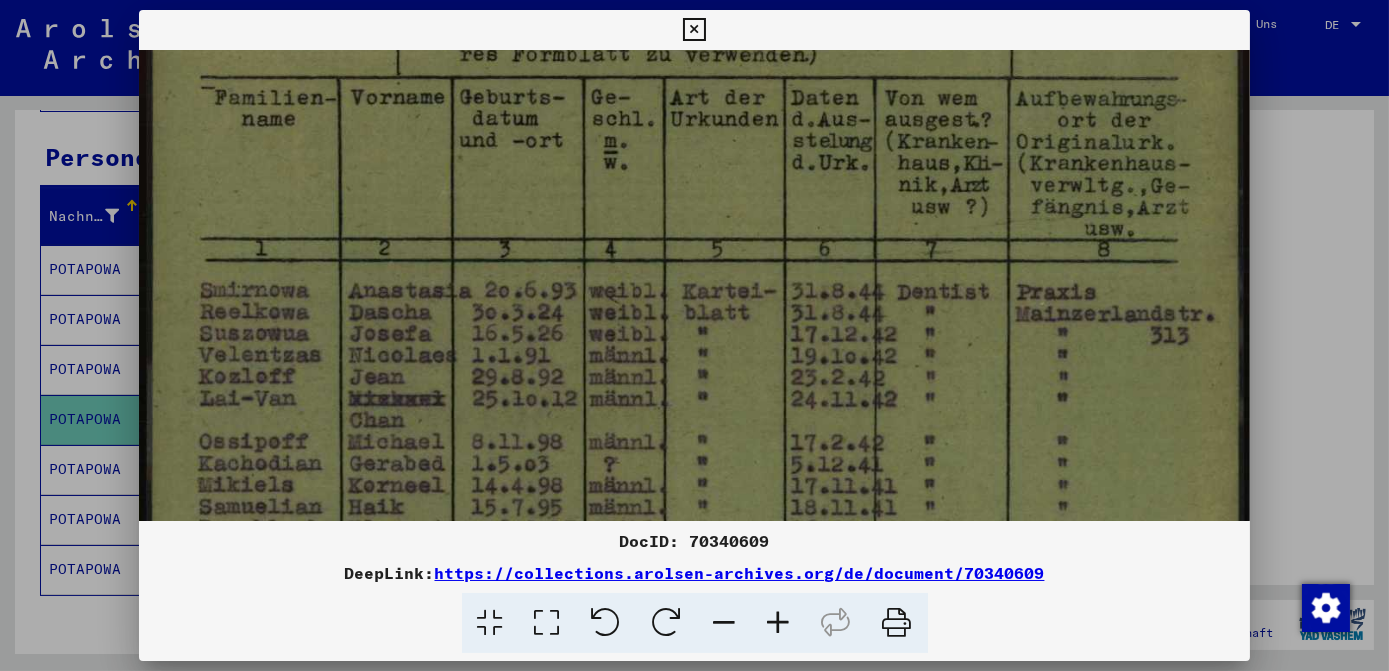 scroll, scrollTop: 389, scrollLeft: 0, axis: vertical 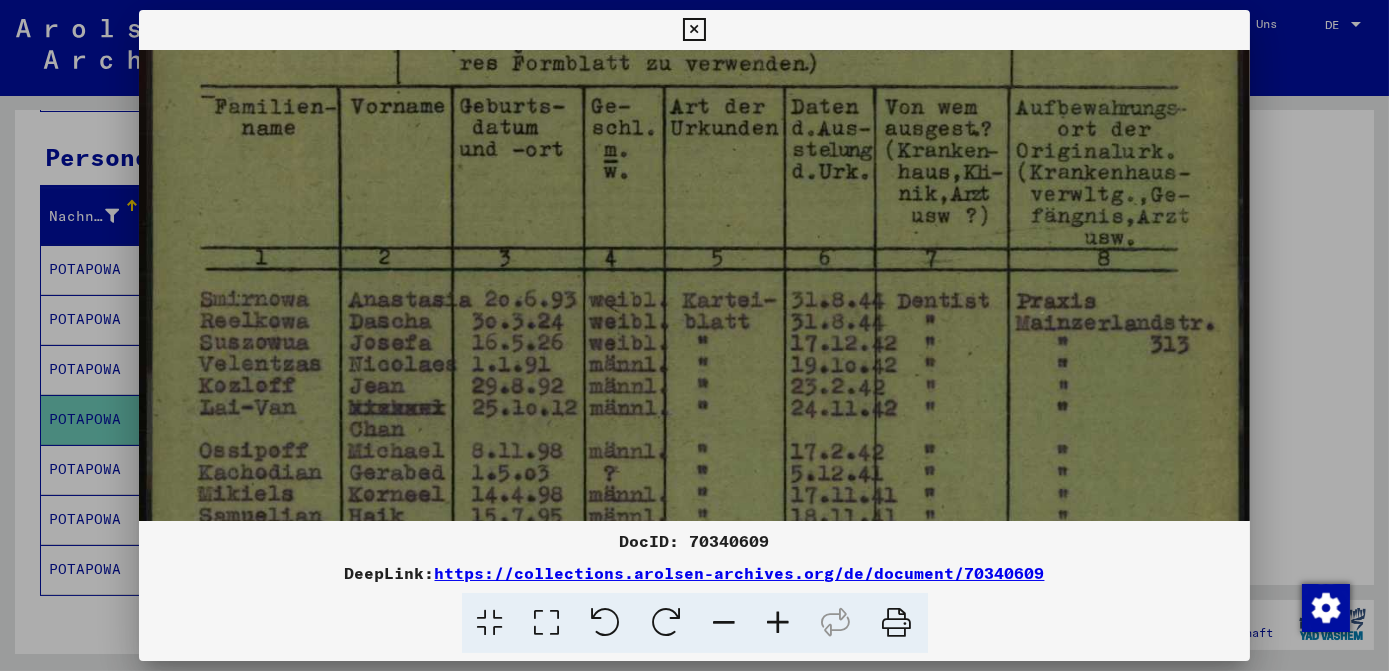 drag, startPoint x: 816, startPoint y: 195, endPoint x: 817, endPoint y: 393, distance: 198.00252 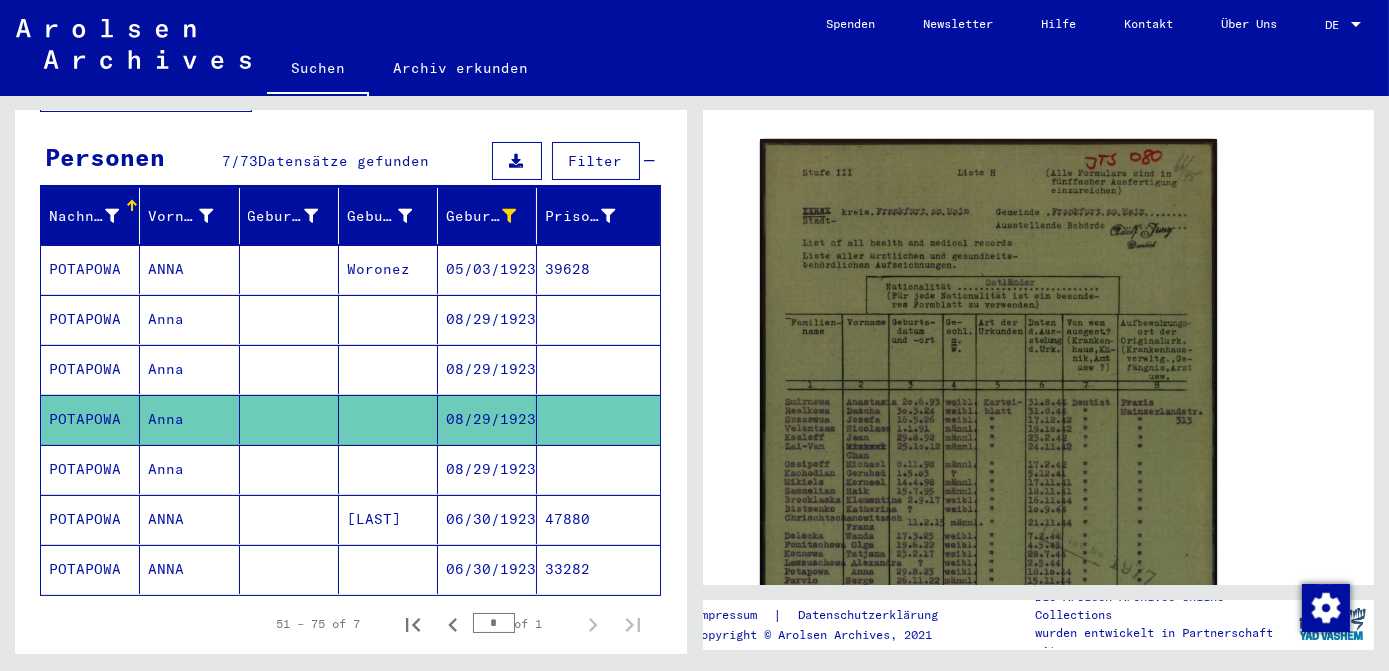 click on "08/29/1923" at bounding box center [487, 519] 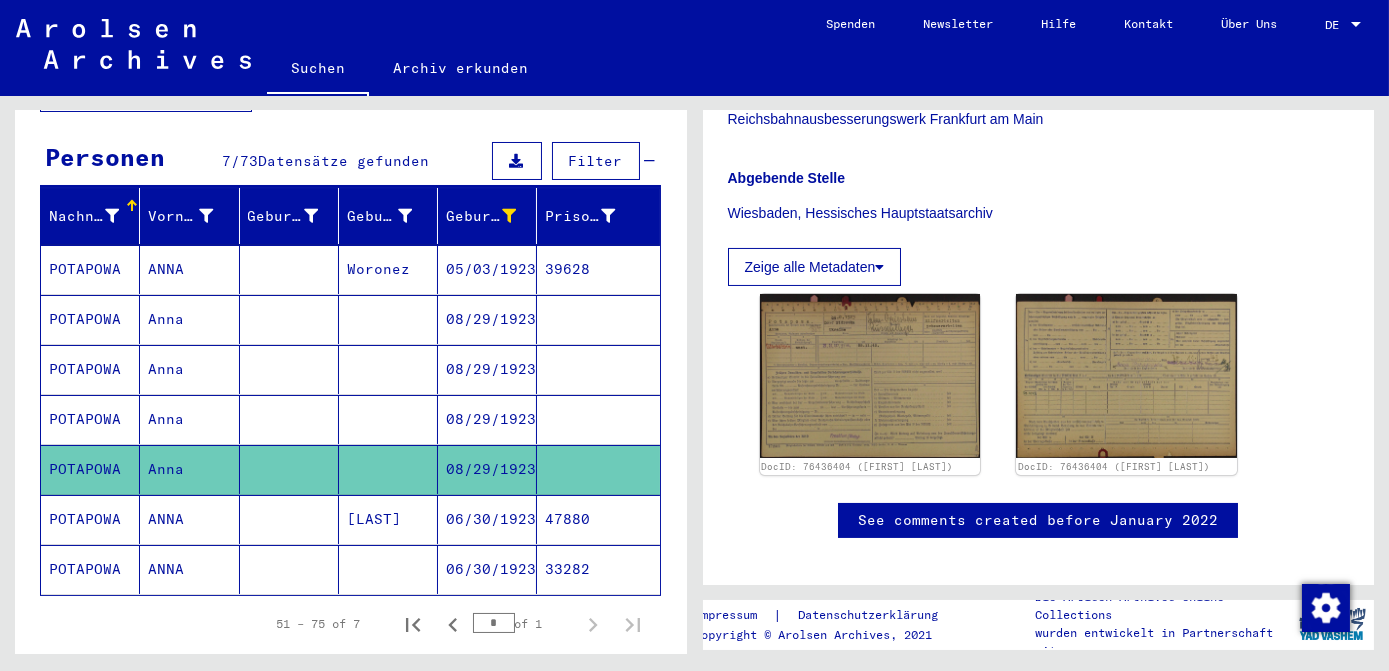 scroll, scrollTop: 545, scrollLeft: 0, axis: vertical 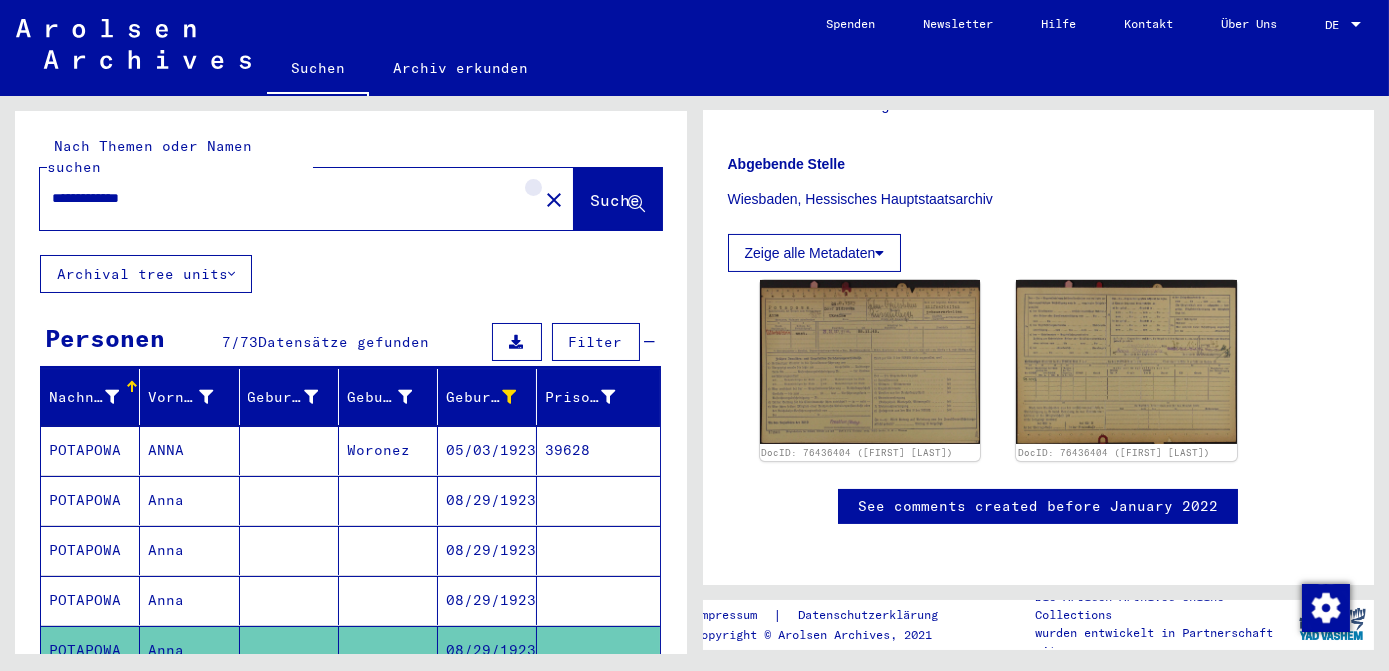 click on "close" 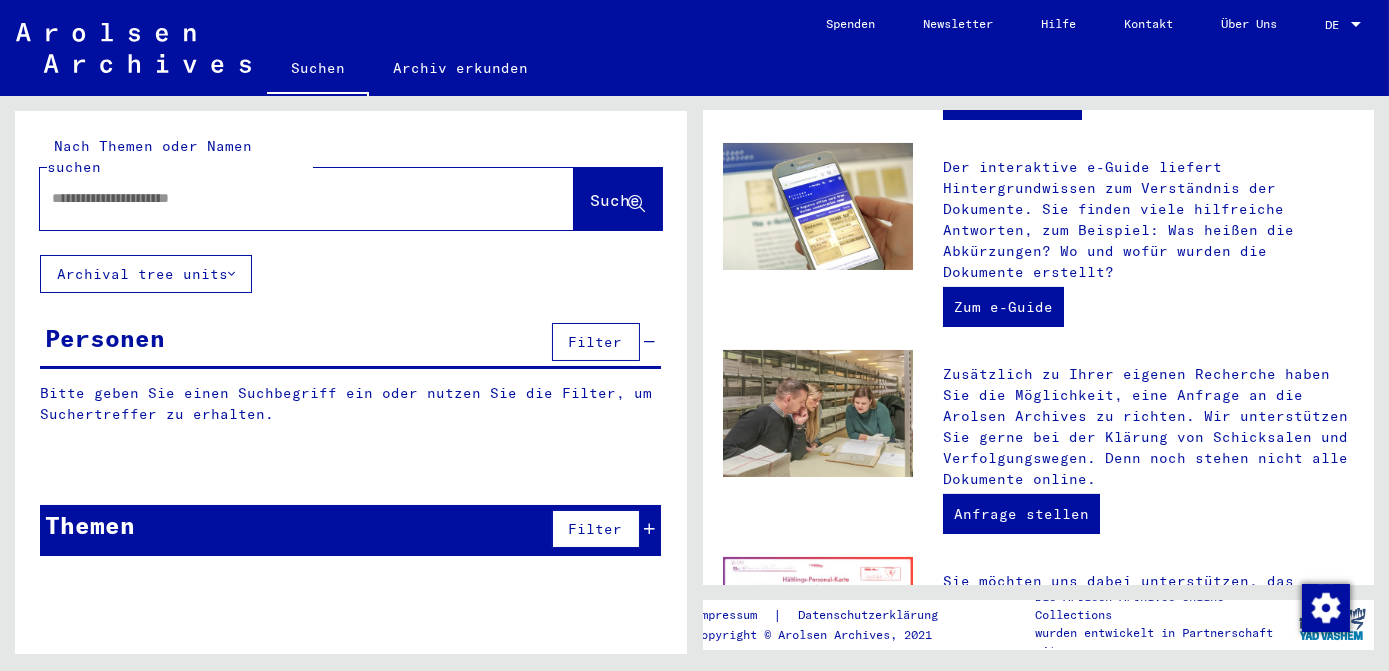 scroll, scrollTop: 0, scrollLeft: 0, axis: both 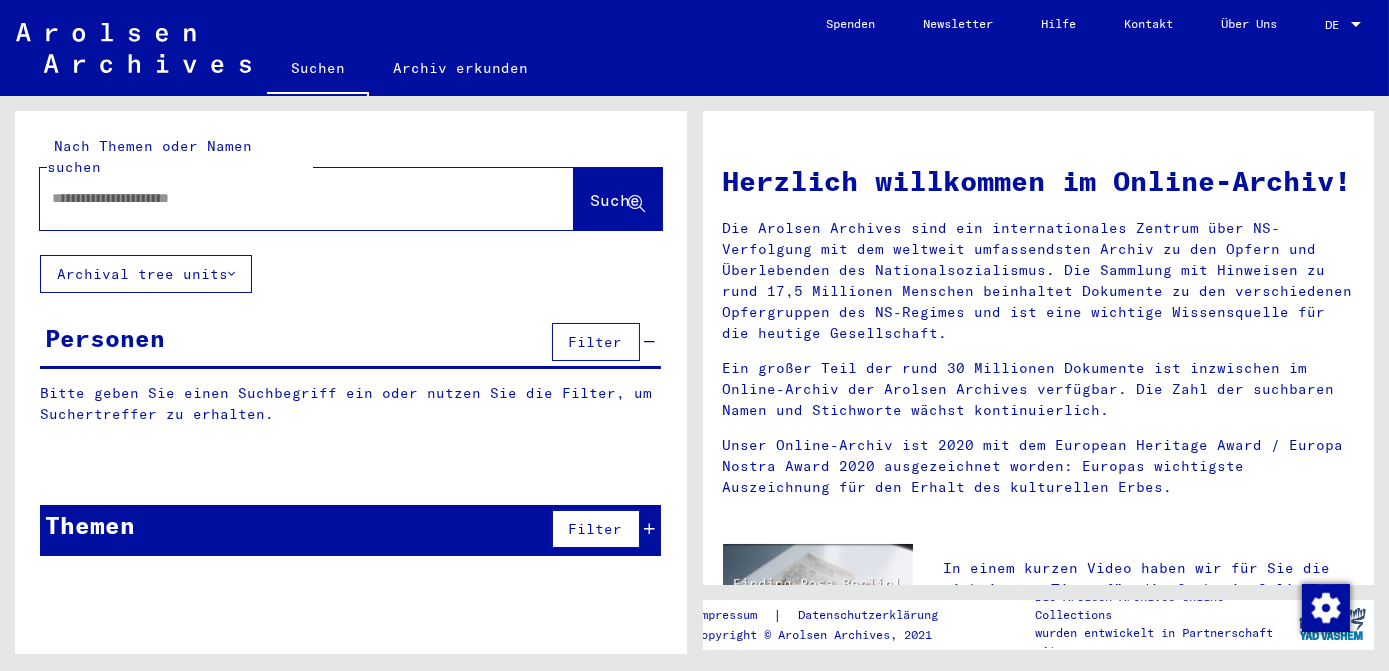 click at bounding box center (283, 198) 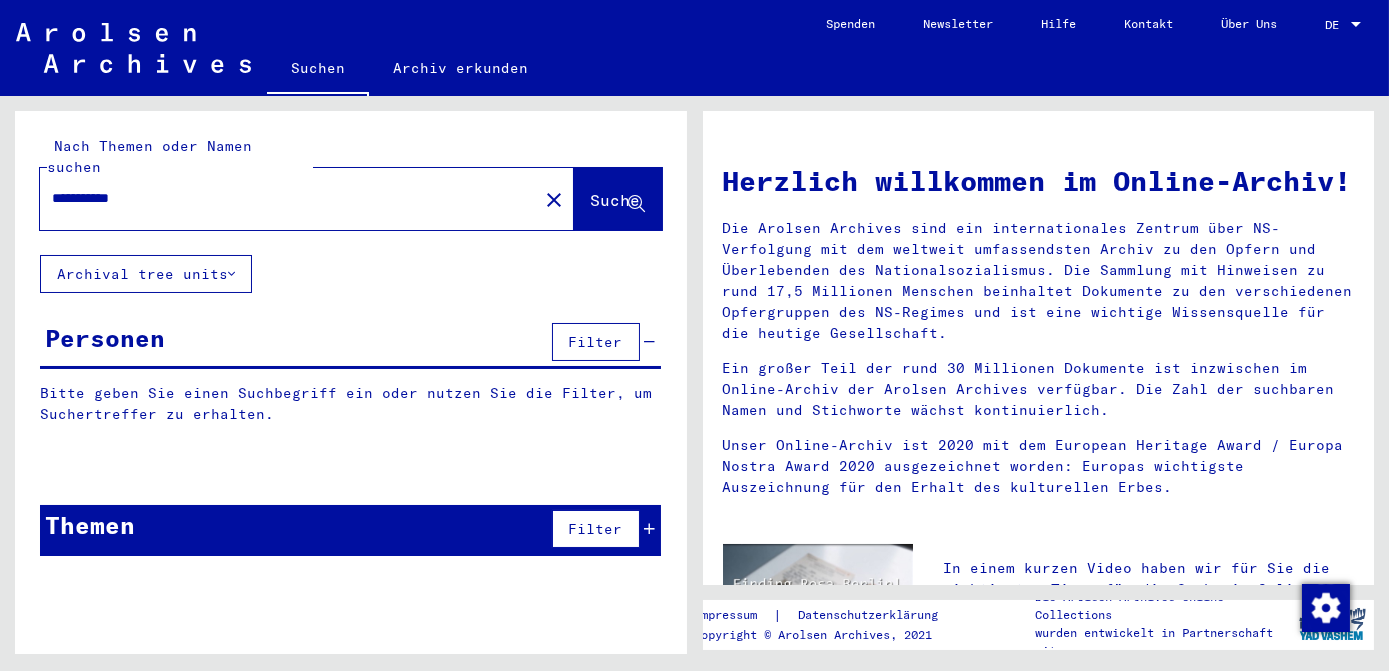 click on "**********" at bounding box center [283, 198] 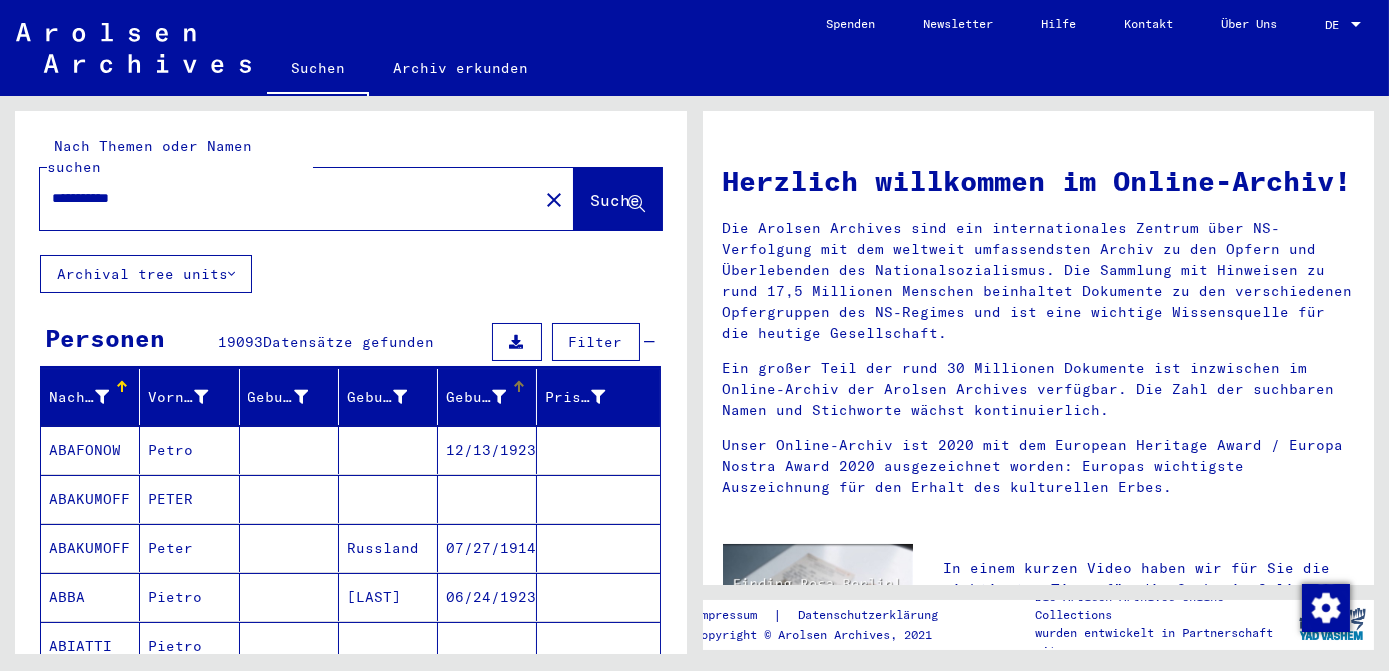 click at bounding box center (499, 397) 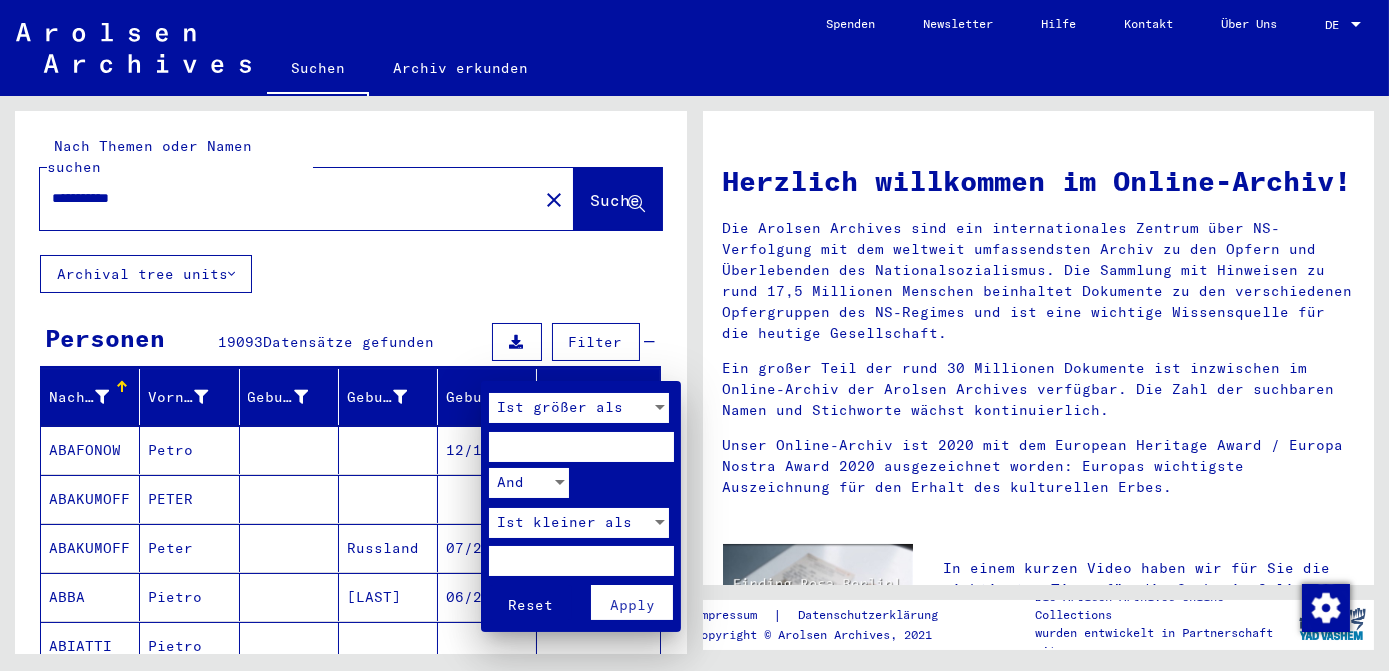click at bounding box center [660, 407] 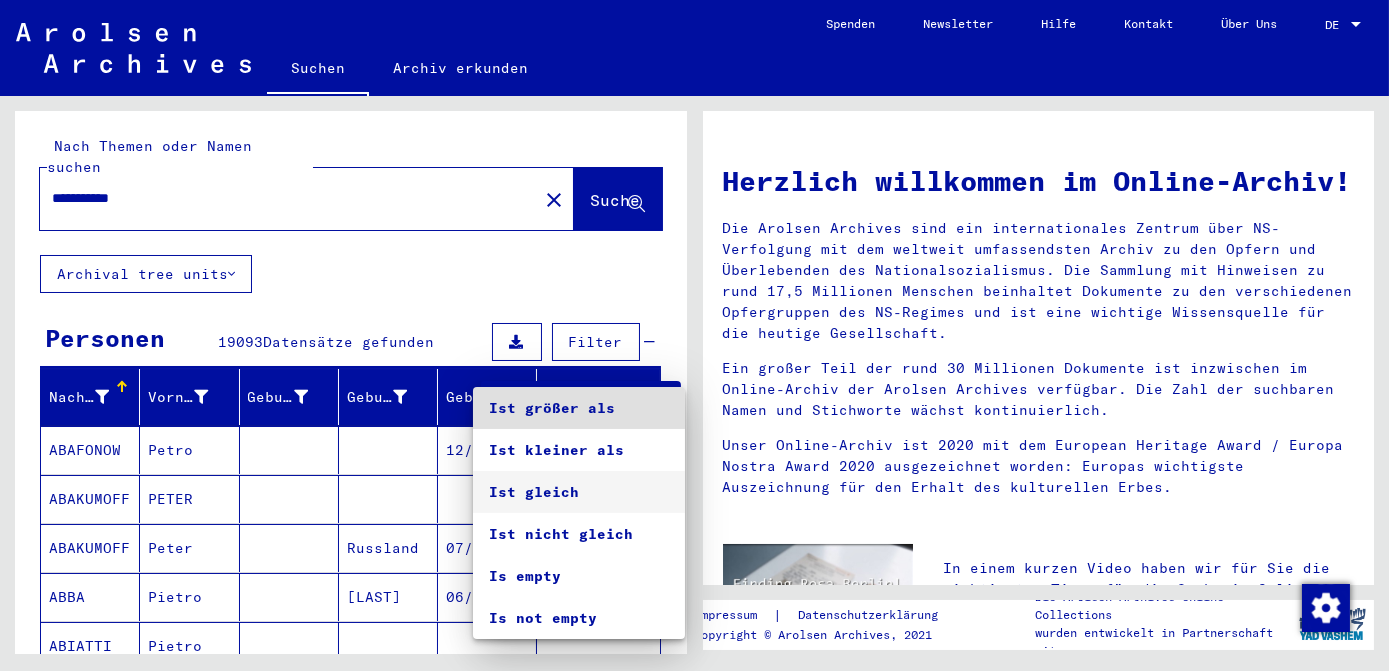 click on "Ist gleich" at bounding box center (579, 492) 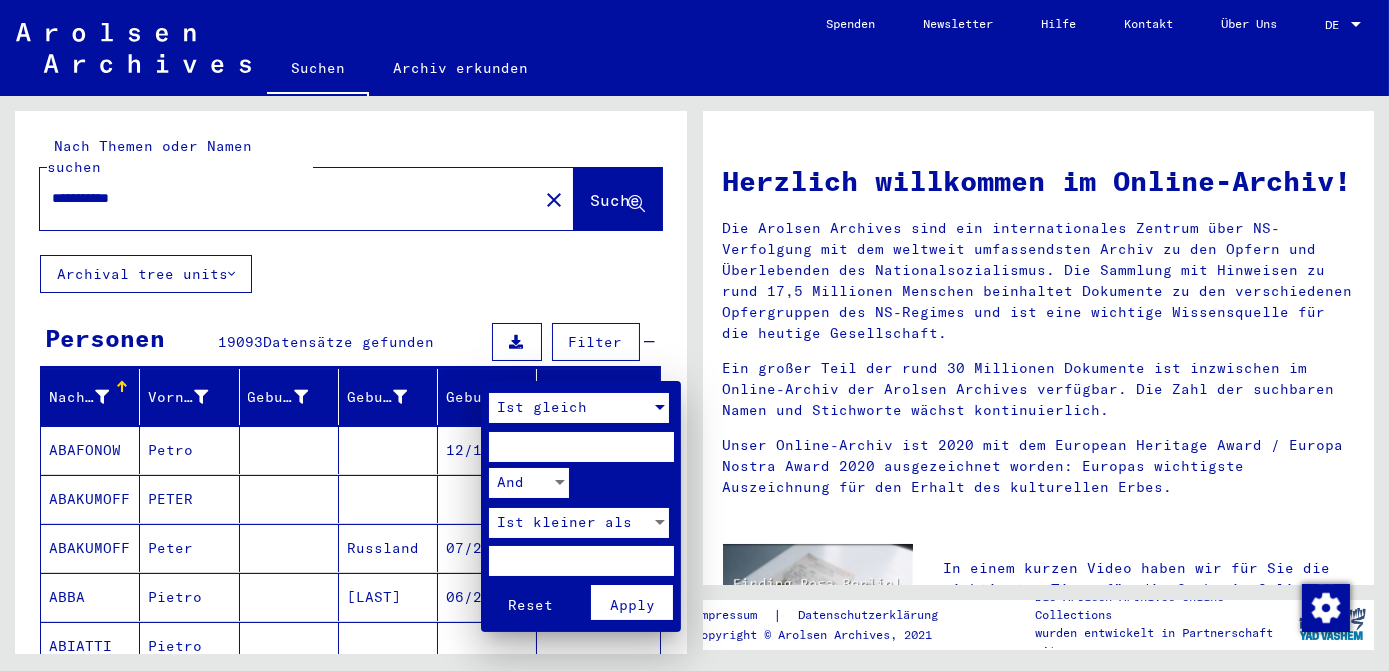 click at bounding box center [581, 447] 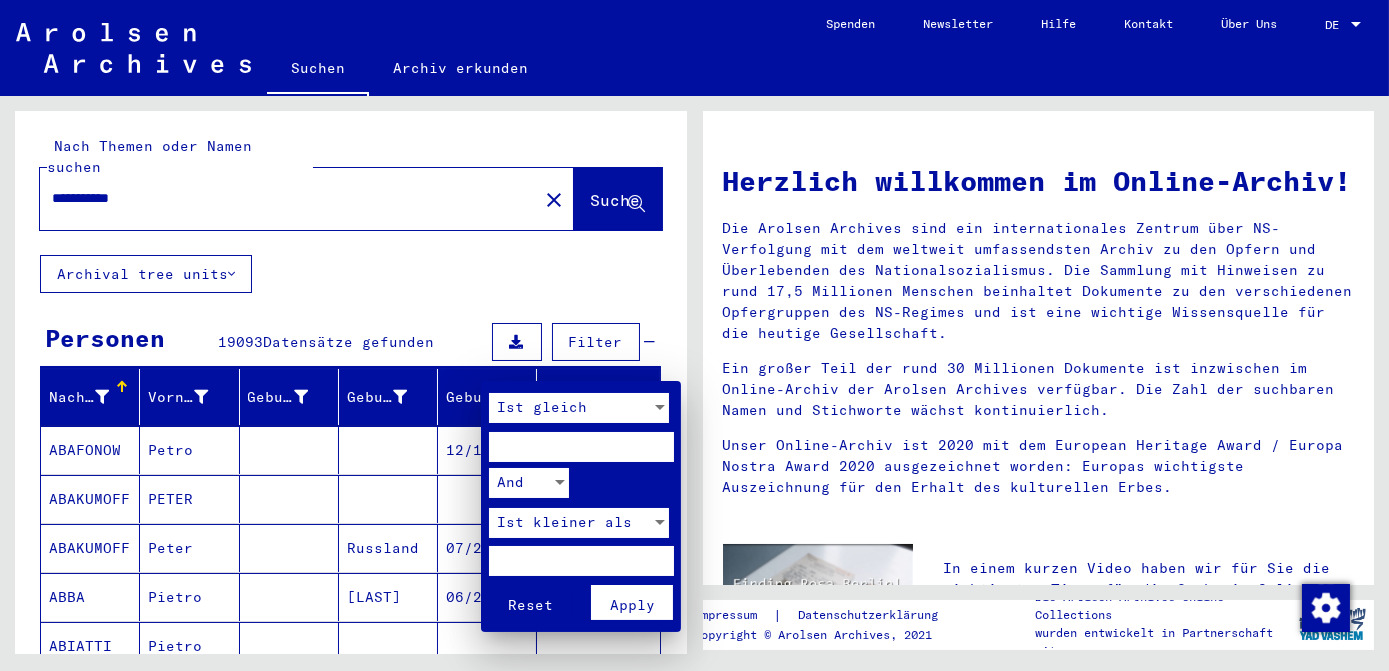 type on "****" 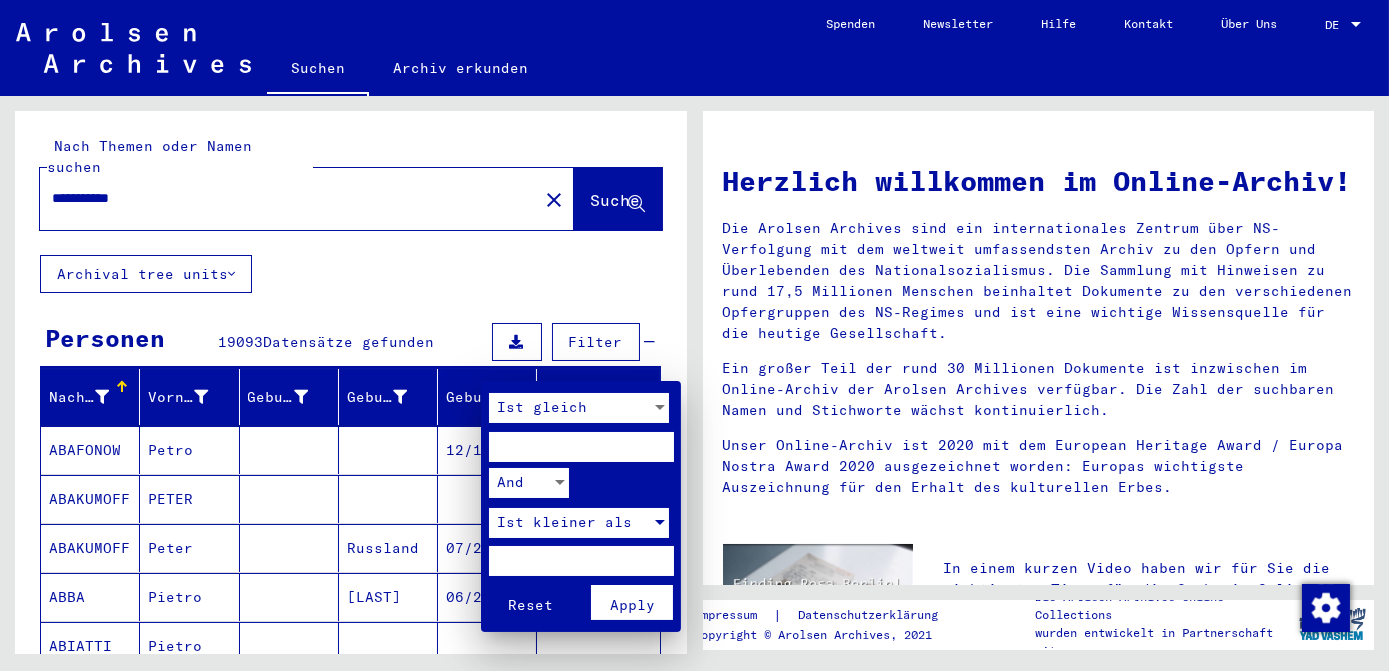 click at bounding box center (660, 522) 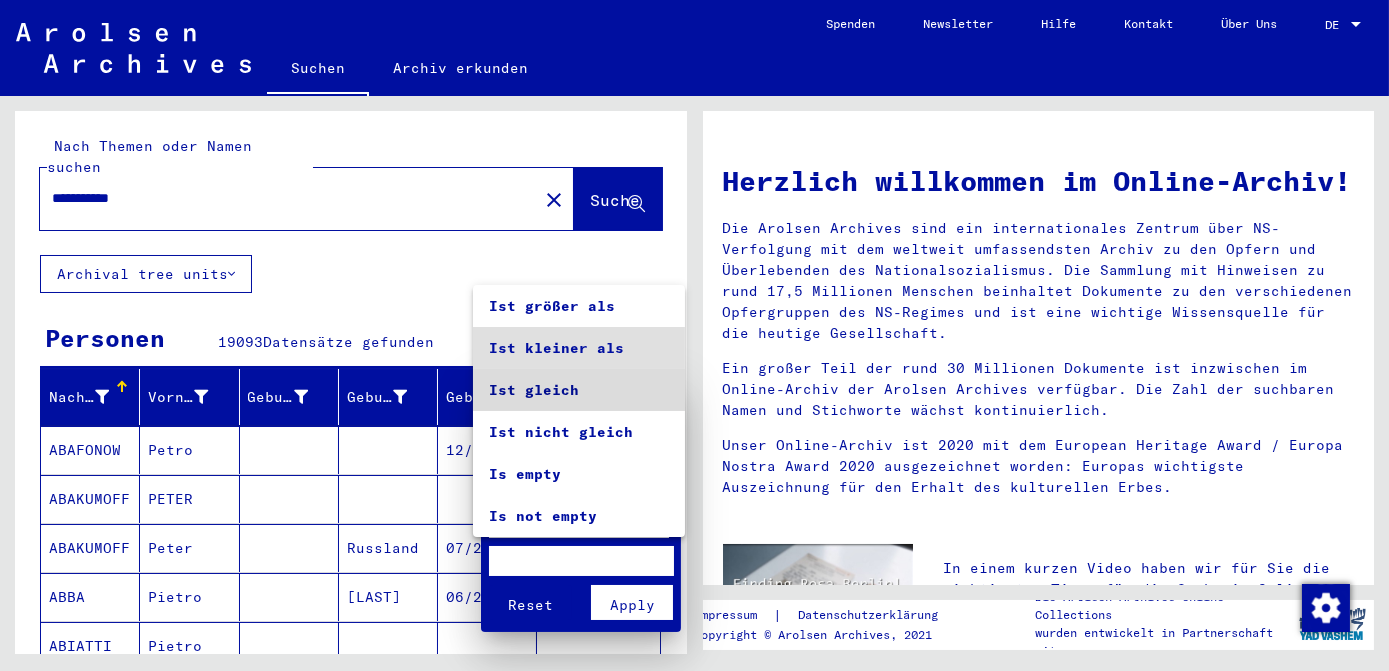 click on "Ist gleich" at bounding box center (579, 390) 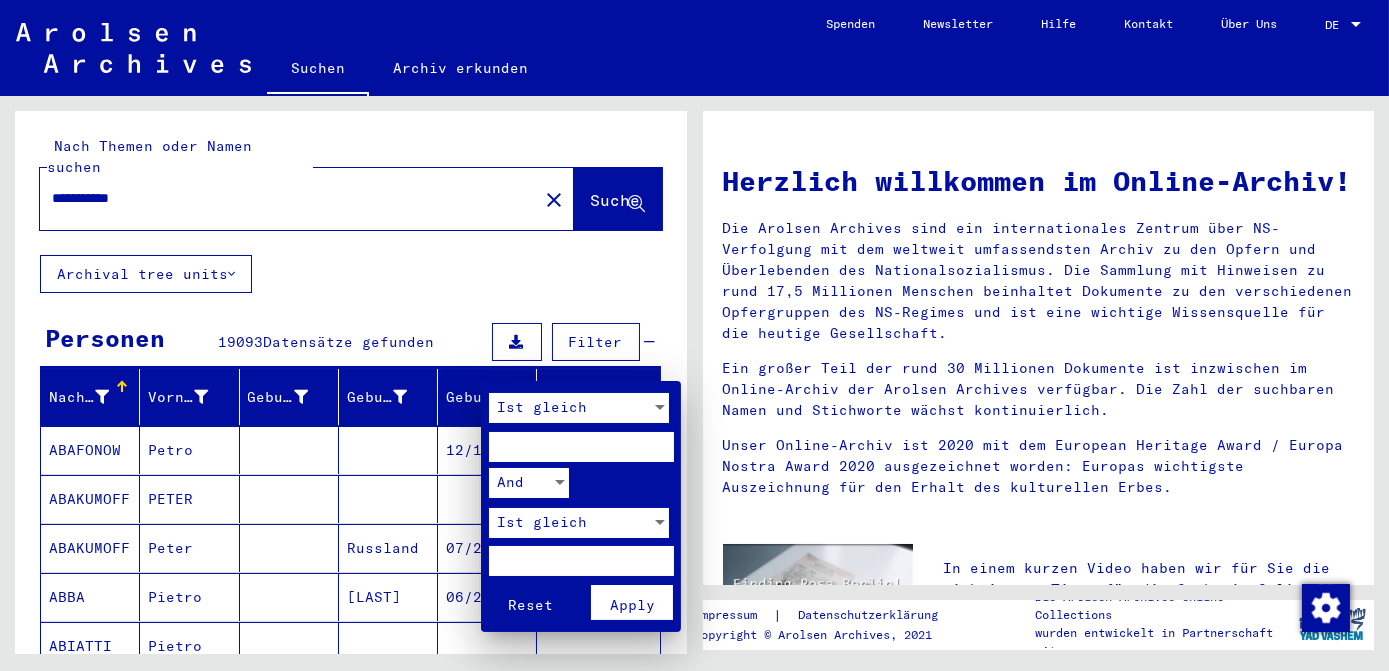 click at bounding box center [581, 561] 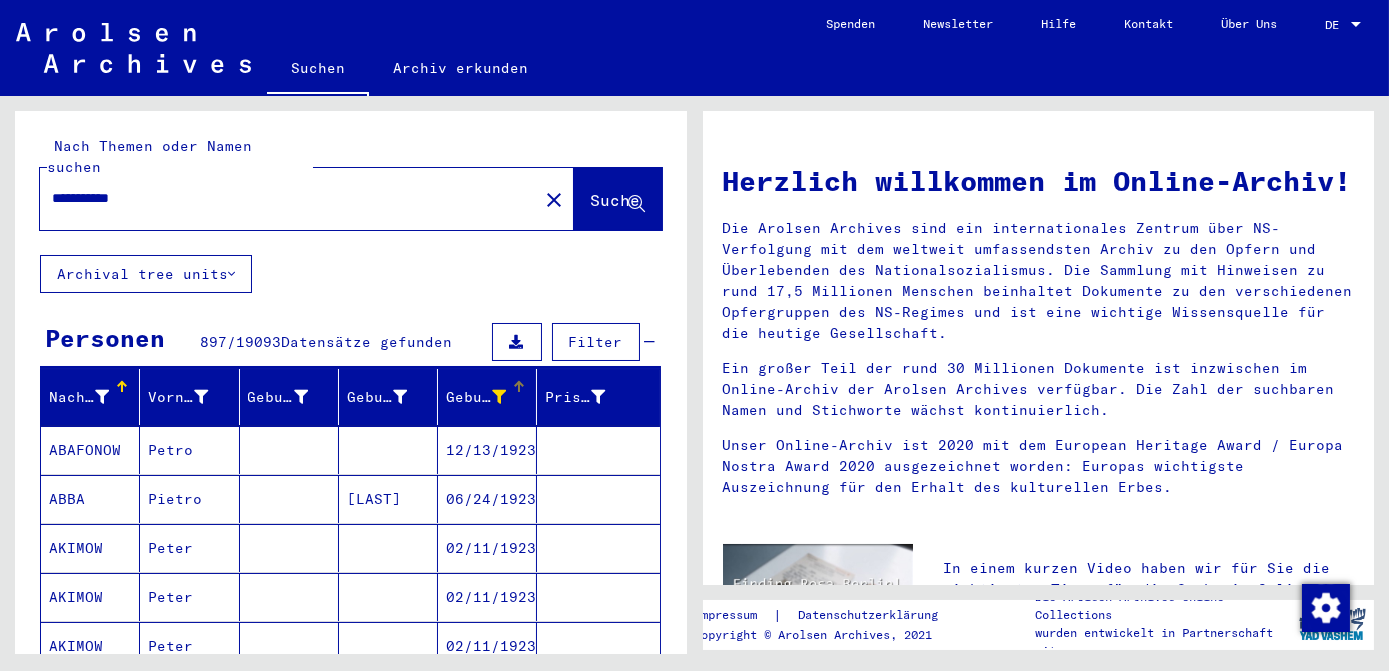 click at bounding box center (102, 397) 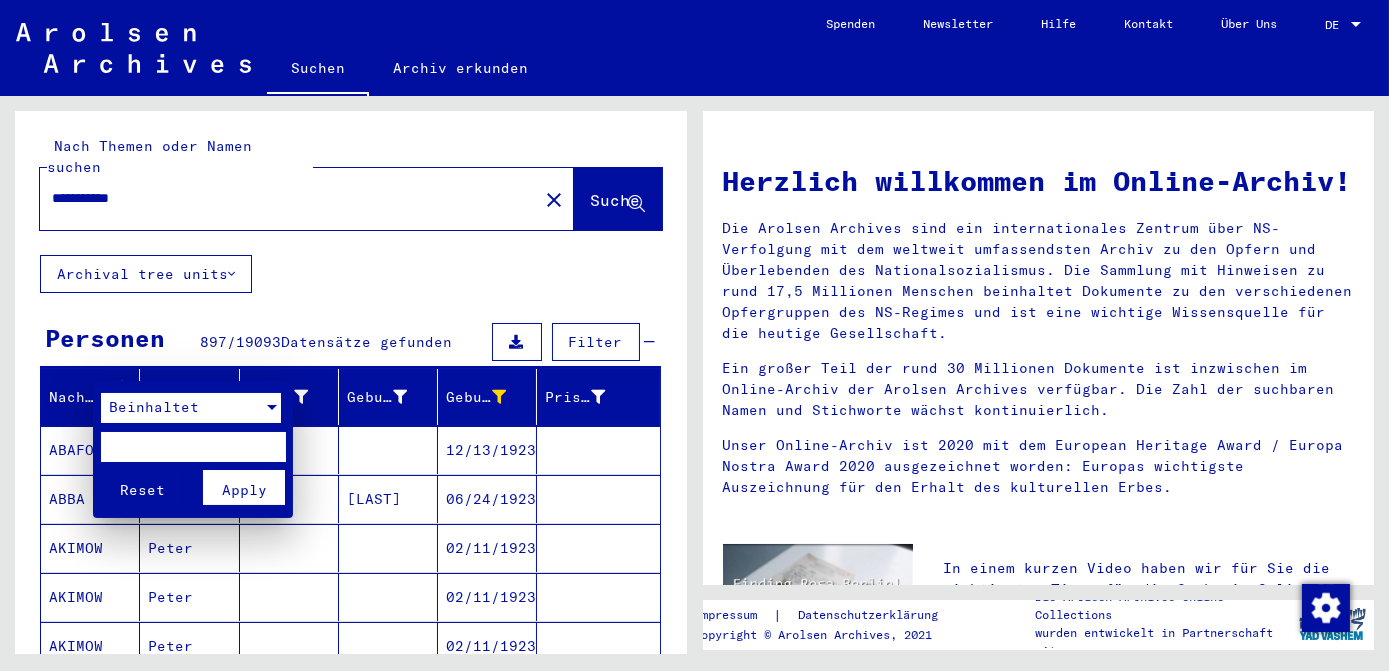 click at bounding box center (272, 408) 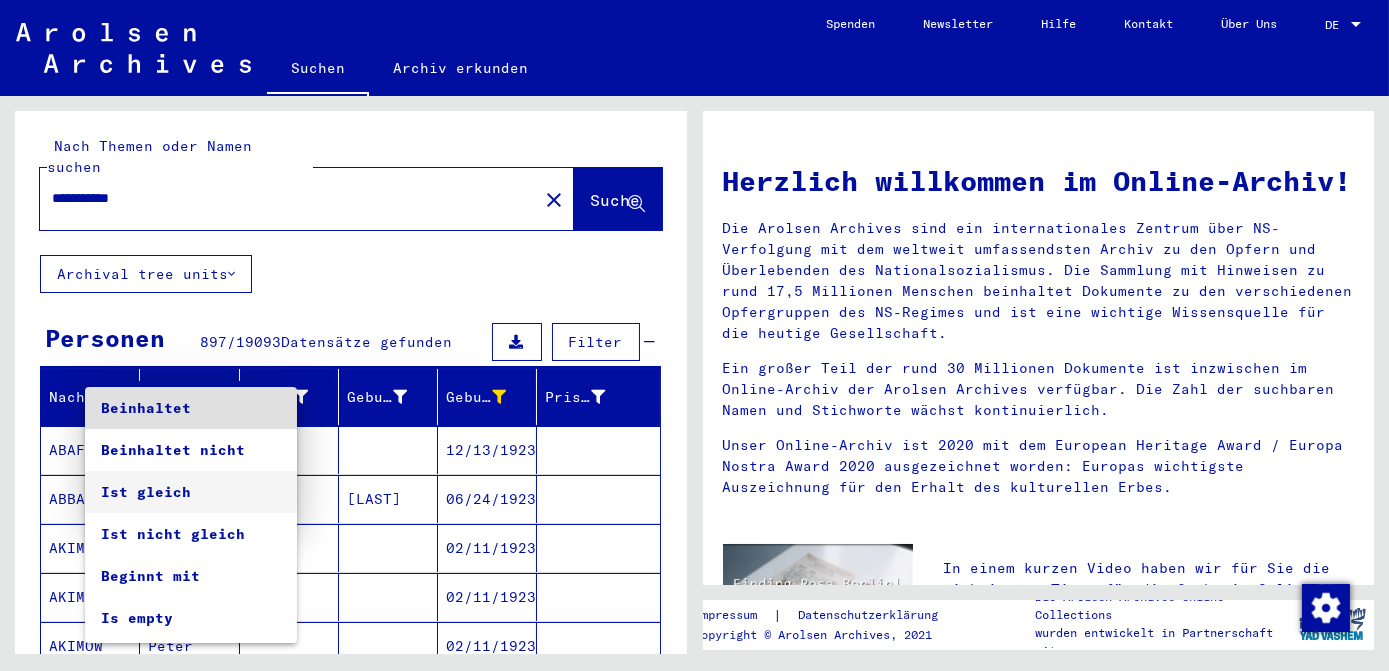 click on "Ist gleich" at bounding box center (191, 492) 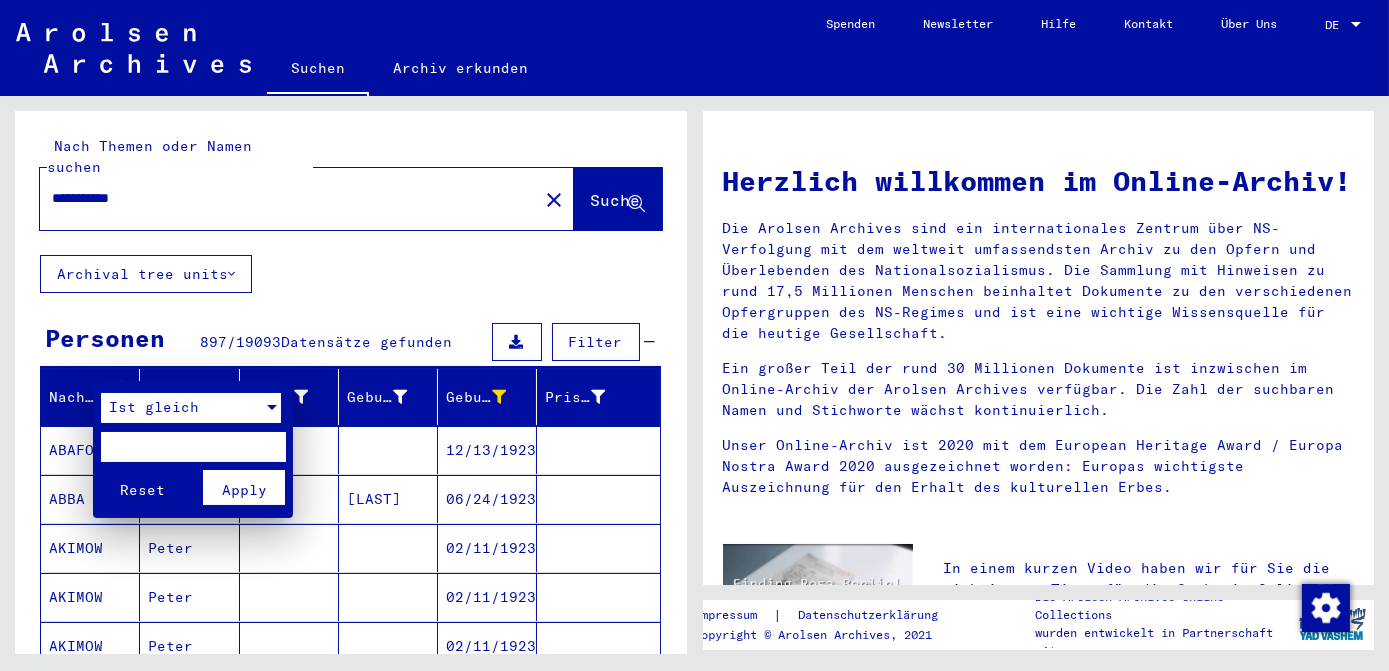 click at bounding box center (193, 447) 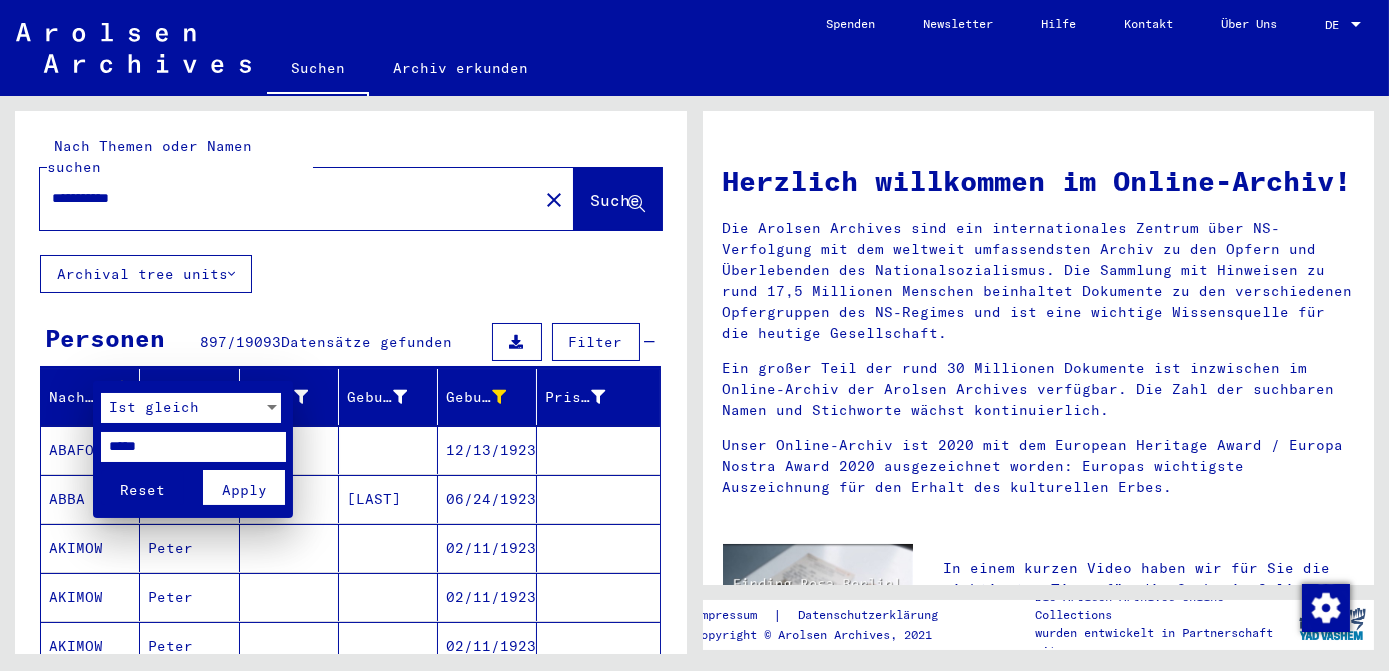 type on "*****" 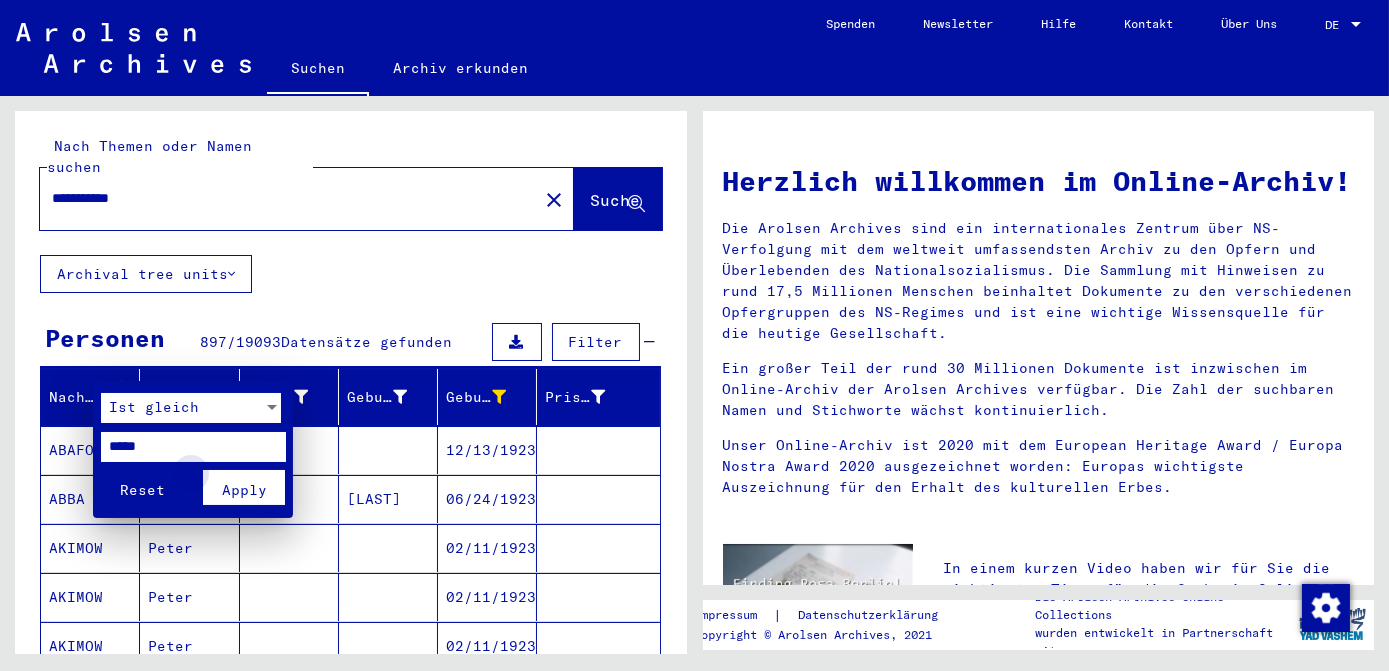 click on "Apply" at bounding box center (244, 490) 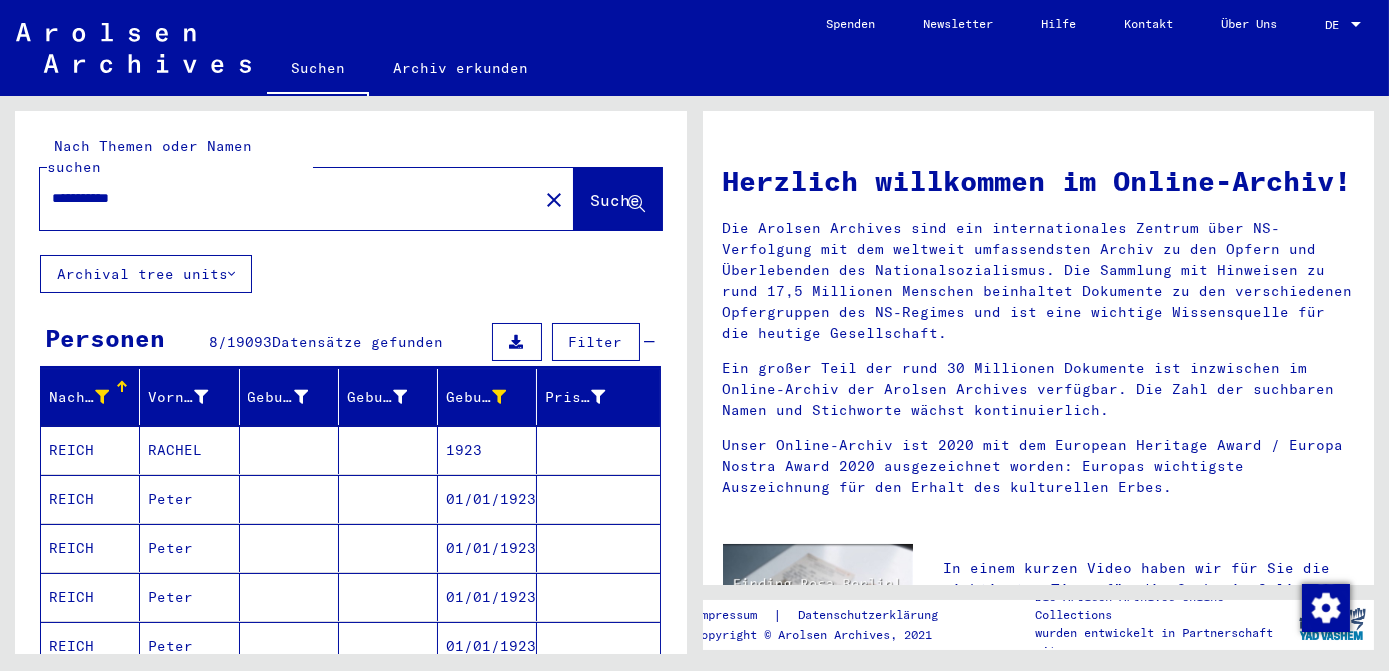 click on "1923" at bounding box center [487, 499] 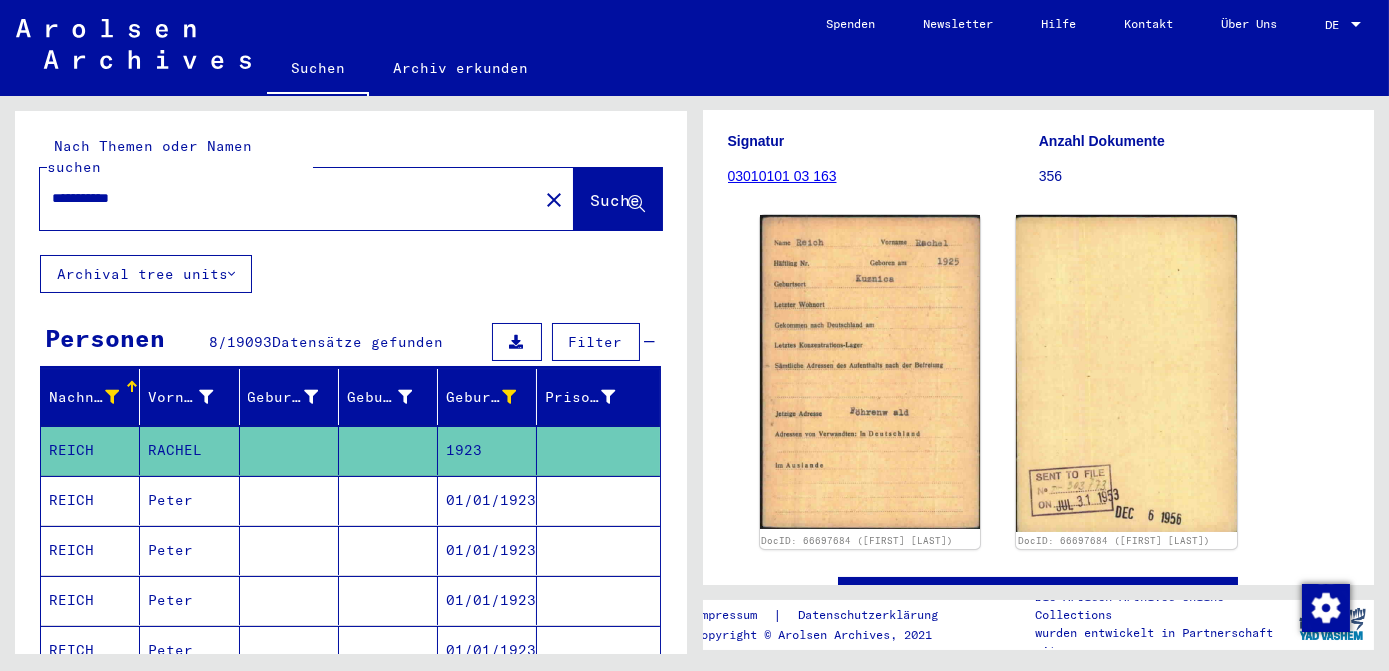 scroll, scrollTop: 272, scrollLeft: 0, axis: vertical 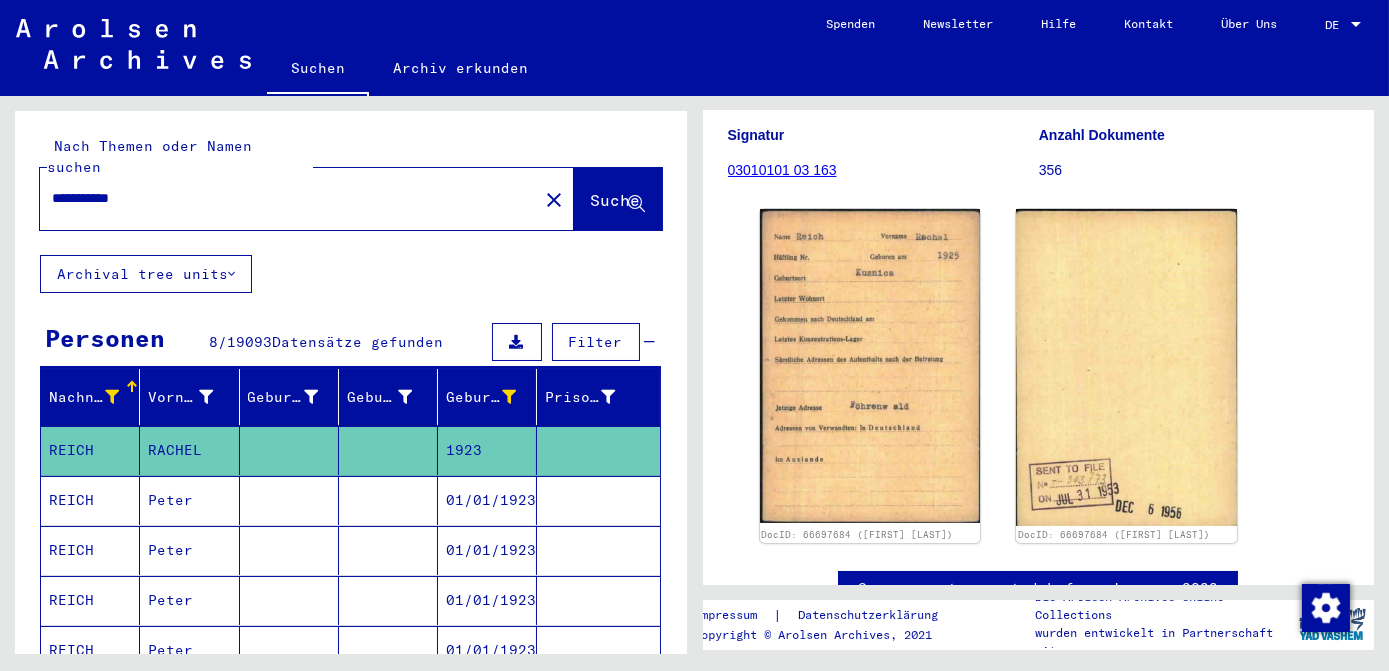click on "01/01/1923" at bounding box center (487, 550) 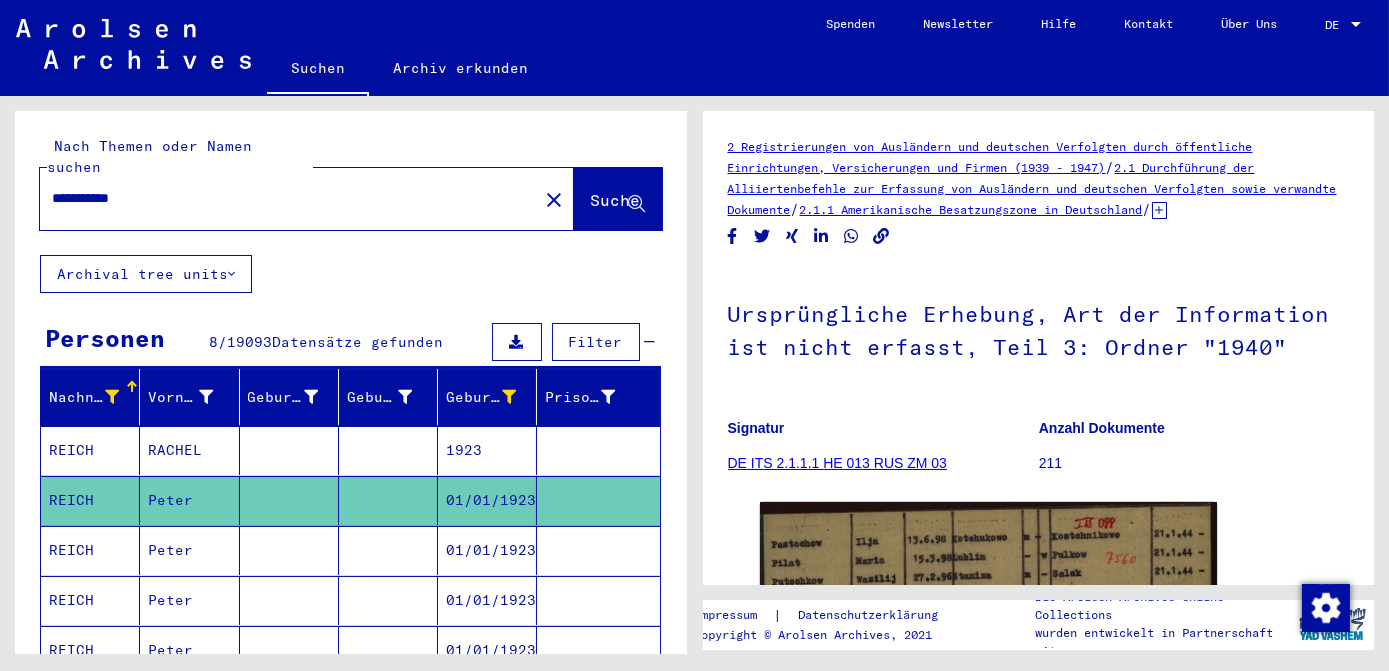 scroll, scrollTop: 363, scrollLeft: 0, axis: vertical 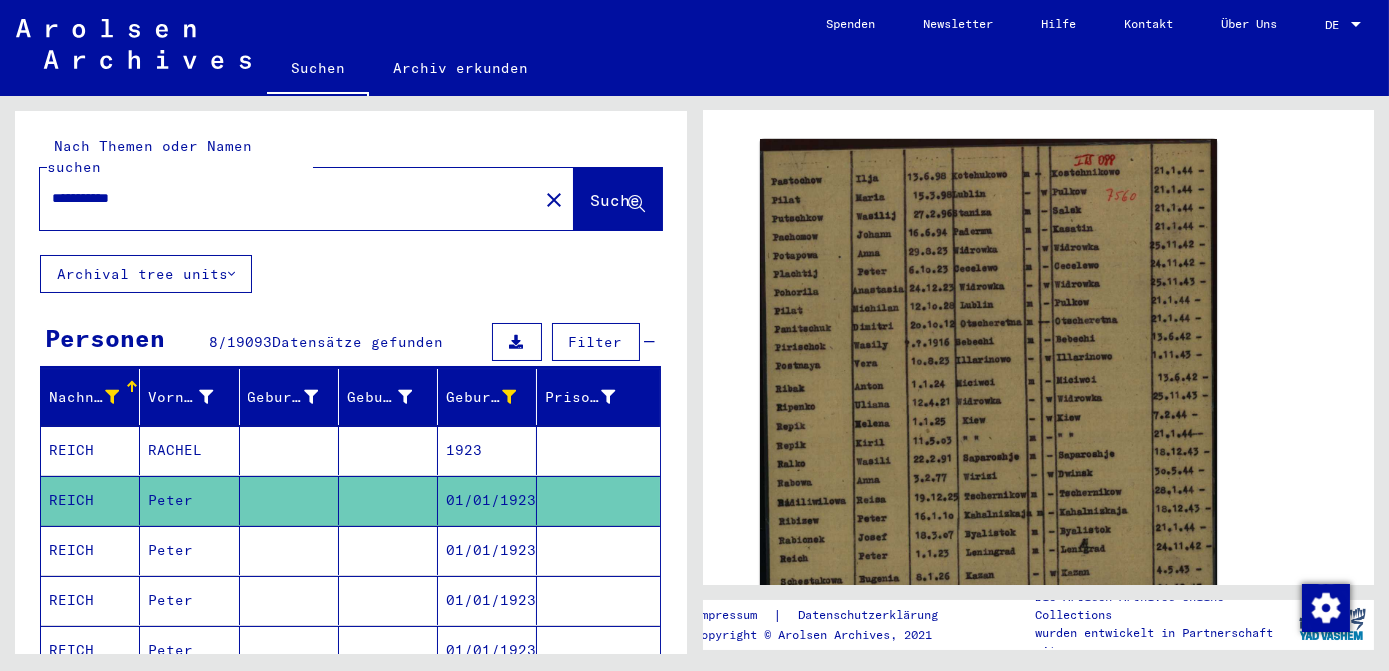 click on "01/01/1923" at bounding box center [487, 600] 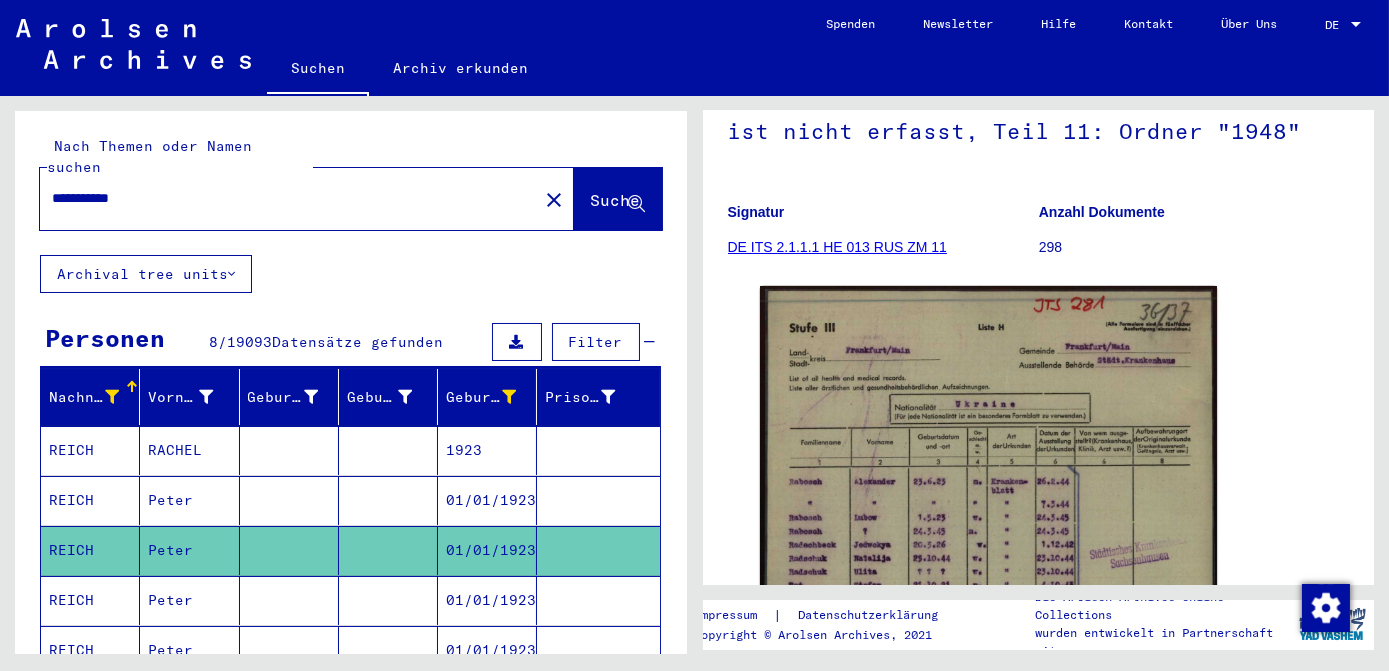 scroll, scrollTop: 363, scrollLeft: 0, axis: vertical 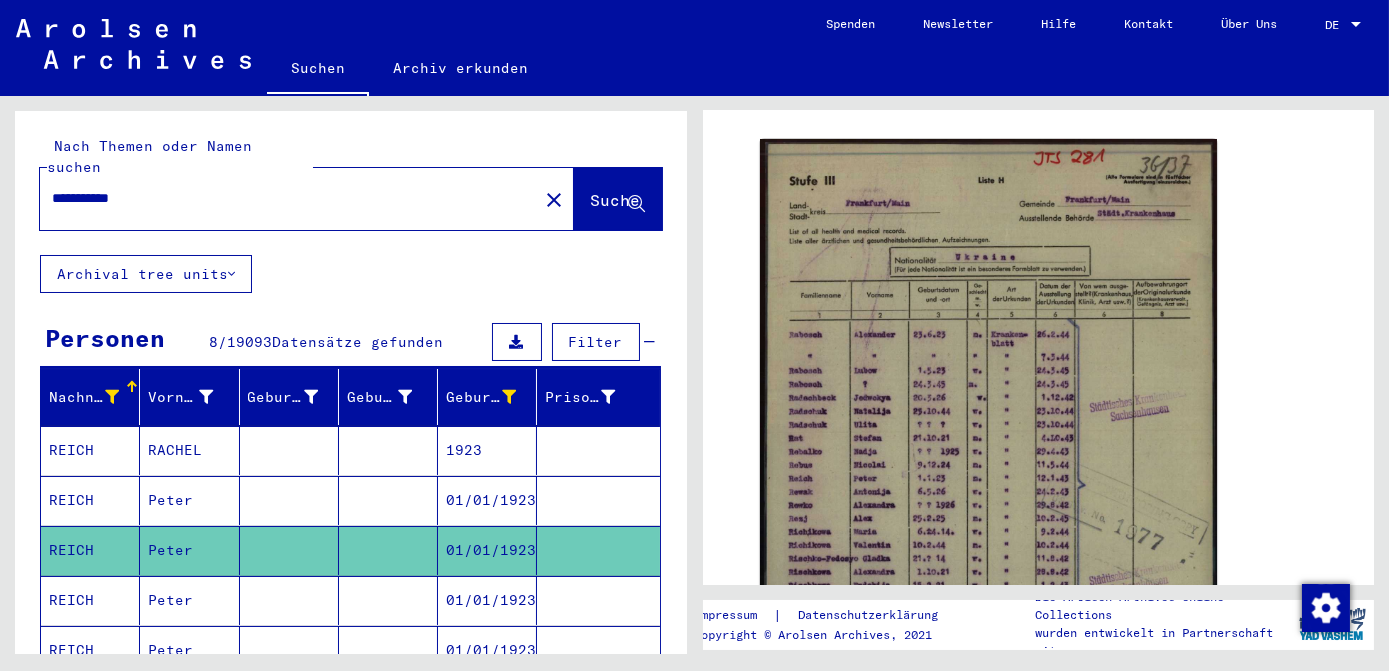 click on "01/01/1923" at bounding box center (487, 650) 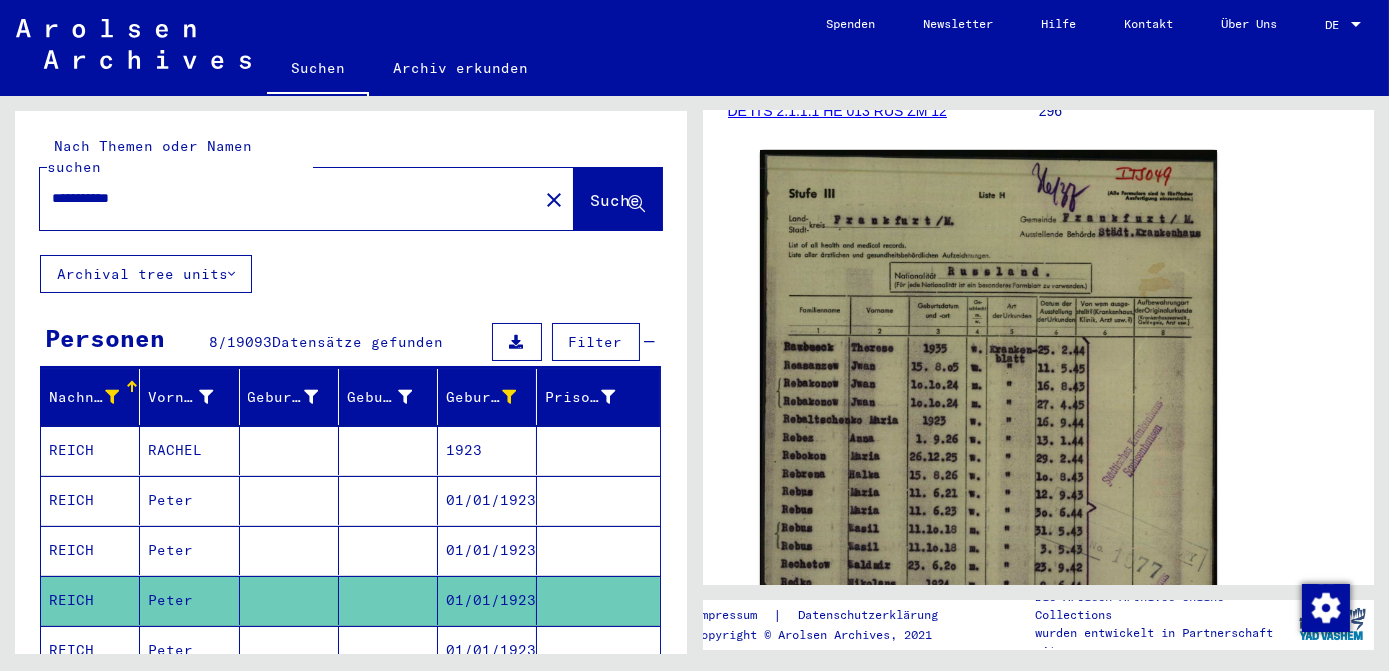 scroll, scrollTop: 363, scrollLeft: 0, axis: vertical 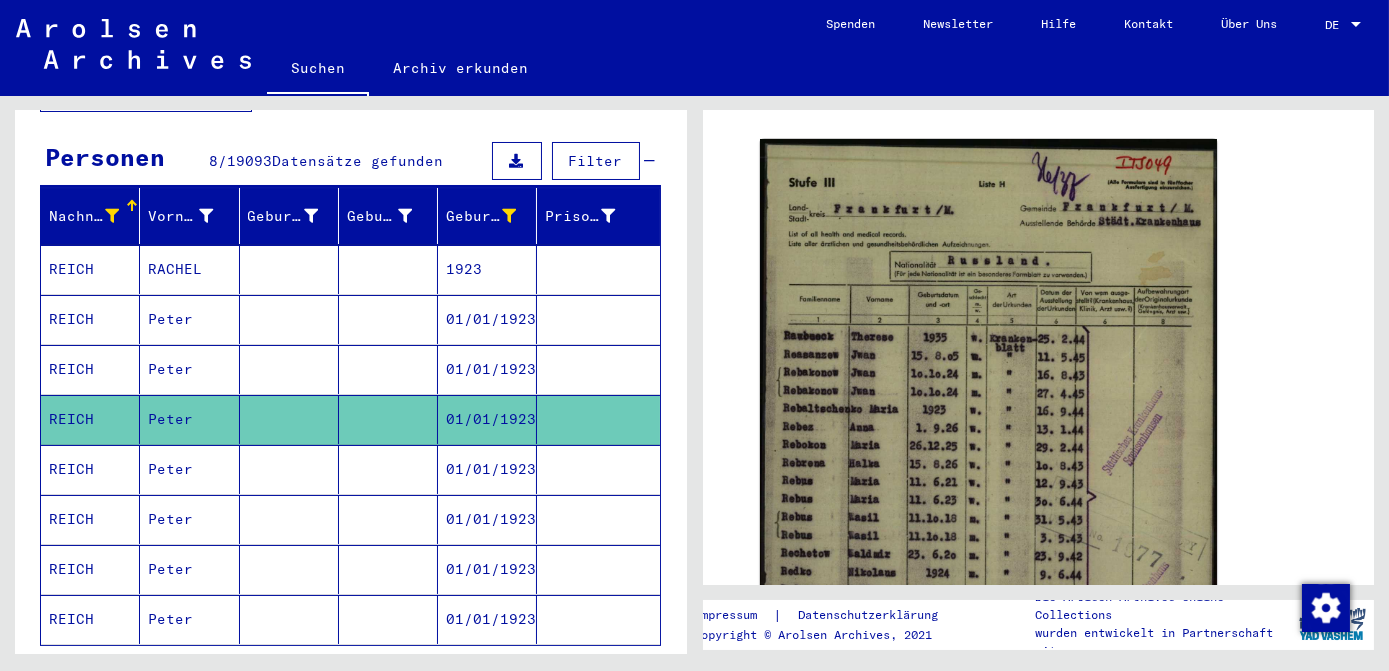 click on "01/01/1923" at bounding box center [487, 519] 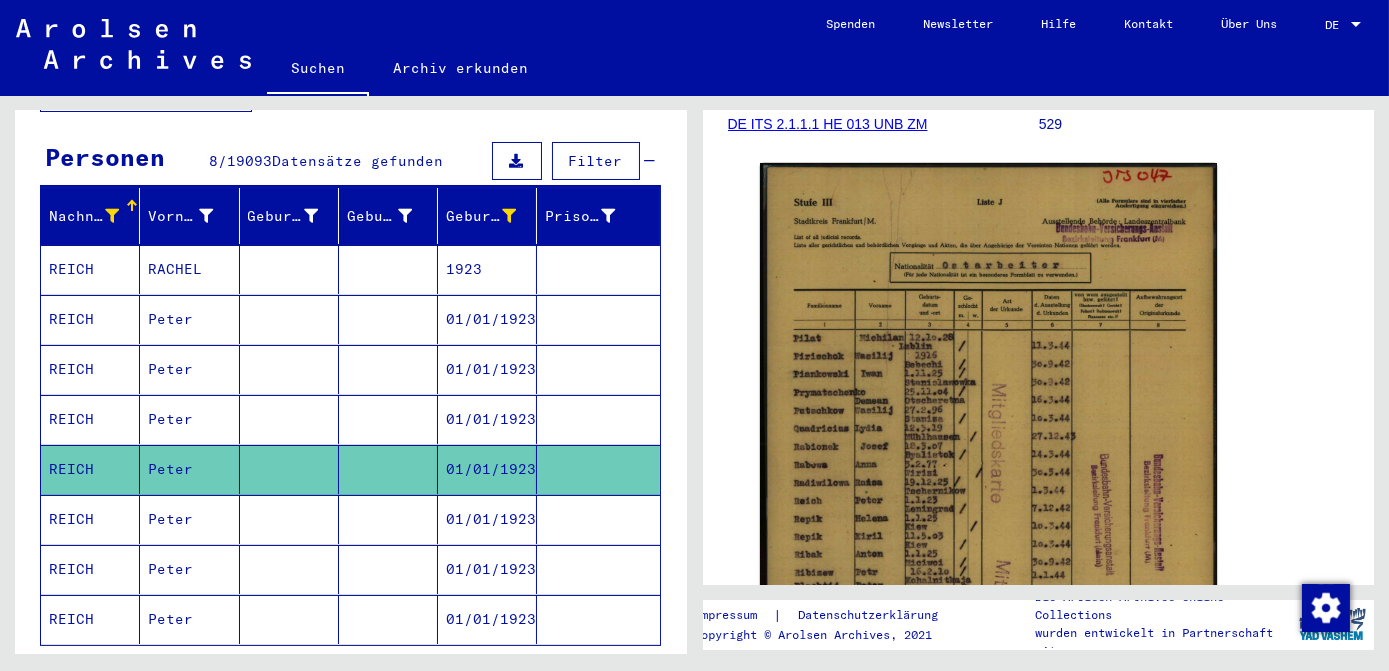 scroll, scrollTop: 363, scrollLeft: 0, axis: vertical 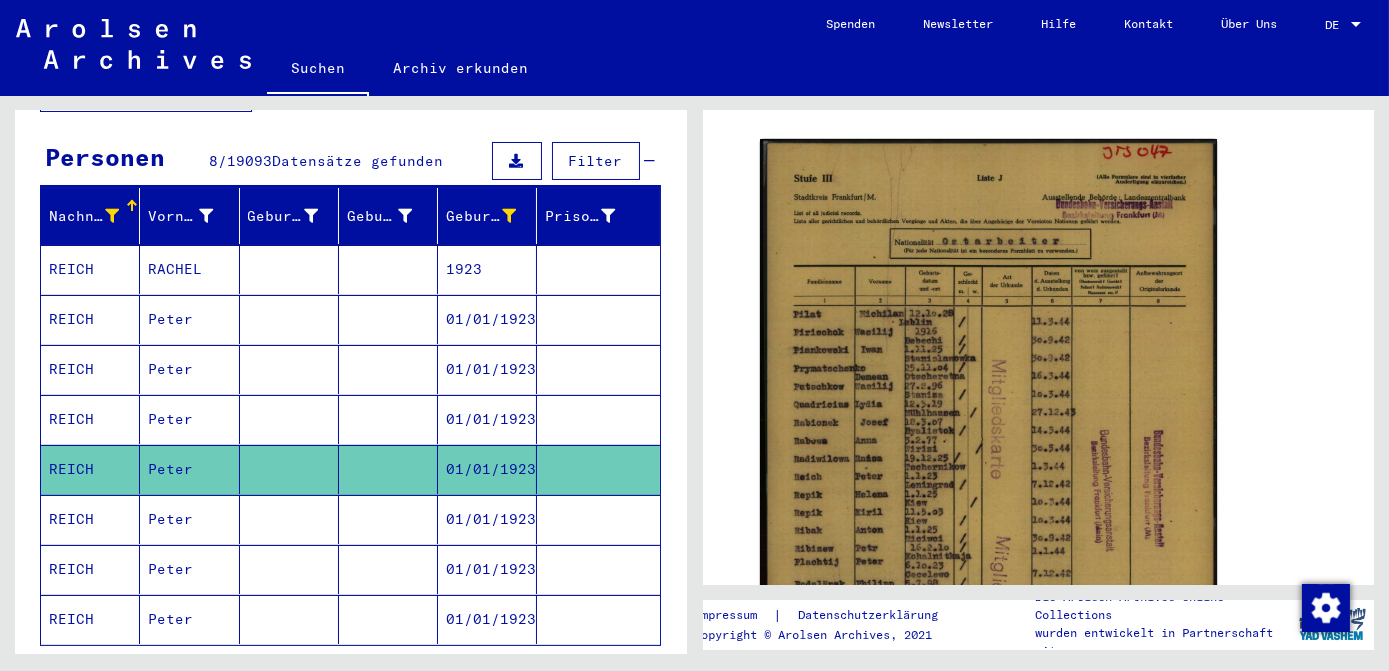 click on "01/01/1923" at bounding box center [487, 569] 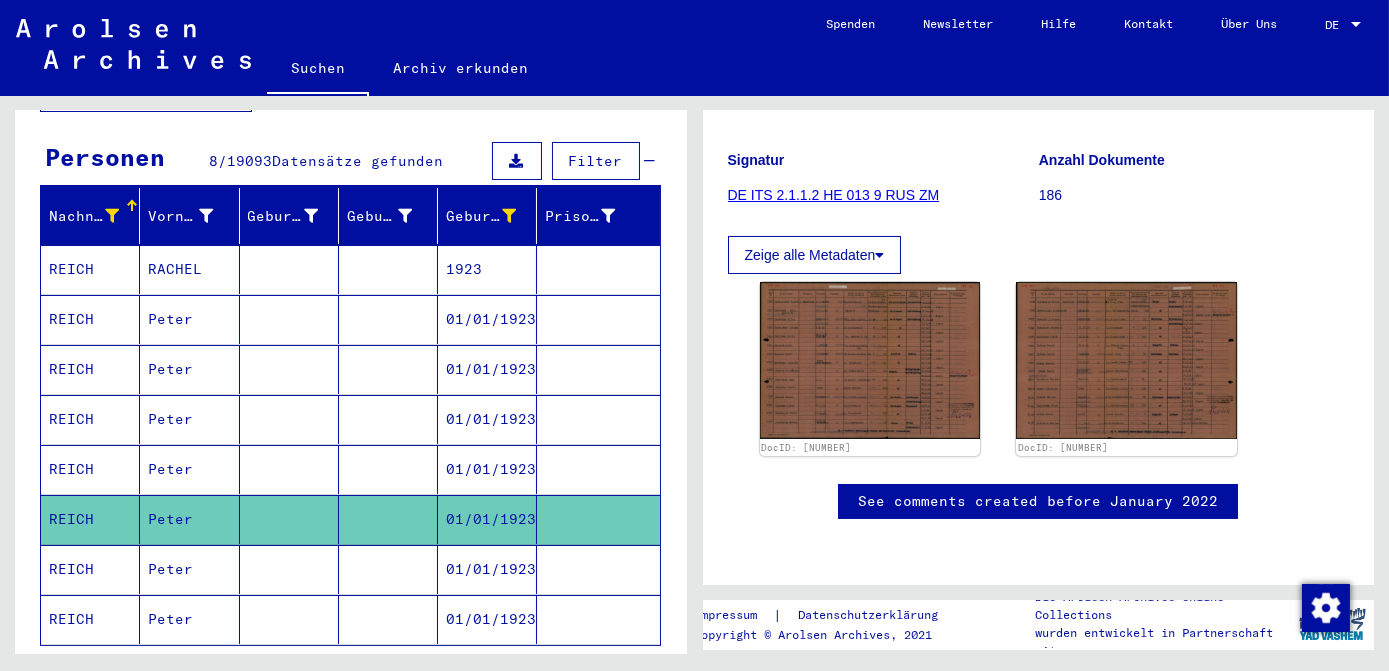 scroll, scrollTop: 262, scrollLeft: 0, axis: vertical 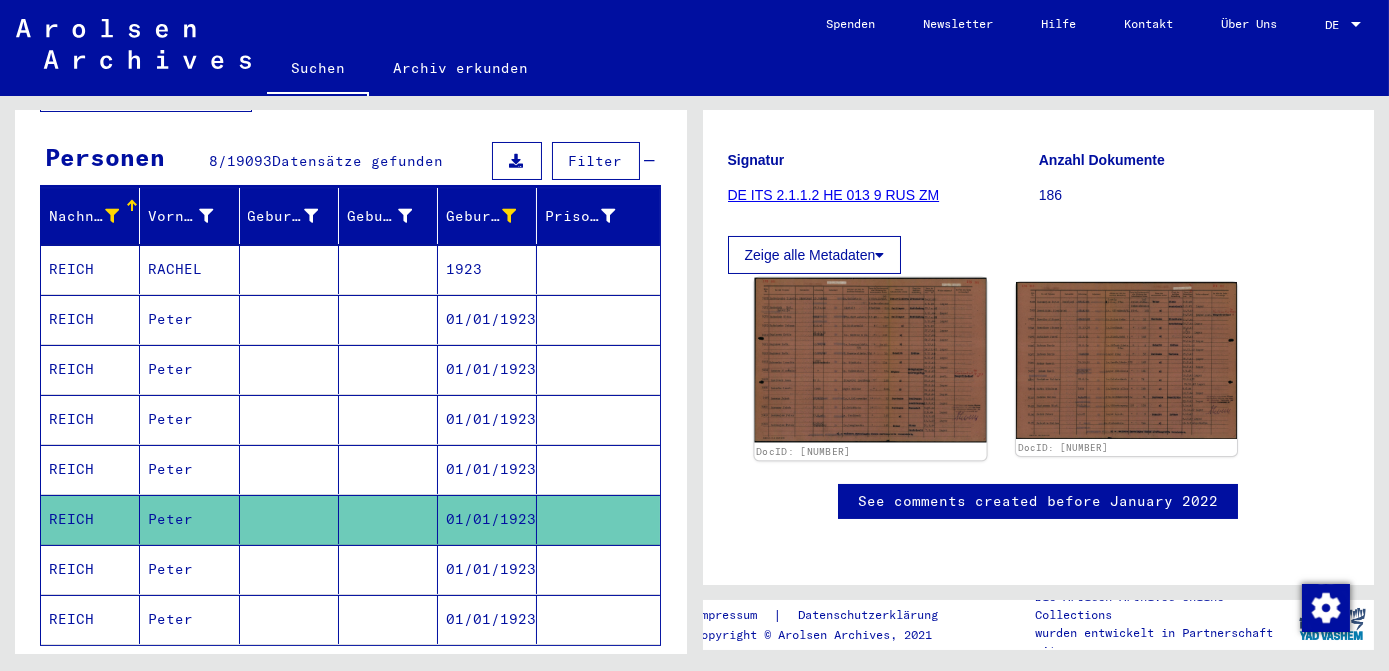 click 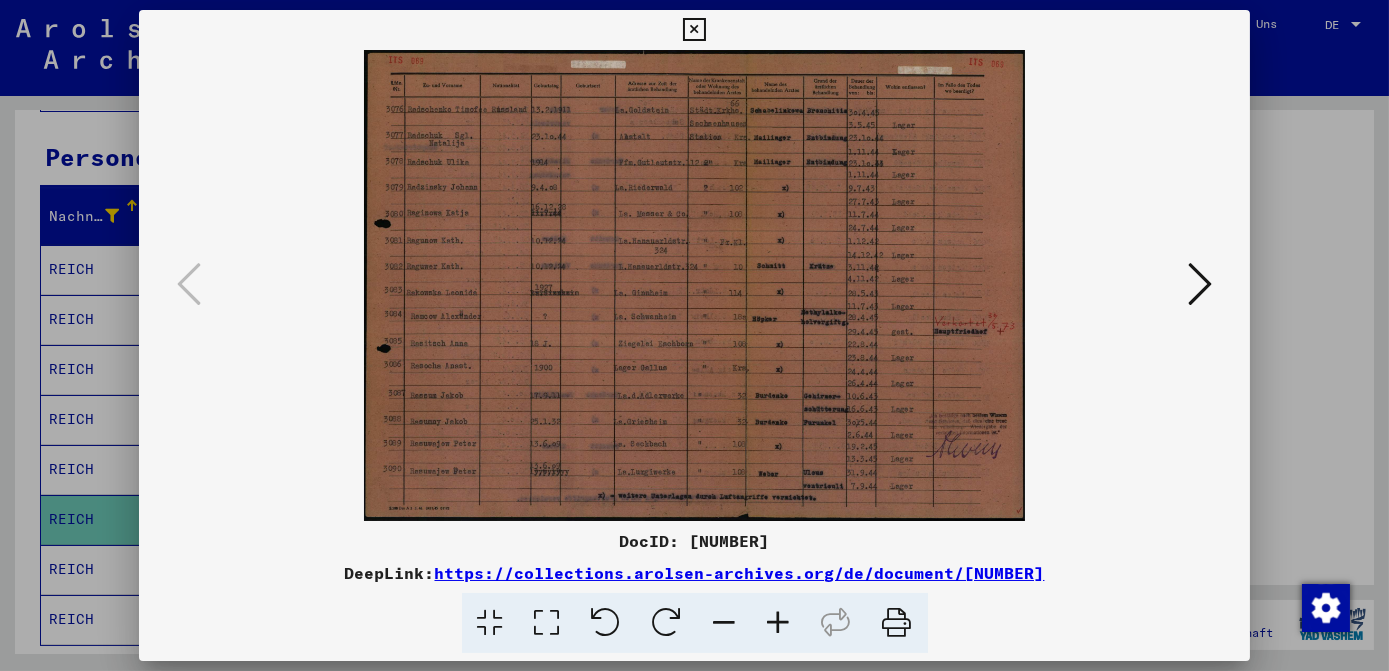 click at bounding box center [547, 623] 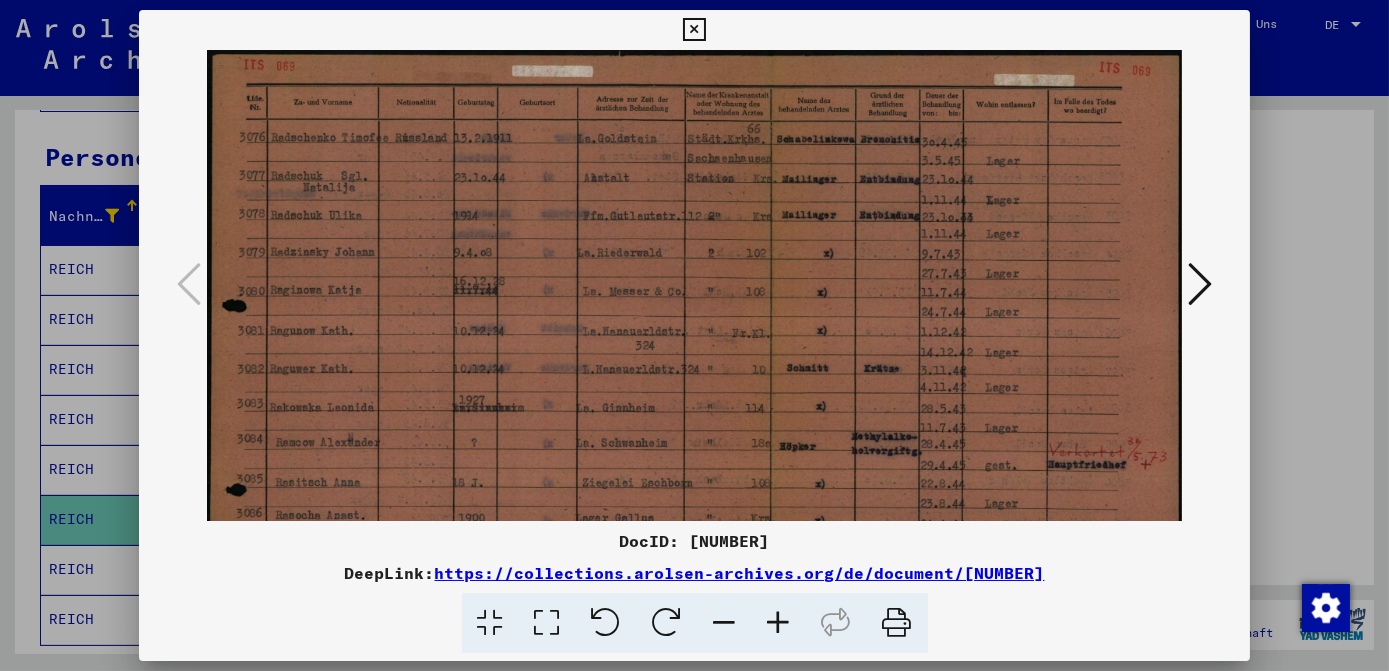 click at bounding box center [779, 623] 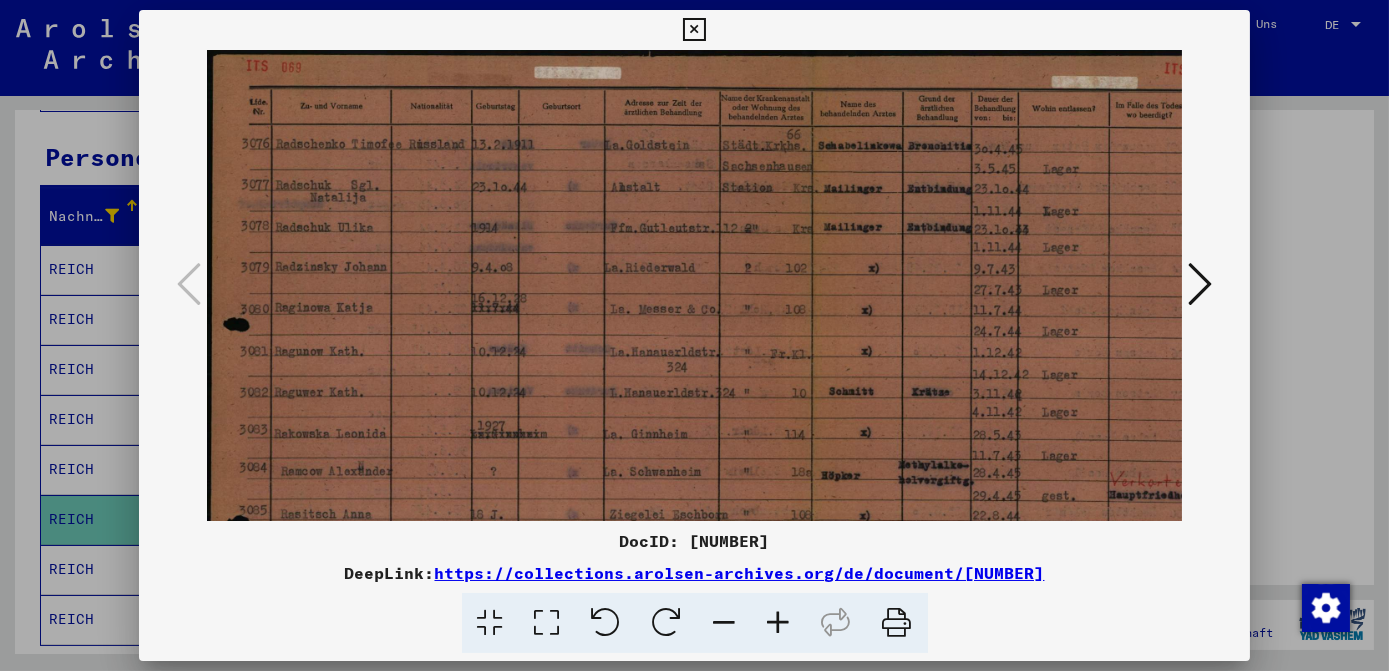 click at bounding box center [779, 623] 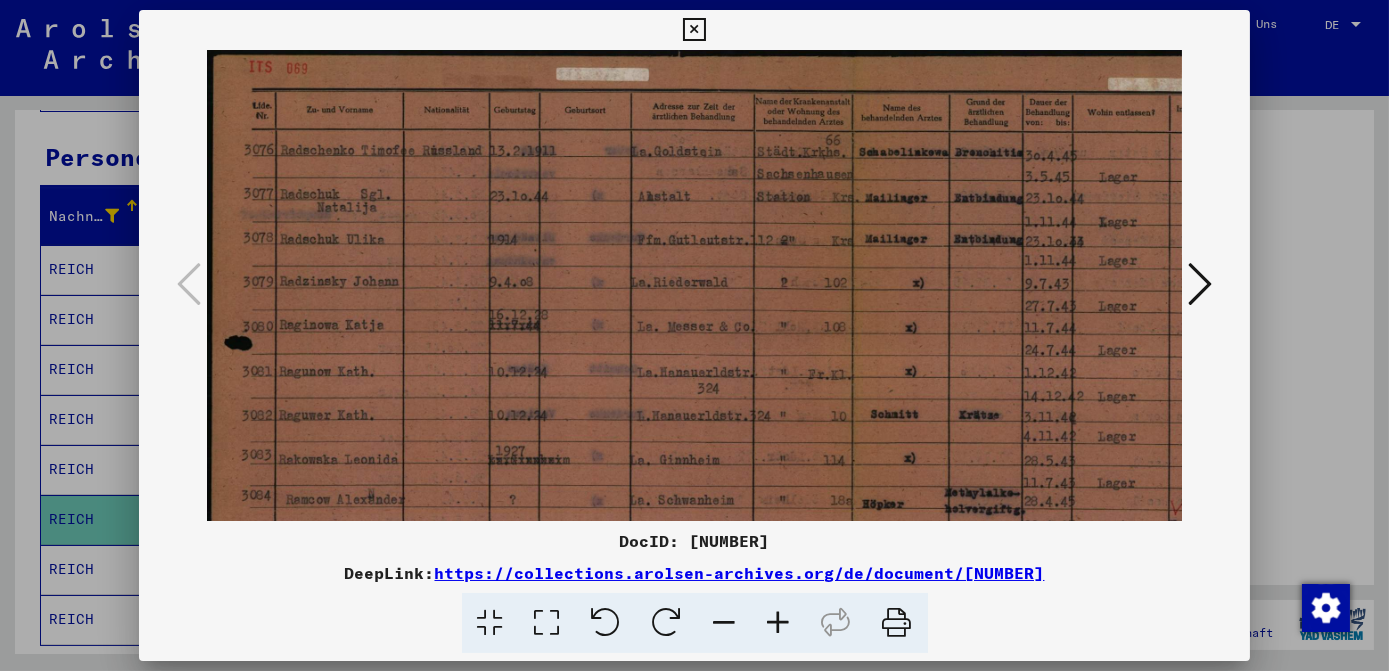 click at bounding box center (779, 623) 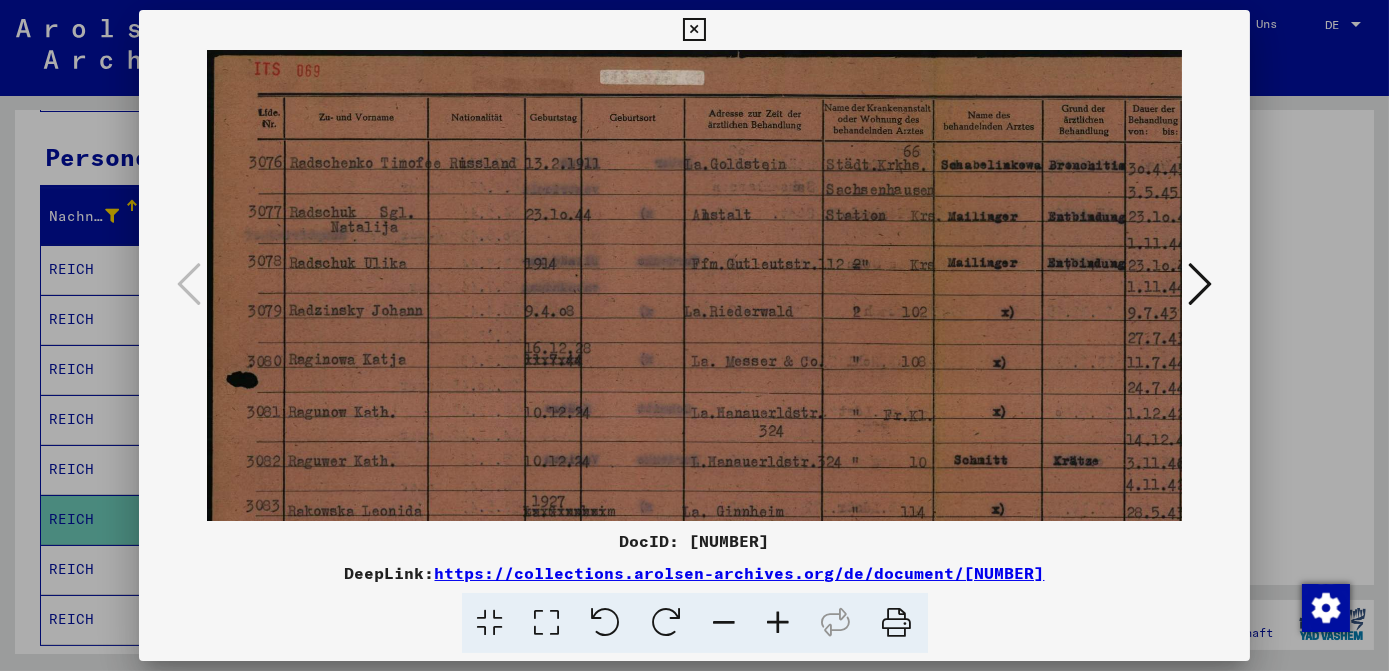 click at bounding box center (779, 623) 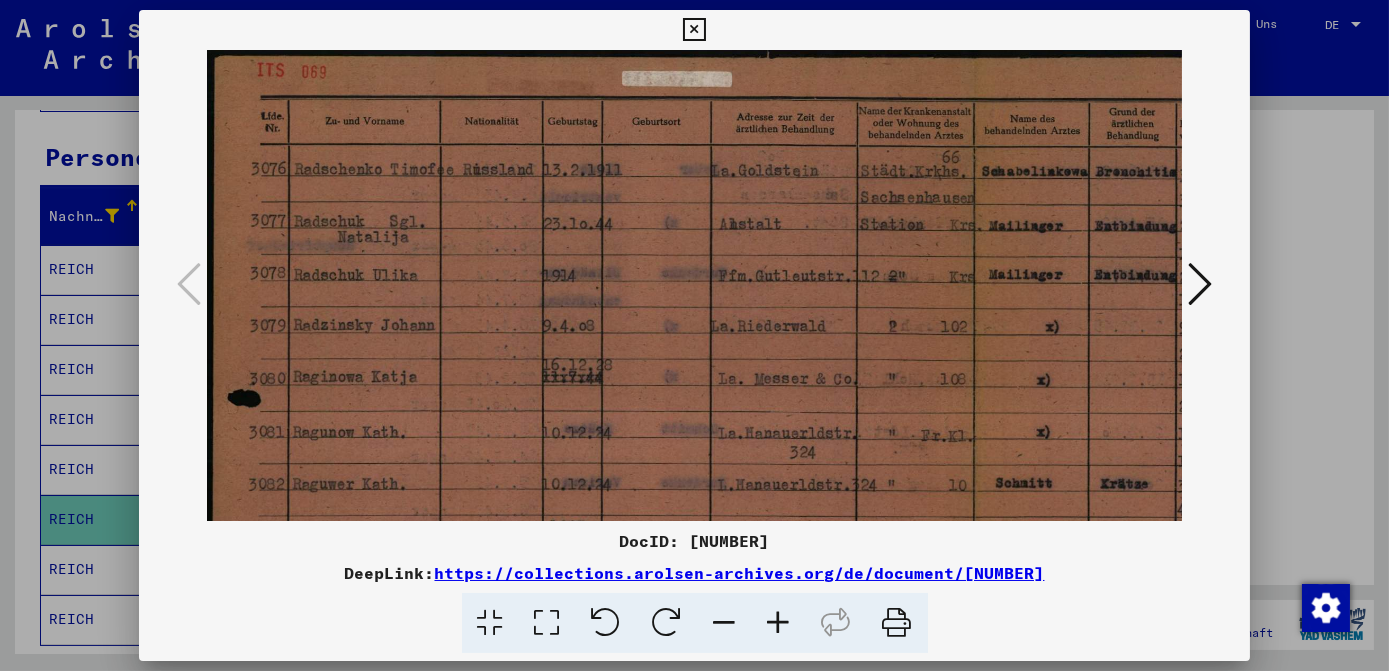 click at bounding box center [779, 623] 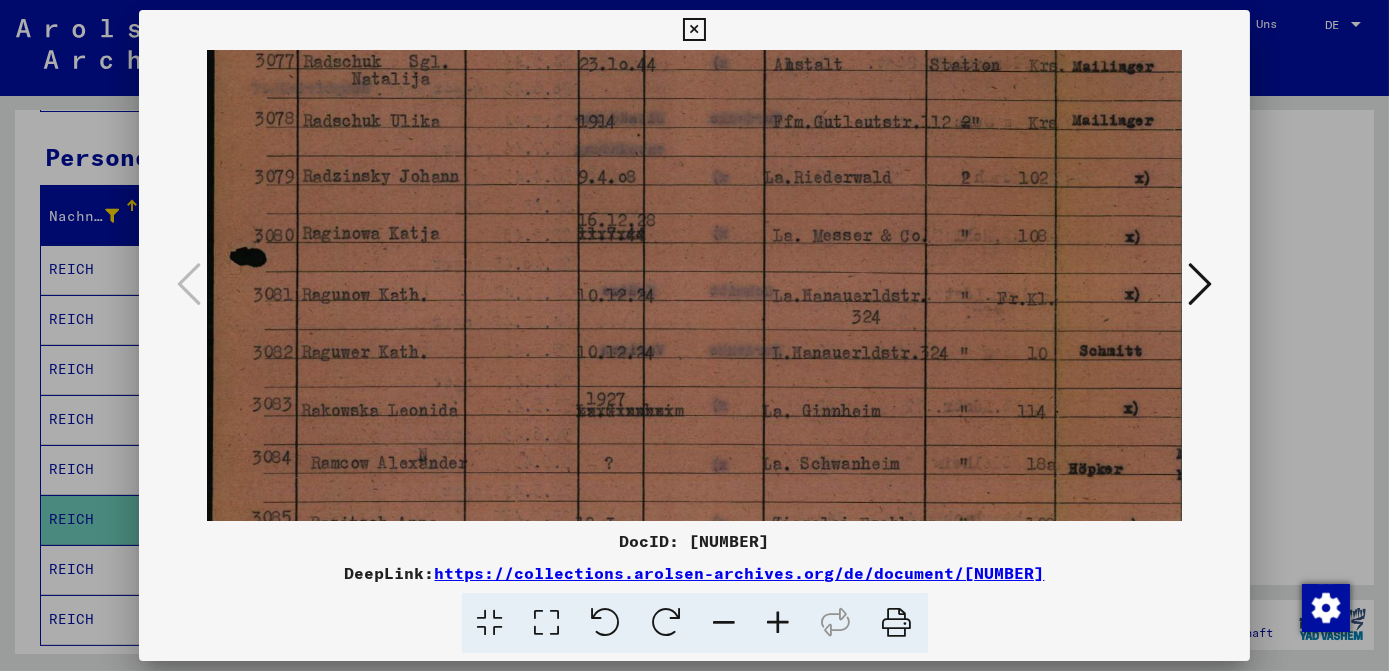 drag, startPoint x: 789, startPoint y: 437, endPoint x: 795, endPoint y: 259, distance: 178.10109 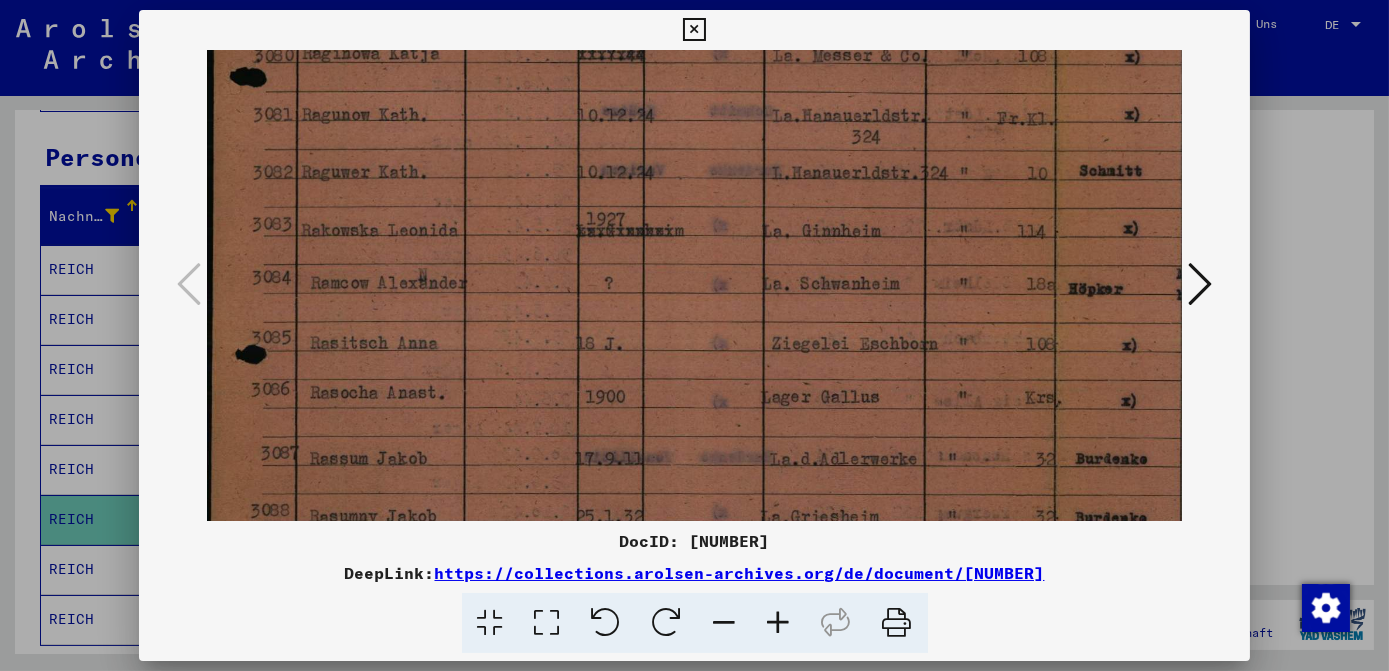 drag, startPoint x: 832, startPoint y: 263, endPoint x: 849, endPoint y: 150, distance: 114.27161 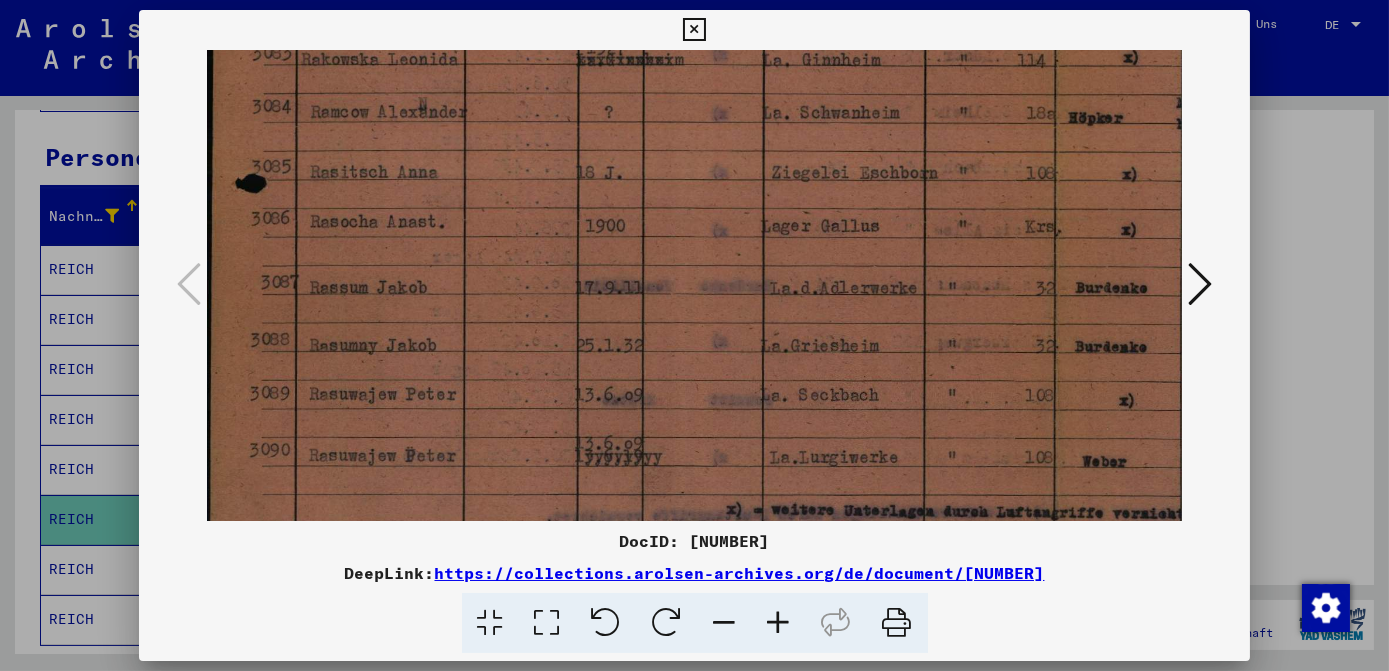 scroll, scrollTop: 573, scrollLeft: 0, axis: vertical 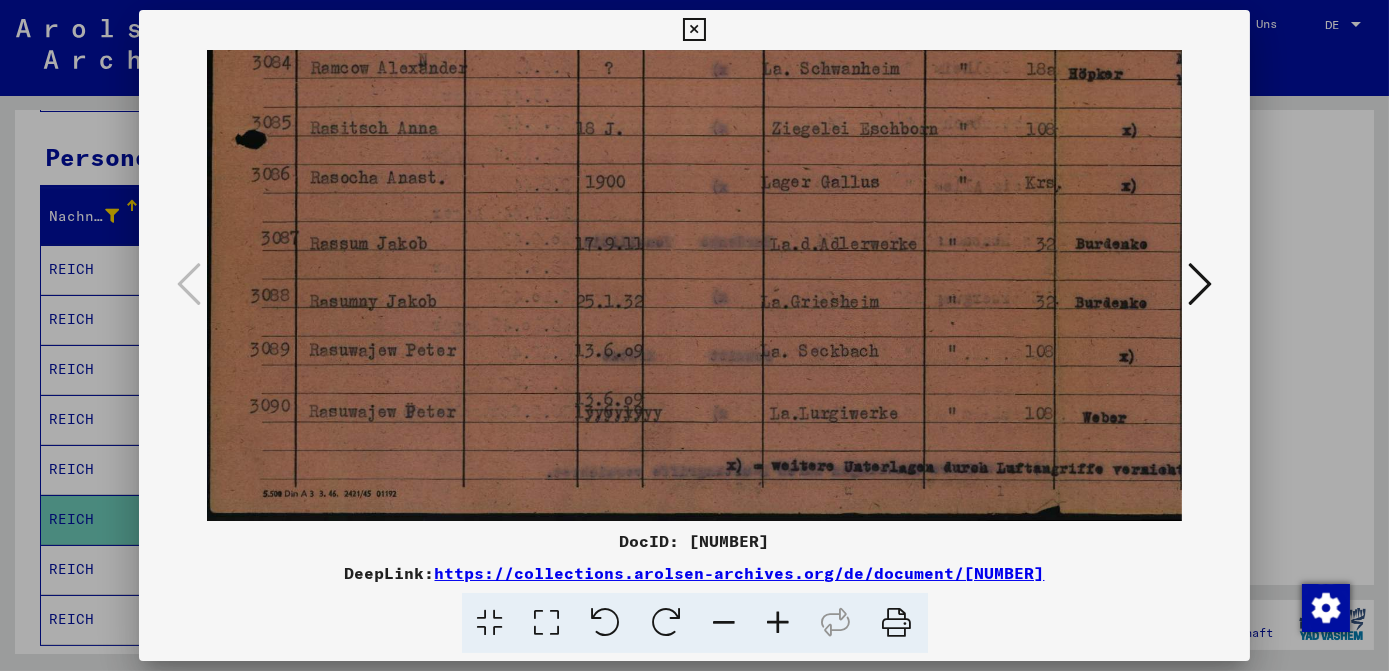 drag, startPoint x: 851, startPoint y: 426, endPoint x: 923, endPoint y: 137, distance: 297.83383 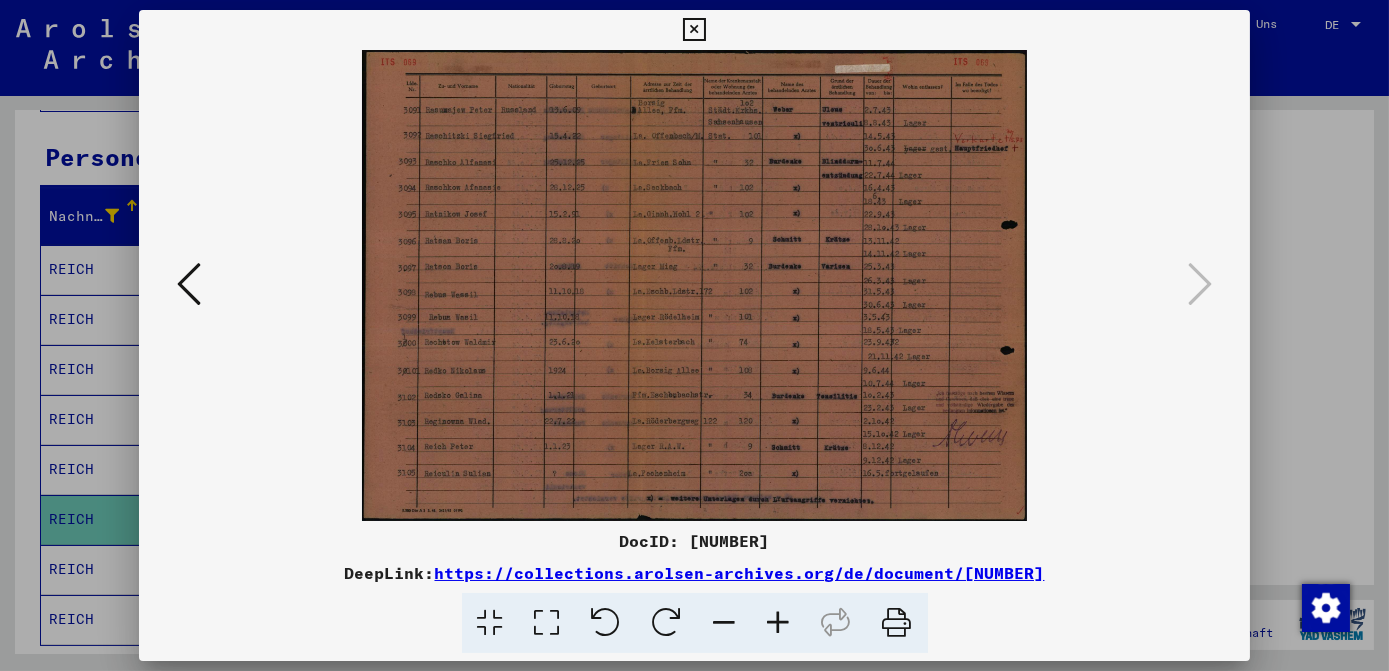 scroll, scrollTop: 0, scrollLeft: 0, axis: both 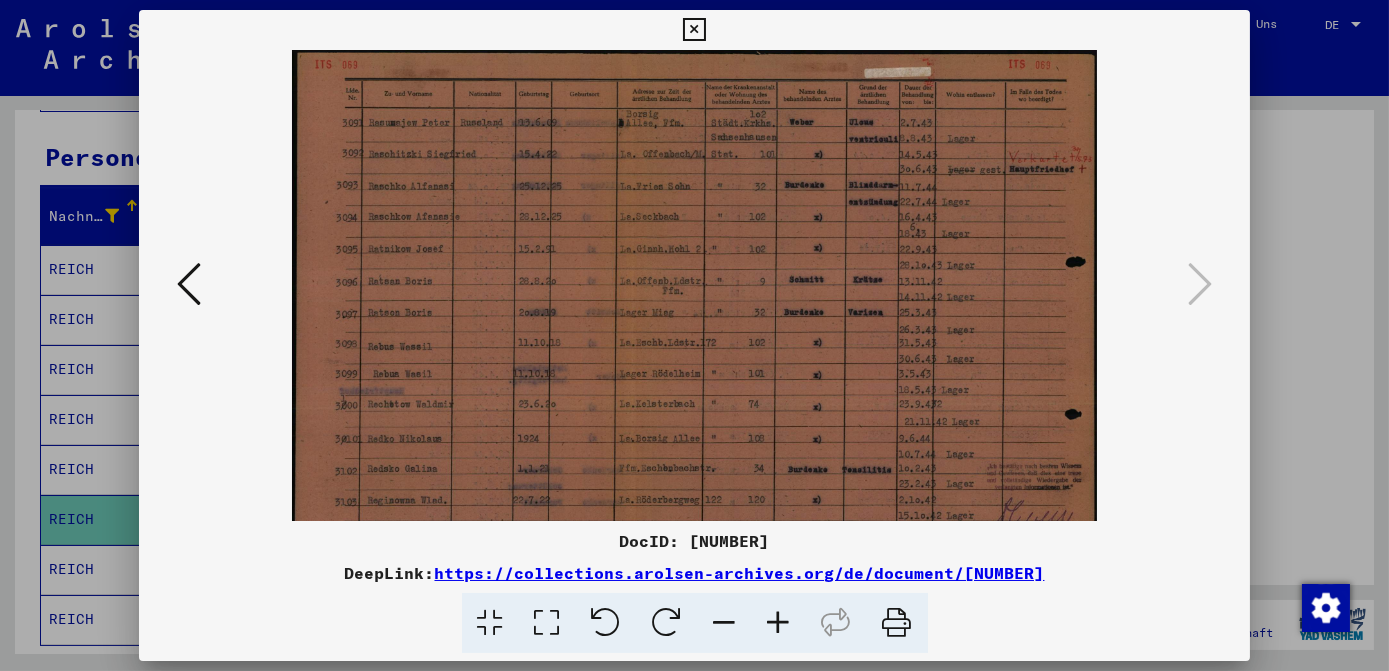 click at bounding box center (779, 623) 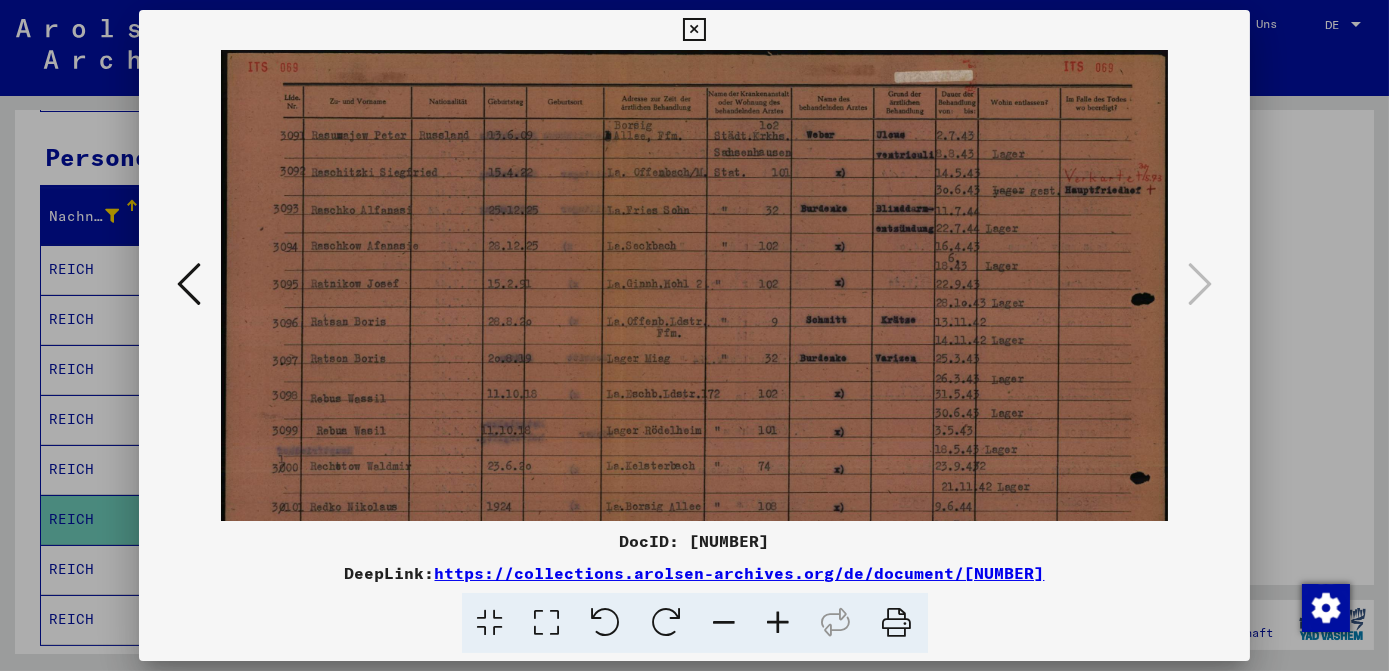 click at bounding box center [779, 623] 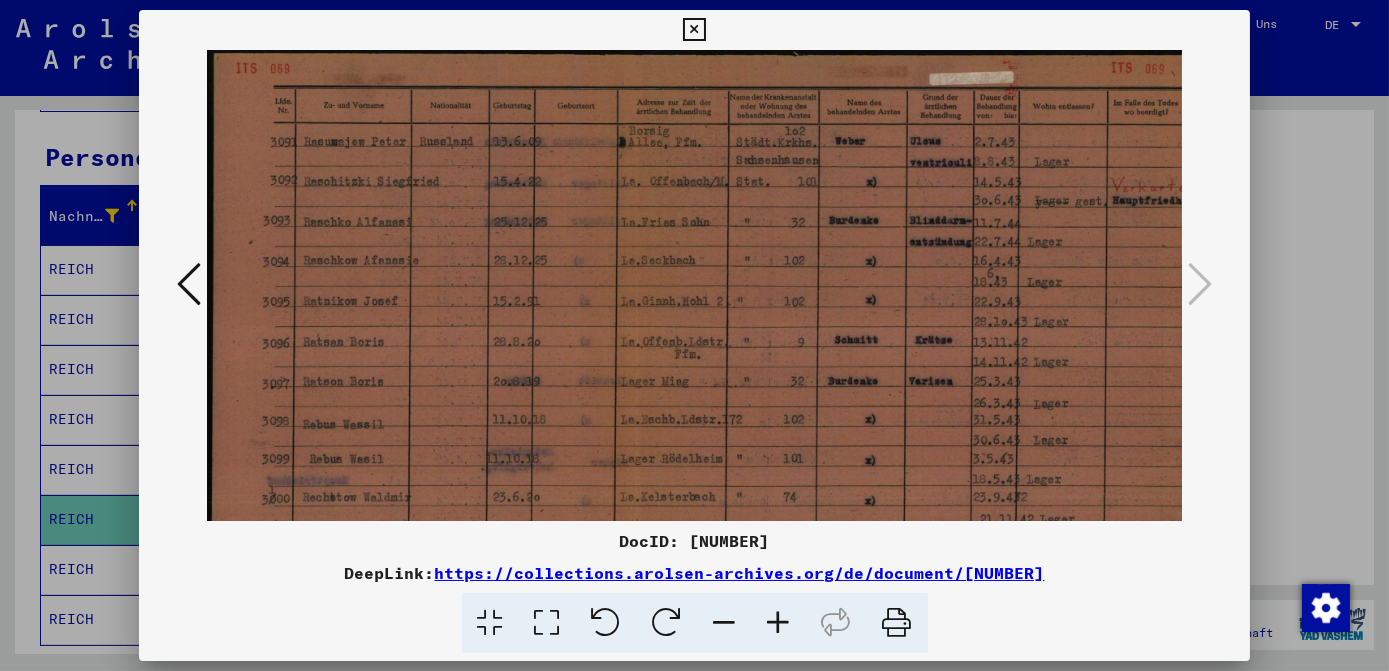 click at bounding box center [779, 623] 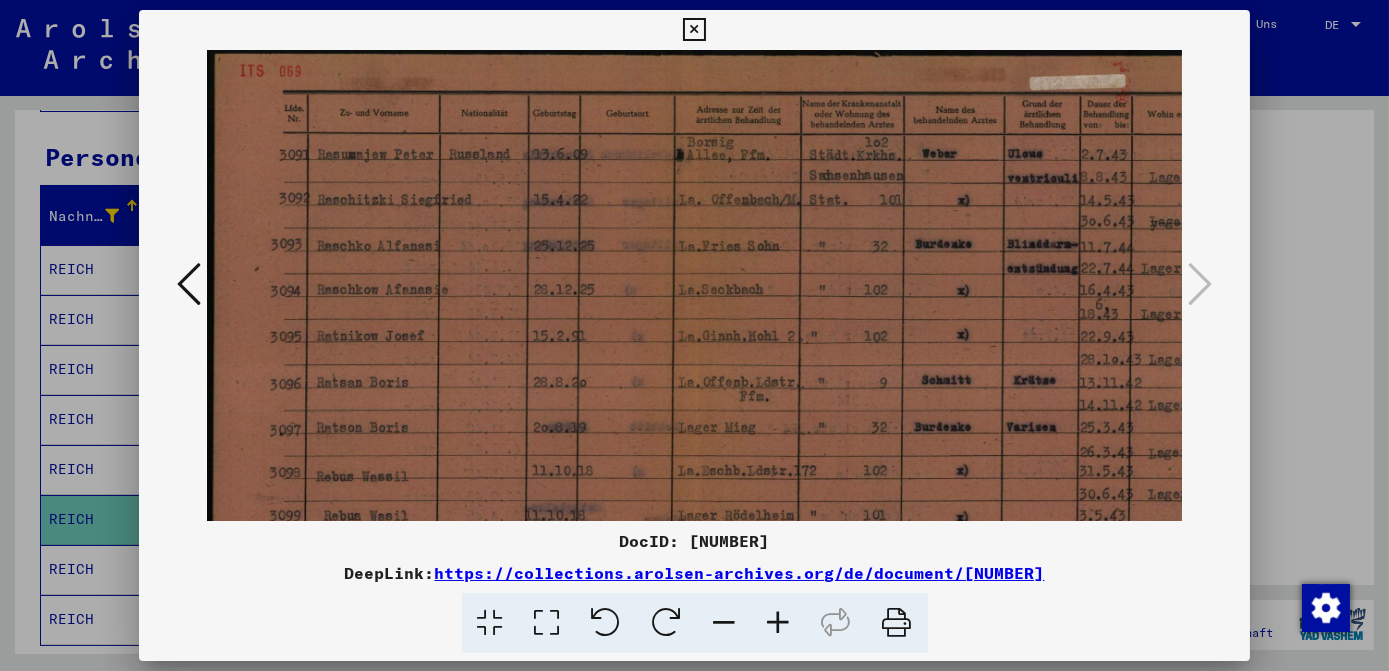 click at bounding box center (779, 623) 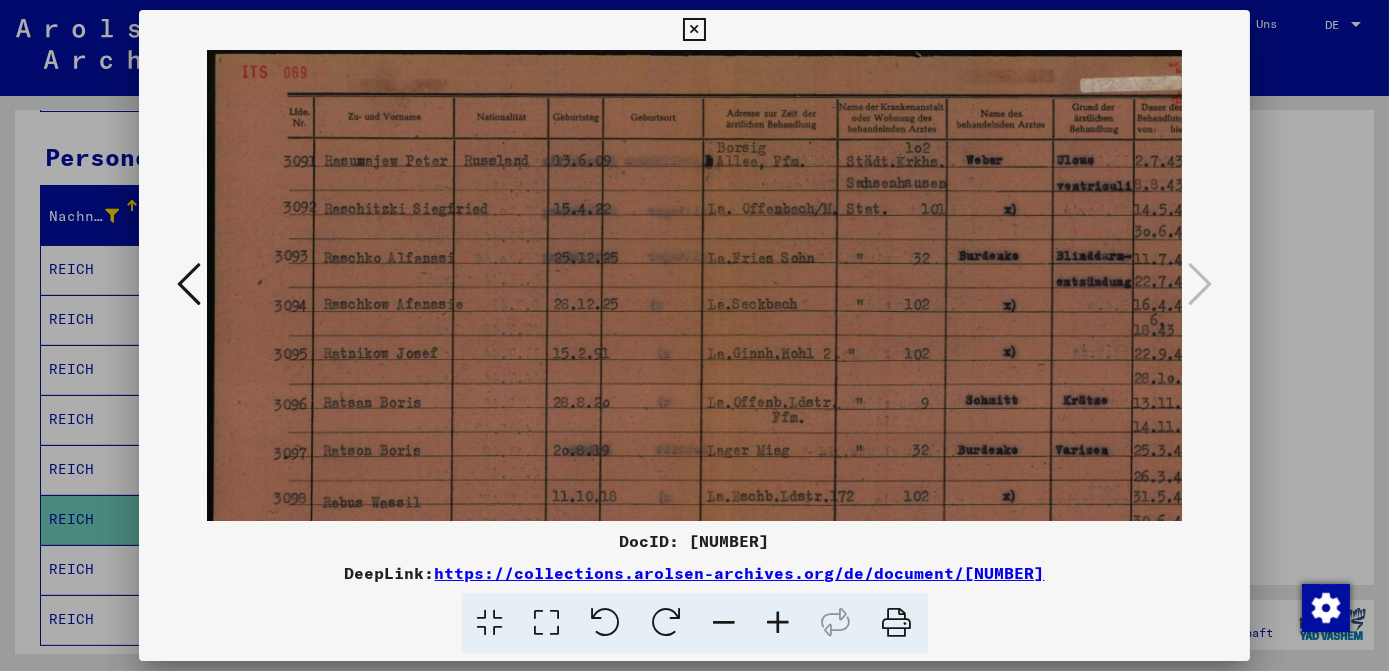 click at bounding box center (779, 623) 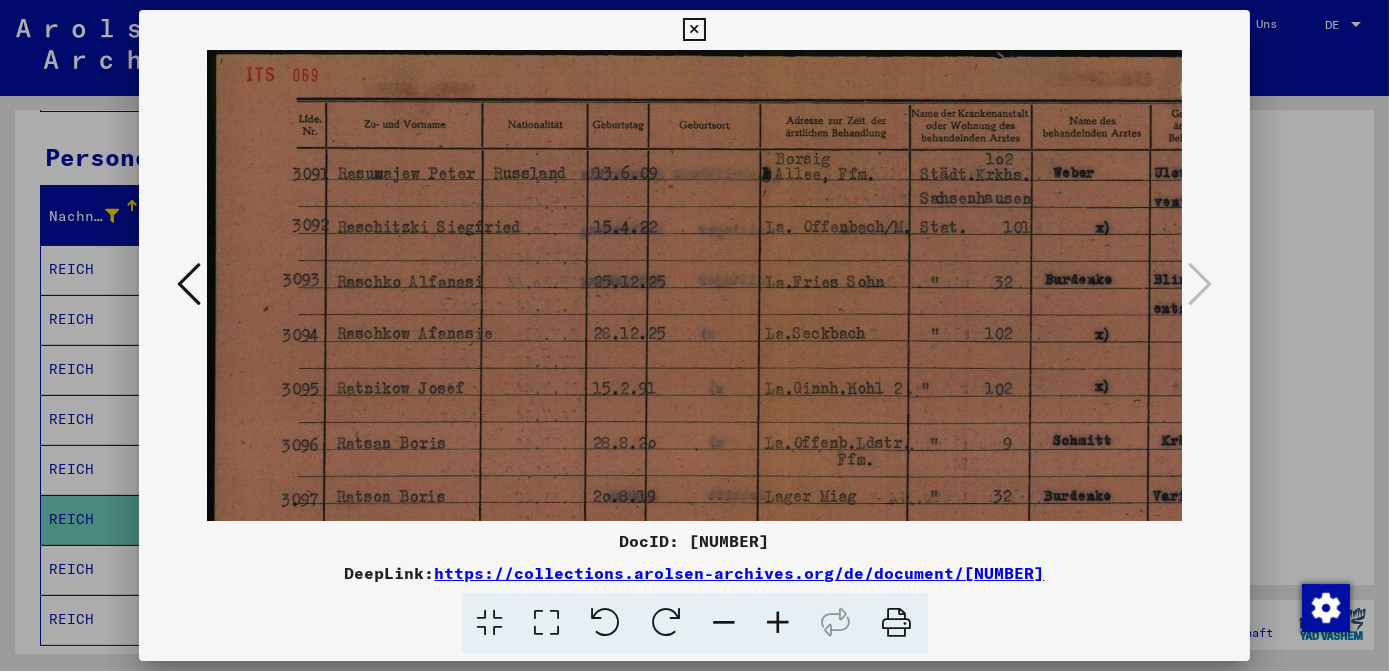 click at bounding box center [779, 623] 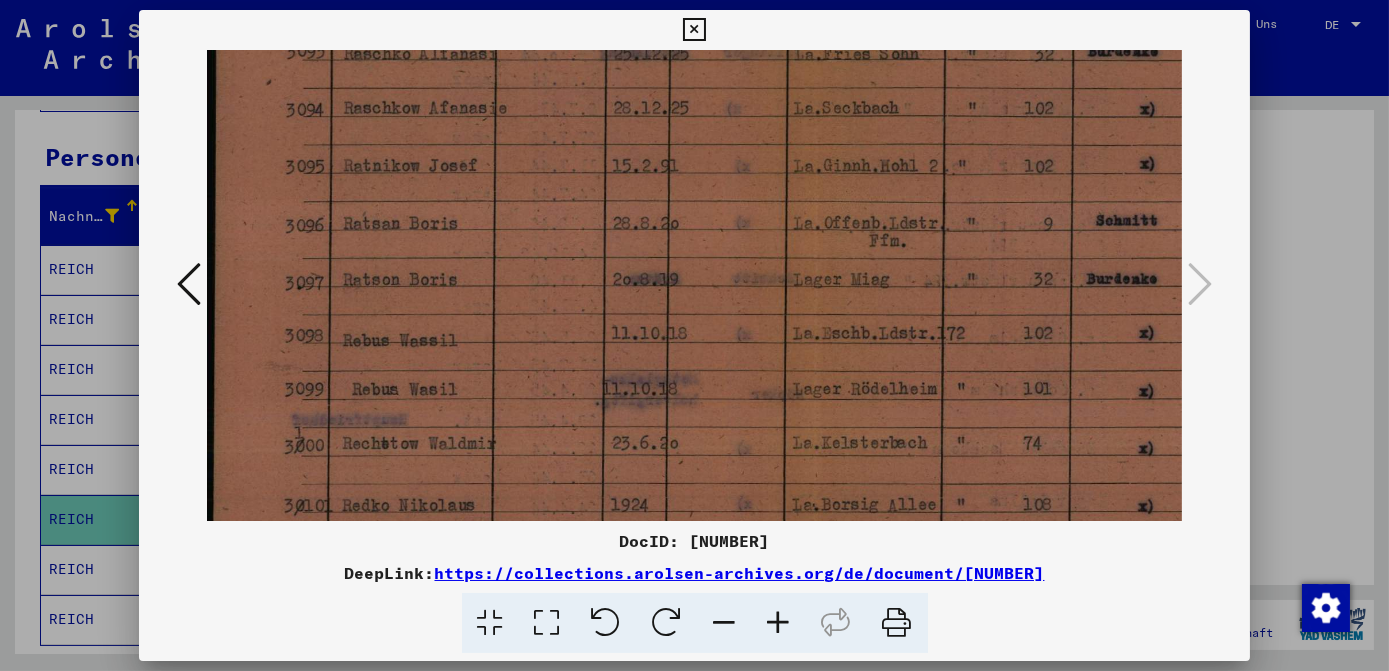drag, startPoint x: 750, startPoint y: 449, endPoint x: 789, endPoint y: 209, distance: 243.1481 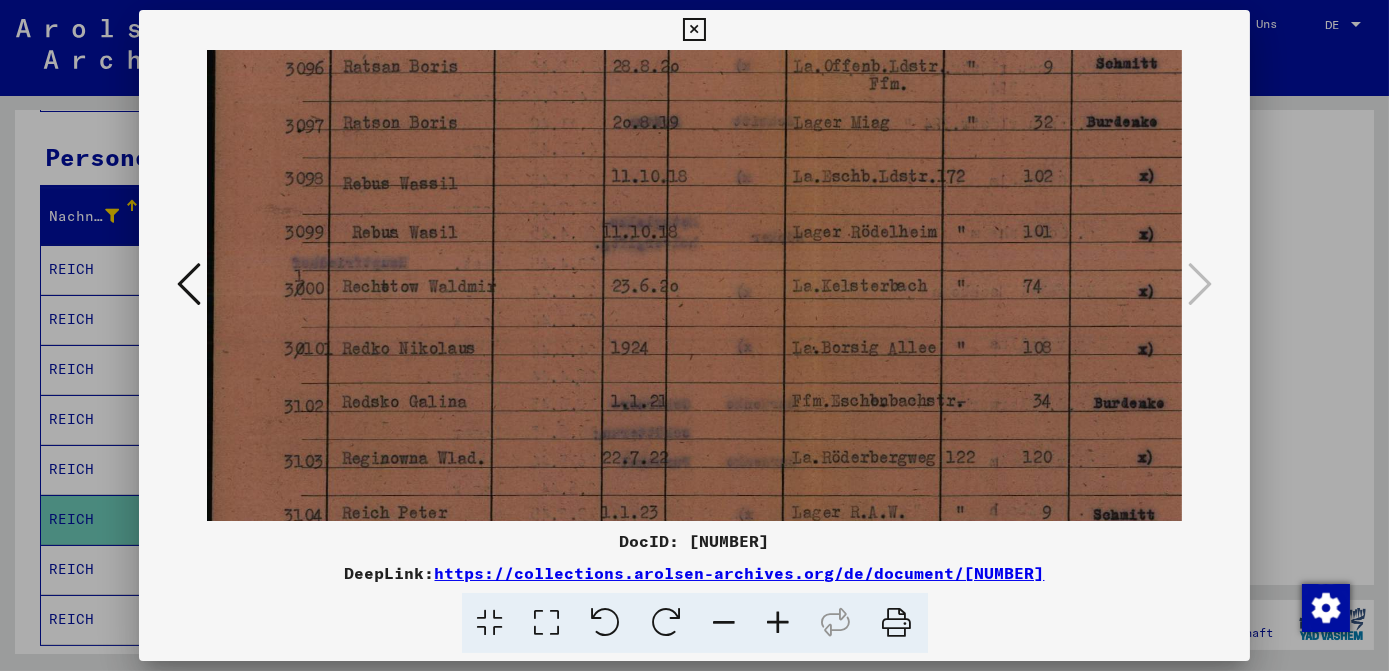 drag, startPoint x: 872, startPoint y: 245, endPoint x: 880, endPoint y: 226, distance: 20.615528 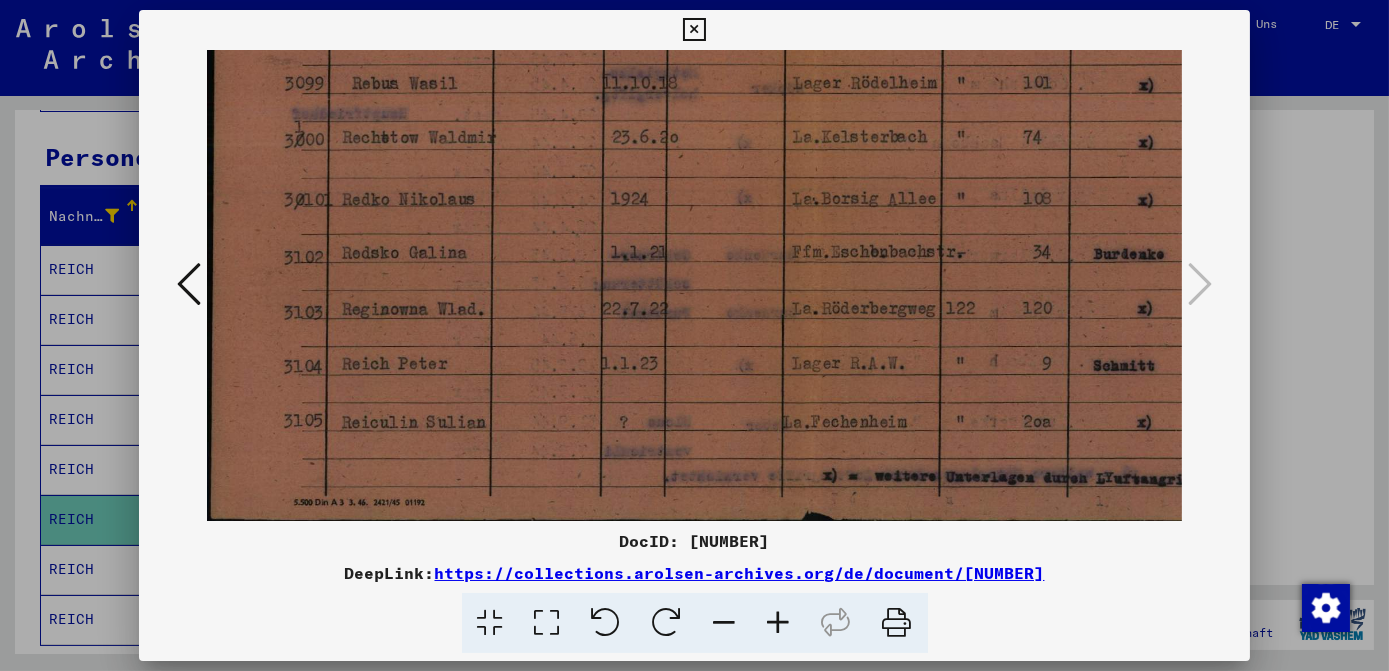 scroll, scrollTop: 549, scrollLeft: 0, axis: vertical 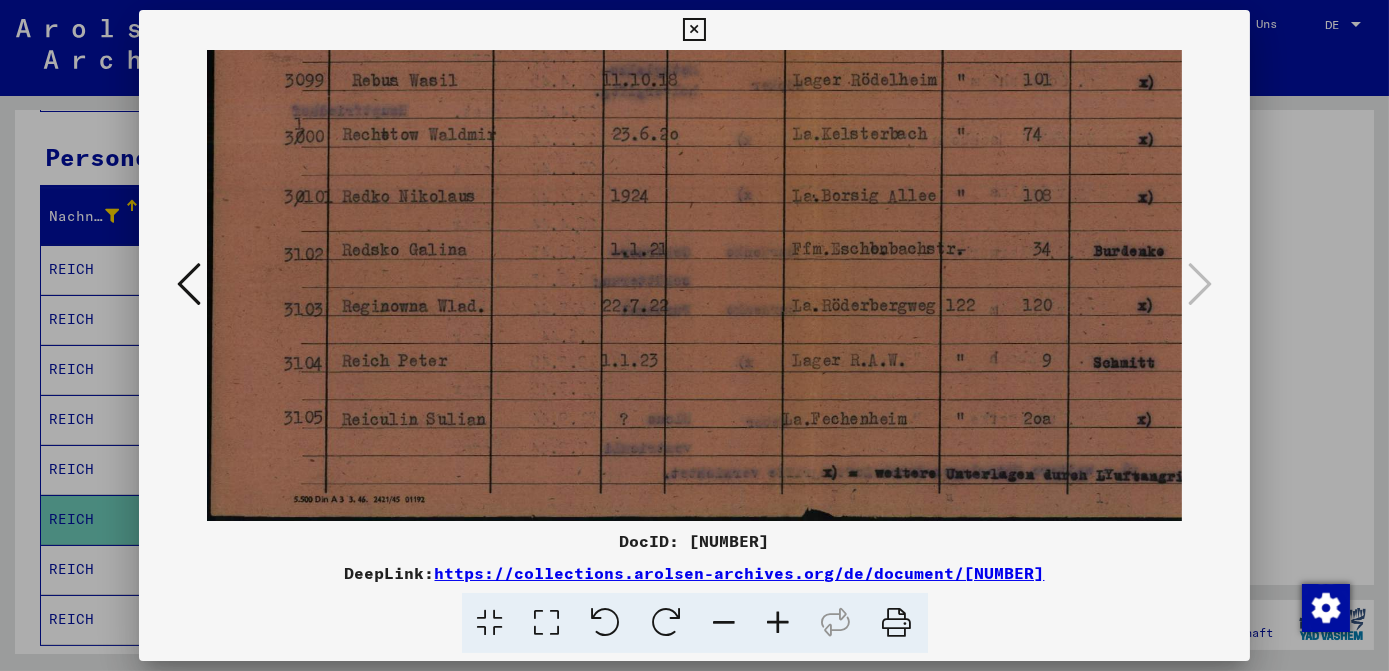 drag, startPoint x: 874, startPoint y: 372, endPoint x: 880, endPoint y: 223, distance: 149.12076 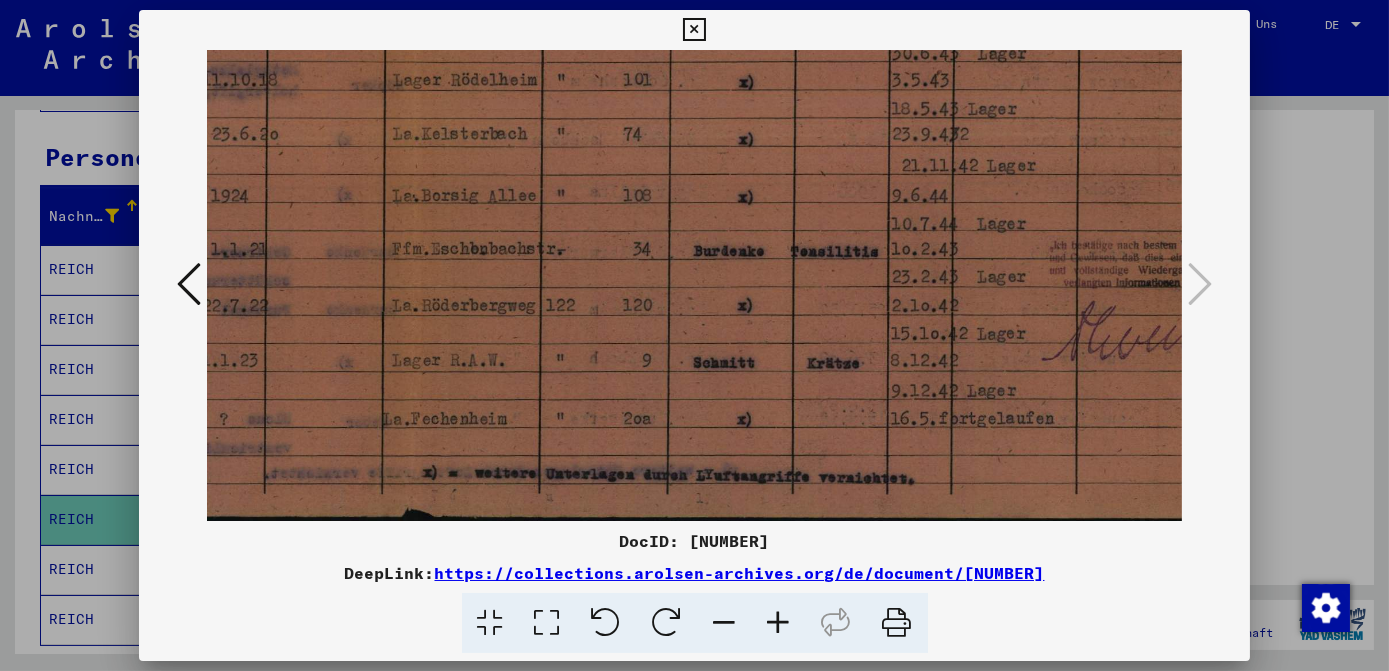 scroll, scrollTop: 549, scrollLeft: 464, axis: both 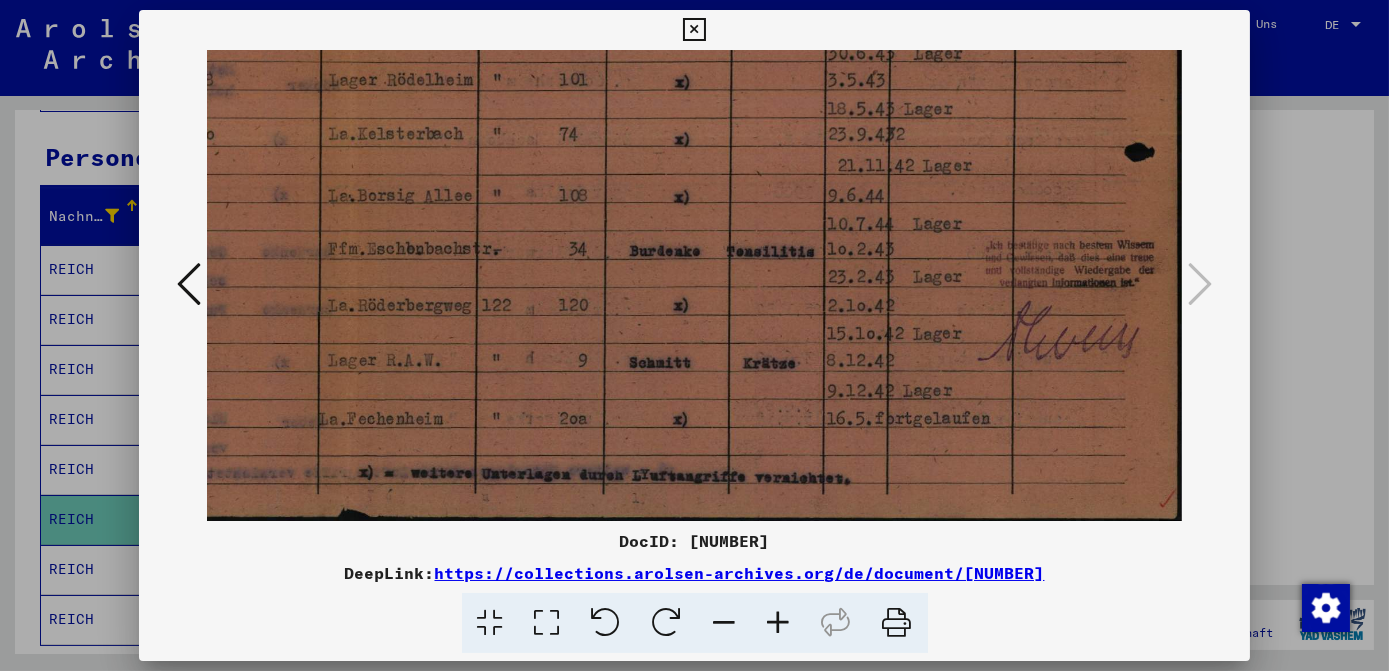 drag, startPoint x: 1043, startPoint y: 376, endPoint x: 480, endPoint y: 308, distance: 567.0917 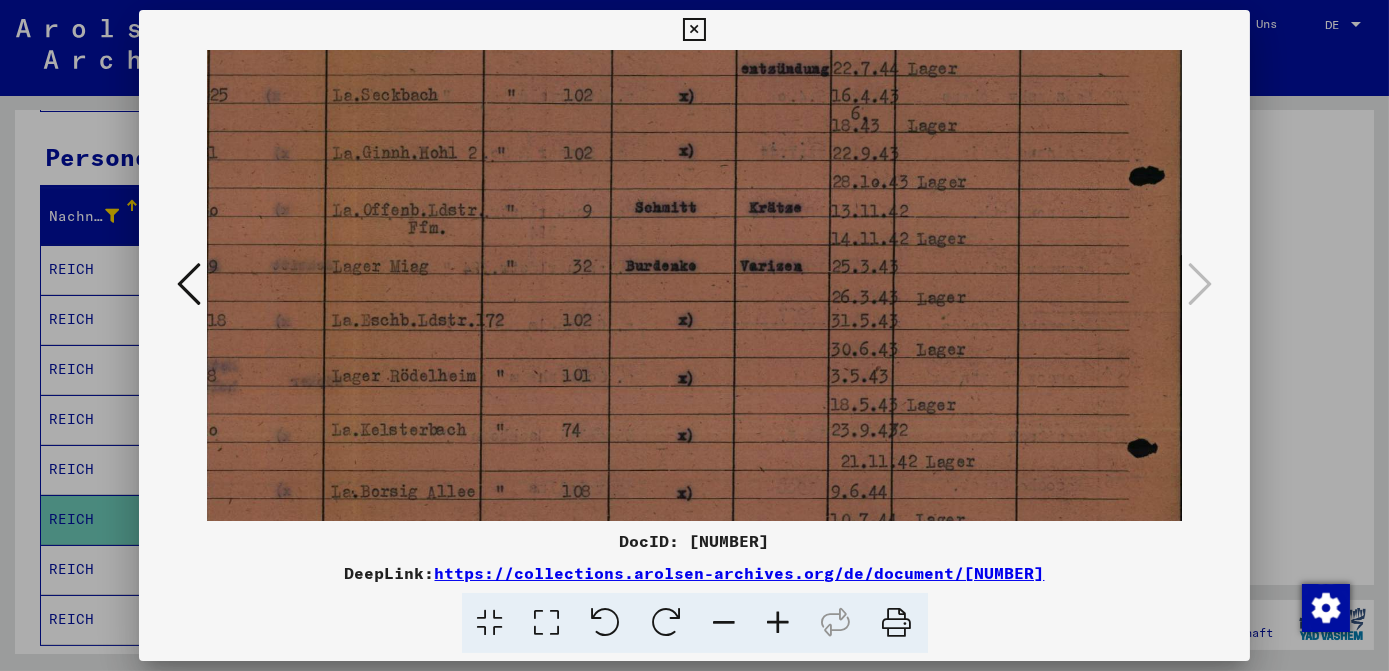 drag, startPoint x: 901, startPoint y: 166, endPoint x: 902, endPoint y: 406, distance: 240.00209 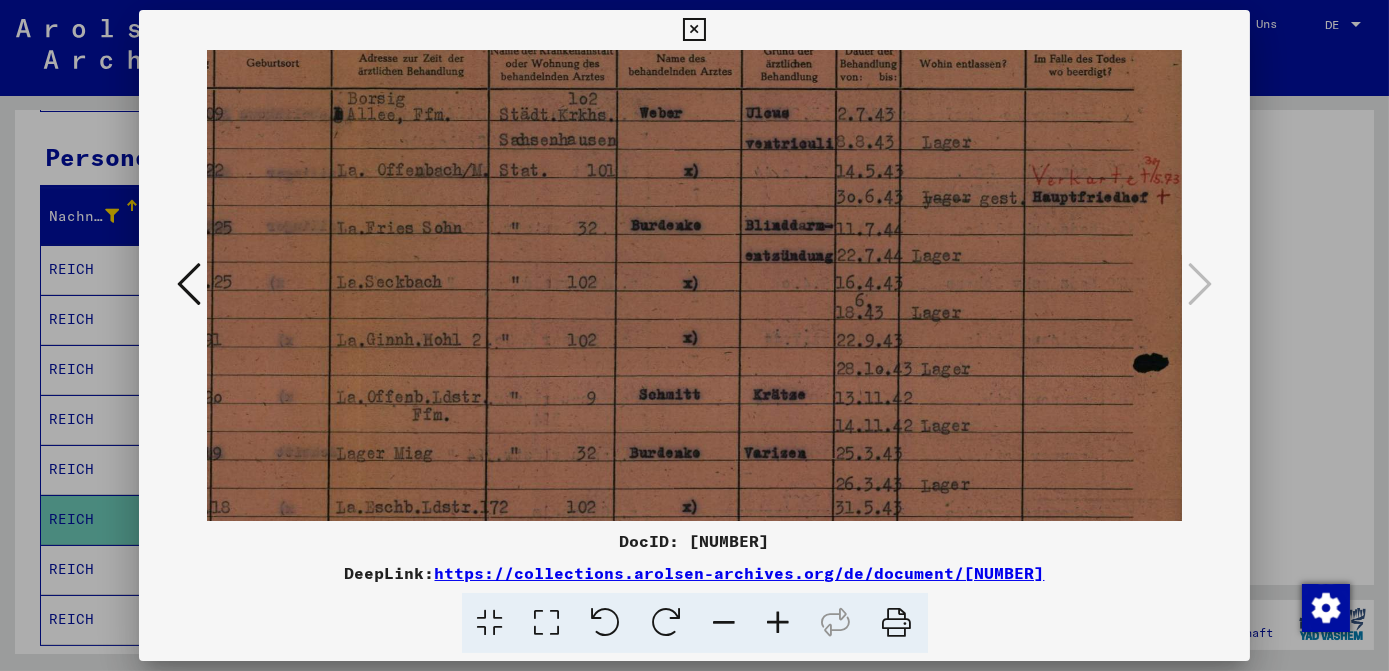 scroll, scrollTop: 54, scrollLeft: 457, axis: both 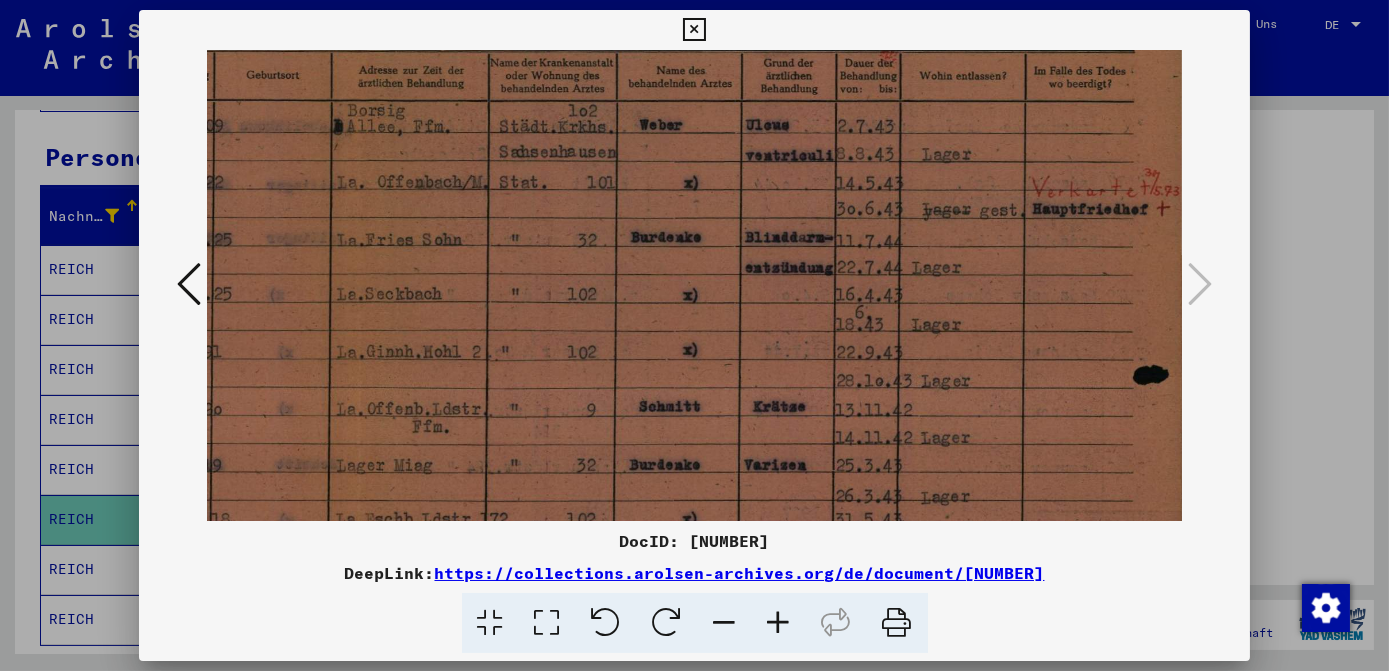 drag, startPoint x: 865, startPoint y: 230, endPoint x: 869, endPoint y: 429, distance: 199.04019 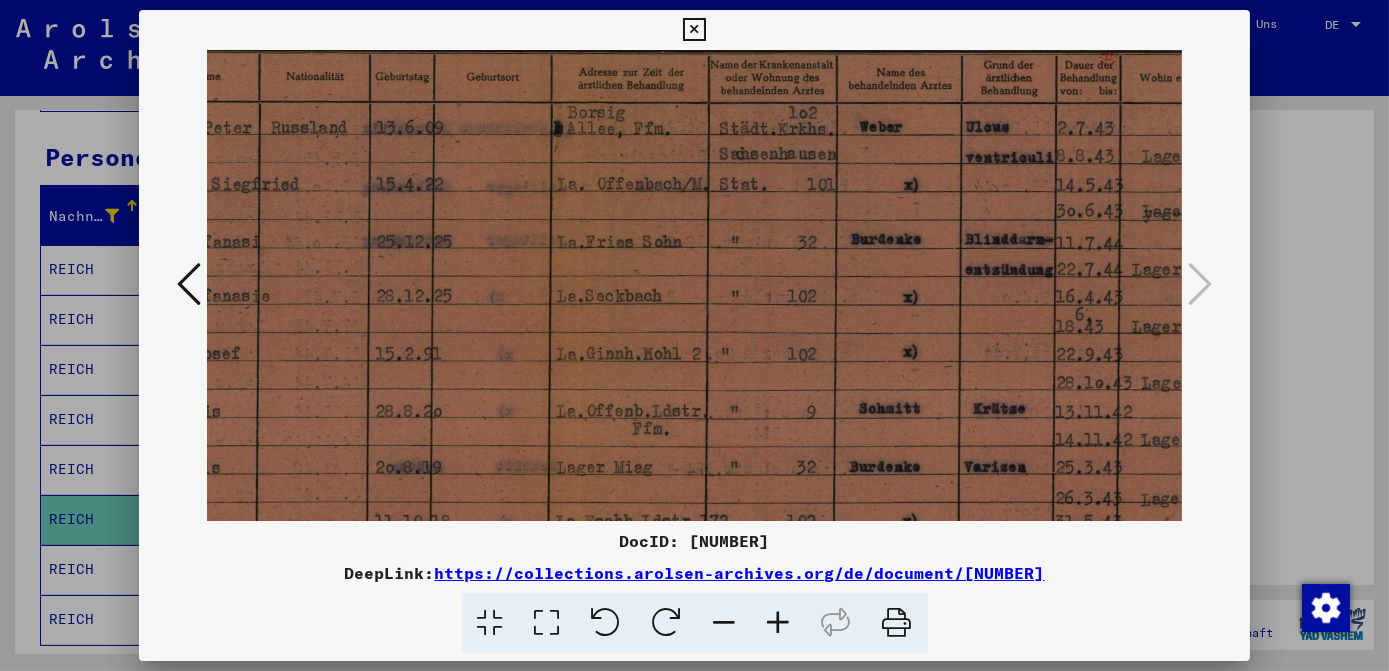scroll, scrollTop: 52, scrollLeft: 230, axis: both 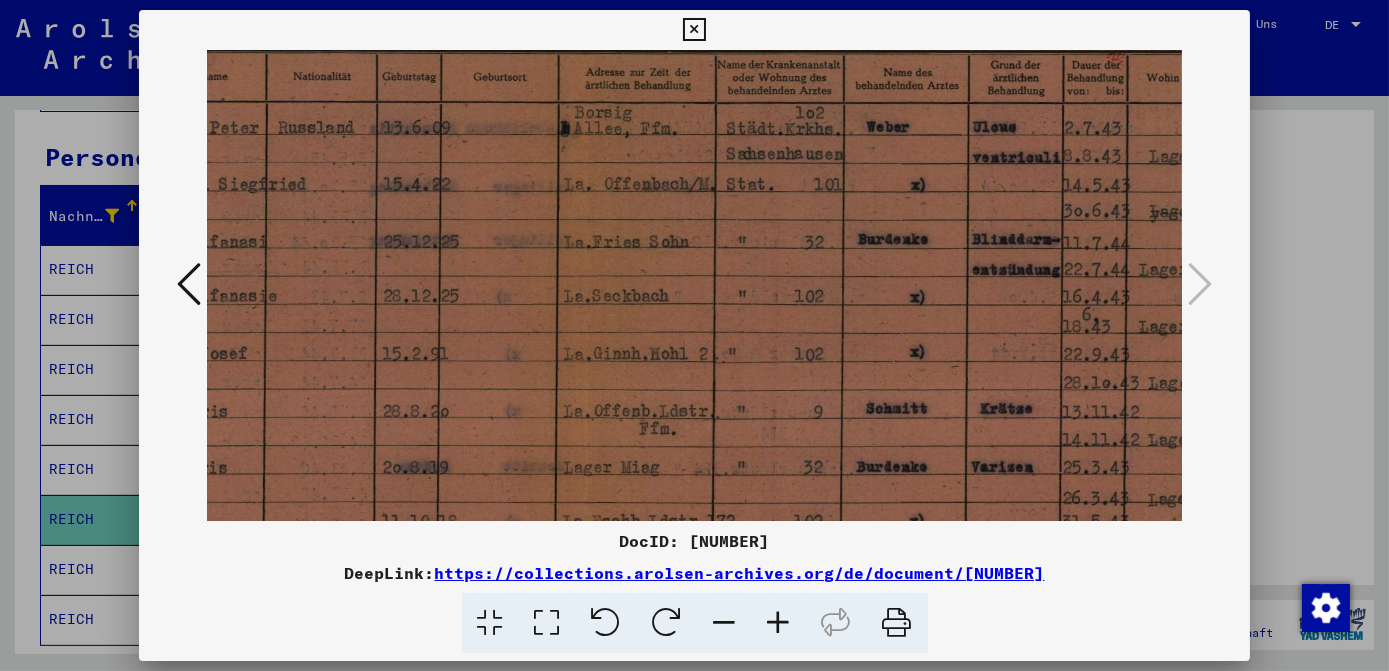 drag, startPoint x: 794, startPoint y: 295, endPoint x: 1021, endPoint y: 297, distance: 227.0088 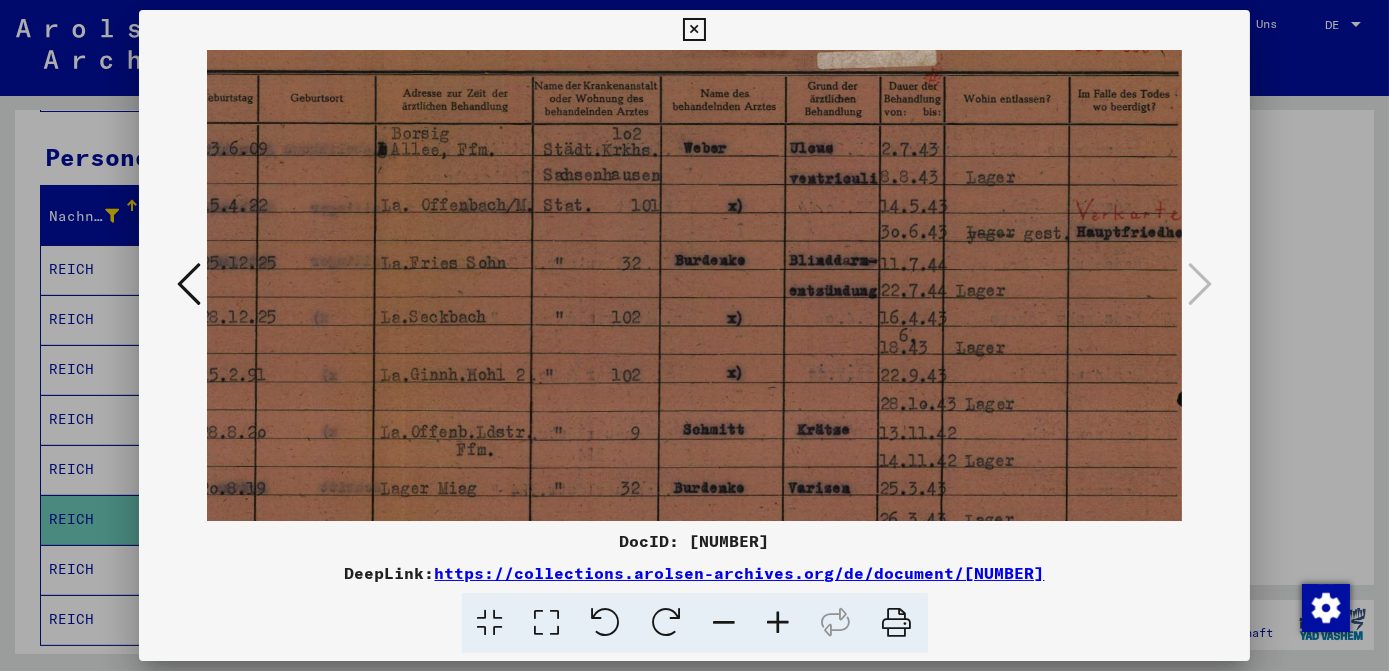 scroll, scrollTop: 26, scrollLeft: 464, axis: both 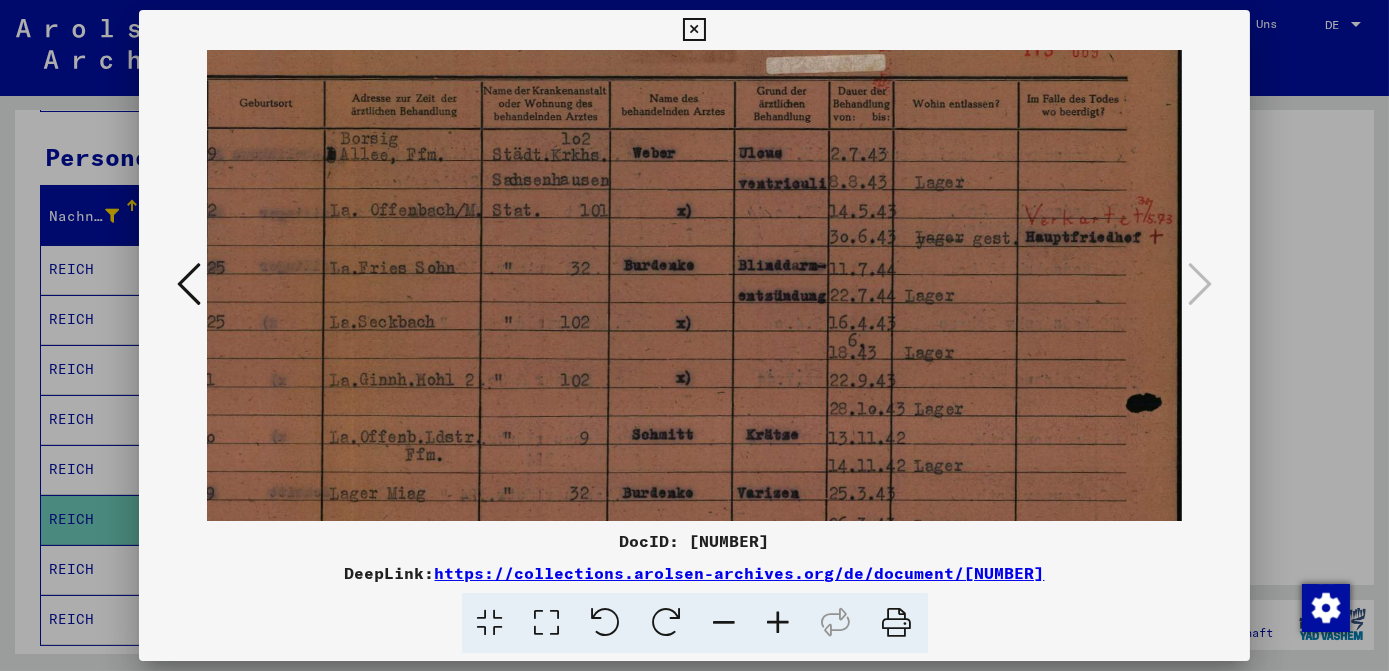 drag, startPoint x: 586, startPoint y: 316, endPoint x: 429, endPoint y: 341, distance: 158.97798 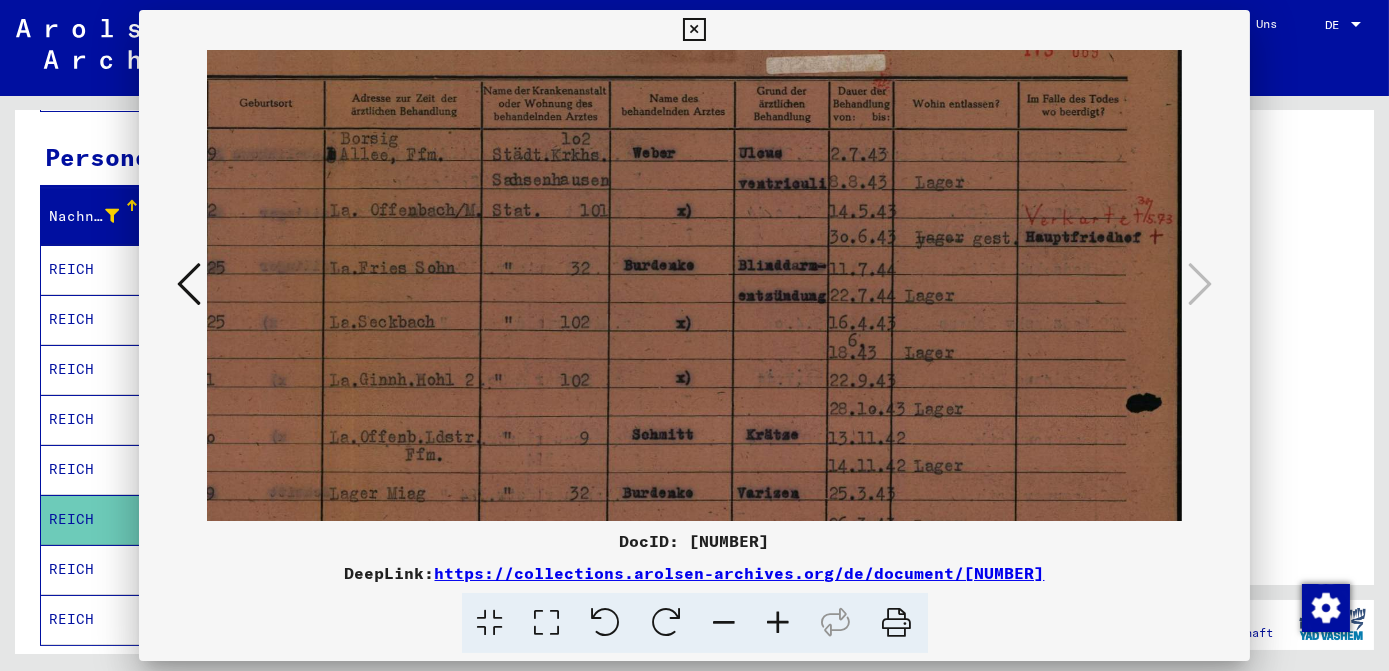 click at bounding box center [694, 30] 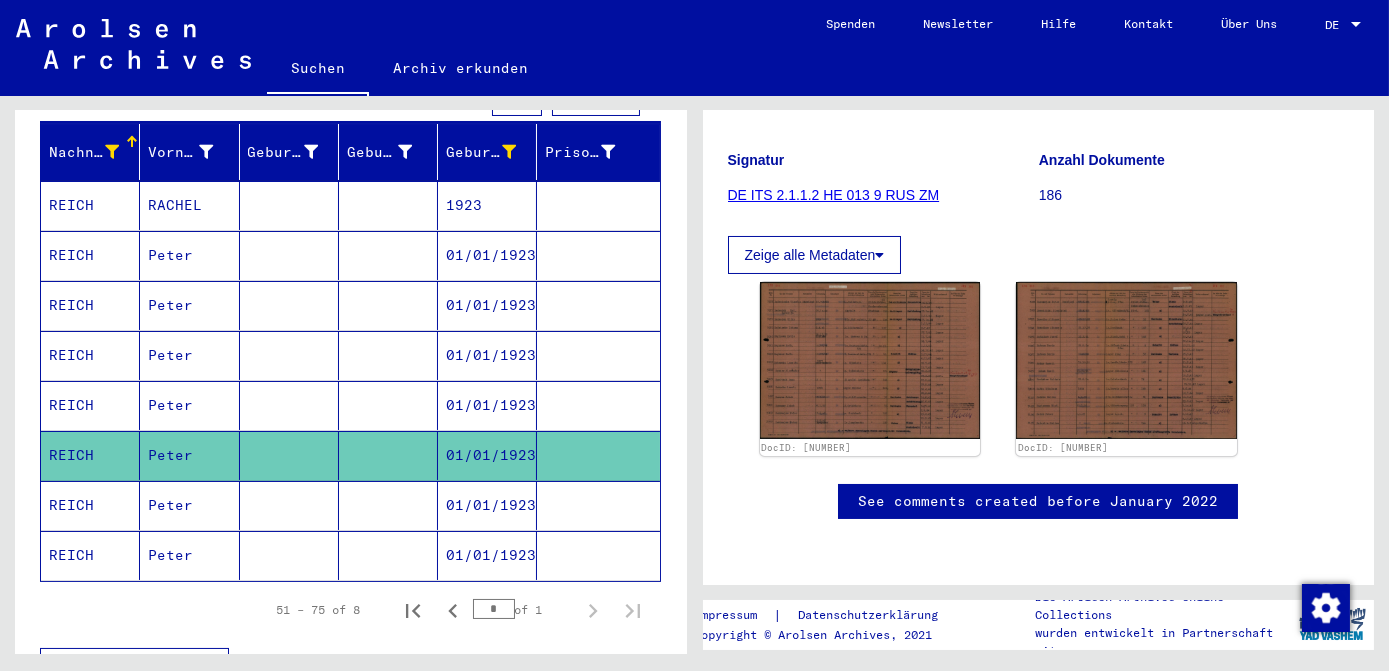 scroll, scrollTop: 272, scrollLeft: 0, axis: vertical 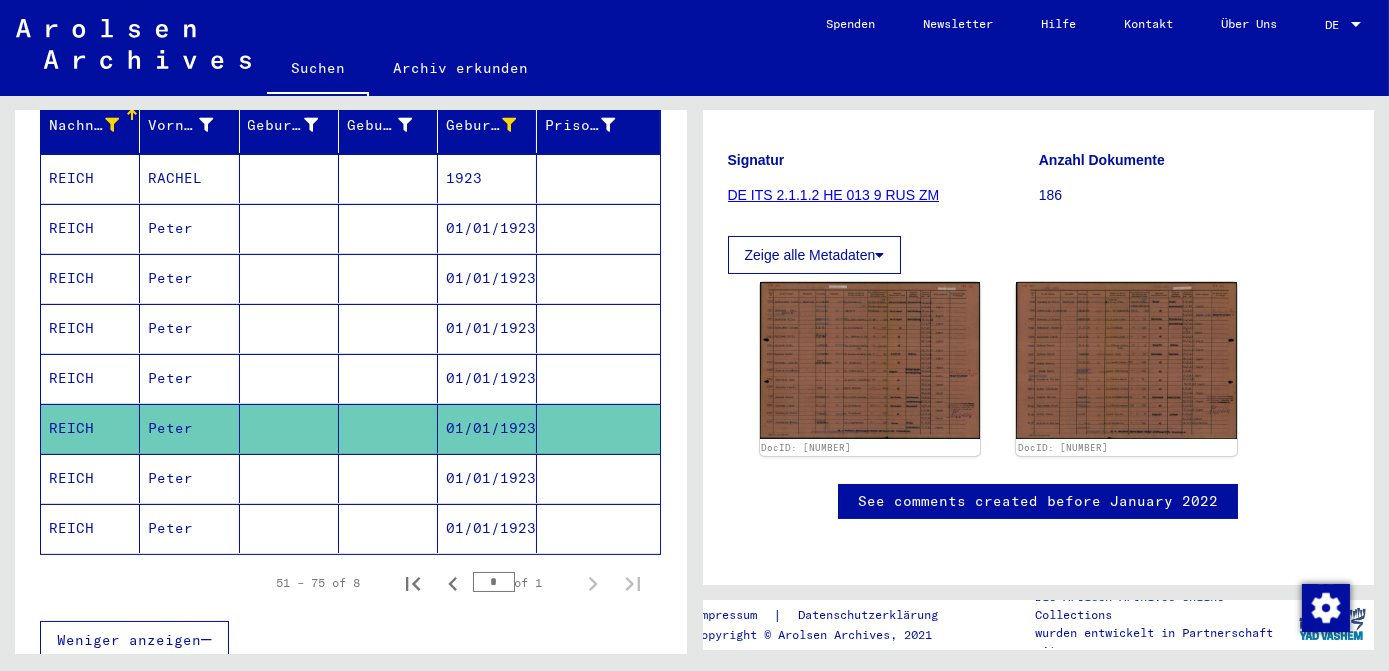 click at bounding box center [388, 528] 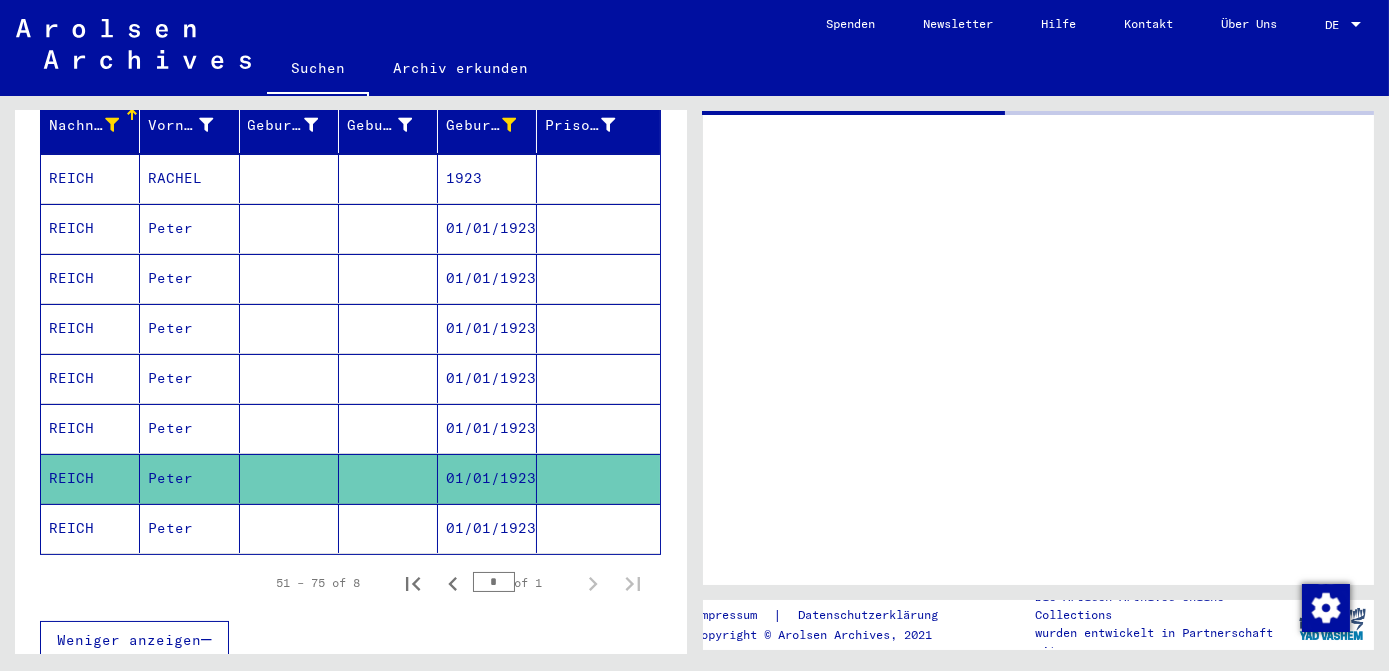 click 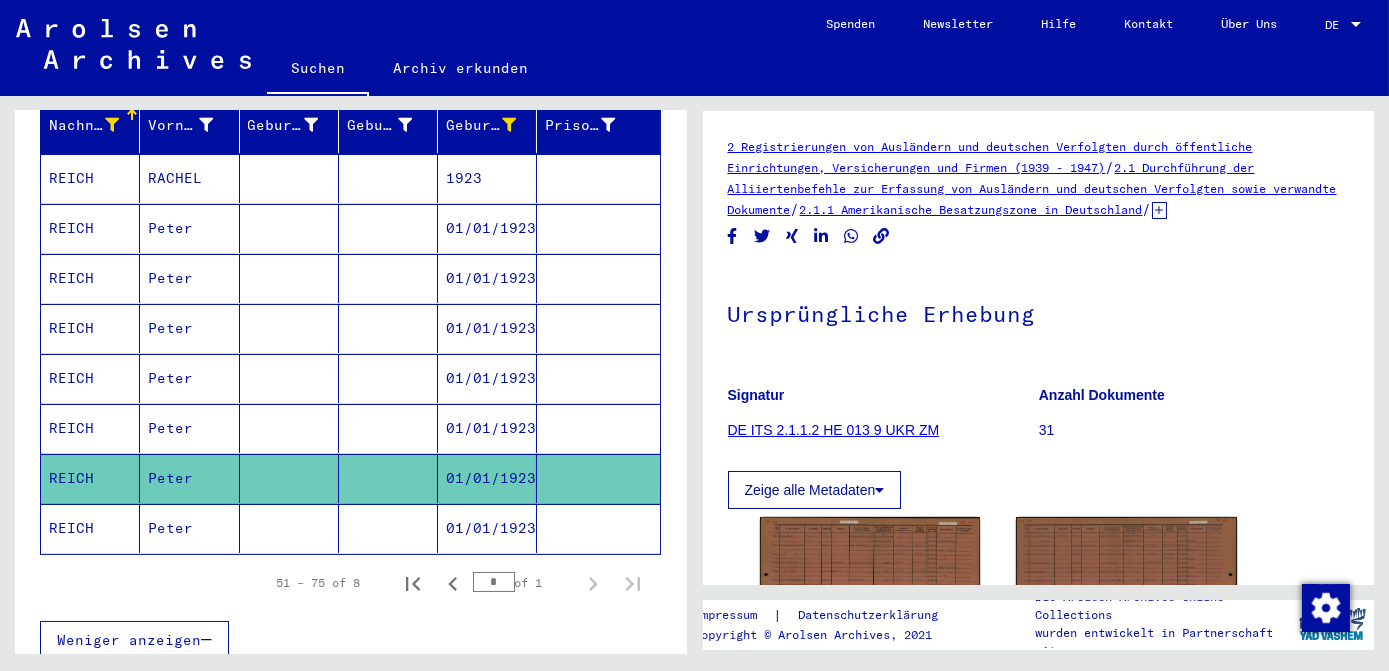 scroll, scrollTop: 261, scrollLeft: 0, axis: vertical 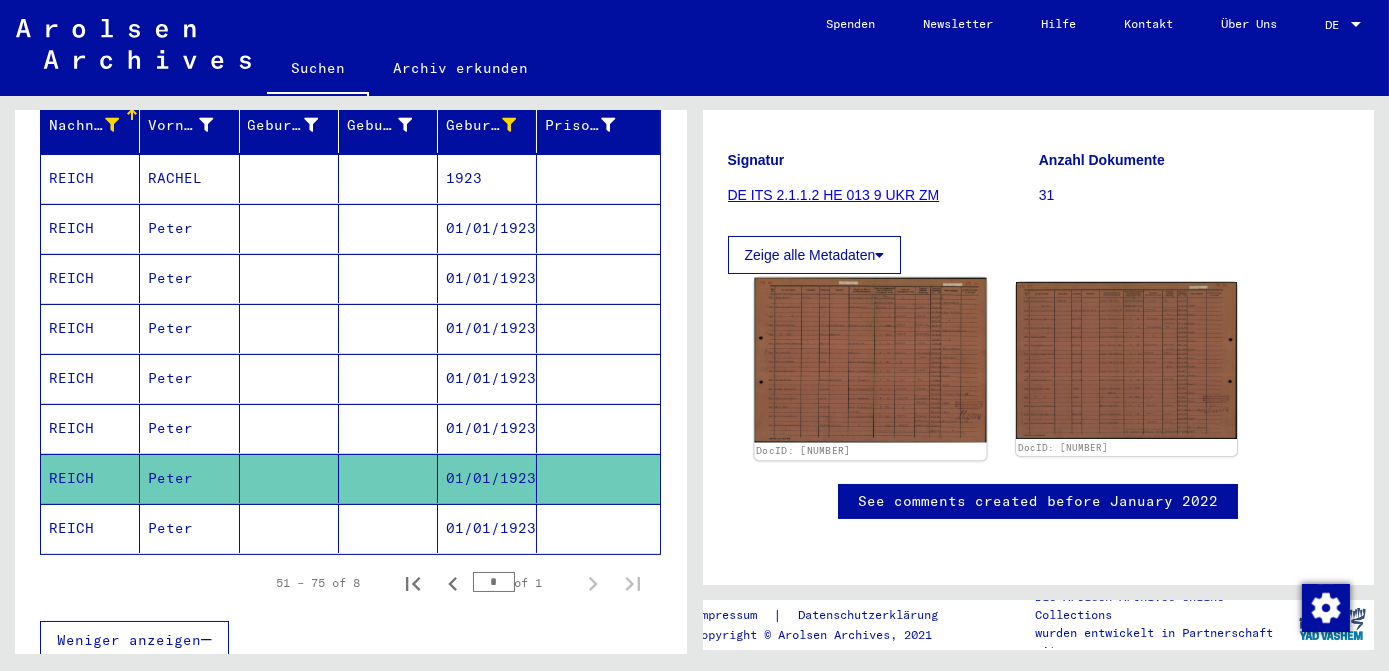 click 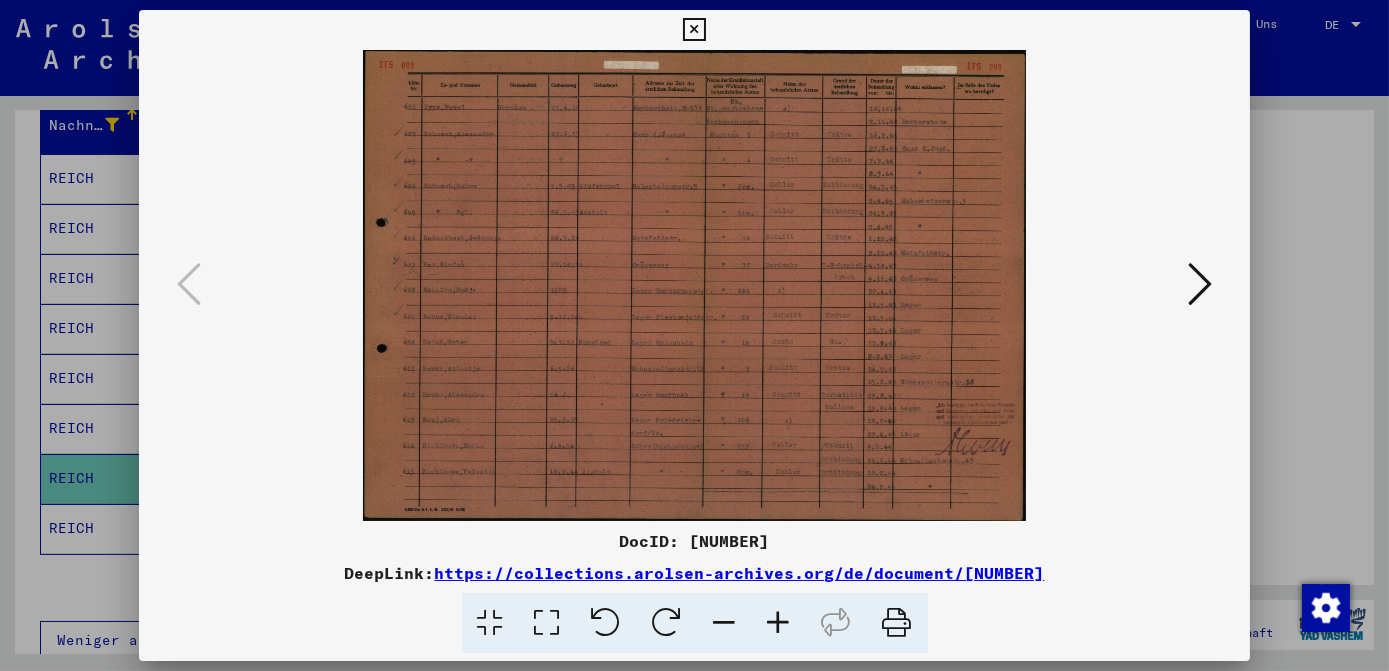 click at bounding box center (547, 623) 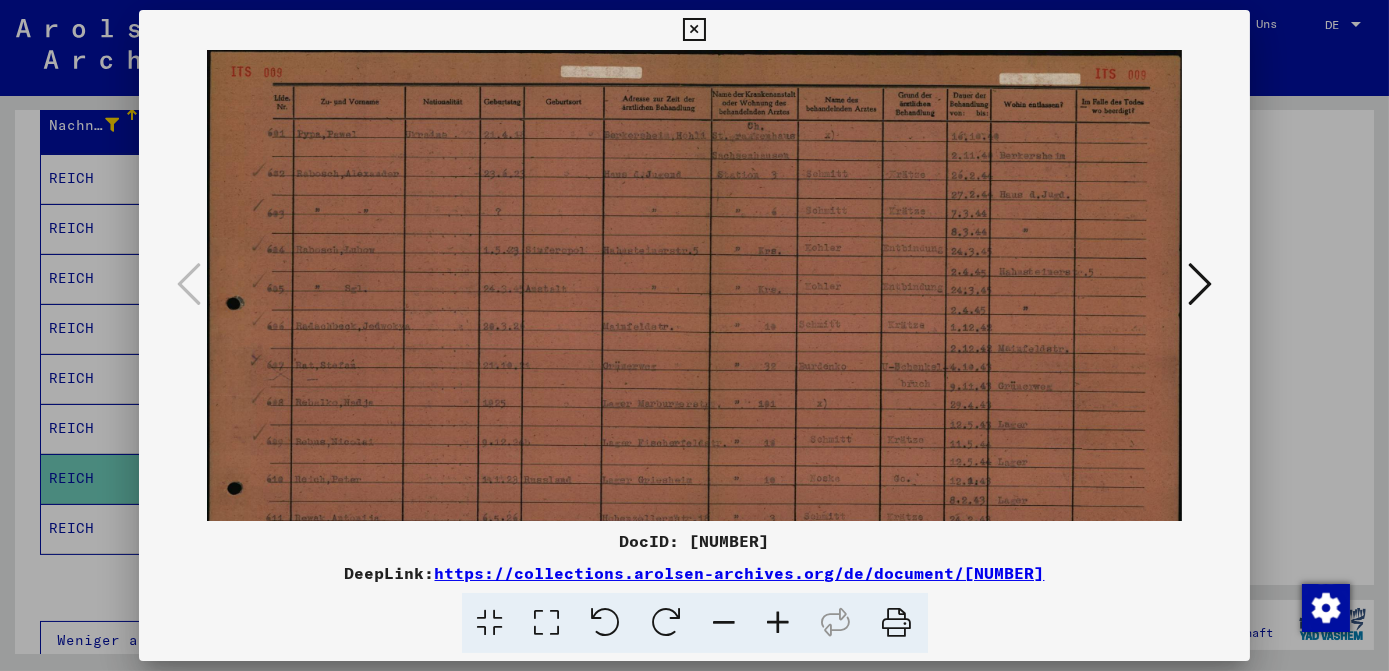 click at bounding box center [779, 623] 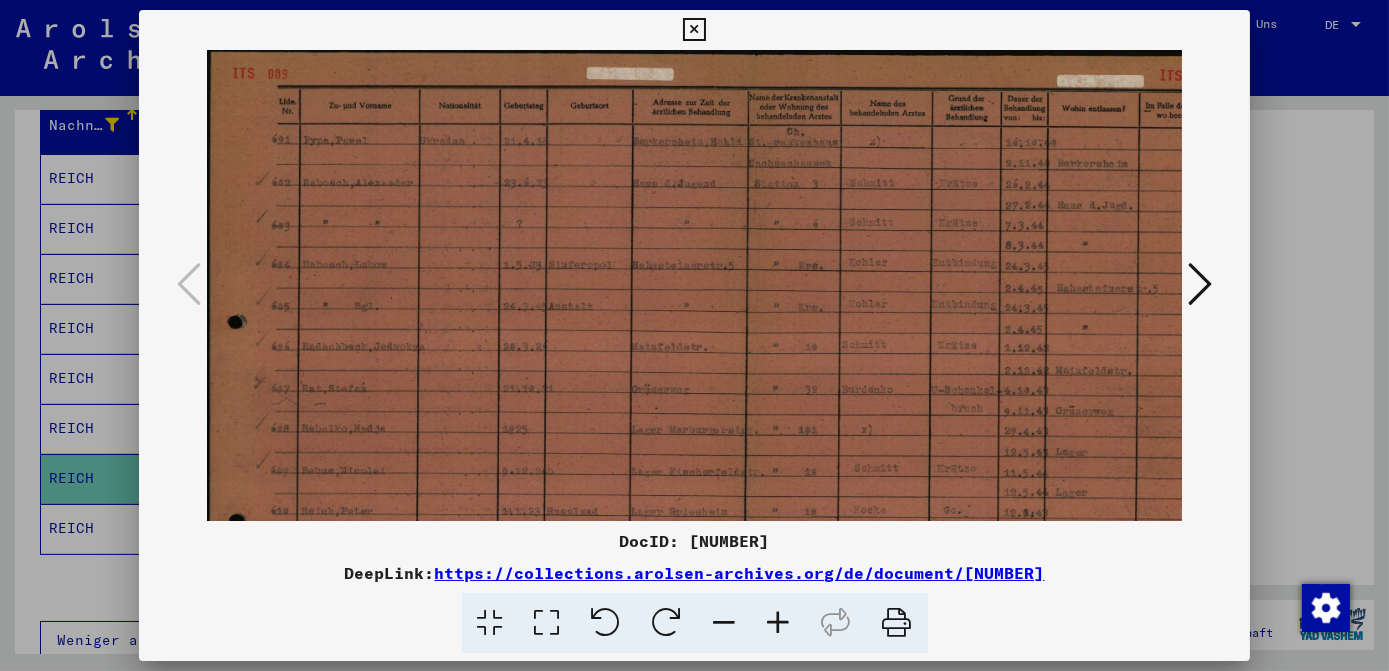click at bounding box center [779, 623] 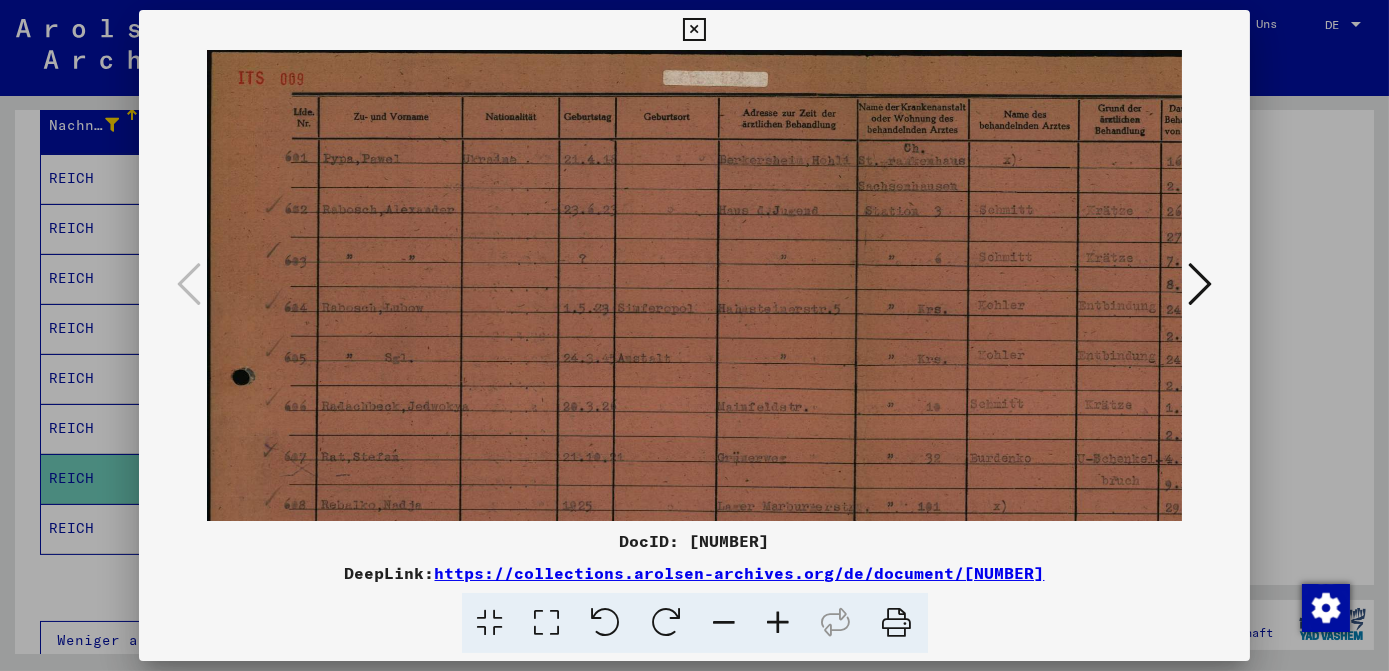 click at bounding box center [779, 623] 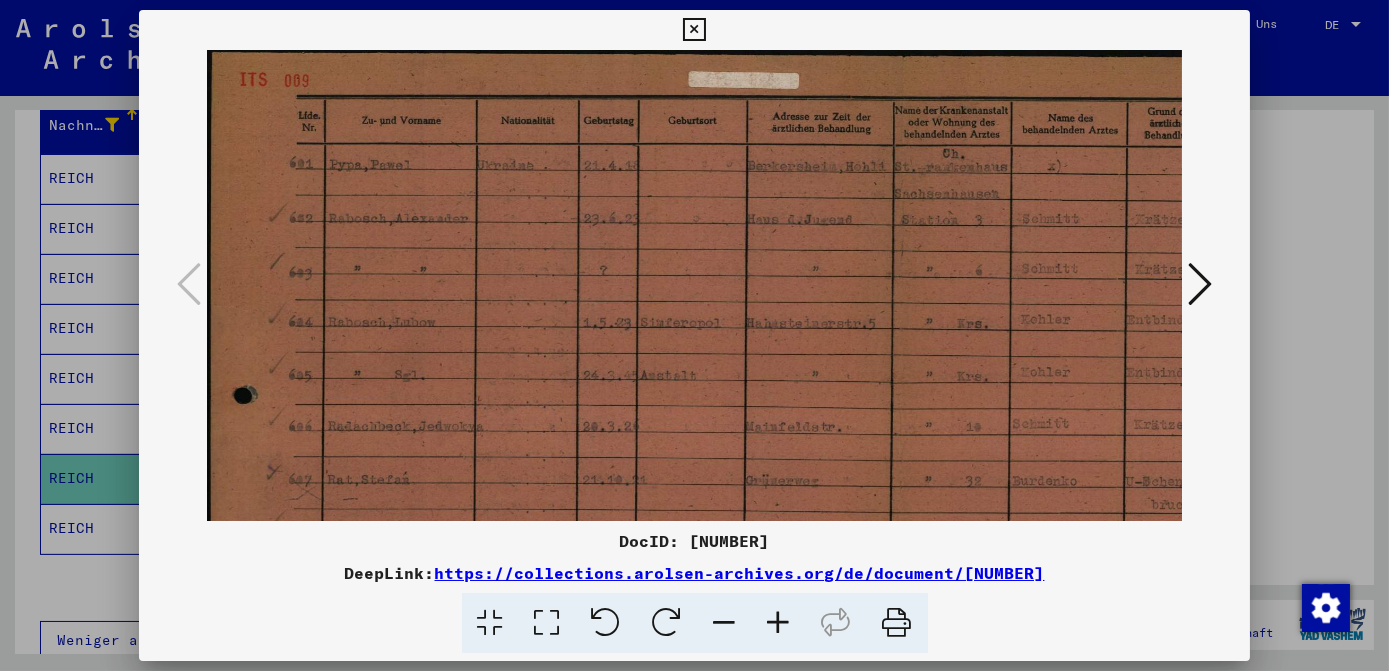click at bounding box center [779, 623] 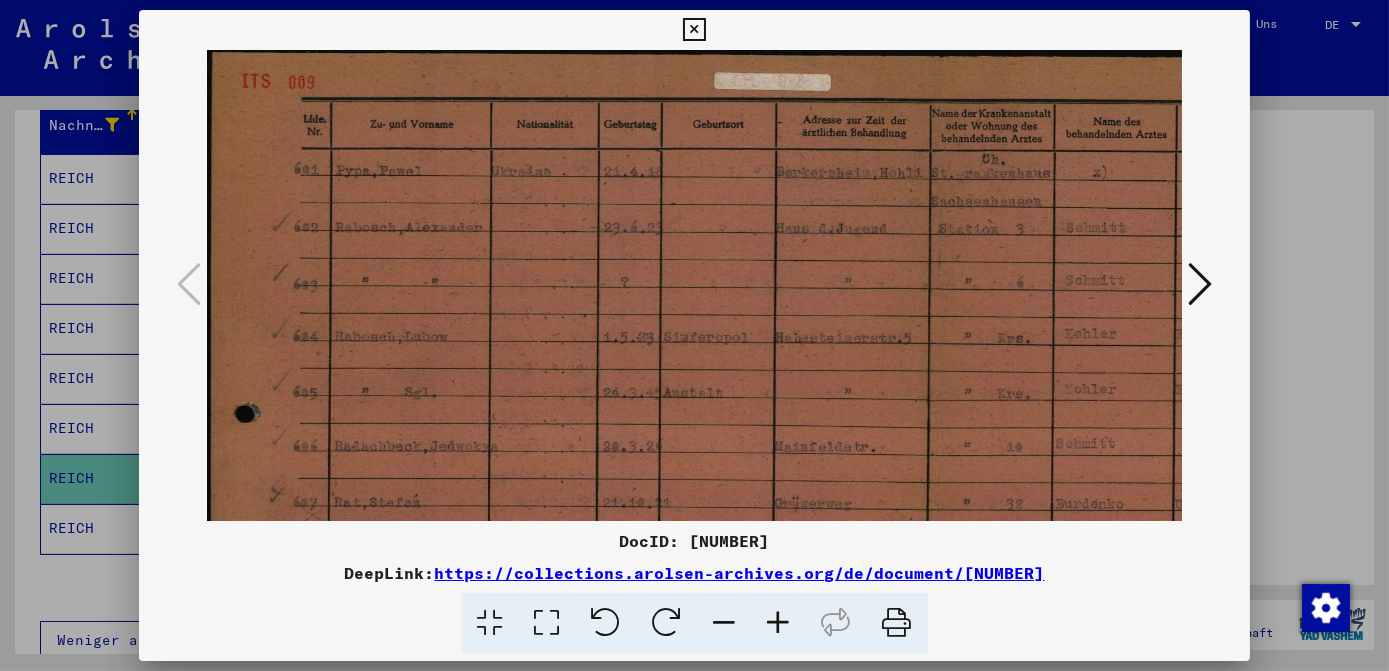 click at bounding box center (779, 623) 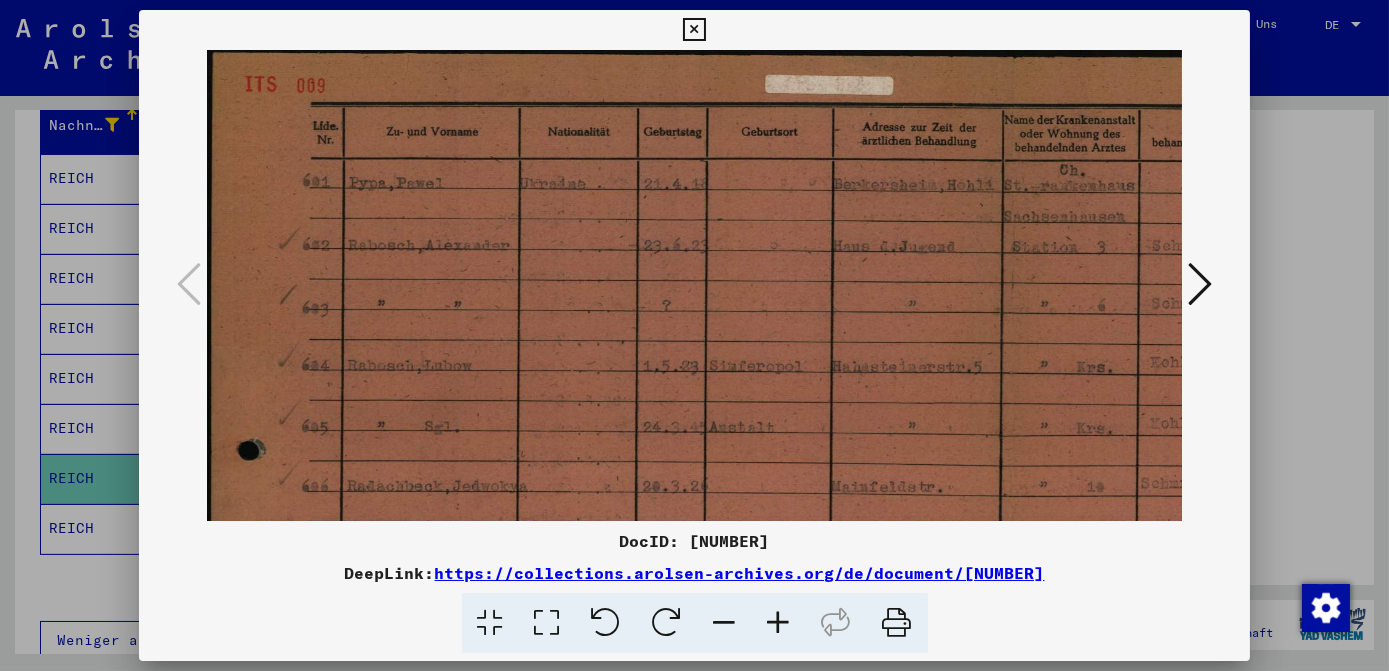 click at bounding box center (779, 623) 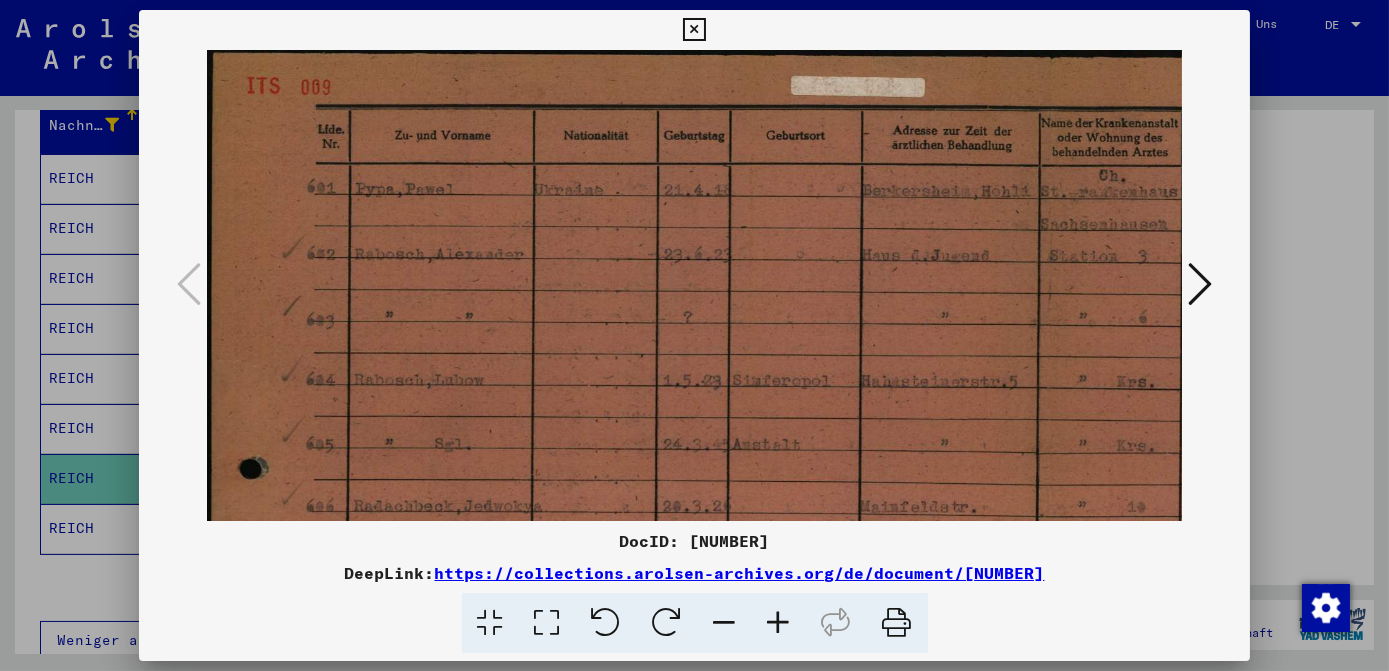 click at bounding box center [779, 623] 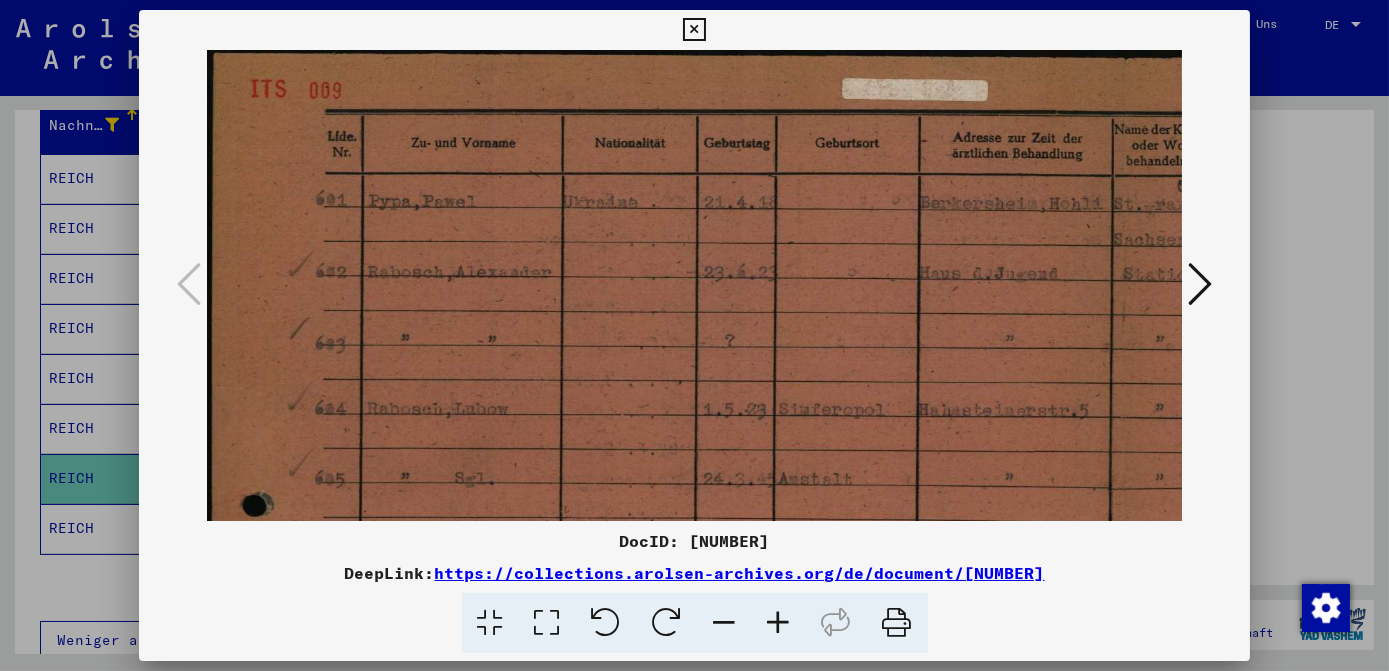 click at bounding box center [779, 623] 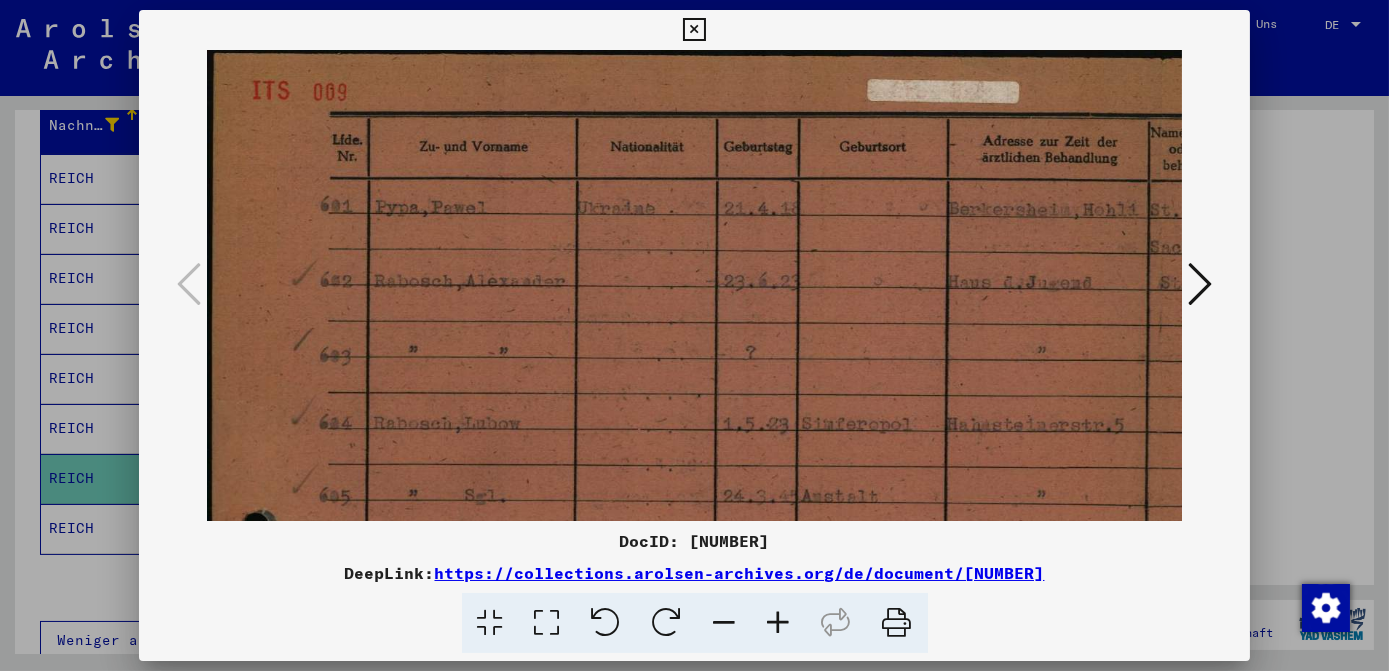 click at bounding box center (779, 623) 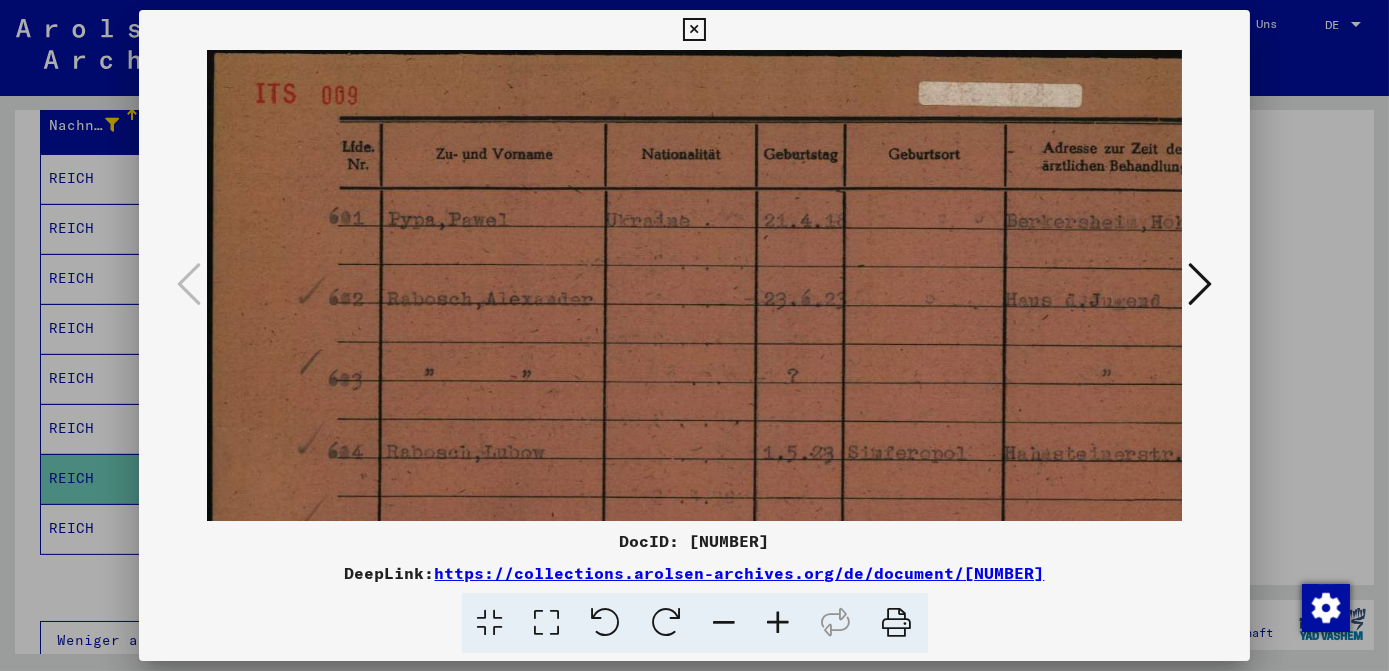 scroll, scrollTop: 311, scrollLeft: 0, axis: vertical 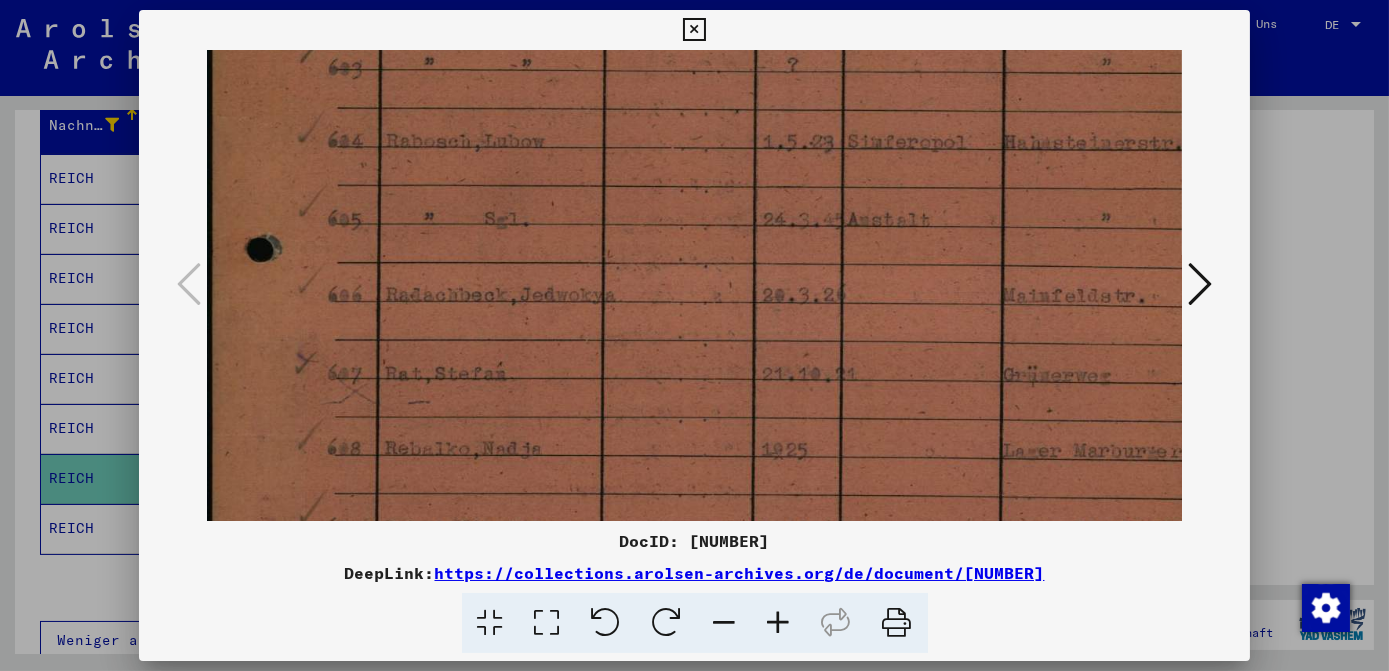 drag, startPoint x: 818, startPoint y: 436, endPoint x: 851, endPoint y: 126, distance: 311.7515 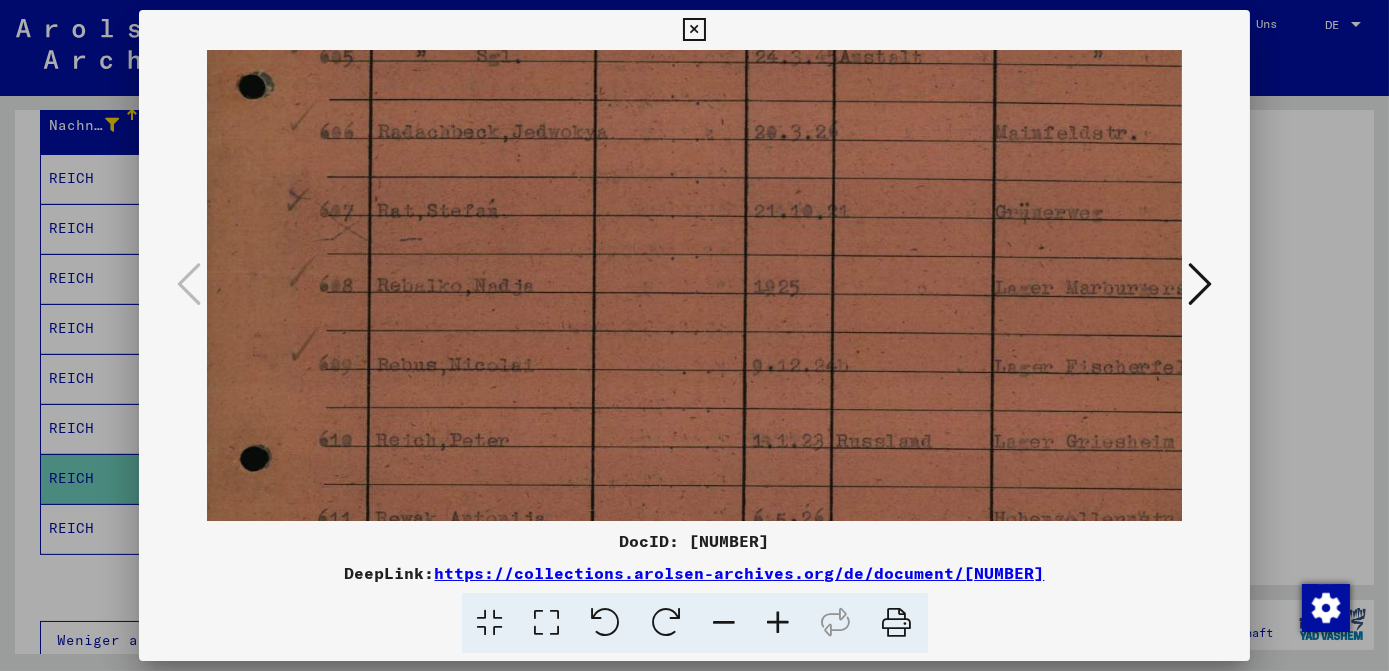 drag, startPoint x: 847, startPoint y: 369, endPoint x: 842, endPoint y: 206, distance: 163.07668 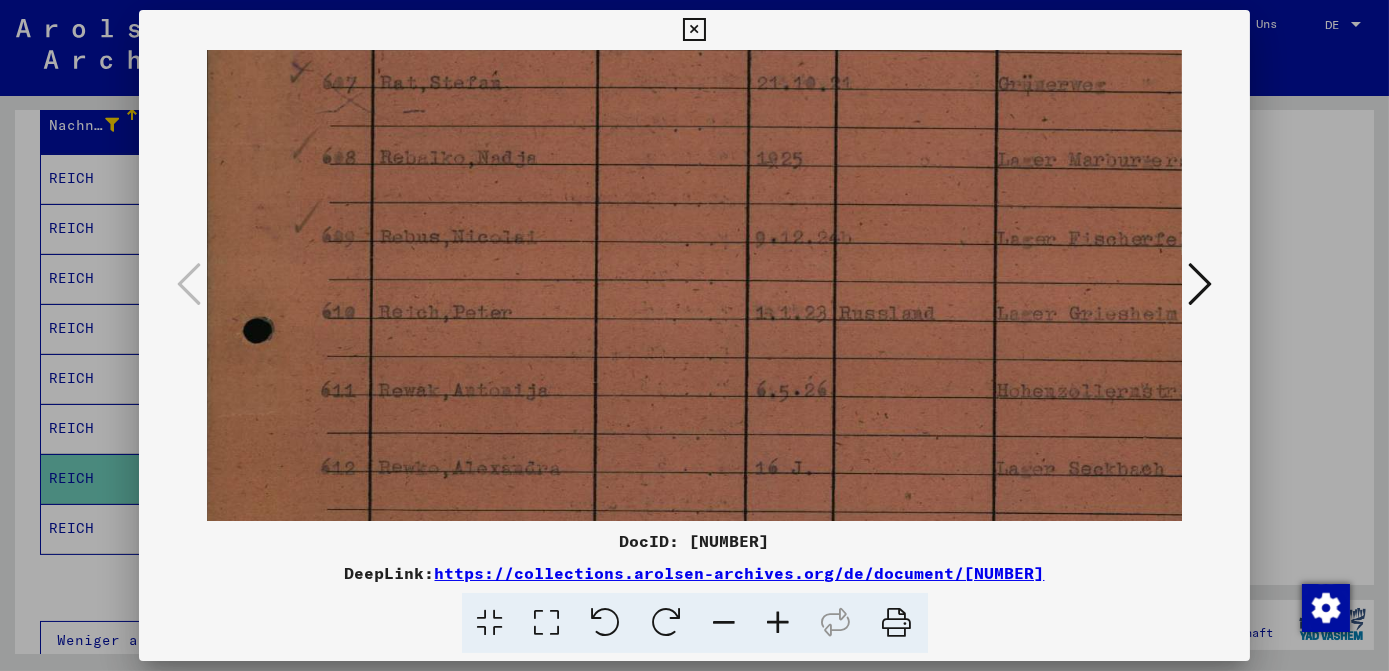 drag, startPoint x: 880, startPoint y: 356, endPoint x: 880, endPoint y: 242, distance: 114 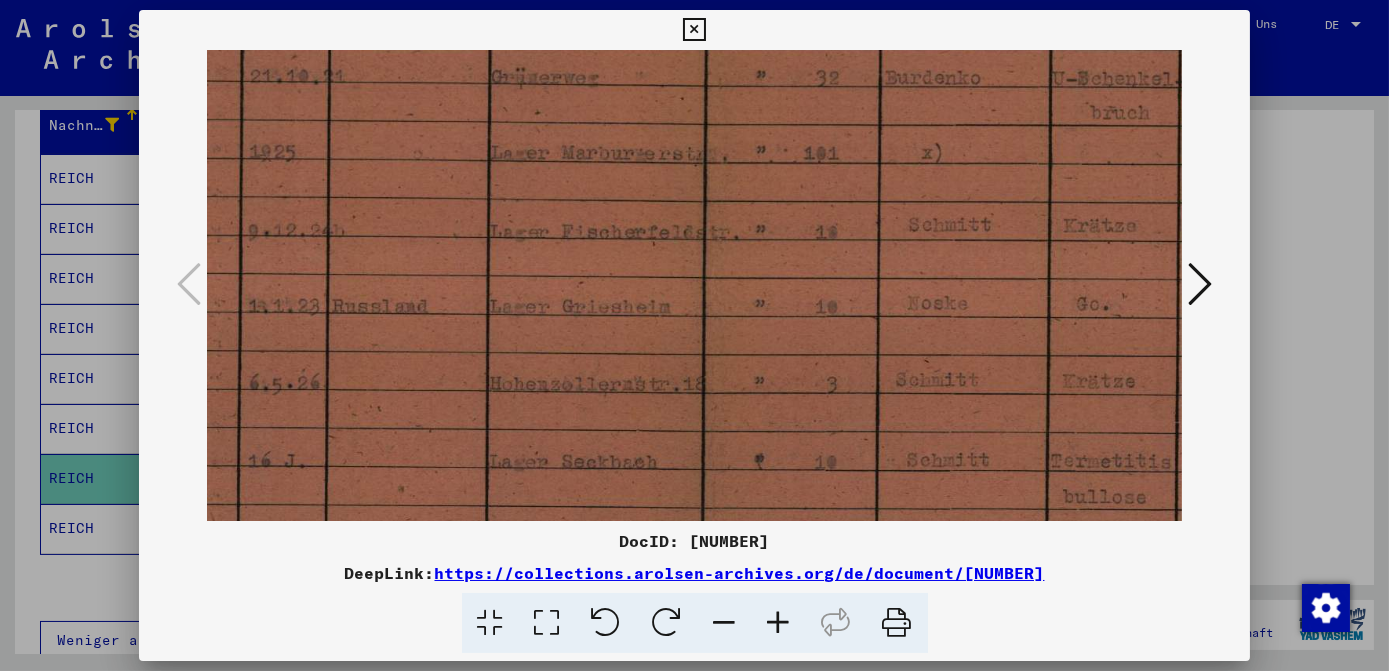 drag, startPoint x: 985, startPoint y: 355, endPoint x: 476, endPoint y: 348, distance: 509.04813 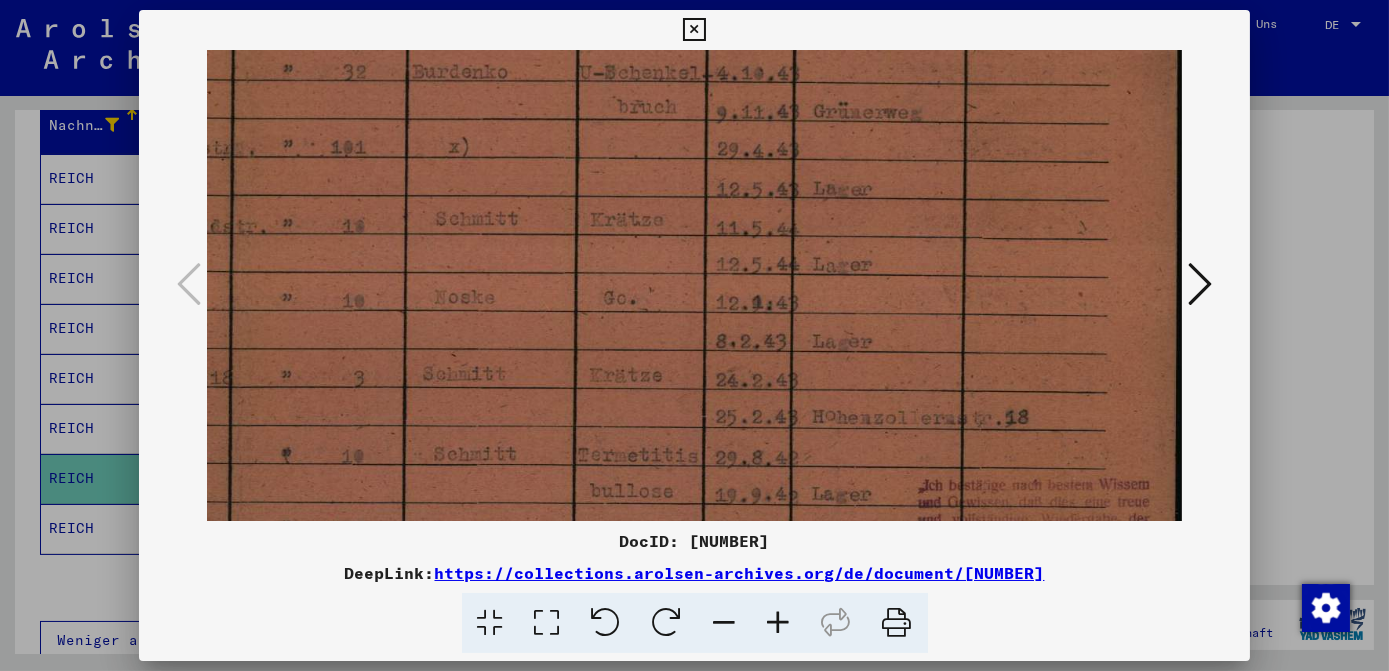 scroll, scrollTop: 616, scrollLeft: 746, axis: both 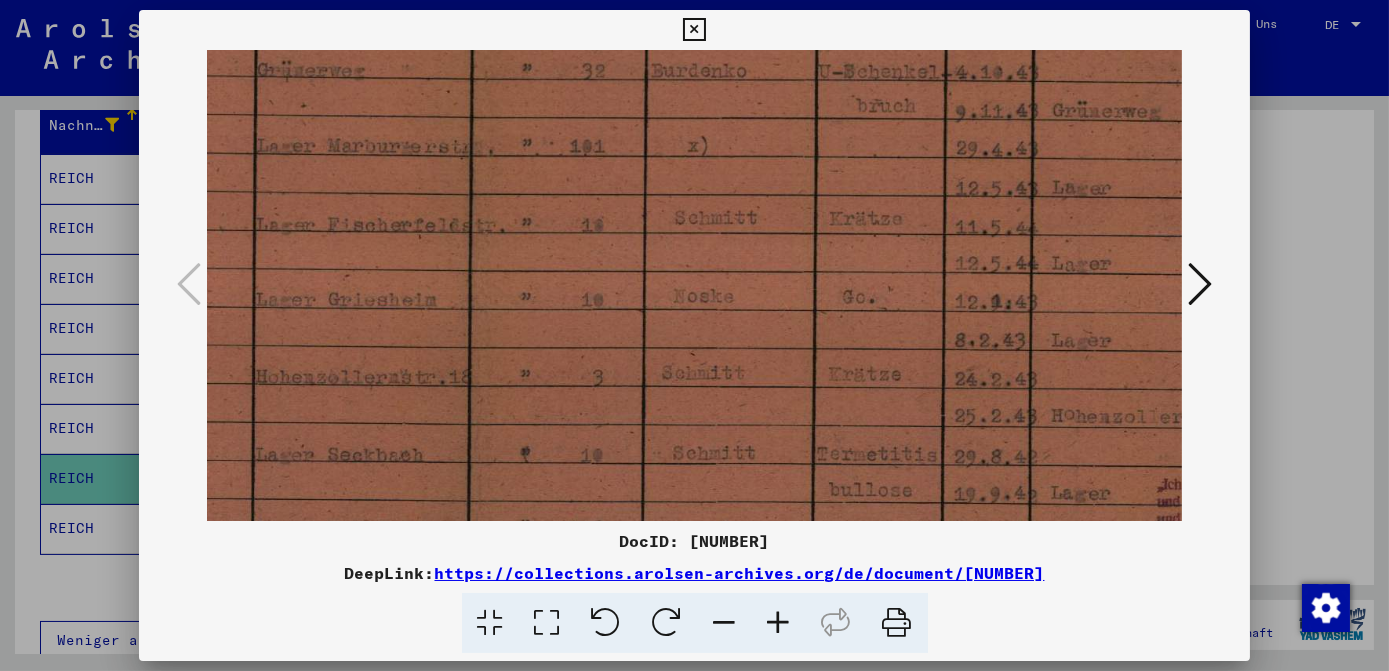 drag, startPoint x: 1014, startPoint y: 336, endPoint x: 632, endPoint y: 328, distance: 382.08377 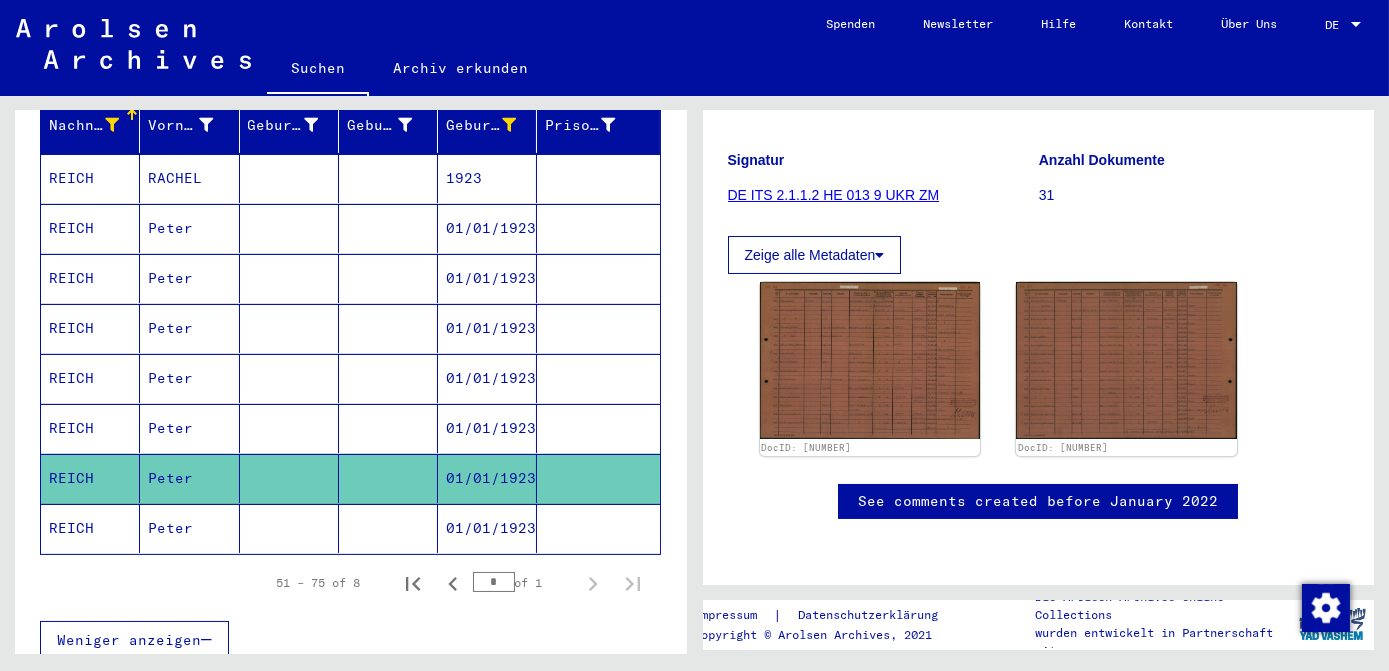 click on "01/01/1923" 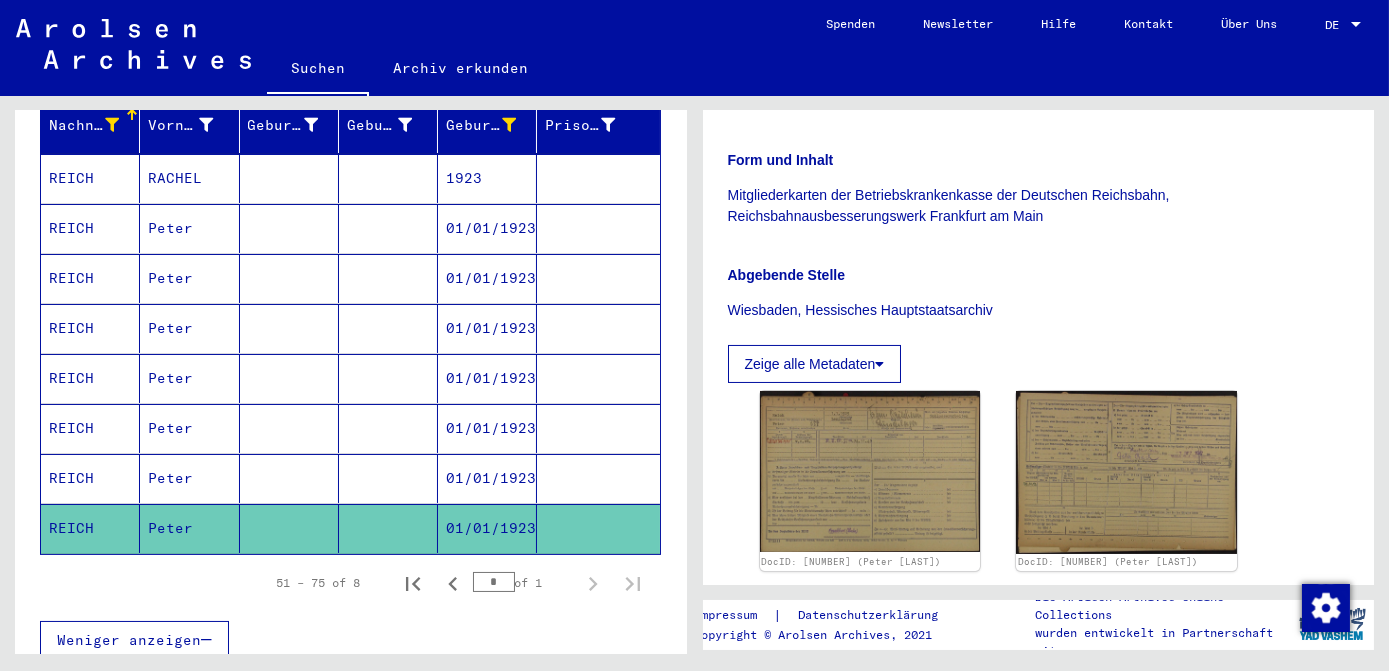 scroll, scrollTop: 454, scrollLeft: 0, axis: vertical 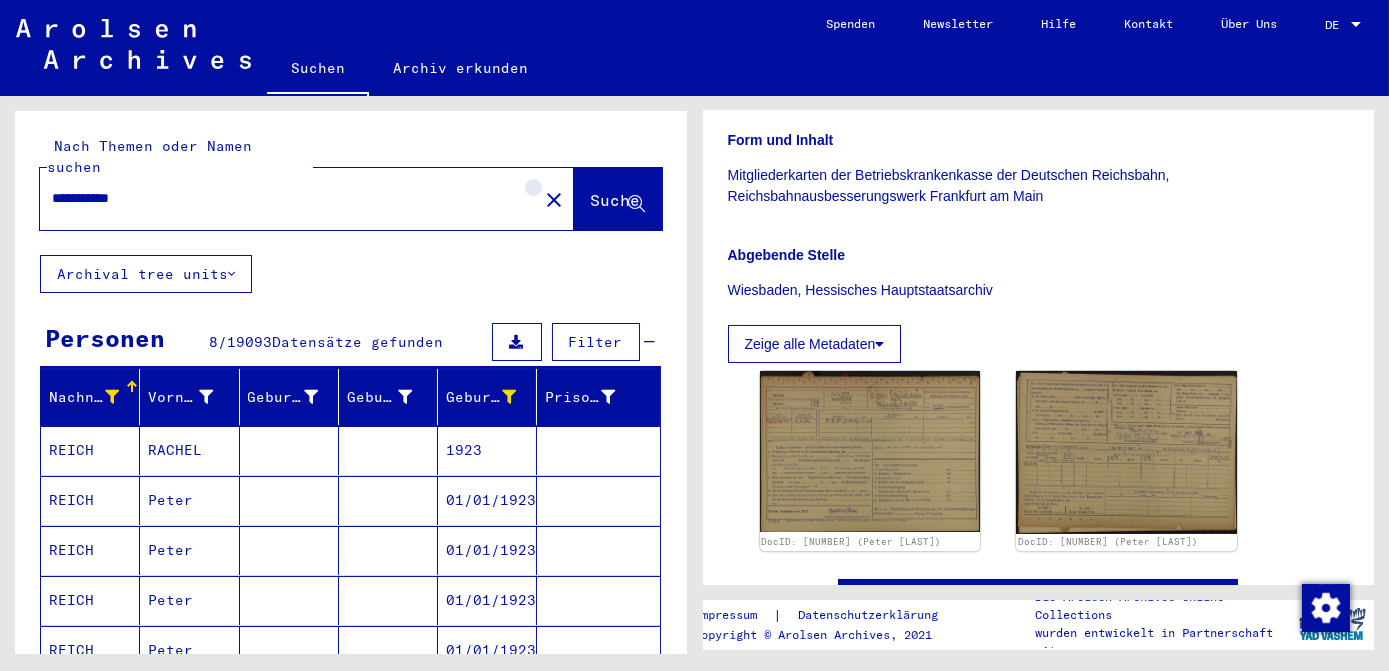 click on "close" 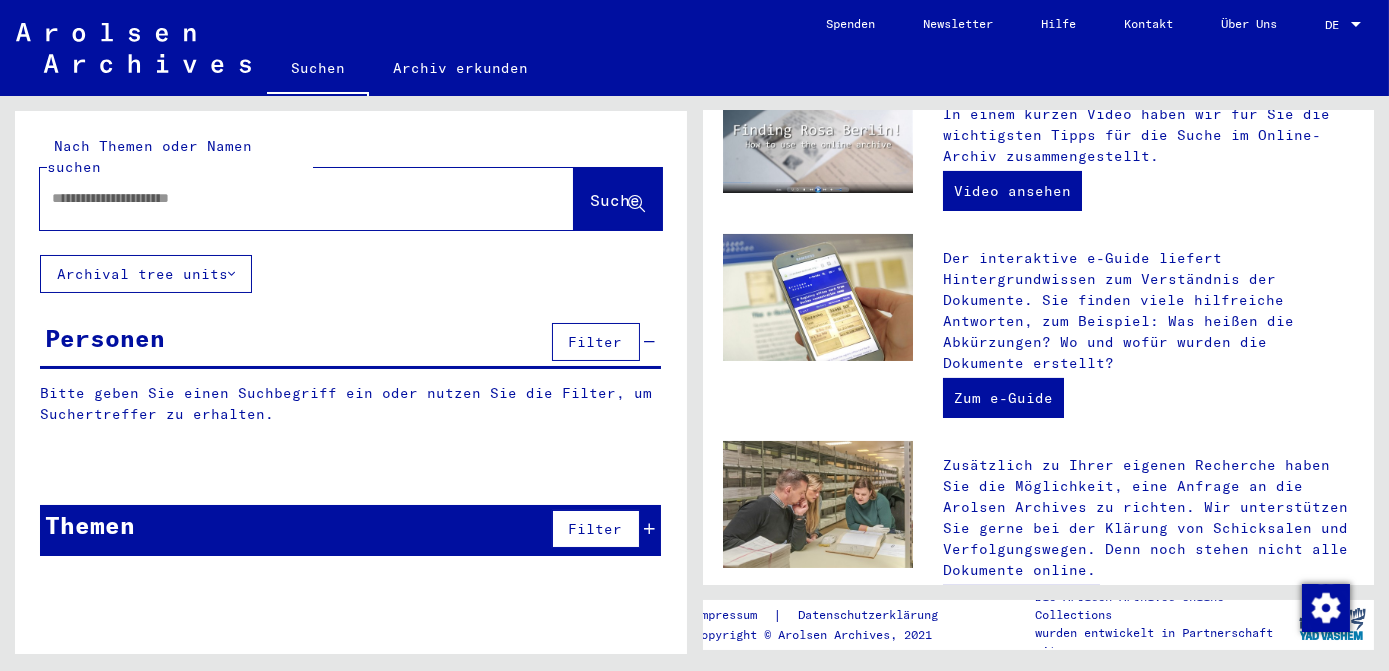 scroll, scrollTop: 0, scrollLeft: 0, axis: both 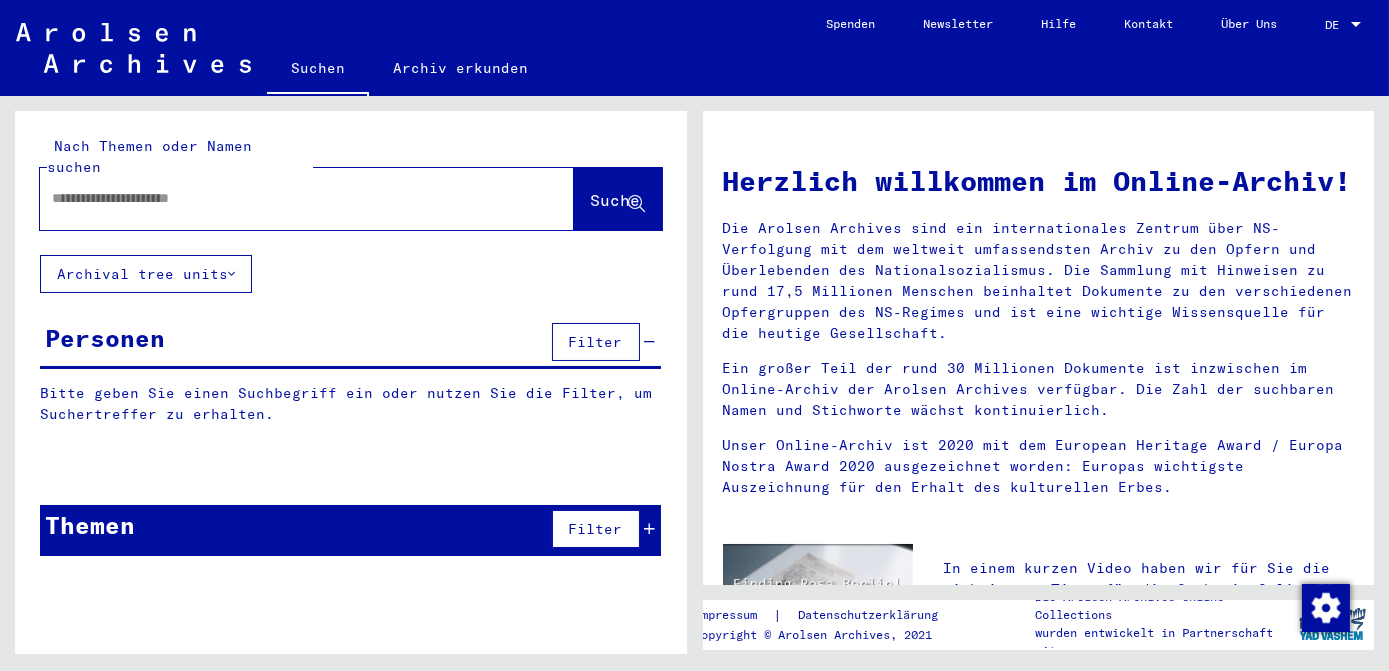 click at bounding box center [283, 198] 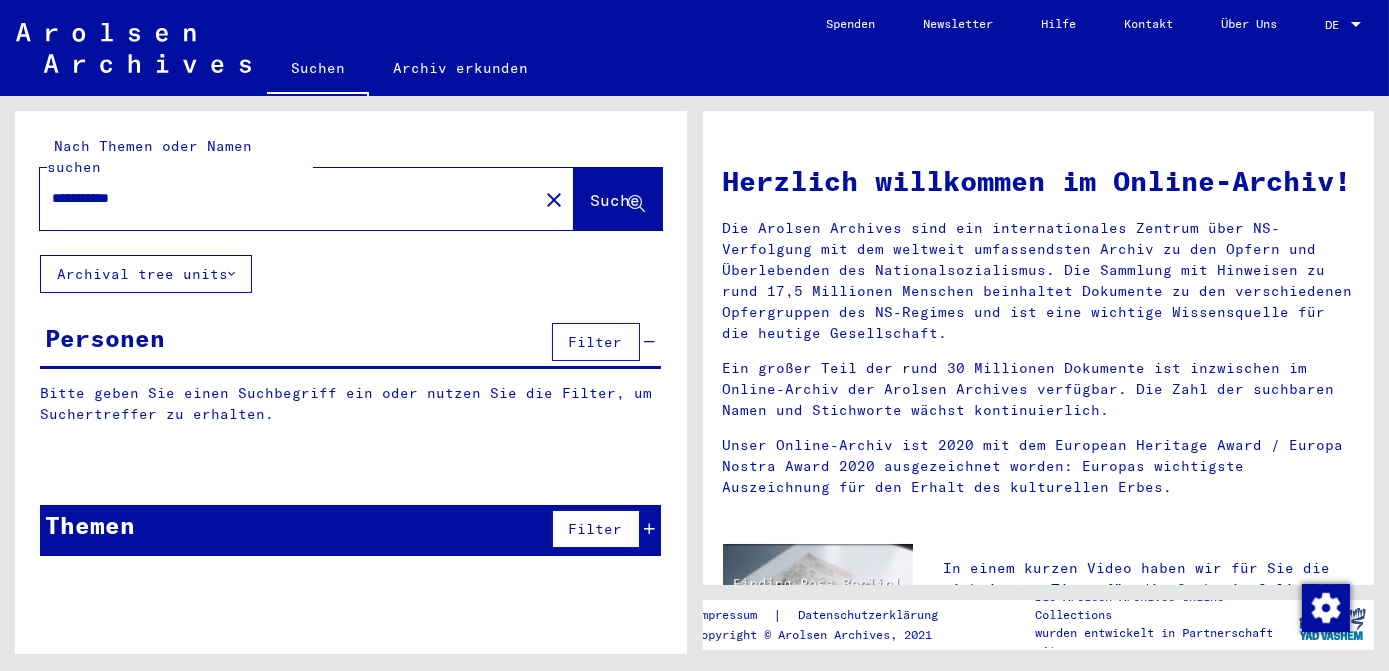 click on "**********" at bounding box center [283, 198] 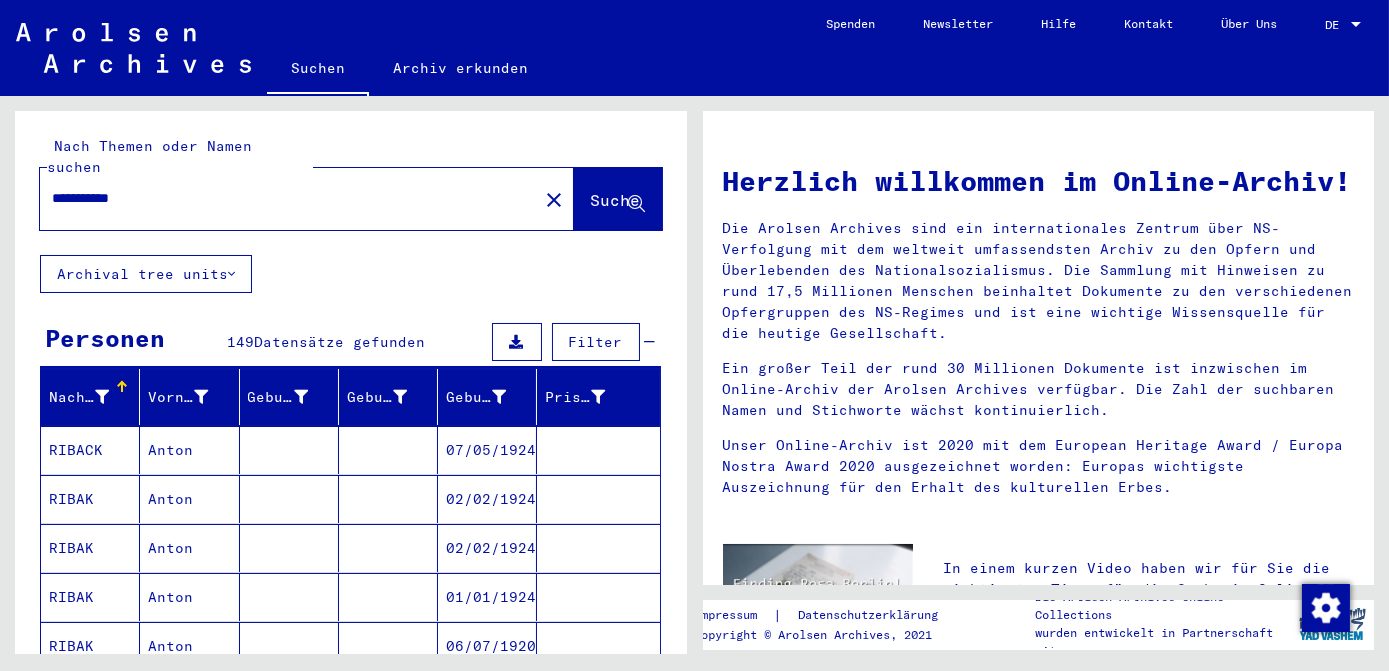 scroll, scrollTop: 90, scrollLeft: 0, axis: vertical 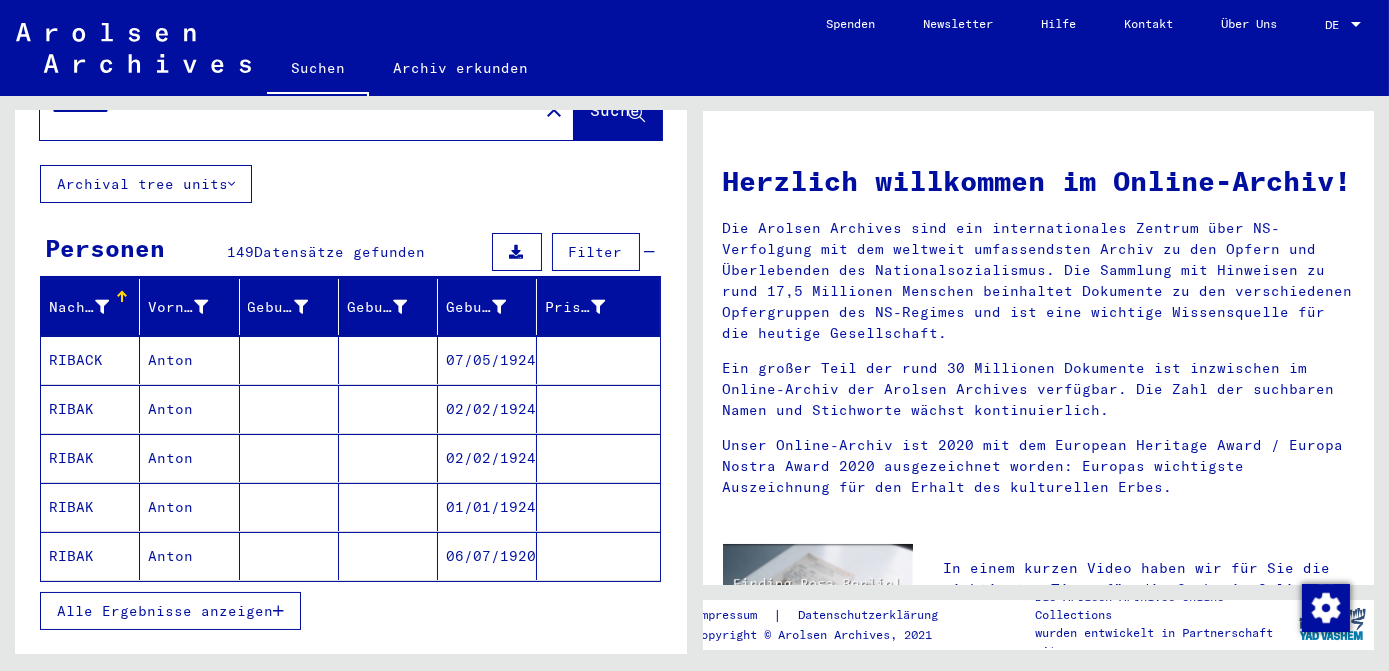 click on "Alle Ergebnisse anzeigen" at bounding box center (165, 611) 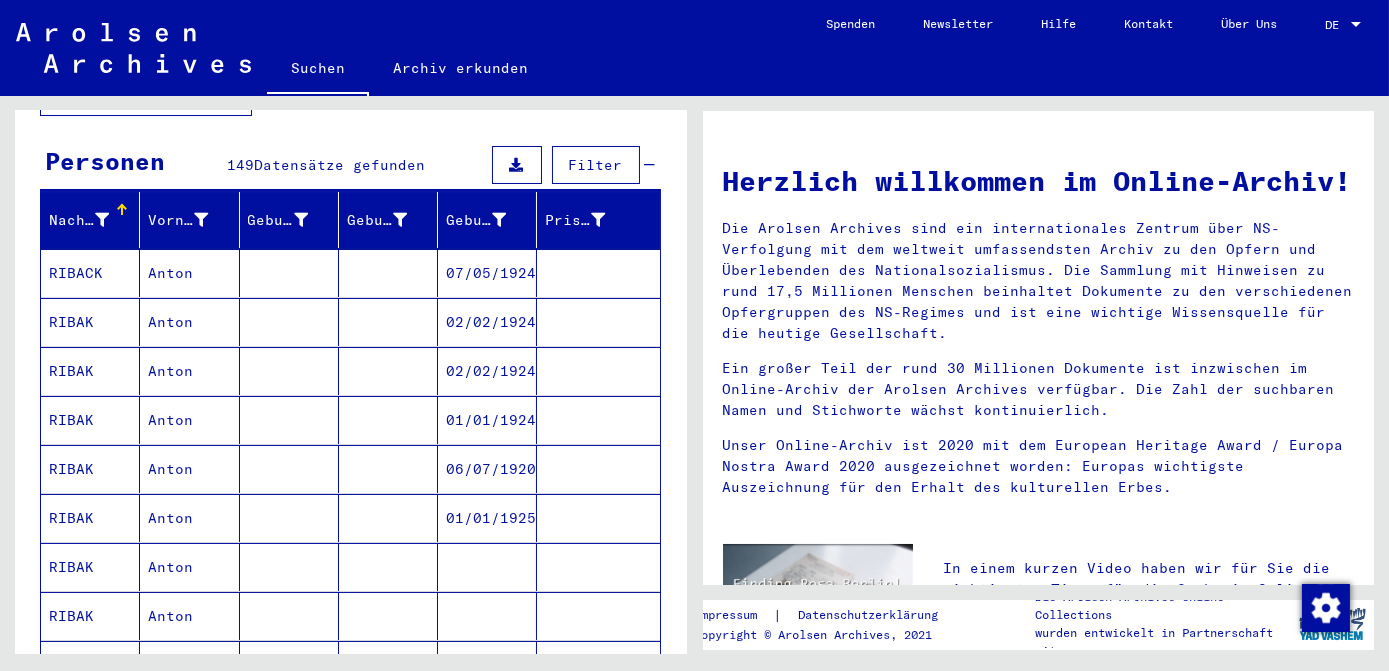 scroll, scrollTop: 272, scrollLeft: 0, axis: vertical 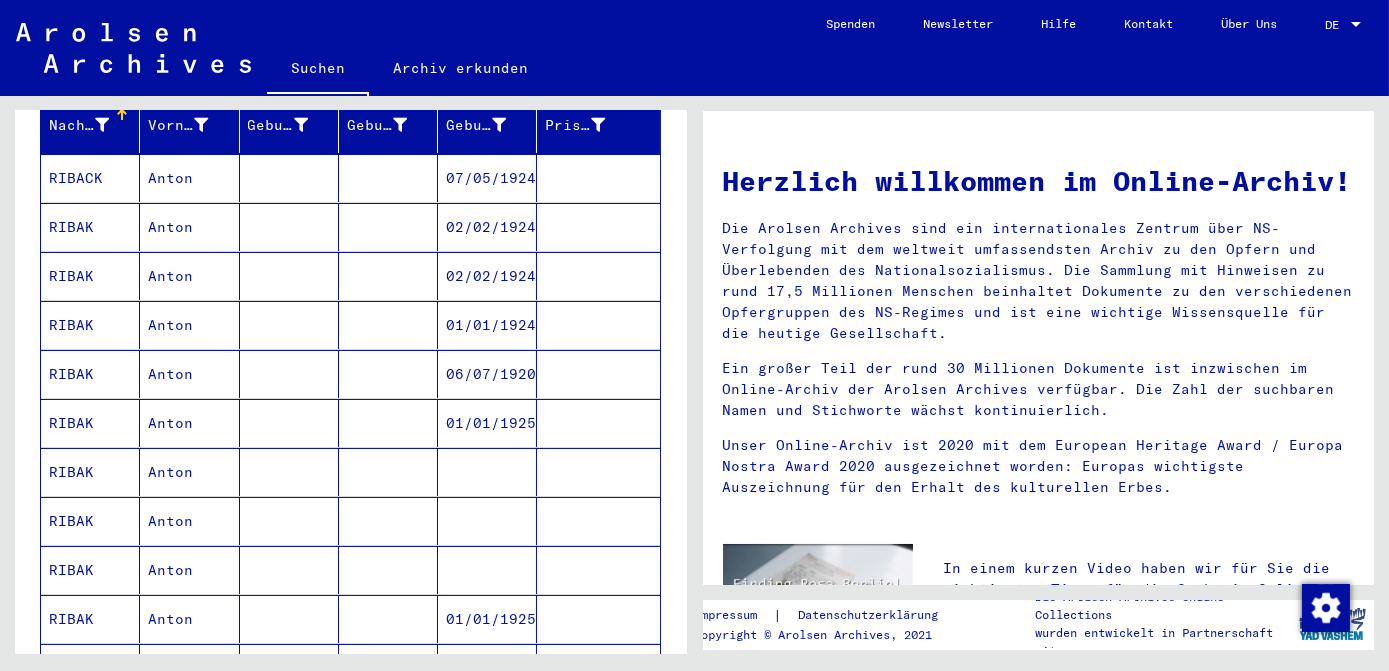 click on "01/01/1925" at bounding box center (487, 472) 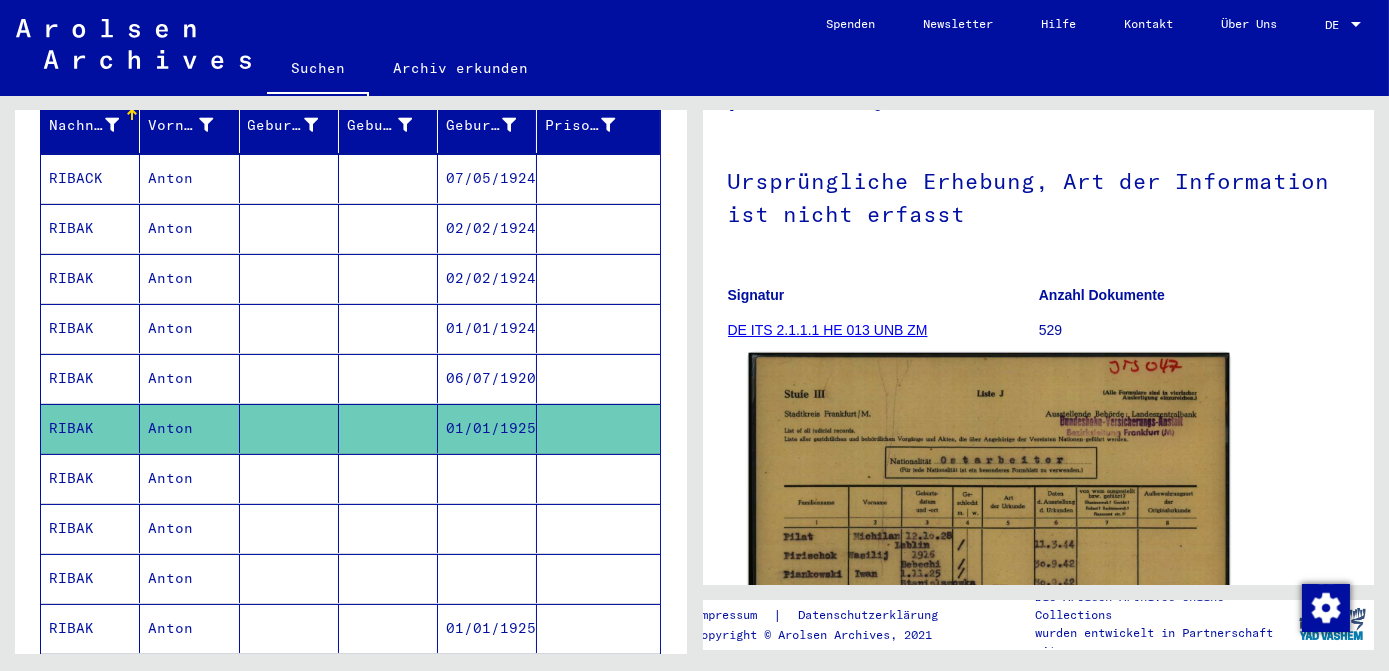 scroll, scrollTop: 363, scrollLeft: 0, axis: vertical 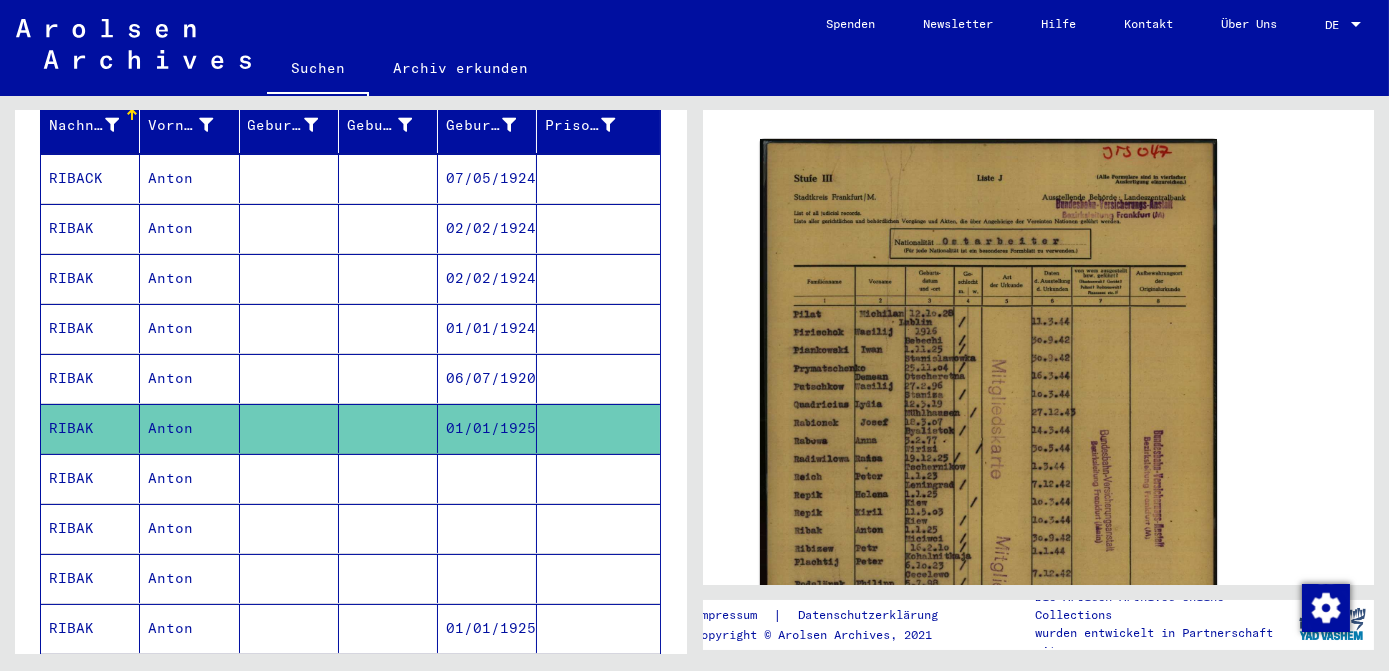 click at bounding box center [487, 528] 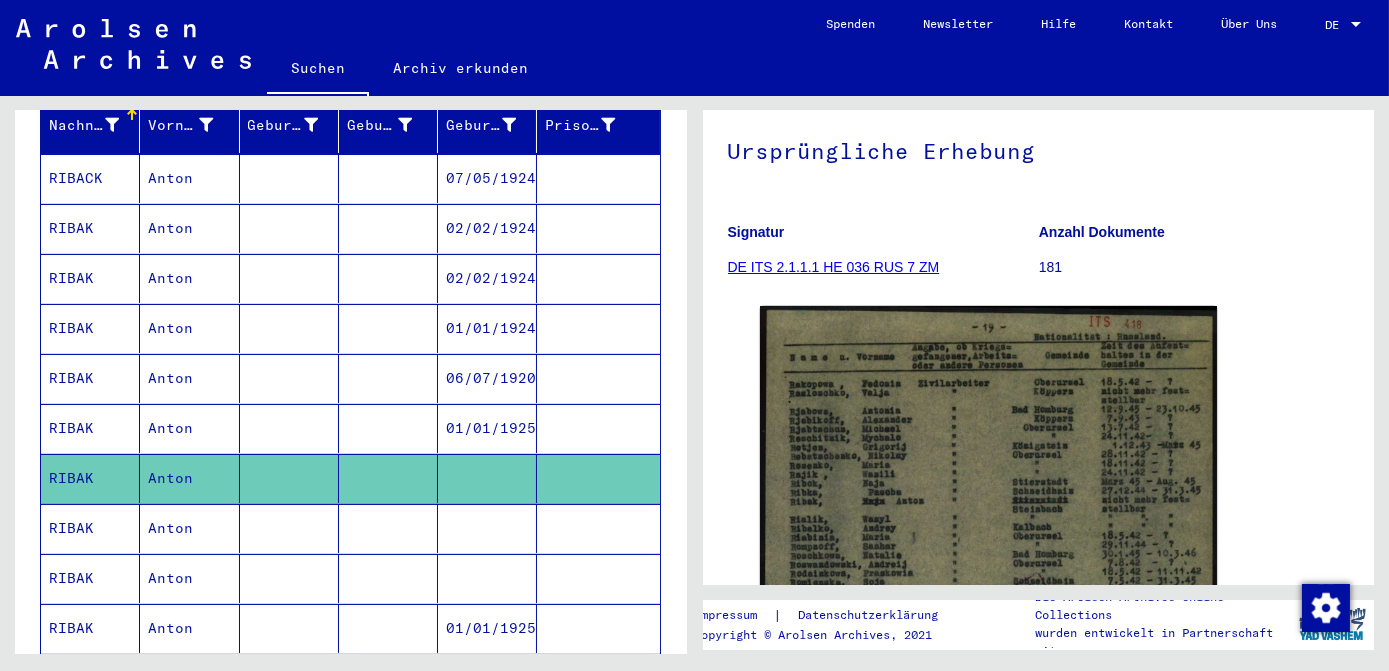 scroll, scrollTop: 181, scrollLeft: 0, axis: vertical 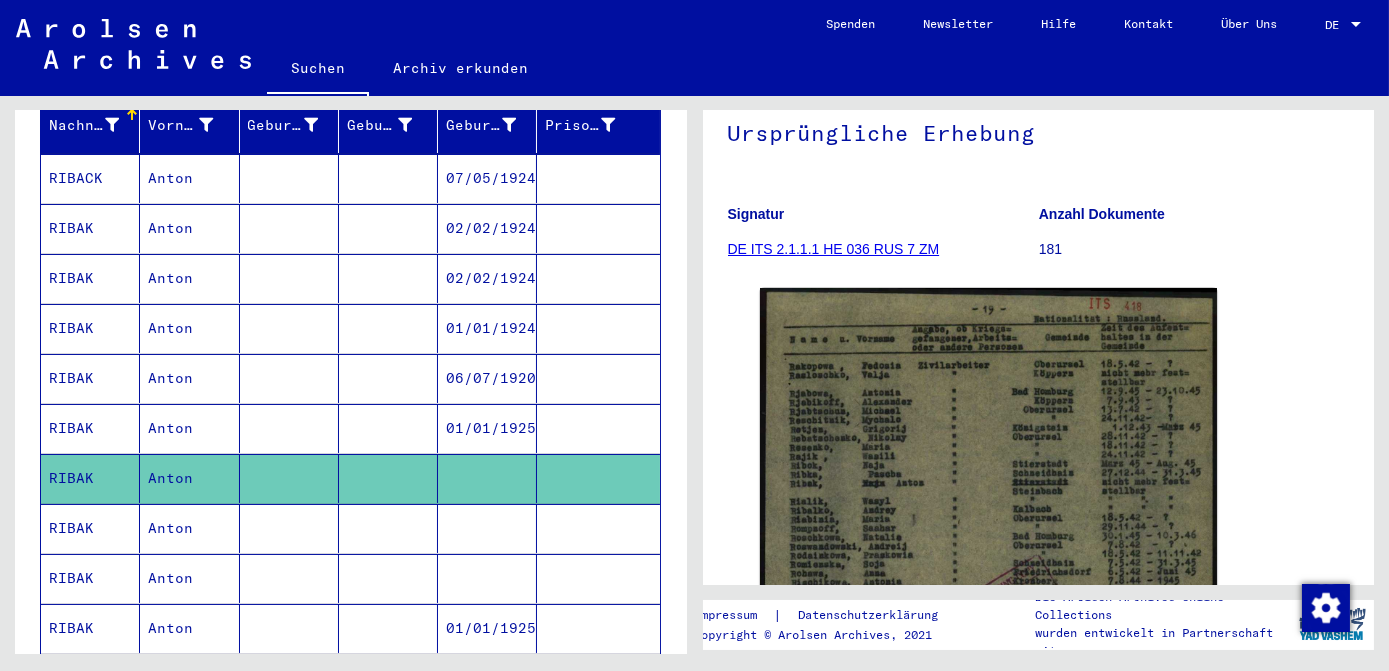 click at bounding box center (487, 578) 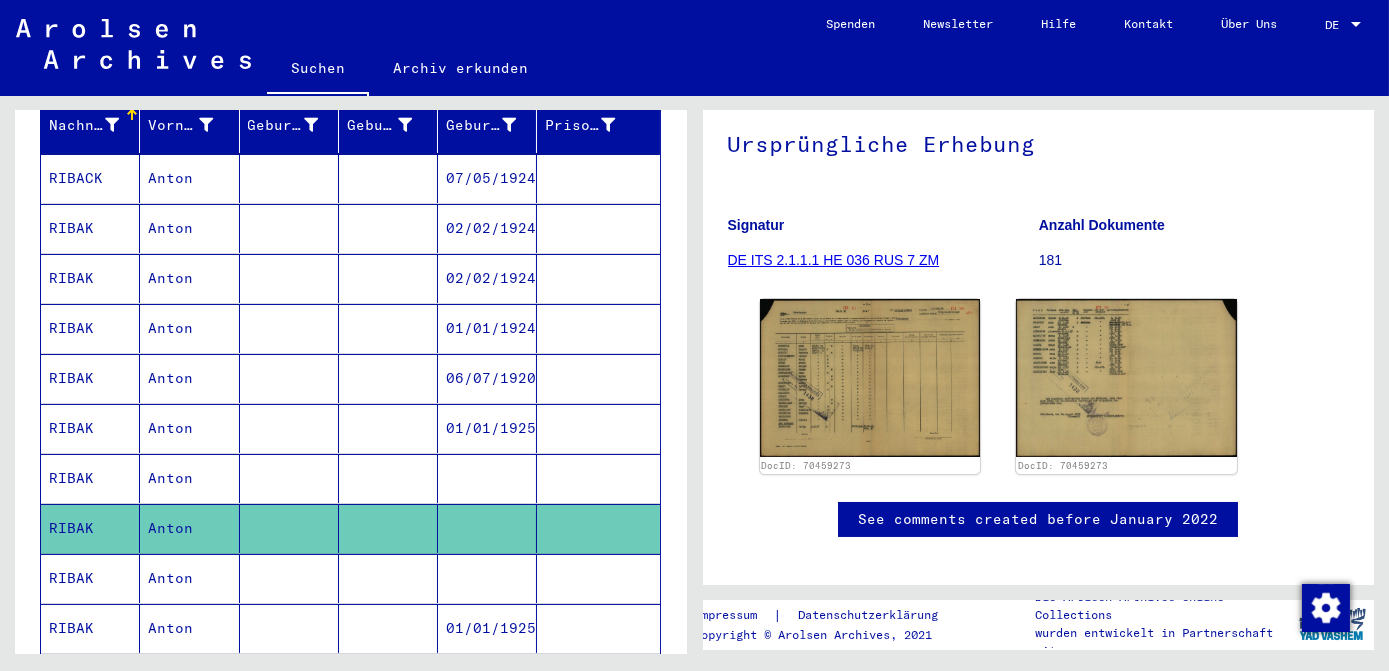 scroll, scrollTop: 181, scrollLeft: 0, axis: vertical 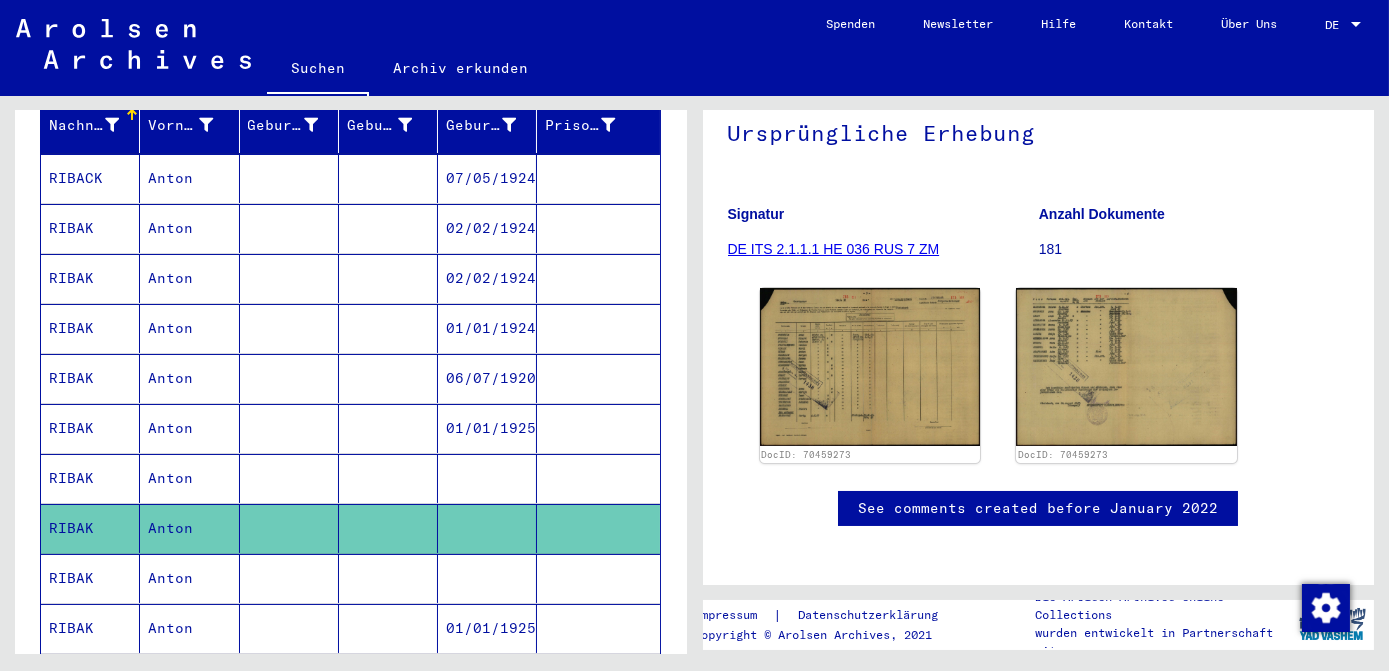 click at bounding box center [487, 528] 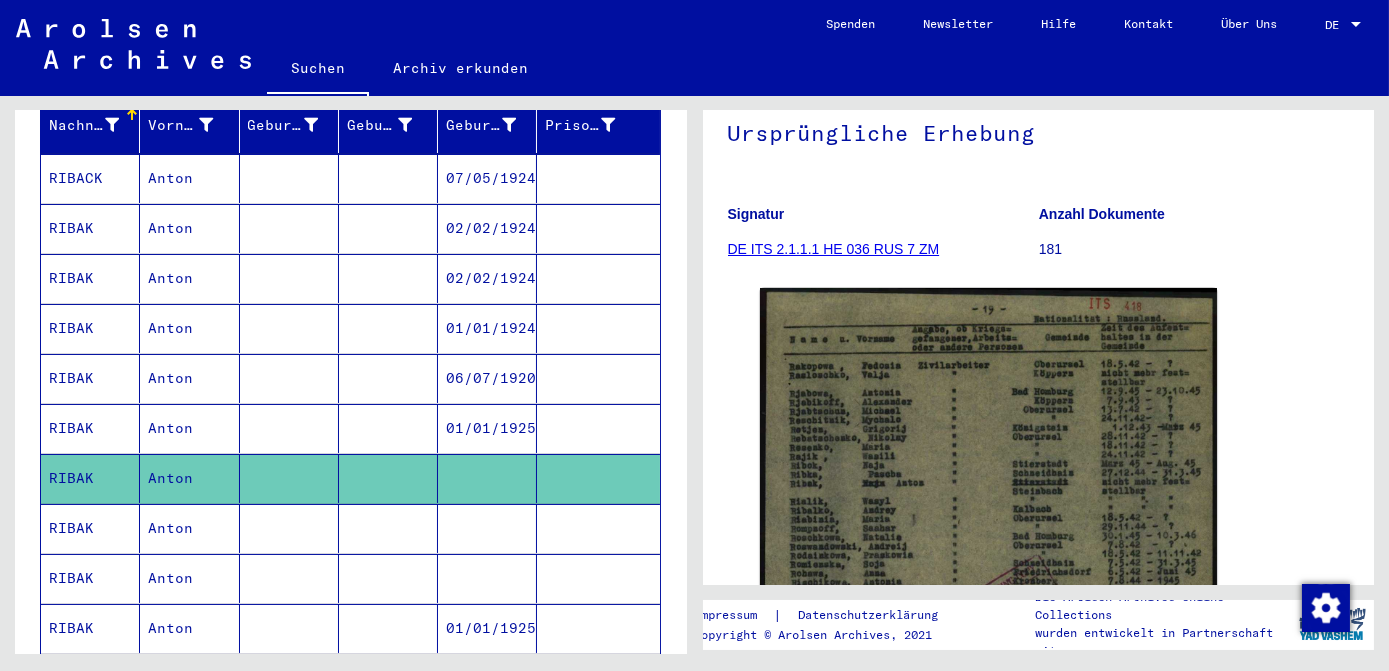 scroll, scrollTop: 0, scrollLeft: 0, axis: both 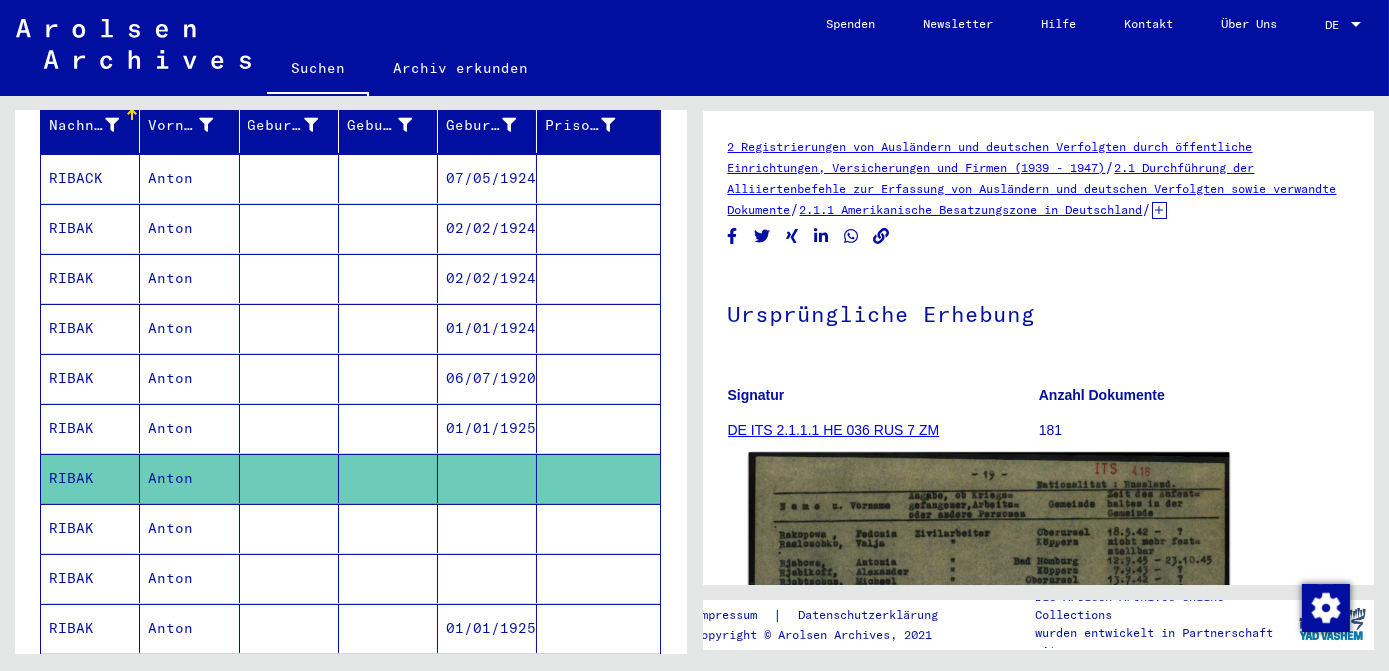click 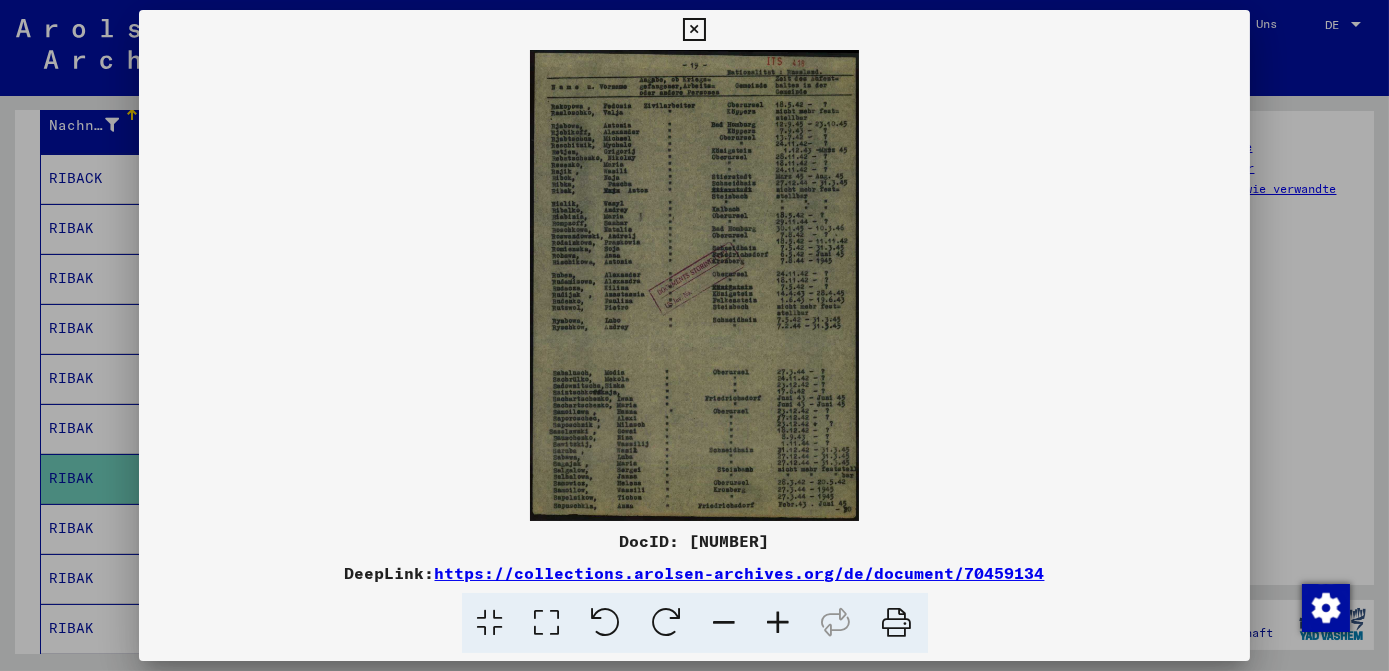 click at bounding box center (547, 623) 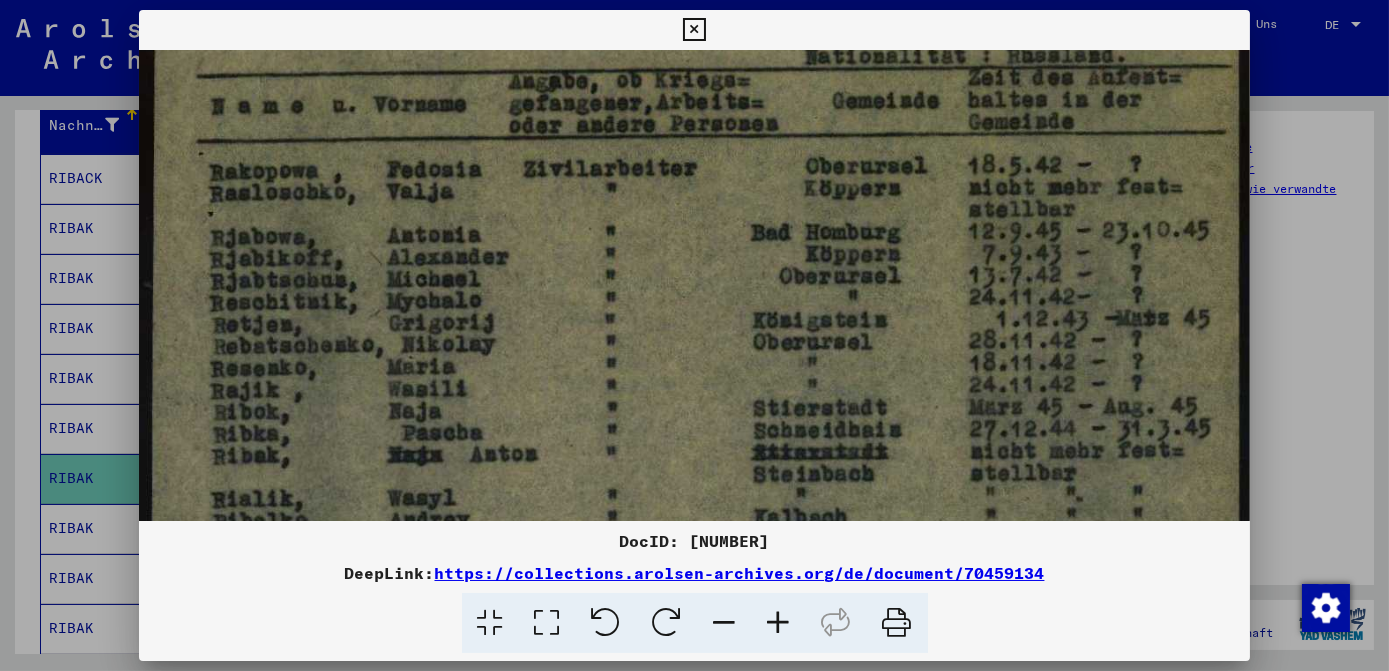 scroll, scrollTop: 77, scrollLeft: 0, axis: vertical 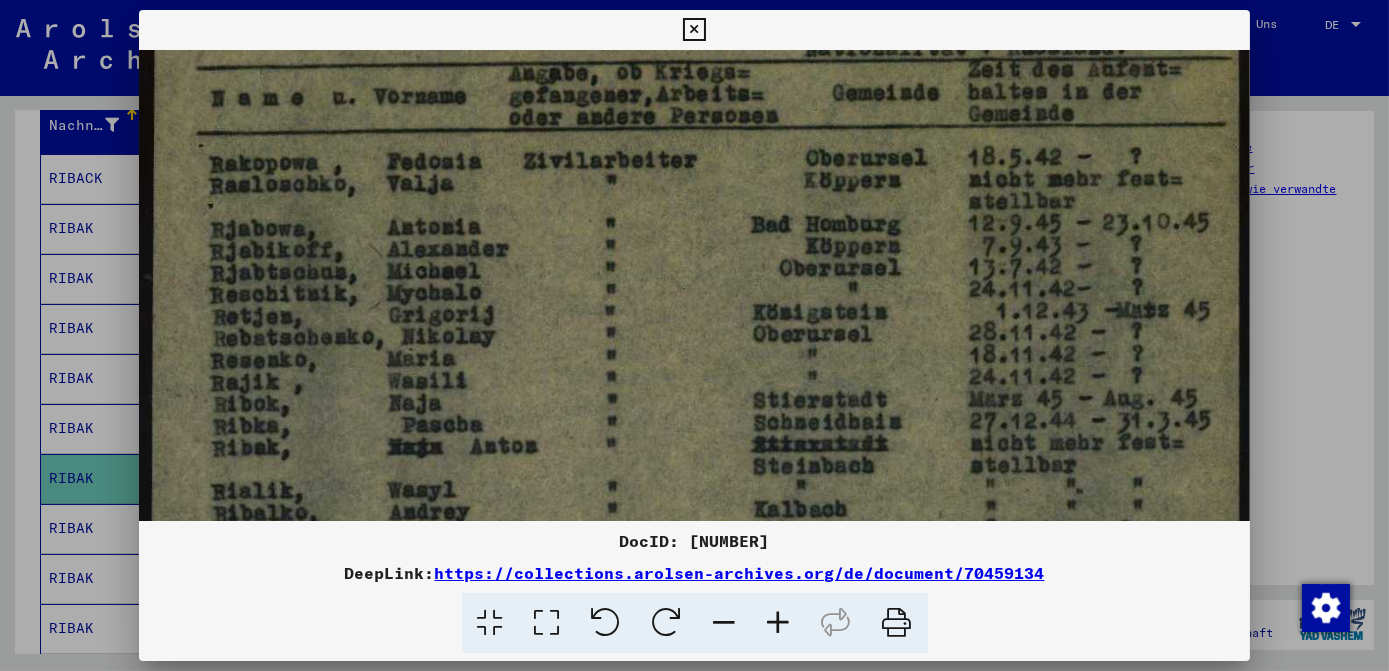 drag, startPoint x: 645, startPoint y: 401, endPoint x: 660, endPoint y: 323, distance: 79.429214 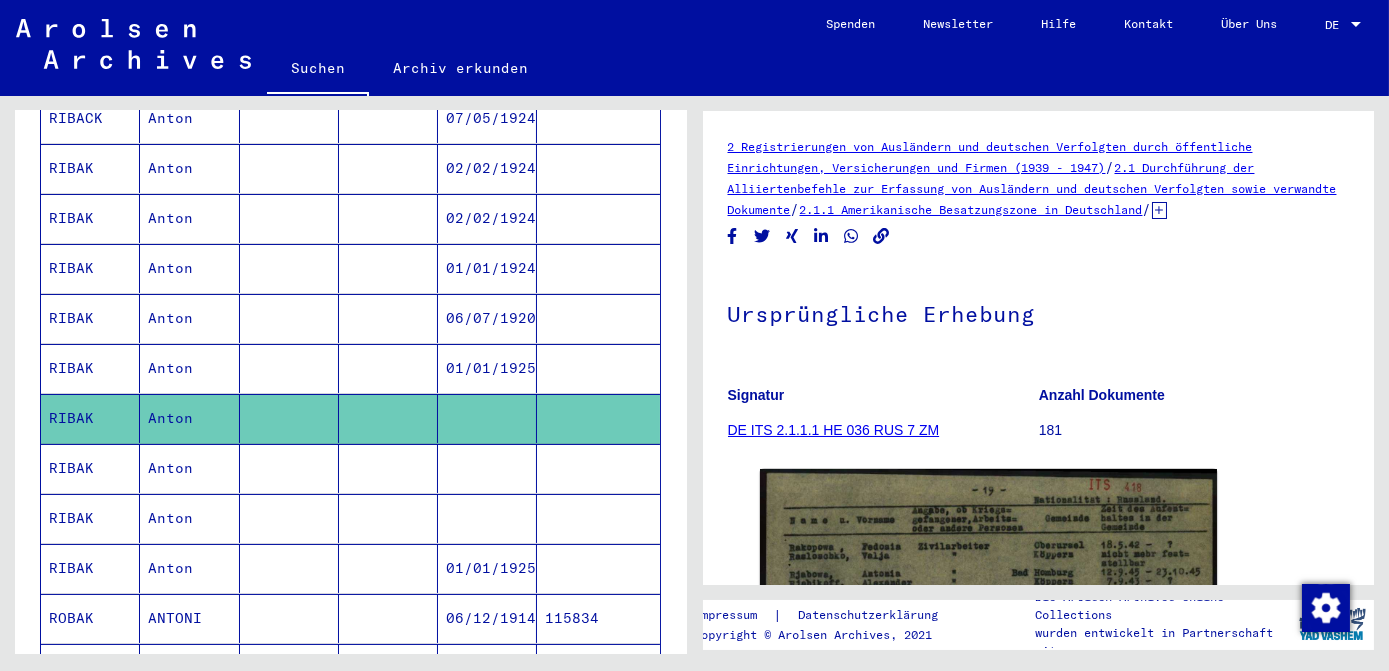scroll, scrollTop: 363, scrollLeft: 0, axis: vertical 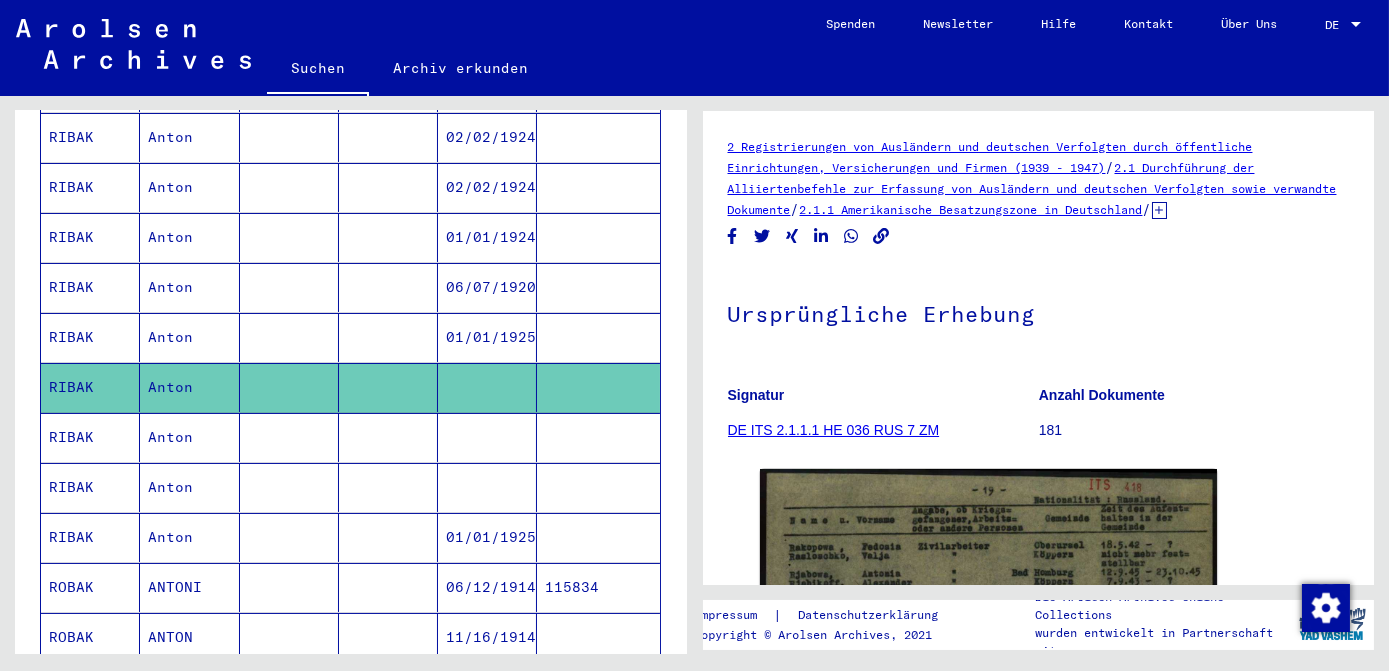 click on "01/01/1925" at bounding box center (487, 587) 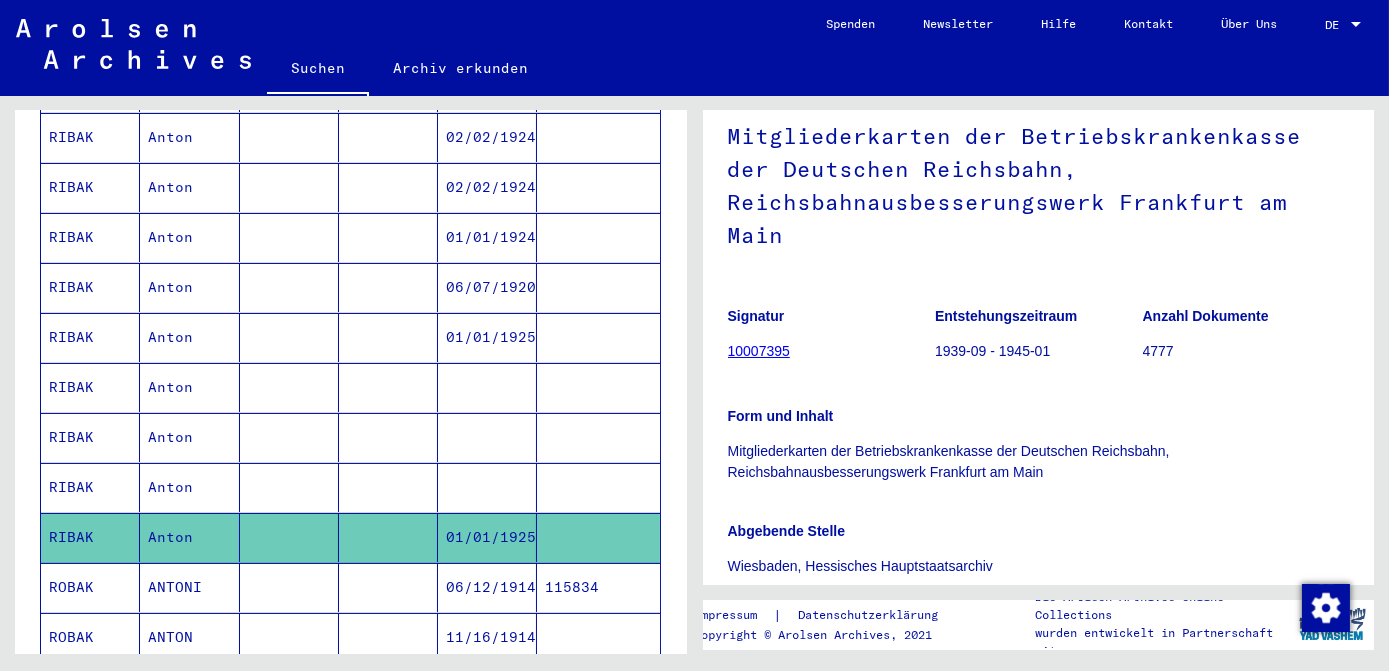 scroll, scrollTop: 272, scrollLeft: 0, axis: vertical 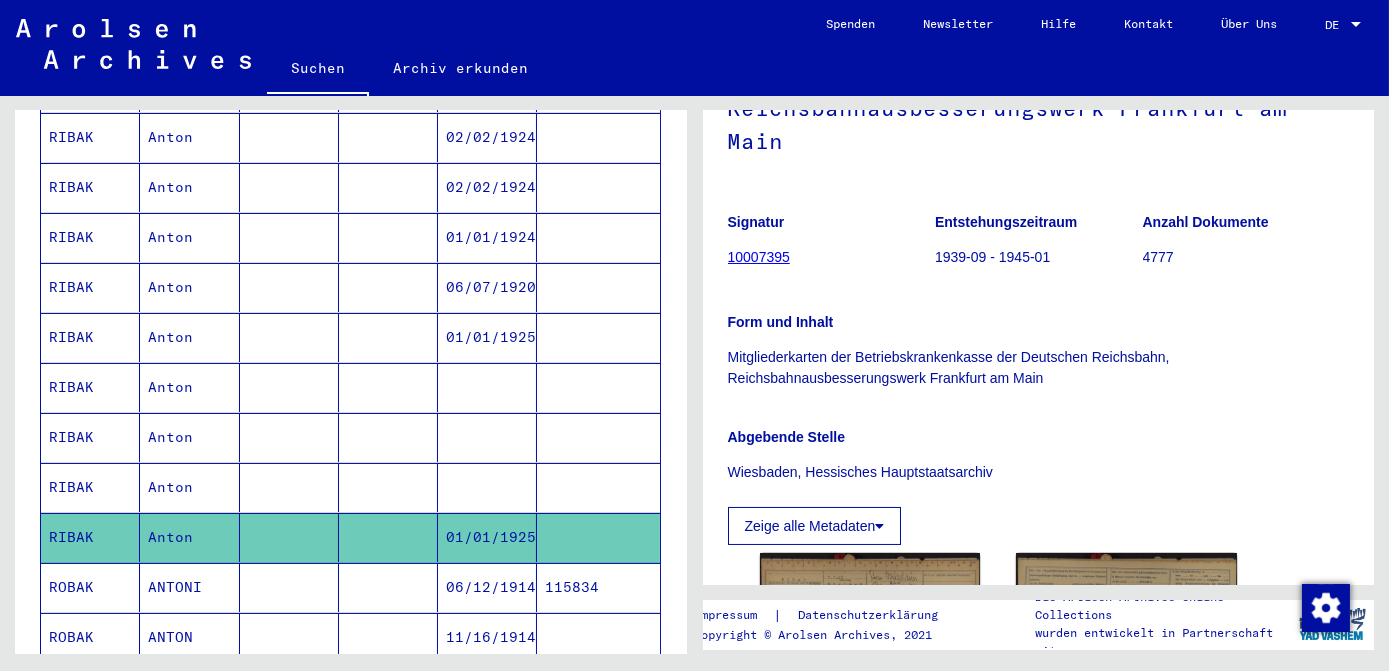 click at bounding box center [487, 537] 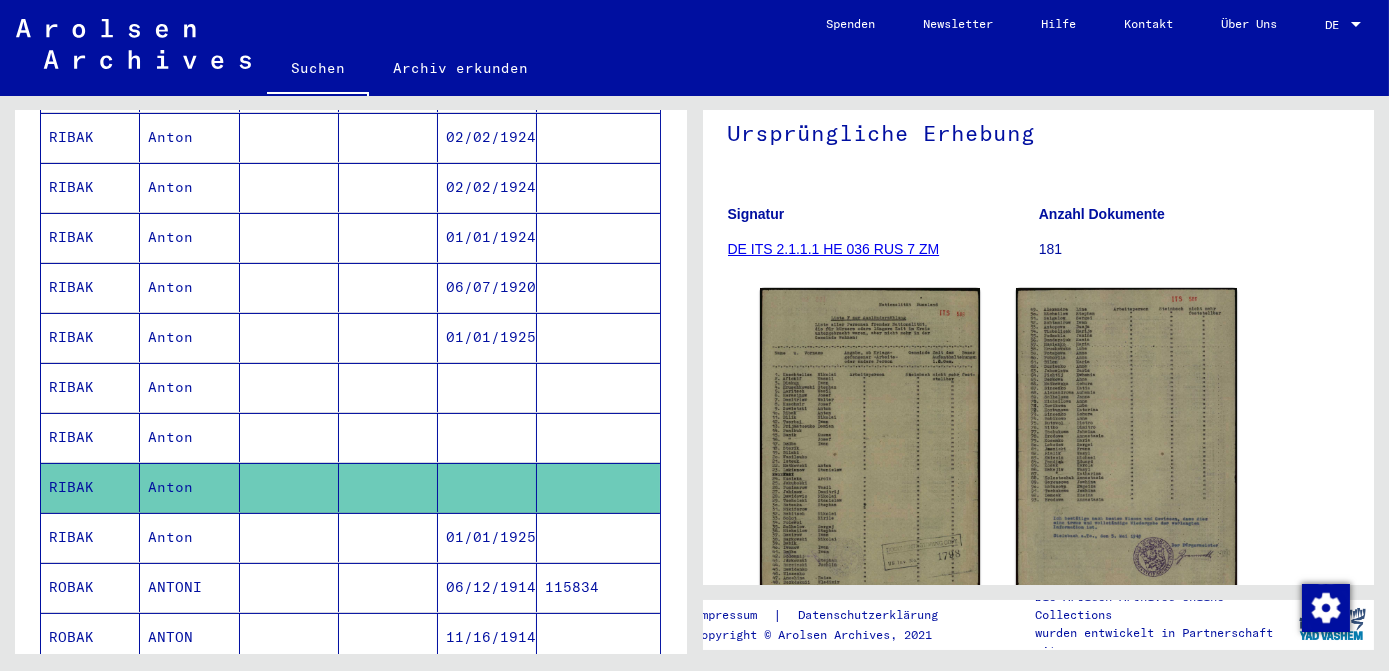 scroll, scrollTop: 272, scrollLeft: 0, axis: vertical 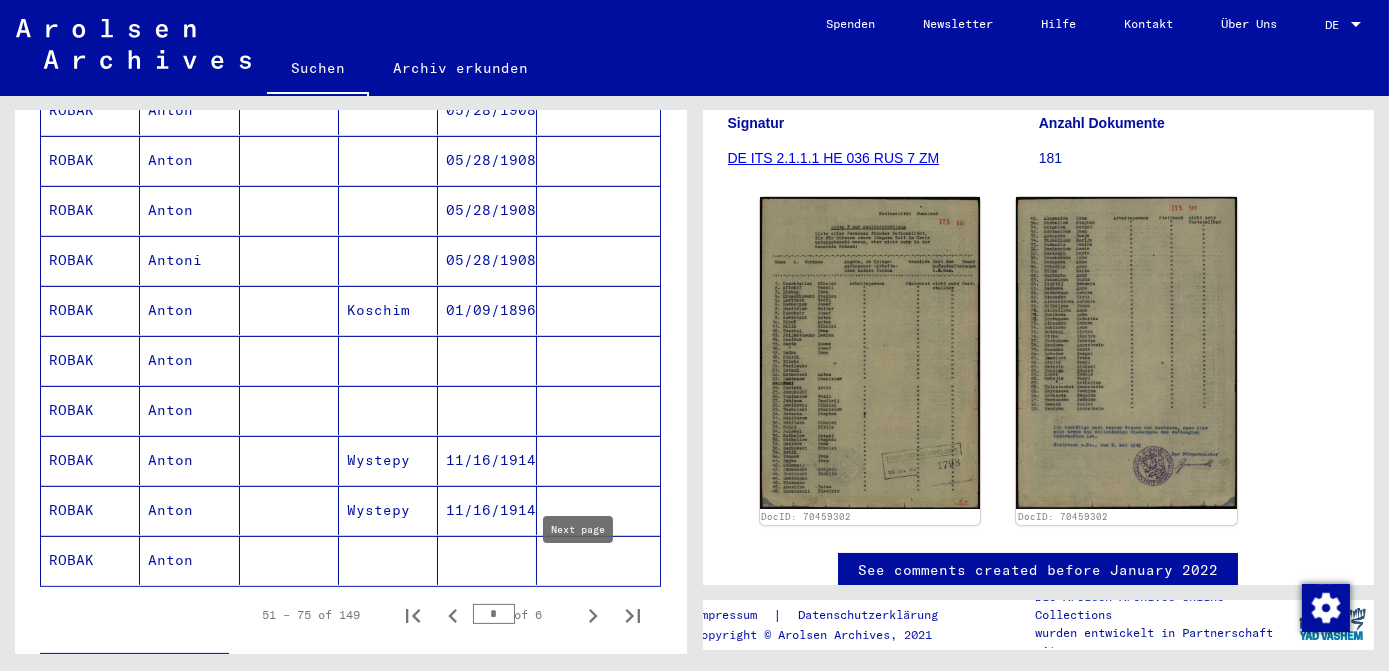 click 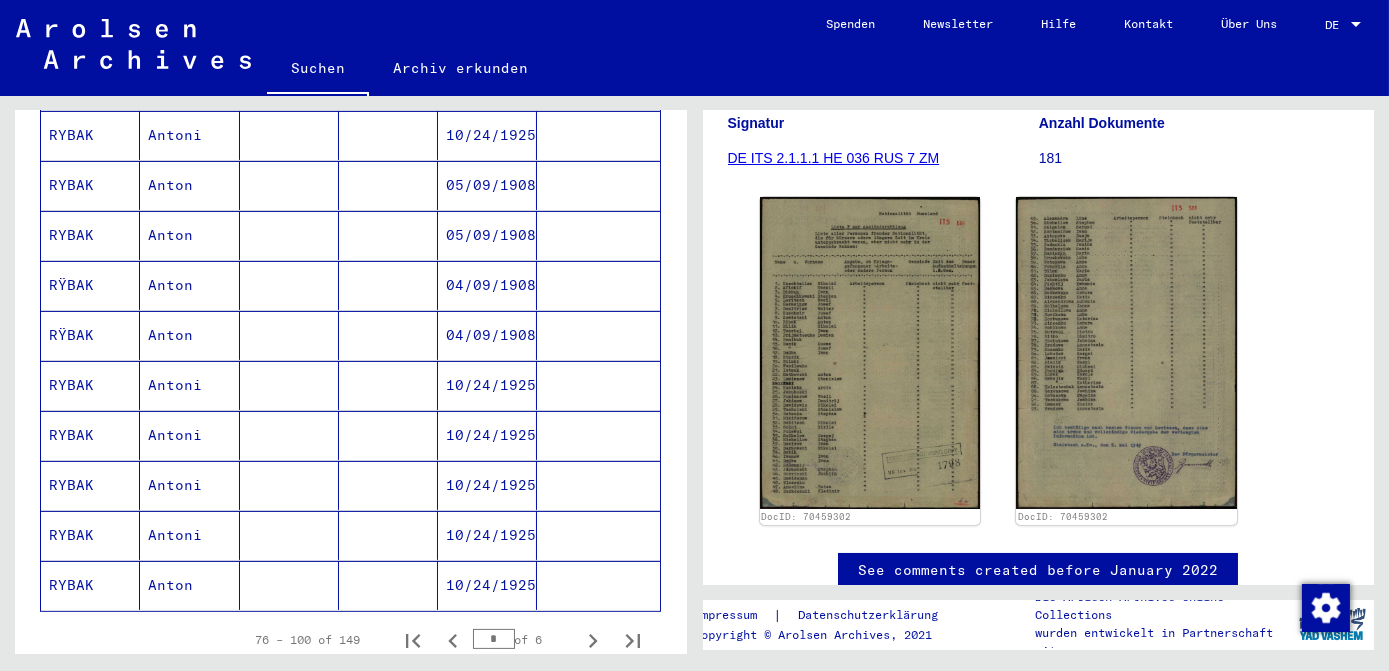scroll, scrollTop: 1090, scrollLeft: 0, axis: vertical 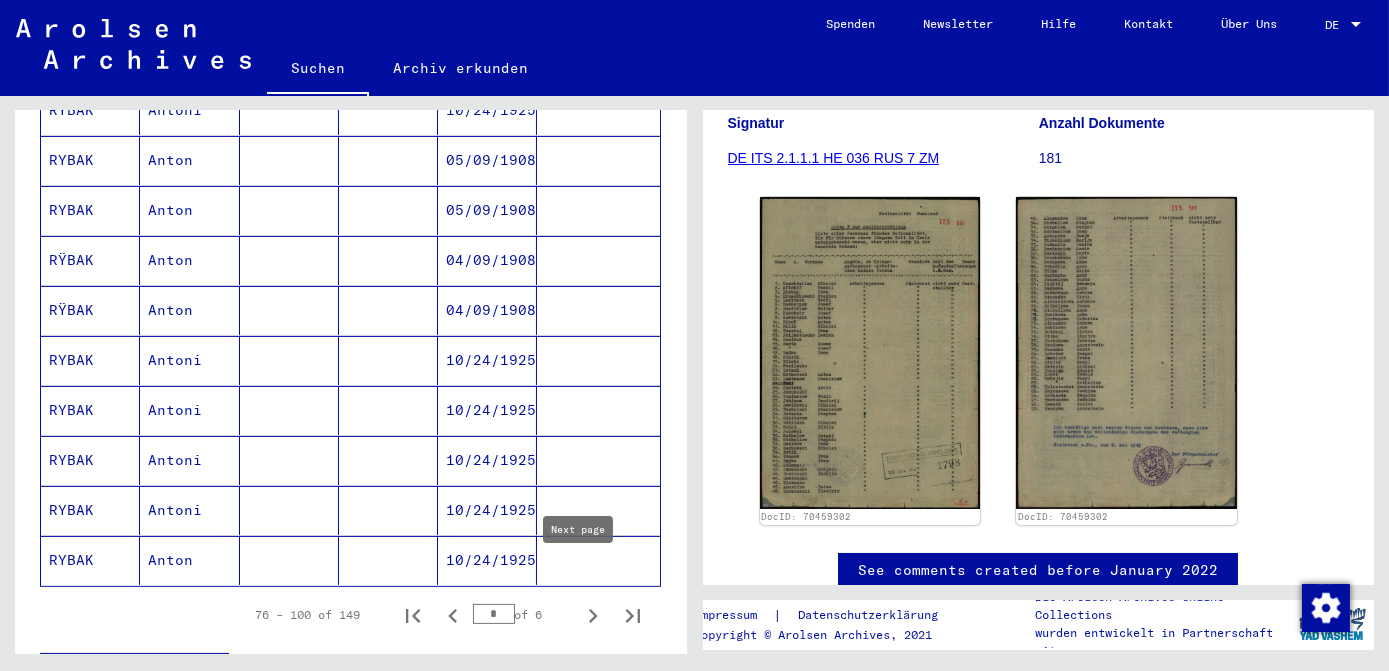 click 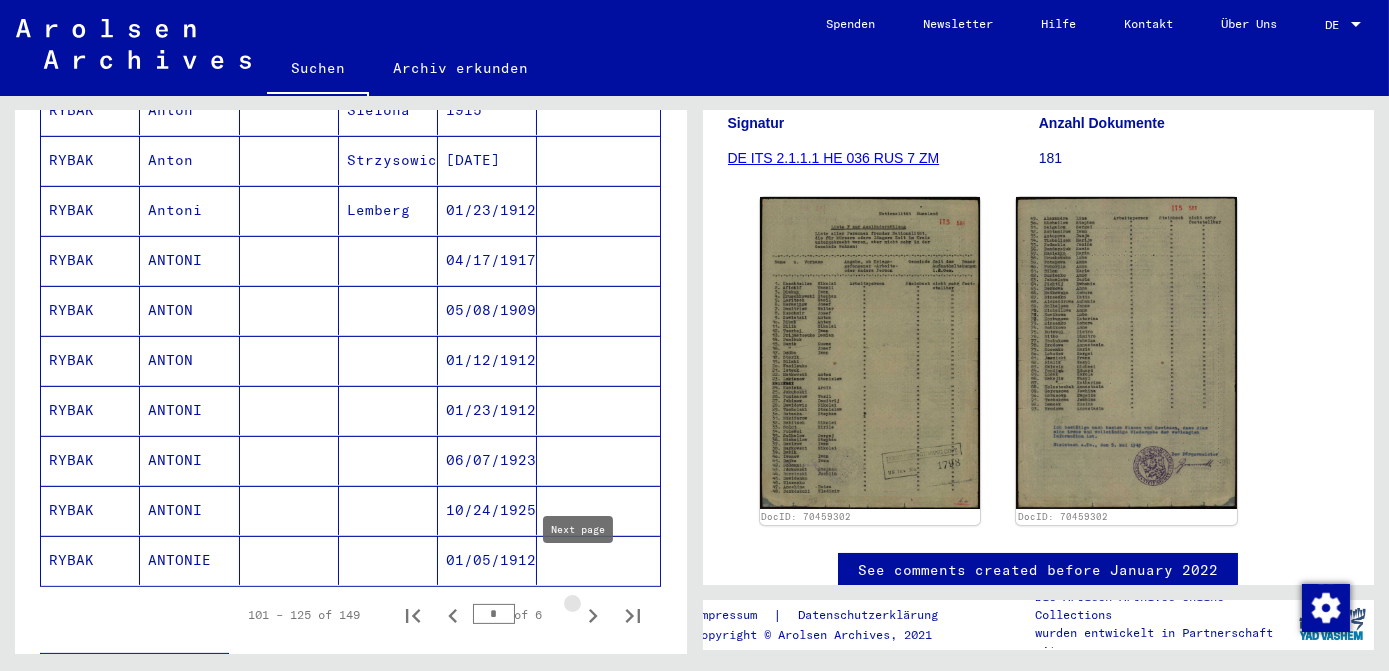 click 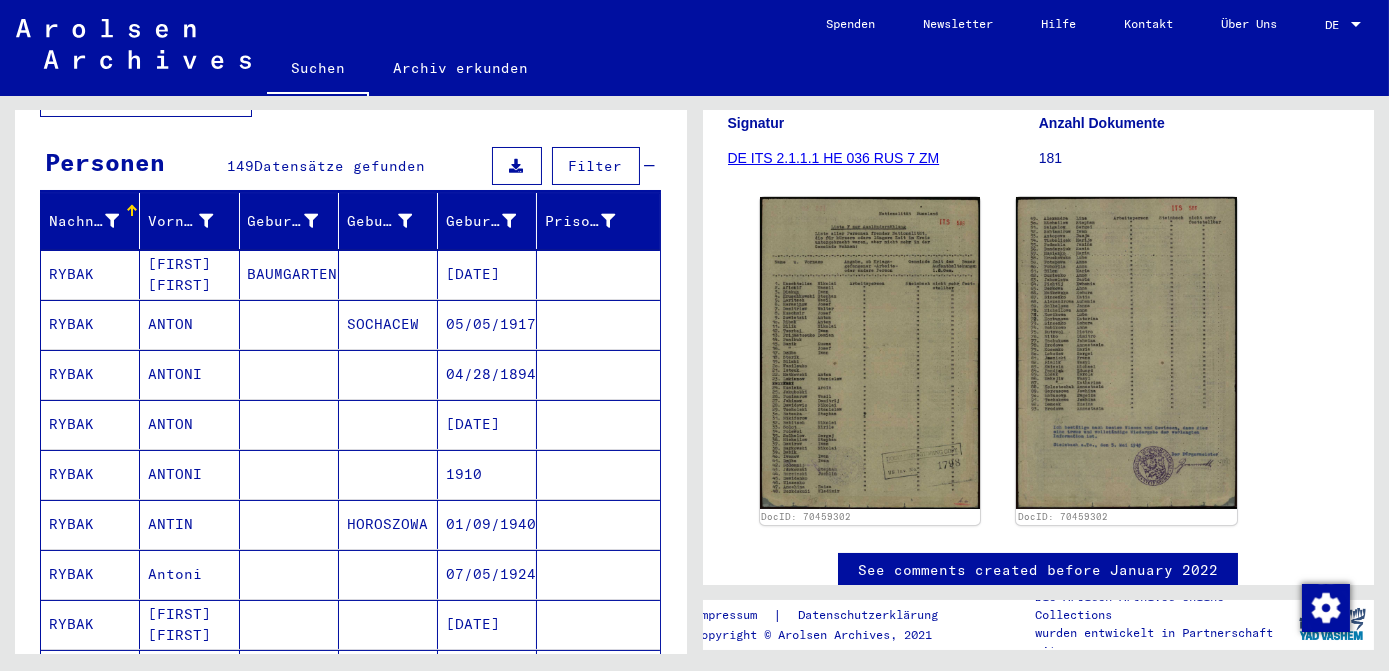 scroll, scrollTop: 0, scrollLeft: 0, axis: both 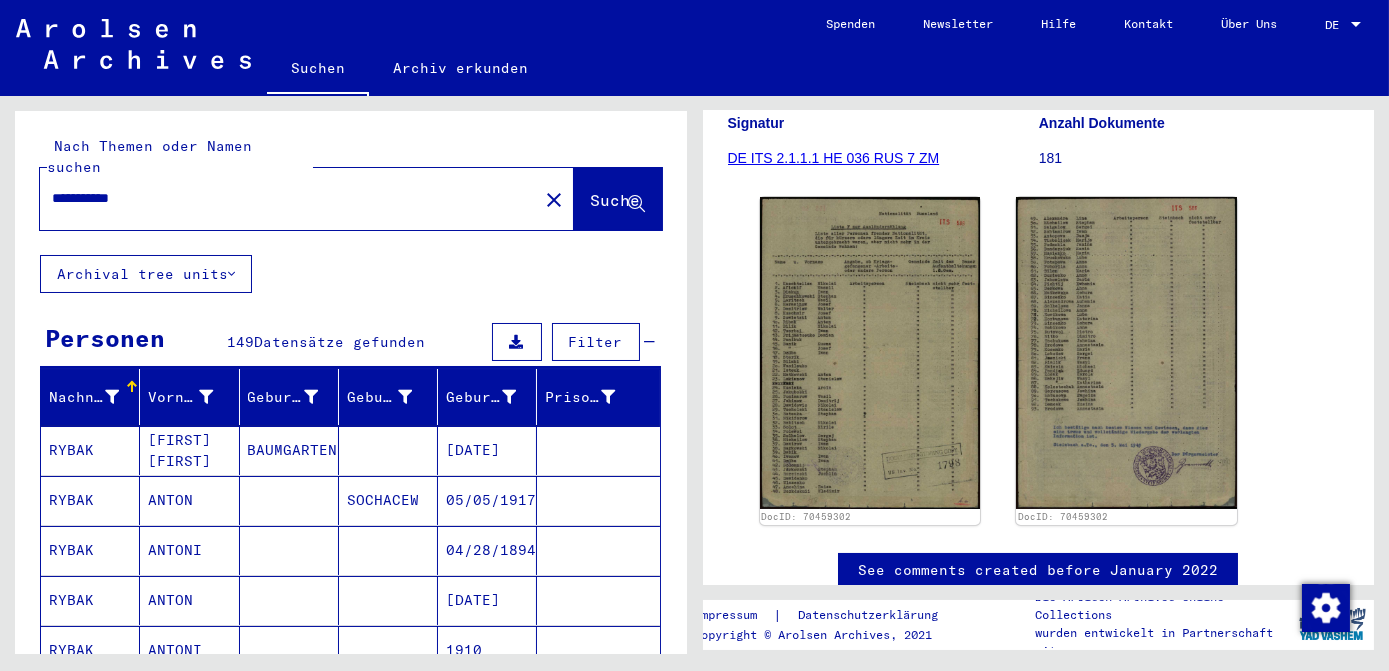 click on "close" 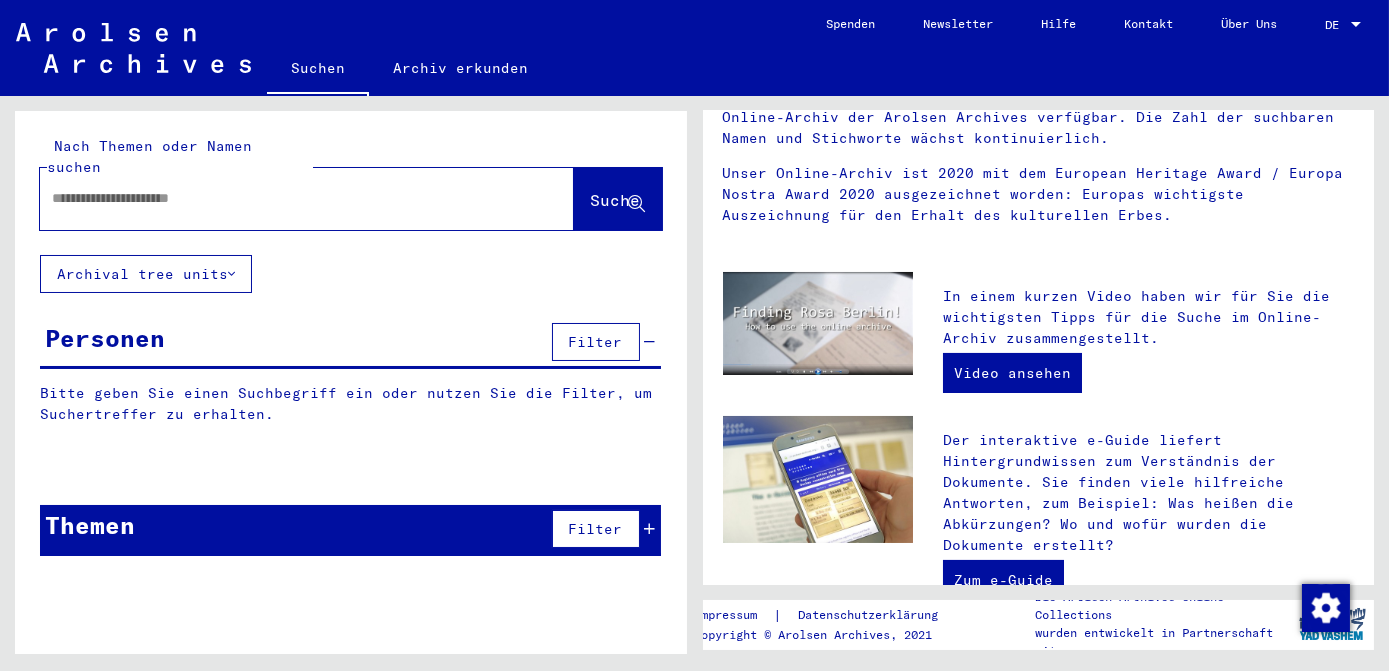 scroll, scrollTop: 0, scrollLeft: 0, axis: both 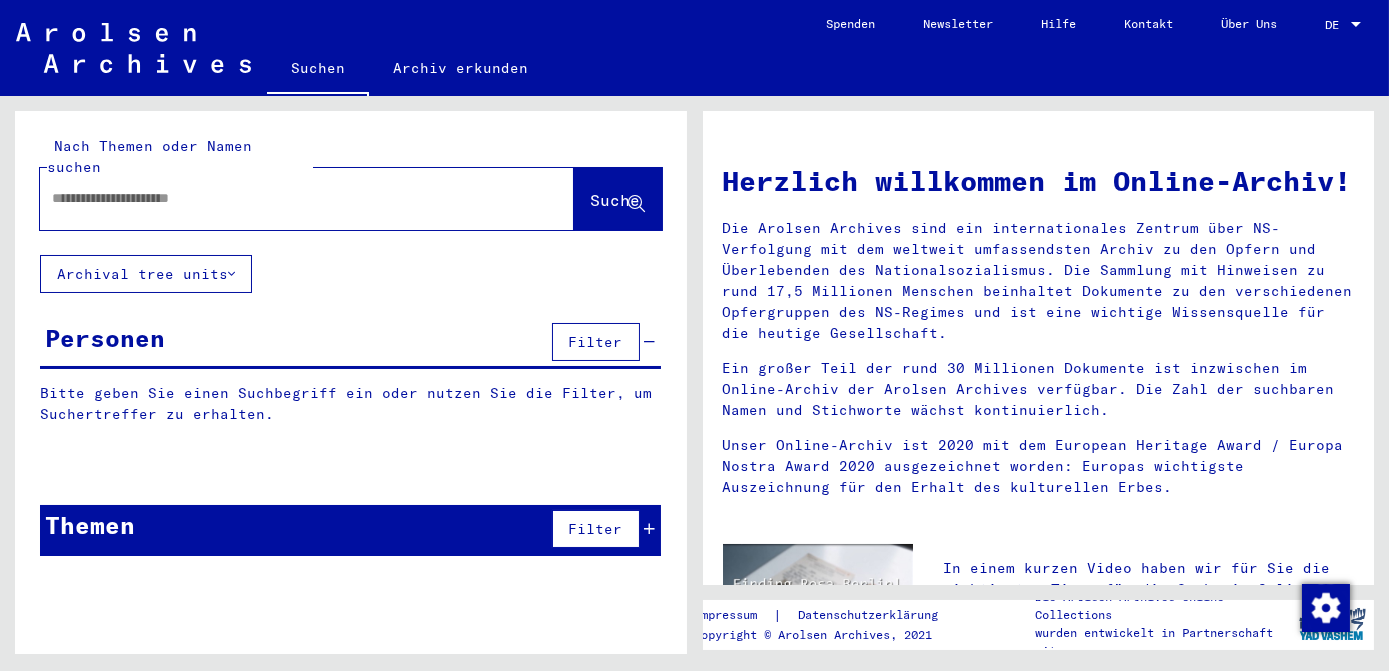 click at bounding box center (283, 198) 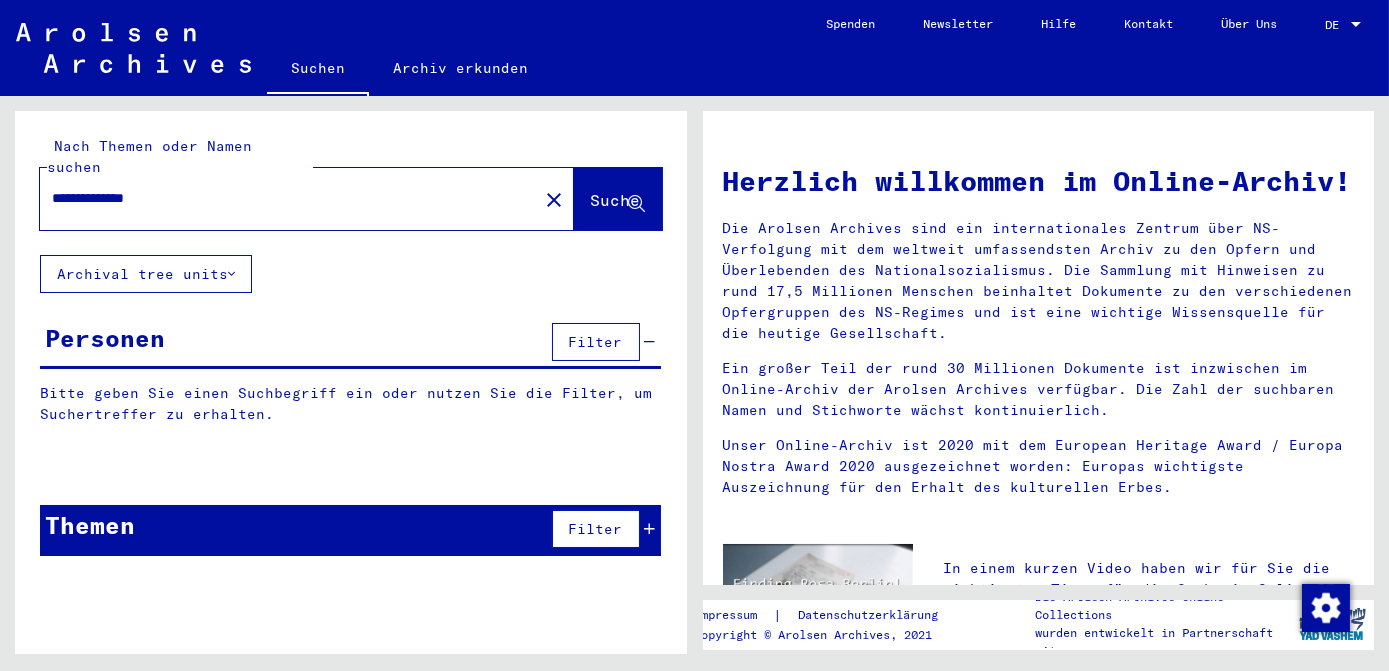 click on "**********" at bounding box center [283, 198] 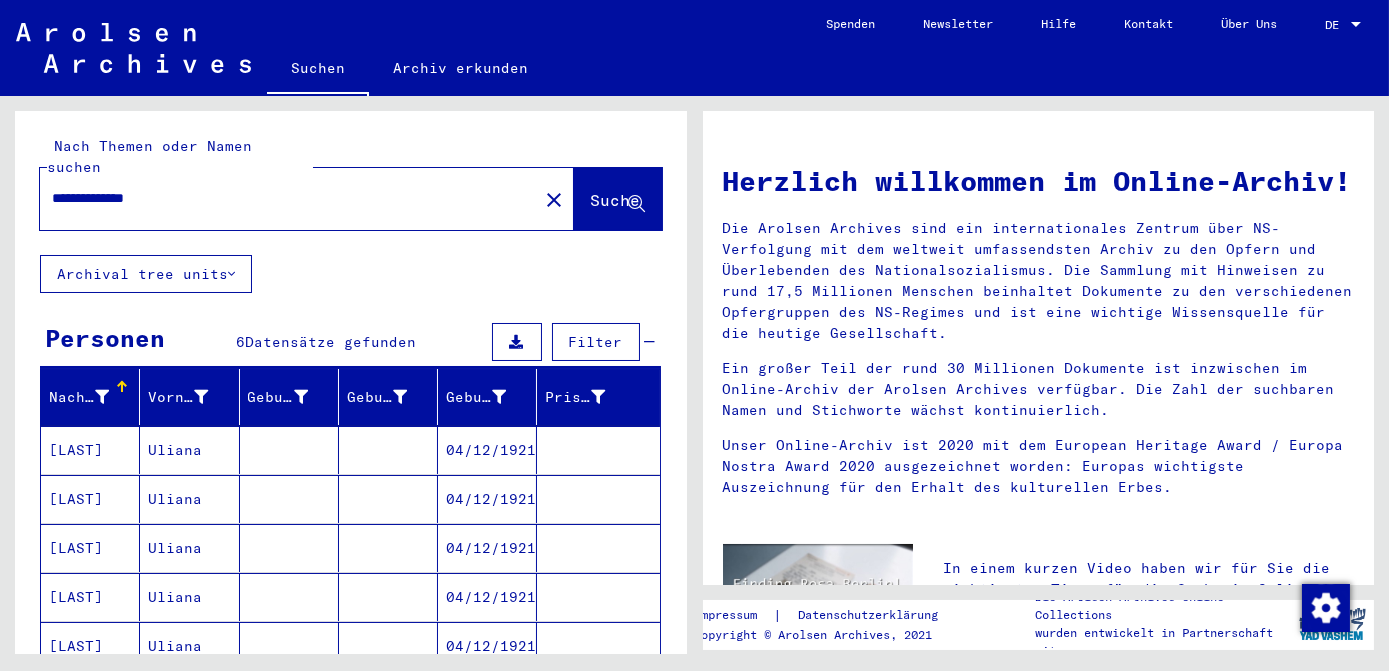 click on "04/12/1921" at bounding box center [487, 499] 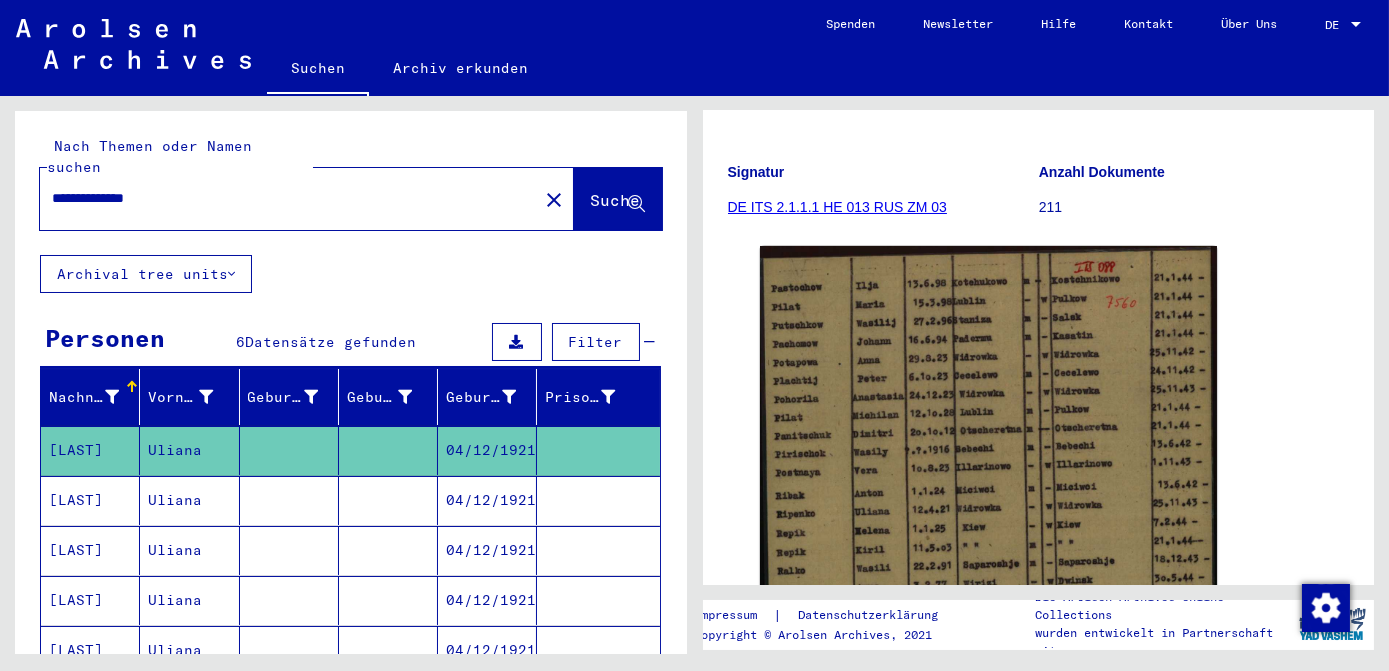 scroll, scrollTop: 272, scrollLeft: 0, axis: vertical 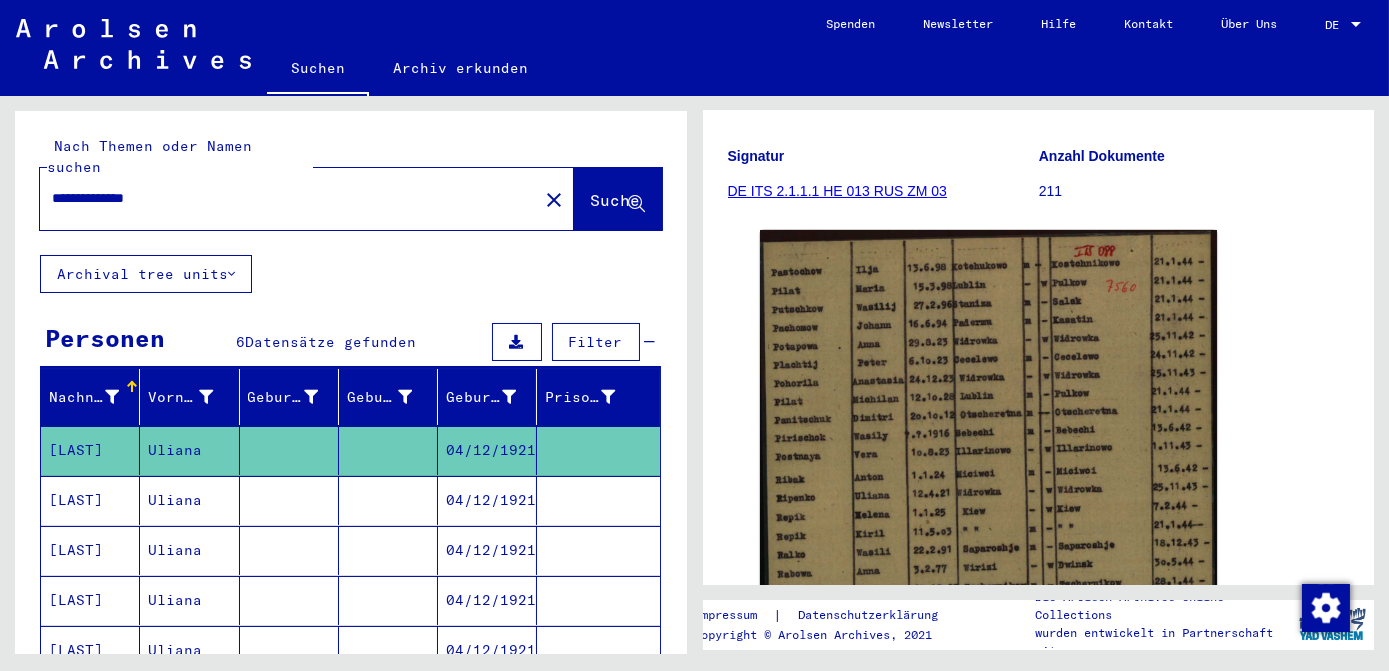 click on "04/12/1921" at bounding box center (487, 550) 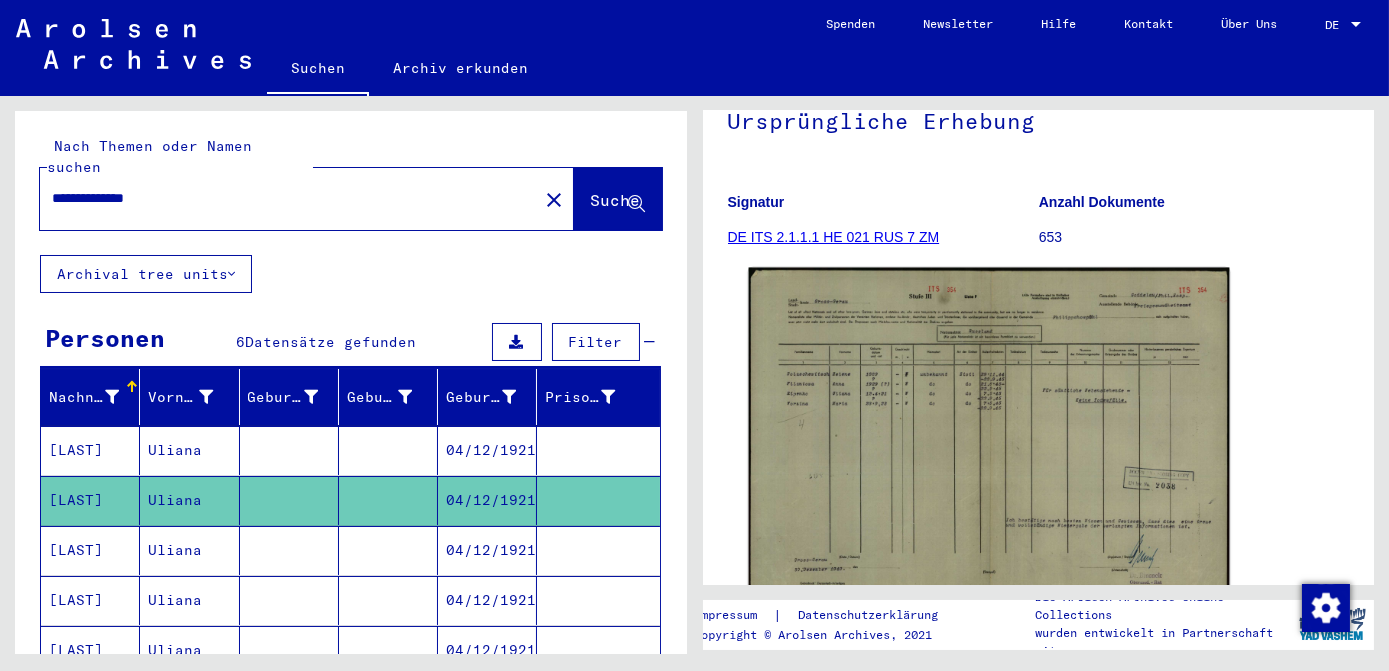scroll, scrollTop: 181, scrollLeft: 0, axis: vertical 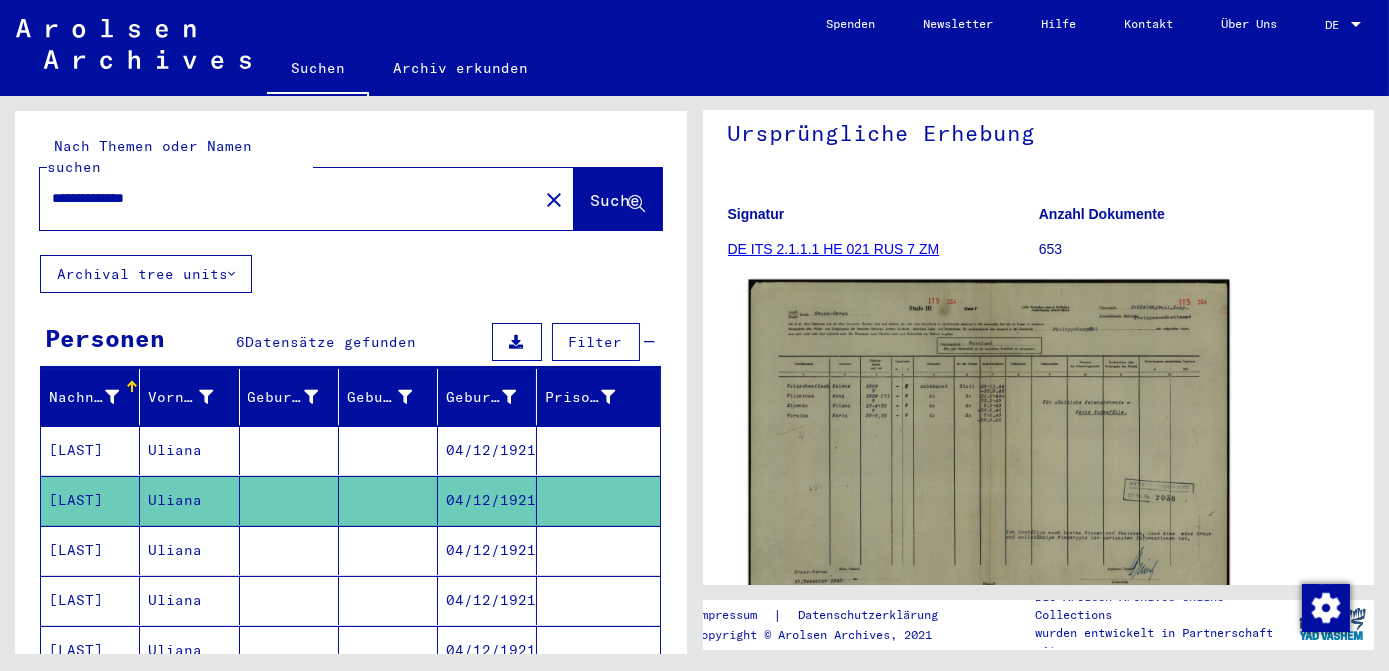 click 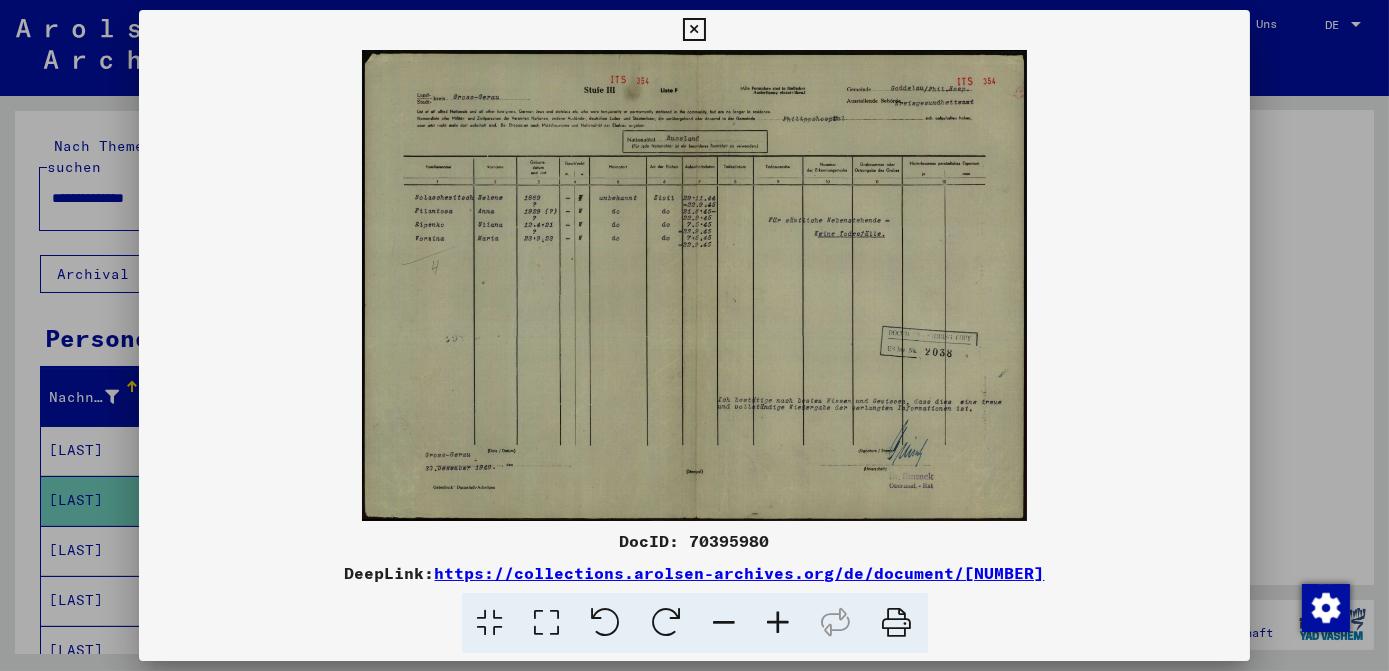 click at bounding box center (694, 285) 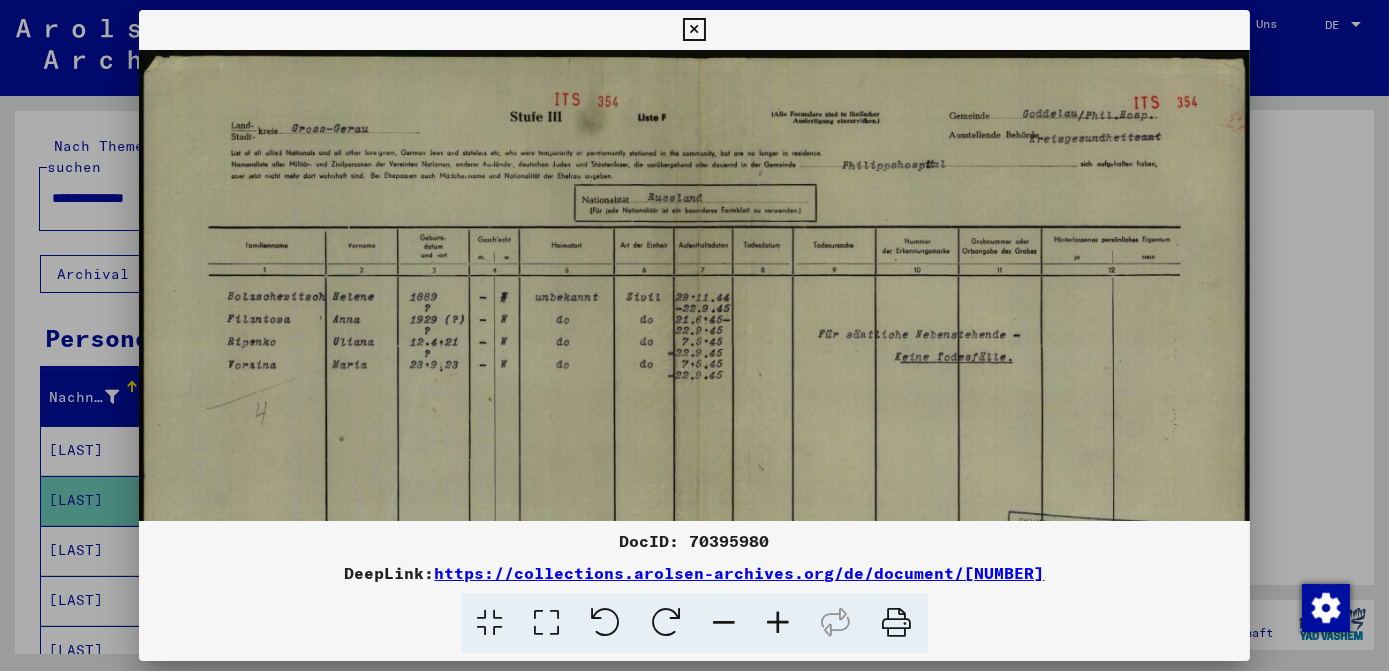 click at bounding box center (779, 623) 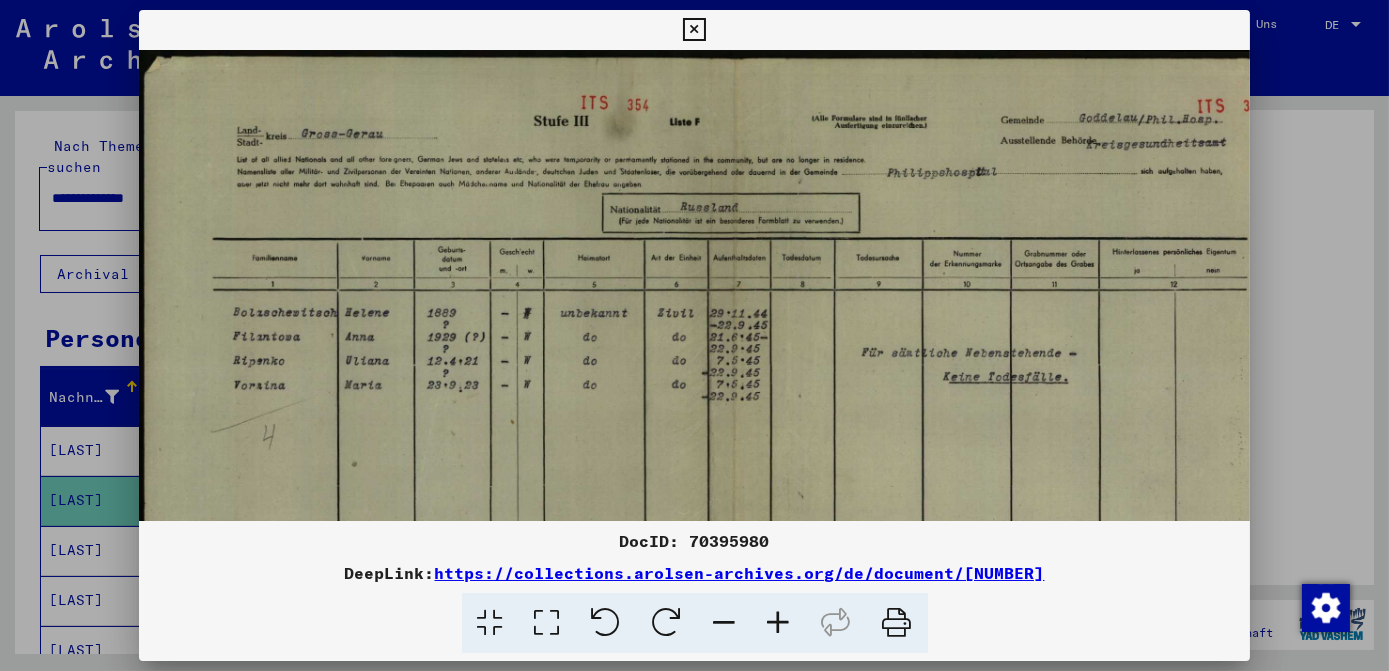 click at bounding box center [779, 623] 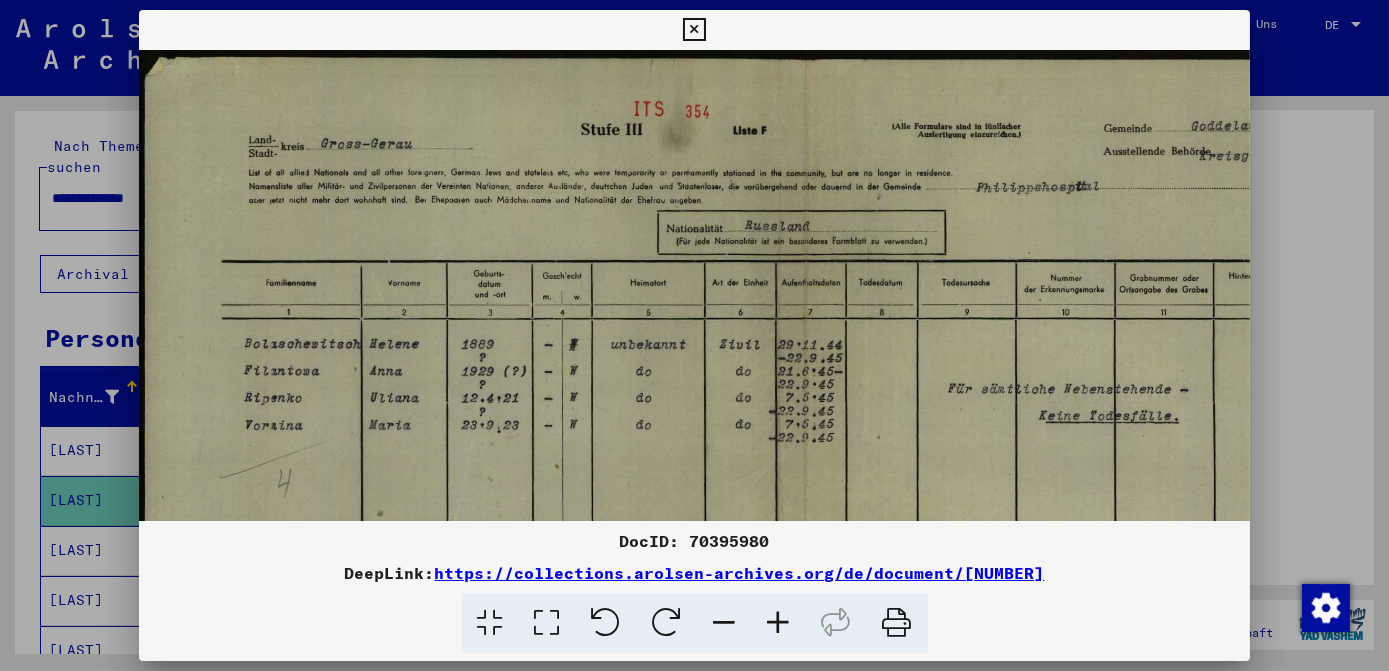 scroll, scrollTop: 0, scrollLeft: 159, axis: horizontal 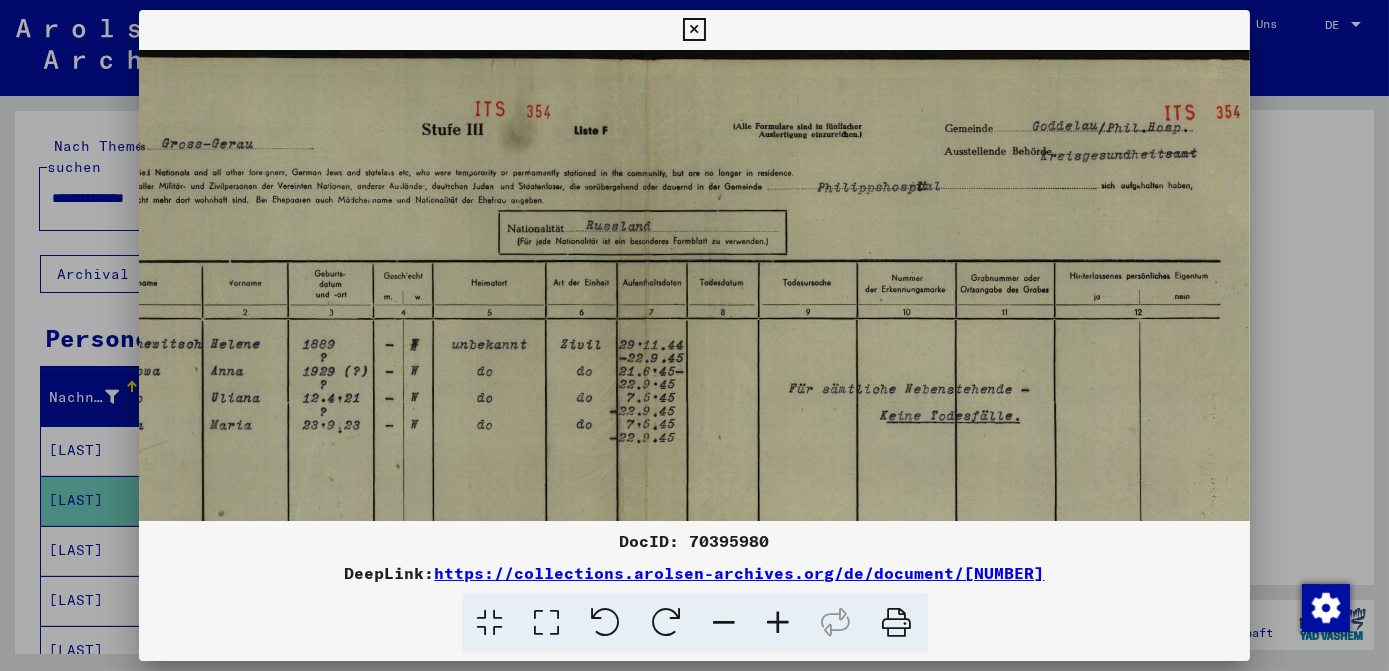 drag, startPoint x: 1013, startPoint y: 424, endPoint x: 853, endPoint y: 436, distance: 160.44937 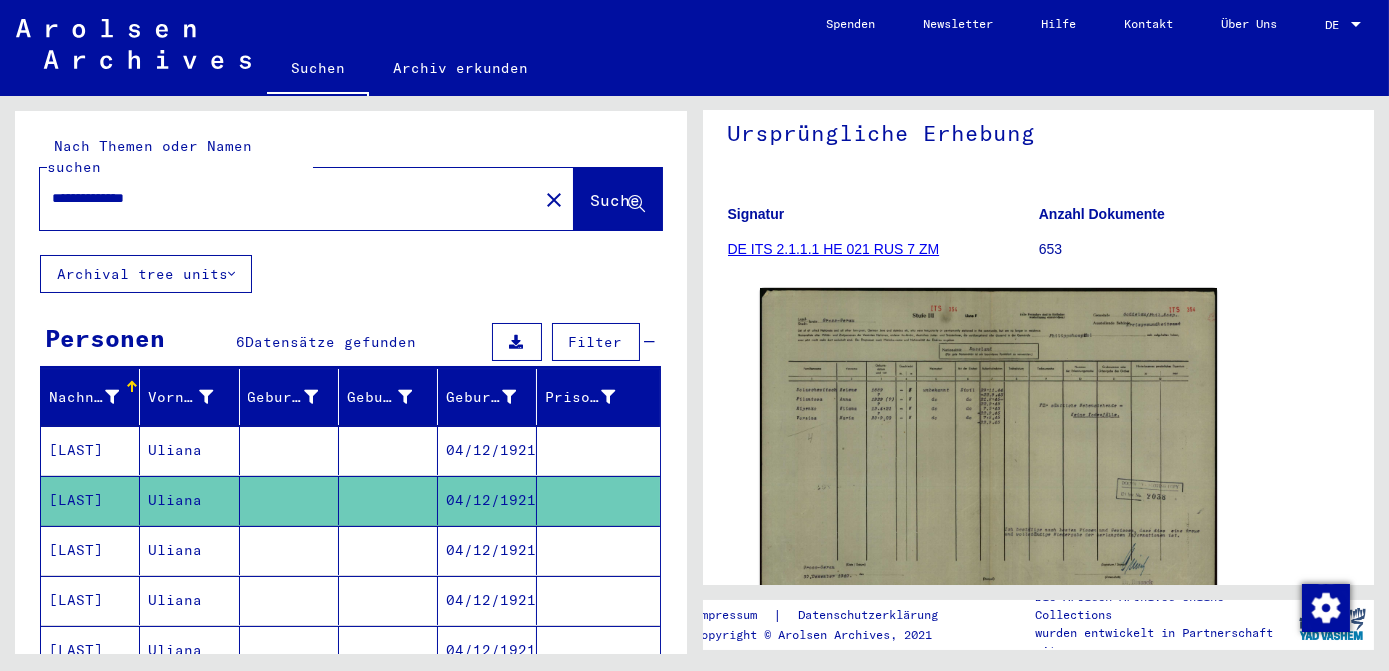 click on "04/12/1921" at bounding box center [487, 600] 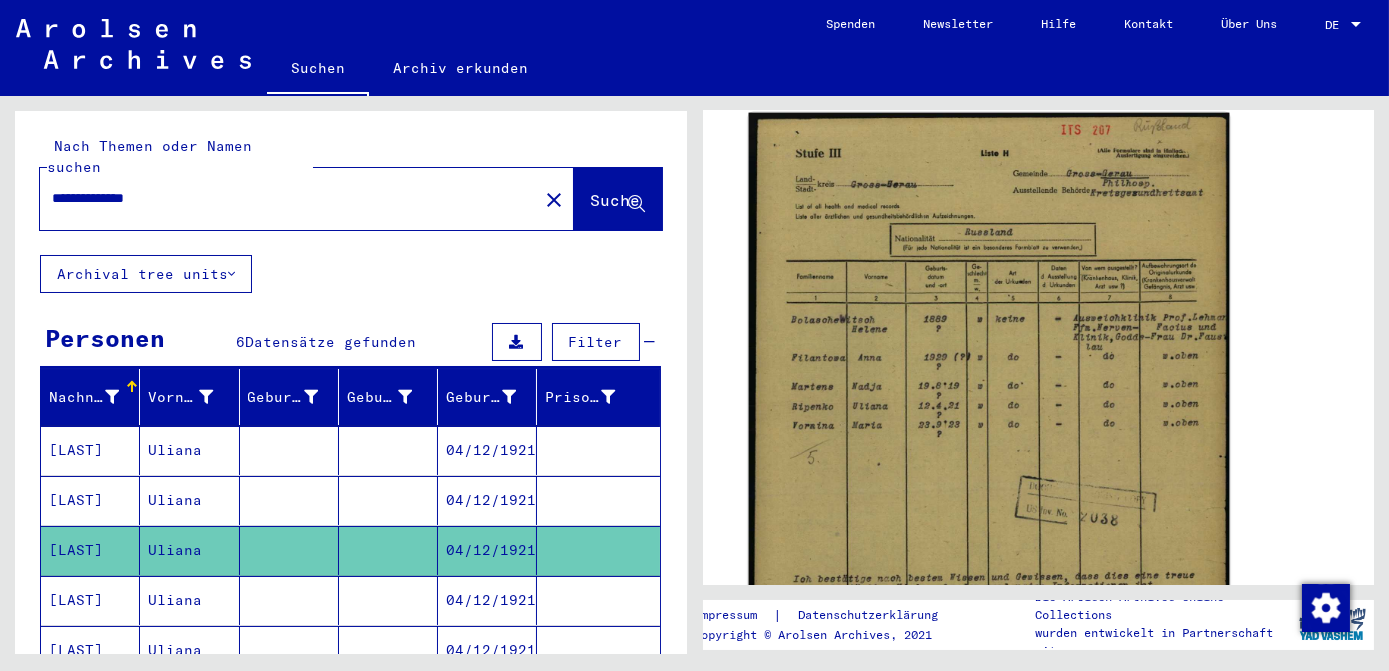 scroll, scrollTop: 363, scrollLeft: 0, axis: vertical 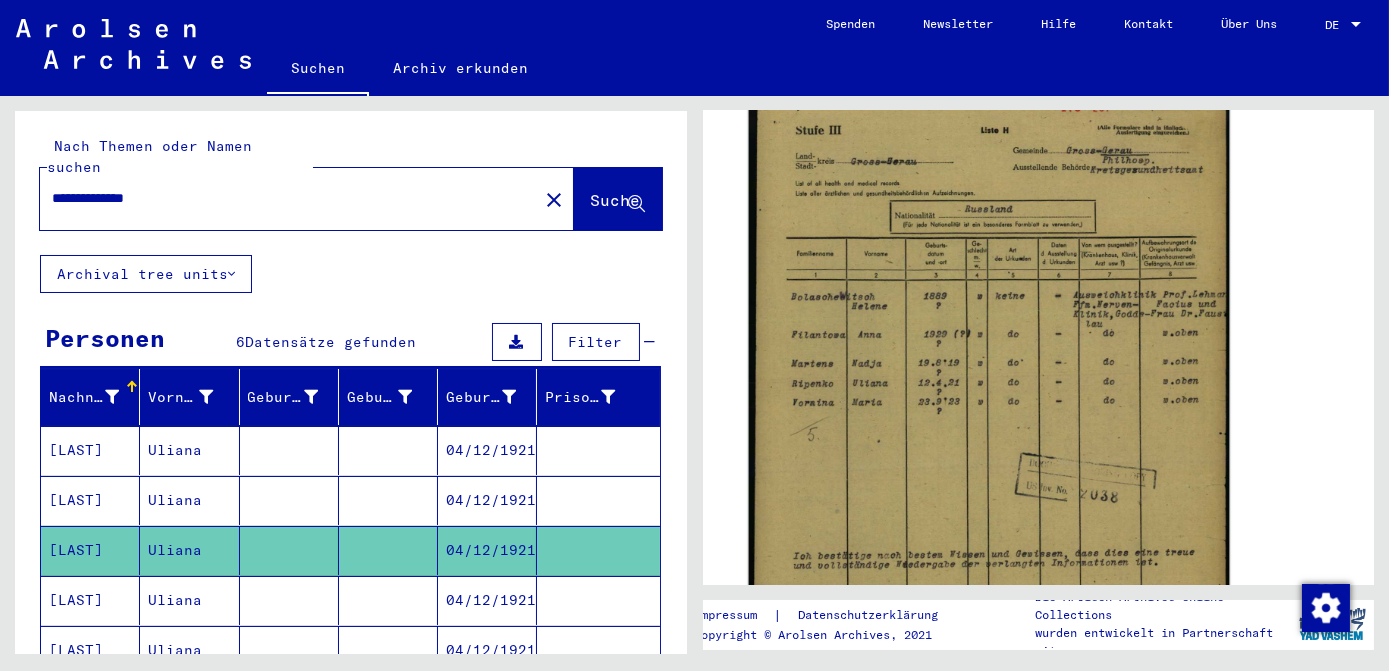 click 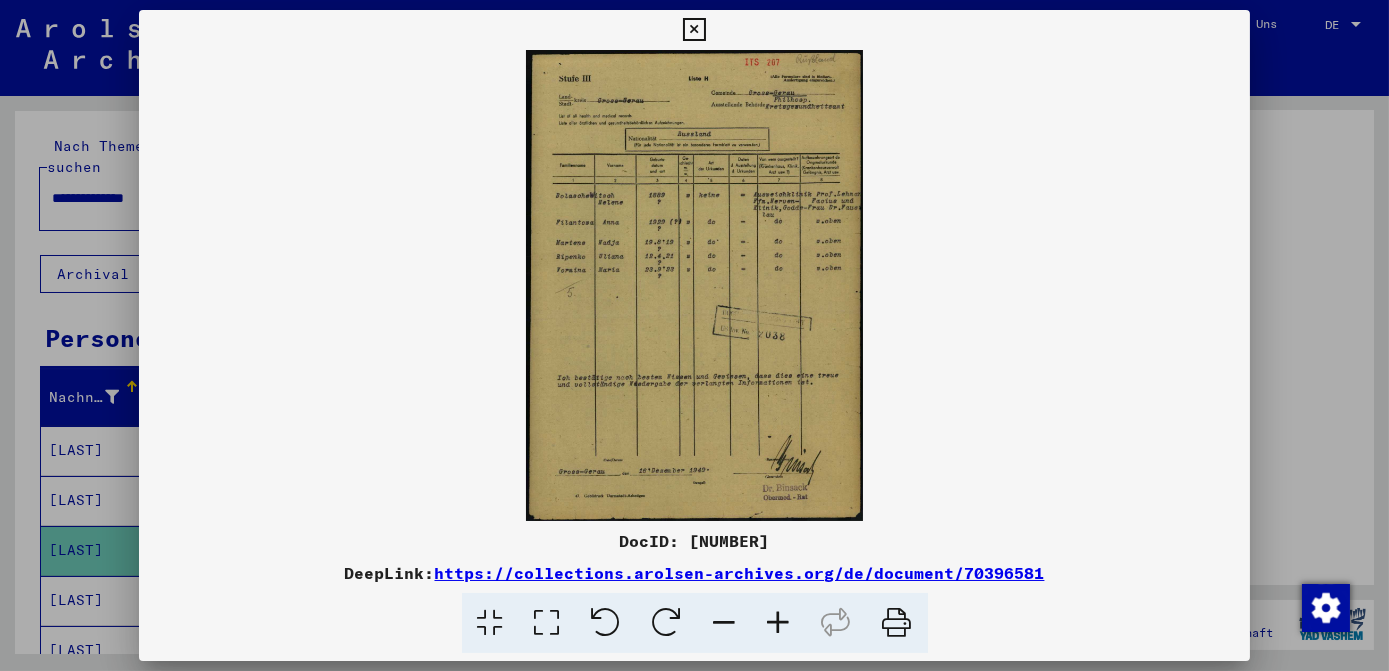 drag, startPoint x: 561, startPoint y: 625, endPoint x: 578, endPoint y: 622, distance: 17.262676 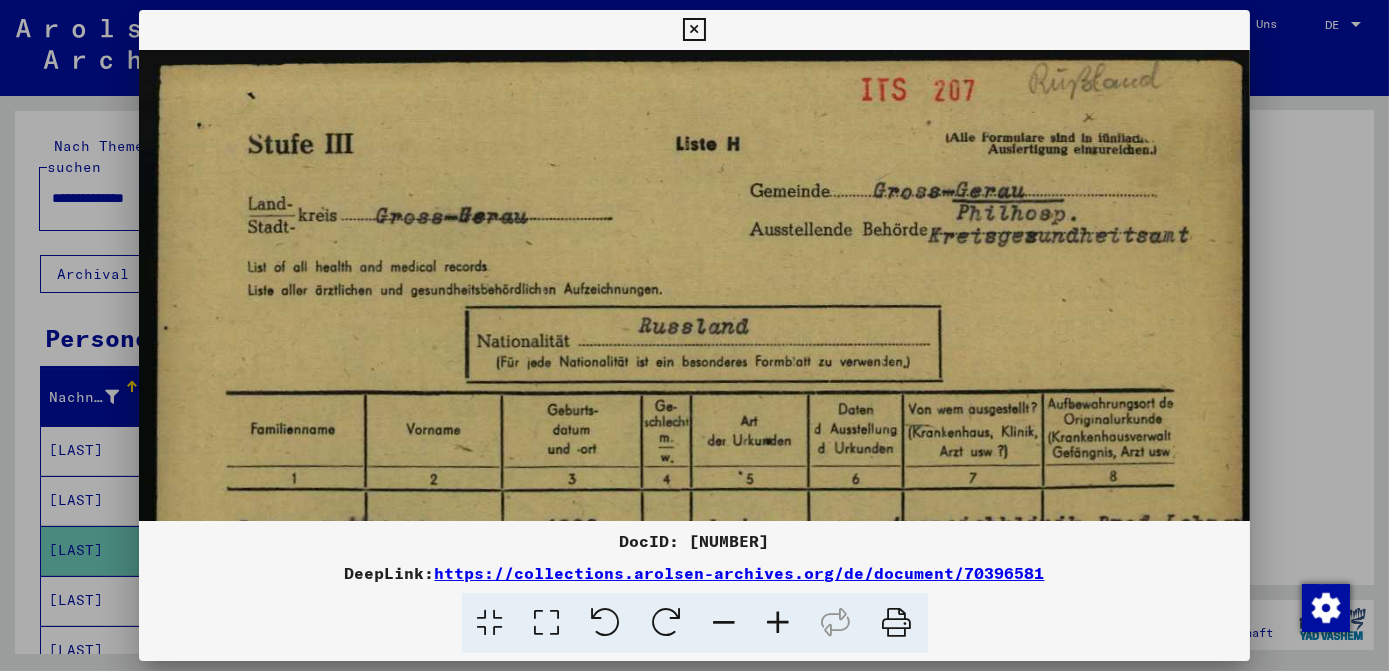 click at bounding box center (779, 623) 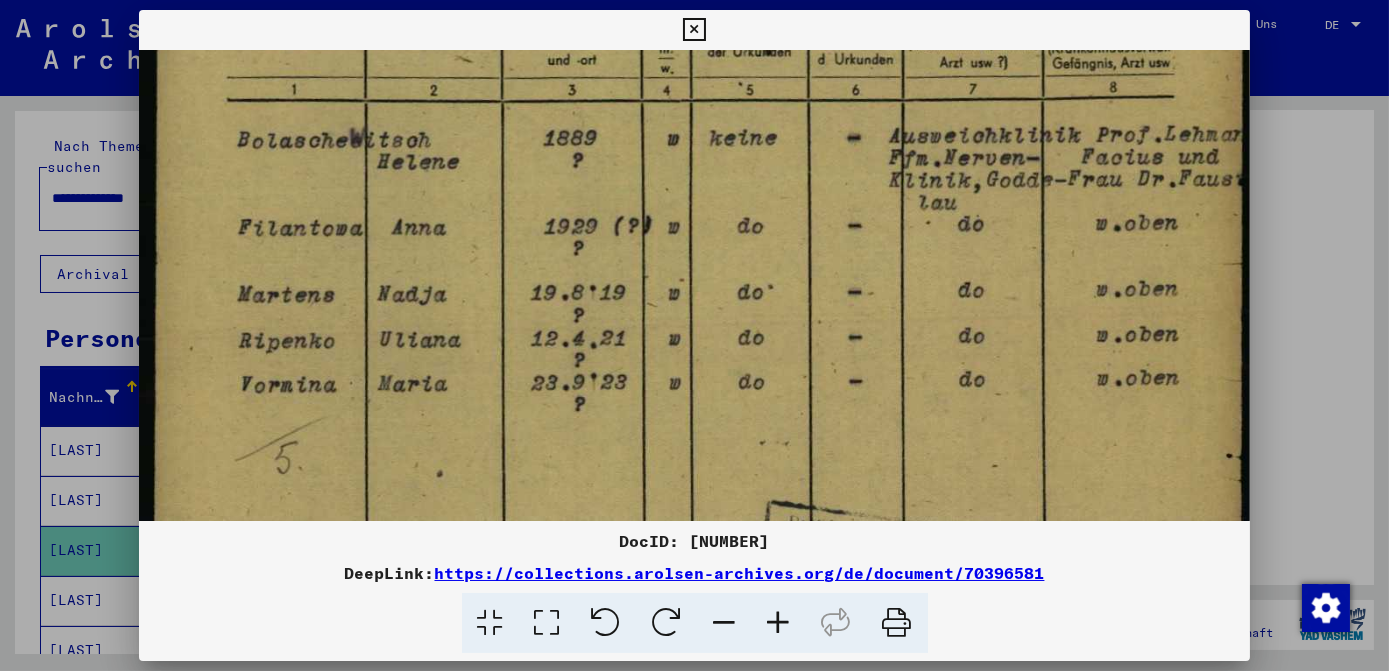 click on "DocID: 70396581  DeepLink:  https://collections.arolsen-archives.org/de/document/70396581" at bounding box center [694, 332] 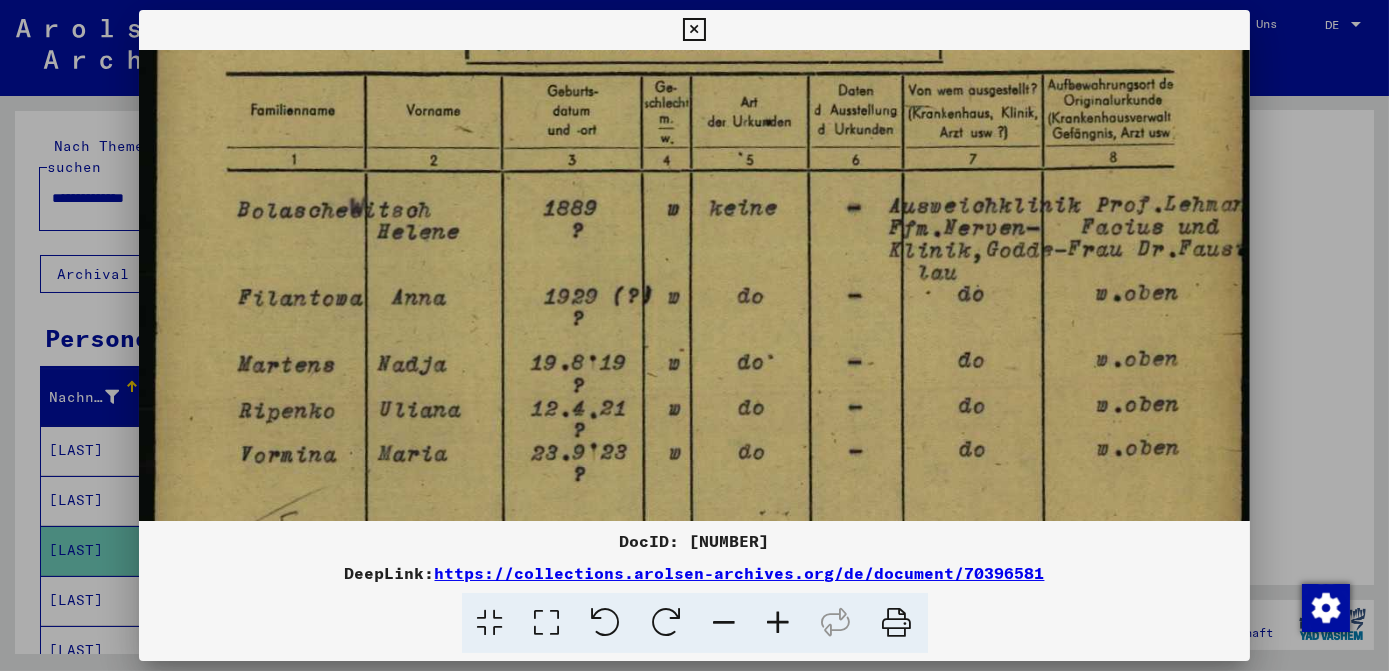 scroll, scrollTop: 314, scrollLeft: 0, axis: vertical 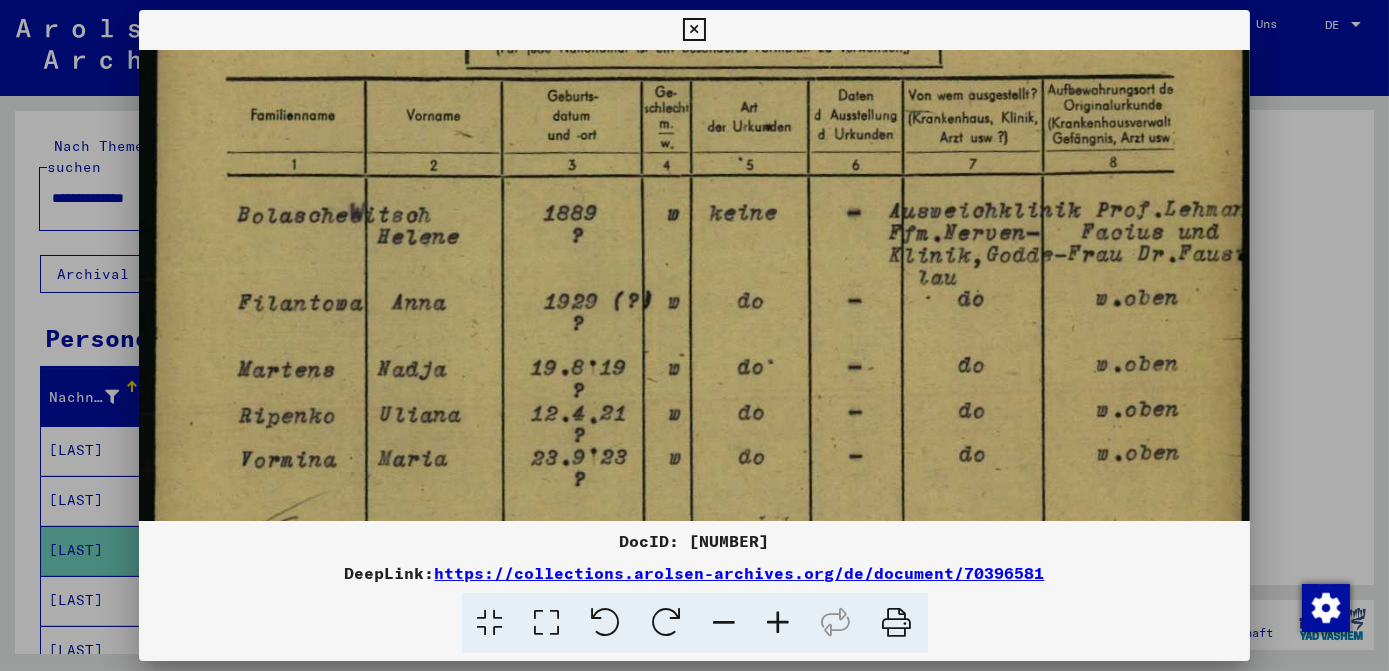 drag, startPoint x: 751, startPoint y: 340, endPoint x: 746, endPoint y: 420, distance: 80.1561 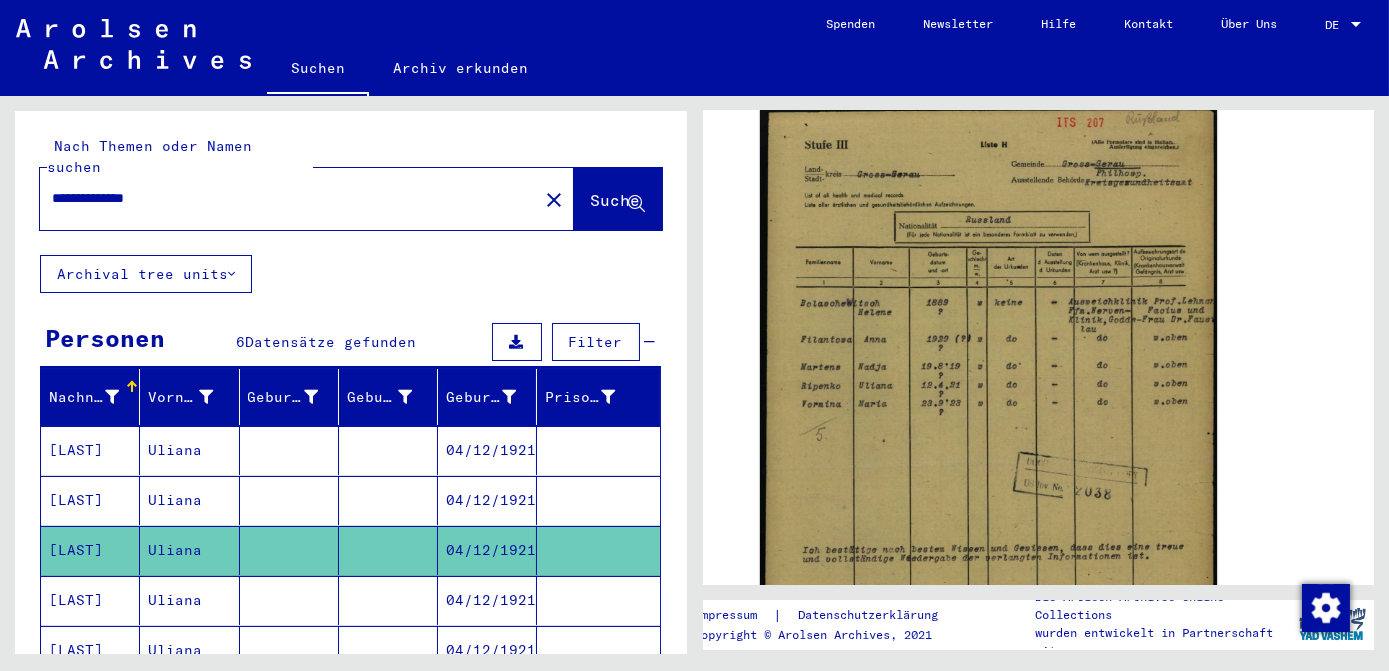 click on "04/12/1921" at bounding box center (487, 650) 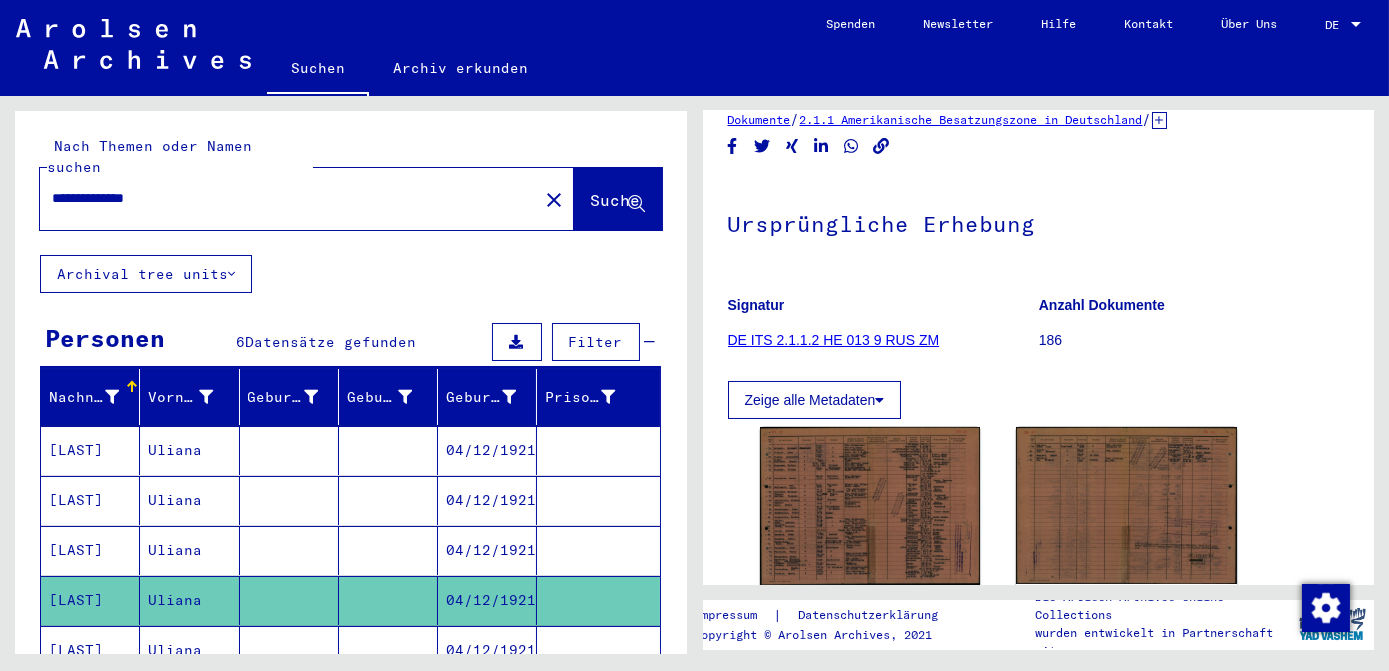scroll, scrollTop: 181, scrollLeft: 0, axis: vertical 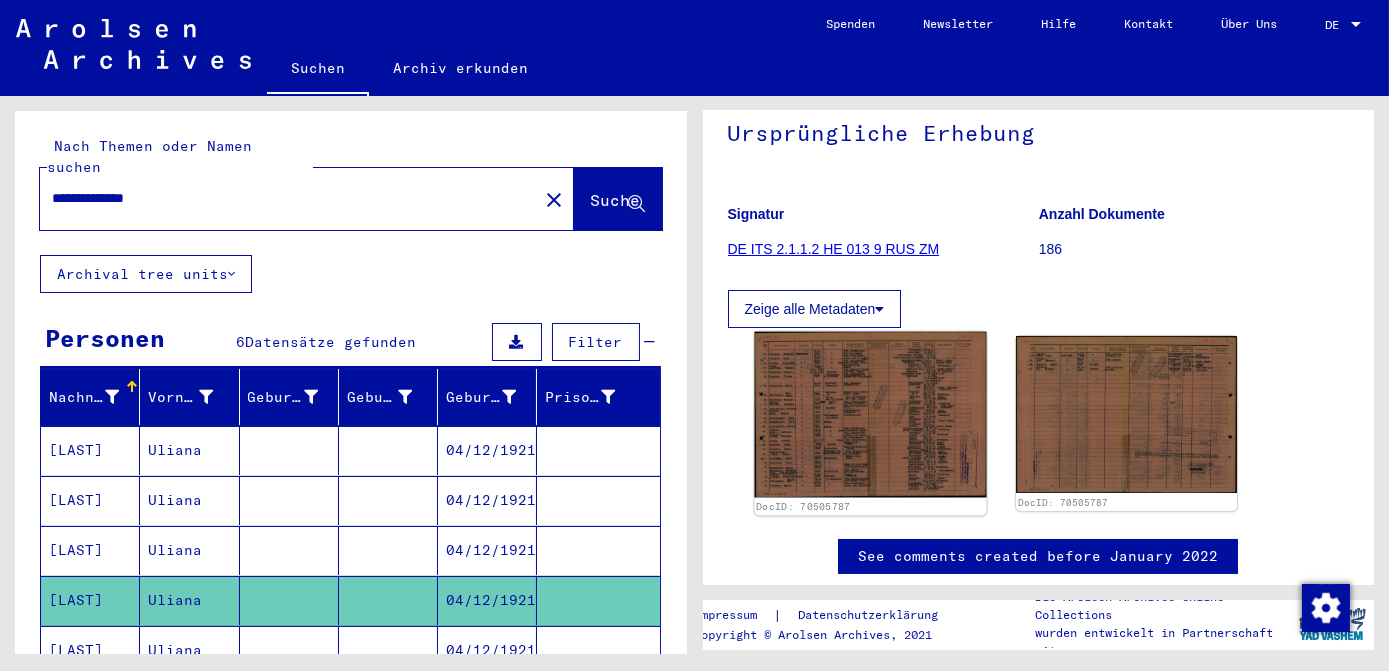 click 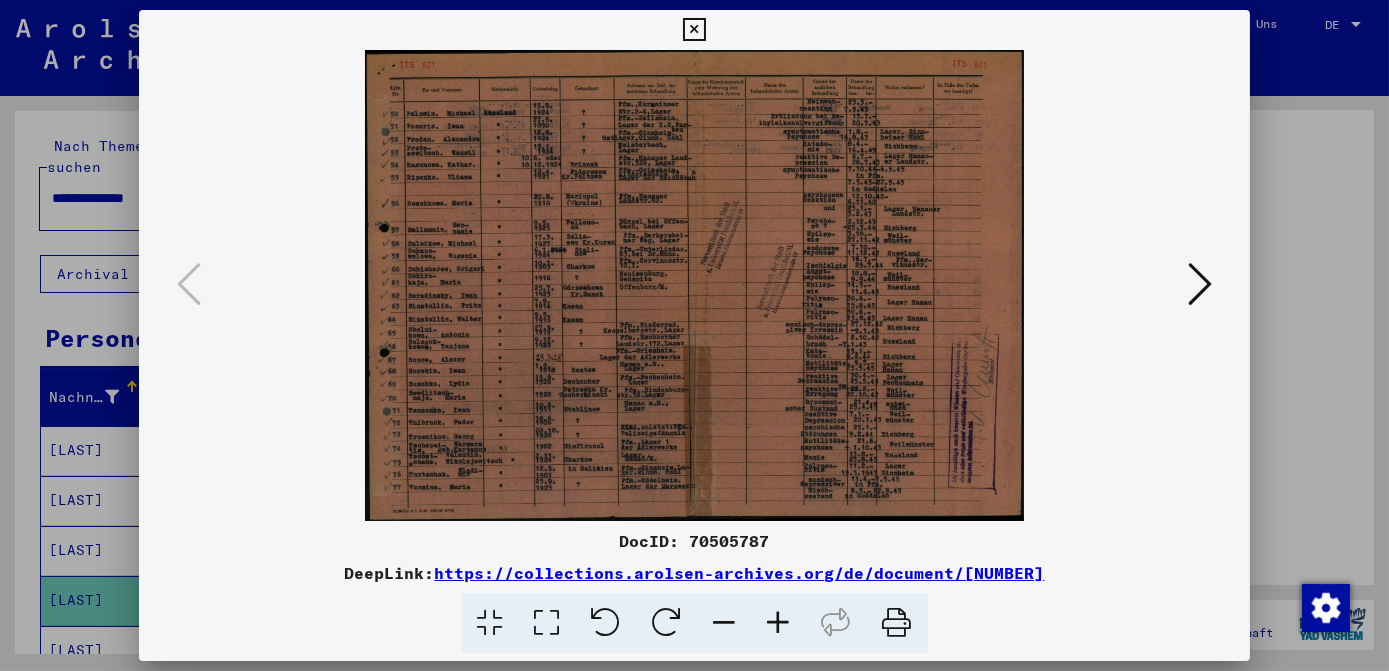 click at bounding box center (547, 623) 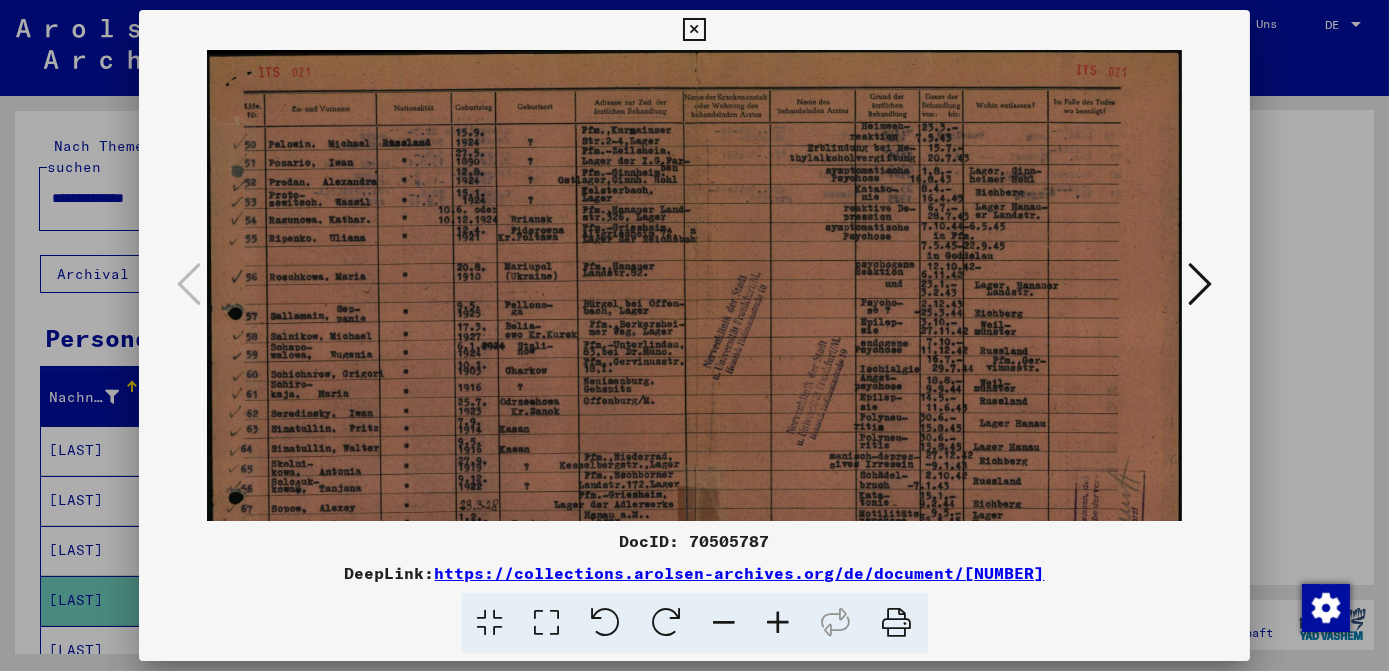 click at bounding box center [779, 623] 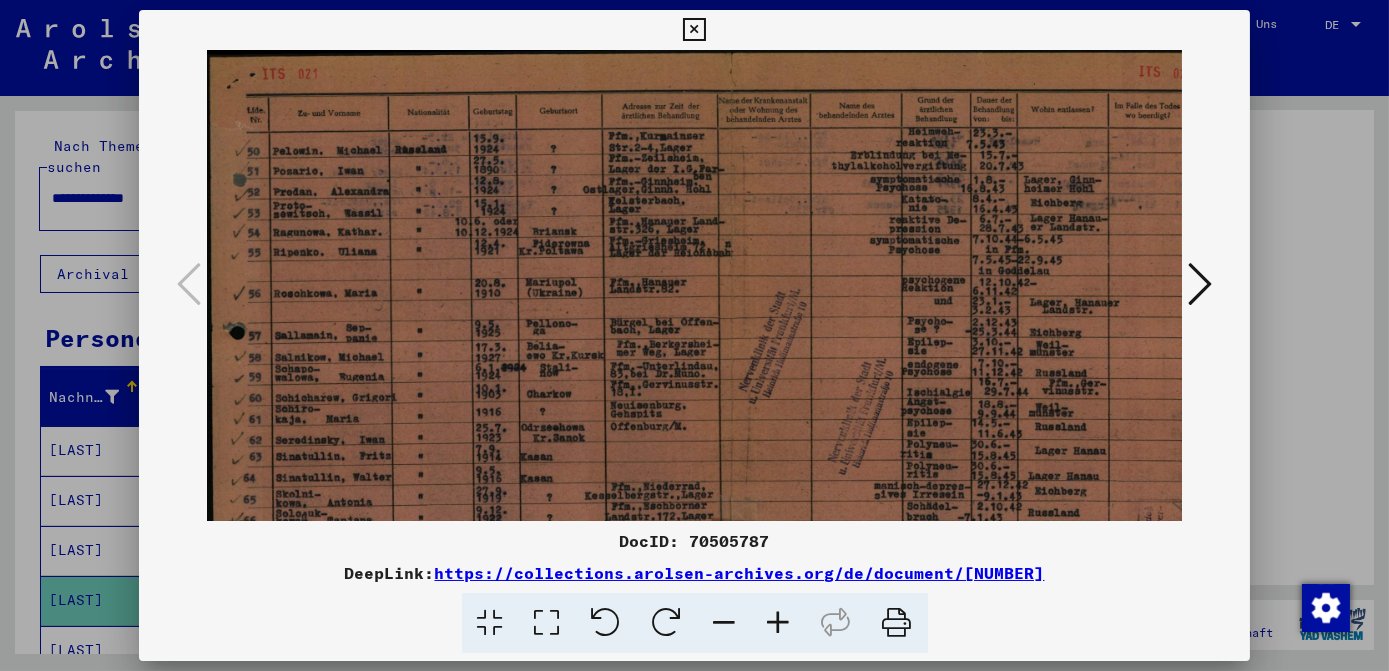 click at bounding box center [779, 623] 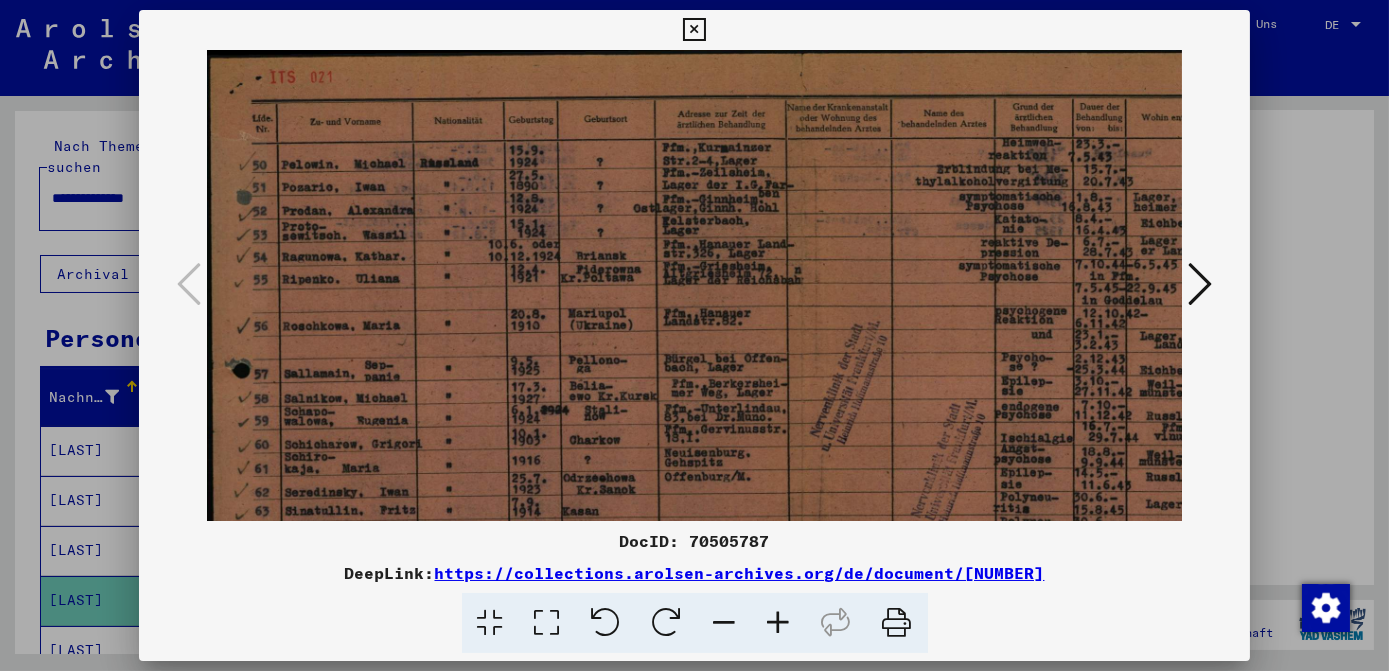 click at bounding box center (779, 623) 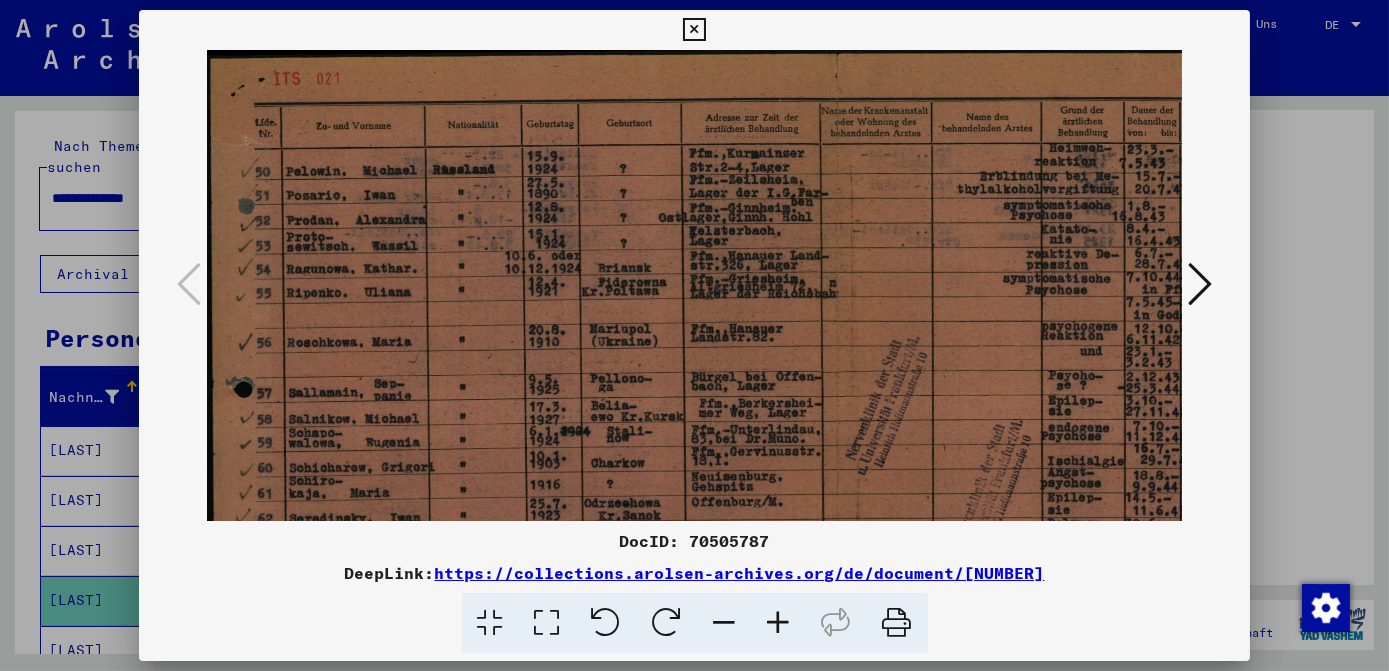 click at bounding box center (779, 623) 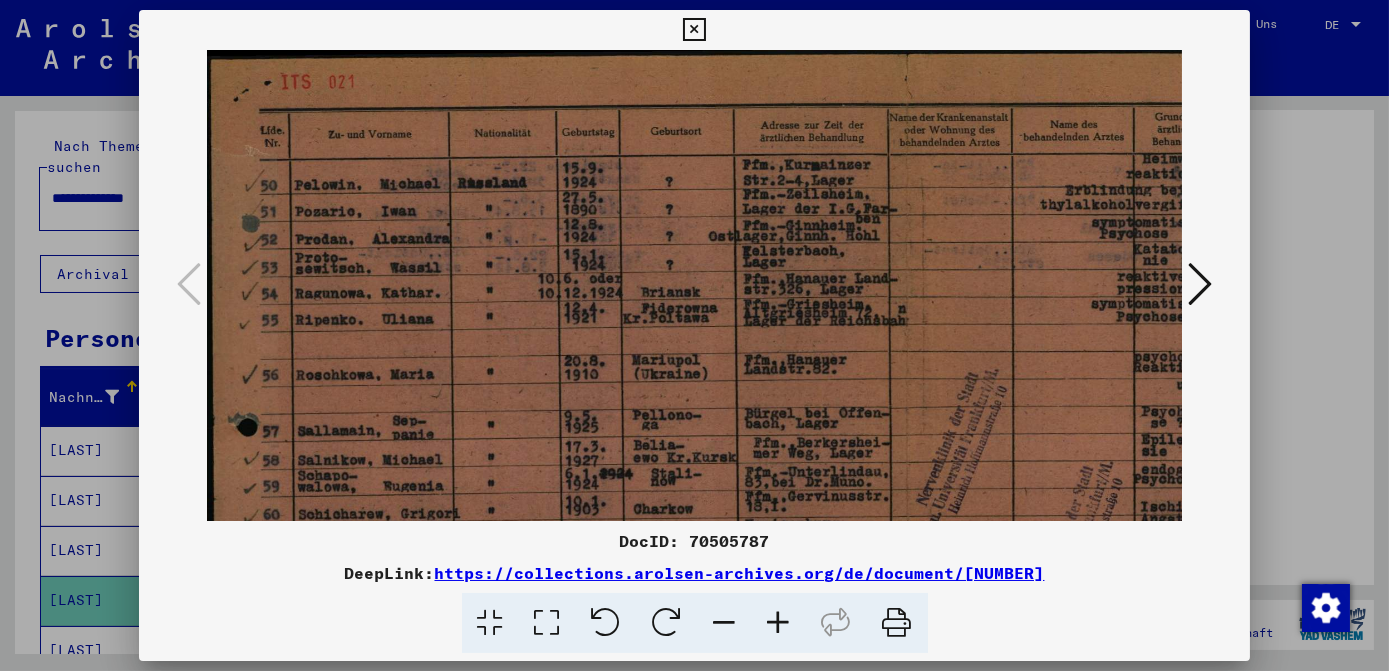 click at bounding box center (779, 623) 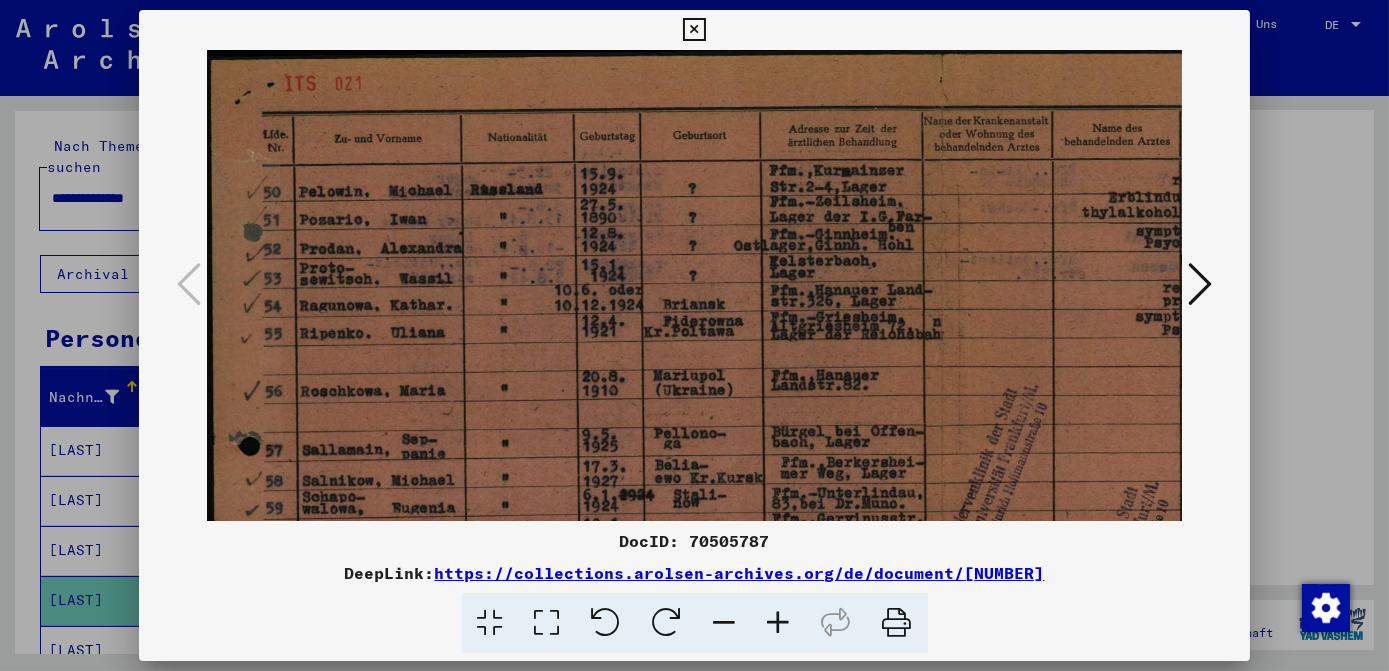 click at bounding box center [779, 623] 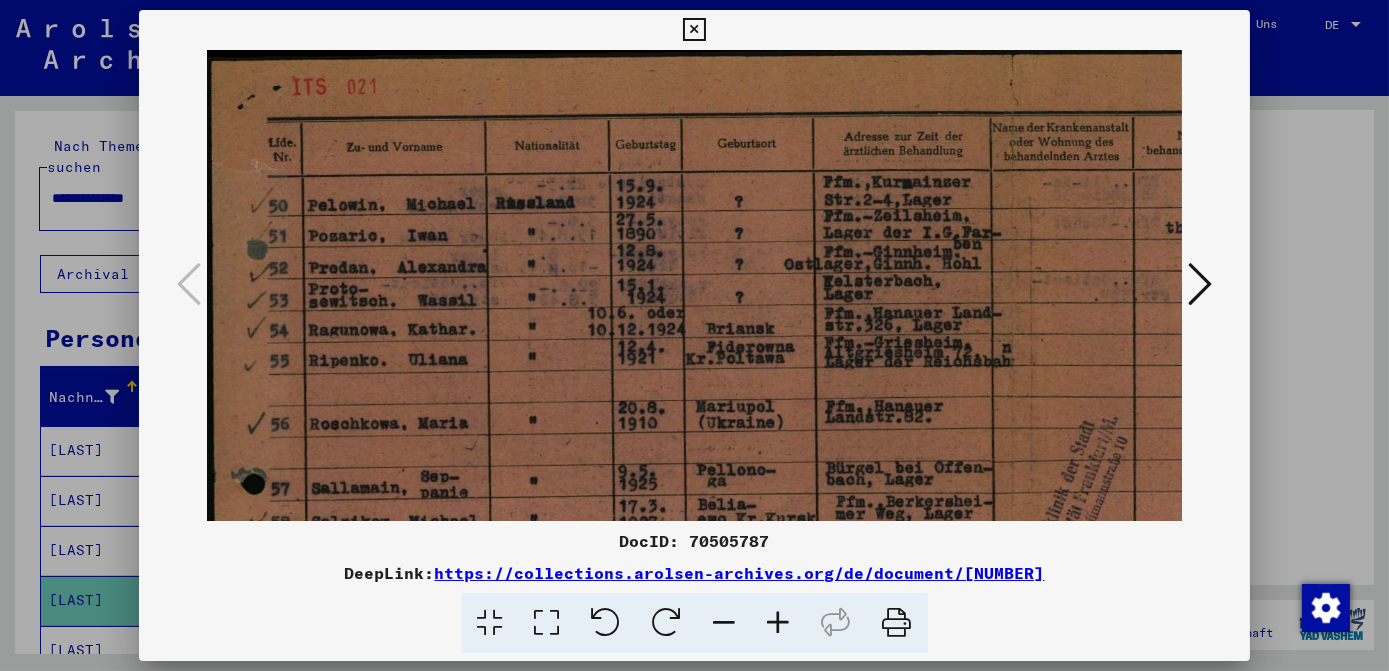 click at bounding box center (779, 623) 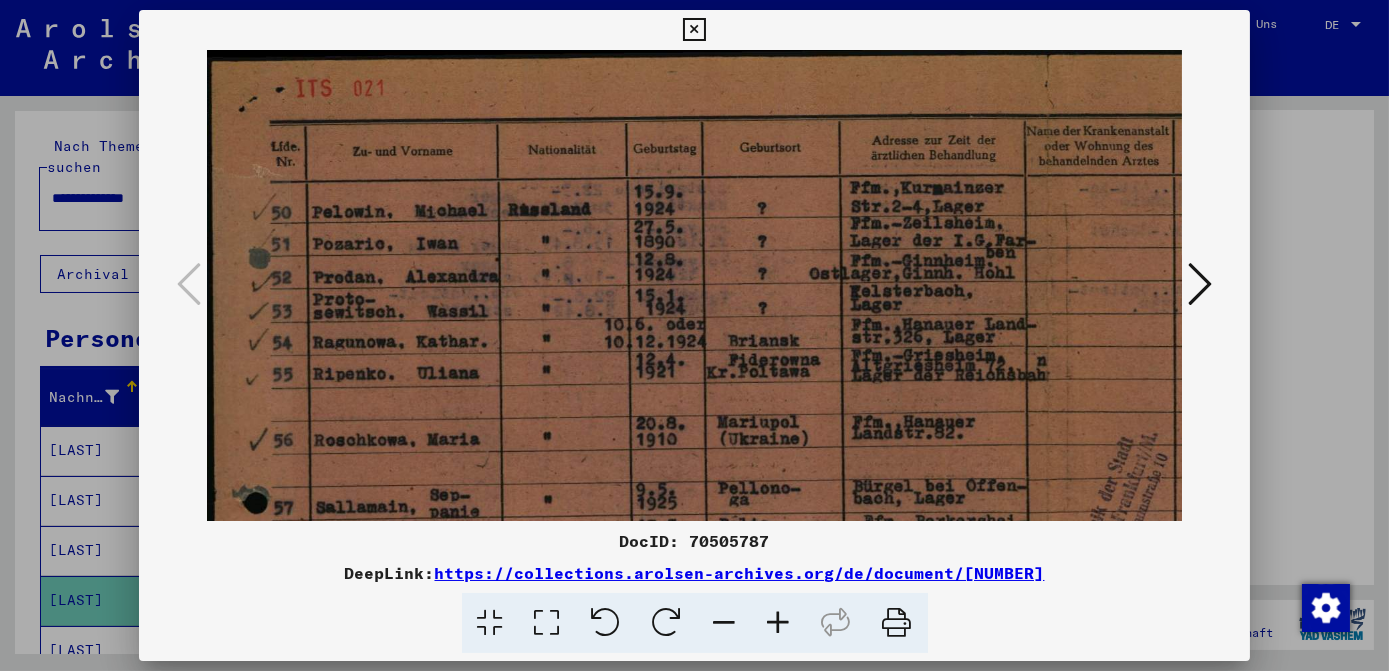 click at bounding box center [779, 623] 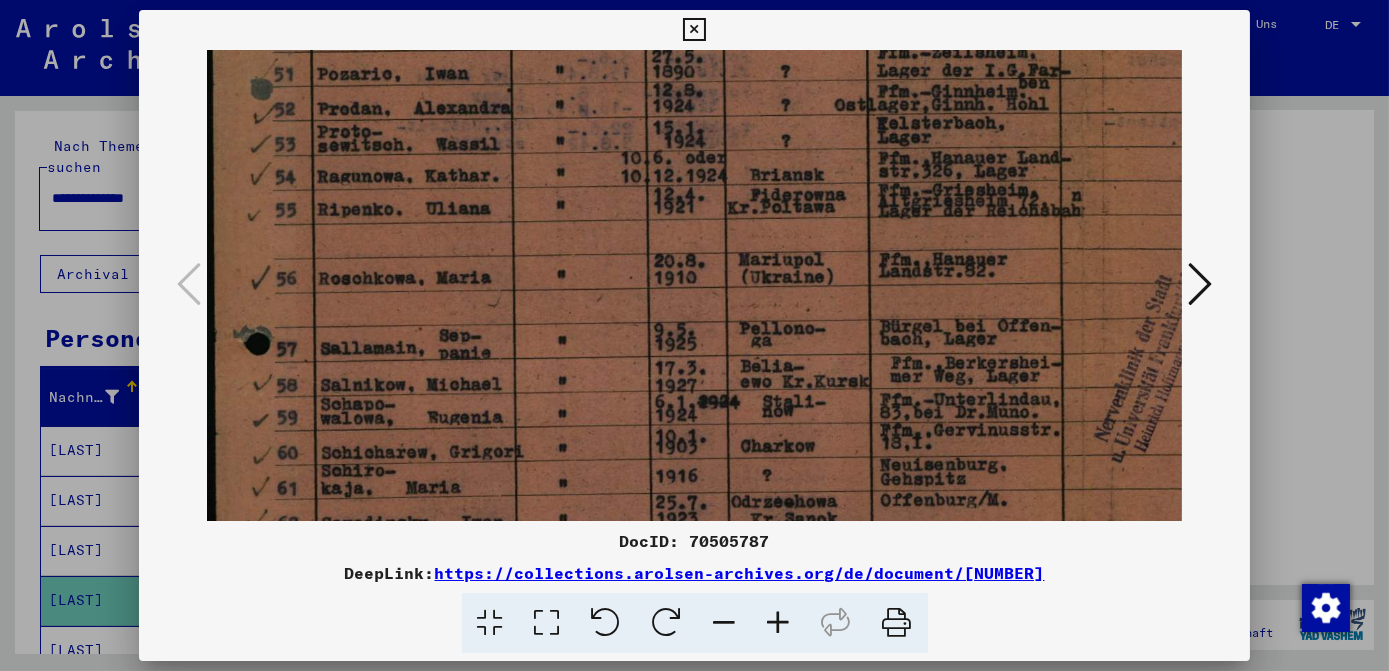 scroll, scrollTop: 252, scrollLeft: 0, axis: vertical 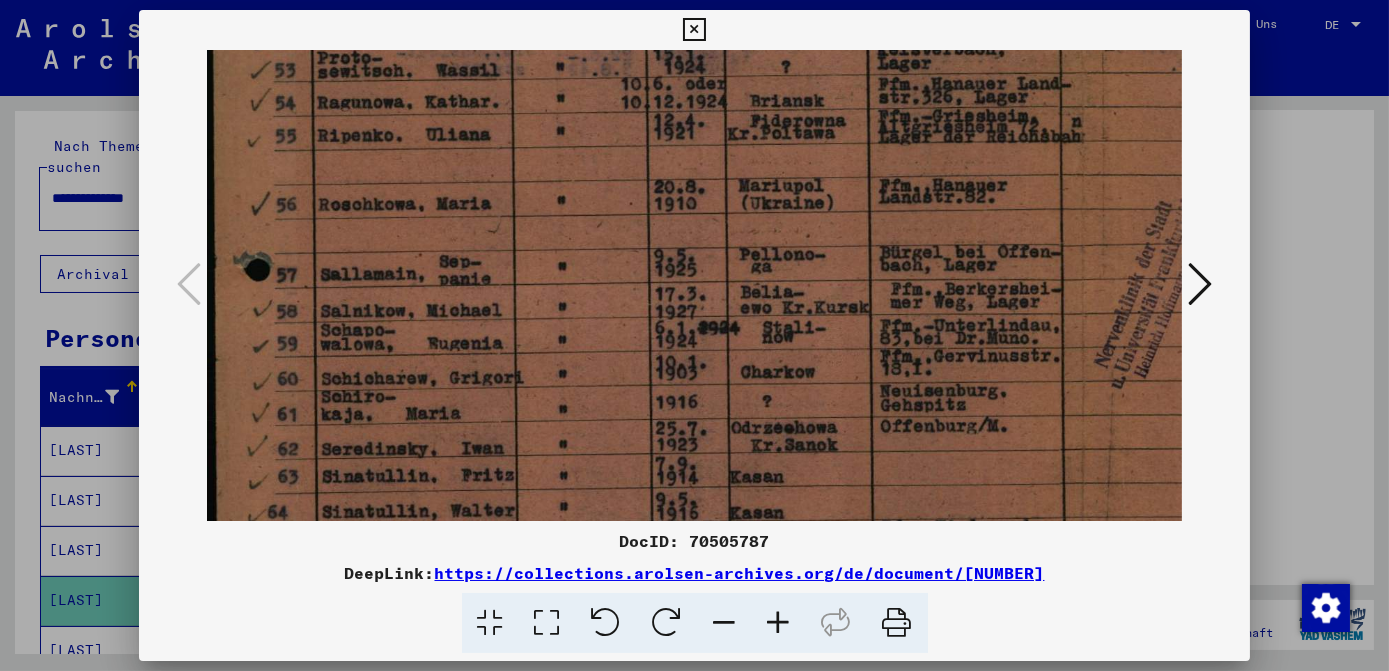 drag, startPoint x: 771, startPoint y: 380, endPoint x: 782, endPoint y: 129, distance: 251.24092 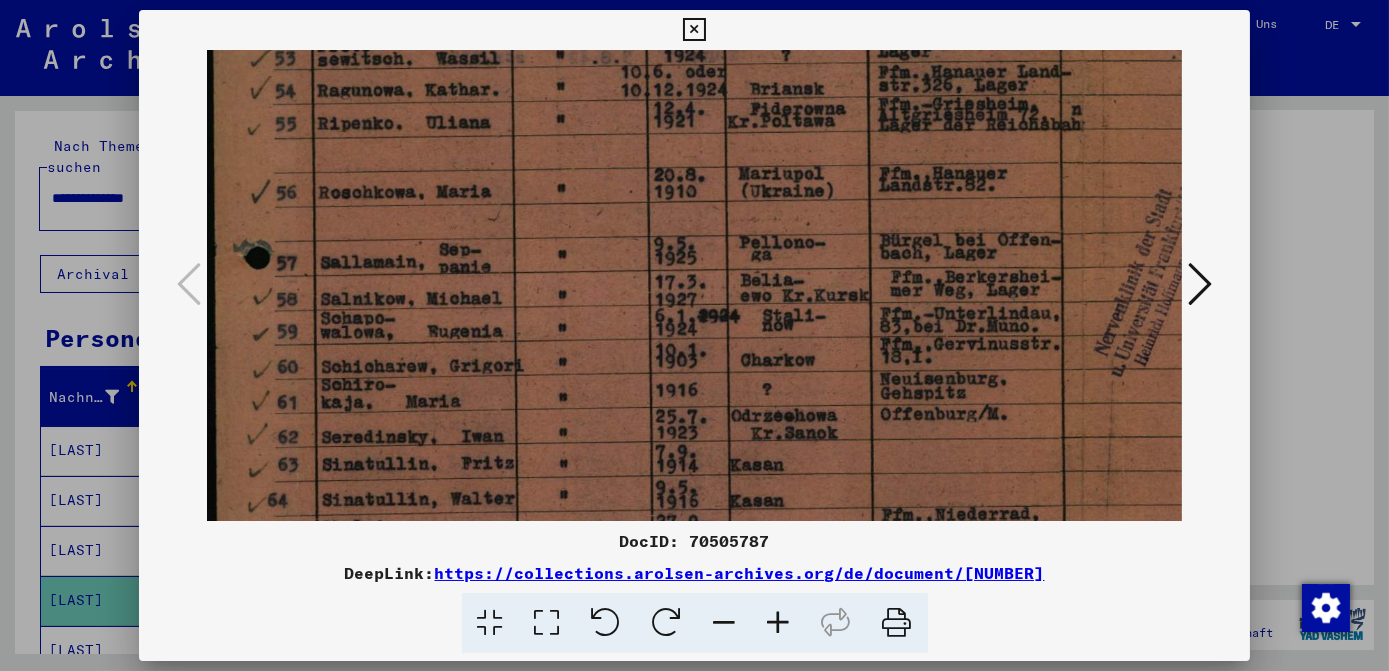drag, startPoint x: 776, startPoint y: 396, endPoint x: 784, endPoint y: 383, distance: 15.264338 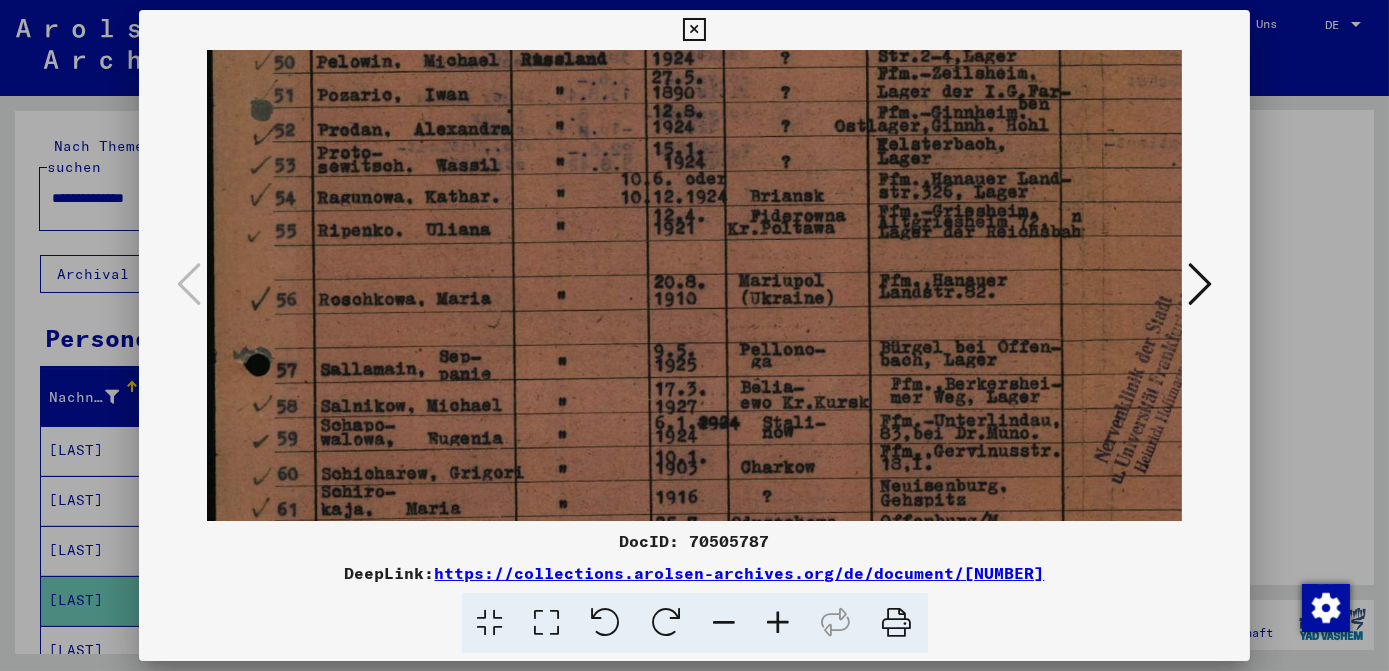 scroll, scrollTop: 176, scrollLeft: 0, axis: vertical 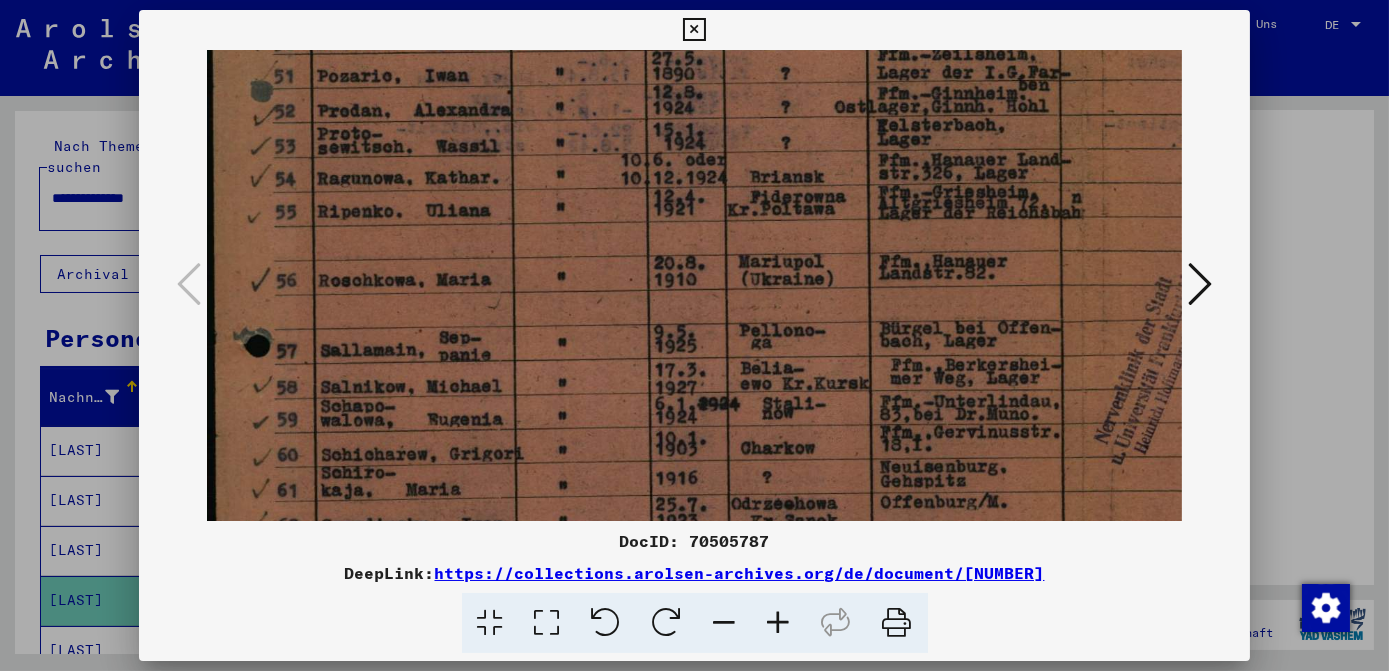 drag, startPoint x: 734, startPoint y: 215, endPoint x: 746, endPoint y: 304, distance: 89.80534 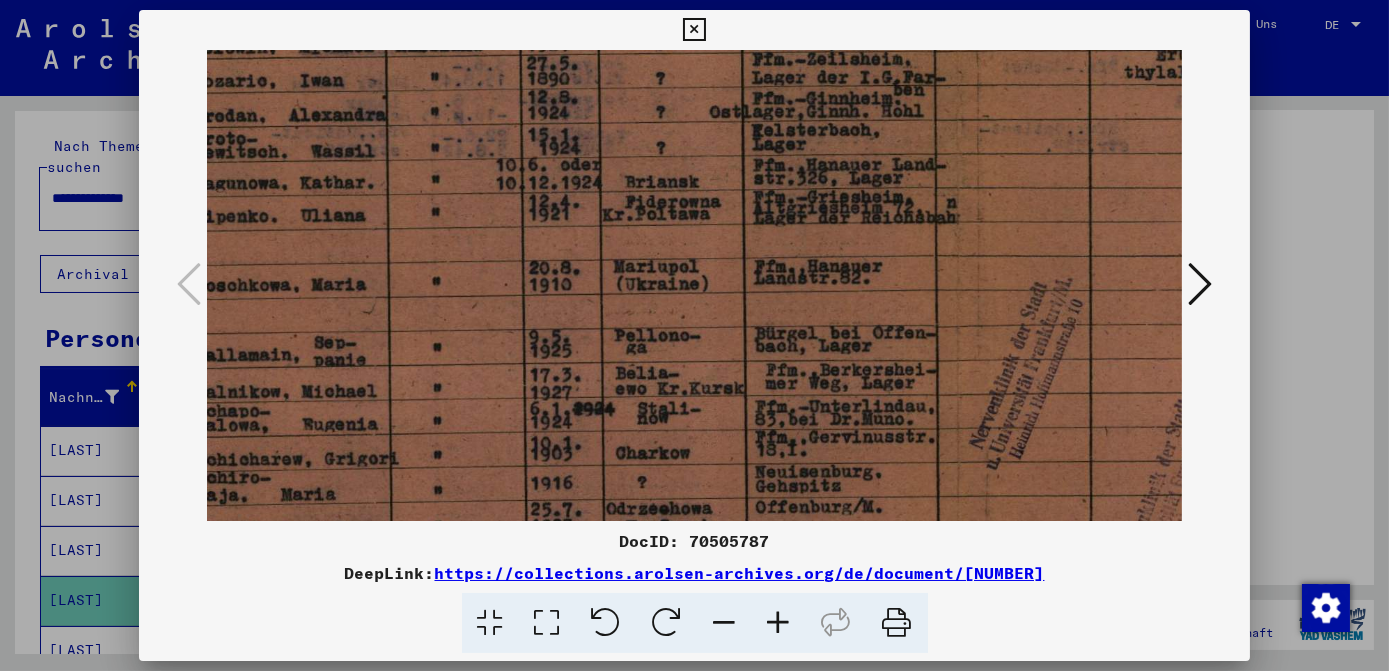 scroll, scrollTop: 149, scrollLeft: 132, axis: both 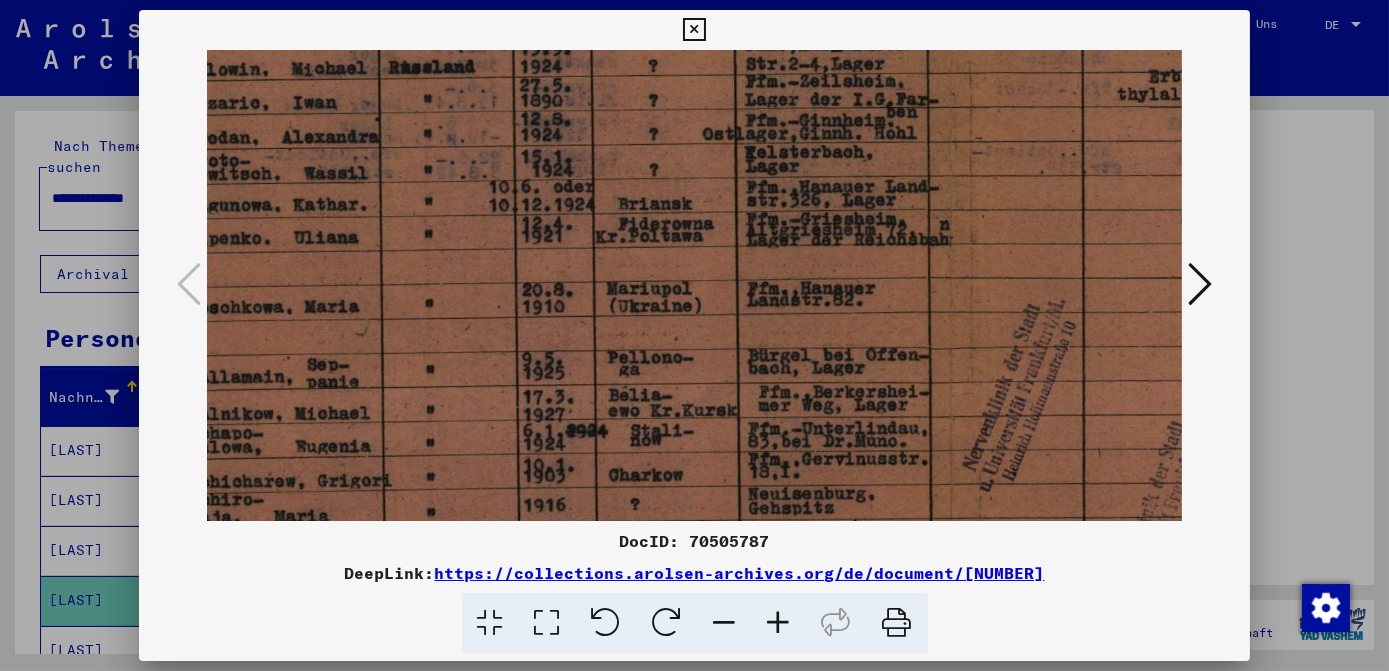 drag, startPoint x: 968, startPoint y: 247, endPoint x: 837, endPoint y: 274, distance: 133.75351 